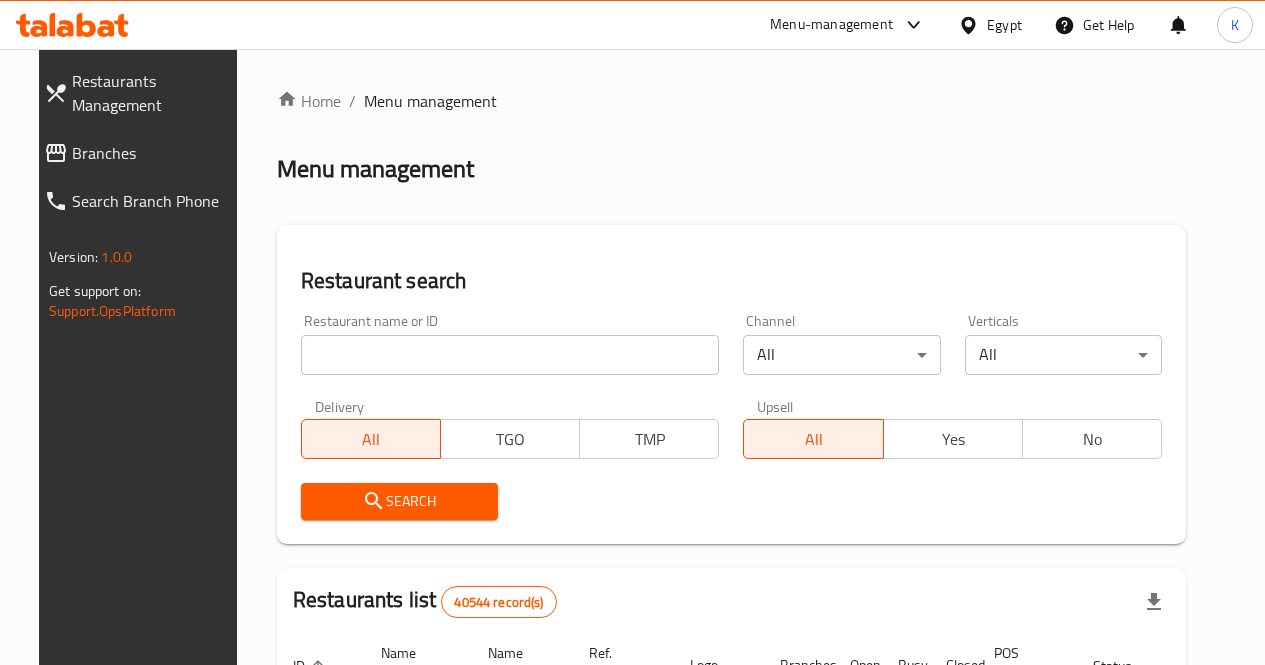 scroll, scrollTop: 0, scrollLeft: 0, axis: both 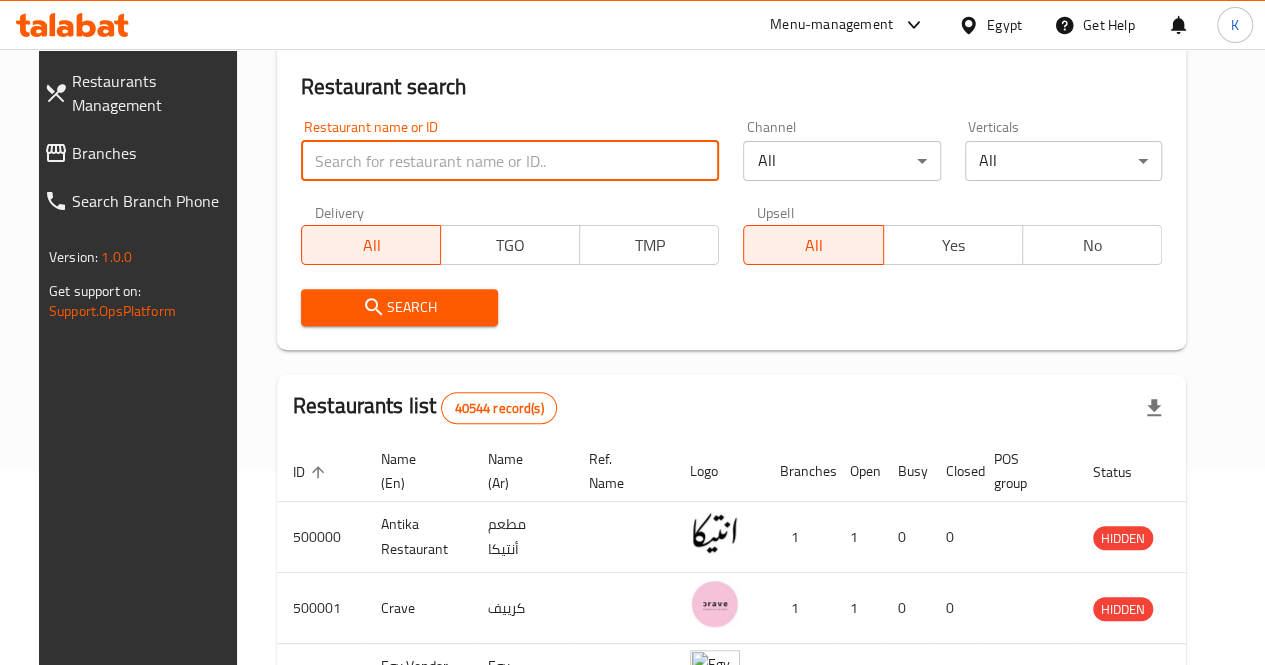 click at bounding box center [510, 161] 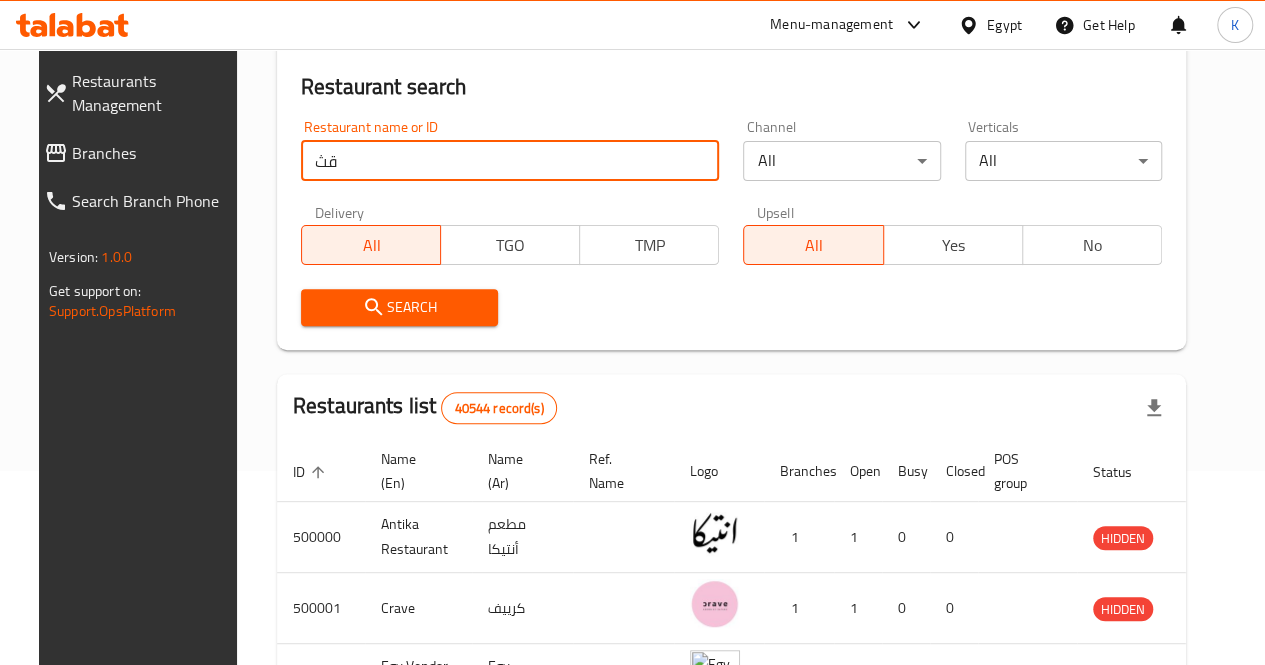type on "ق" 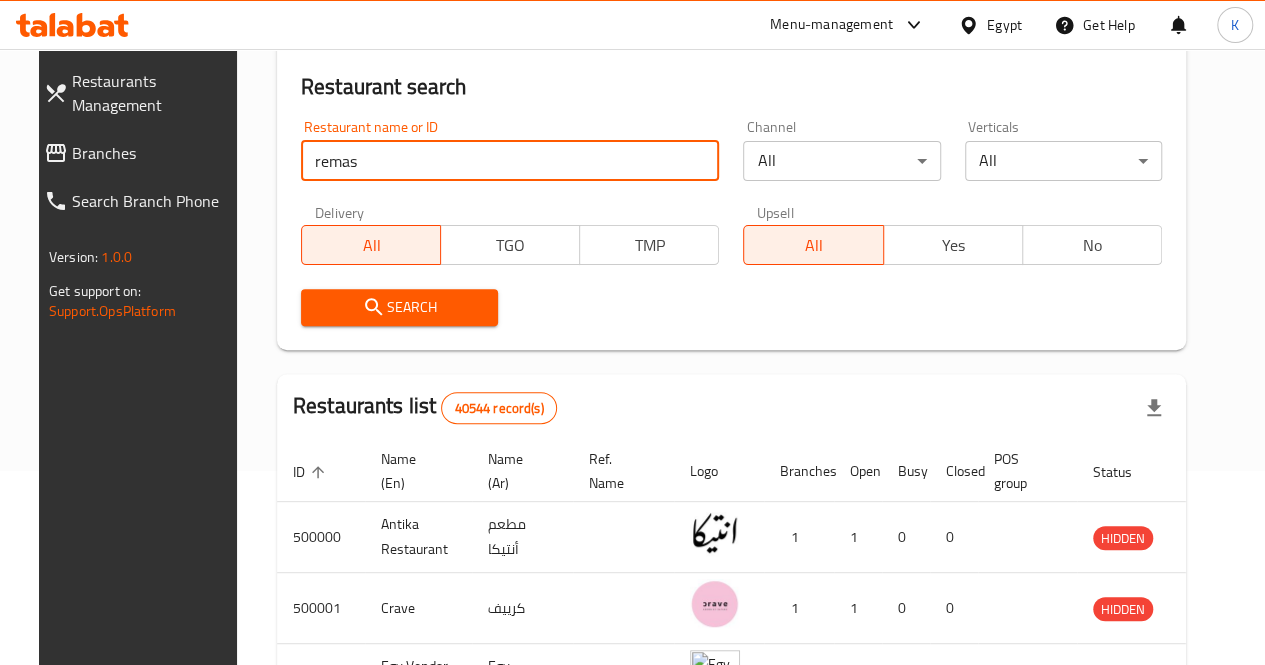 type on "remas land" 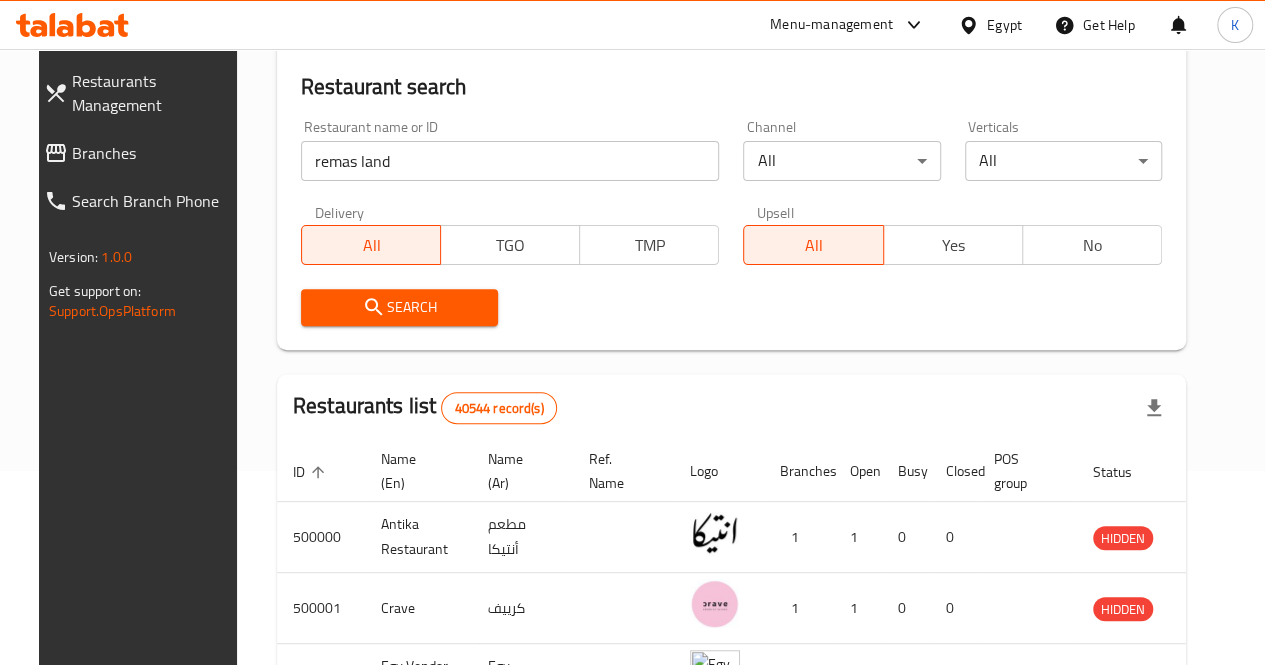 click on "Search" at bounding box center [399, 307] 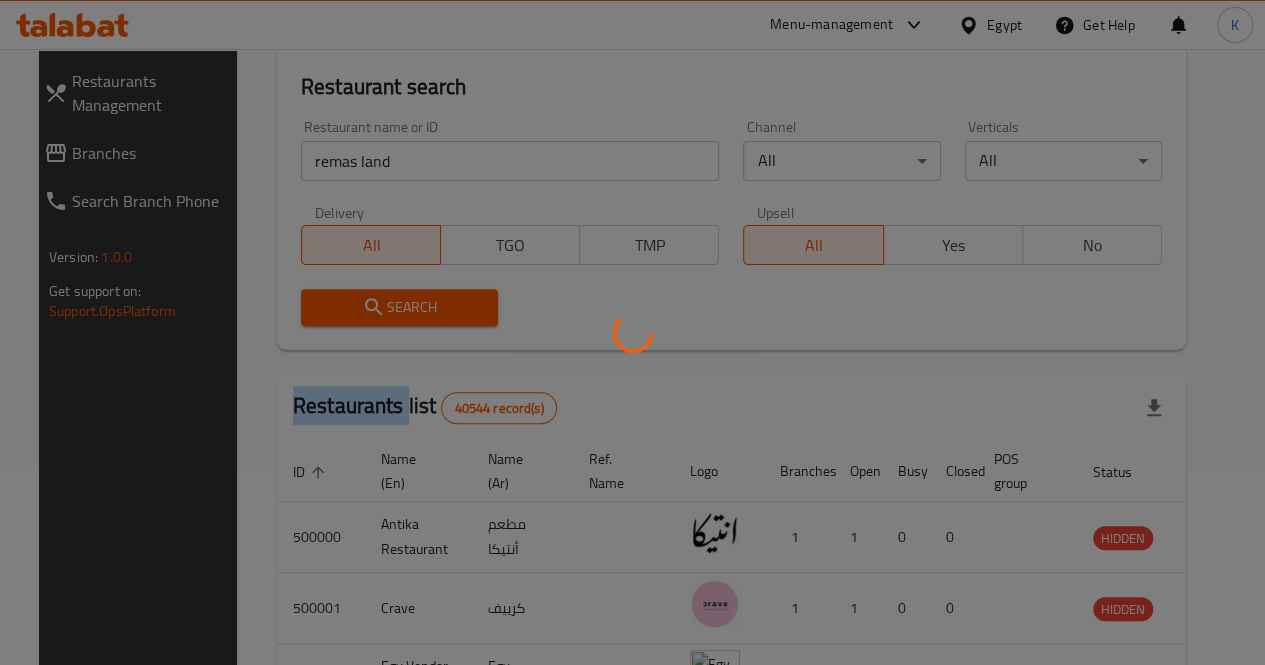 click at bounding box center [632, 332] 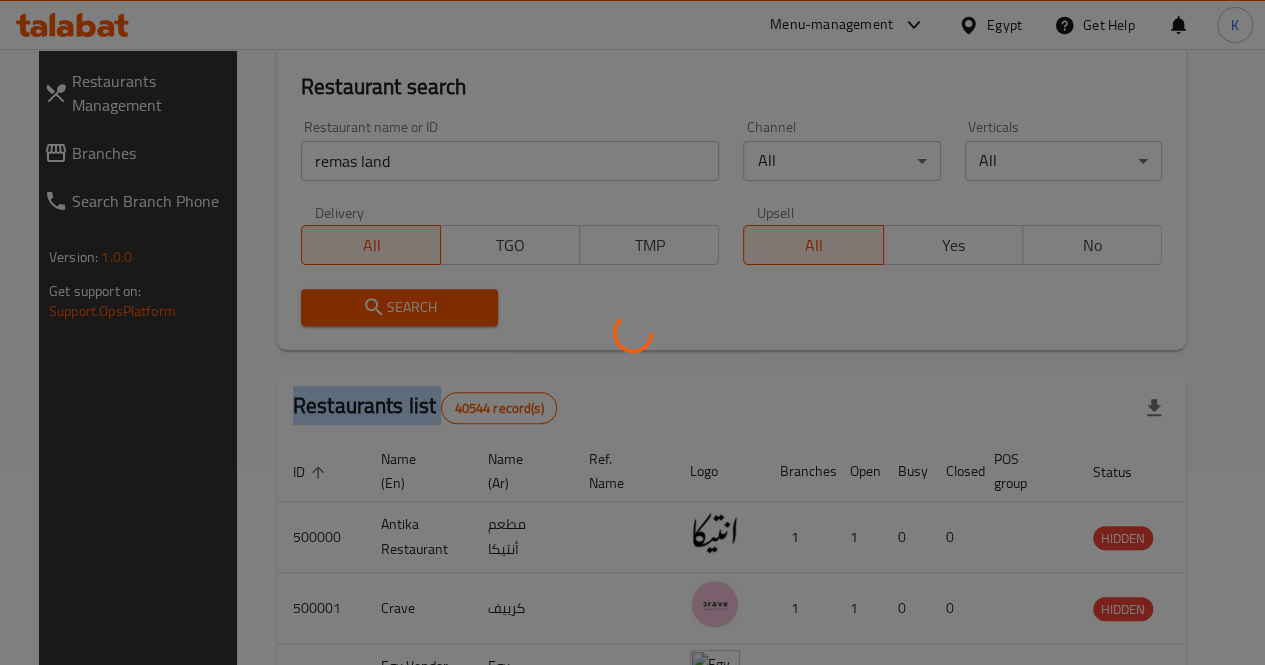 click at bounding box center [632, 332] 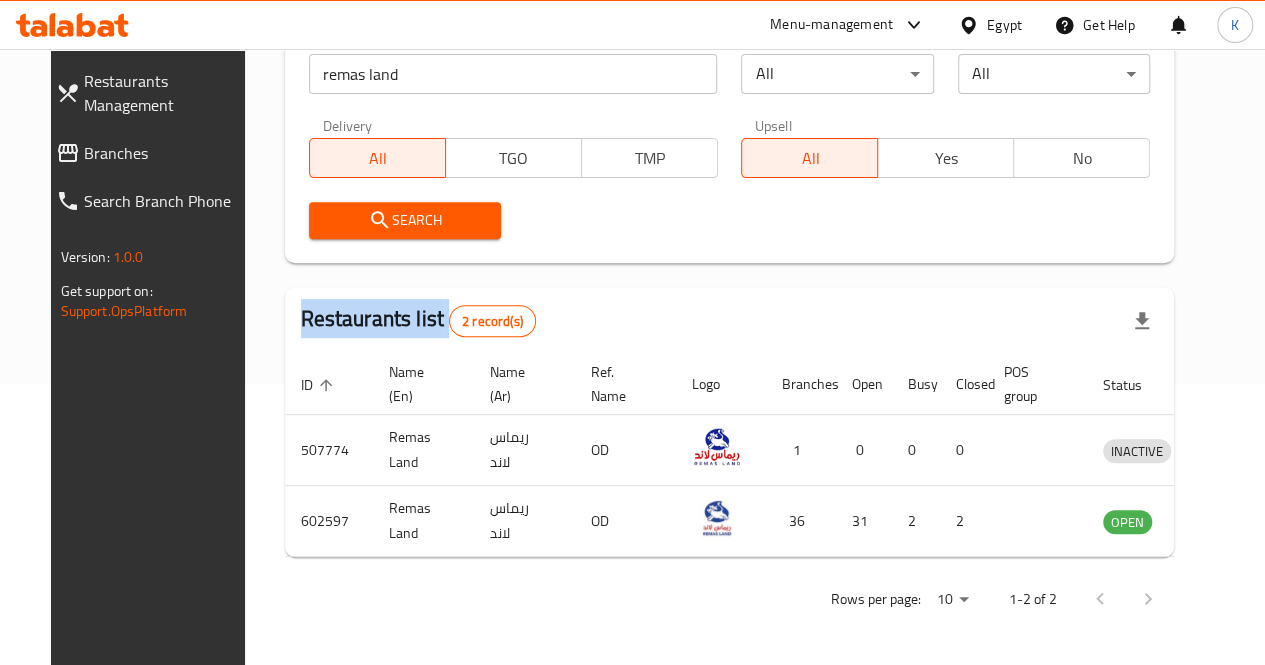 scroll, scrollTop: 295, scrollLeft: 0, axis: vertical 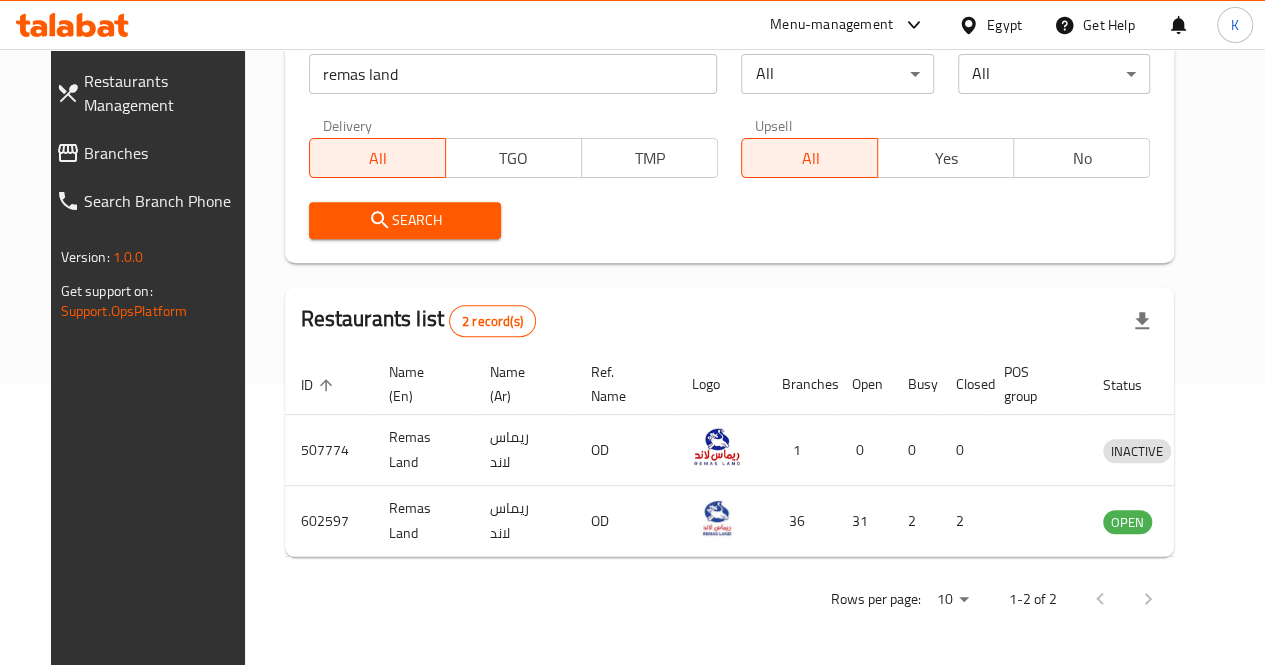 click on "Rows per page: 10 1-2 of 2" at bounding box center [730, 599] 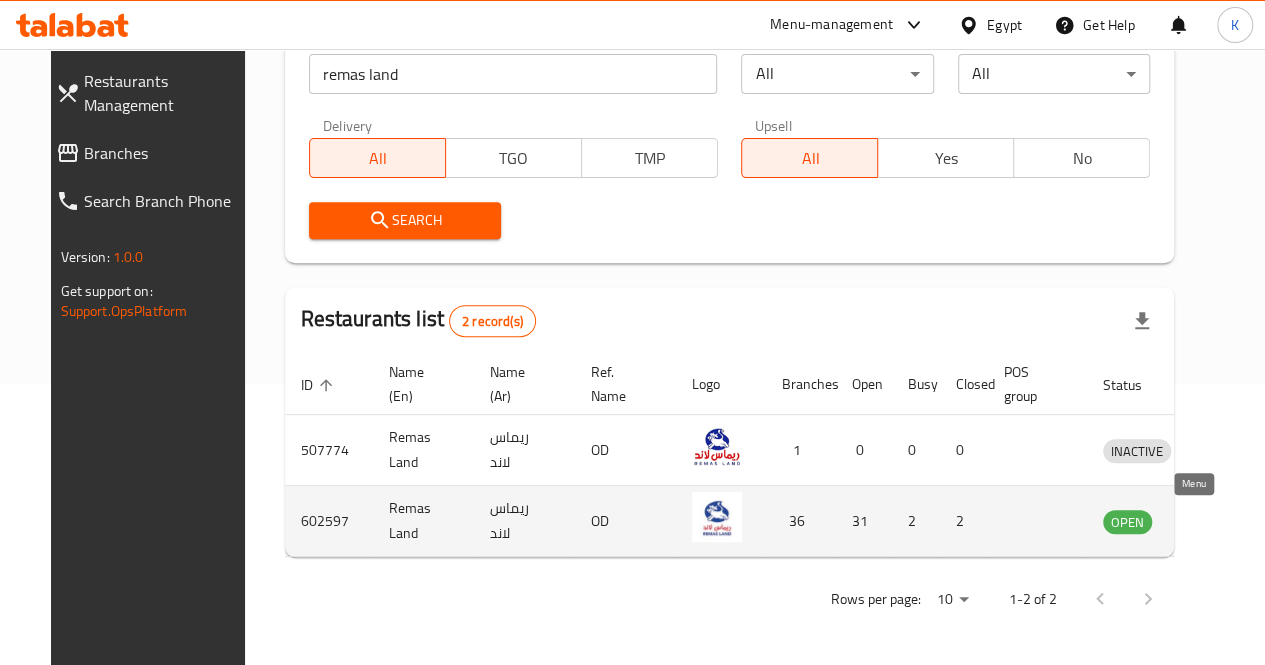 click 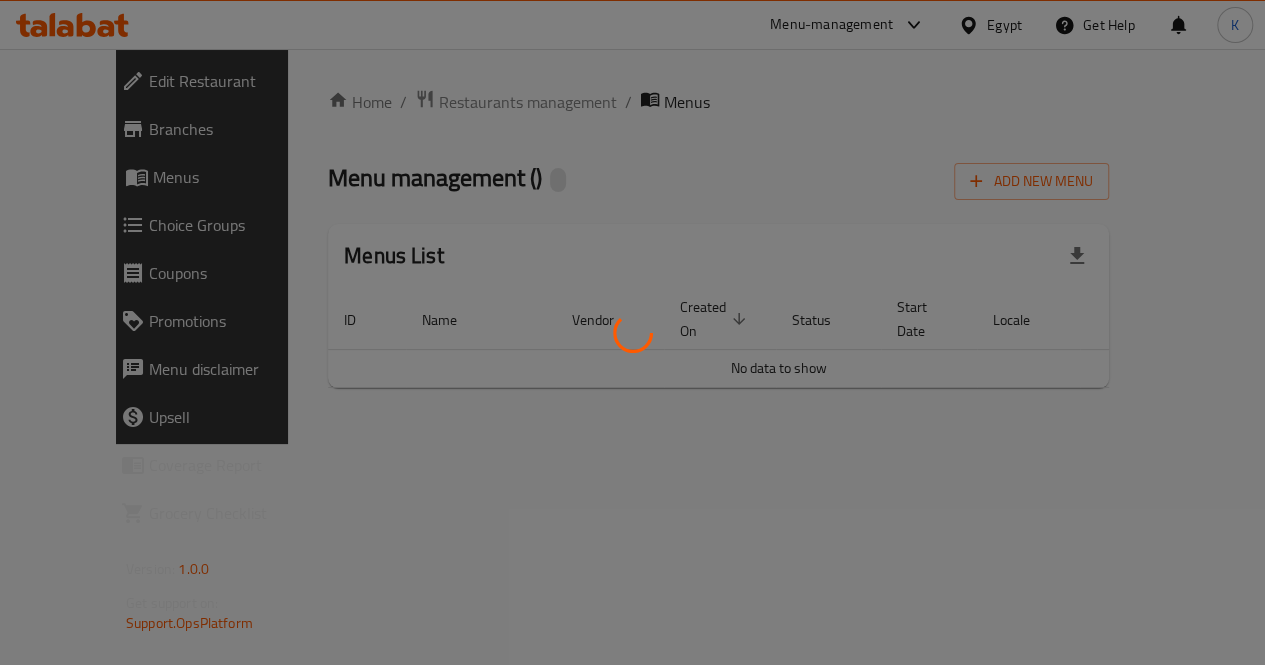 scroll, scrollTop: 0, scrollLeft: 0, axis: both 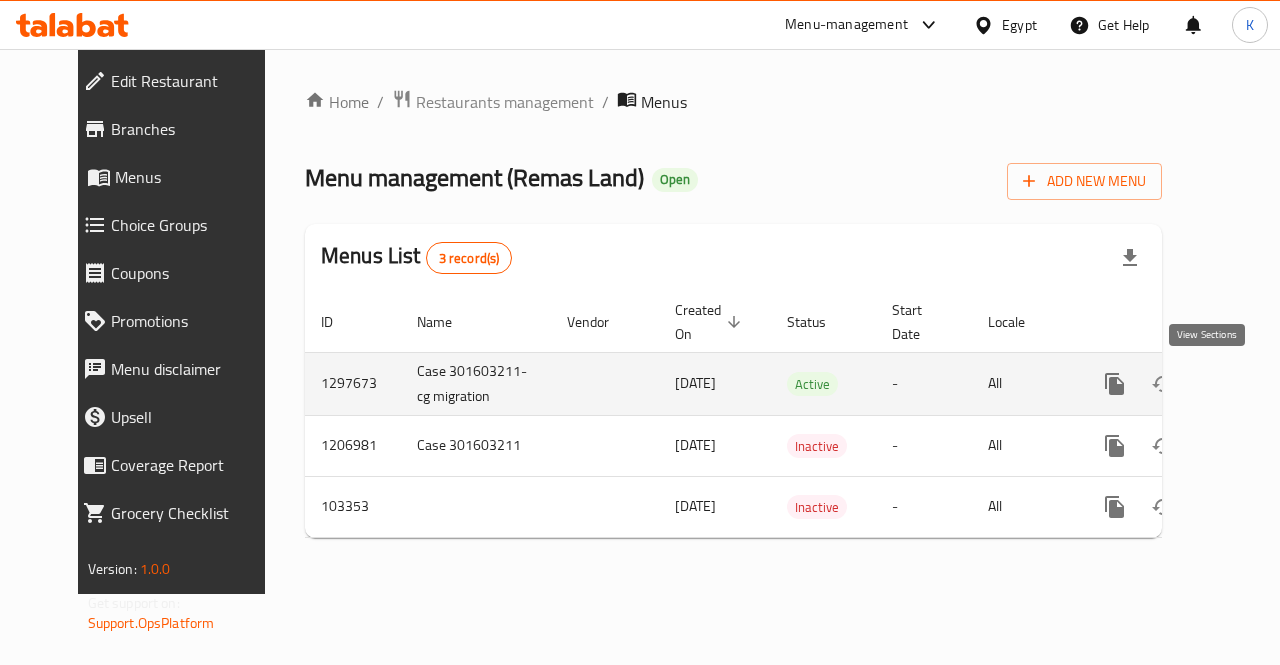 click 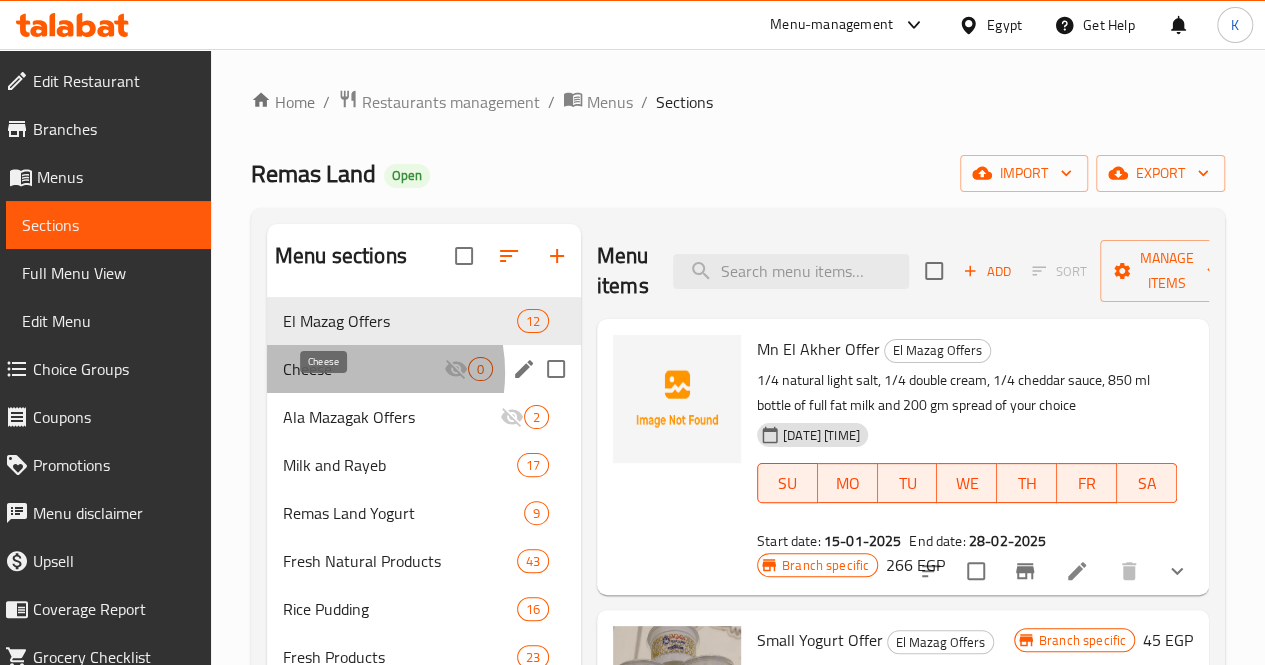 click on "Cheese" at bounding box center [363, 369] 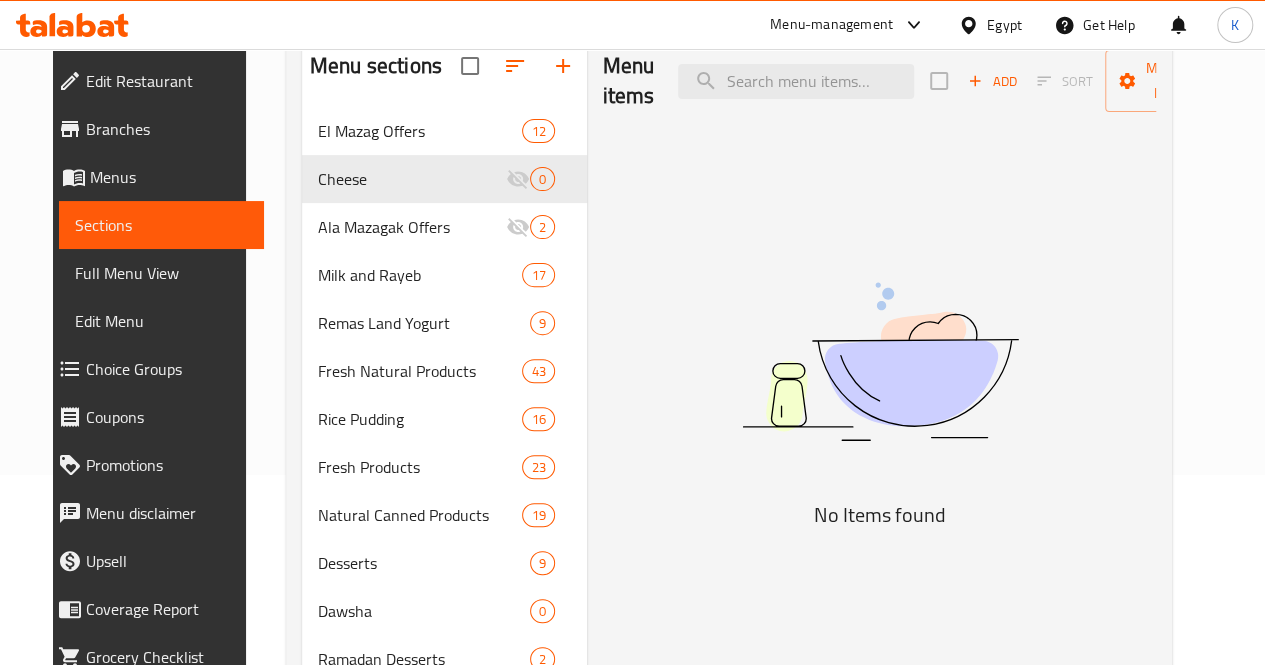 scroll, scrollTop: 148, scrollLeft: 0, axis: vertical 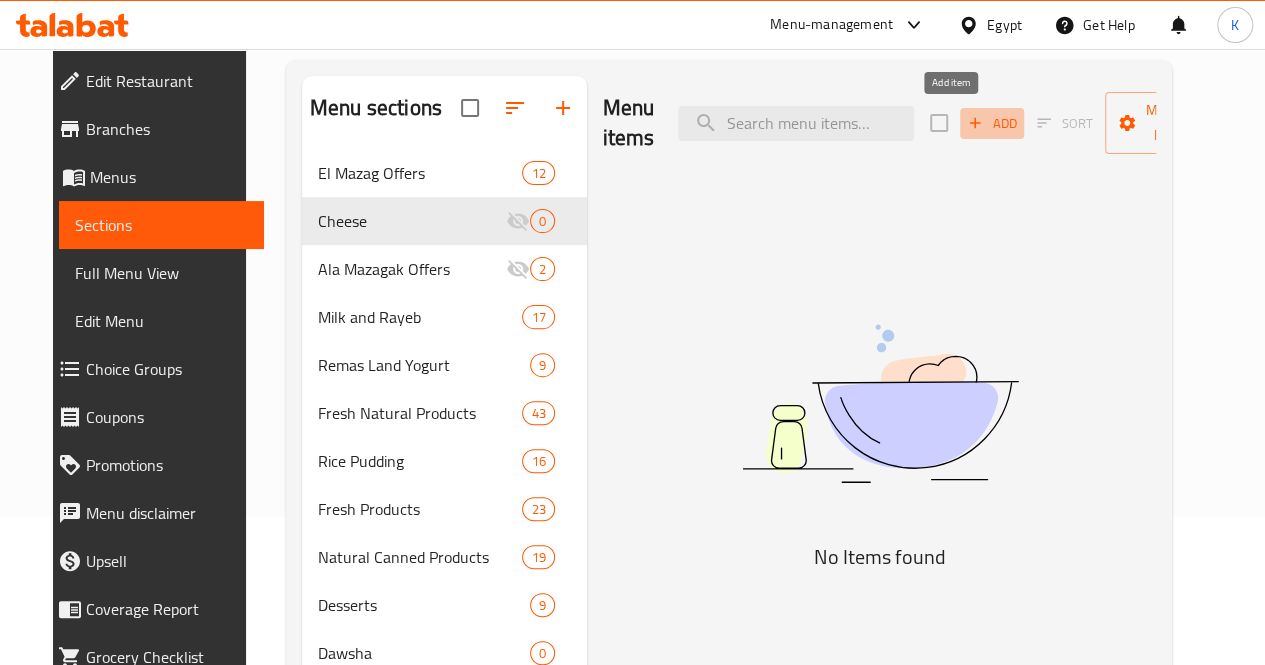 click on "Add" at bounding box center (992, 123) 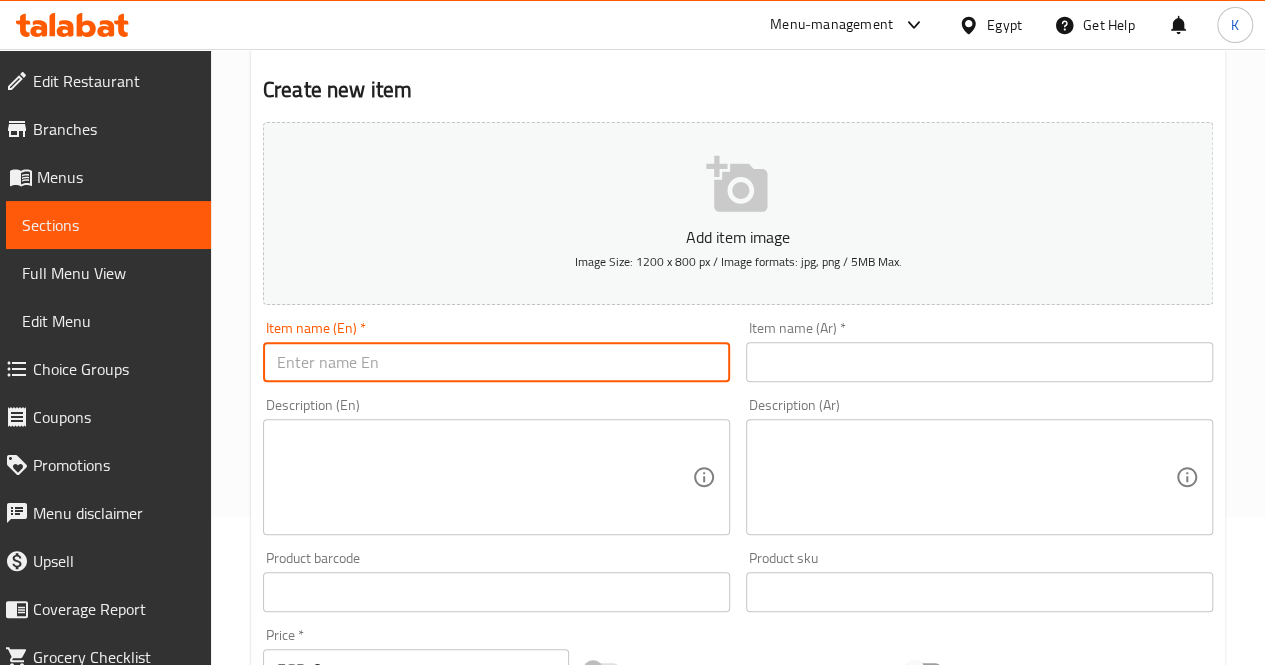 click at bounding box center (496, 362) 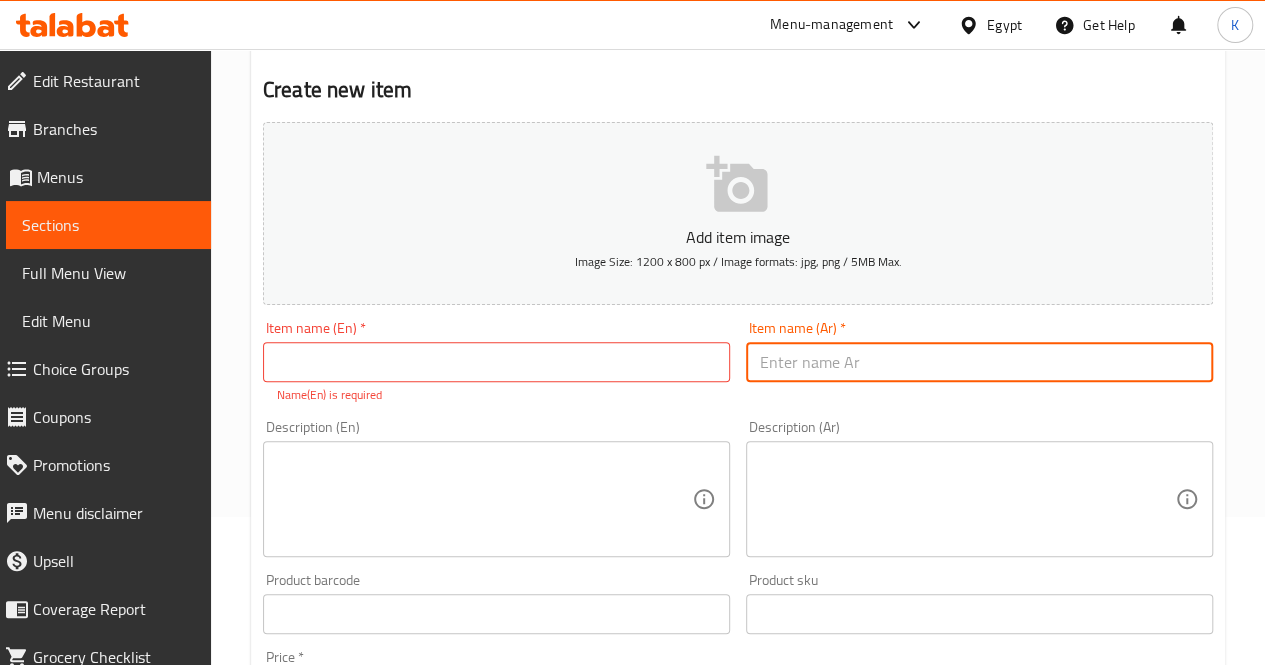 click at bounding box center [979, 362] 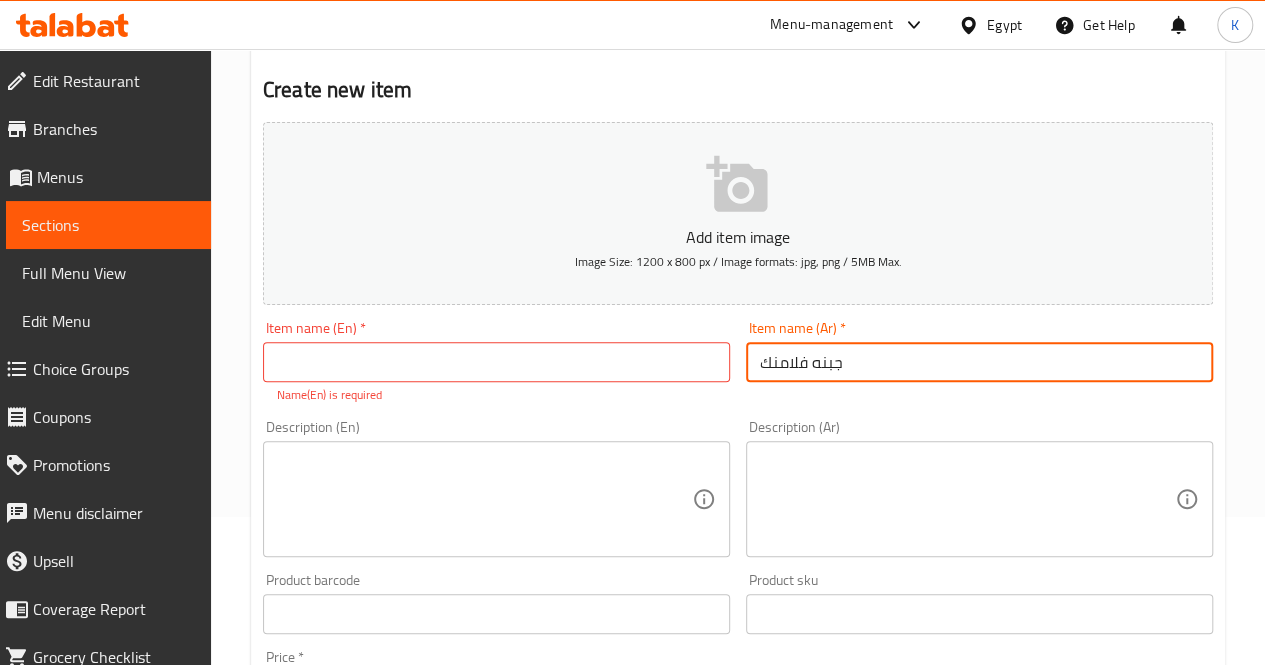 type on "جبنه فلامنك" 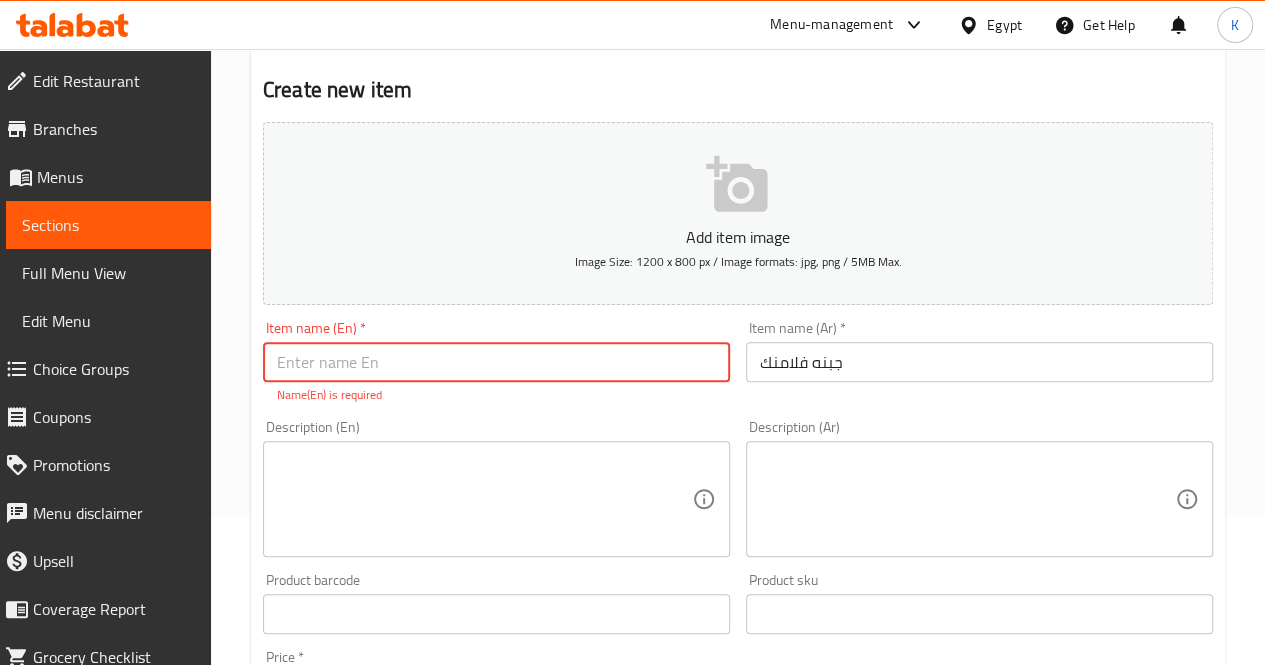 paste on "Flamenco cheese" 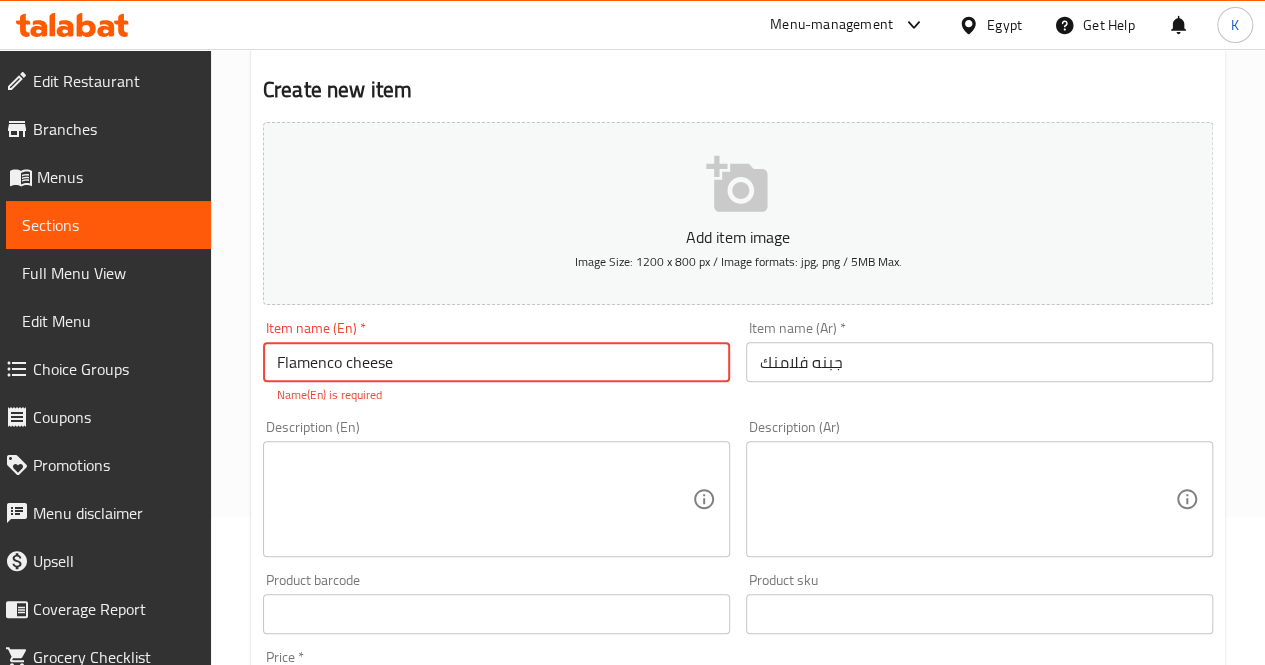 type on "Flamenco cheese" 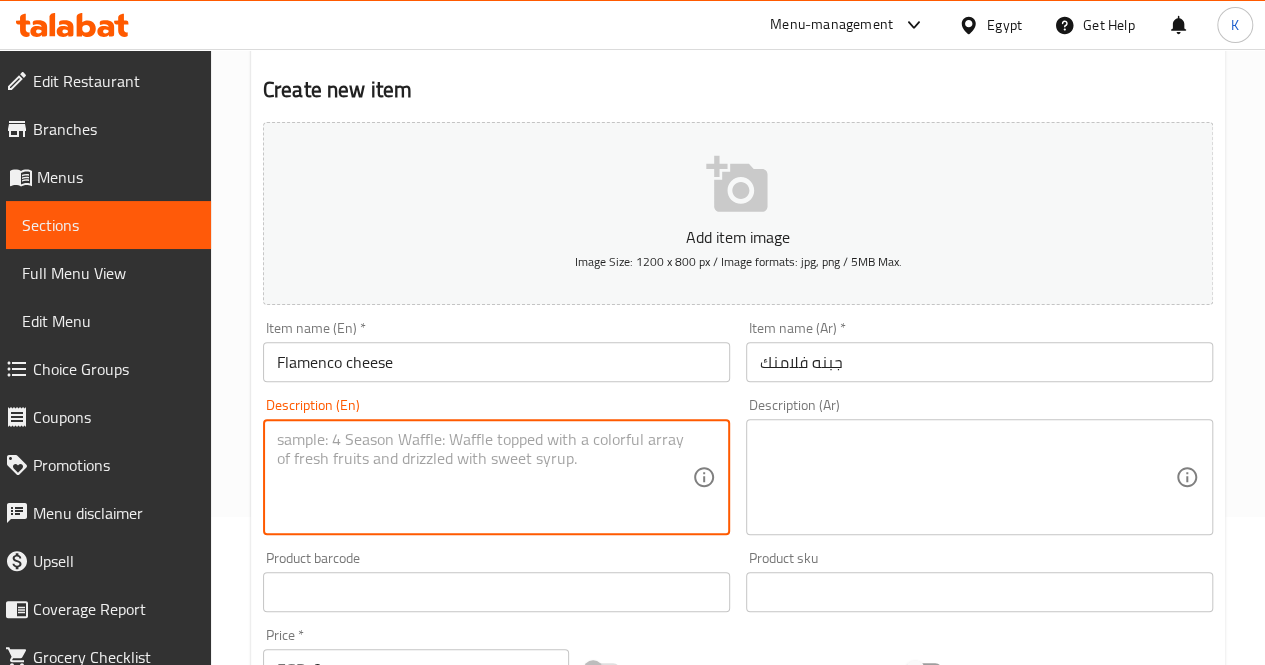 click at bounding box center (484, 477) 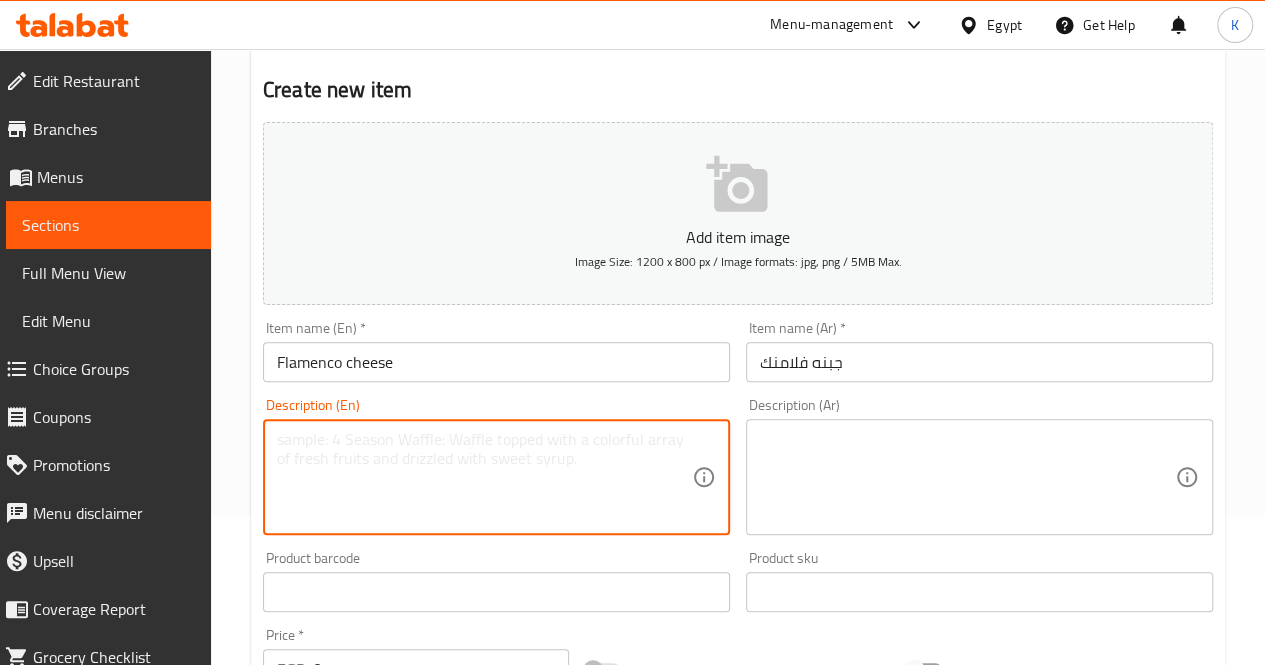 paste on "Soft yellow cheese with a mild and pleasant taste" 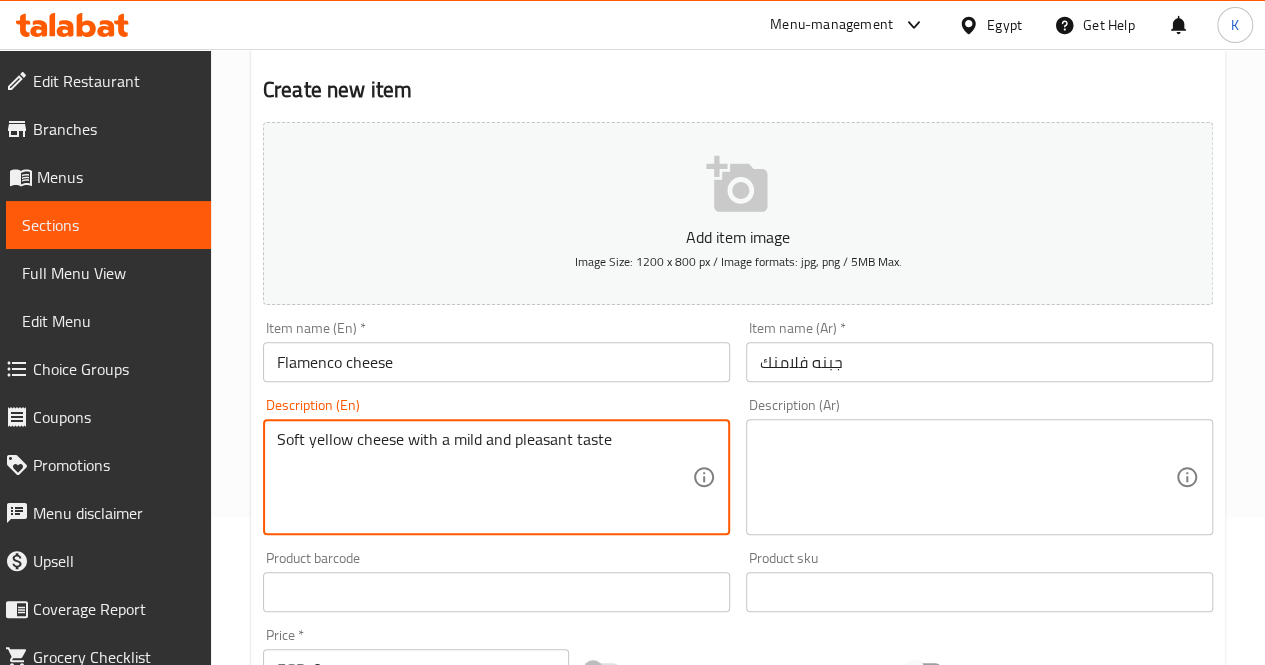 type on "Soft yellow cheese with a mild and pleasant taste" 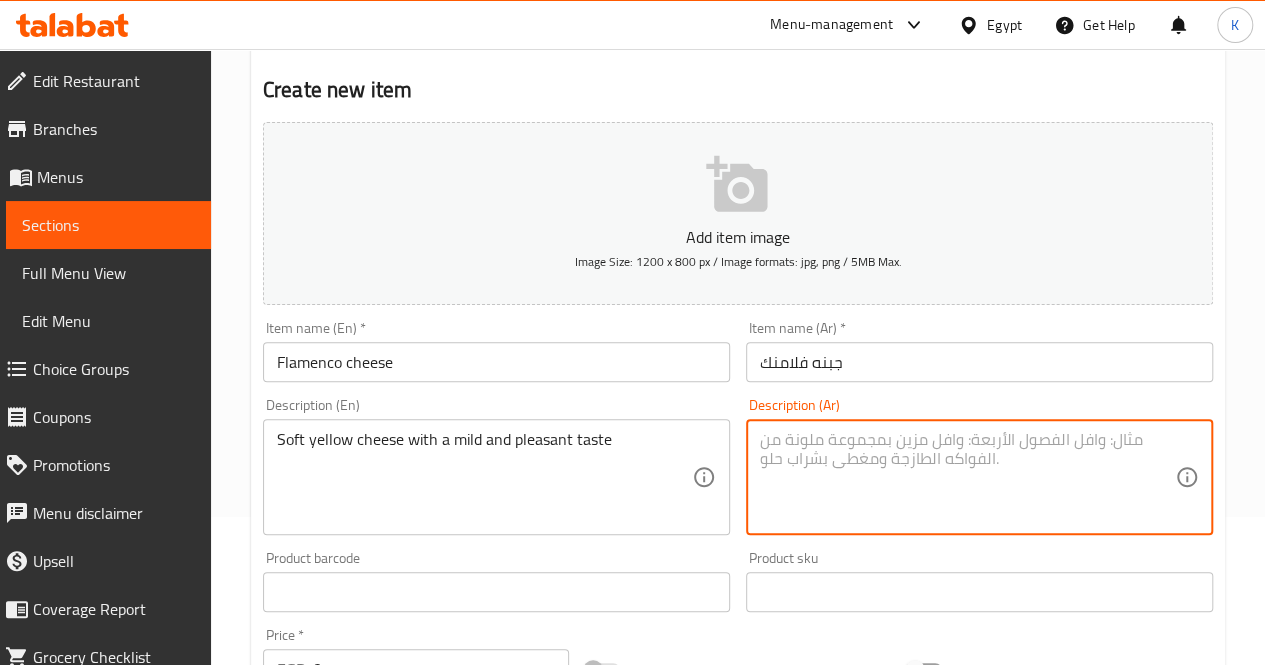 click at bounding box center (967, 477) 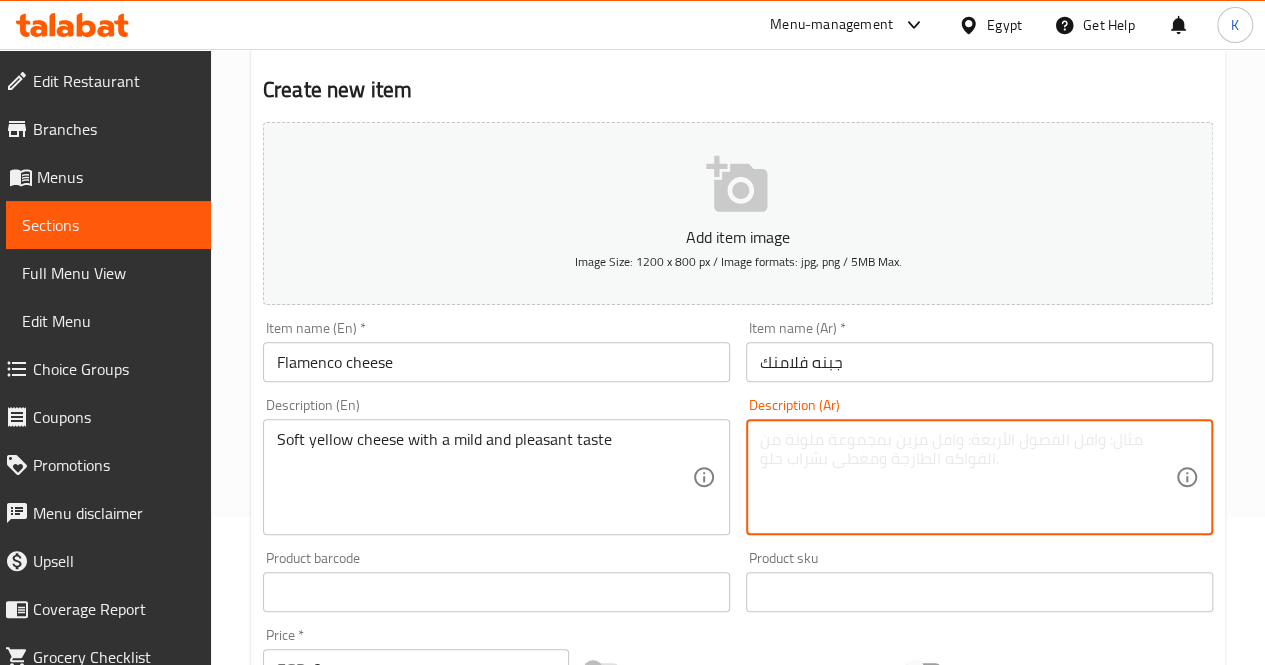 paste on "جبنة صفراء ناعمة وطعمها خفيف ومحبوب" 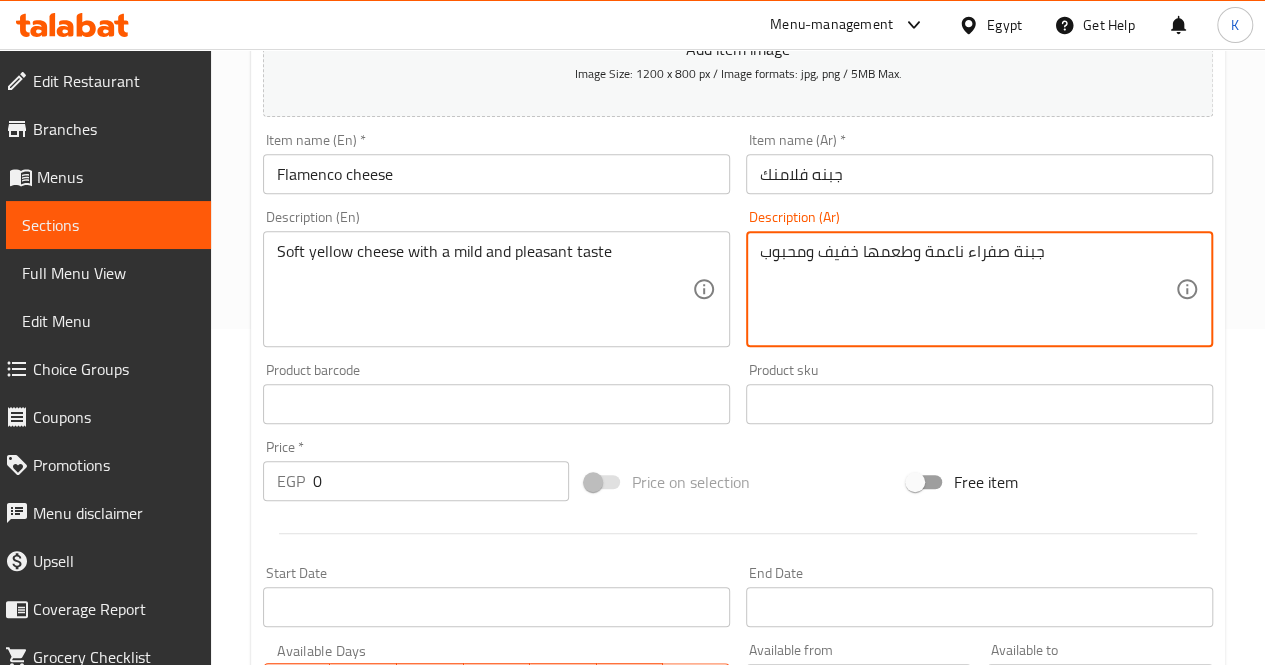 scroll, scrollTop: 343, scrollLeft: 0, axis: vertical 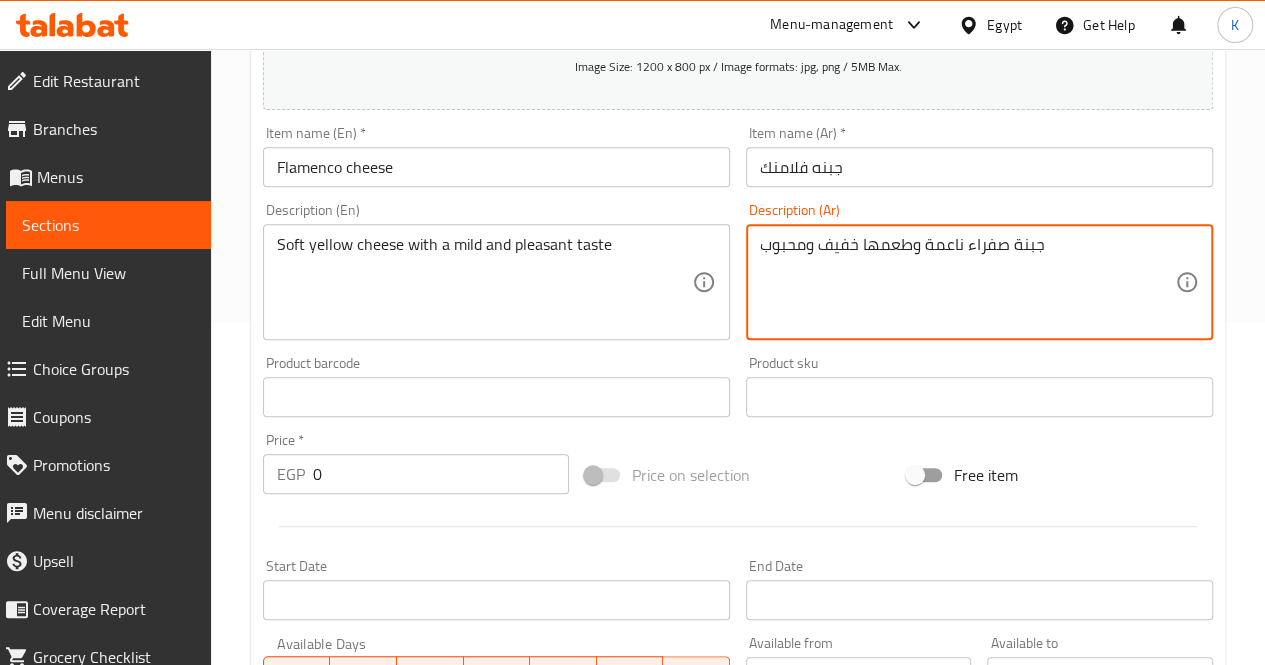 type on "جبنة صفراء ناعمة وطعمها خفيف ومحبوب" 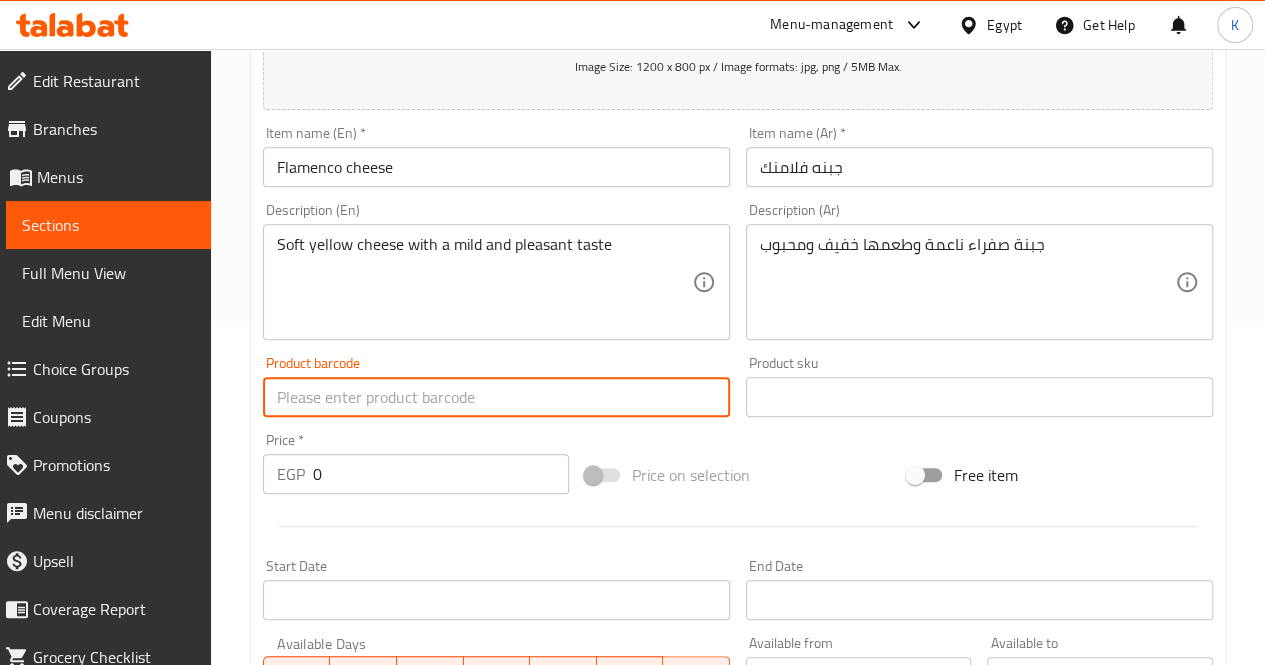 click at bounding box center (496, 397) 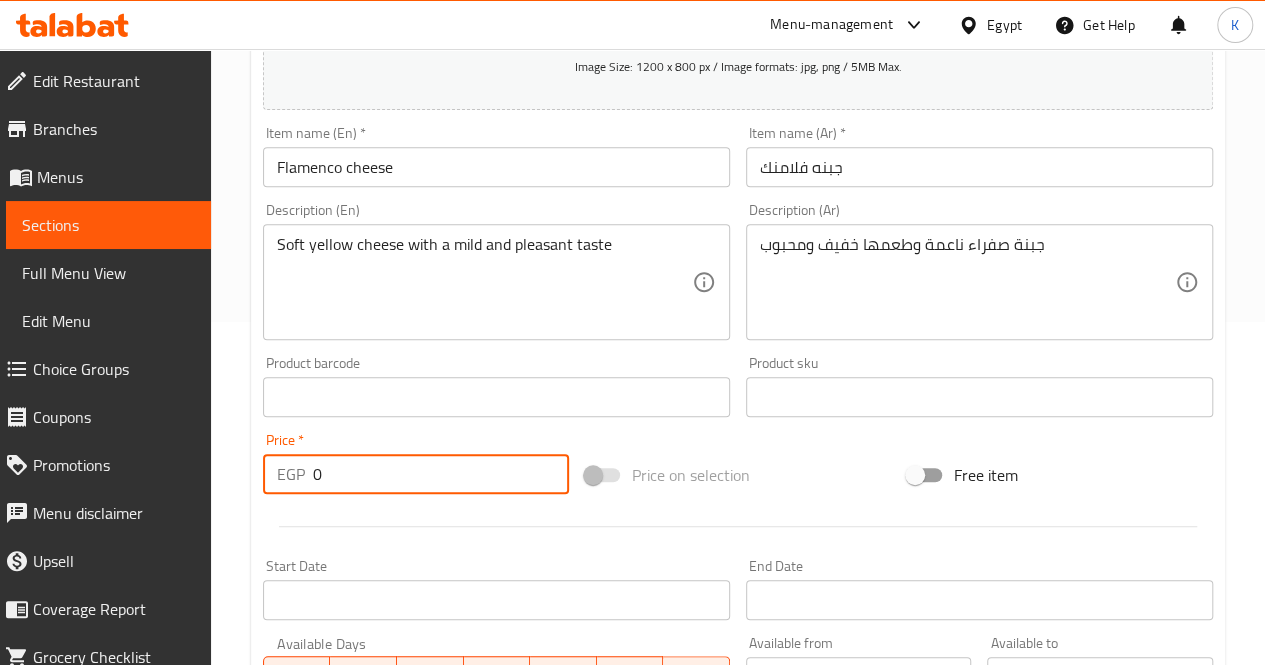 click on "0" at bounding box center (441, 474) 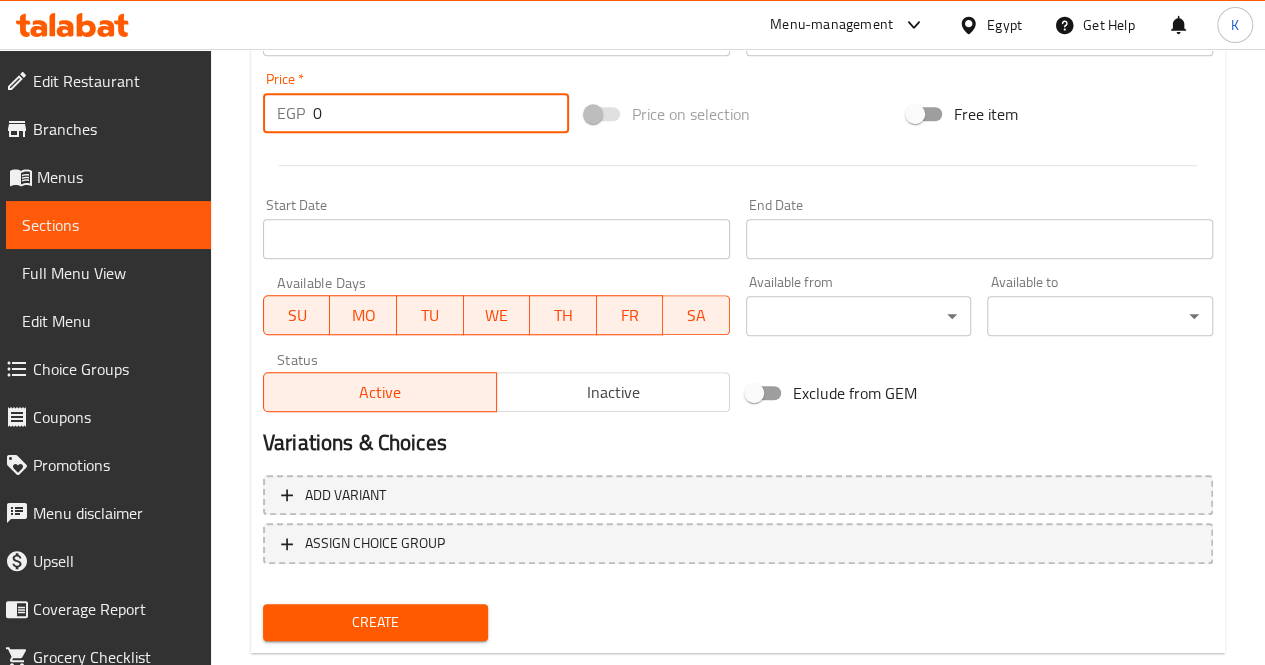 scroll, scrollTop: 702, scrollLeft: 0, axis: vertical 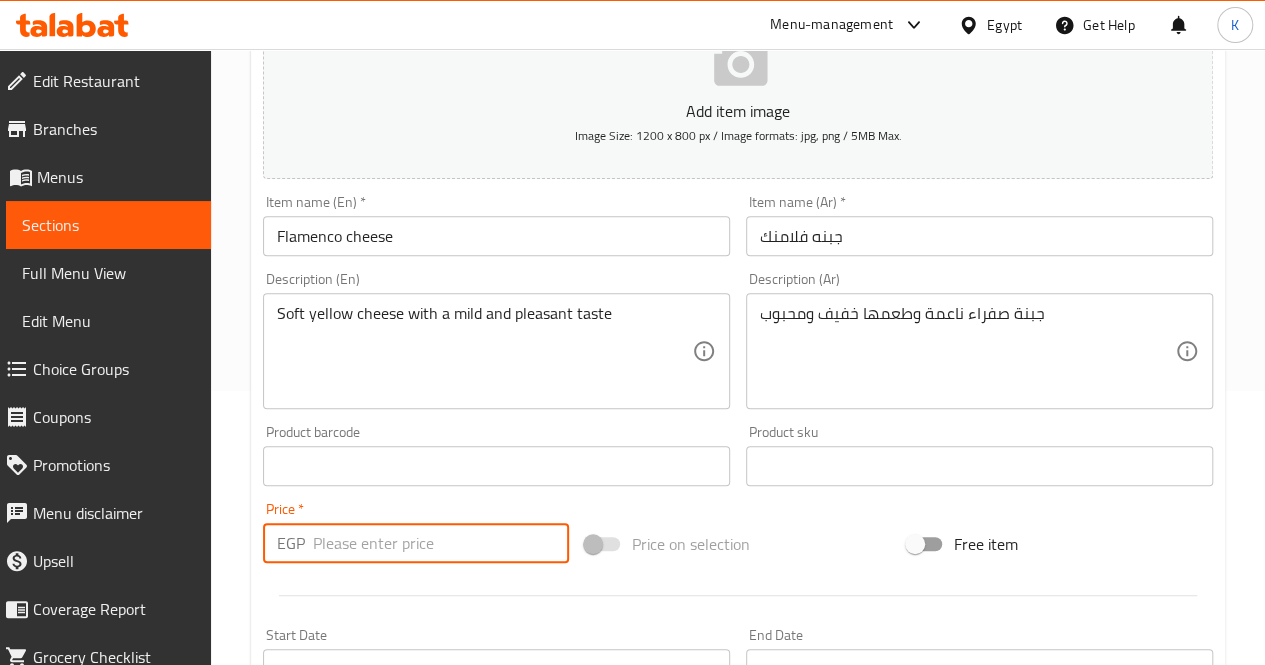 paste on "122.25" 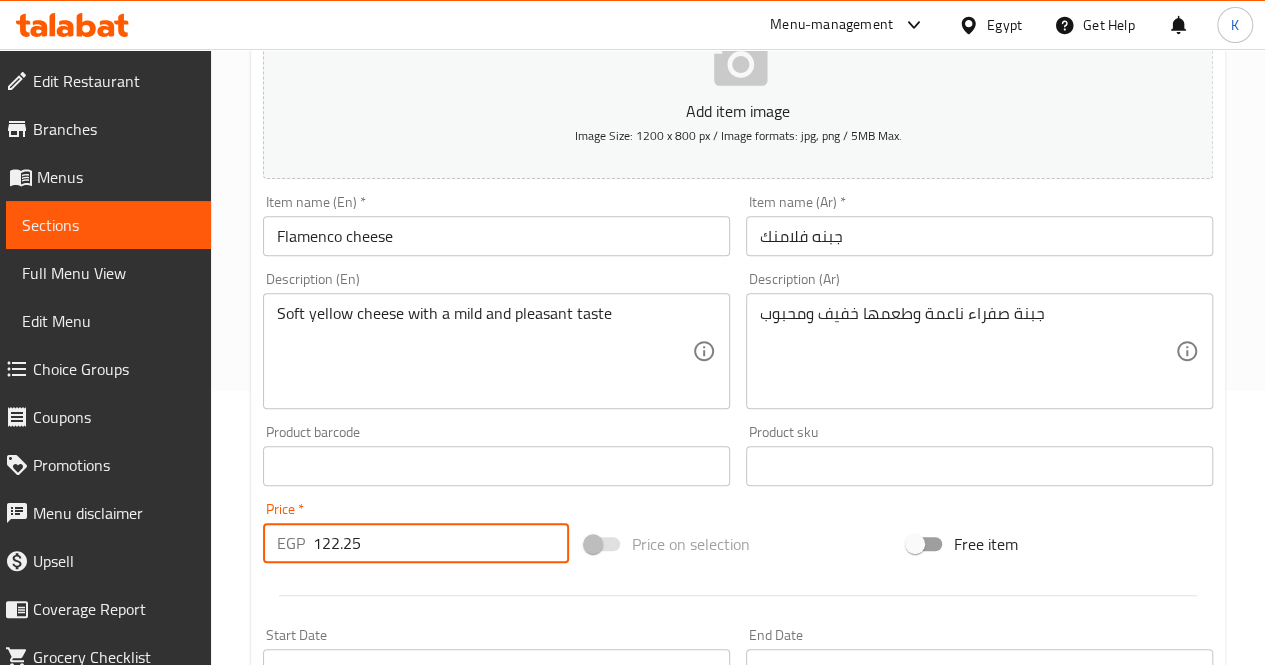 type on "122.25" 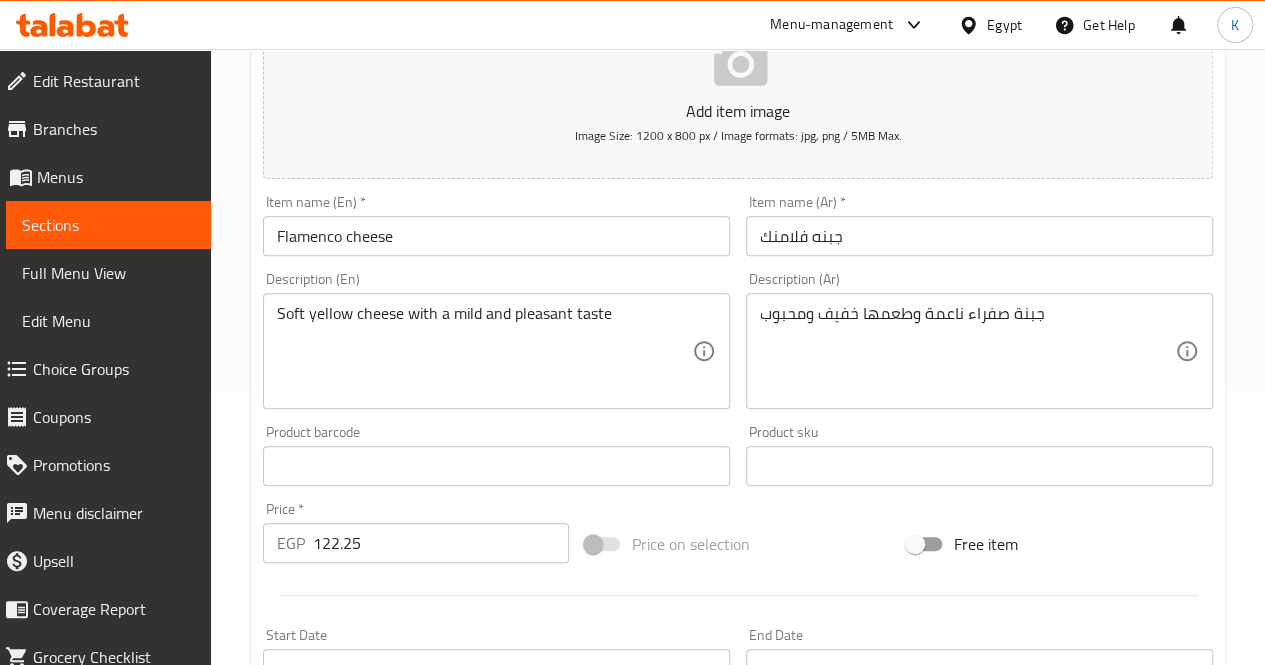 click on "Add item image Image Size: 1200 x 800 px / Image formats: jpg, png / 5MB Max. Item name (En)   * Flamenco cheese Item name (En)  * Item name (Ar)   * جبنه فلامنك Item name (Ar)  * Description (En) Soft yellow cheese with a mild and pleasant taste Description (En) Description (Ar) جبنة صفراء ناعمة وطعمها خفيف ومحبوب Description (Ar) Product barcode Product barcode Product sku Product sku Price   * EGP 122.25 Price  * Price on selection Free item Start Date Start Date End Date End Date Available Days SU MO TU WE TH FR SA Available from ​ ​ Available to ​ ​ Status Active Inactive Exclude from GEM" at bounding box center (738, 419) 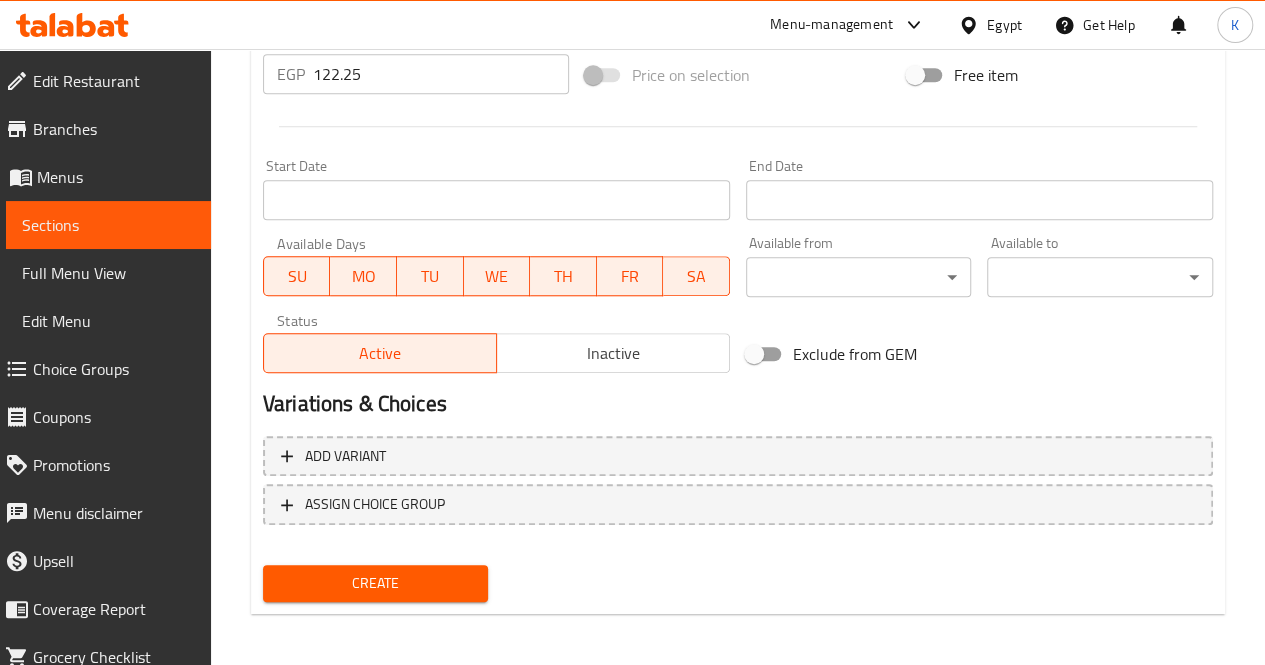 scroll, scrollTop: 745, scrollLeft: 0, axis: vertical 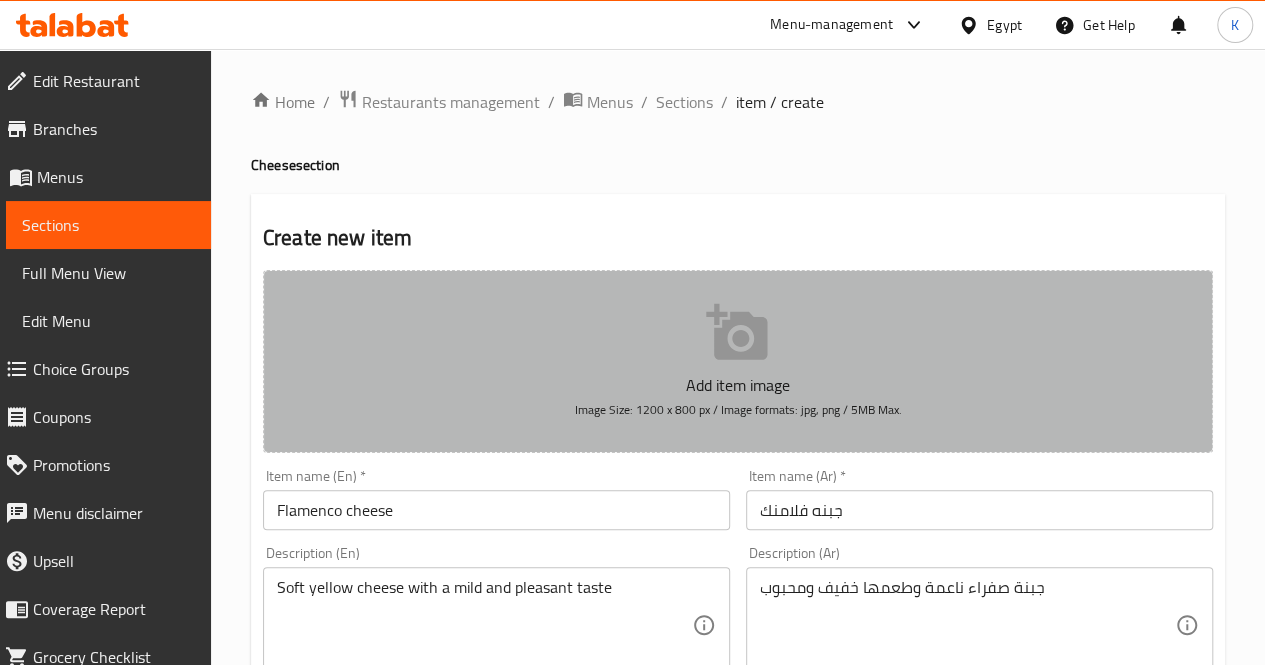 click on "Add item image Image Size: 1200 x 800 px / Image formats: jpg, png / 5MB Max." at bounding box center [738, 361] 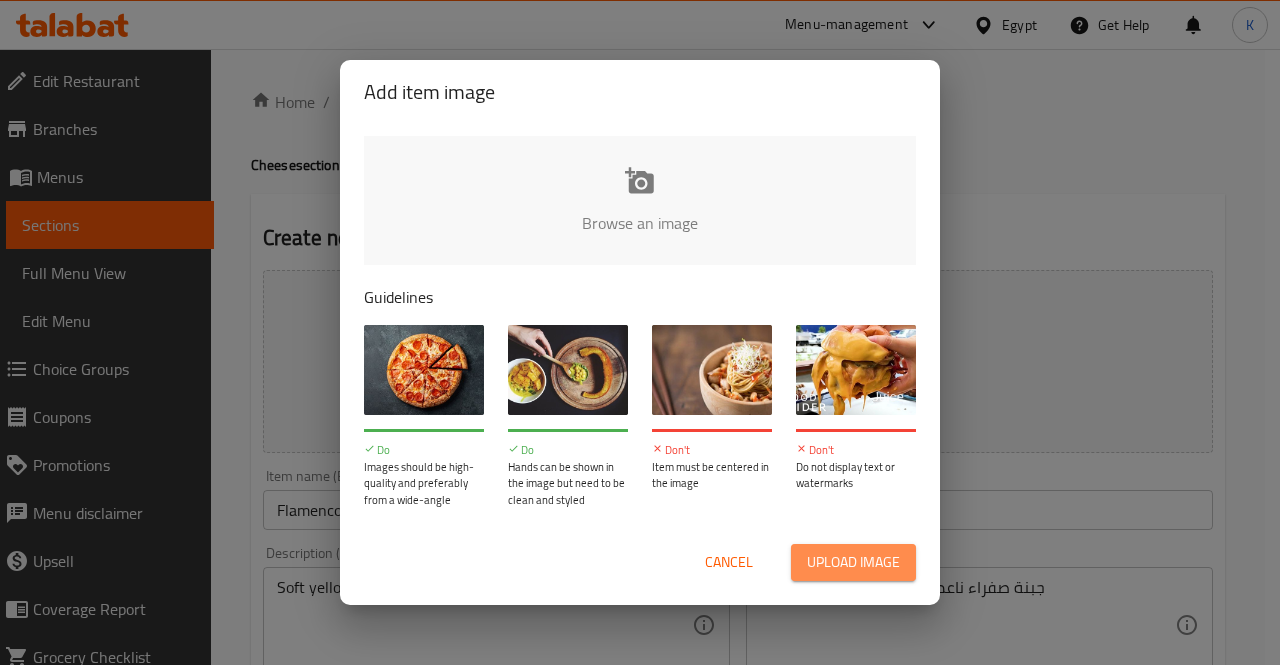 click on "Upload image" at bounding box center (853, 562) 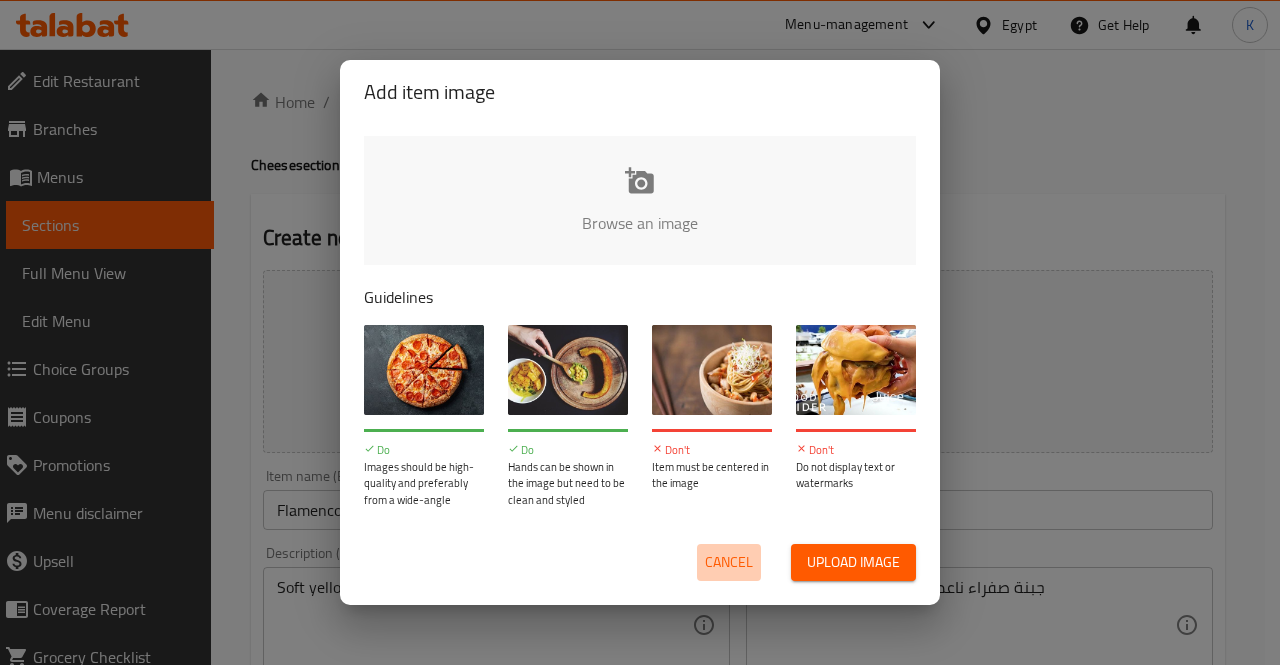 click on "Cancel" at bounding box center [729, 562] 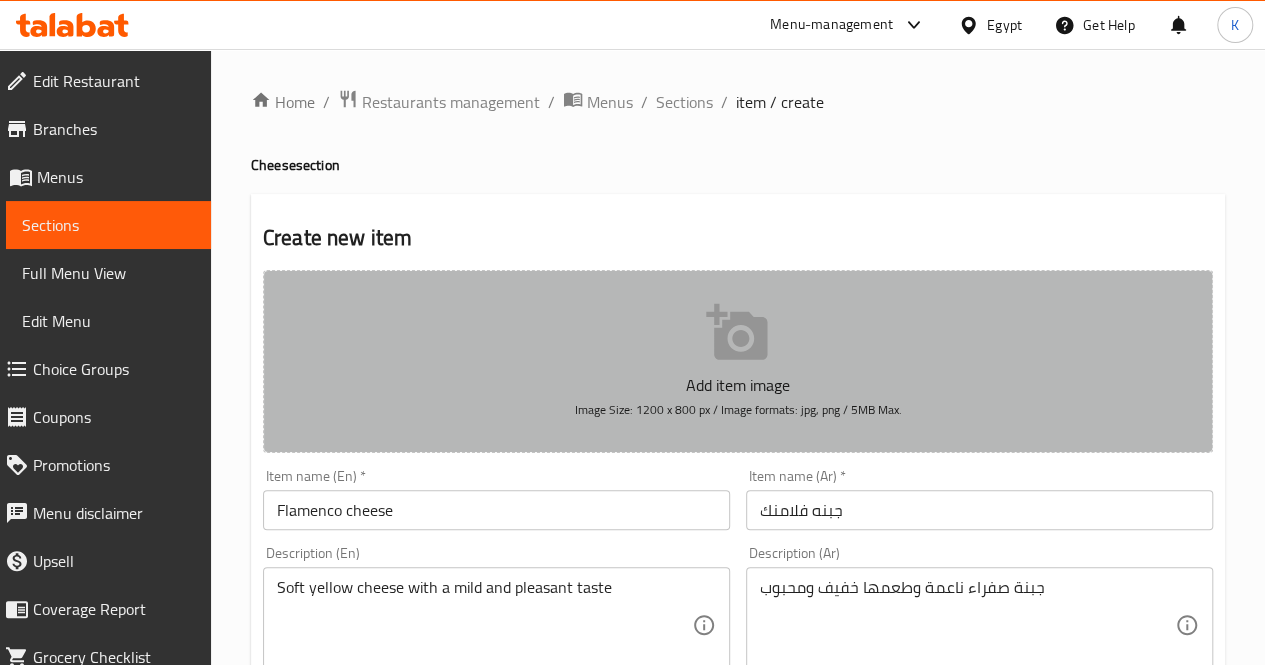 click 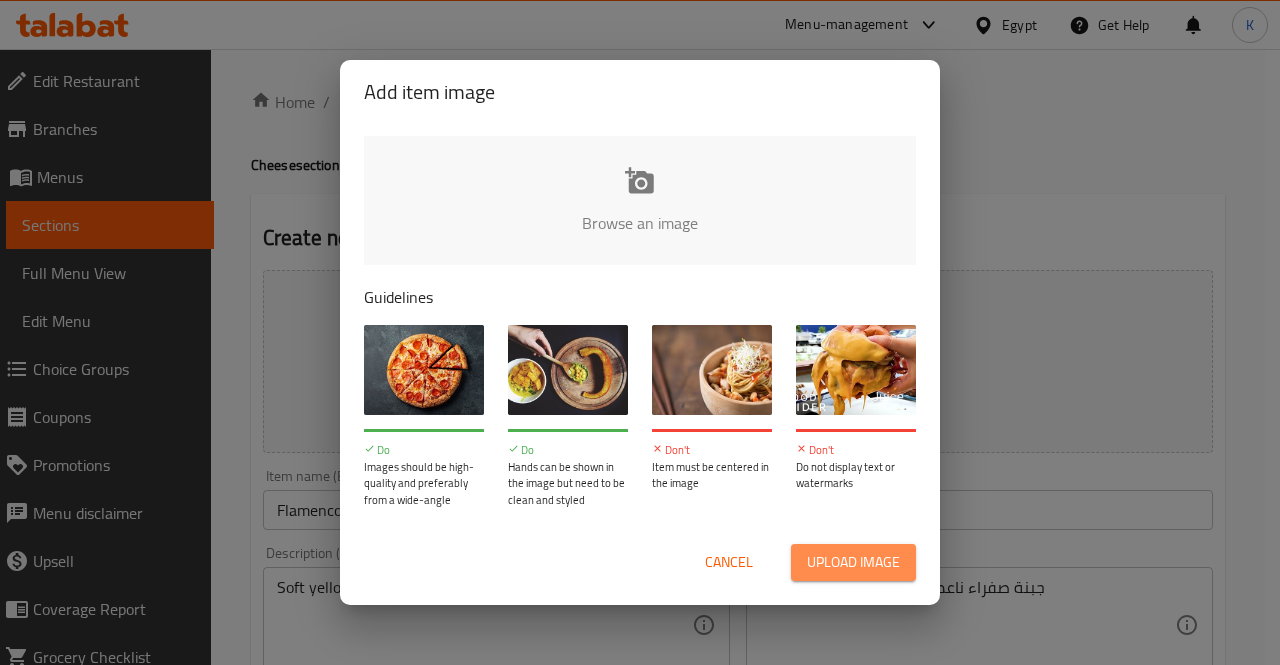 click on "Upload image" at bounding box center [853, 562] 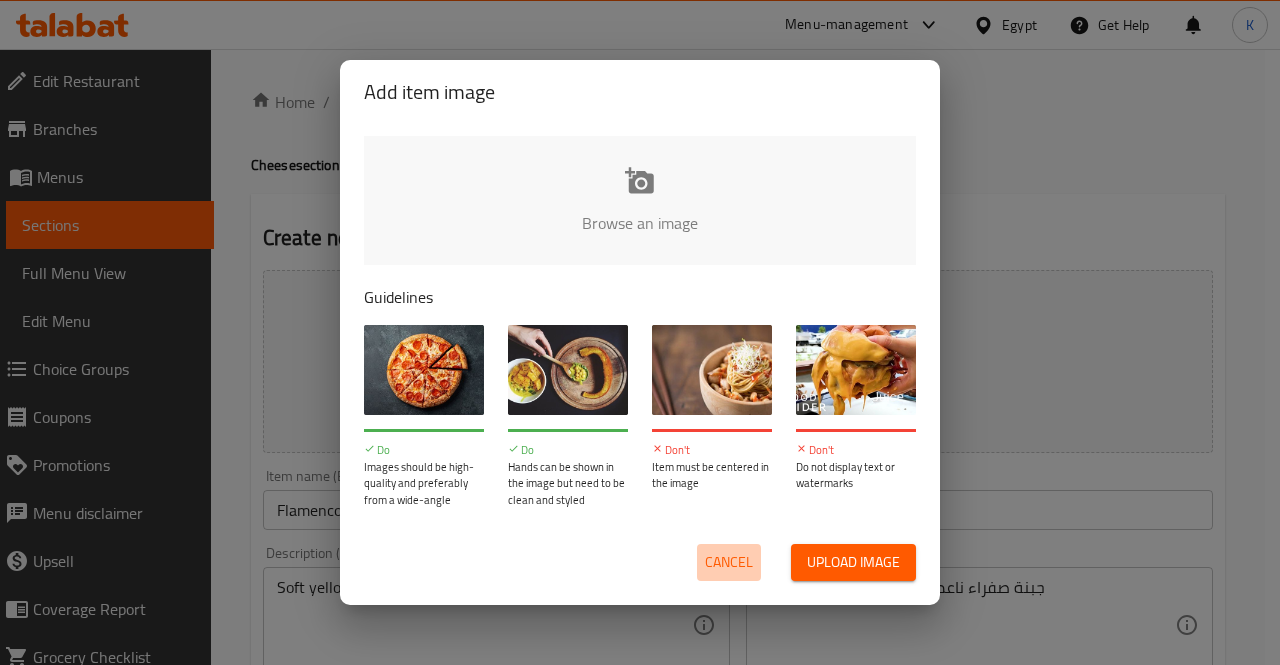 click on "Cancel" at bounding box center [729, 562] 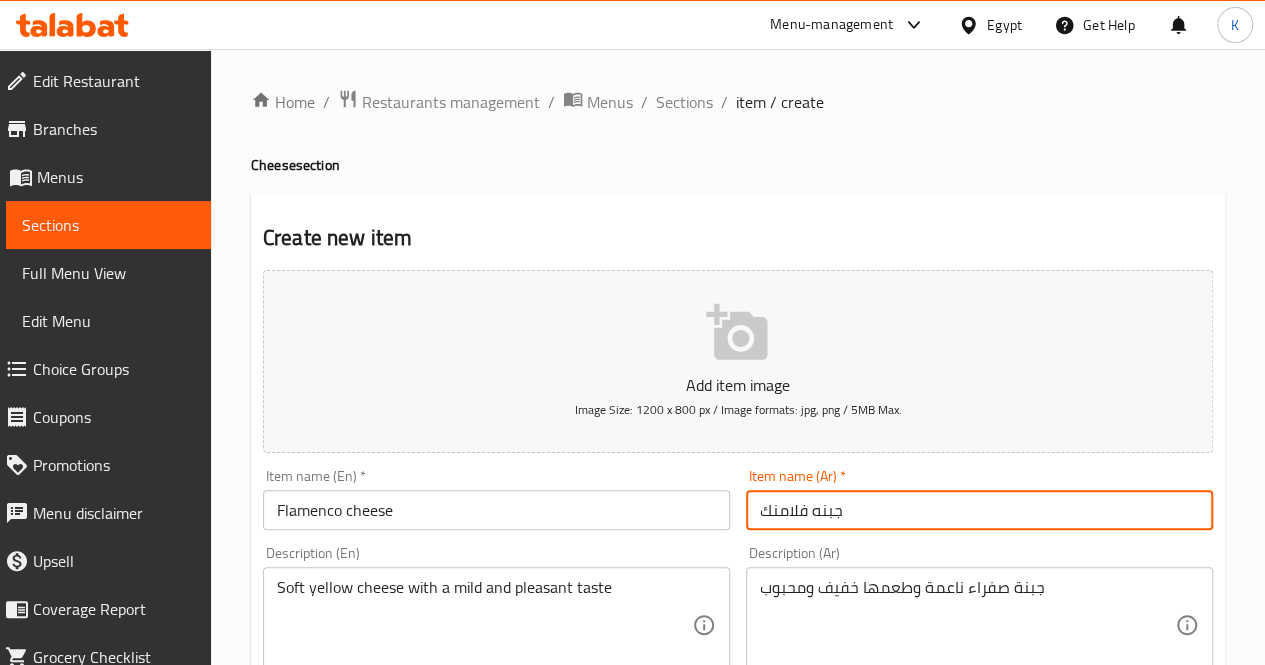 click on "جبنه فلامنك" at bounding box center (979, 510) 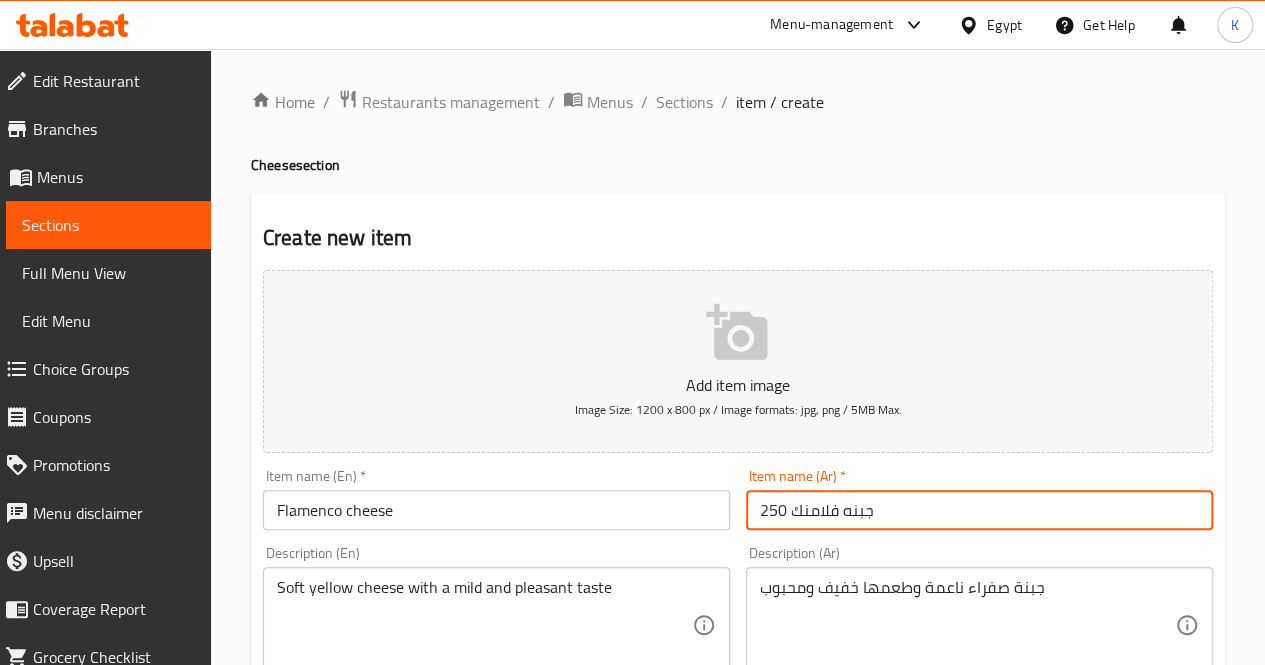 click on "250 جبنه فلامنك" at bounding box center (979, 510) 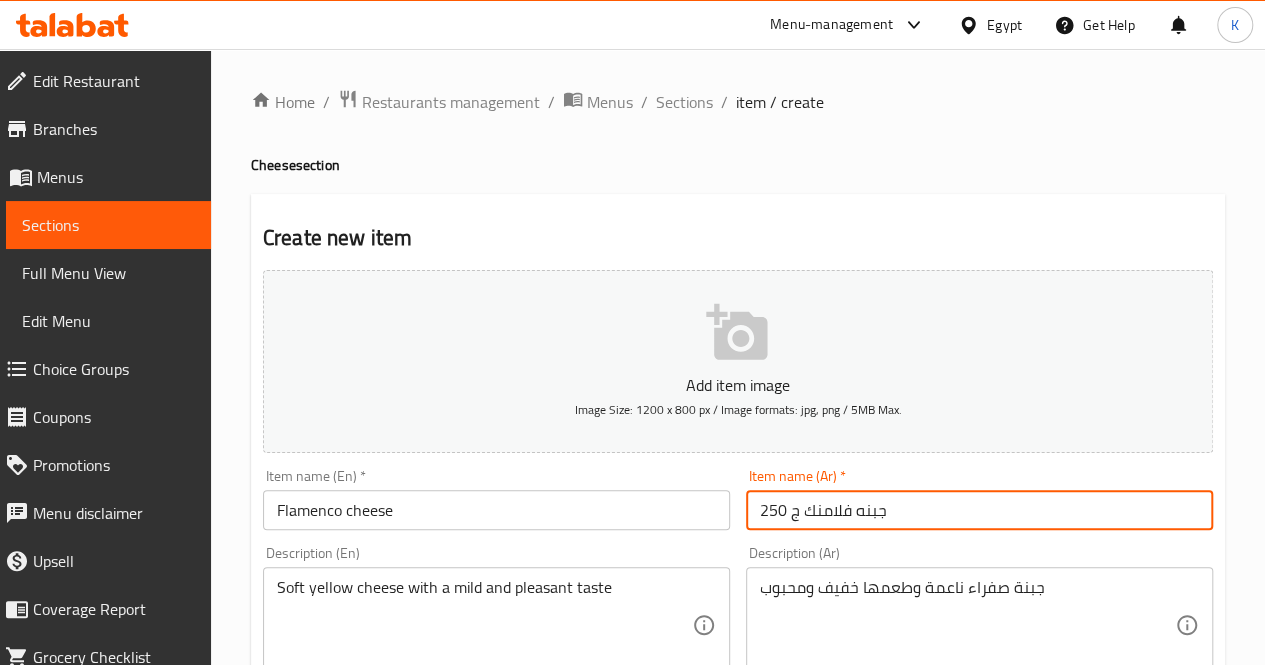 drag, startPoint x: 758, startPoint y: 506, endPoint x: 797, endPoint y: 514, distance: 39.812057 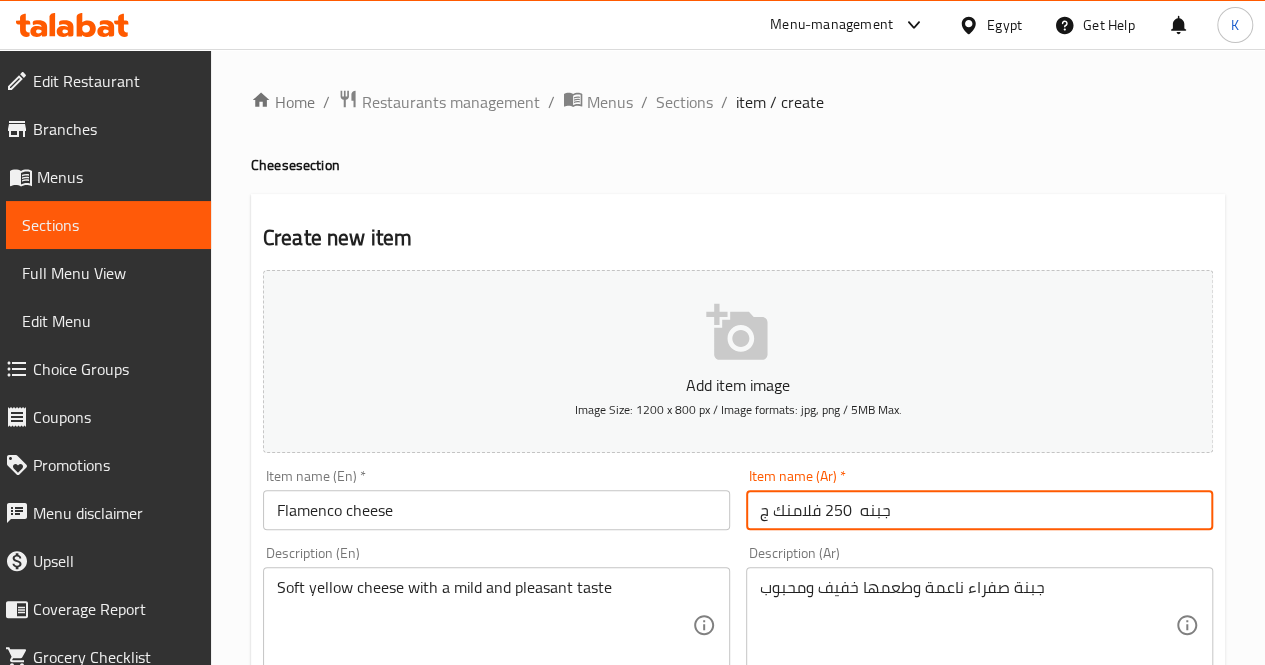 click on "جبنه  250 فلامنك ج" at bounding box center [979, 510] 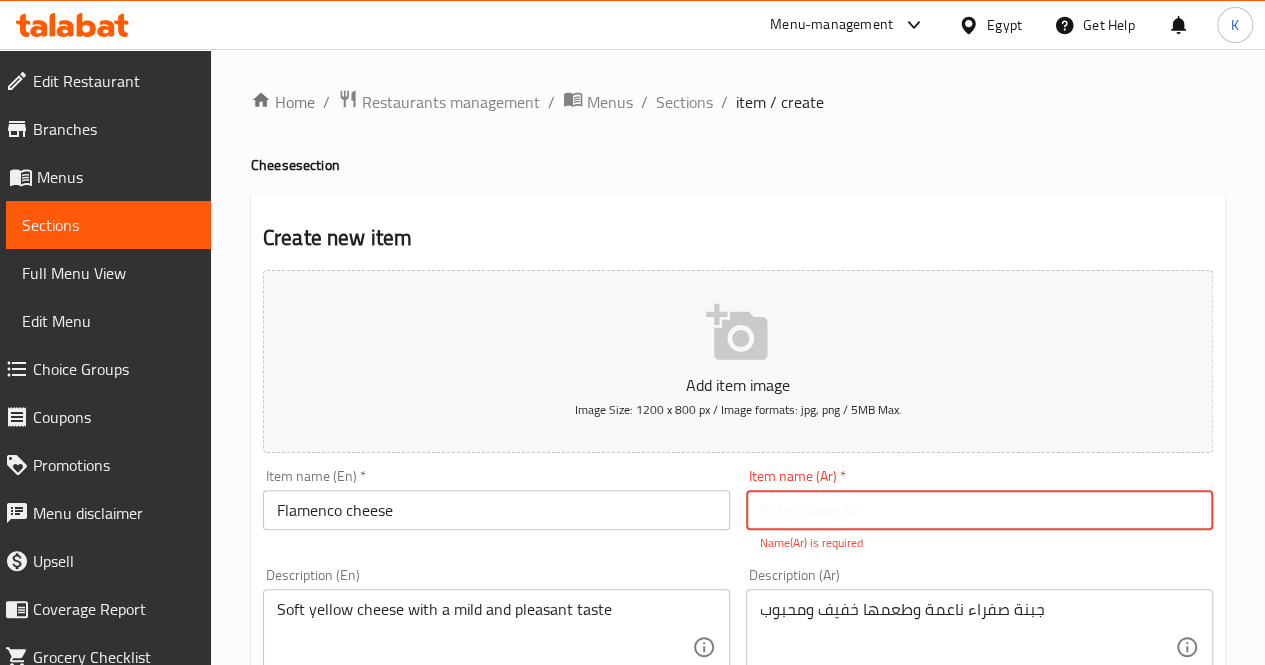 paste on "جبنه فلامنك" 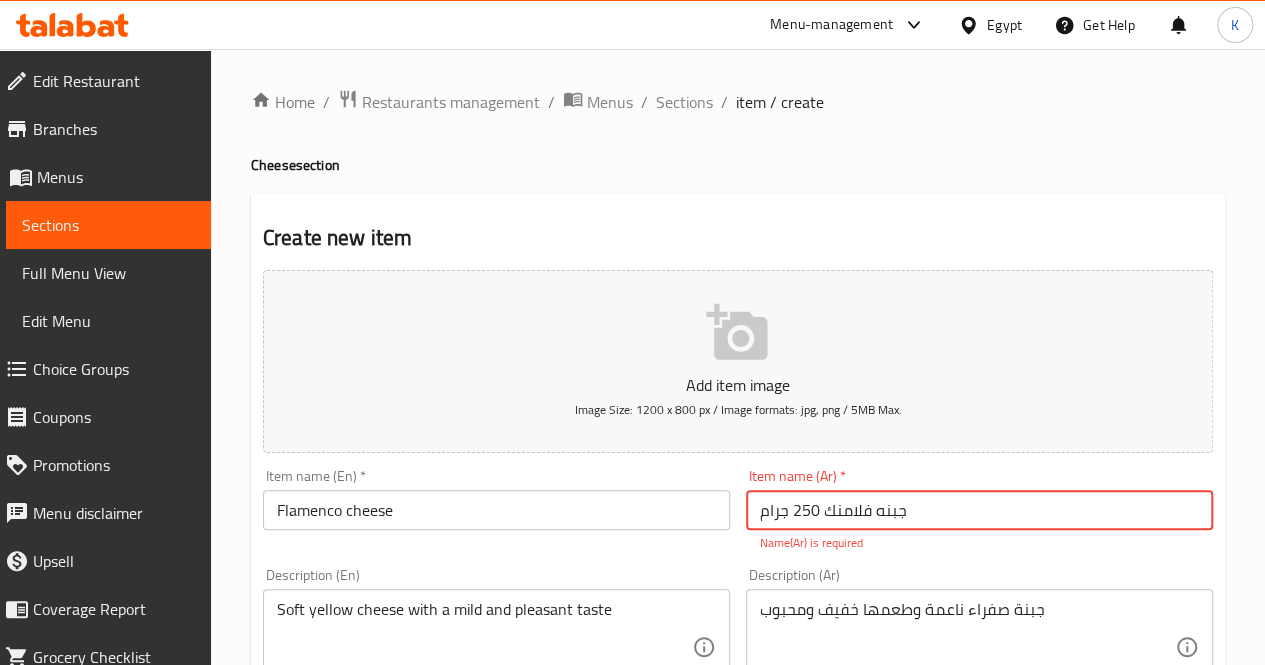 type on "جبنه فلامنك 250 جرام" 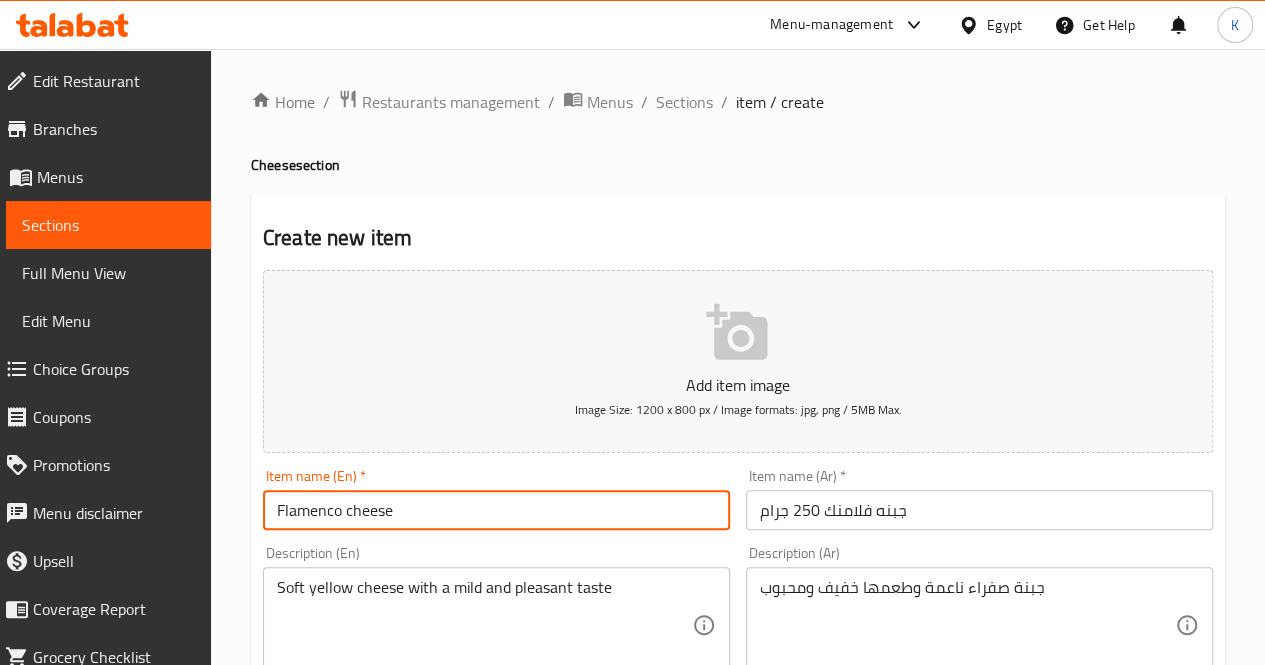 click on "Flamenco cheese" at bounding box center [496, 510] 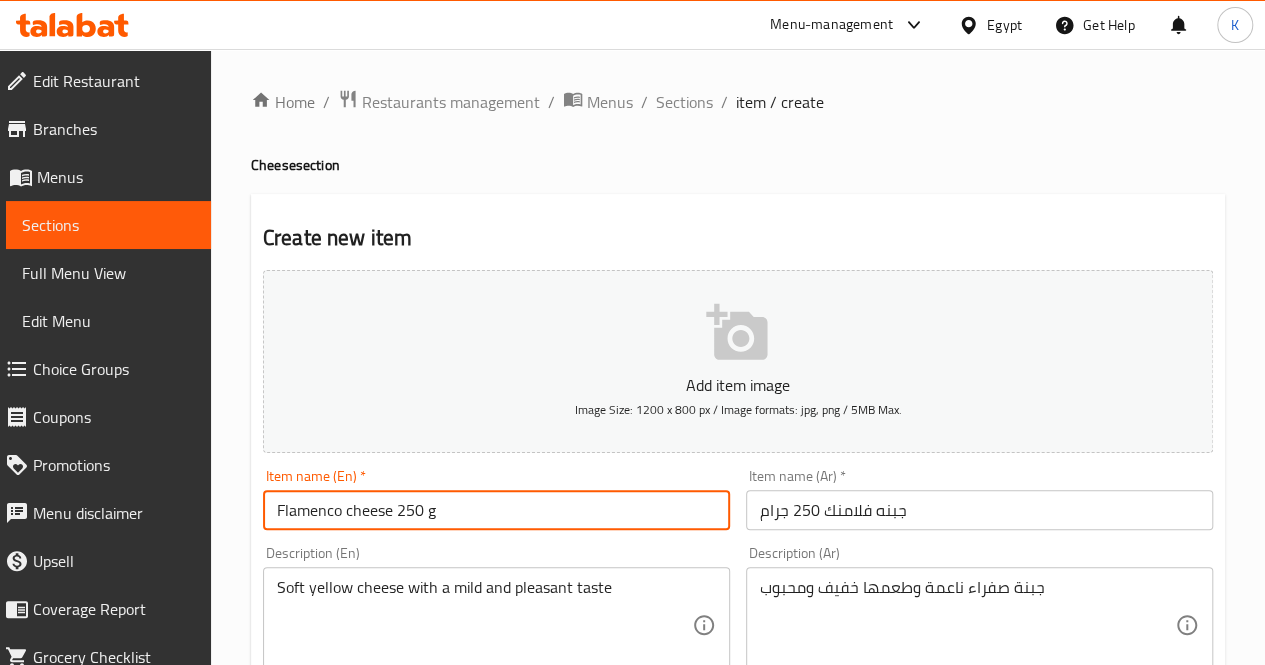 click on "Flamenco cheese 250 g" at bounding box center (496, 510) 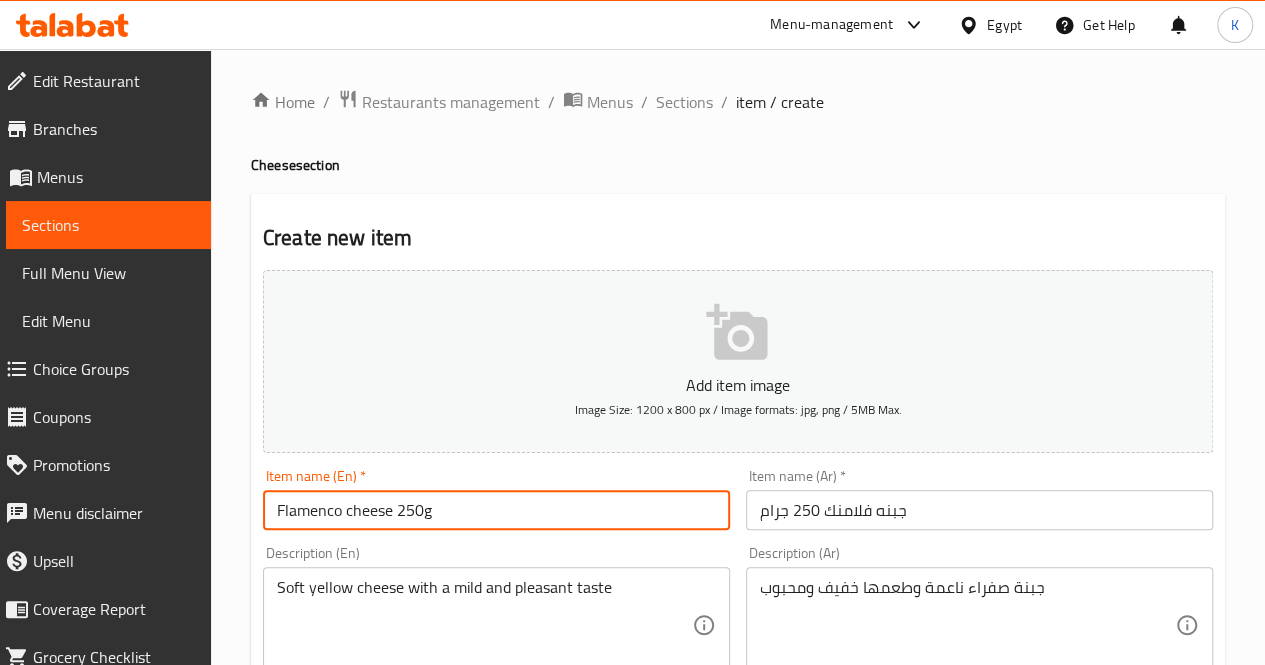 click on "Flamenco cheese 250g" at bounding box center [496, 510] 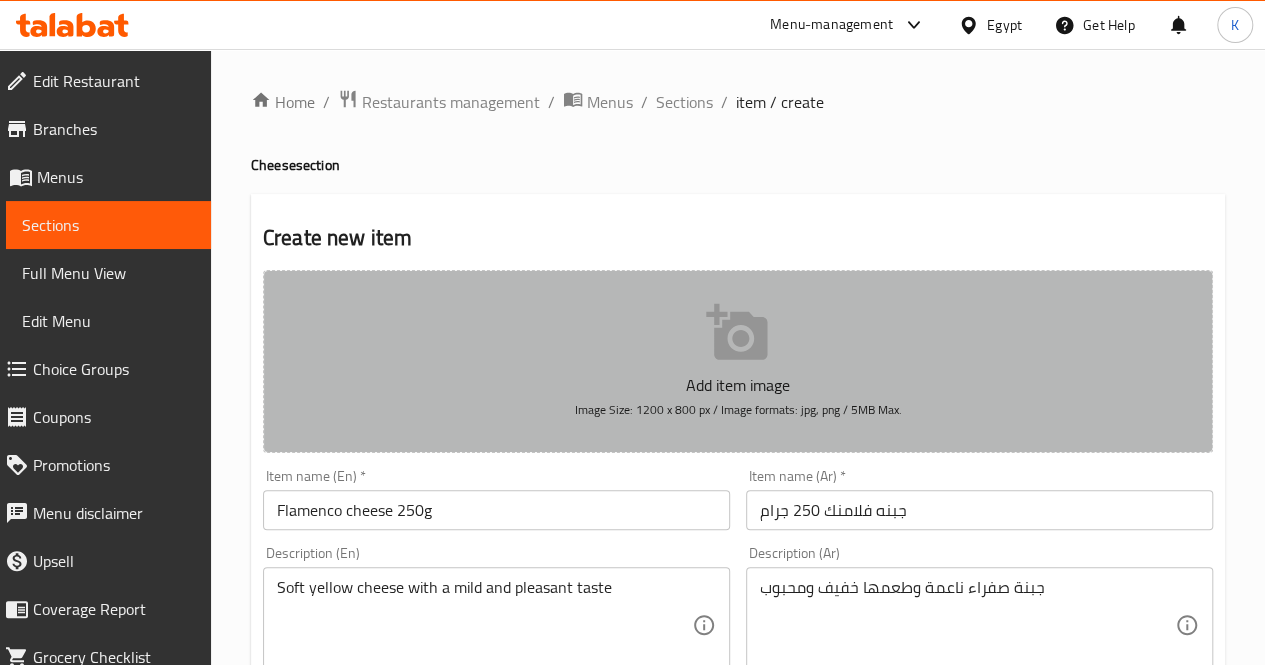 click 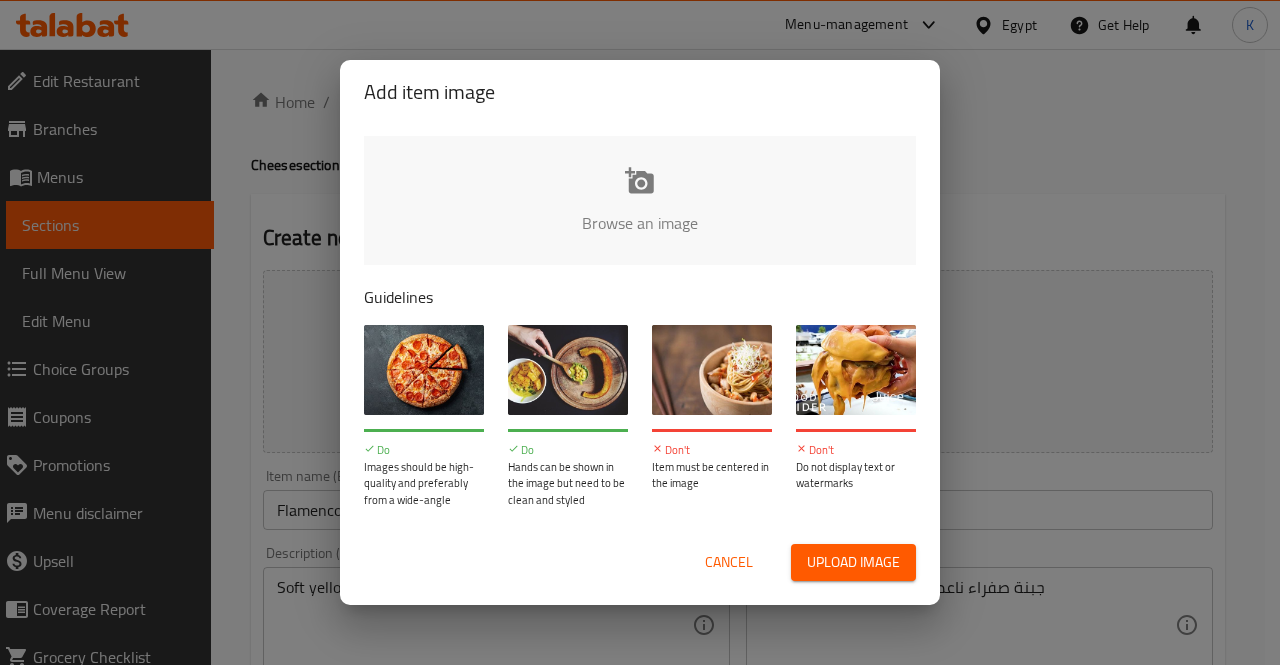 click at bounding box center (1316, 229) 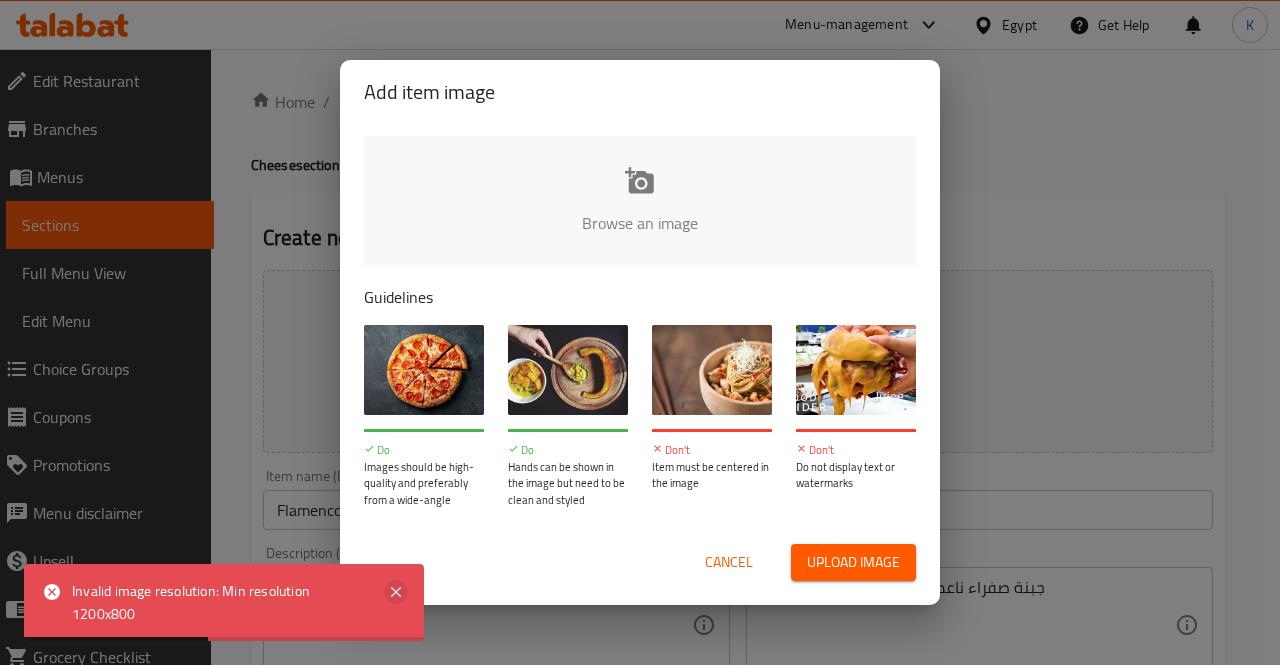 click 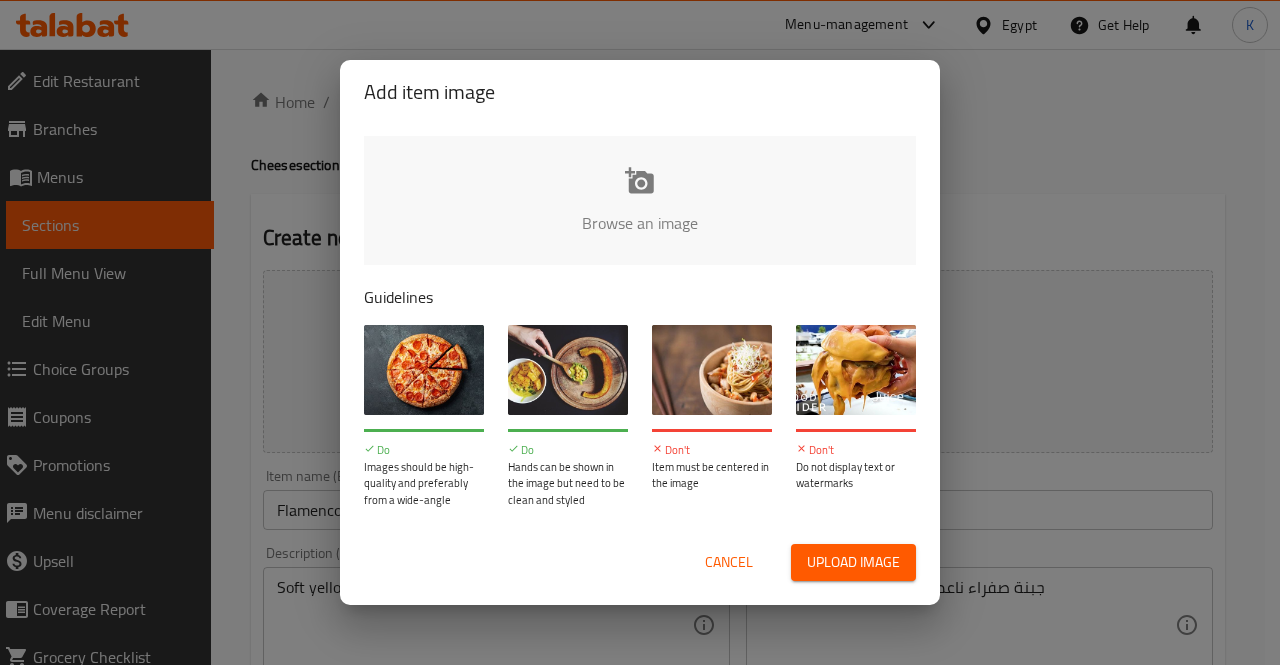 click at bounding box center (1316, 229) 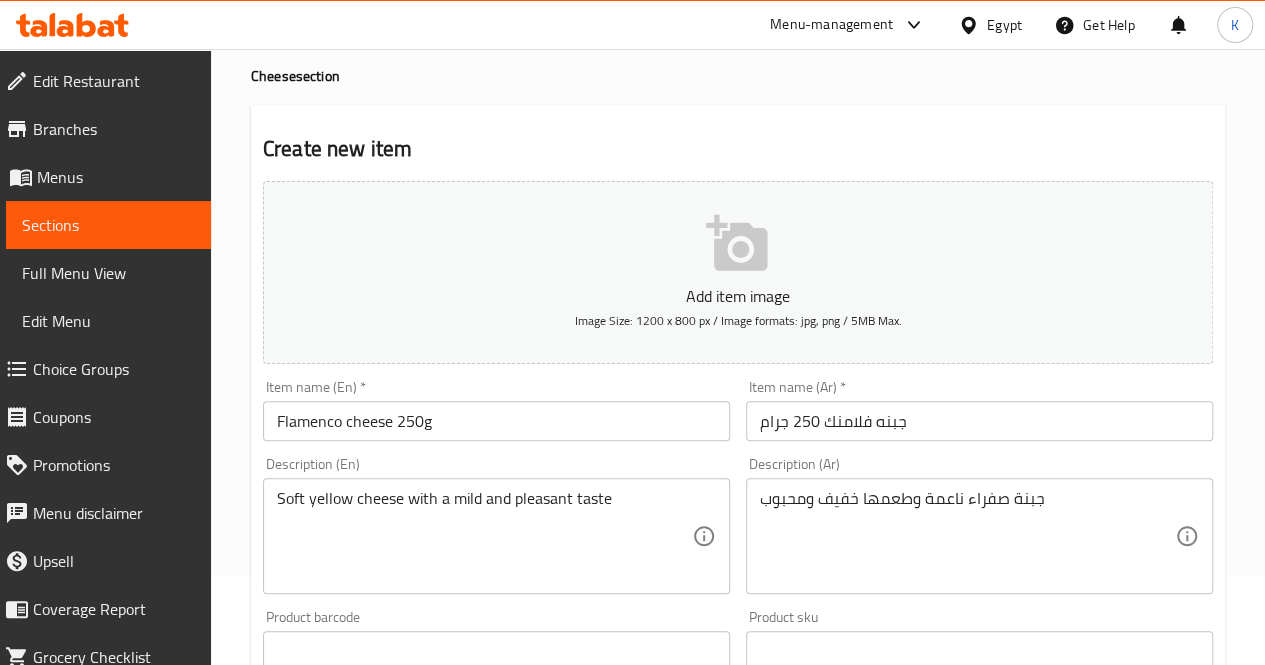 scroll, scrollTop: 0, scrollLeft: 0, axis: both 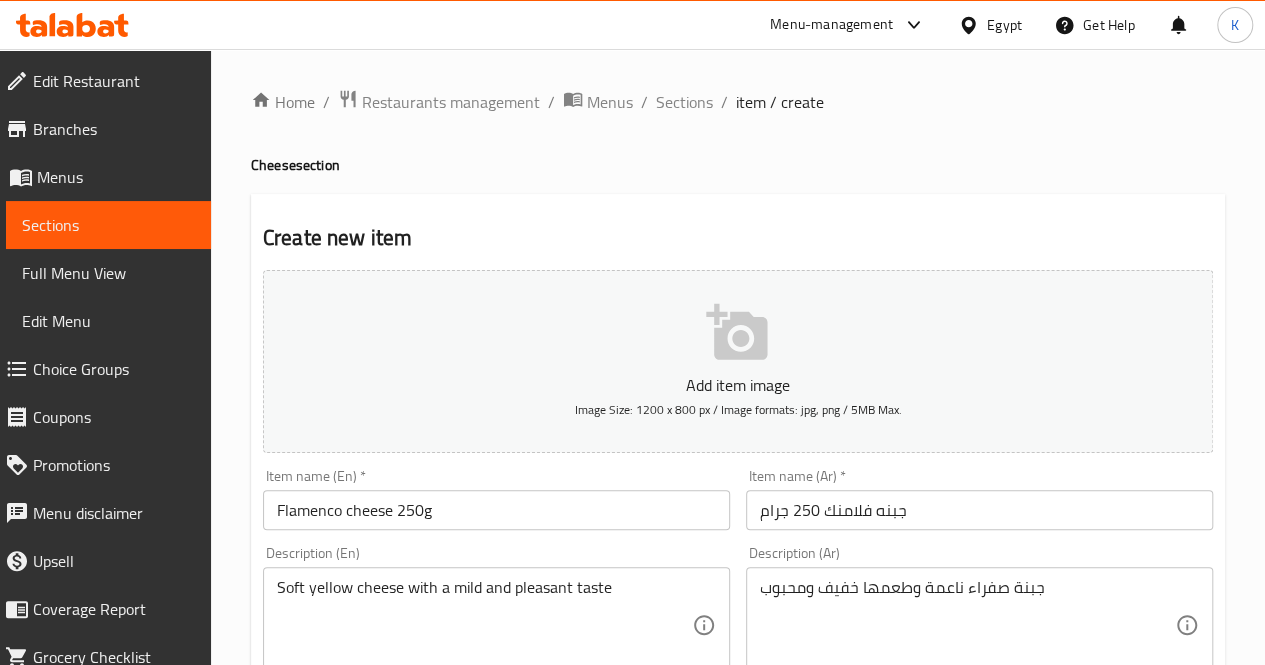 click 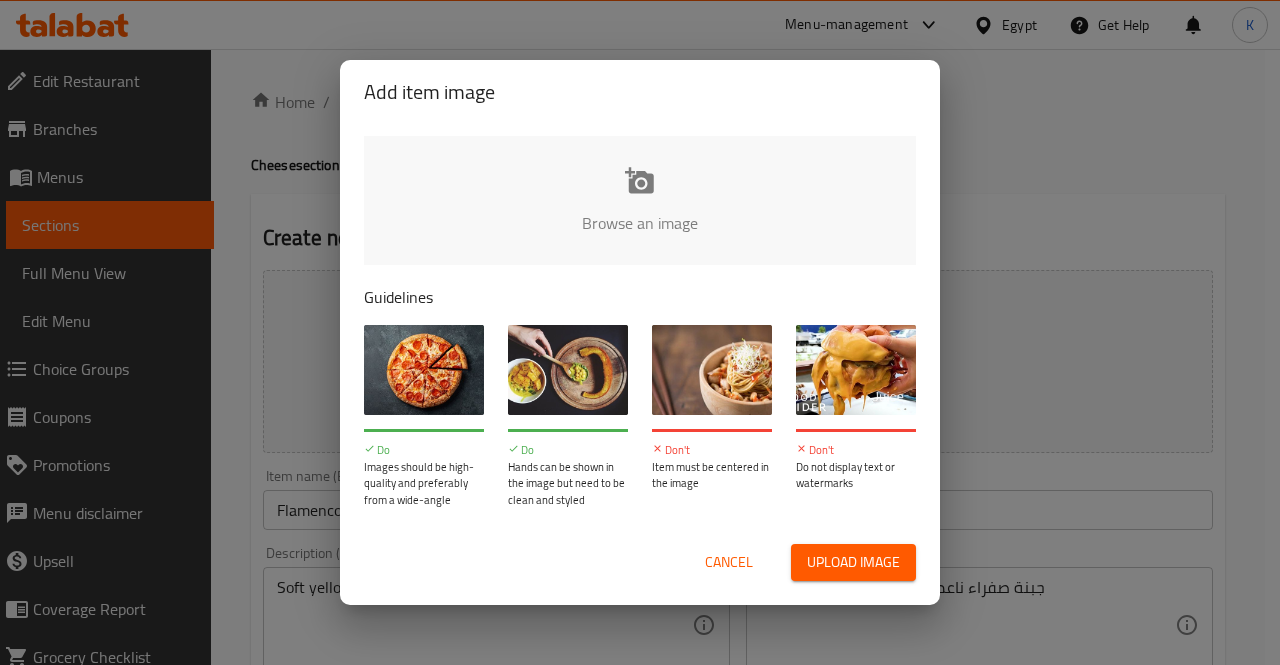 click on "Upload image" at bounding box center [853, 562] 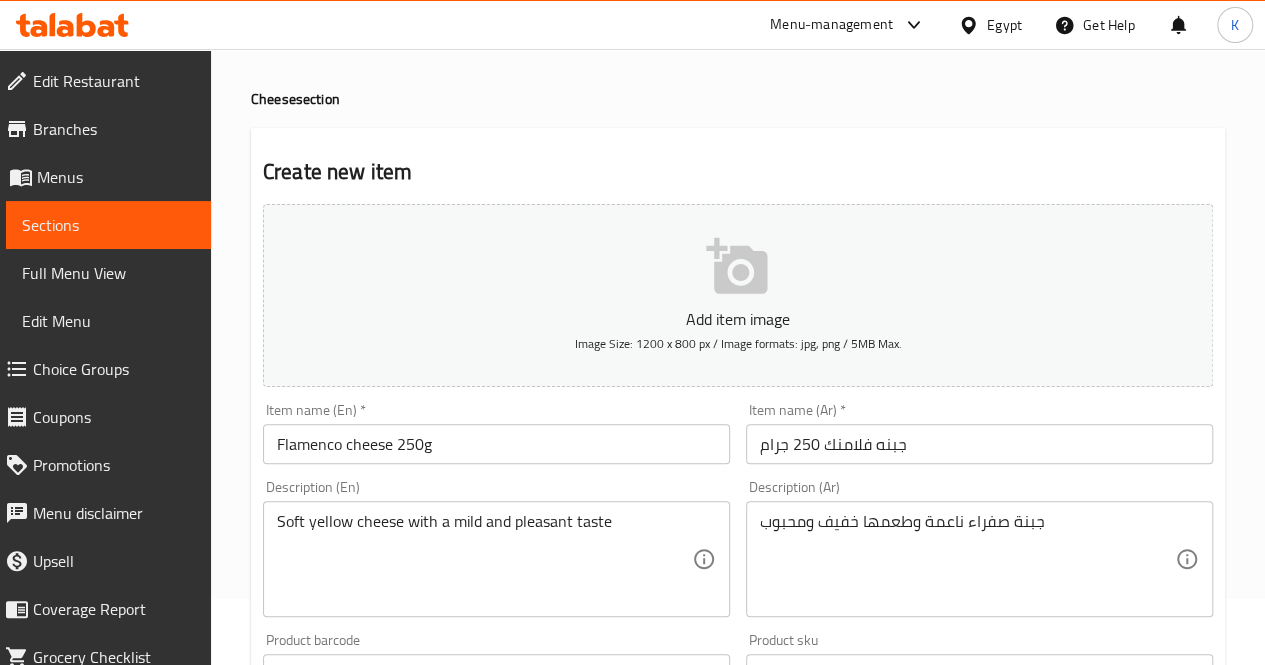 scroll, scrollTop: 0, scrollLeft: 0, axis: both 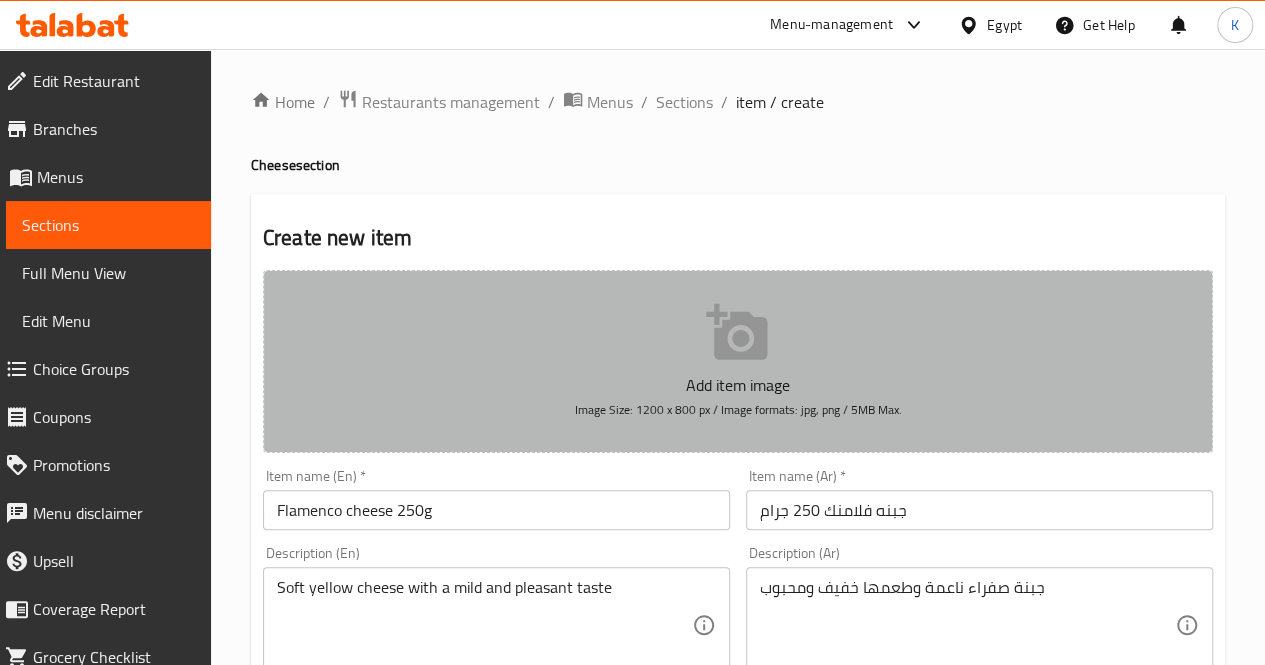 click on "Add item image Image Size: 1200 x 800 px / Image formats: jpg, png / 5MB Max." at bounding box center (738, 361) 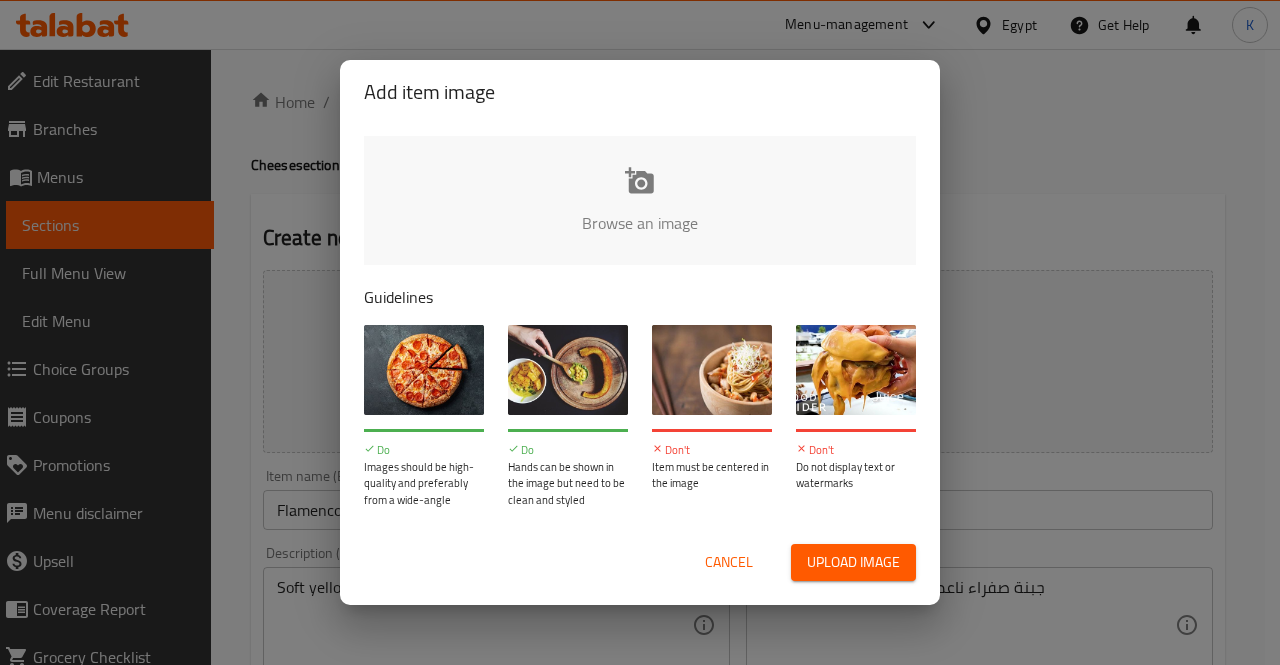 click on "Upload image" at bounding box center [853, 562] 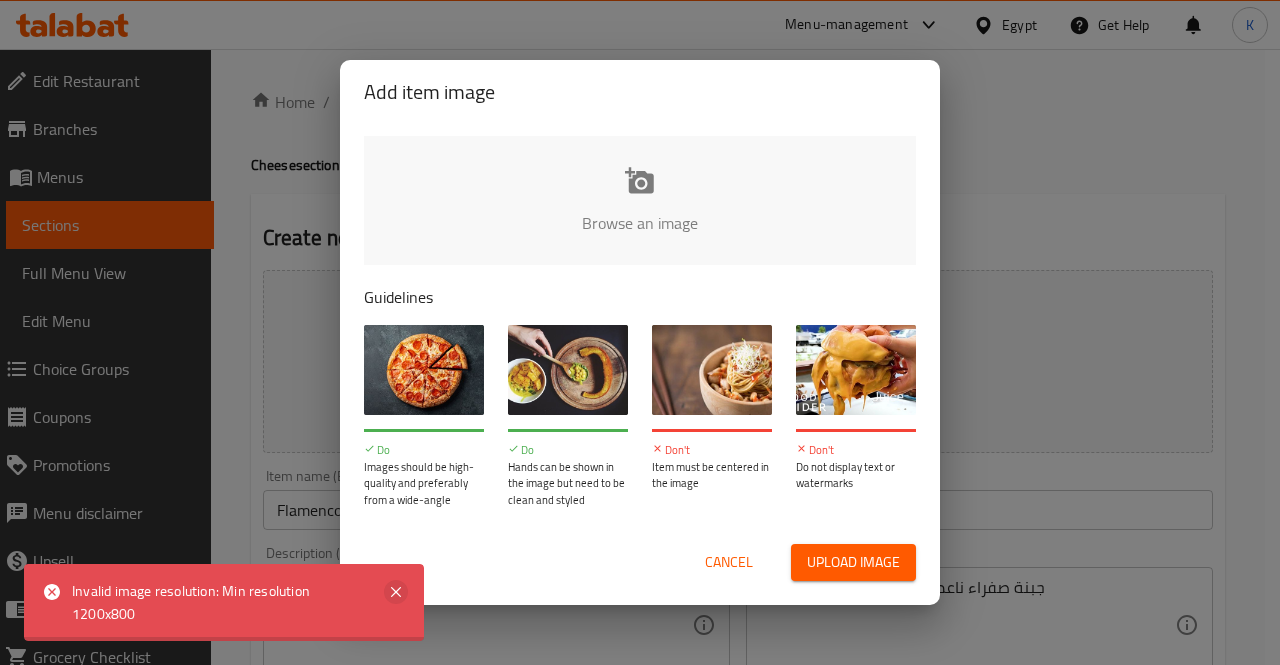 click 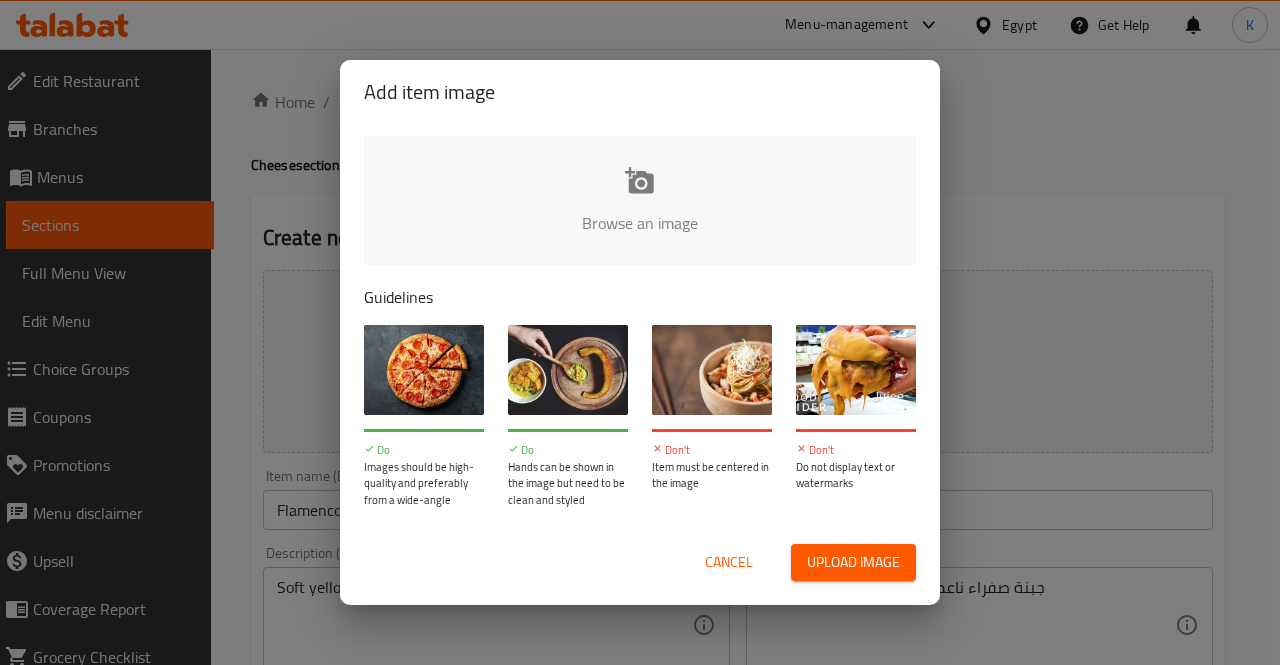 click on "Cancel" at bounding box center (729, 562) 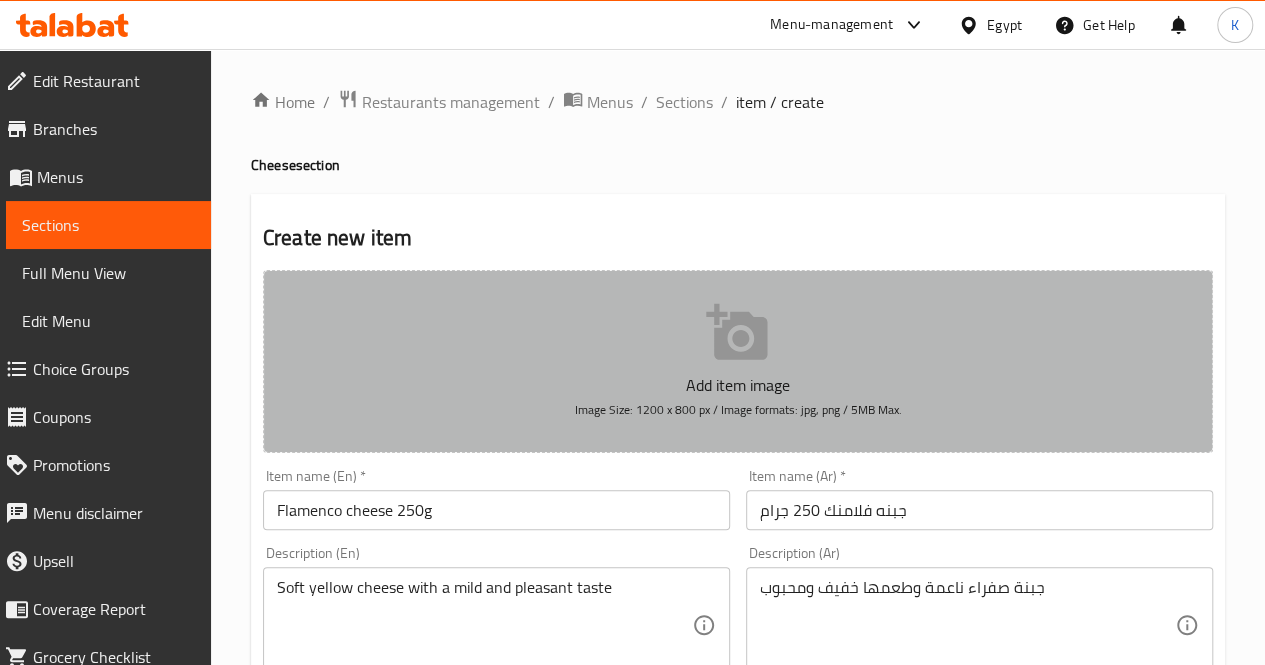 click on "Add item image Image Size: 1200 x 800 px / Image formats: jpg, png / 5MB Max." at bounding box center [738, 361] 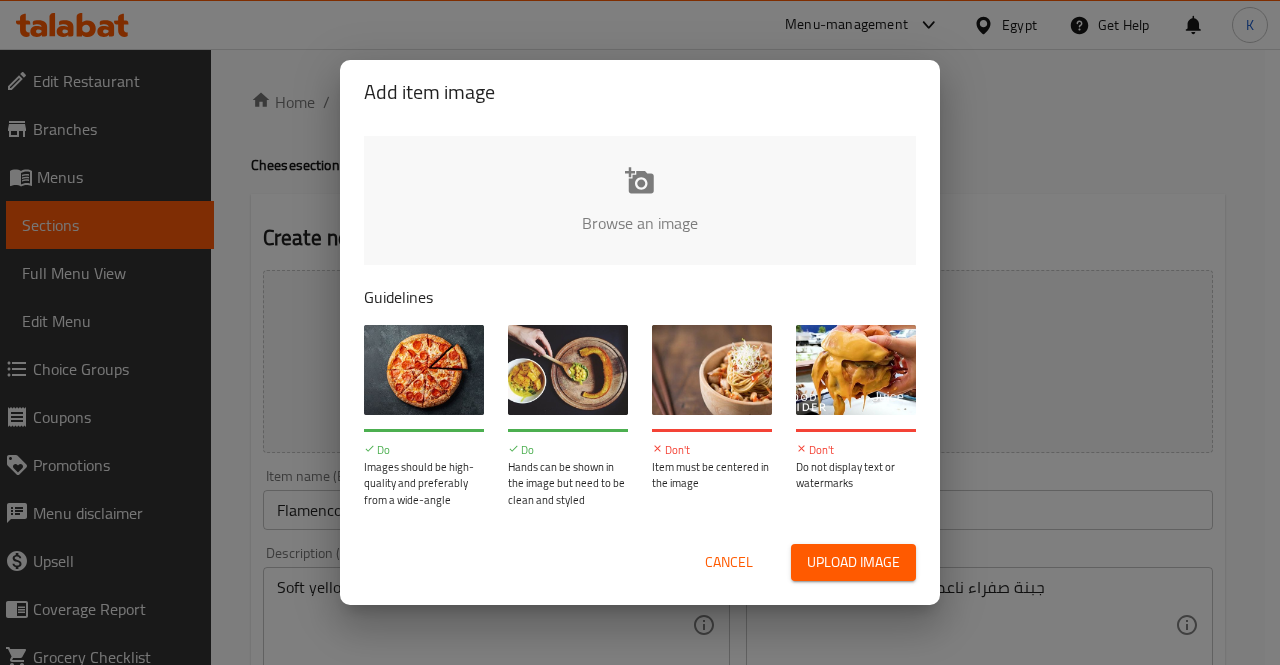 click on "Cancel" at bounding box center [729, 562] 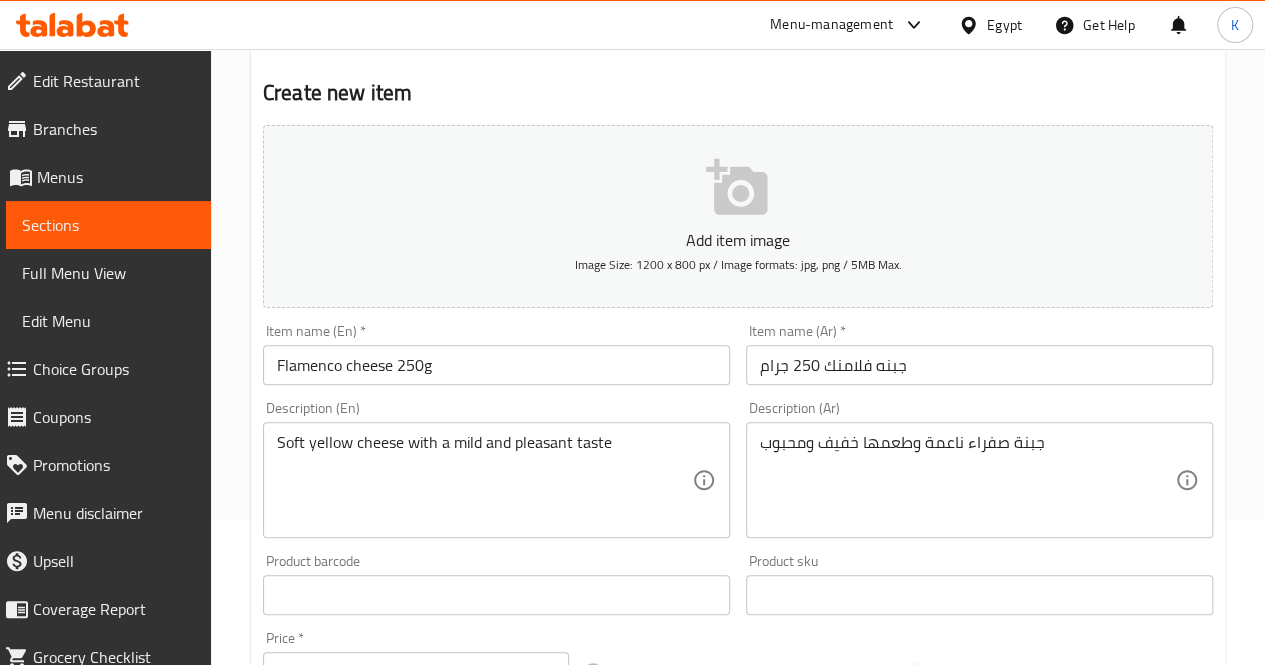 scroll, scrollTop: 0, scrollLeft: 0, axis: both 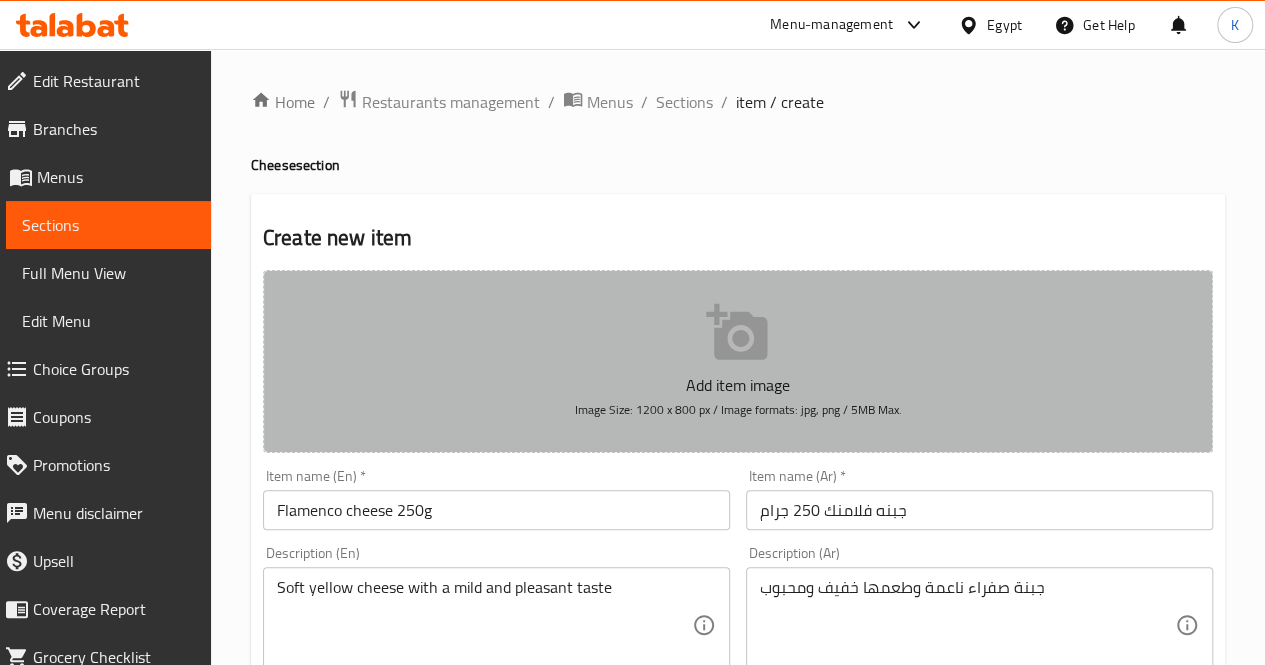 click on "Add item image" at bounding box center [738, 385] 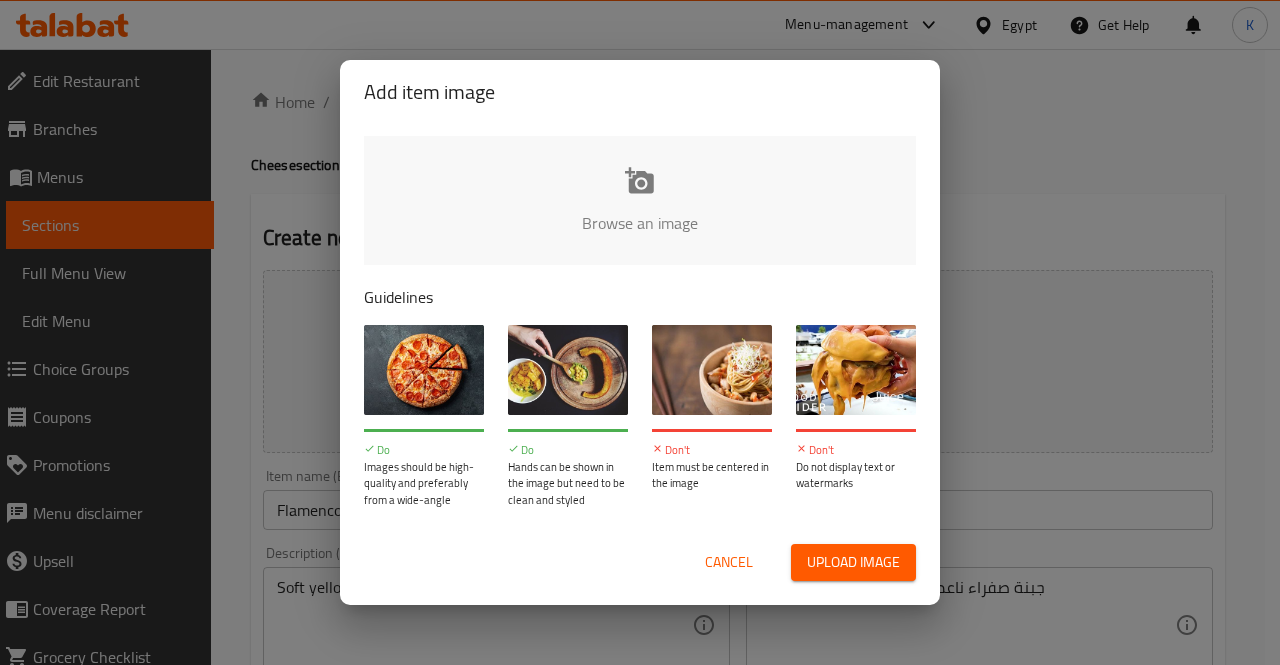 click at bounding box center [1316, 229] 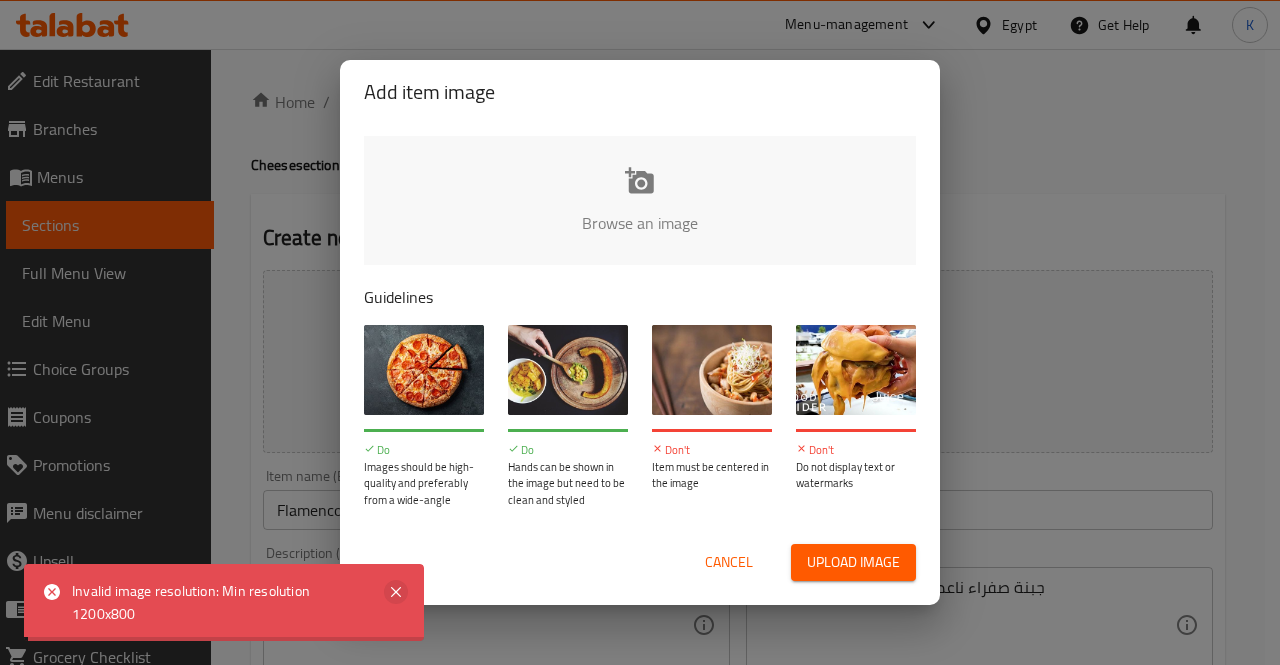 click 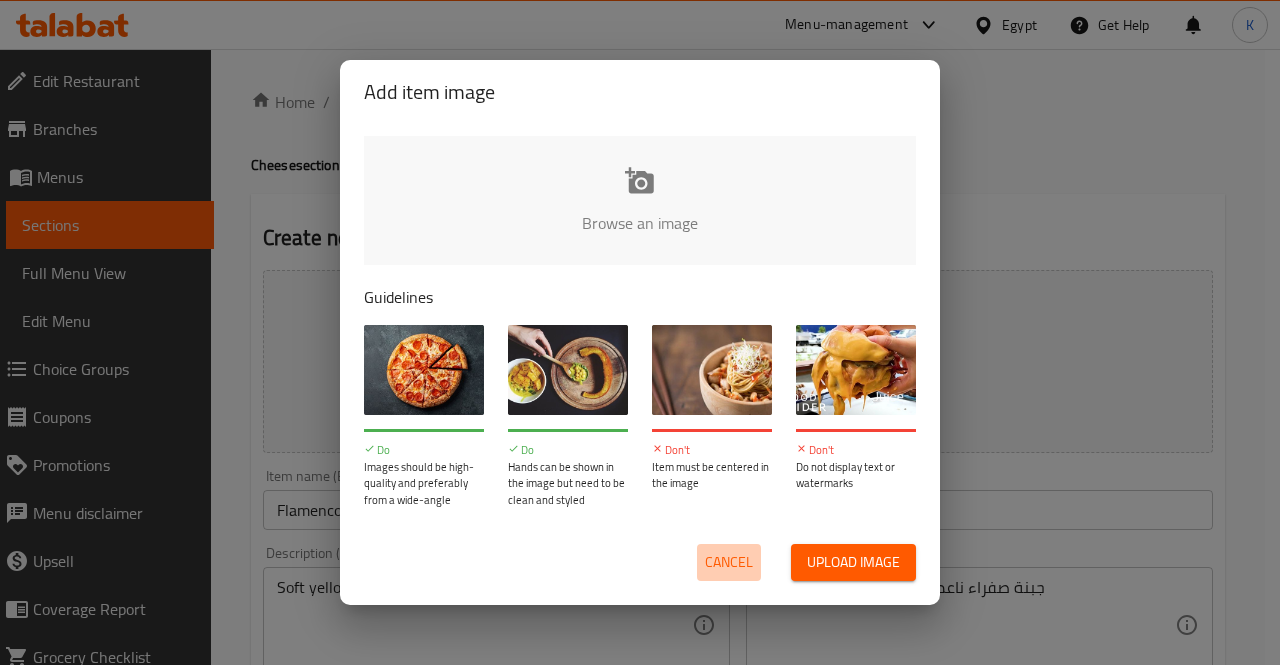 click on "Cancel" at bounding box center [729, 562] 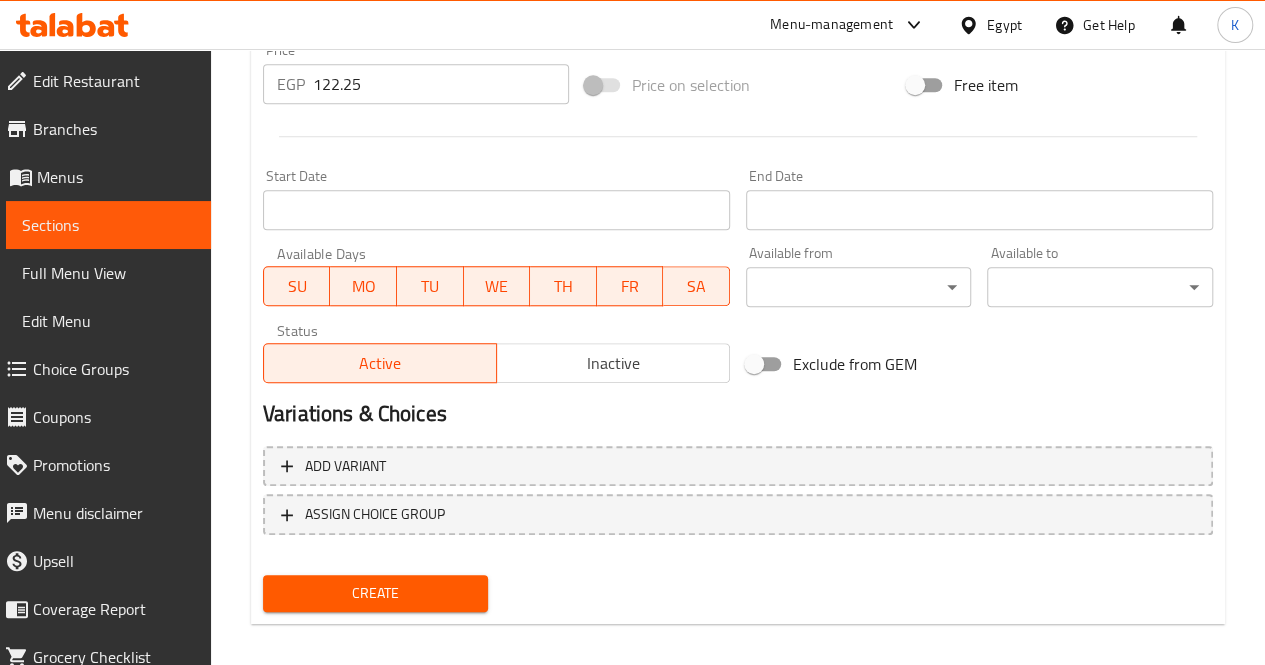 scroll, scrollTop: 747, scrollLeft: 0, axis: vertical 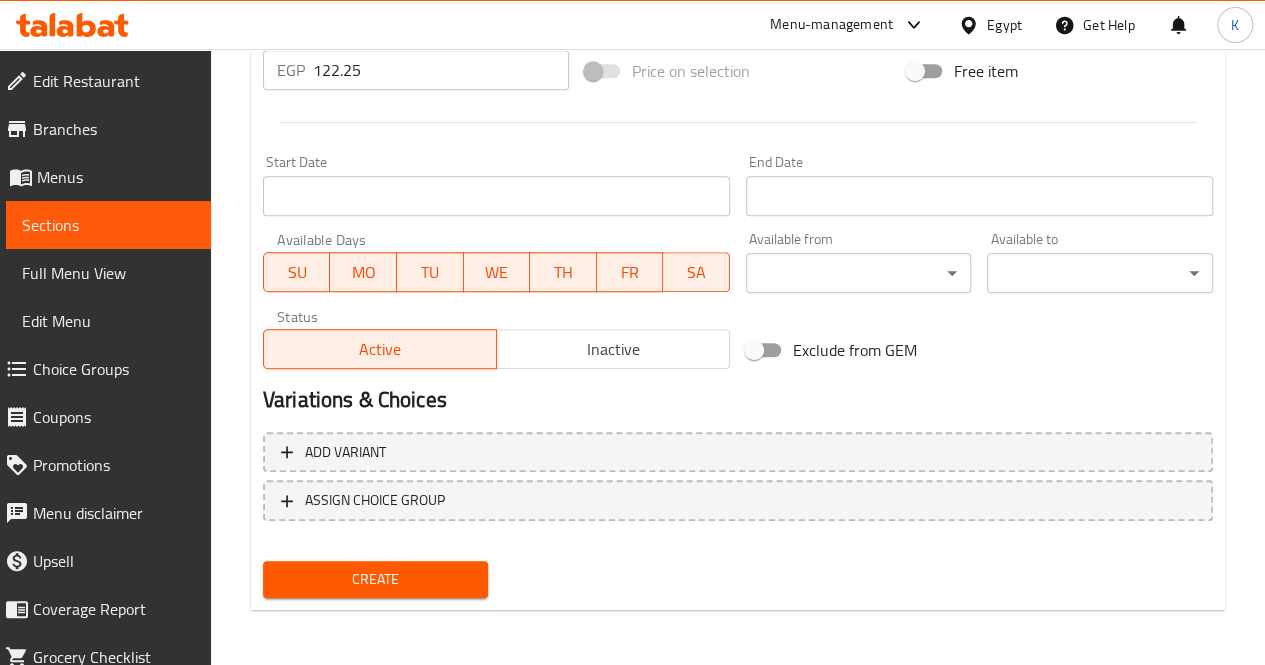 click on "Create" at bounding box center [376, 579] 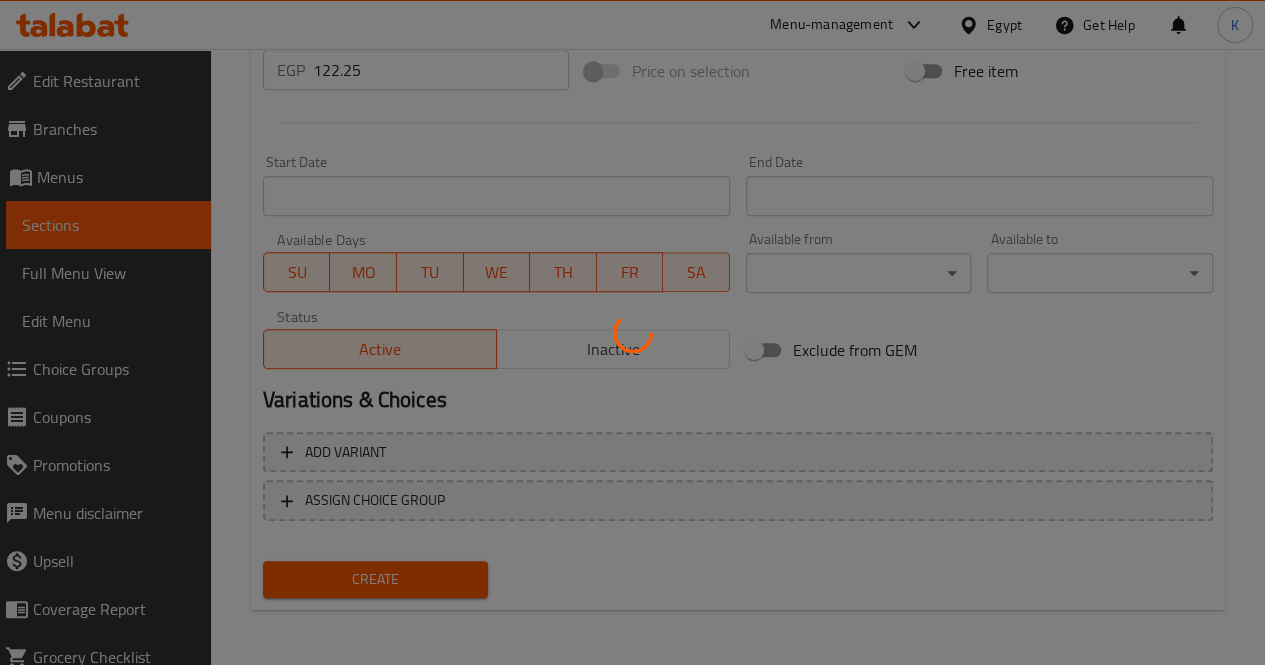 type 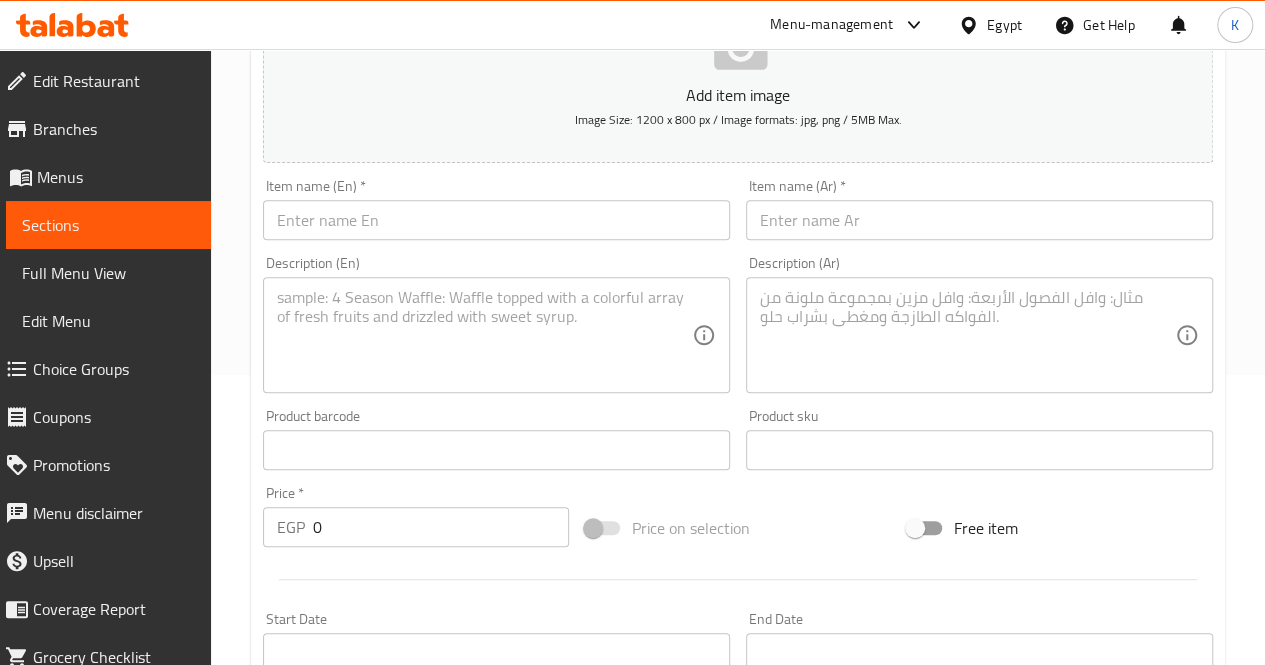 scroll, scrollTop: 258, scrollLeft: 0, axis: vertical 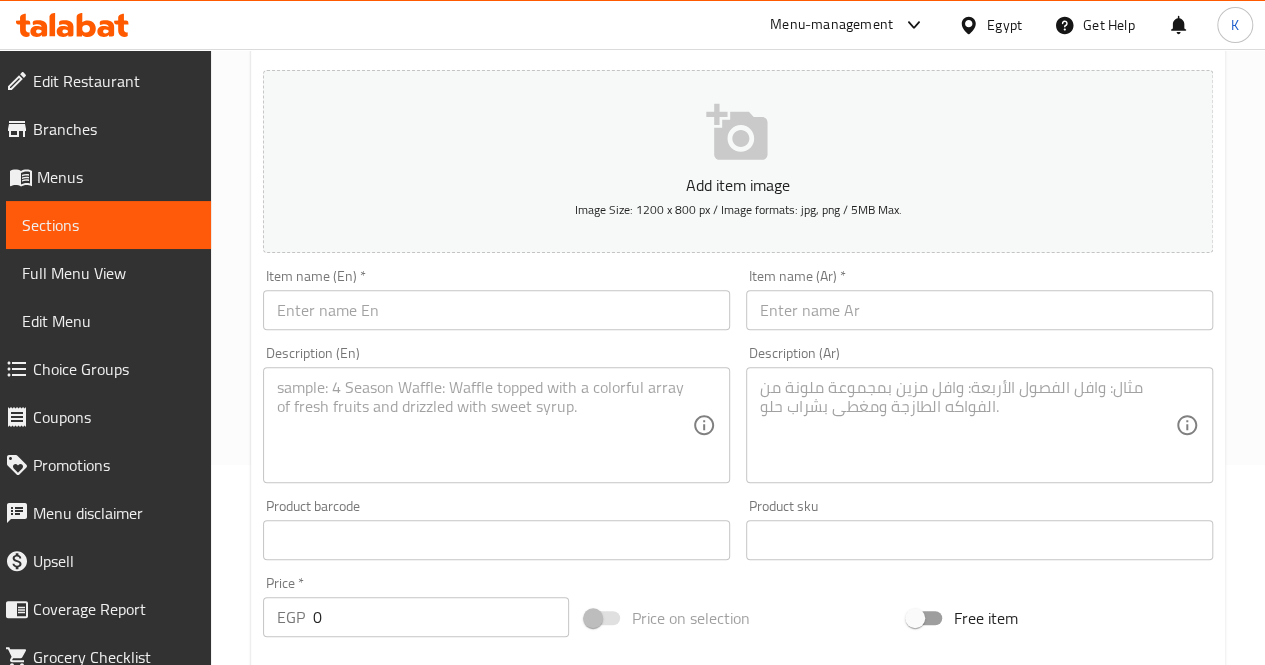 click at bounding box center (496, 310) 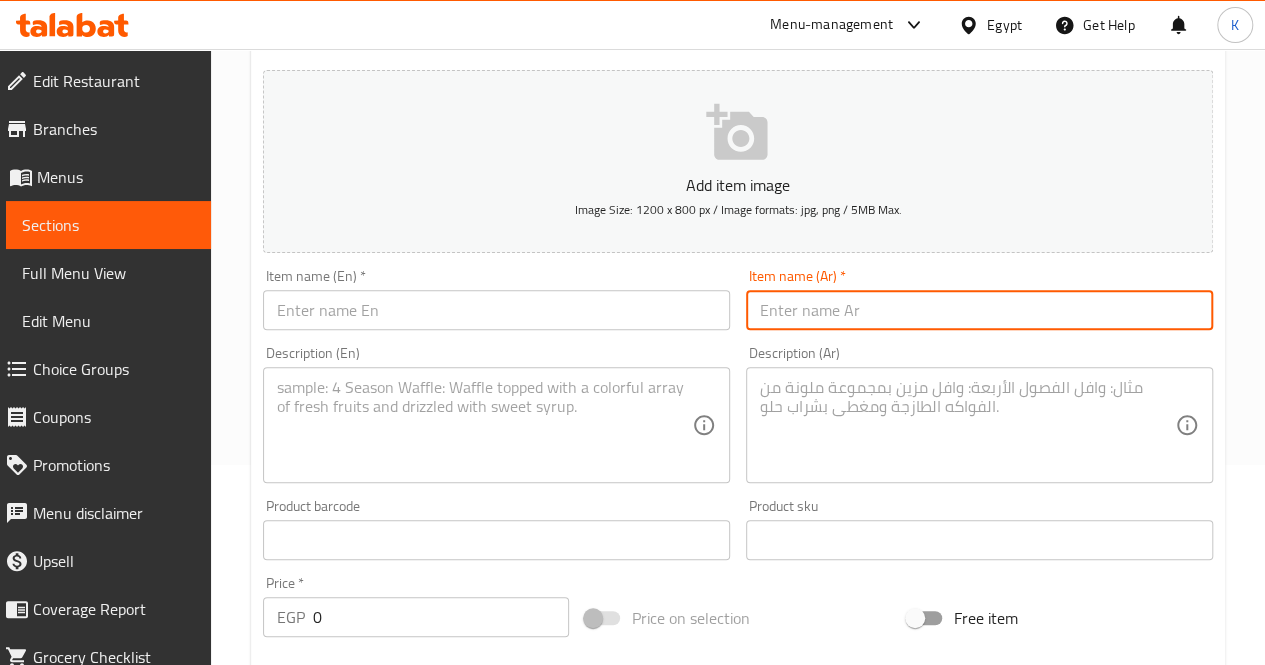 click at bounding box center [979, 310] 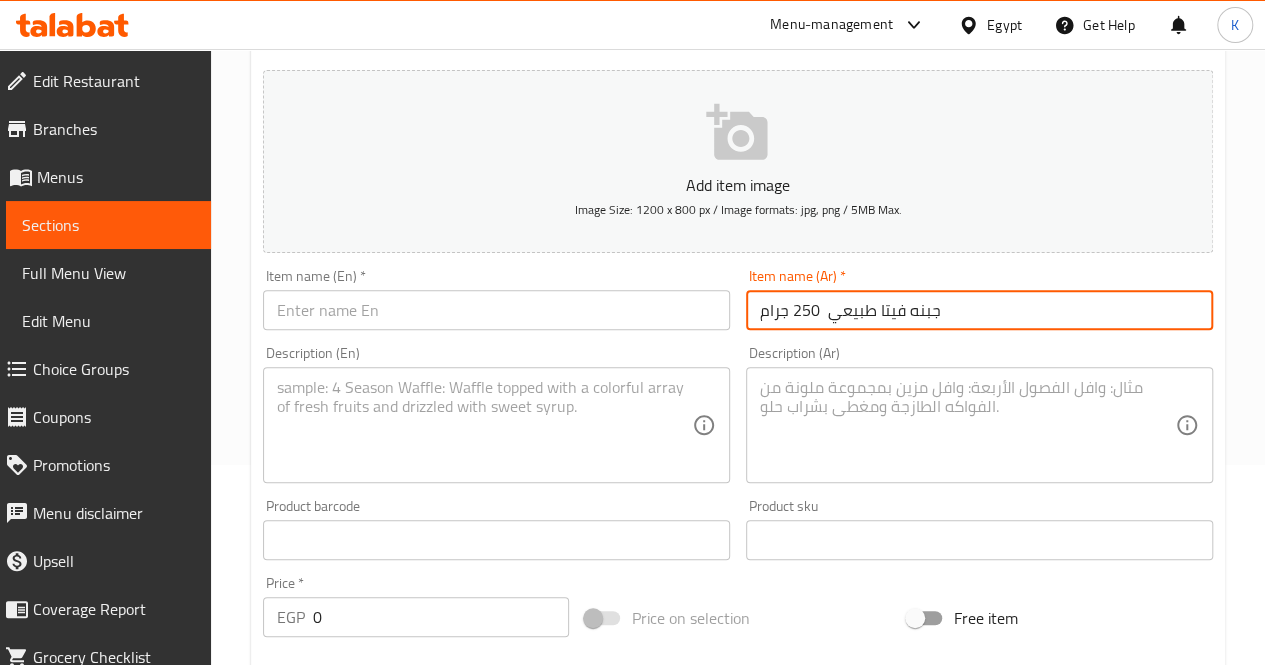 type on "جبنه فيتا طبيعي  250 جرام" 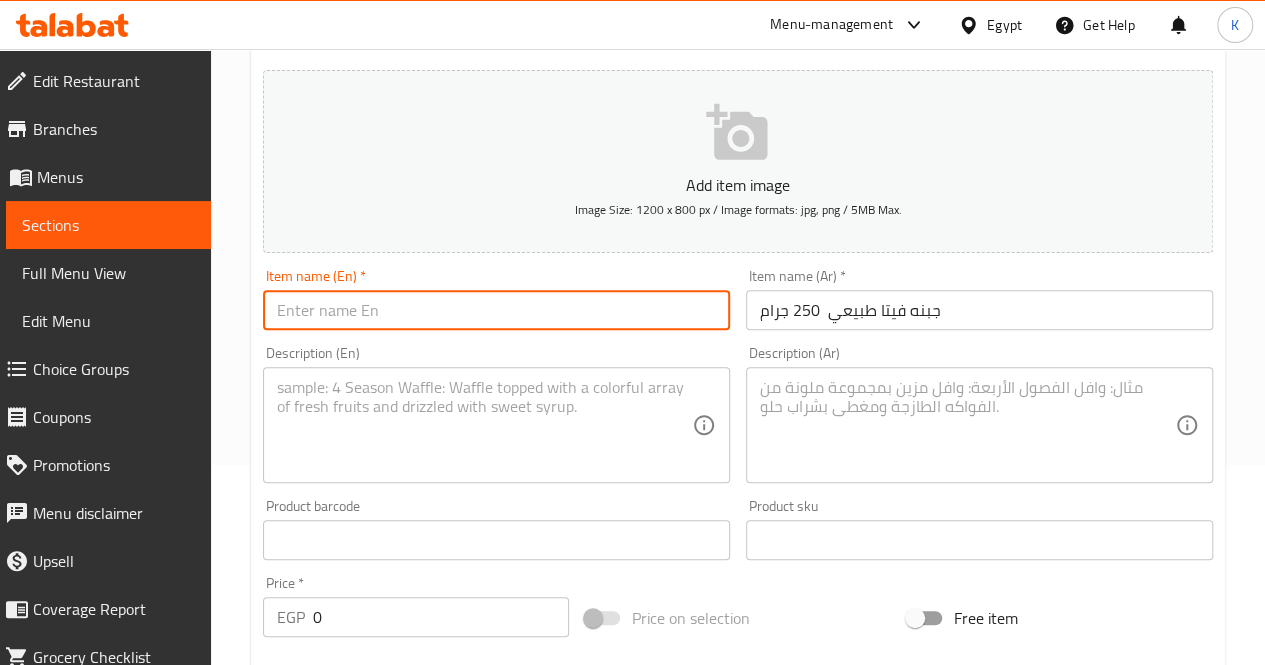 paste on "Natural feta cheese" 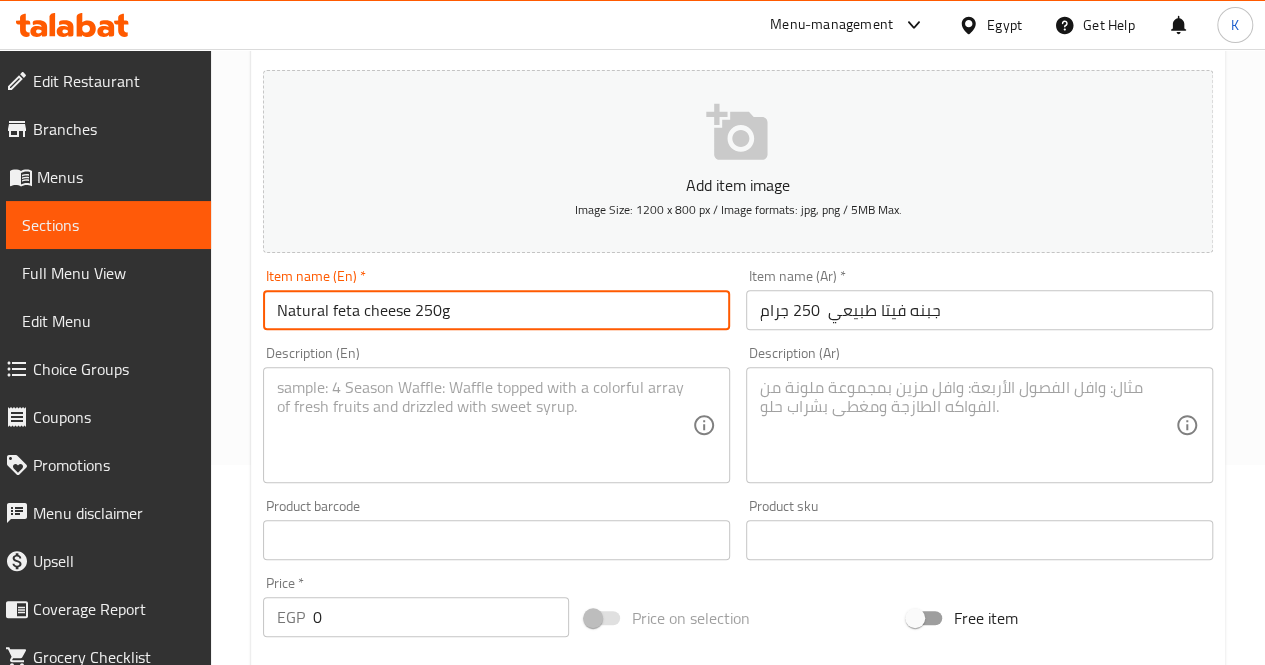 type on "Natural feta cheese 250g" 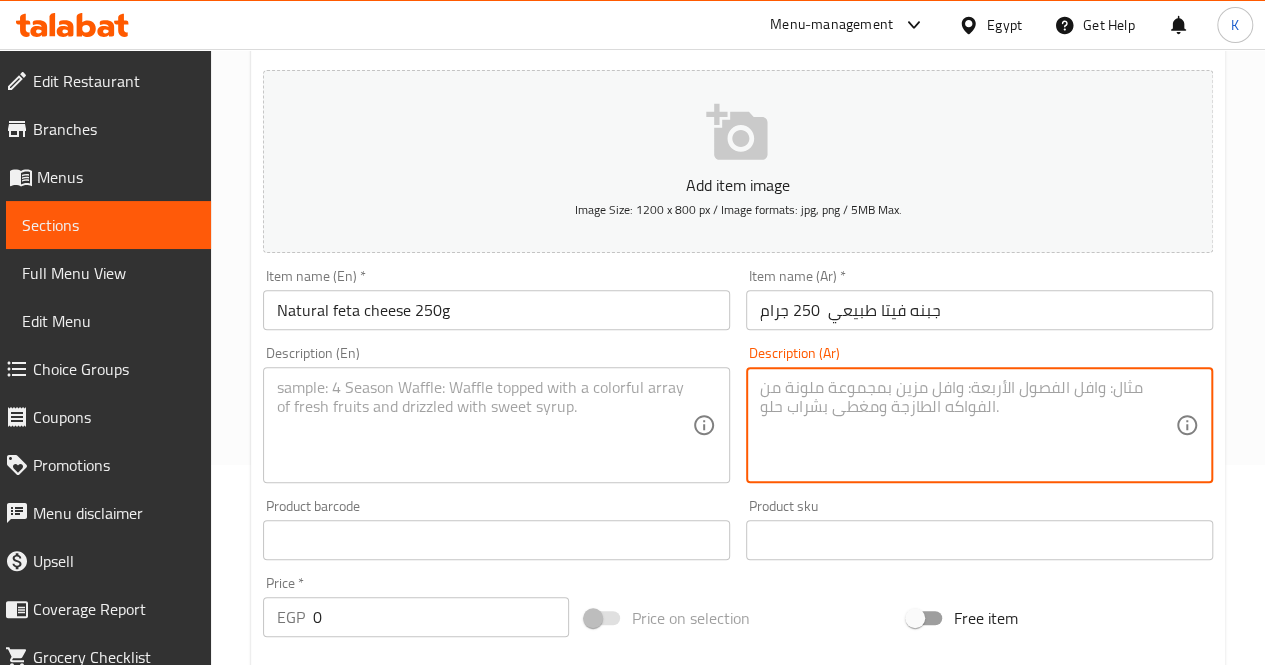 paste on "جبنة بيضا طرية ومالحة بطعم تقليدي" 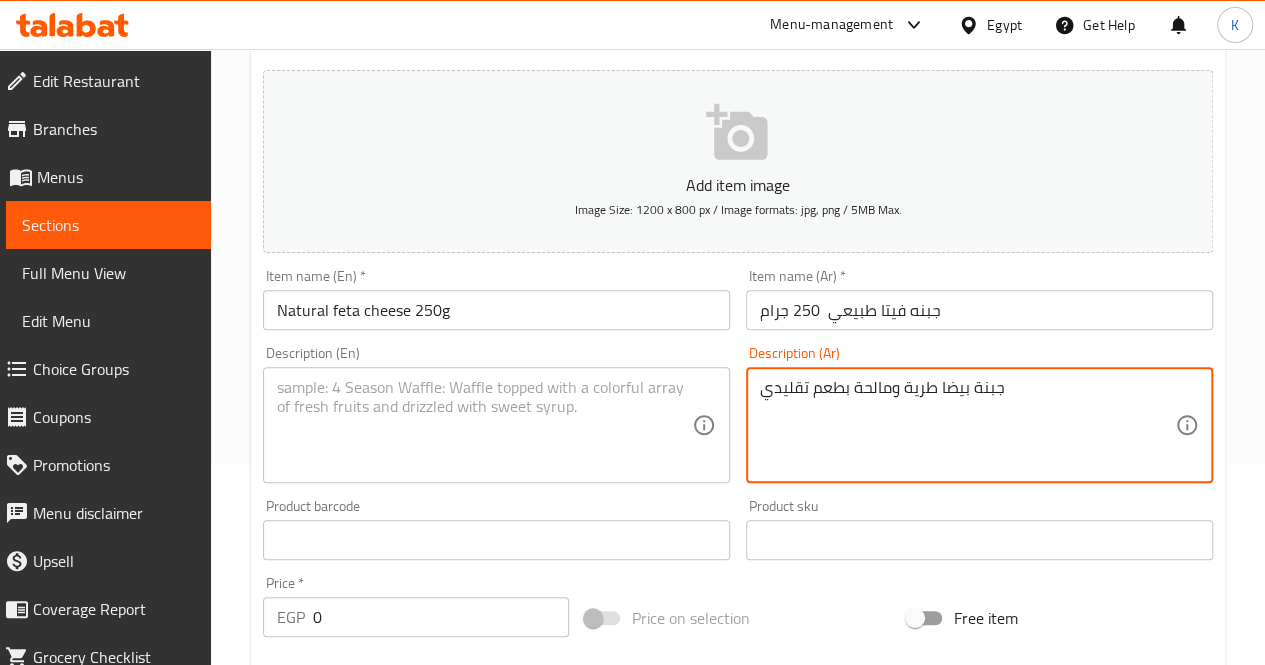 type on "جبنة بيضا طرية ومالحة بطعم تقليدي" 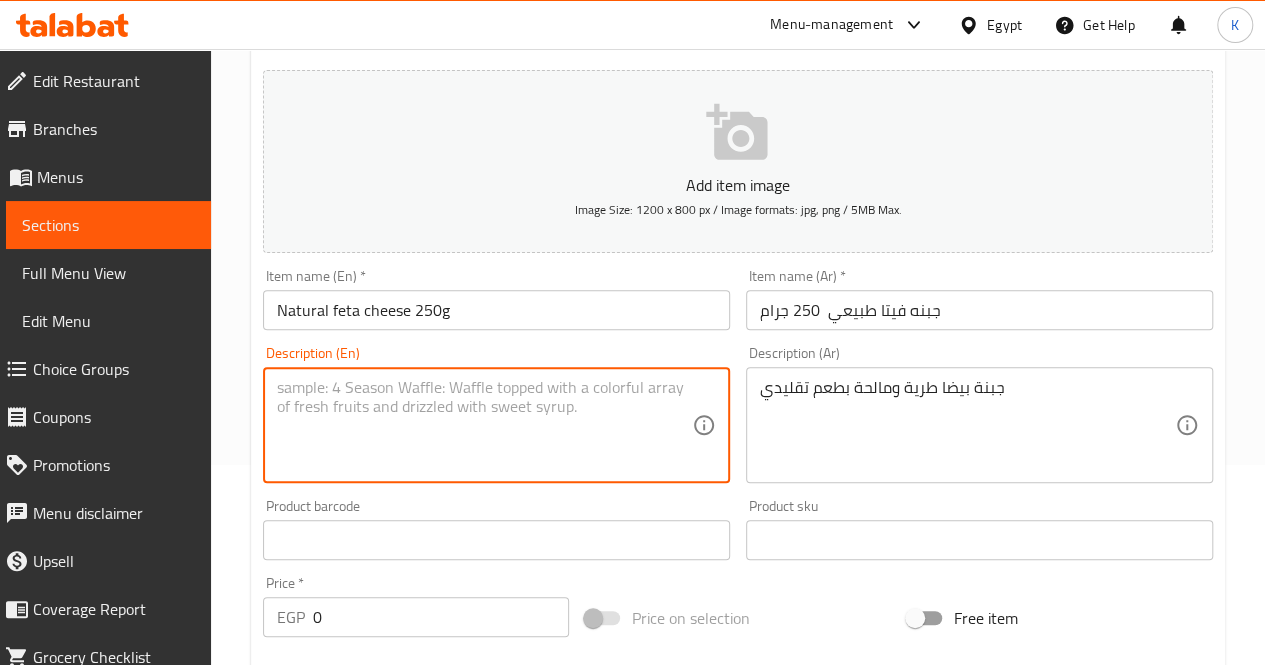 paste on "Soft white salty cheese with a traditional taste" 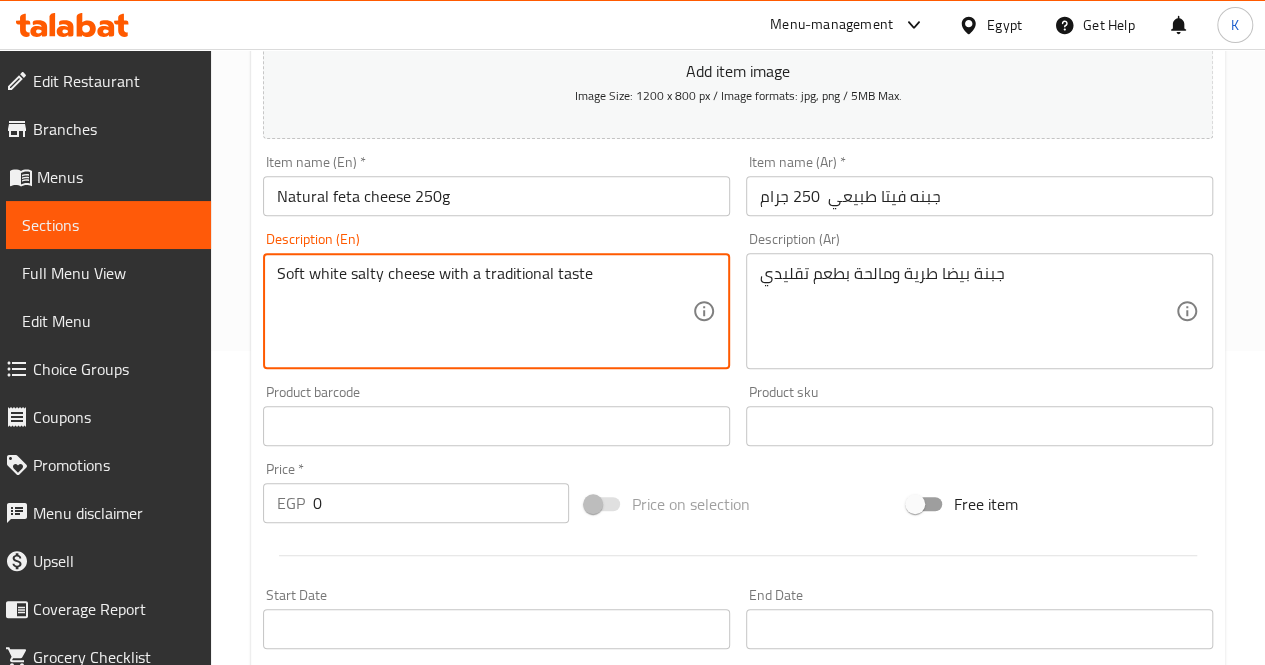 scroll, scrollTop: 400, scrollLeft: 0, axis: vertical 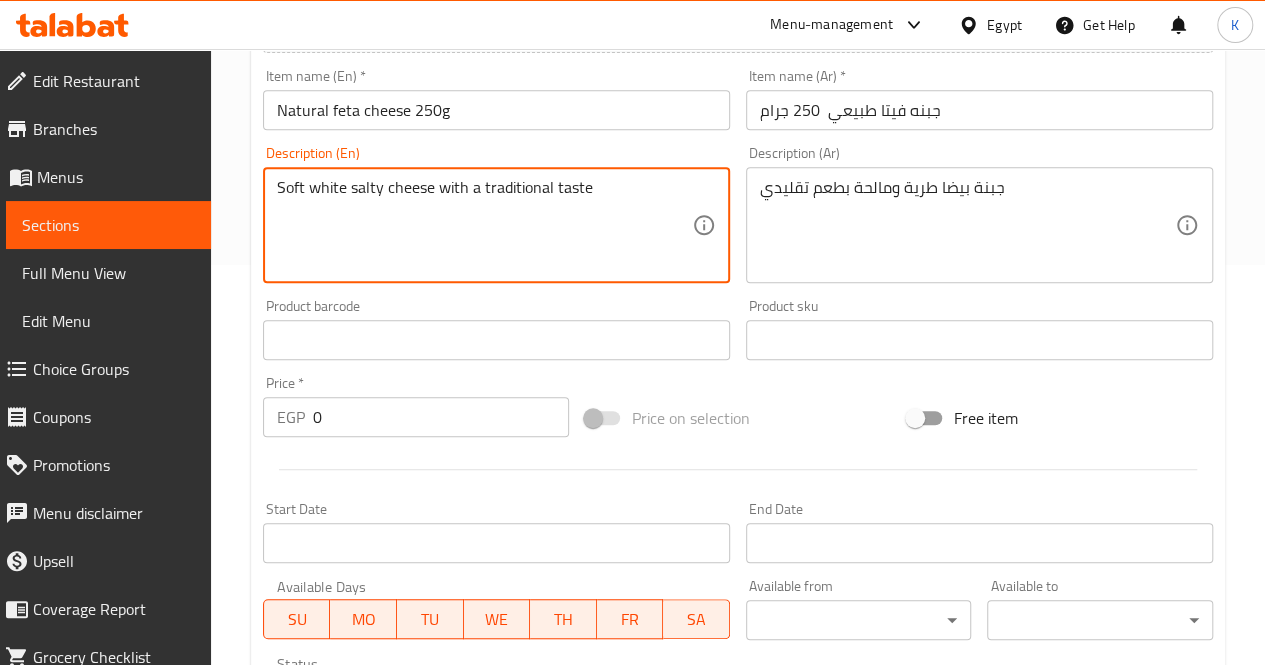 type on "Soft white salty cheese with a traditional taste" 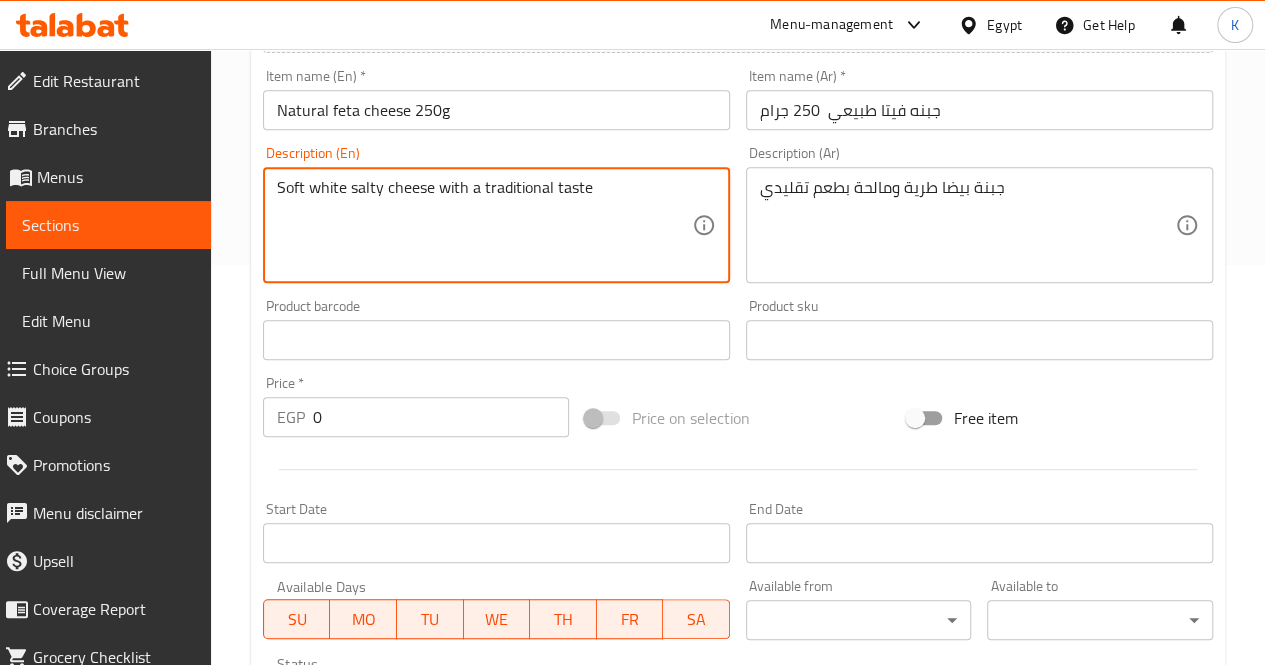click on "0" at bounding box center [441, 417] 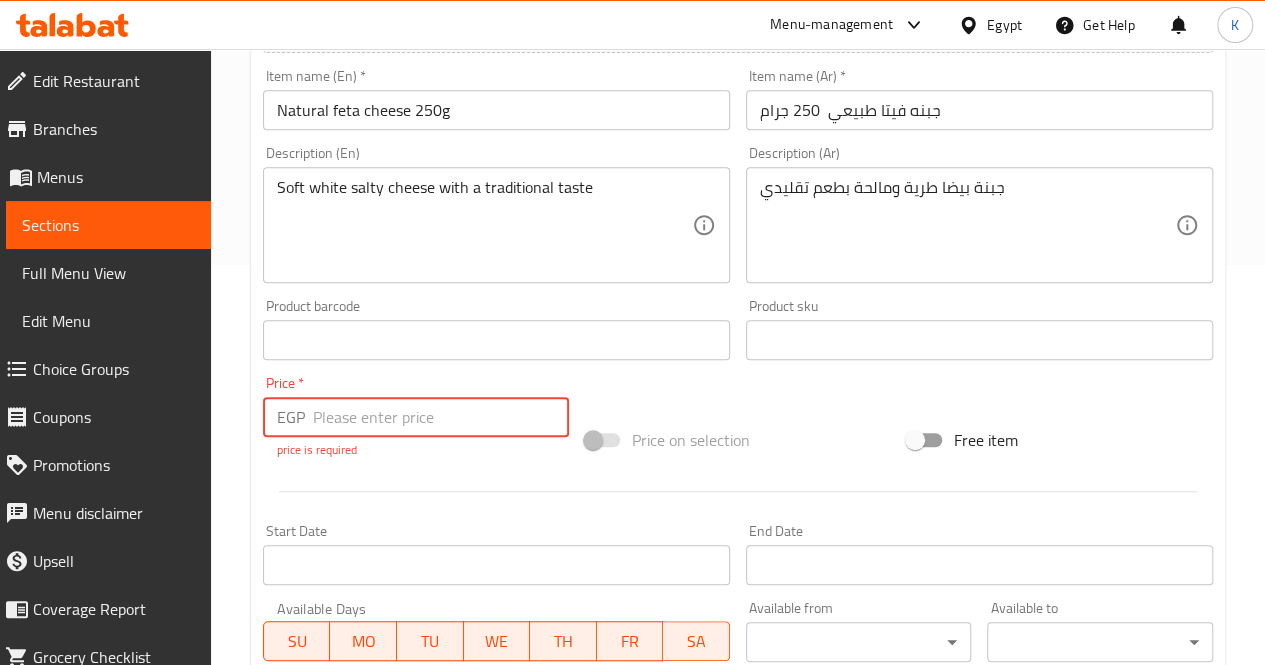 paste on "51" 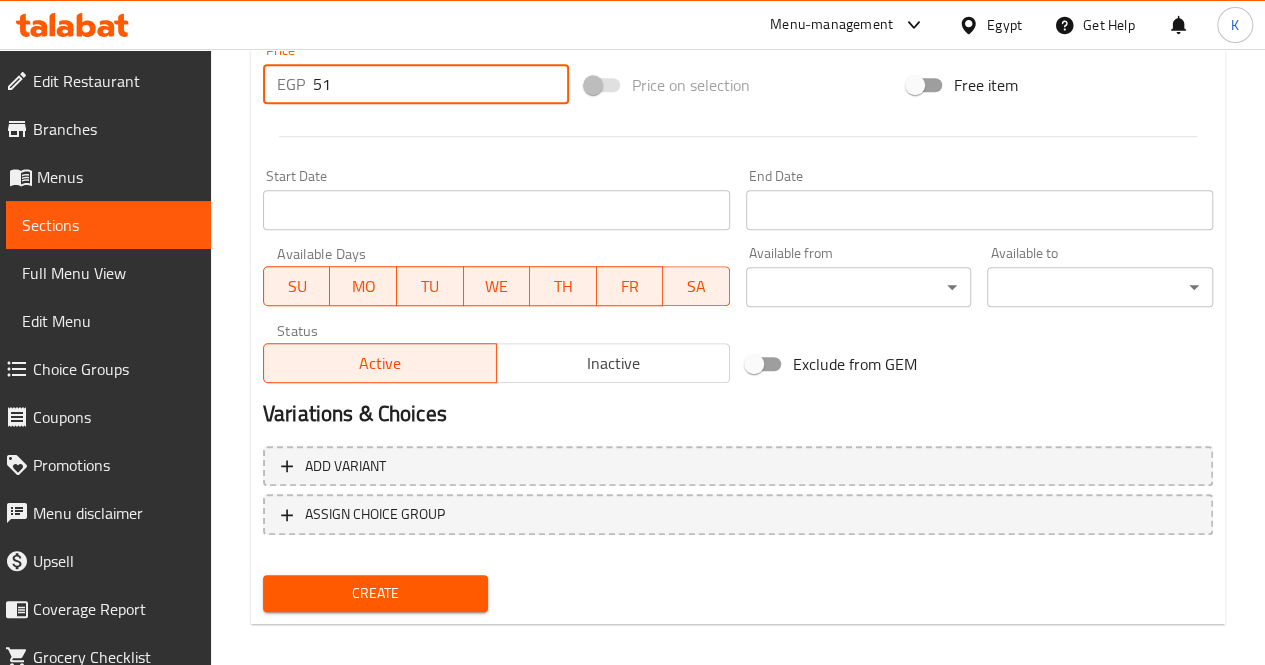 scroll, scrollTop: 747, scrollLeft: 0, axis: vertical 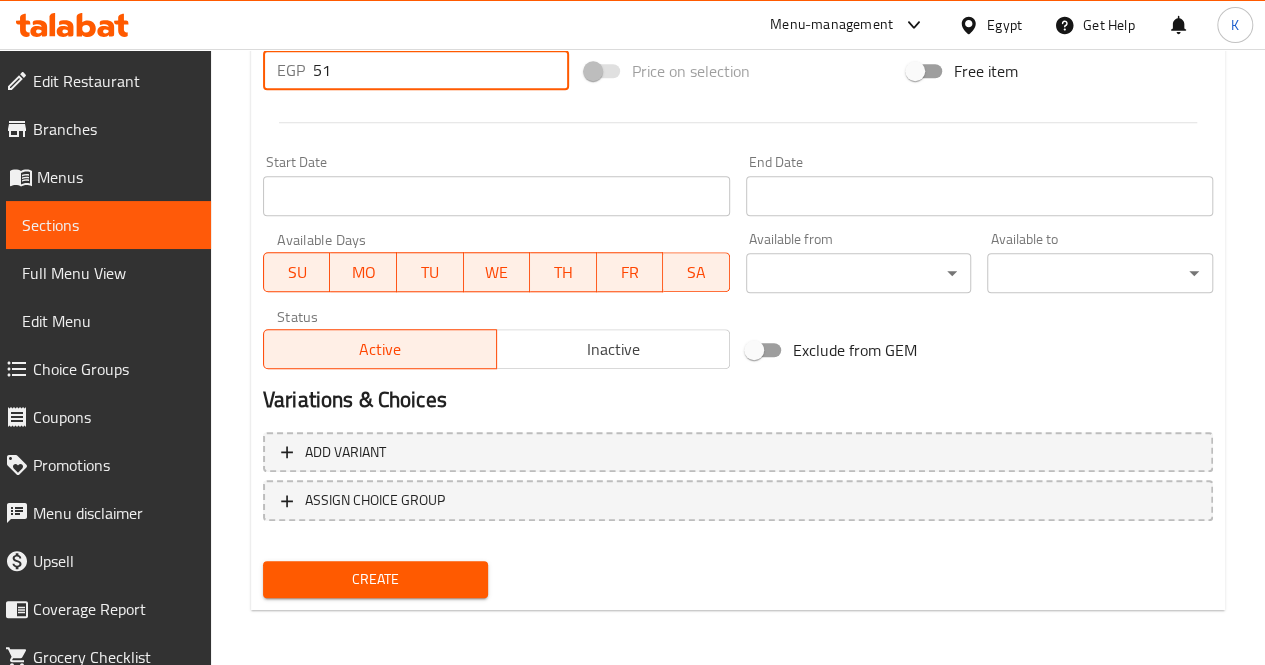 type on "51" 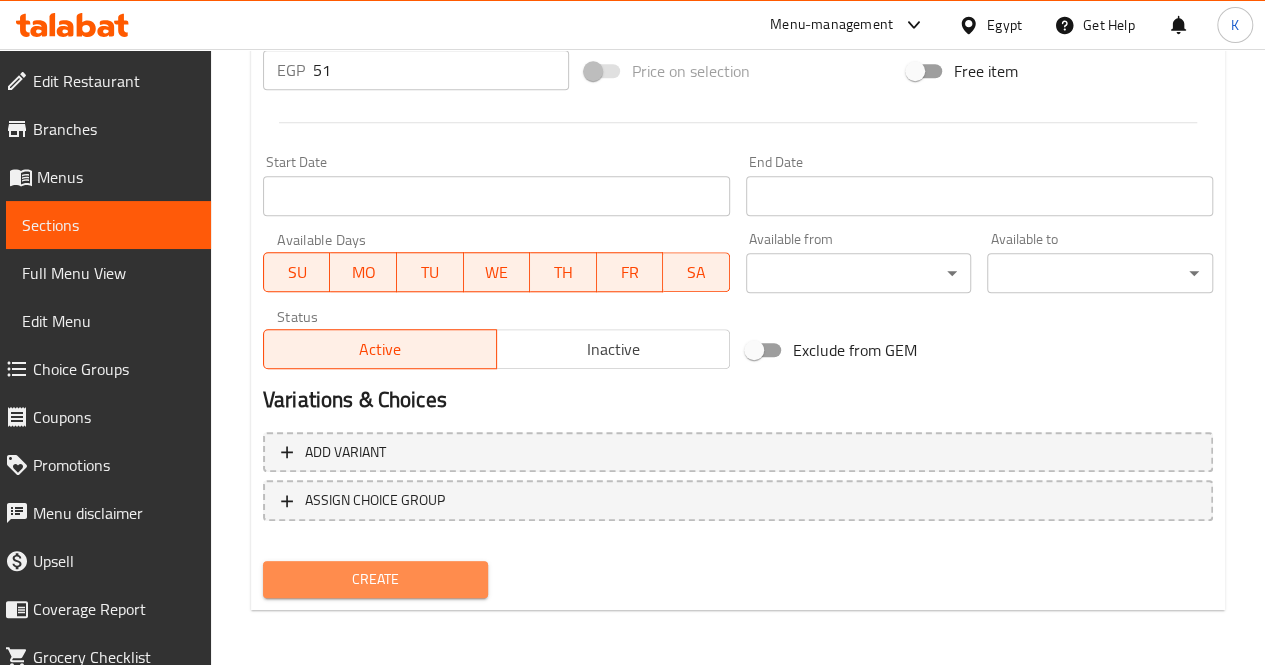 click on "Create" at bounding box center (376, 579) 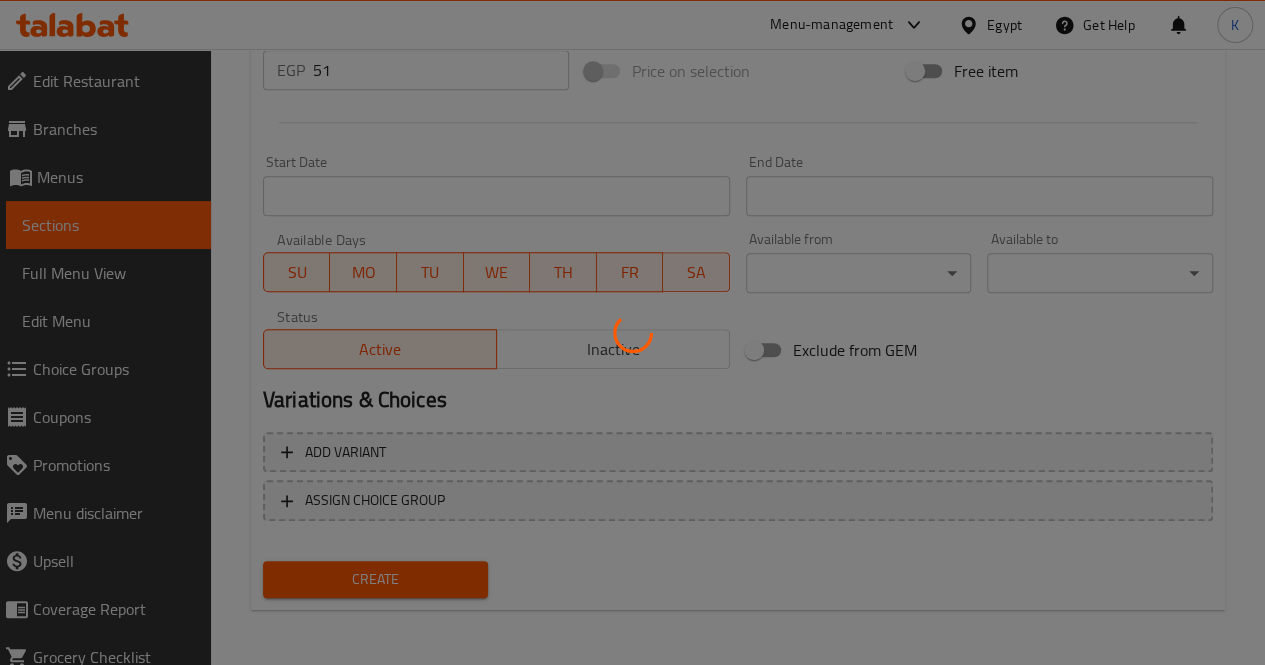 type 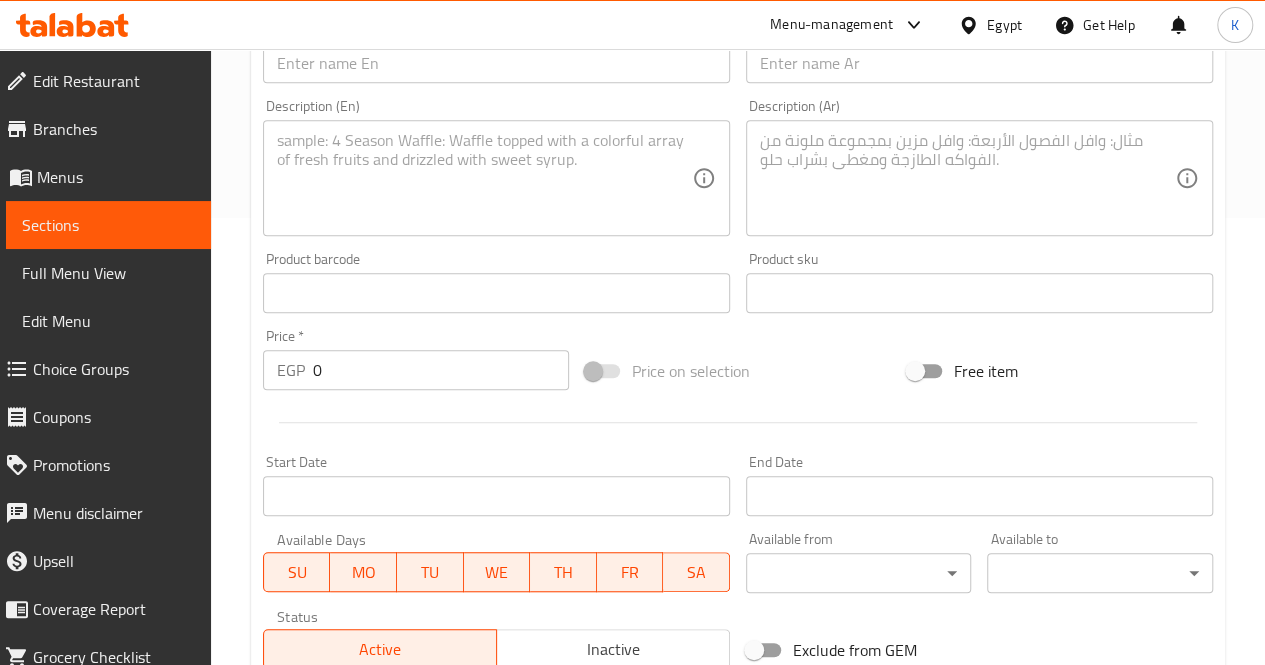 scroll, scrollTop: 147, scrollLeft: 0, axis: vertical 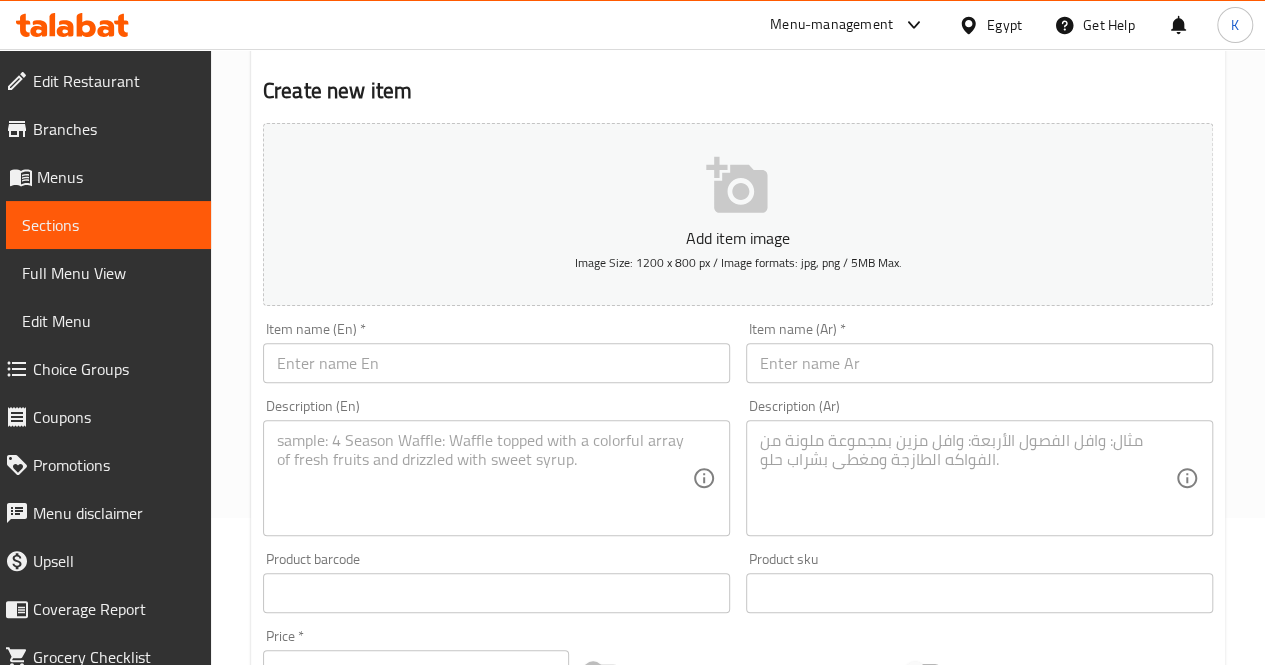 click at bounding box center [979, 363] 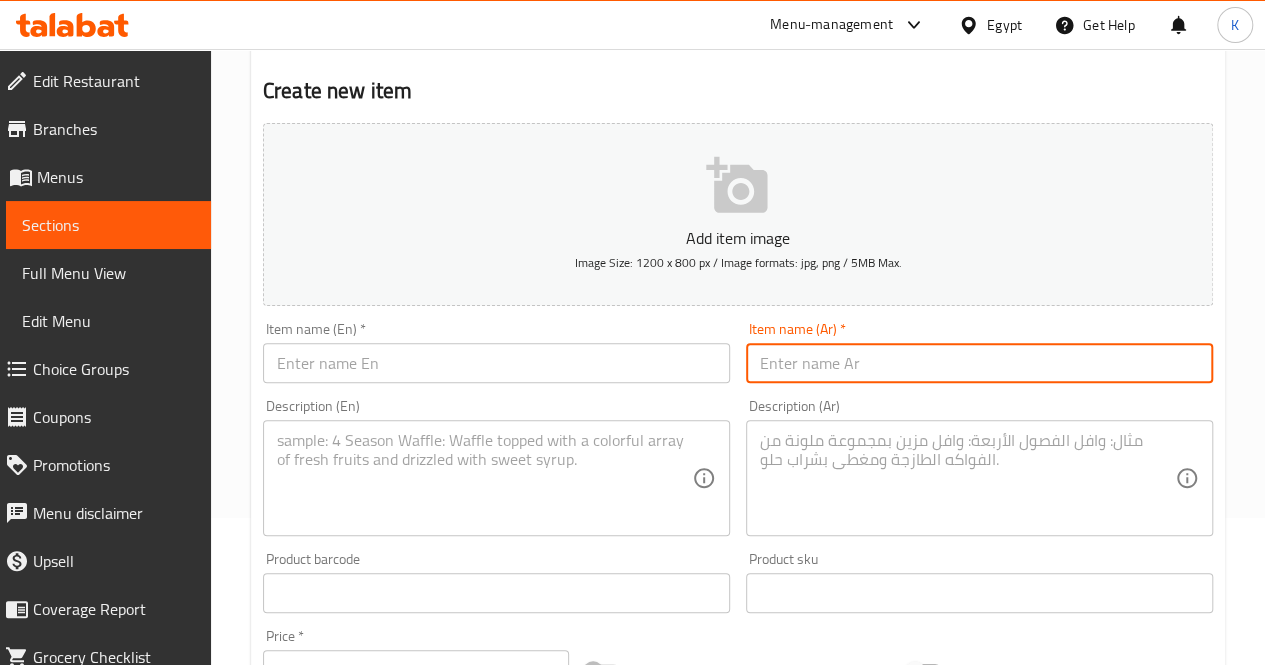 paste on "جبنه قشطه طبيعي" 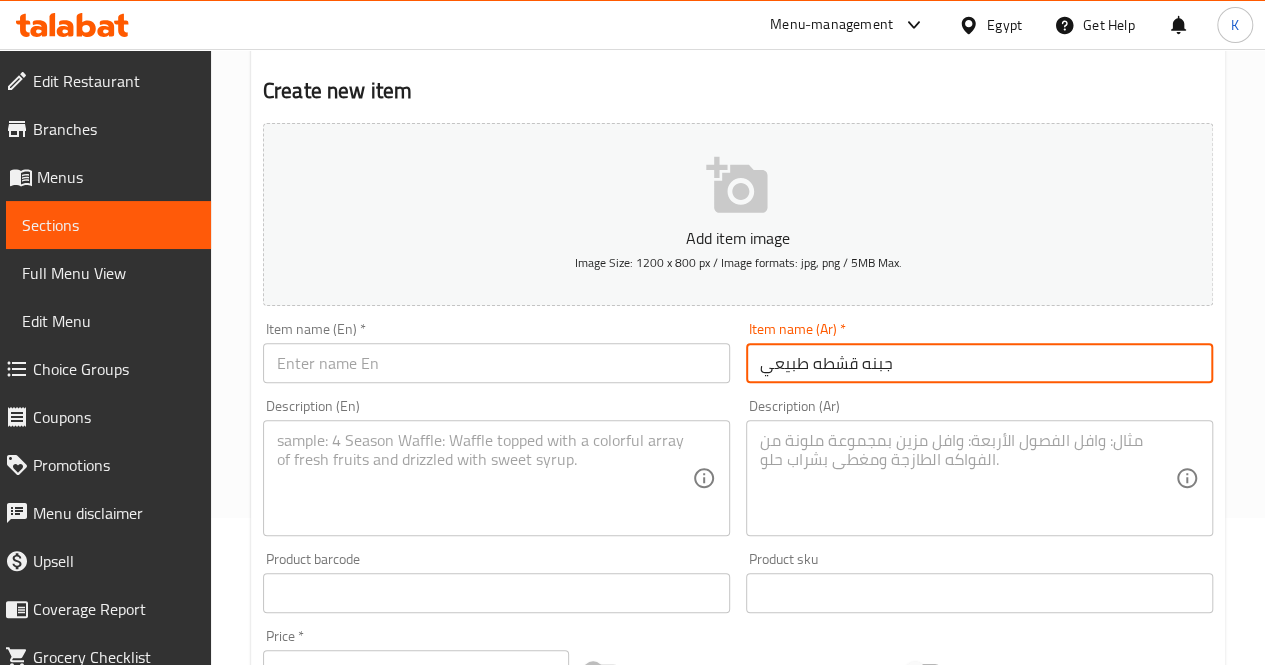 type on "جبنه قشطه طبيعي" 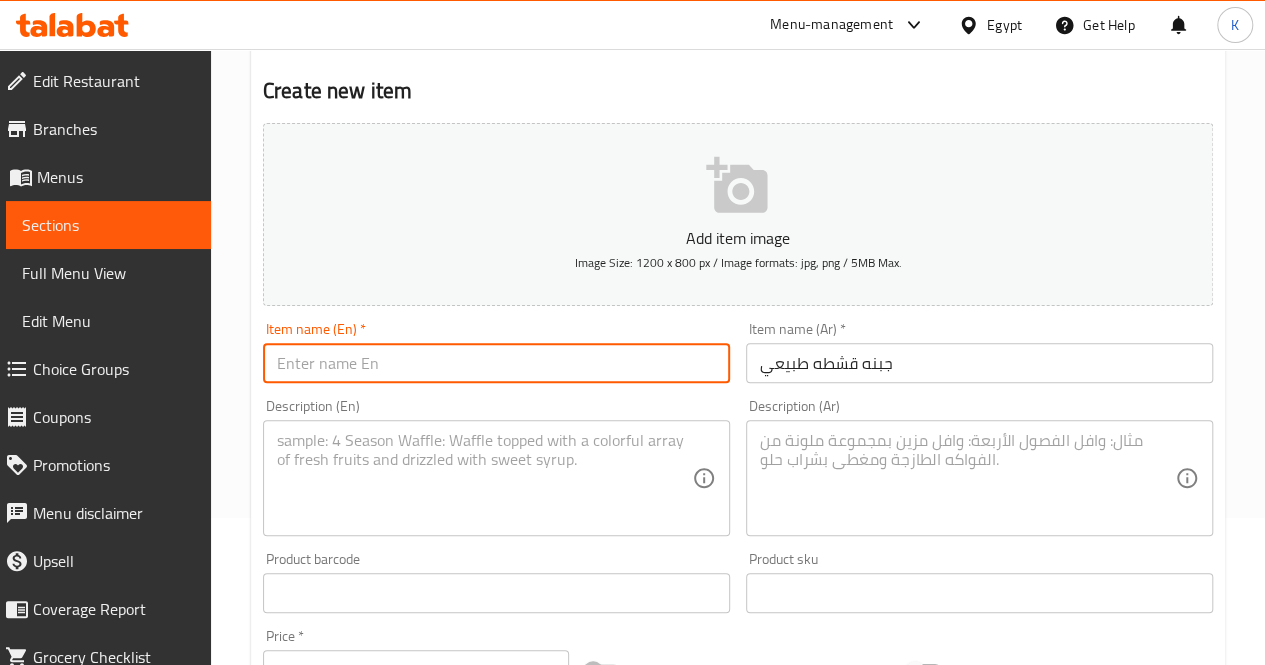 click at bounding box center [496, 363] 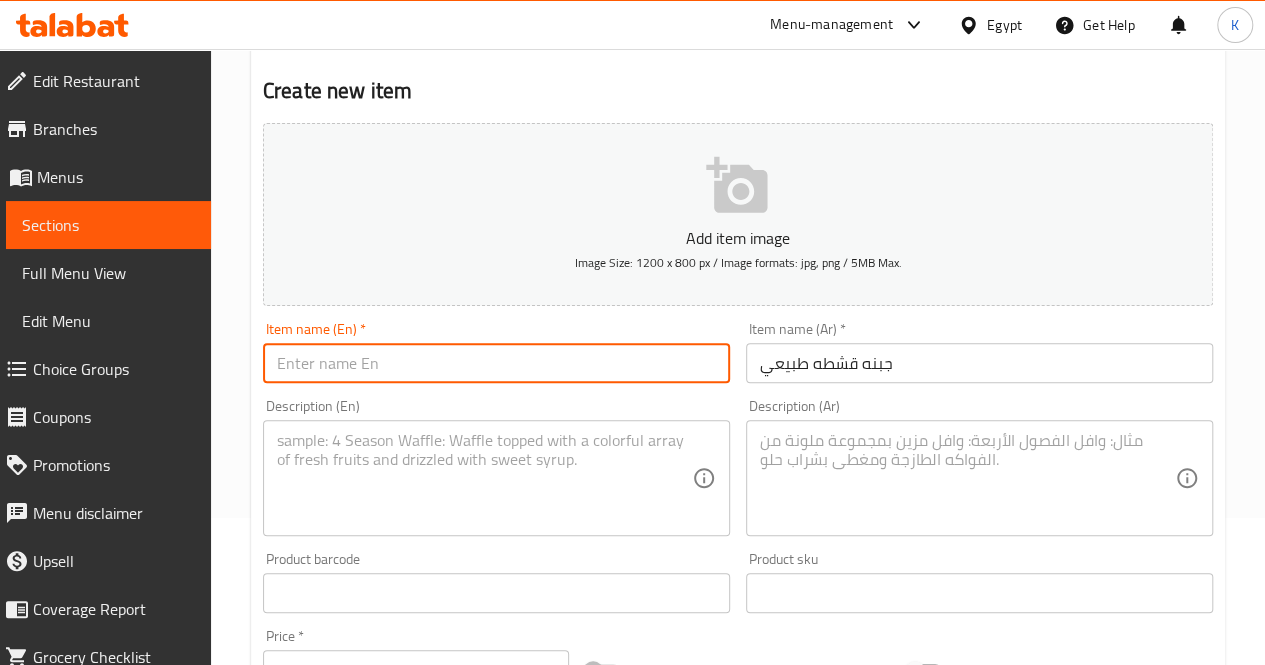 paste on "Natural cream cheese" 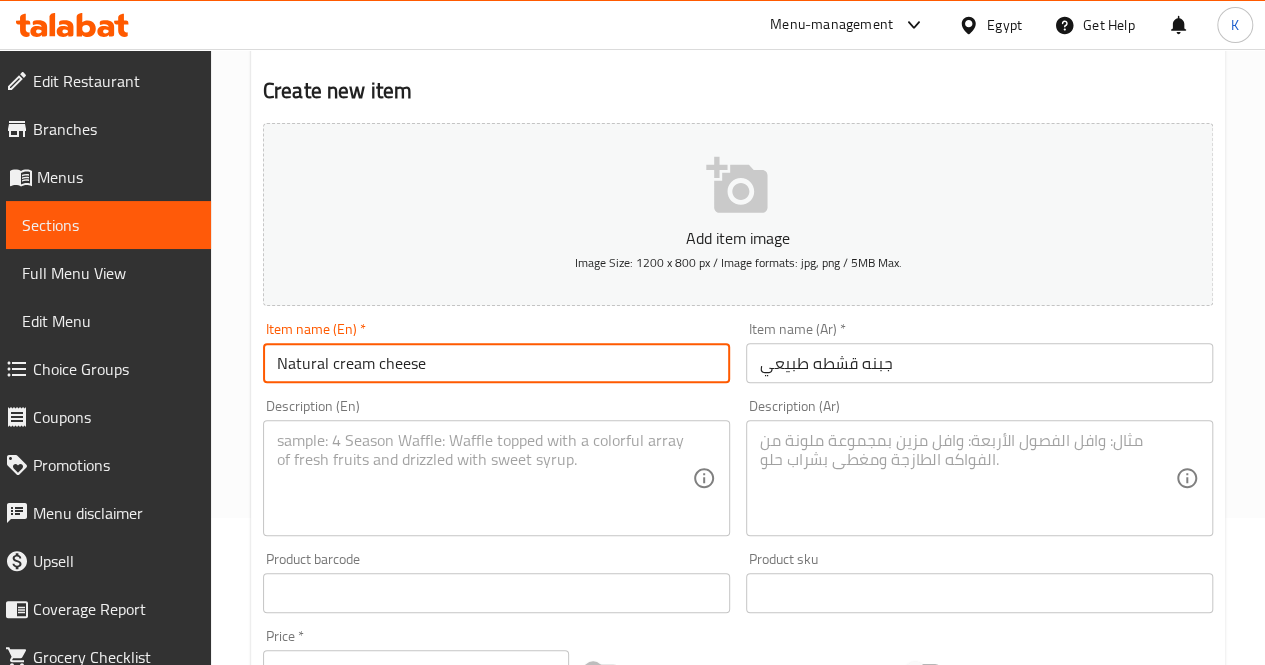 type on "Natural cream cheese" 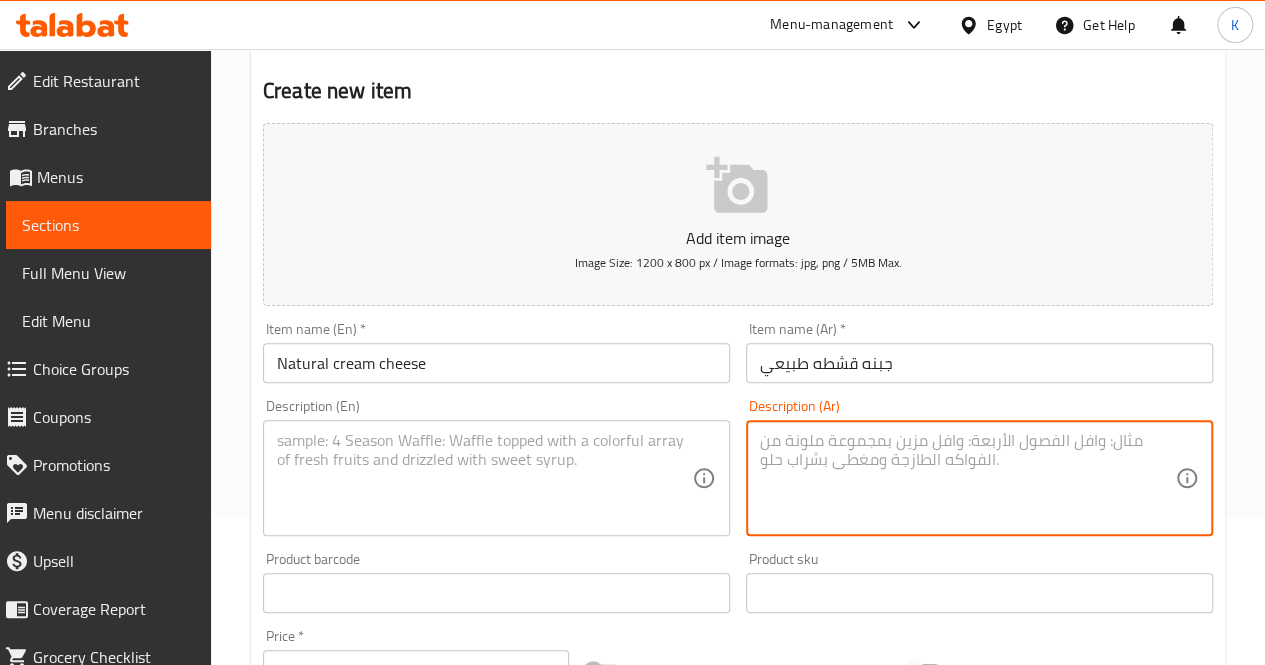 click at bounding box center (967, 478) 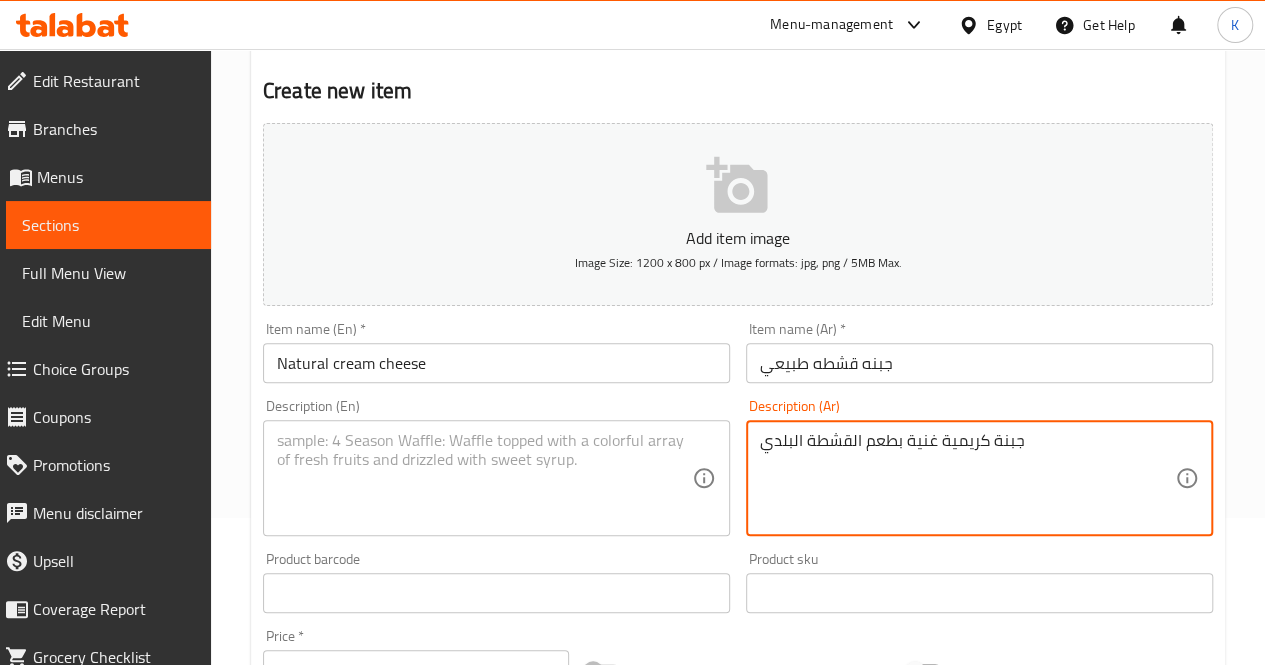 type on "جبنة كريمية غنية بطعم القشطة البلدي" 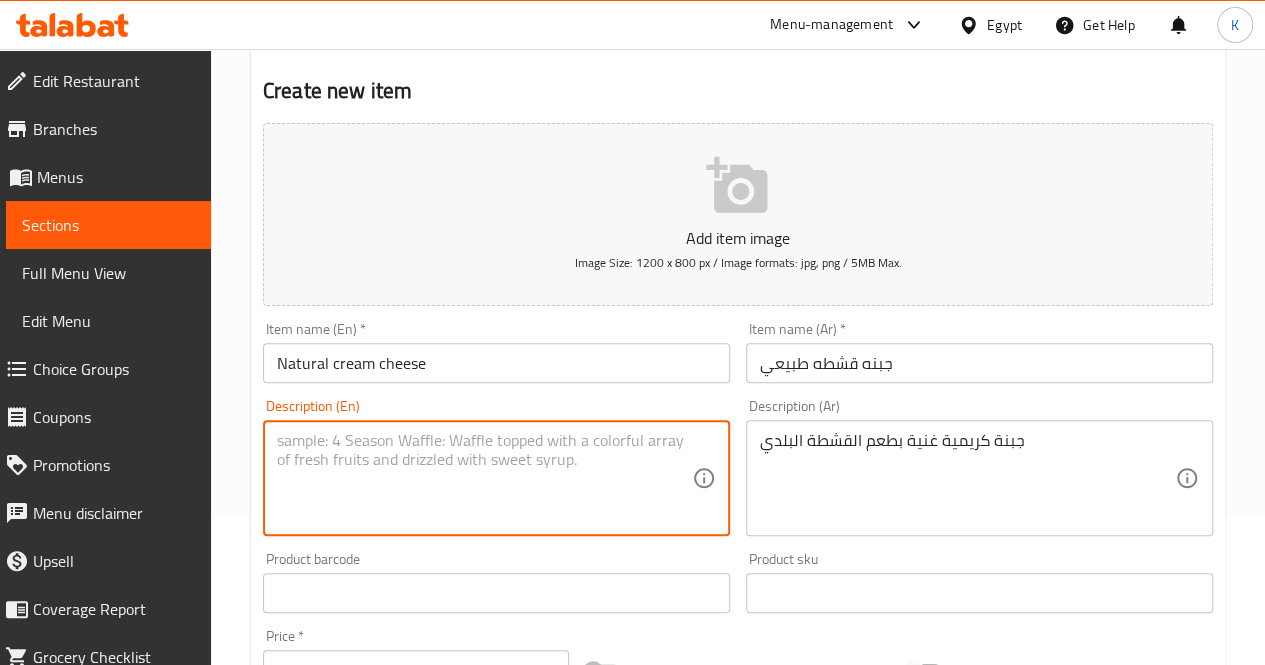 click at bounding box center [484, 478] 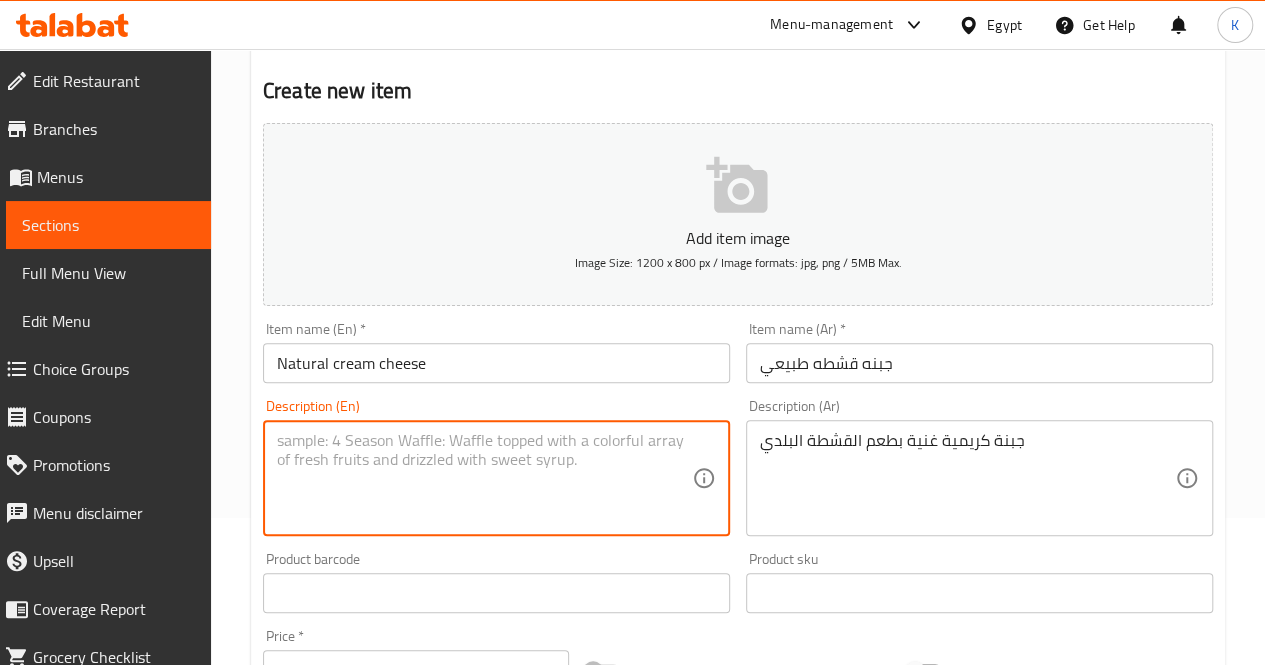 paste on "Creamy cheese with a rich traditional flavor" 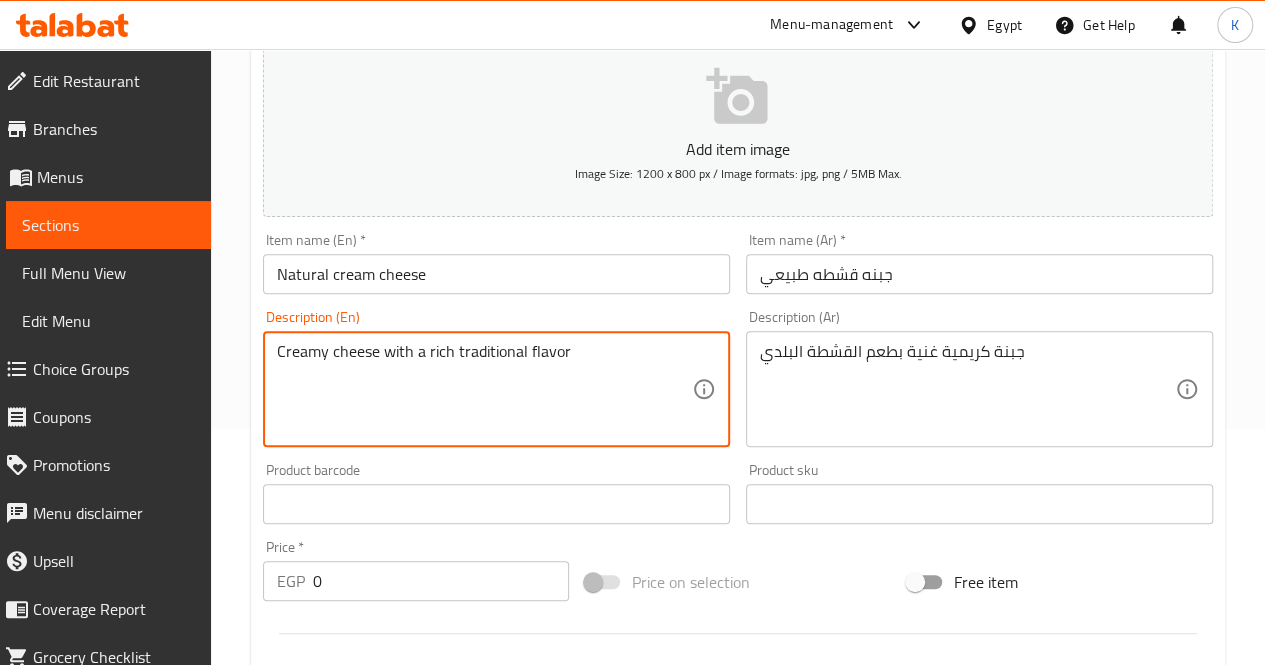 scroll, scrollTop: 347, scrollLeft: 0, axis: vertical 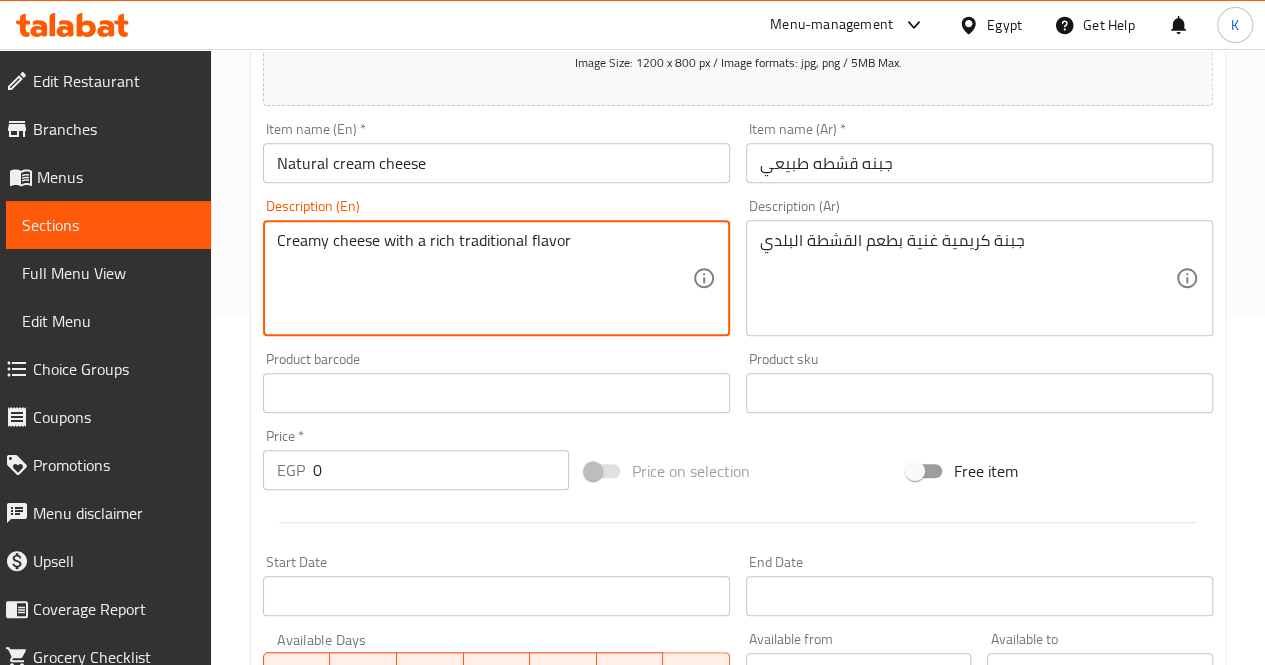 type on "Creamy cheese with a rich traditional flavor" 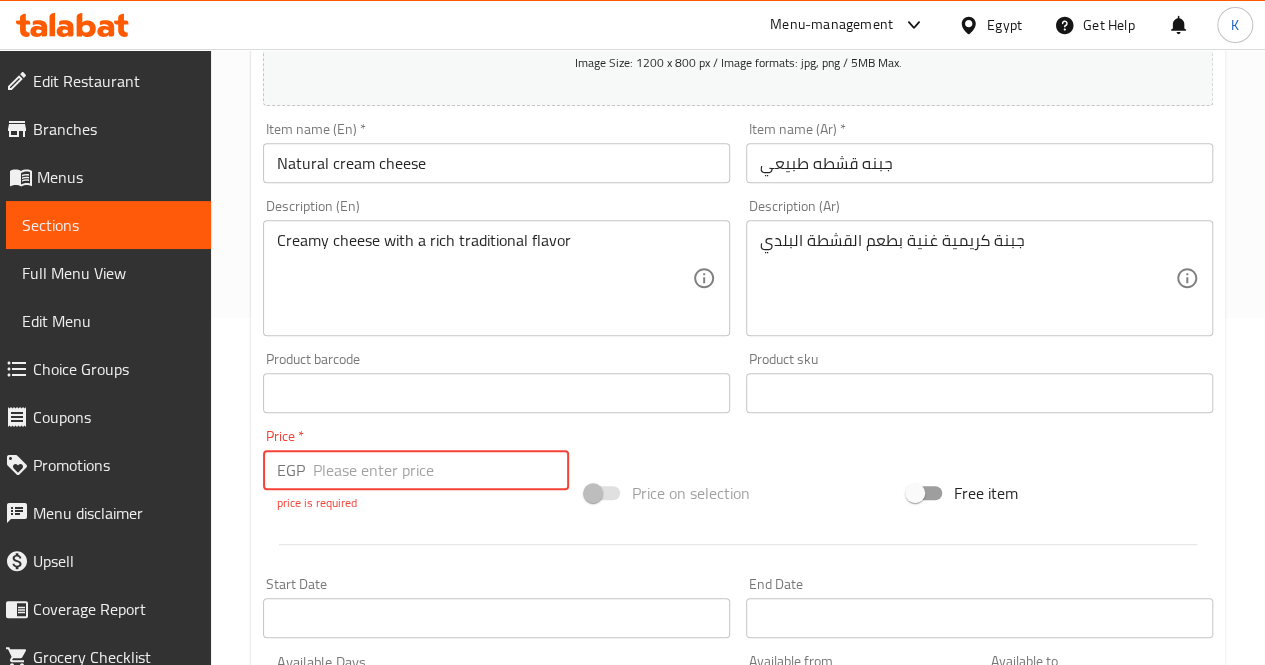 paste on "56" 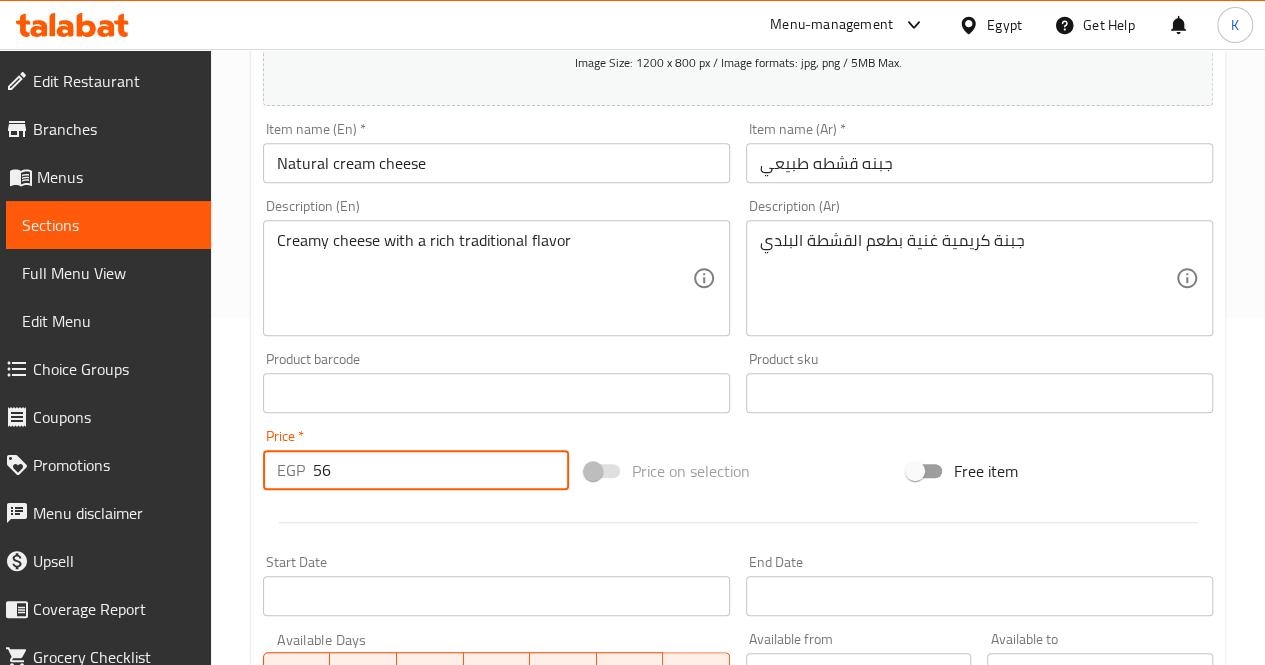type on "56" 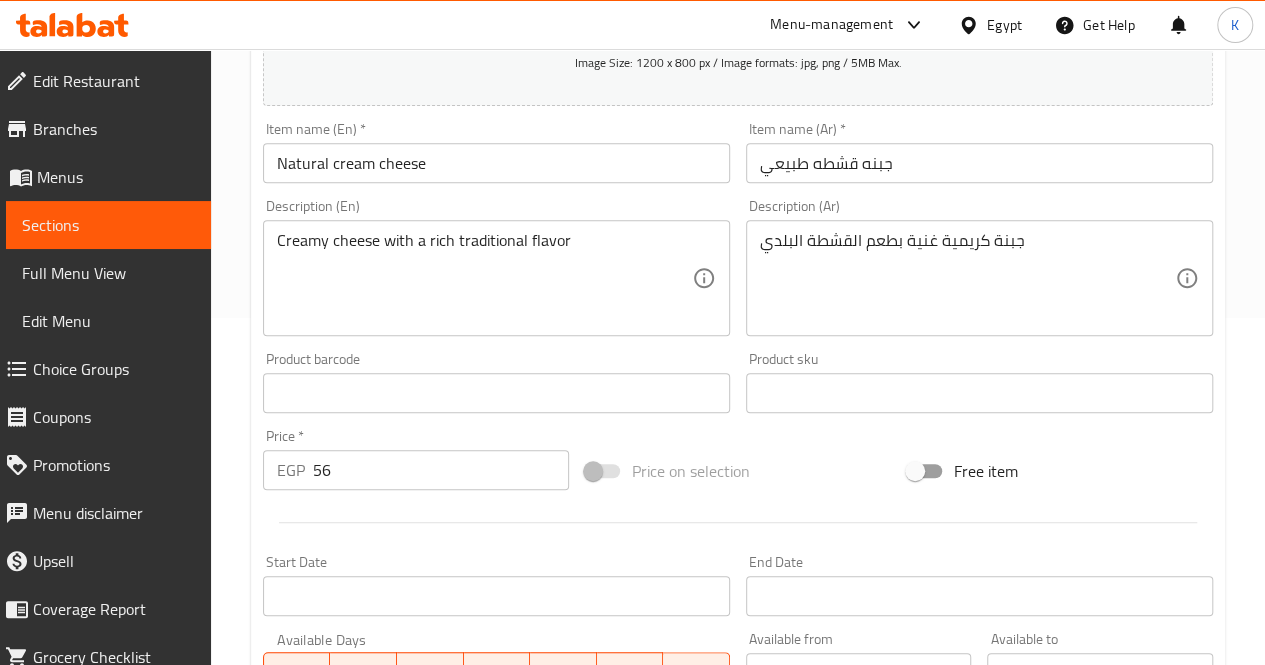 click on "Price on selection" at bounding box center [738, 471] 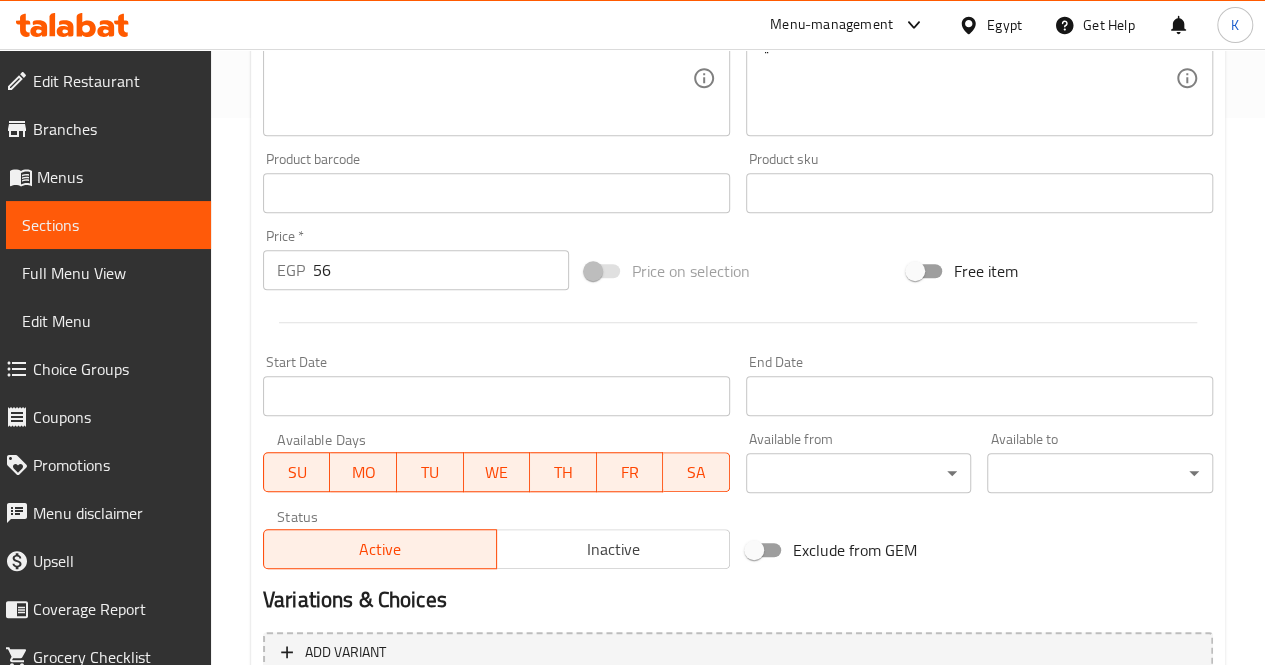 scroll, scrollTop: 347, scrollLeft: 0, axis: vertical 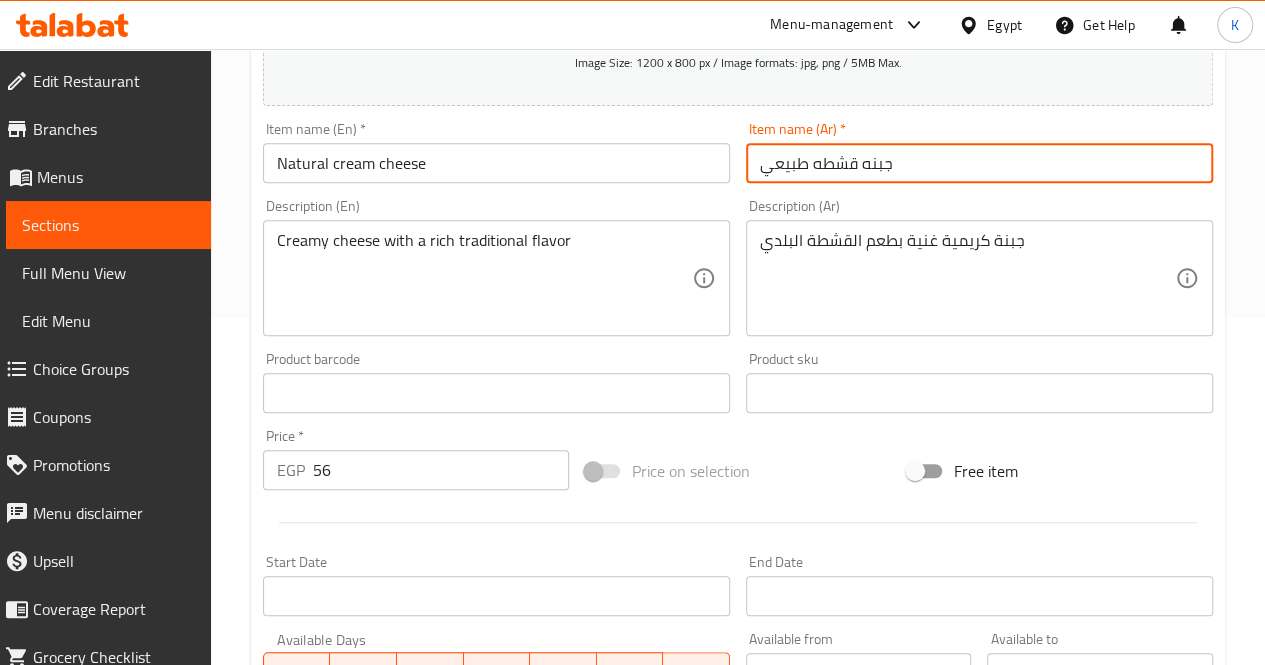 click on "جبنه قشطه طبيعي" at bounding box center (979, 163) 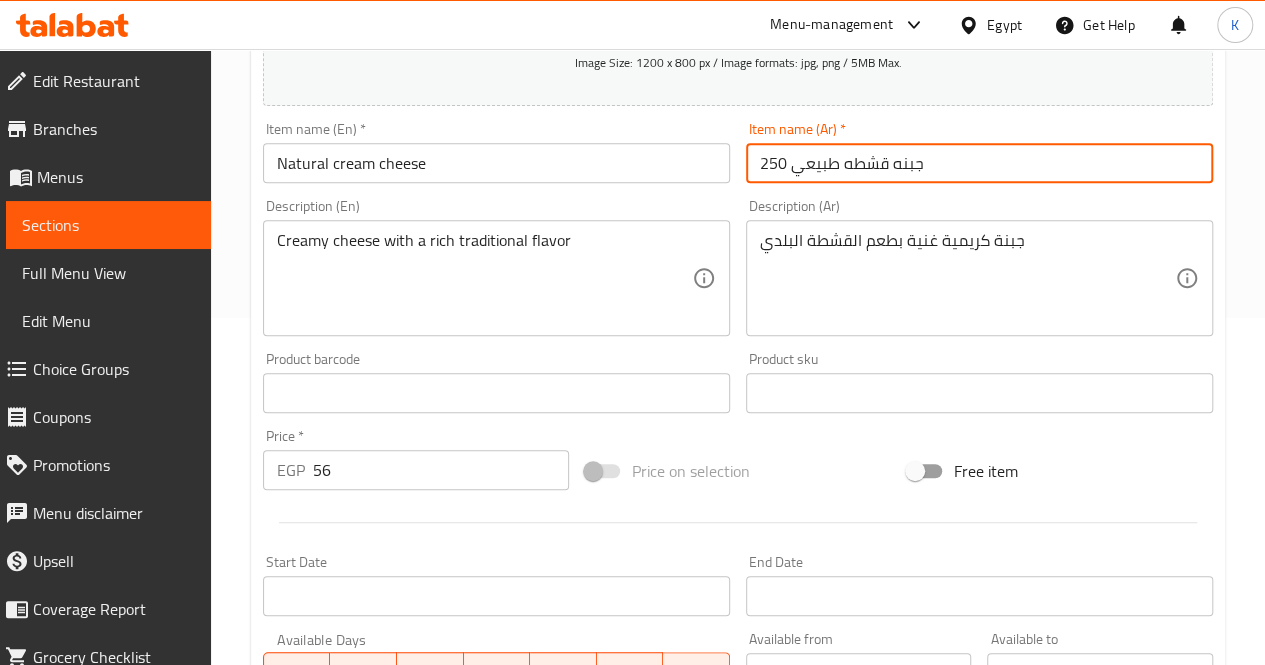 click on "250 جبنه قشطه طبيعي" at bounding box center [979, 163] 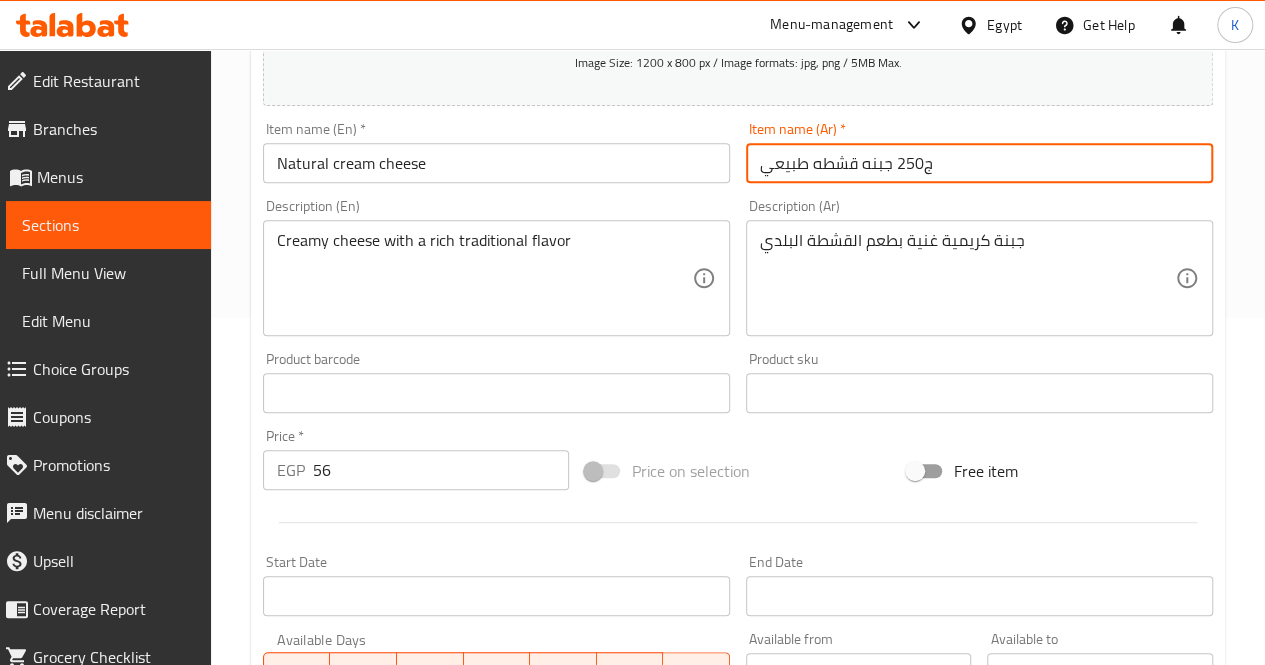 type on "250 جبنه قشطه طبيعي" 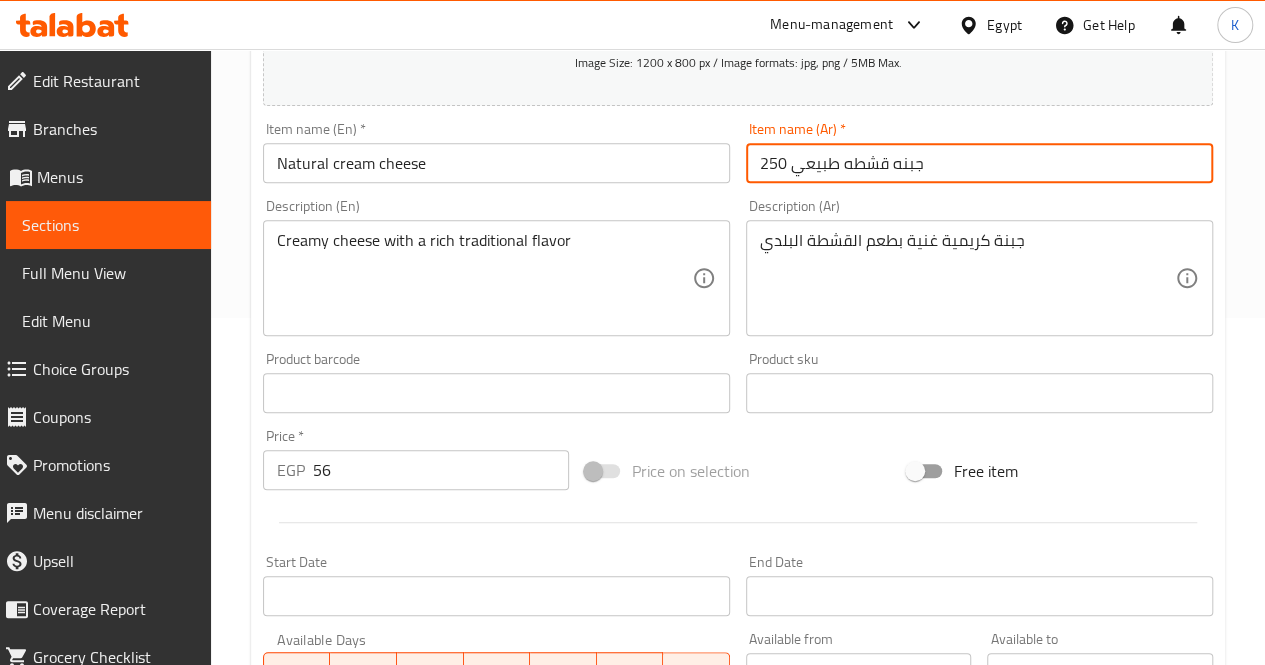 drag, startPoint x: 760, startPoint y: 158, endPoint x: 983, endPoint y: 182, distance: 224.28777 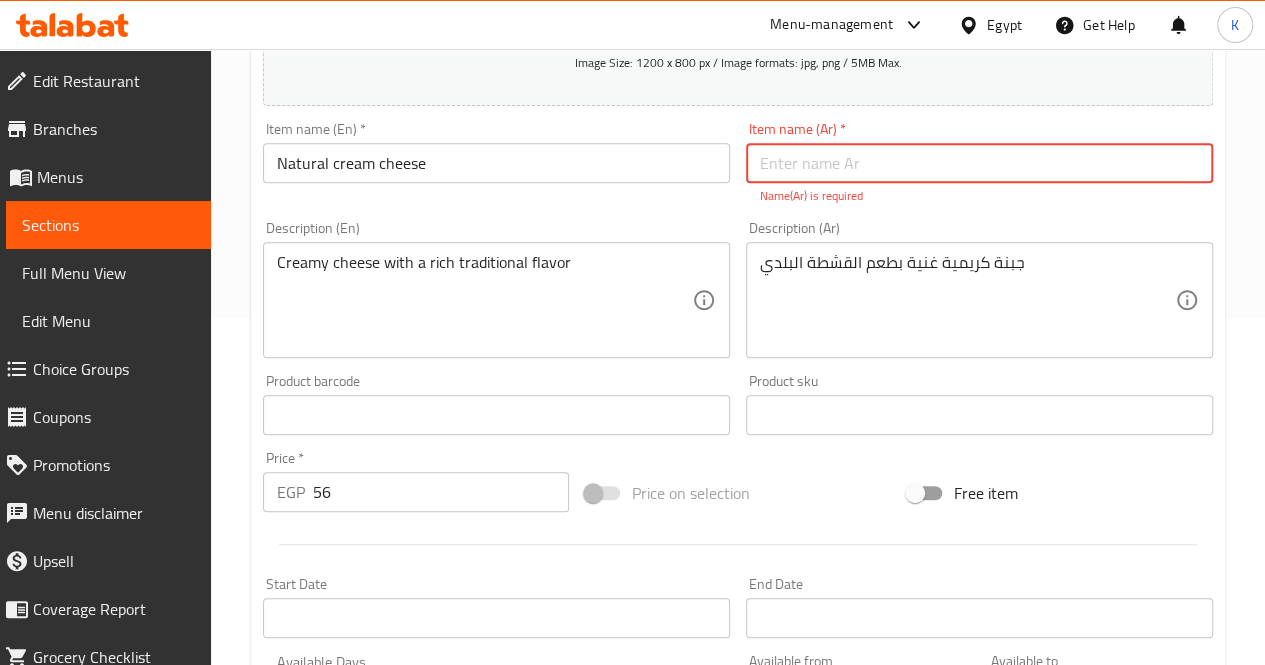 paste on "جبنه قشطه طبيعي" 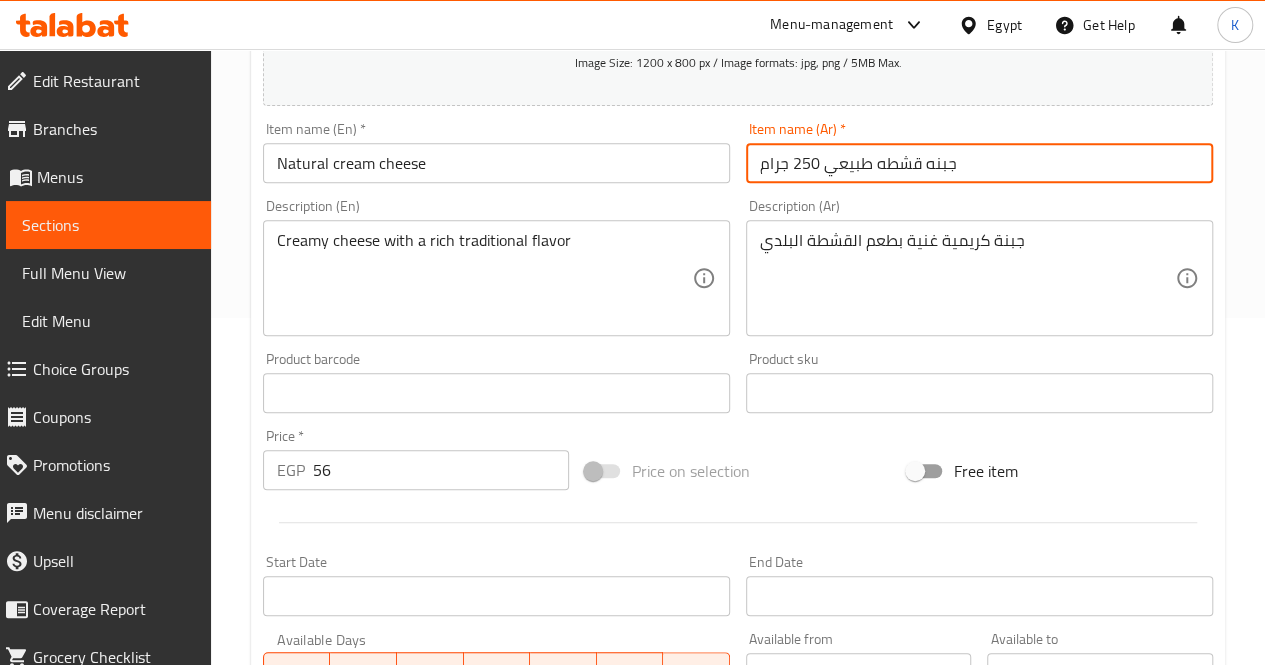type on "جبنه قشطه طبيعي 250 جرام" 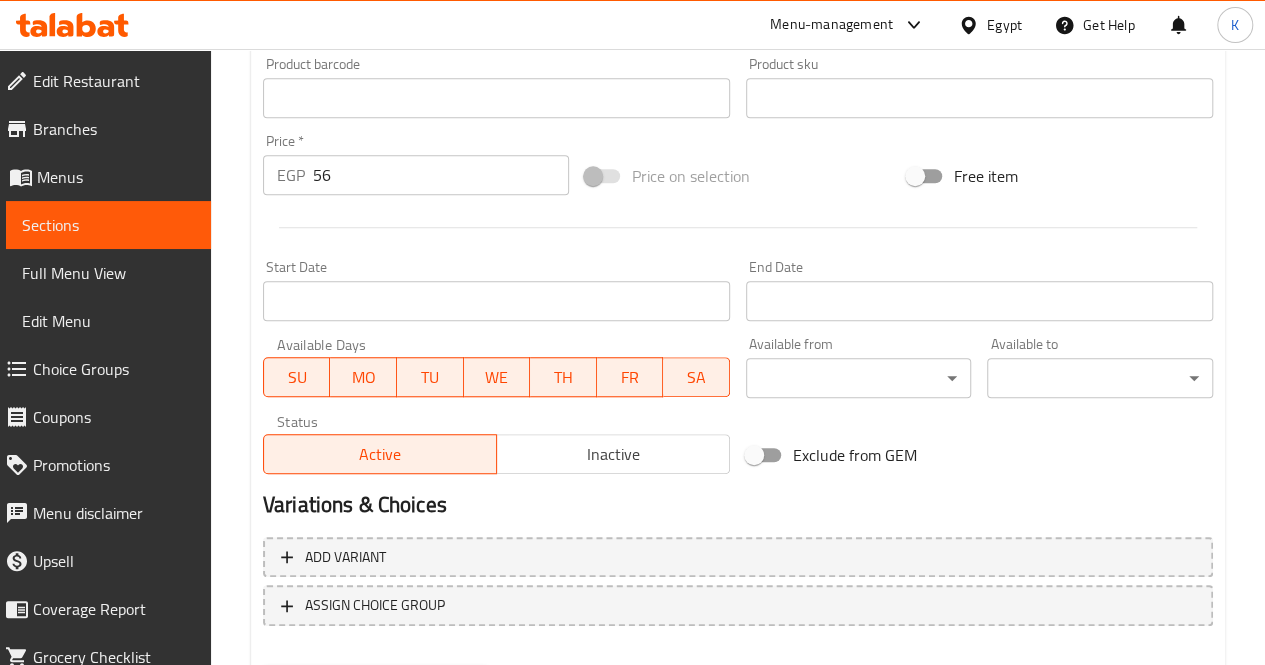 scroll, scrollTop: 647, scrollLeft: 0, axis: vertical 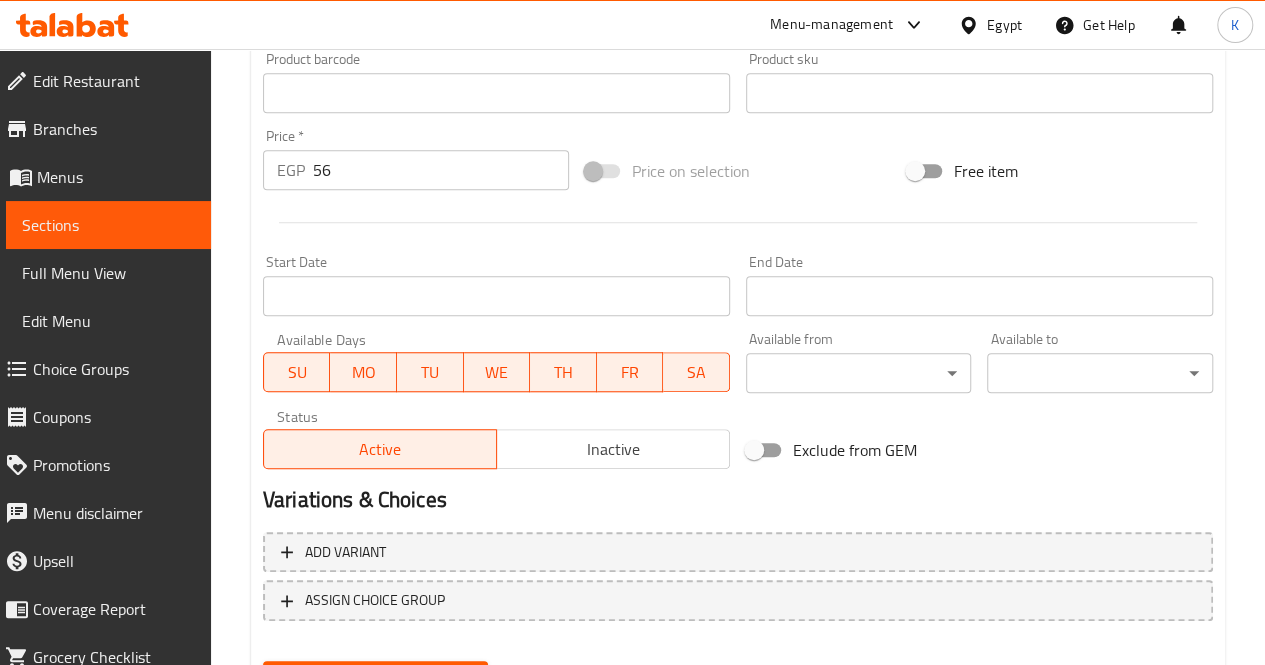 type on "Natural cream cheese 250g" 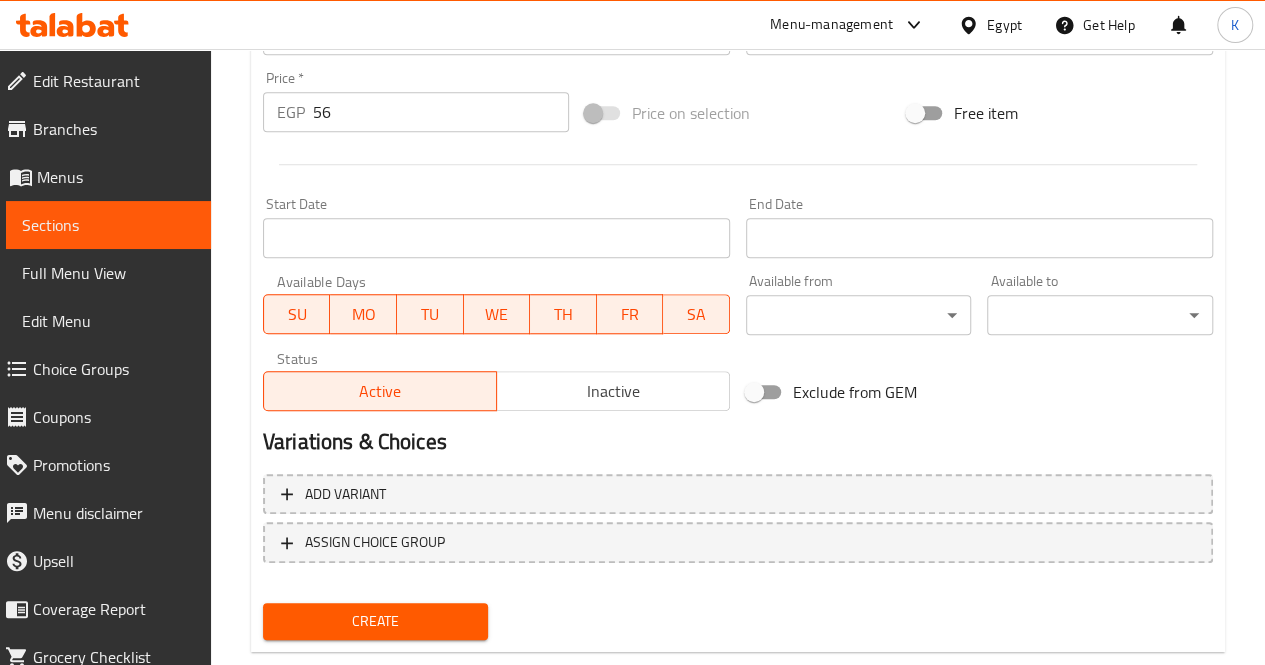 scroll, scrollTop: 747, scrollLeft: 0, axis: vertical 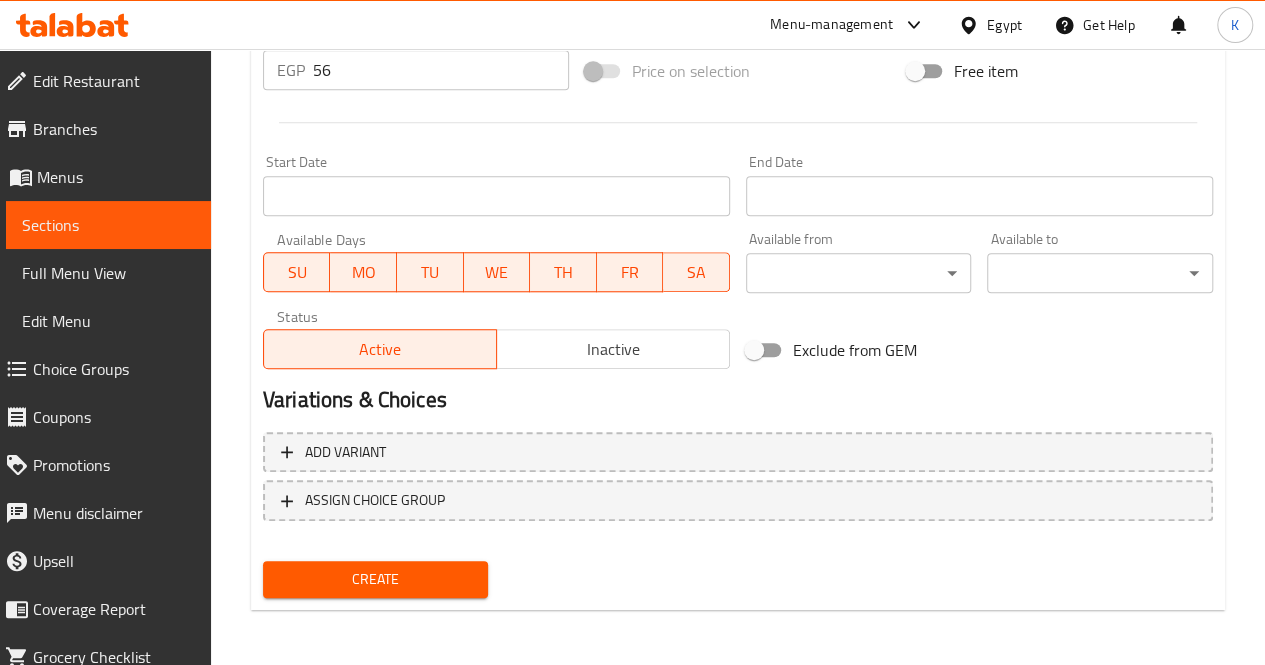 click on "Create" at bounding box center (376, 579) 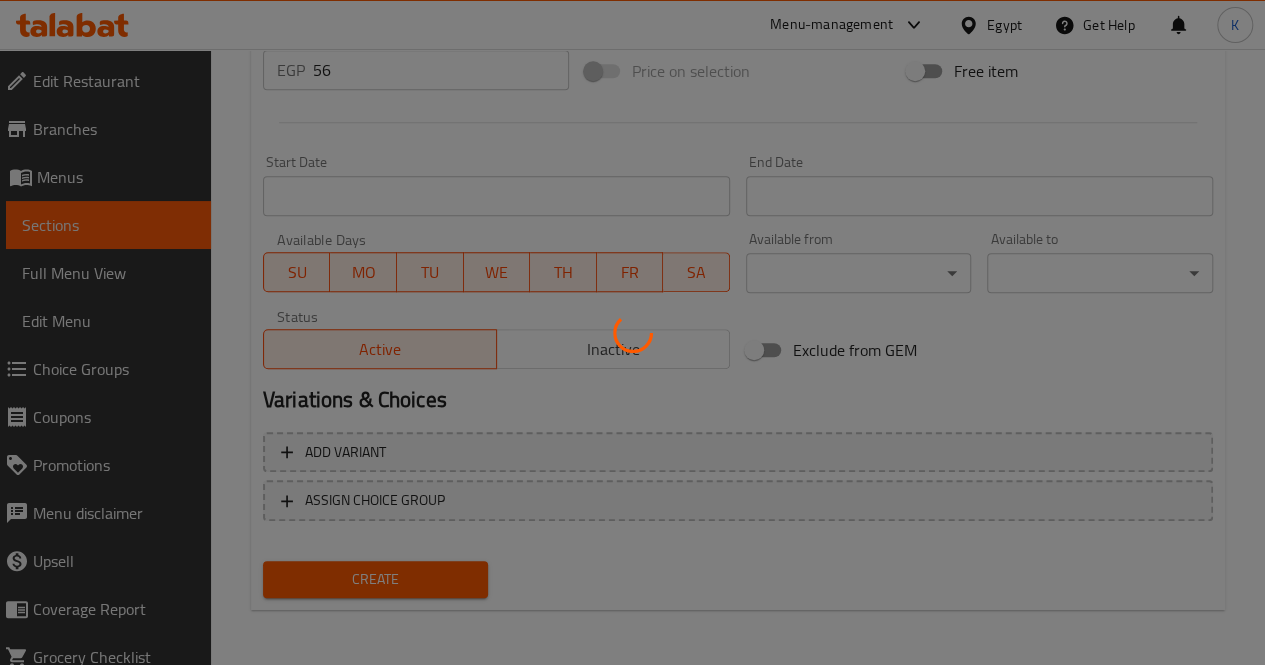 type 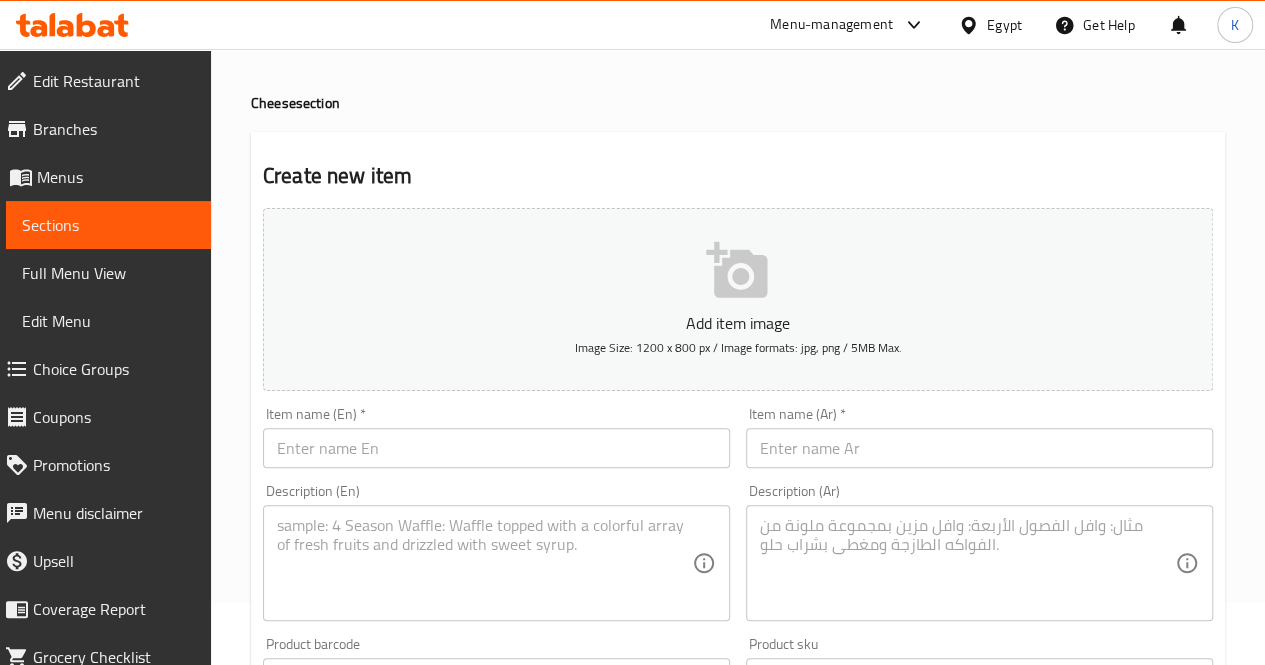 scroll, scrollTop: 0, scrollLeft: 0, axis: both 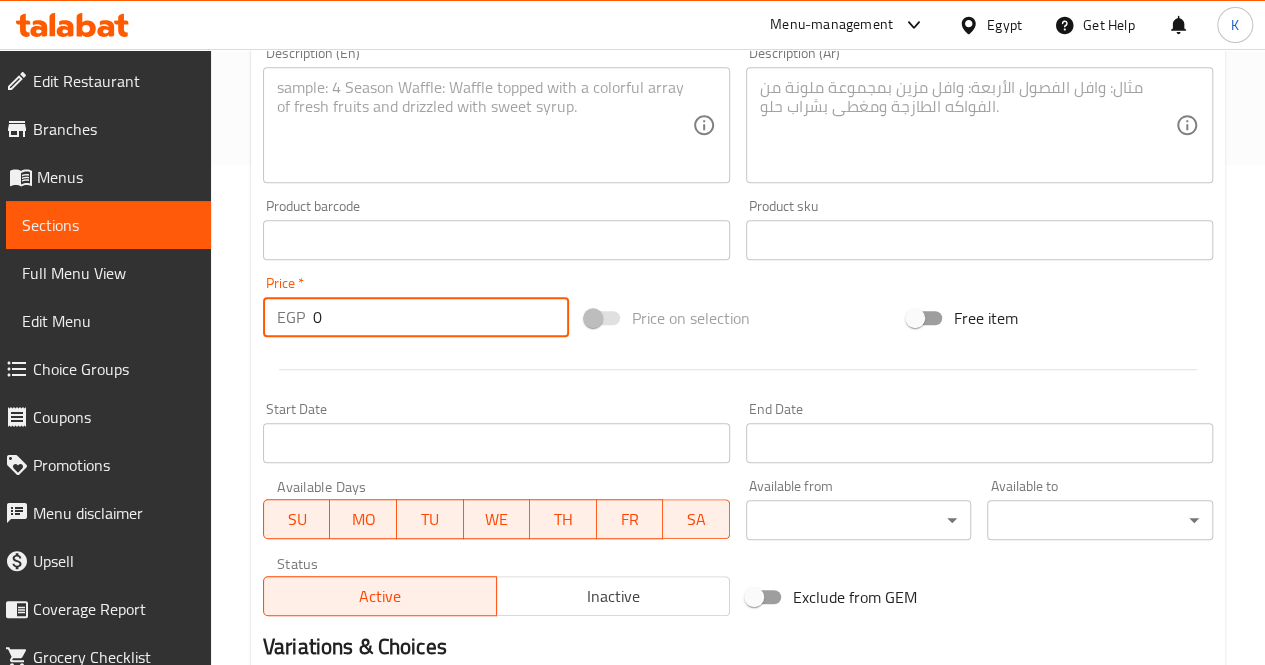 click on "0" at bounding box center [441, 317] 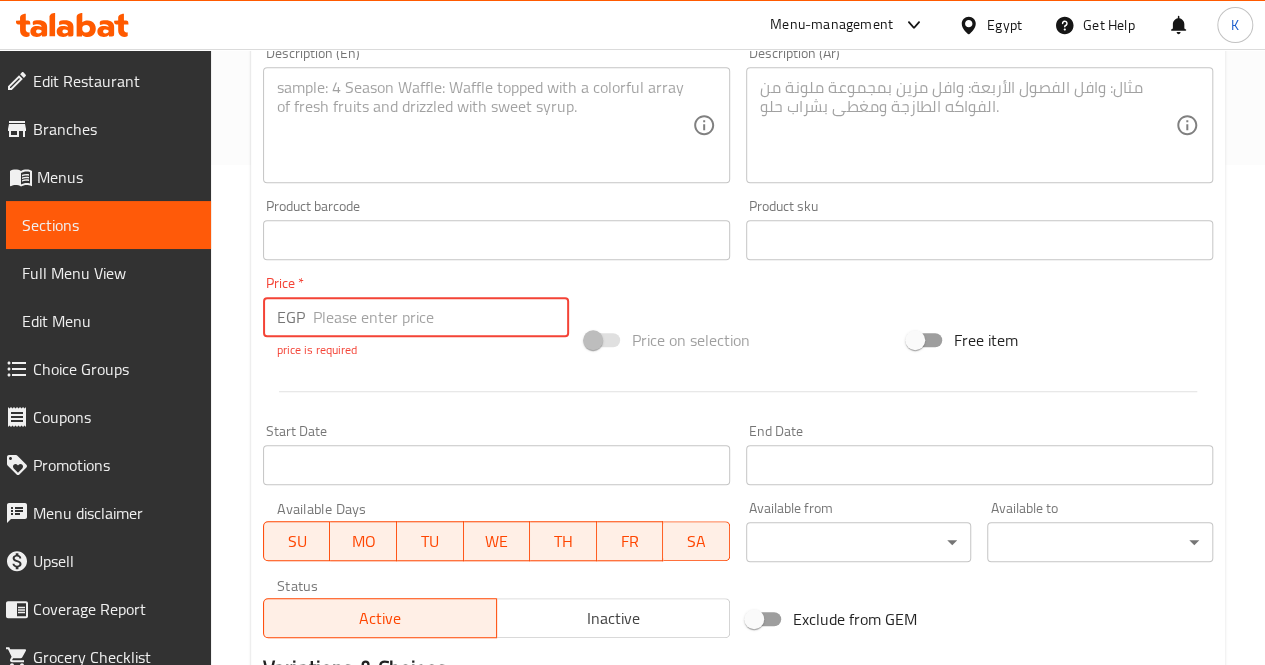 paste on "57" 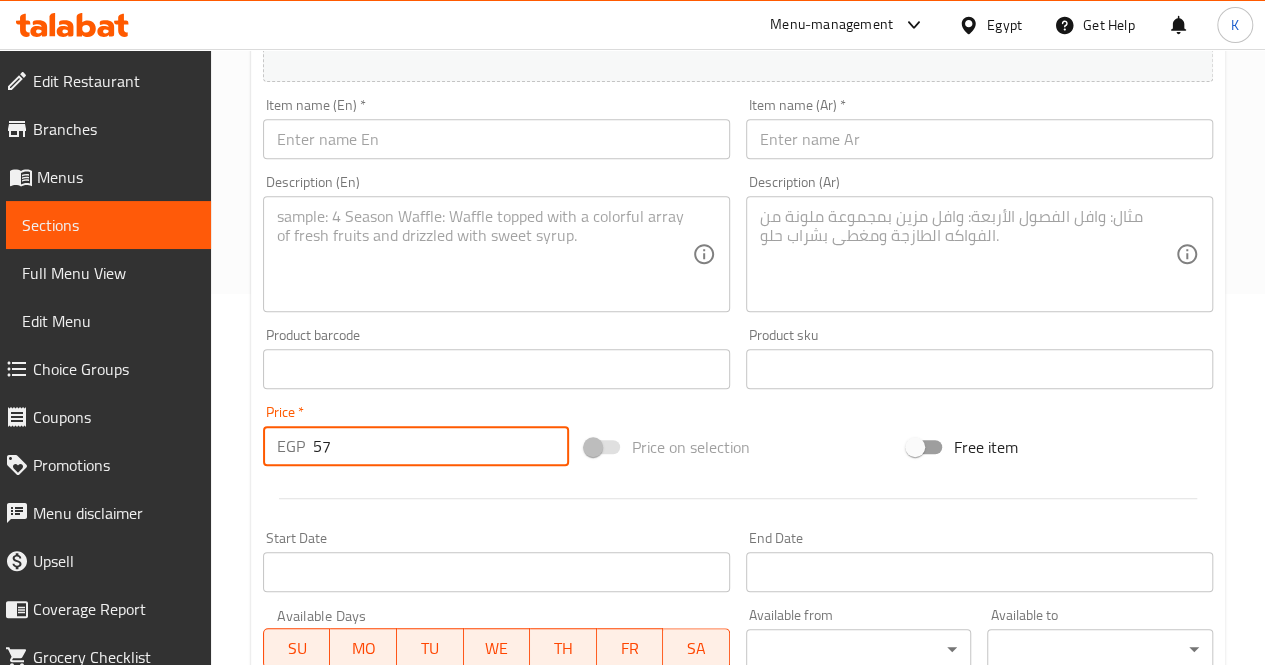 scroll, scrollTop: 300, scrollLeft: 0, axis: vertical 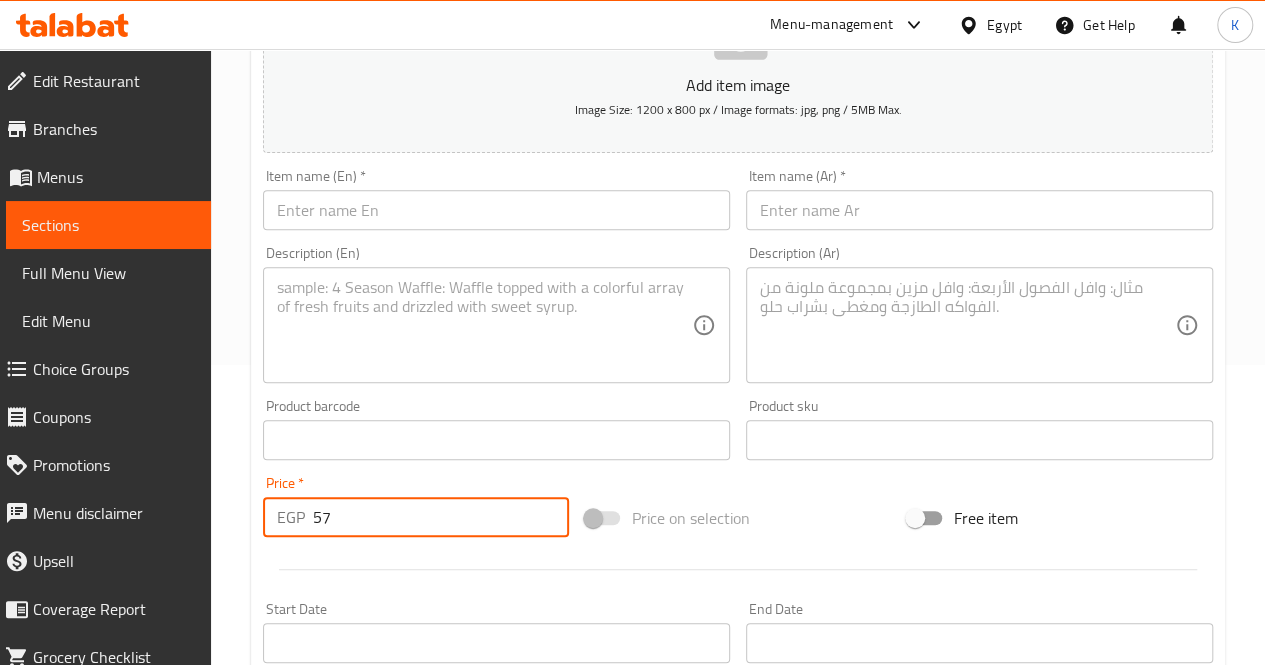 type on "57" 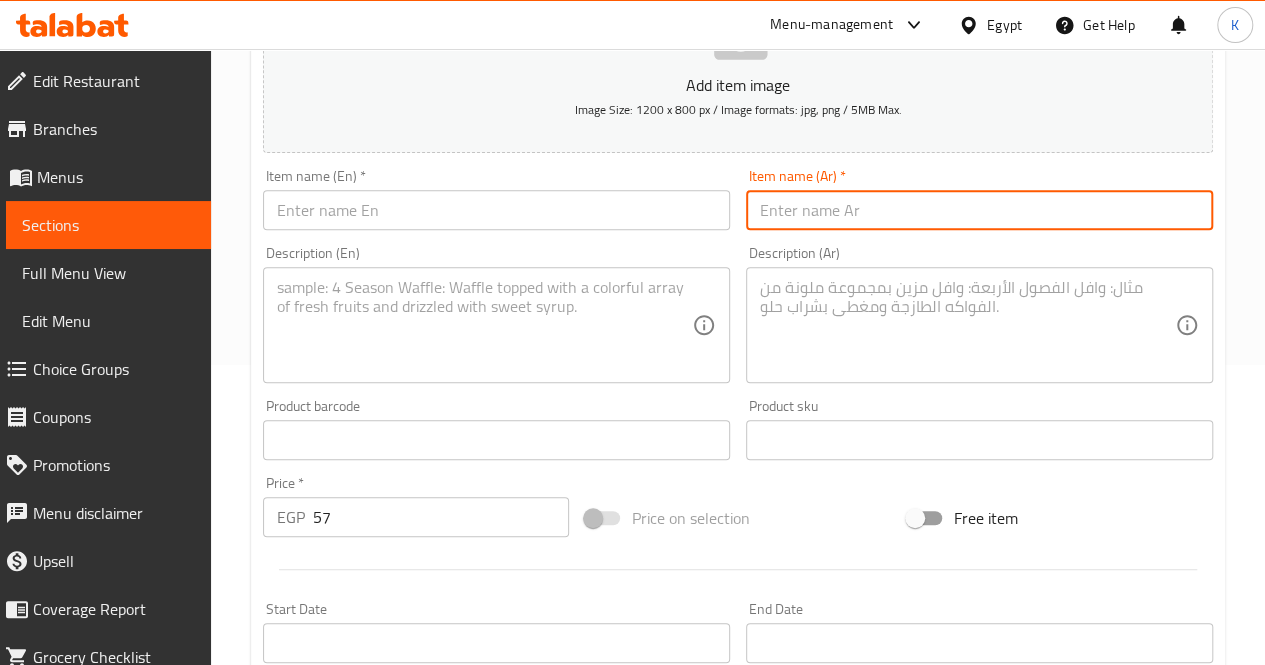 paste on "سبريد رومي طبيعي" 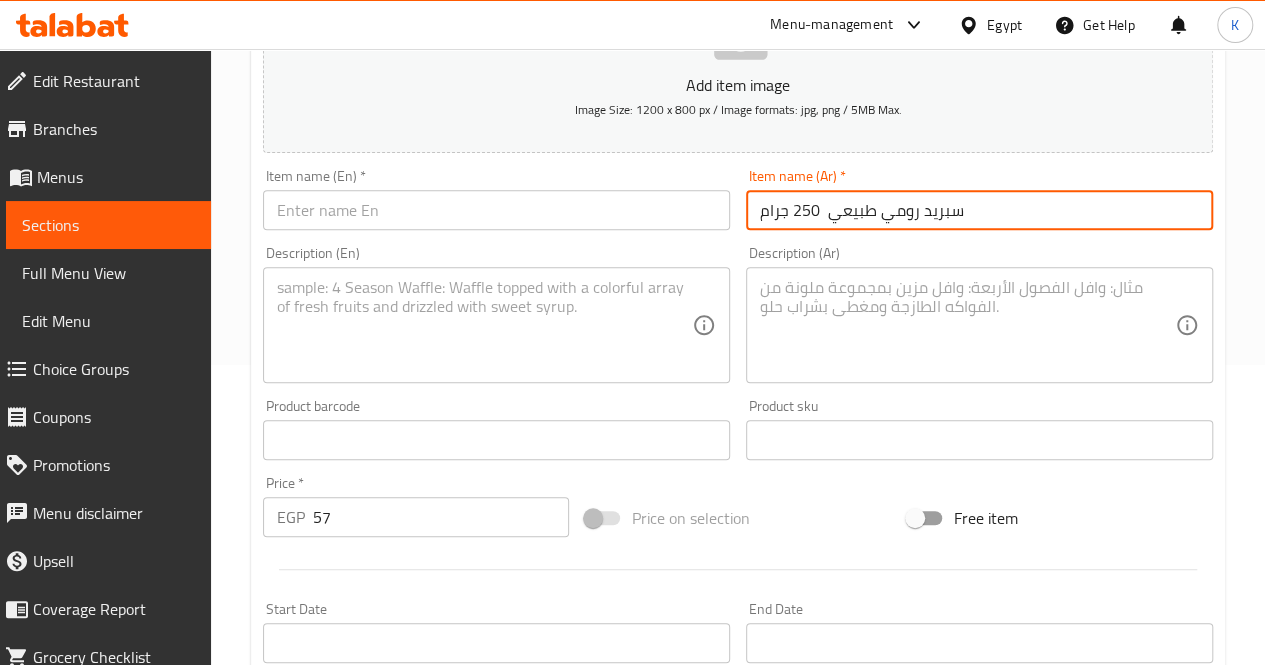 type on "سبريد رومي طبيعي  250 جرام" 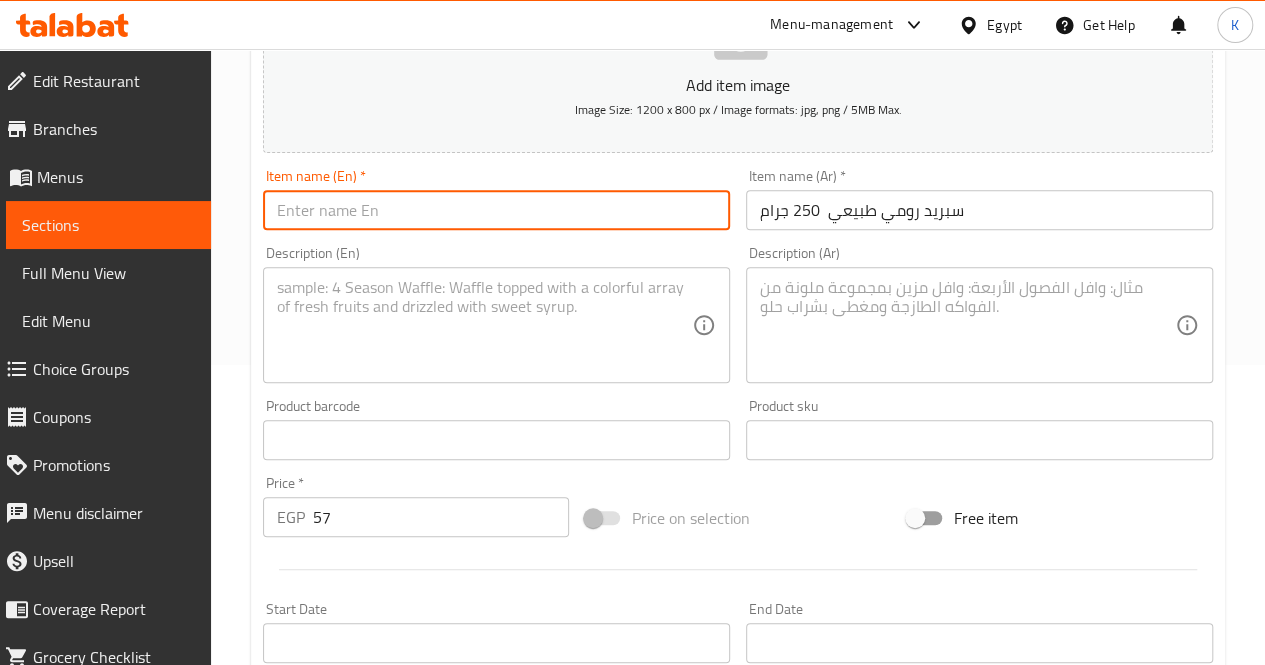 paste on "Natural romi spread" 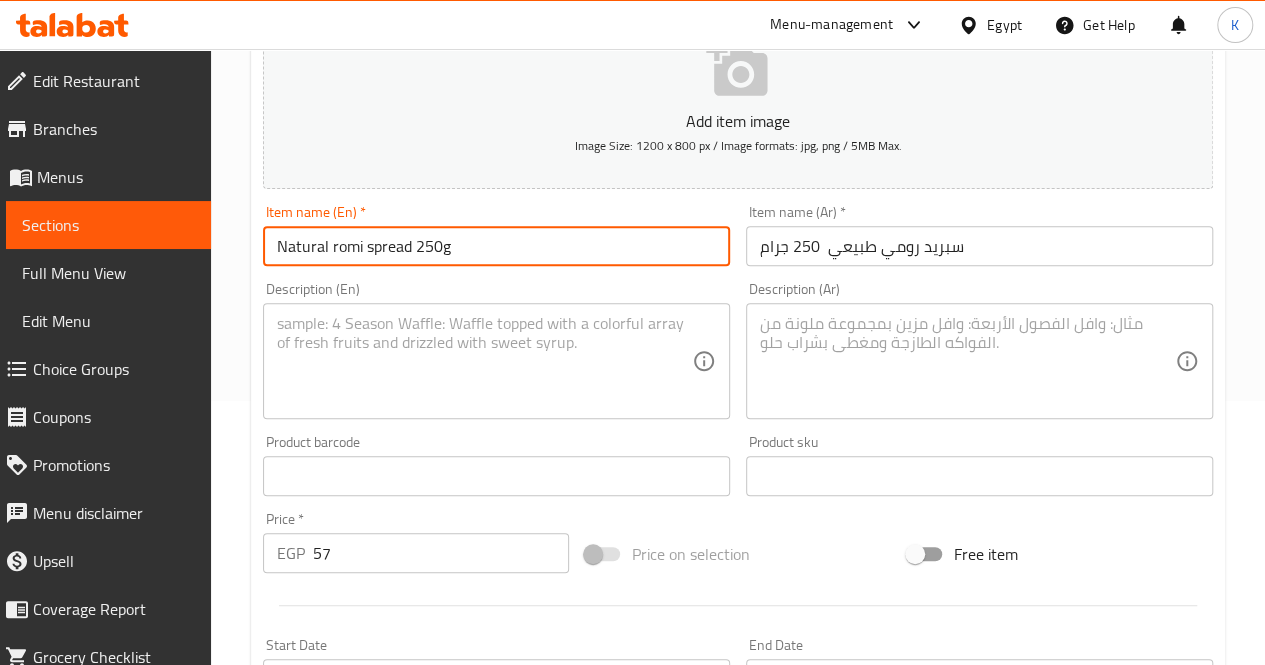 scroll, scrollTop: 200, scrollLeft: 0, axis: vertical 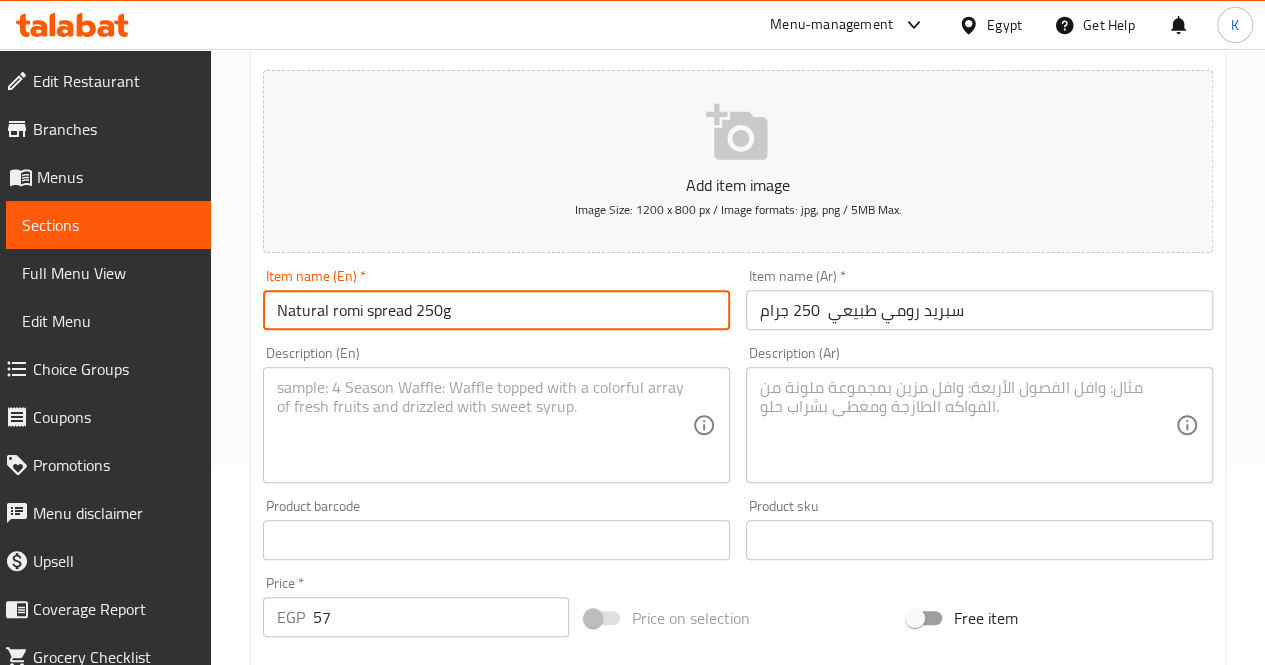 type on "Natural romi spread 250g" 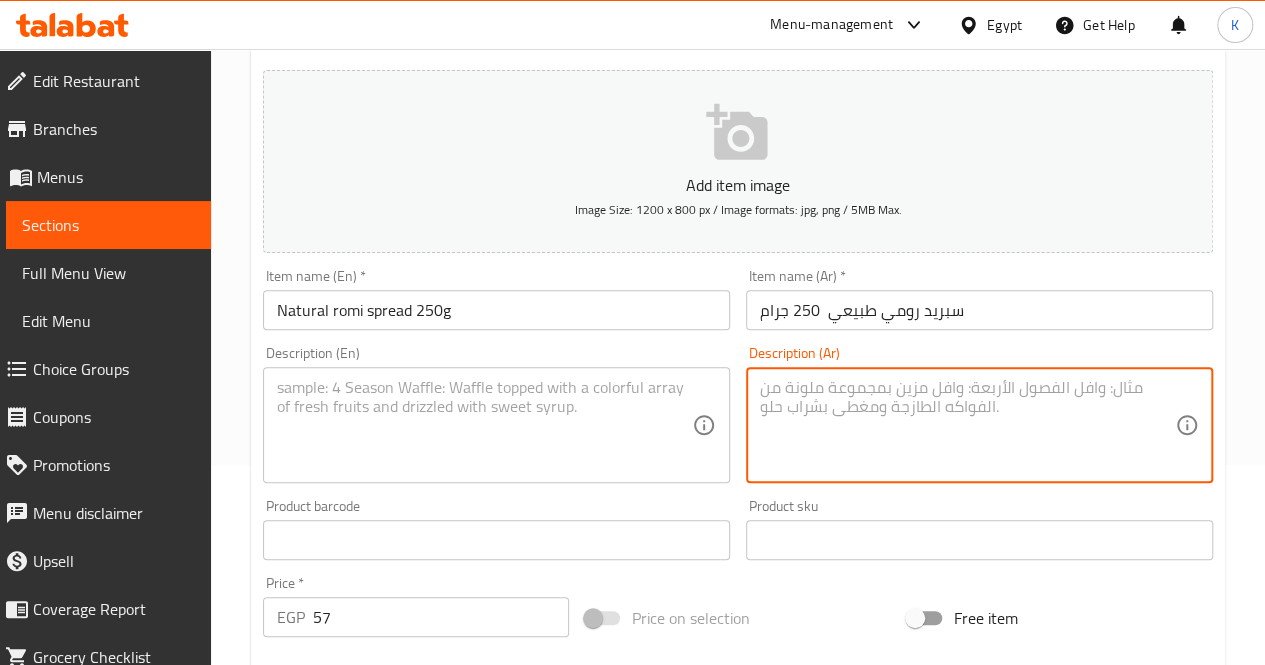 paste on "دهن جبنة رومي ناعم بطعم قوي ومميز" 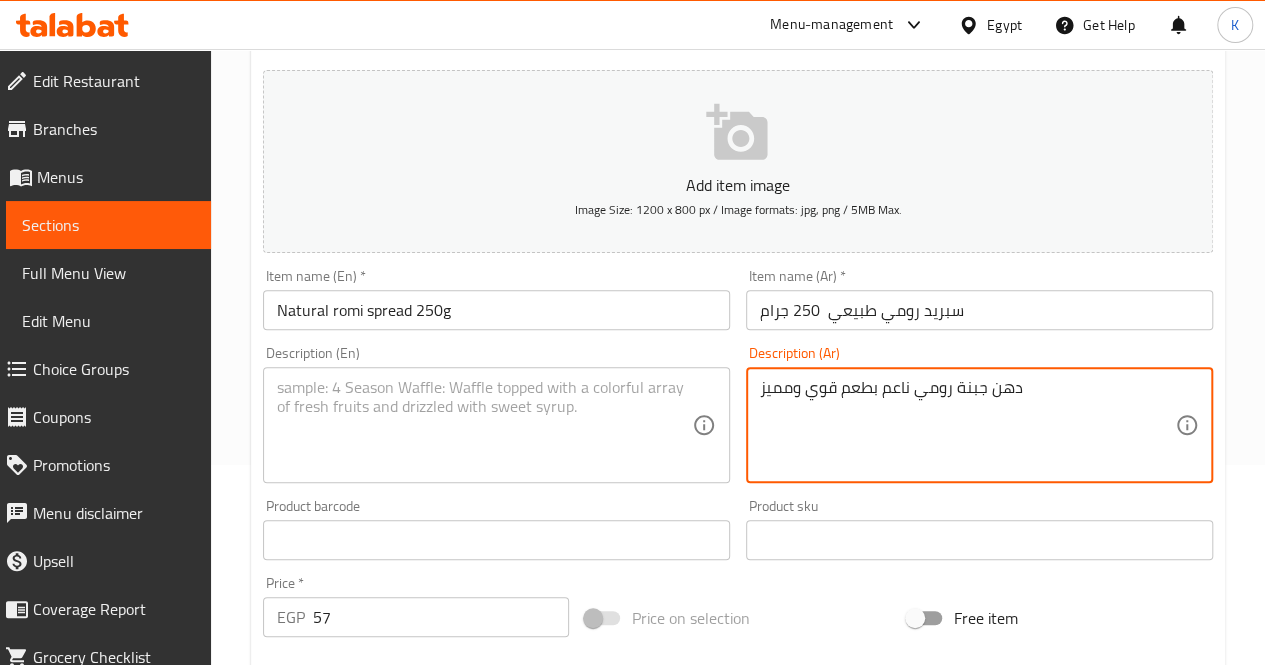 type on "دهن جبنة رومي ناعم بطعم قوي ومميز" 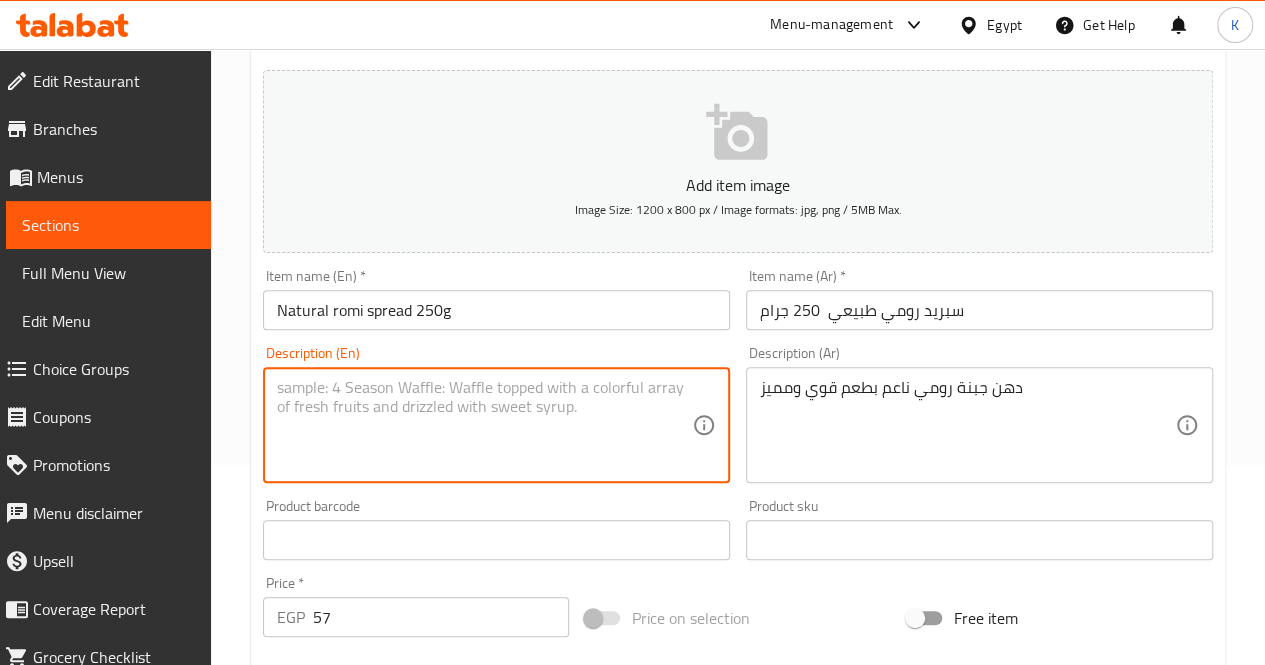 paste on "Smooth Roumy cheese spread with a strong flavor" 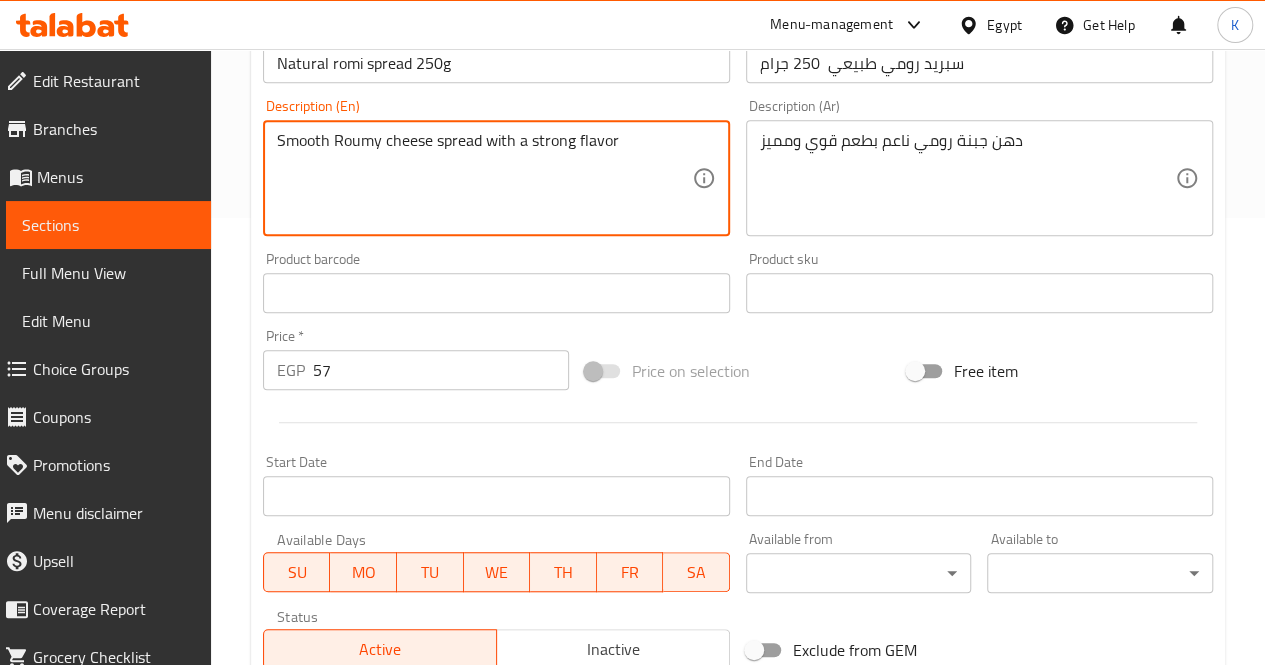 scroll, scrollTop: 747, scrollLeft: 0, axis: vertical 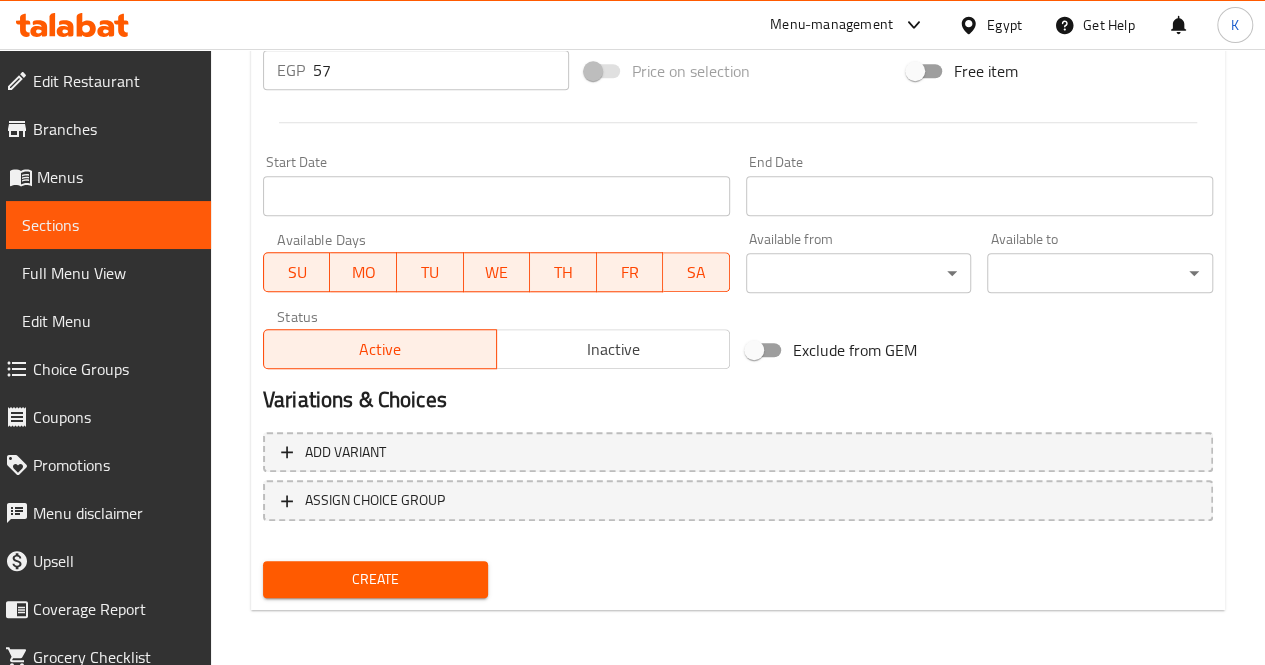 type on "Smooth Roumy cheese spread with a strong flavor" 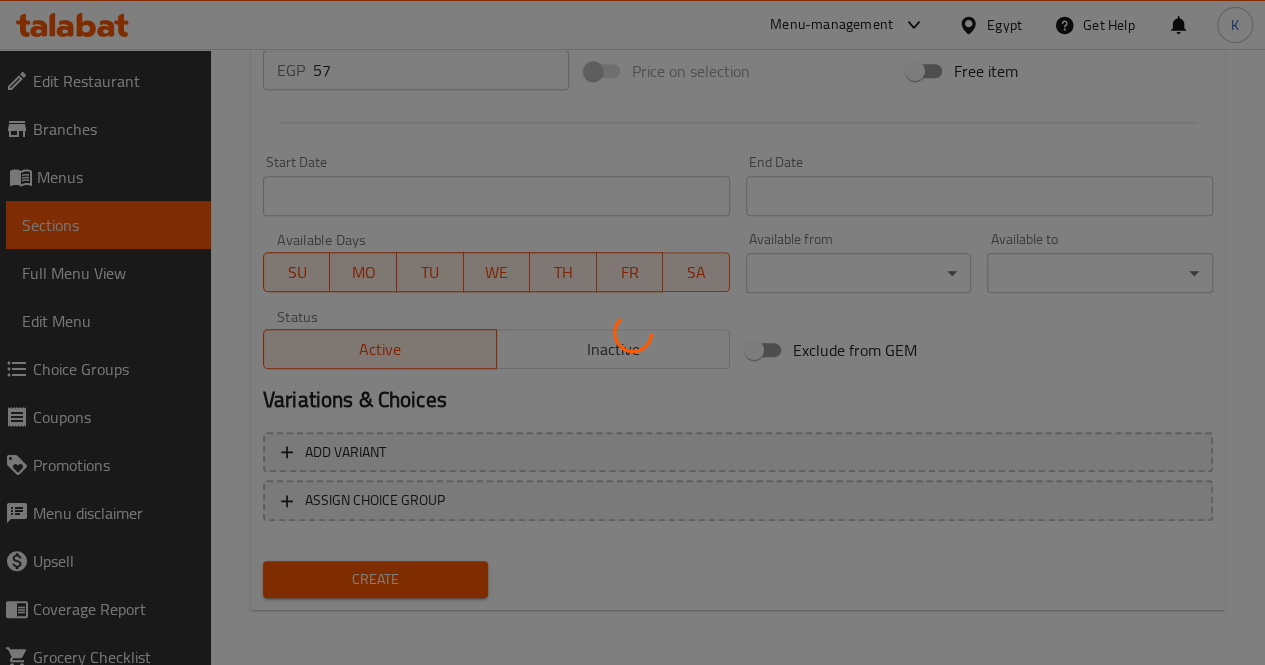 type 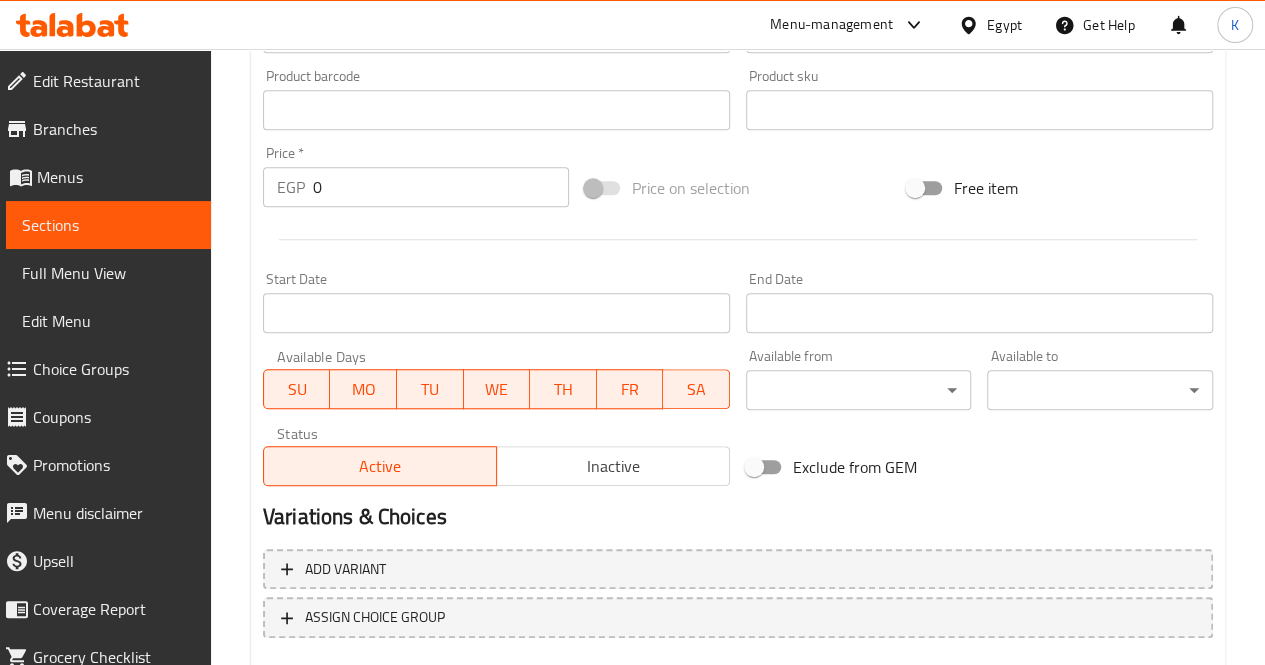 scroll, scrollTop: 547, scrollLeft: 0, axis: vertical 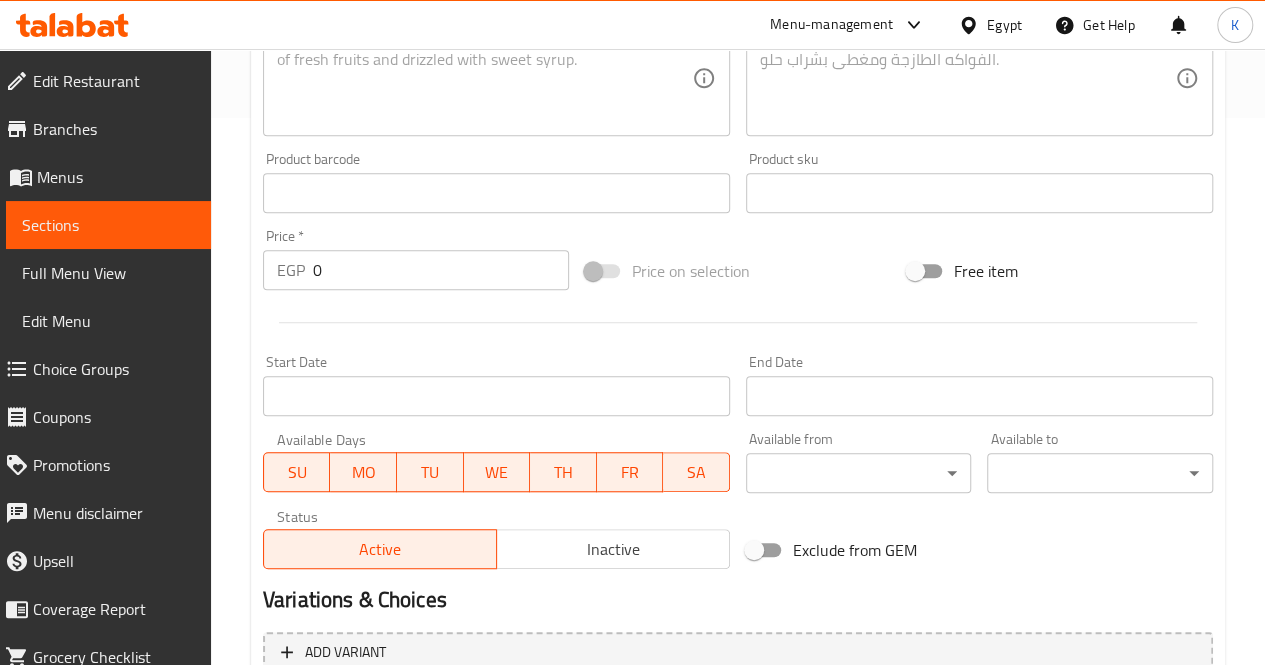 click on "0" at bounding box center (441, 270) 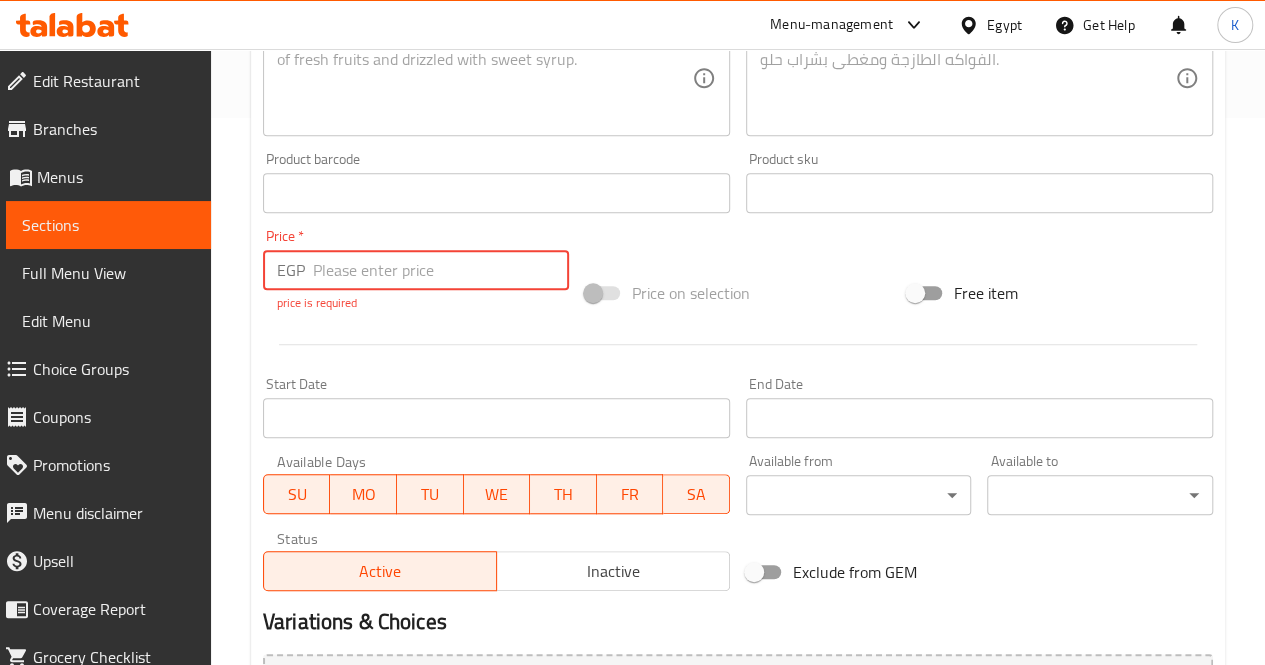 paste on "62" 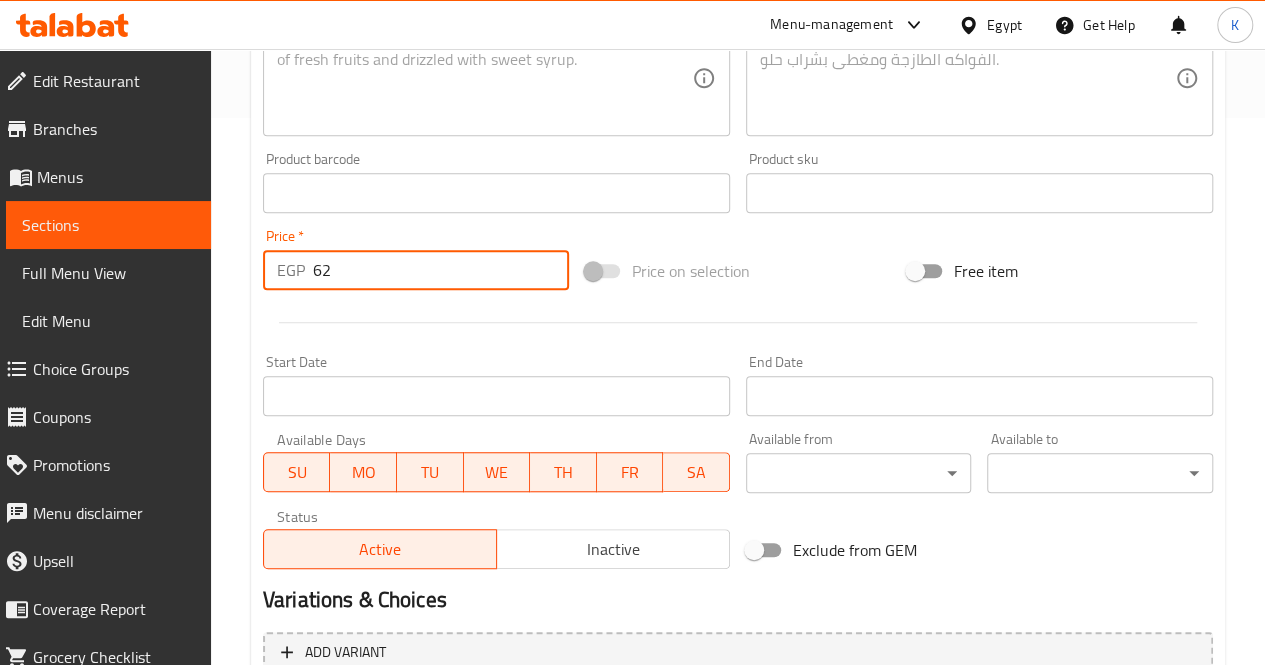 type on "62" 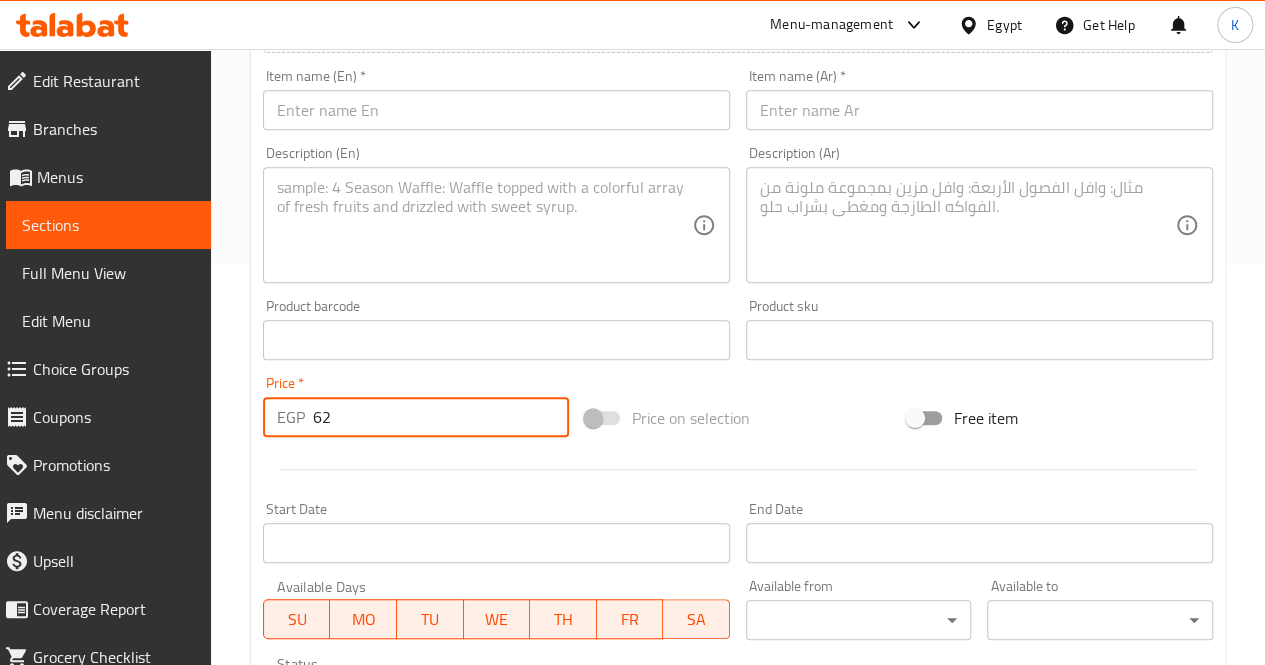 scroll, scrollTop: 247, scrollLeft: 0, axis: vertical 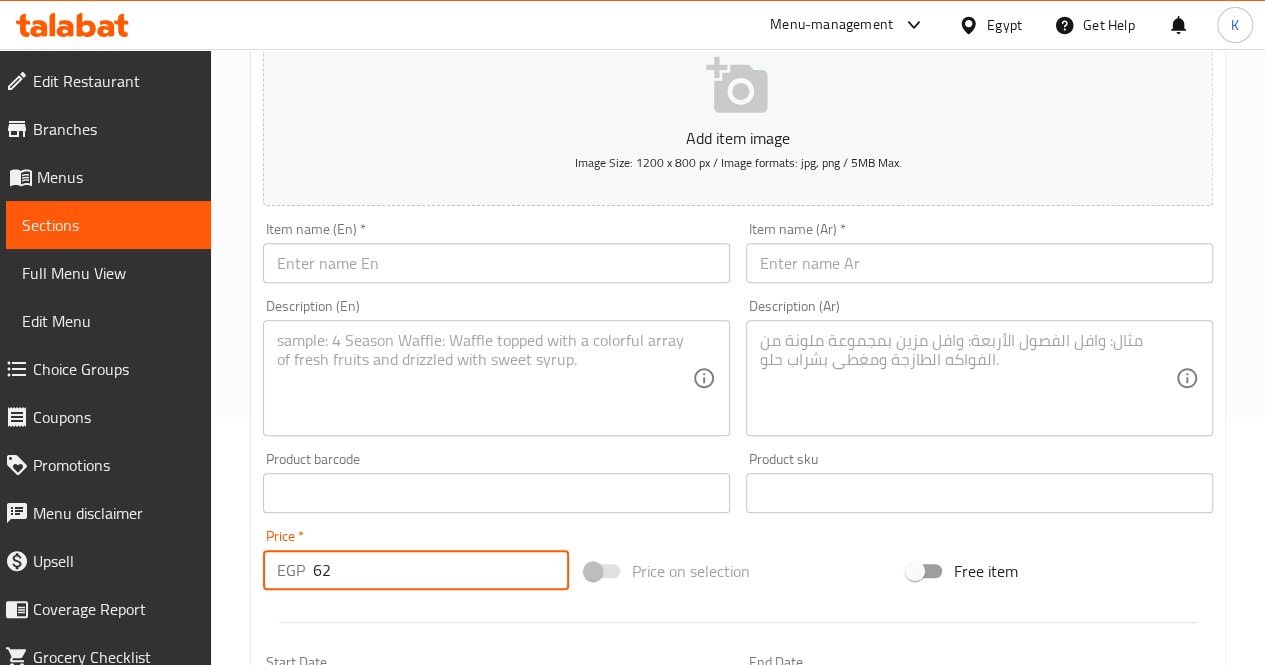 click at bounding box center (979, 263) 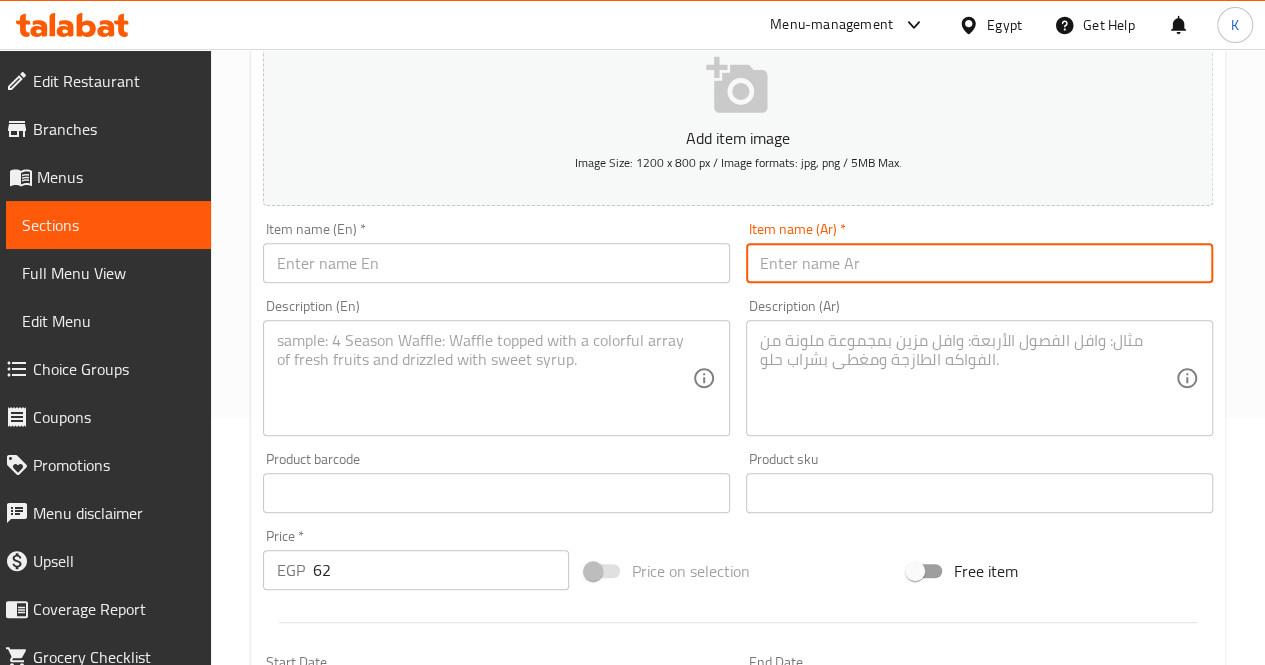 paste on "قشطه كدا كدا" 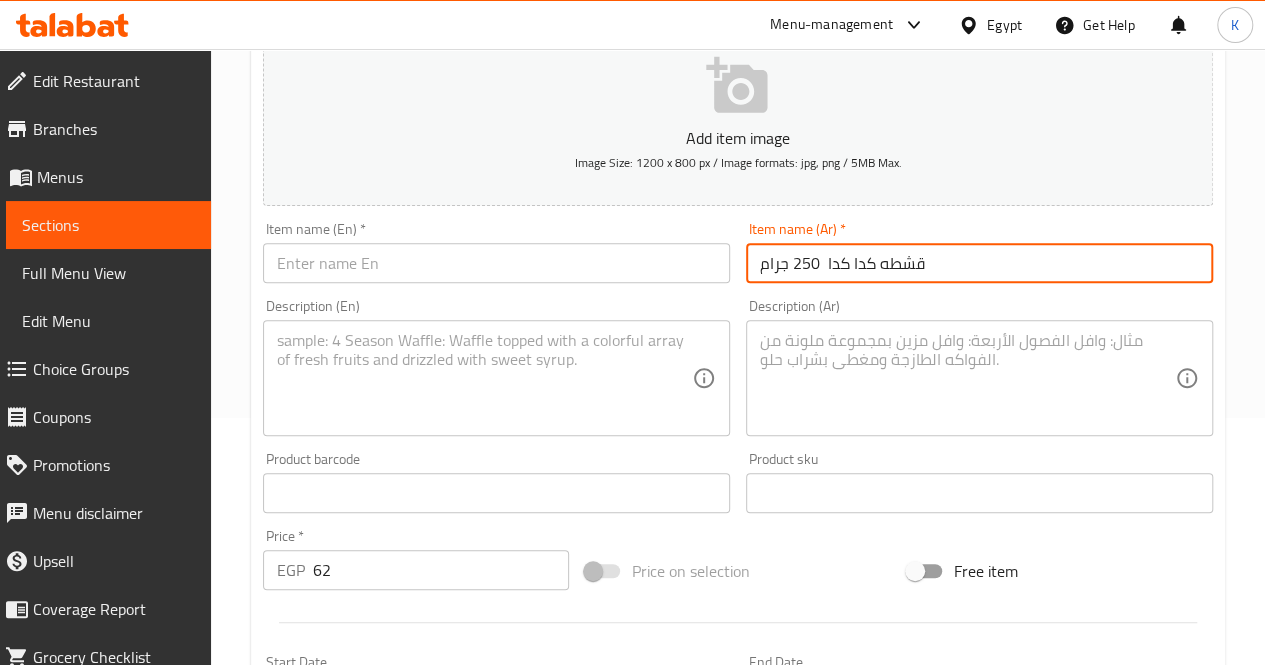 type on "قشطه كدا كدا  250 جرام" 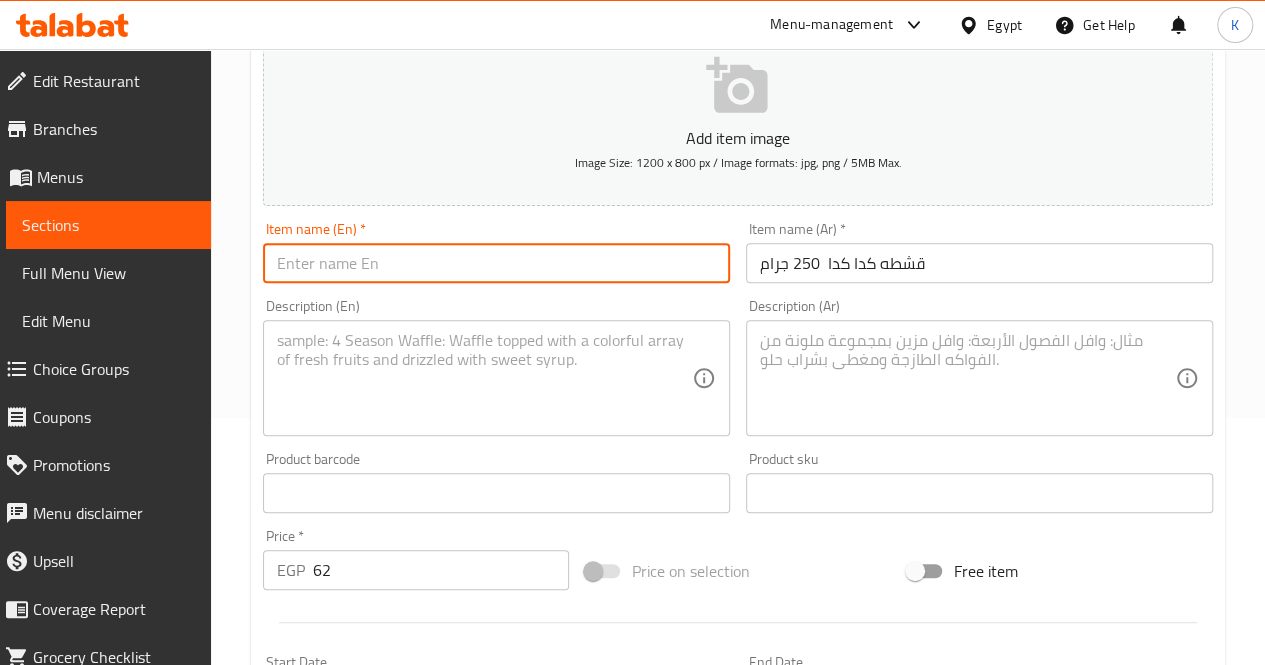 click at bounding box center (496, 263) 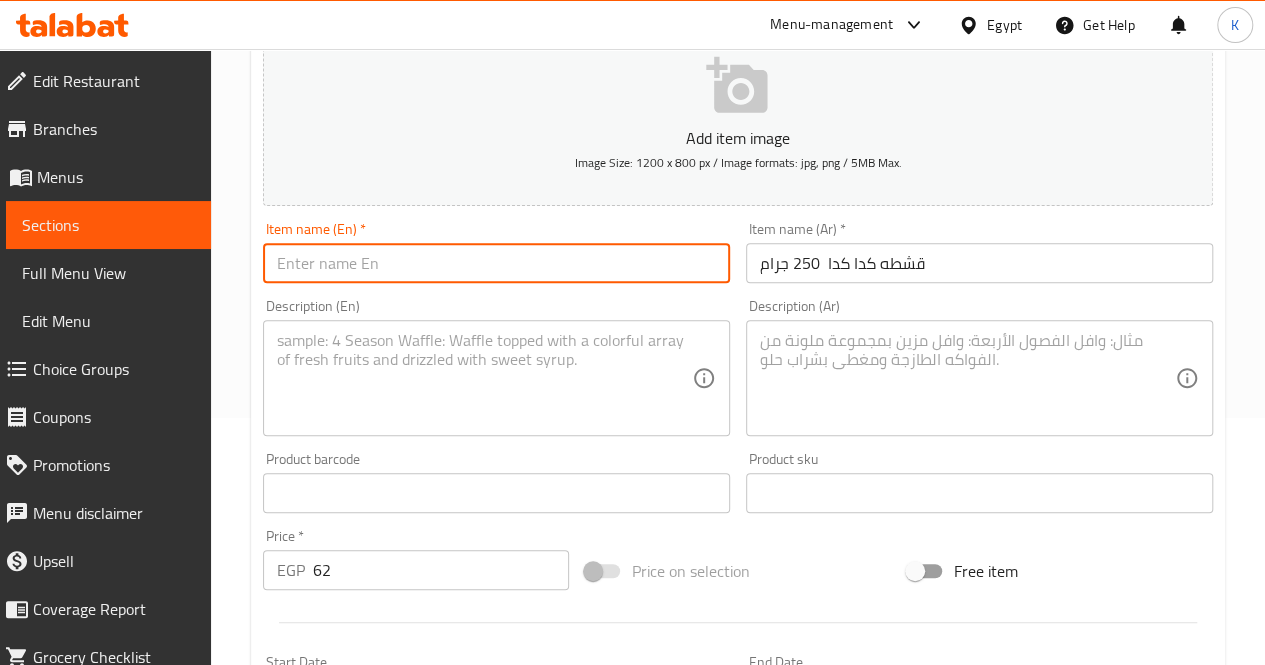 paste on "Creamy Cheese Keda Keda" 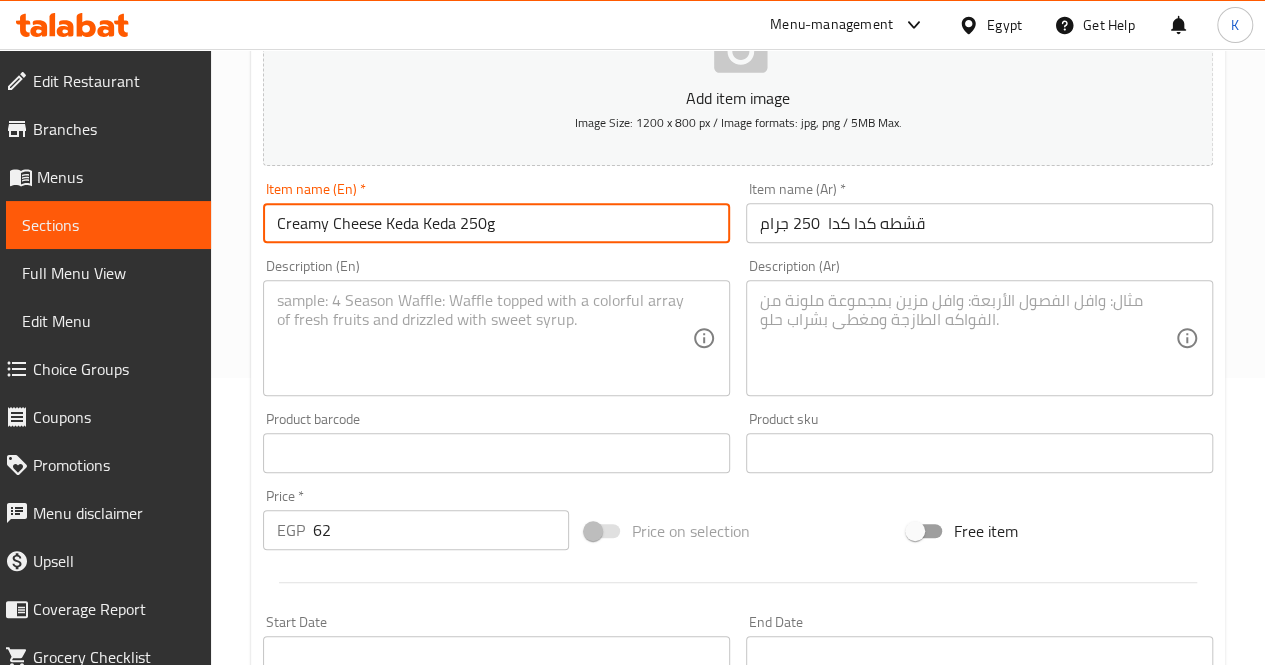 scroll, scrollTop: 347, scrollLeft: 0, axis: vertical 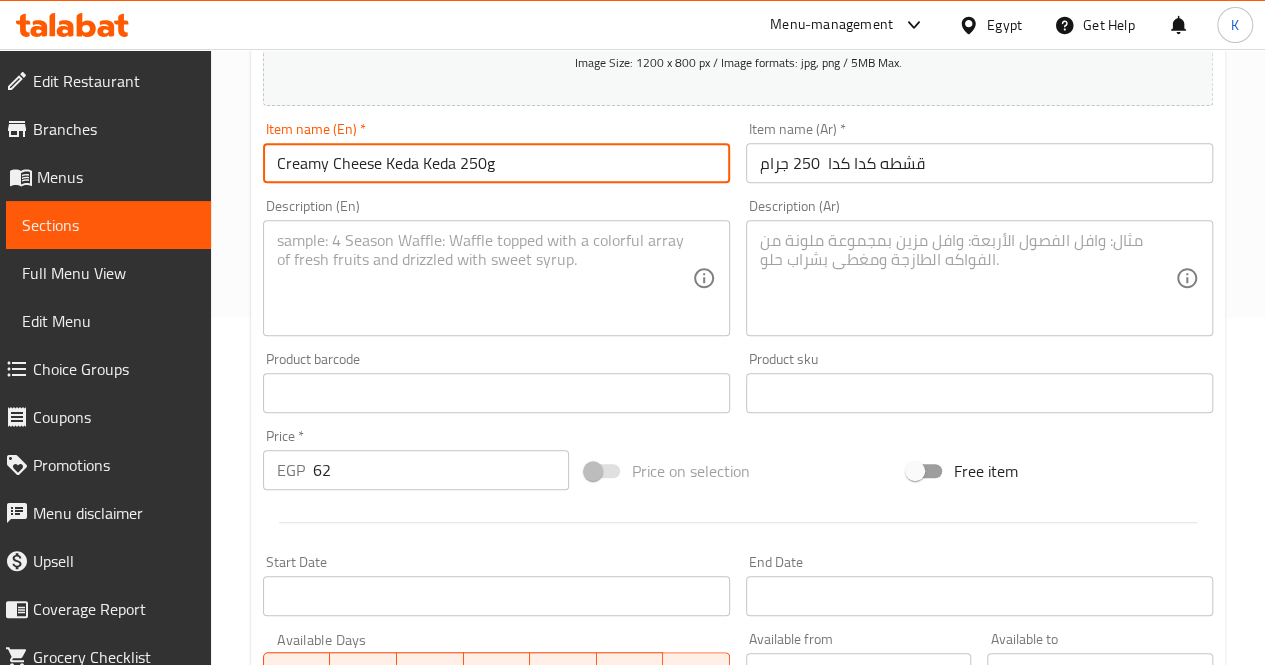 type on "Creamy Cheese Keda Keda 250g" 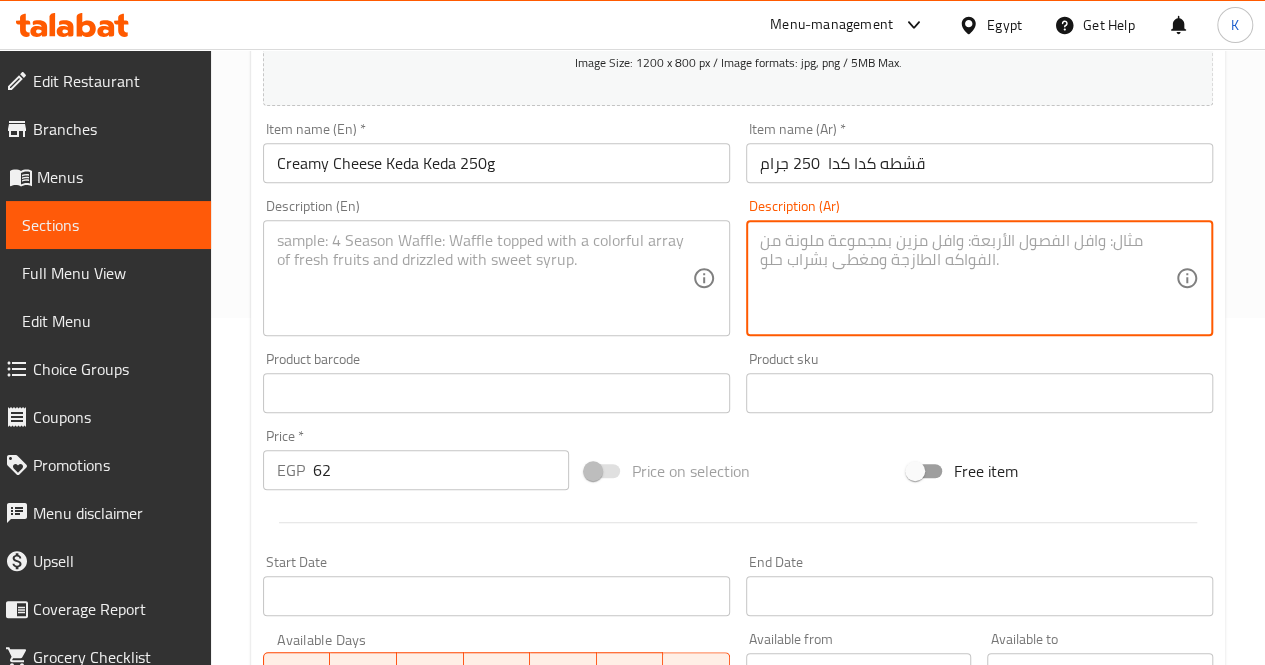 click at bounding box center (967, 278) 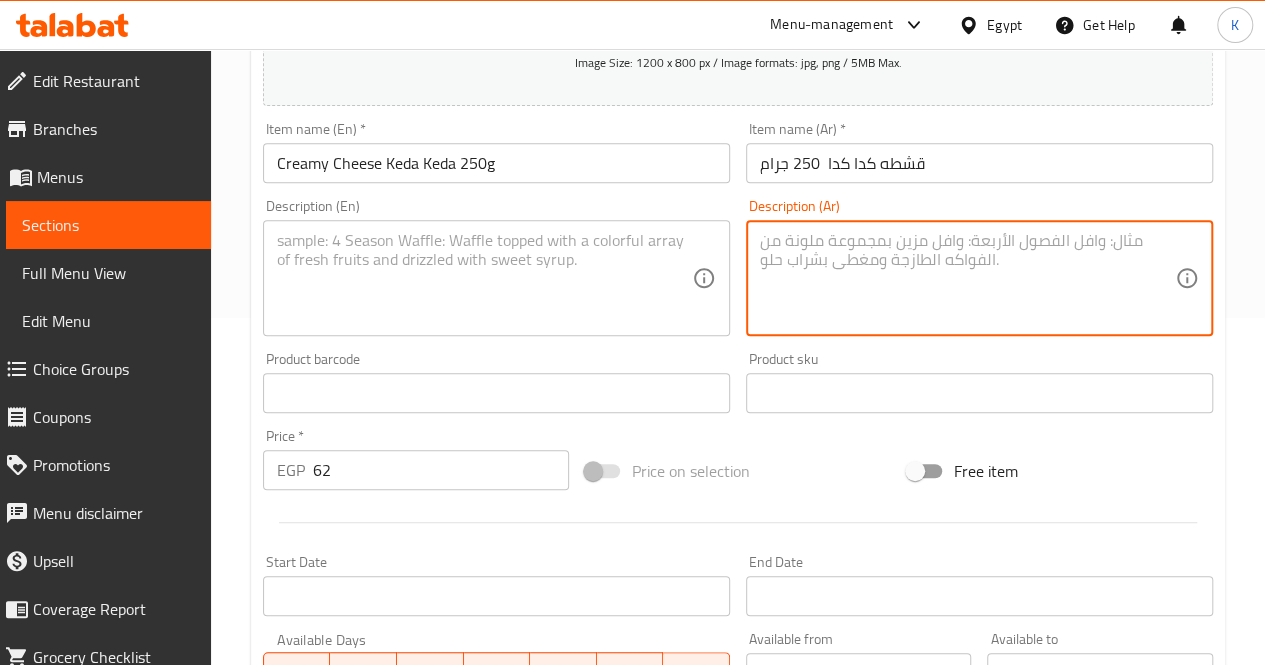 paste on "قشطة بلدي جاهزة للأكل بطعم غني ومميز" 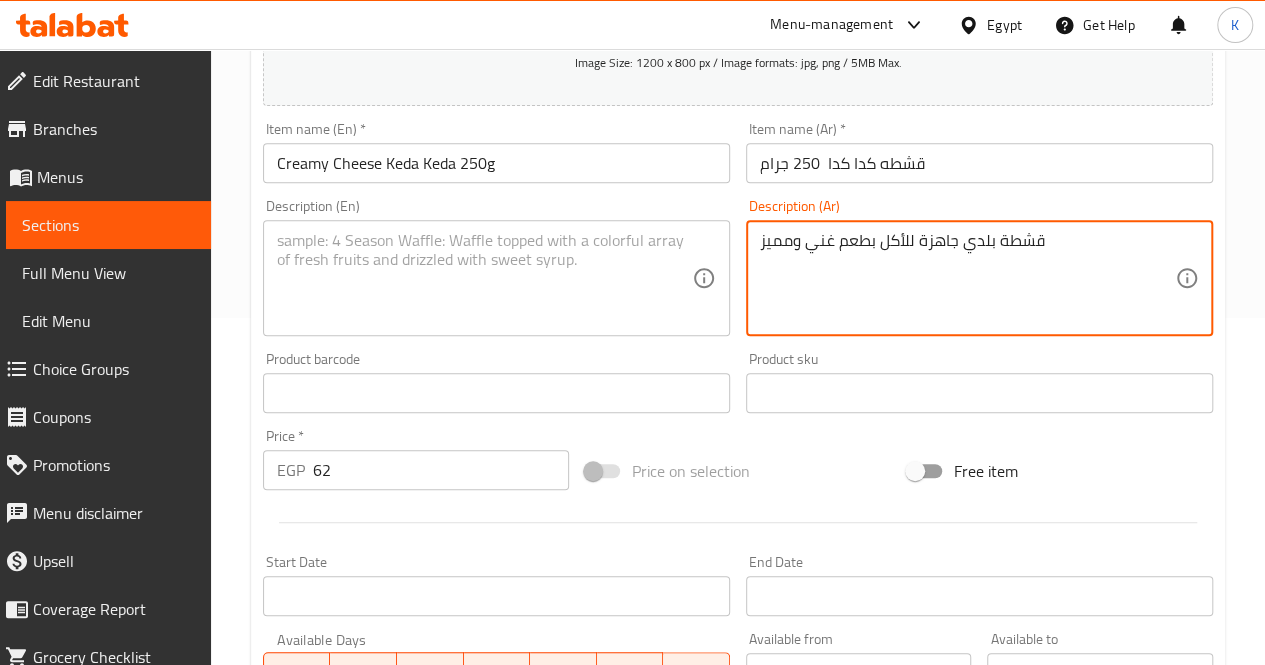 type on "قشطة بلدي جاهزة للأكل بطعم غني ومميز" 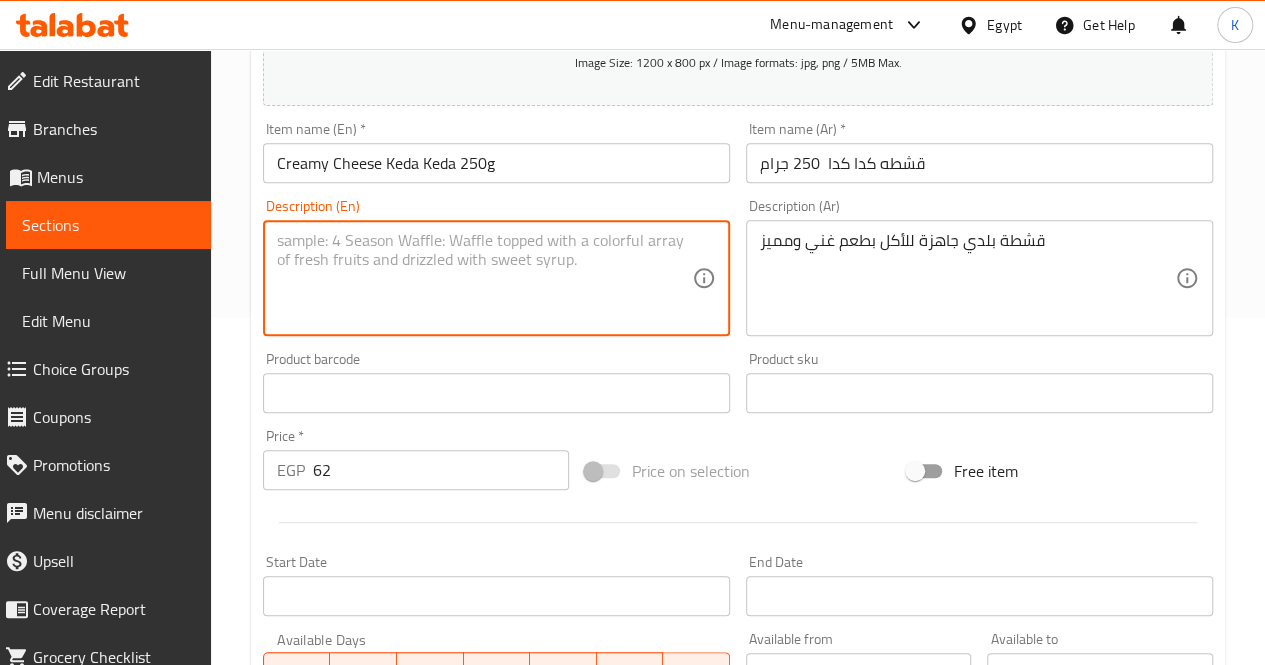 click at bounding box center (484, 278) 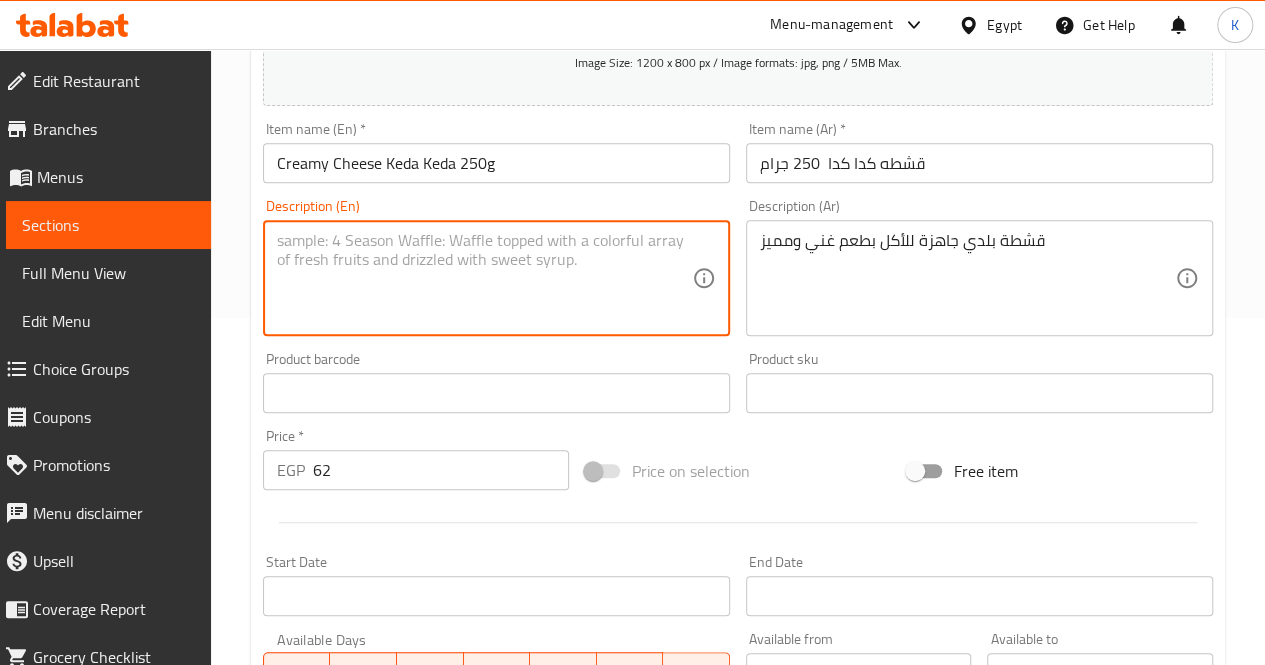paste on "Traditional cream ready to eat with a rich taste" 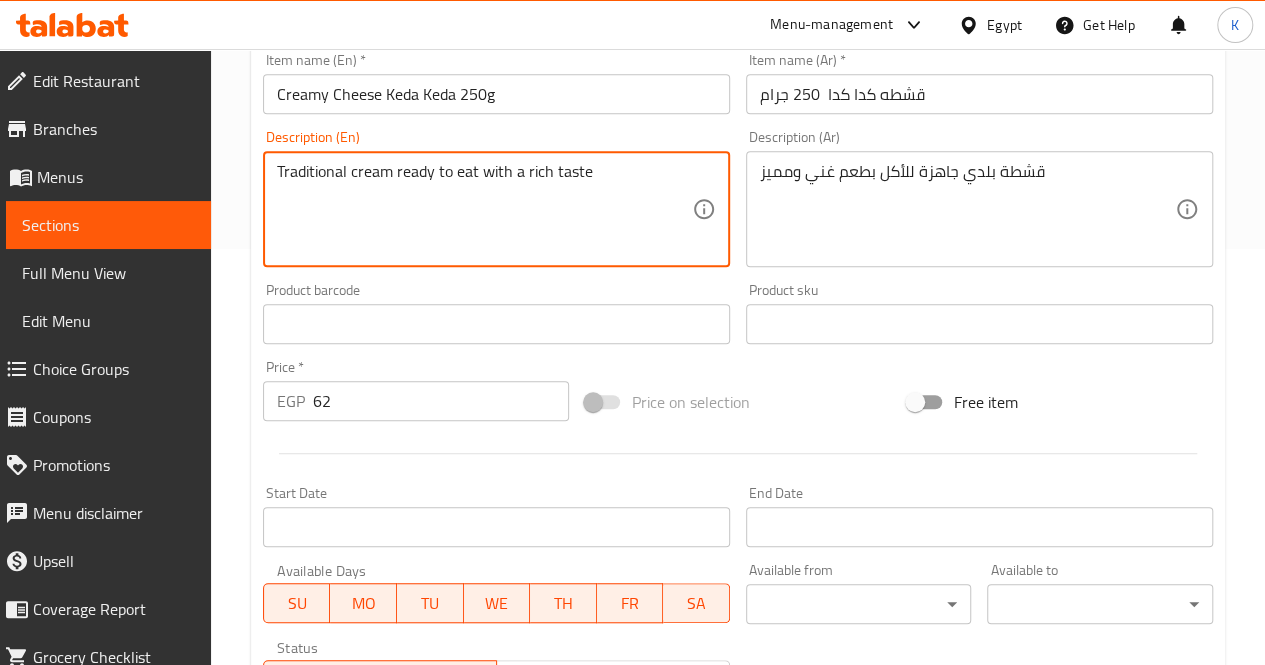 scroll, scrollTop: 447, scrollLeft: 0, axis: vertical 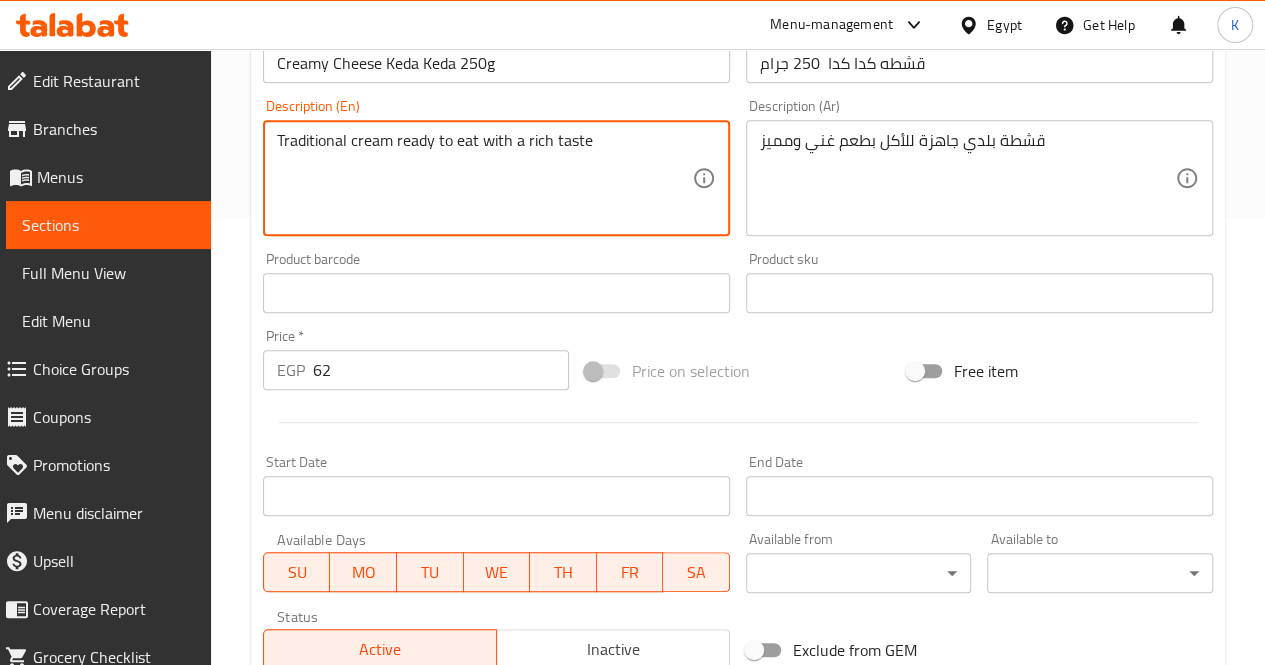 type on "Traditional cream ready to eat with a rich taste" 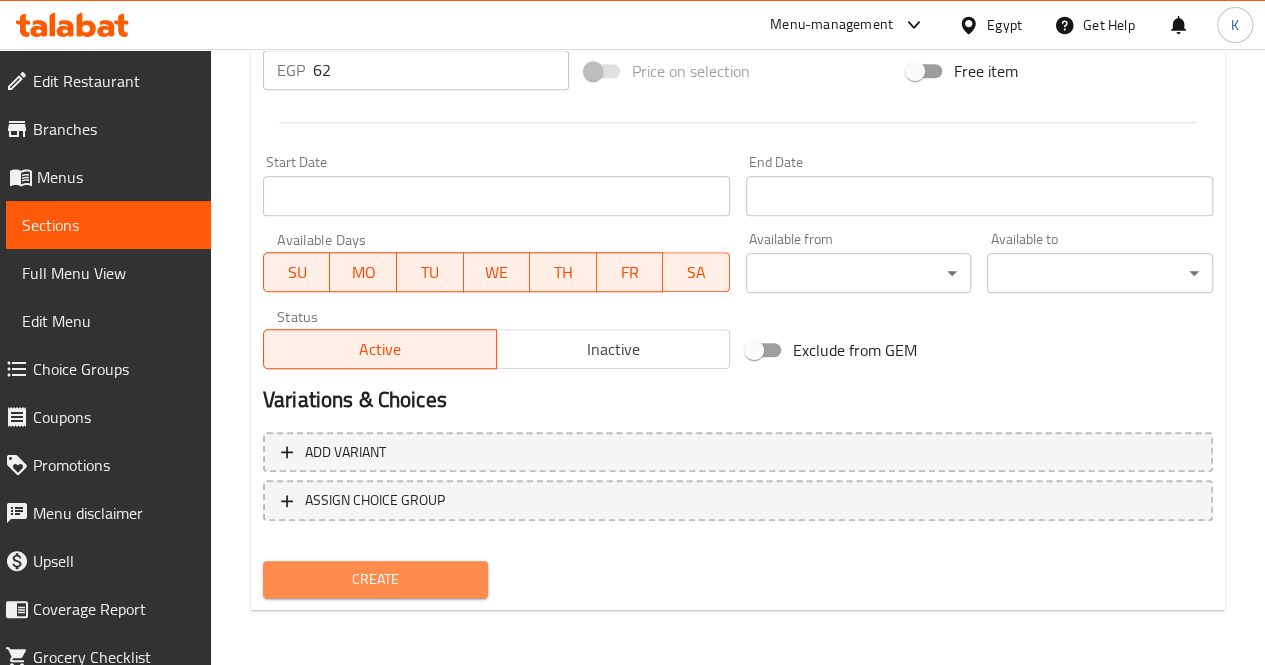 click on "Create" at bounding box center [376, 579] 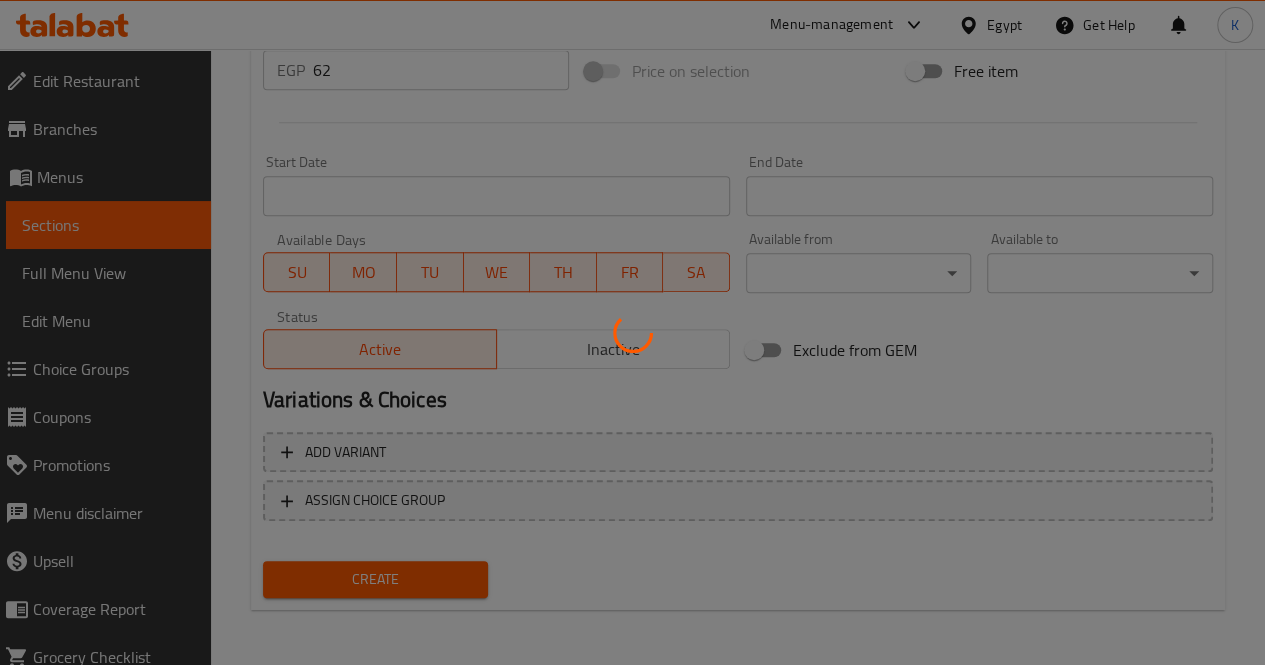 type 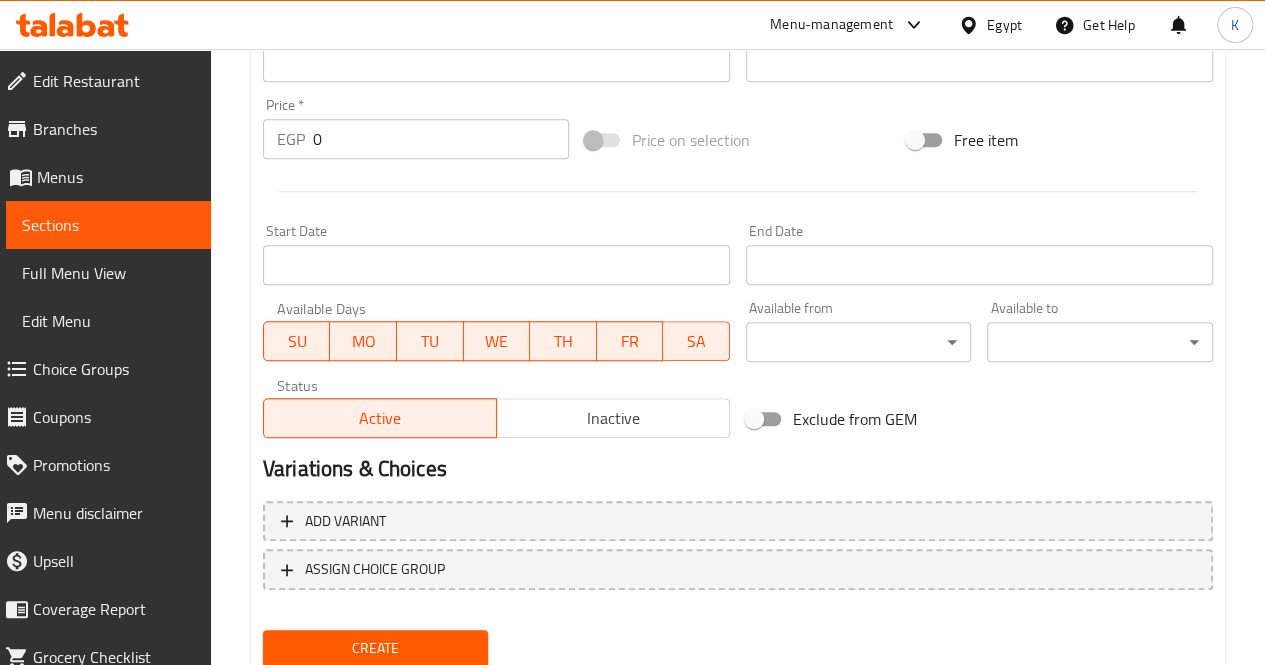scroll, scrollTop: 647, scrollLeft: 0, axis: vertical 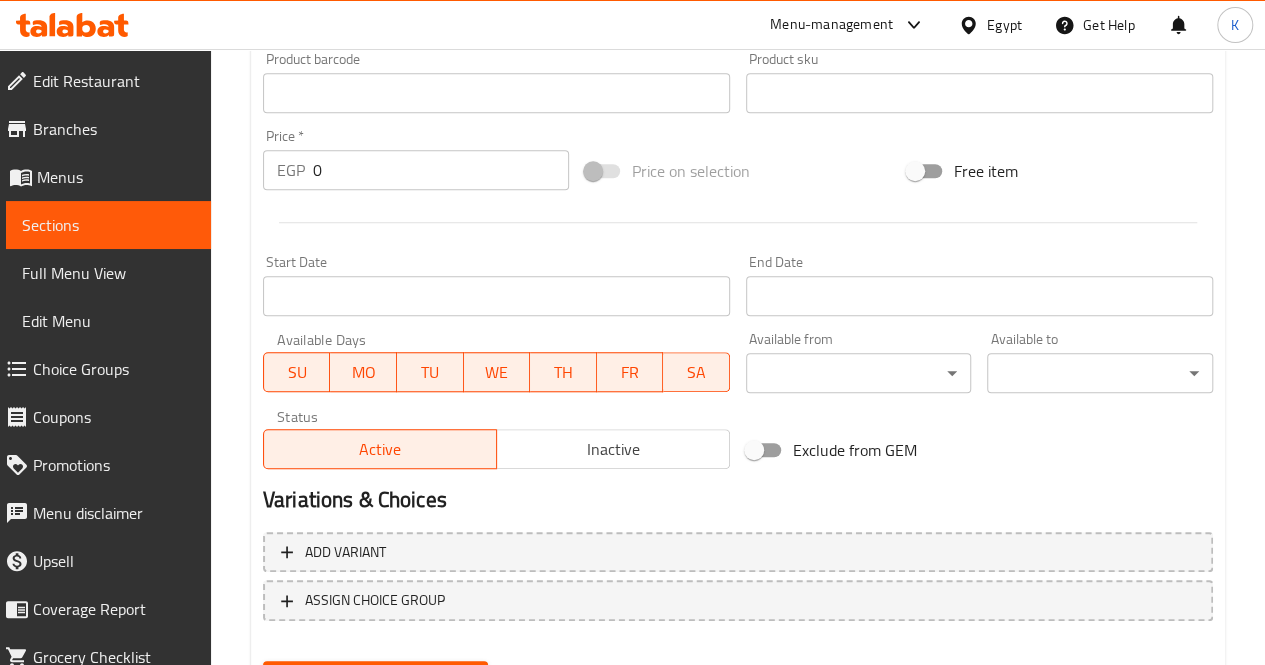click on "0" at bounding box center [441, 170] 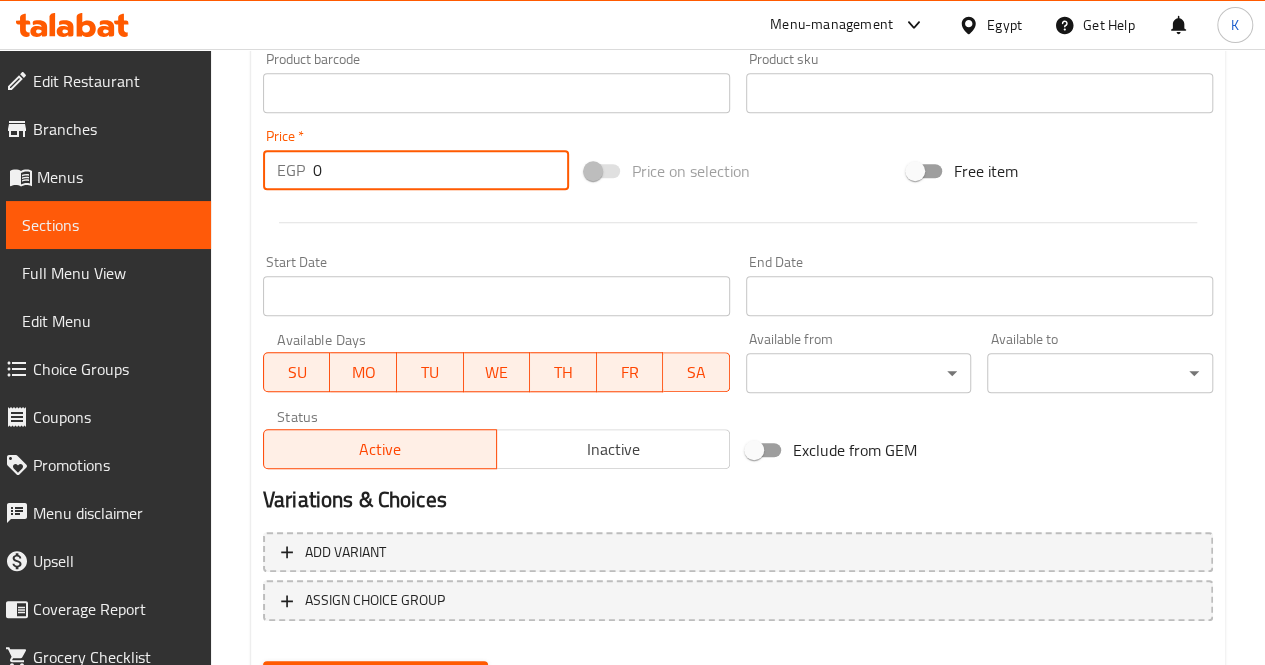 click on "0" at bounding box center [441, 170] 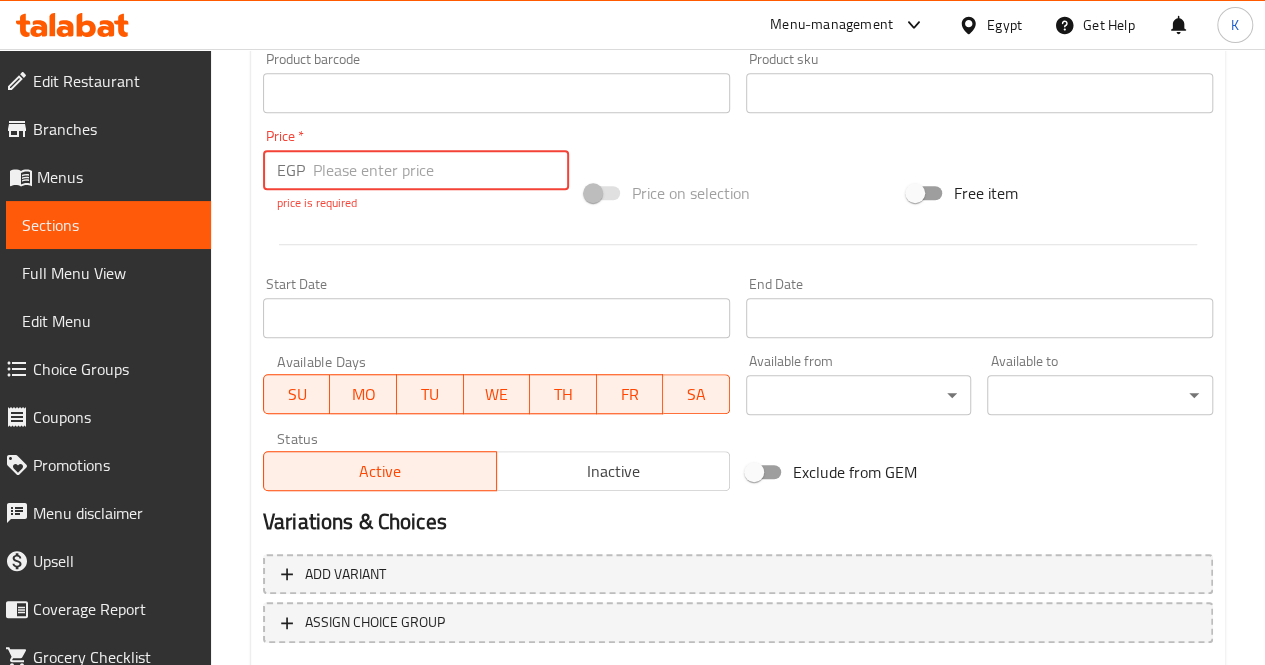 paste on "117.5" 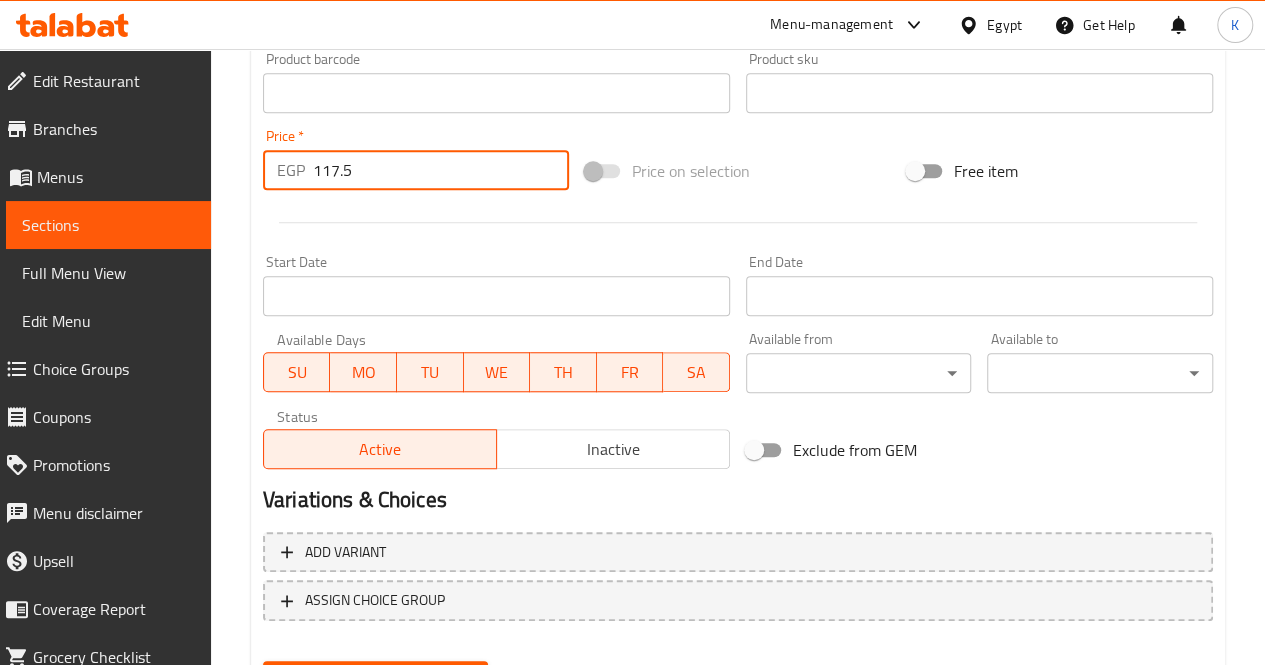 type on "117.5" 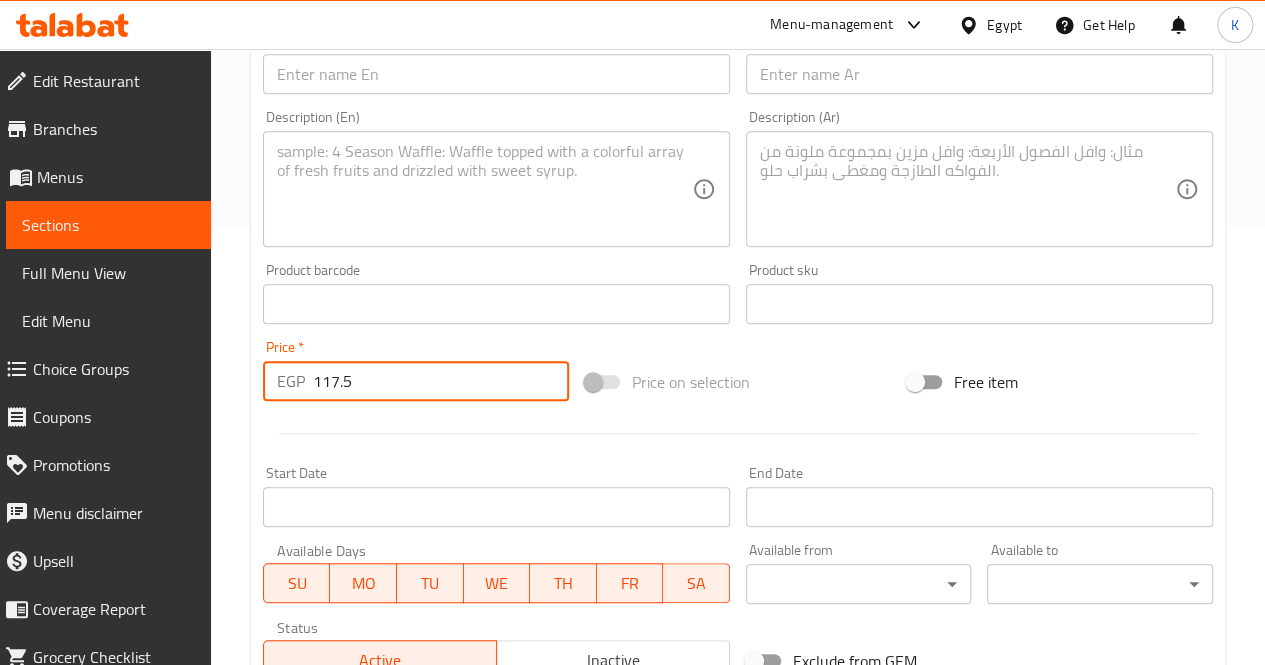 scroll, scrollTop: 347, scrollLeft: 0, axis: vertical 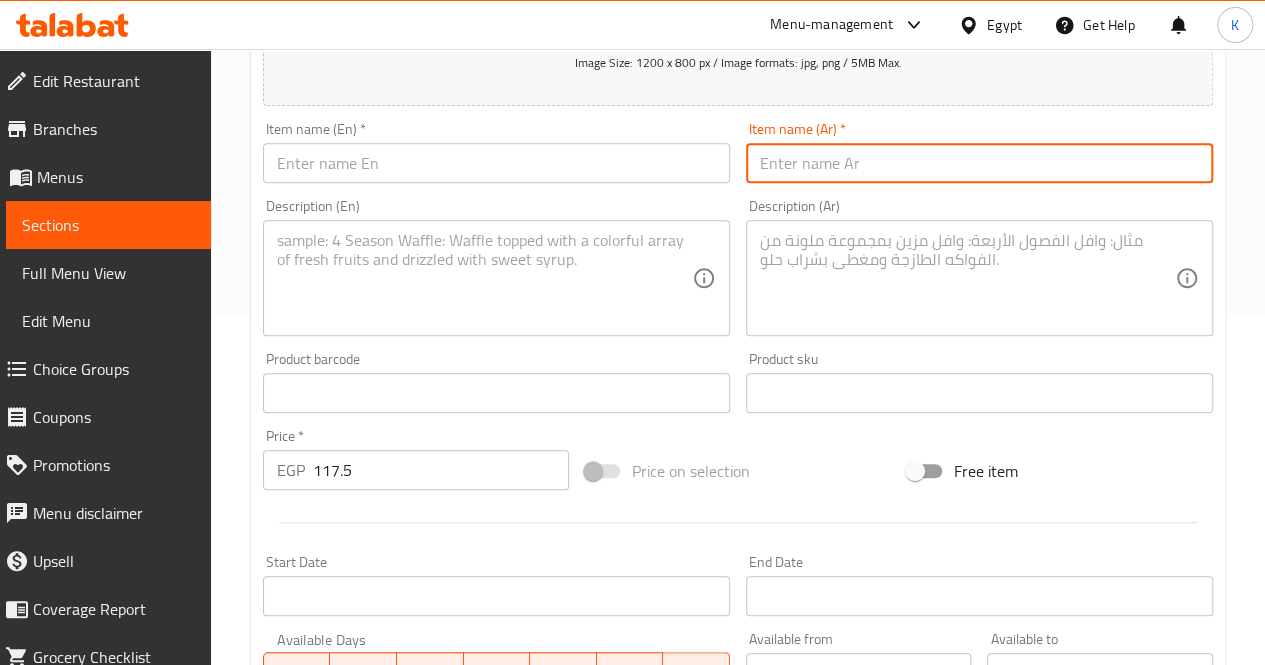 click at bounding box center (979, 163) 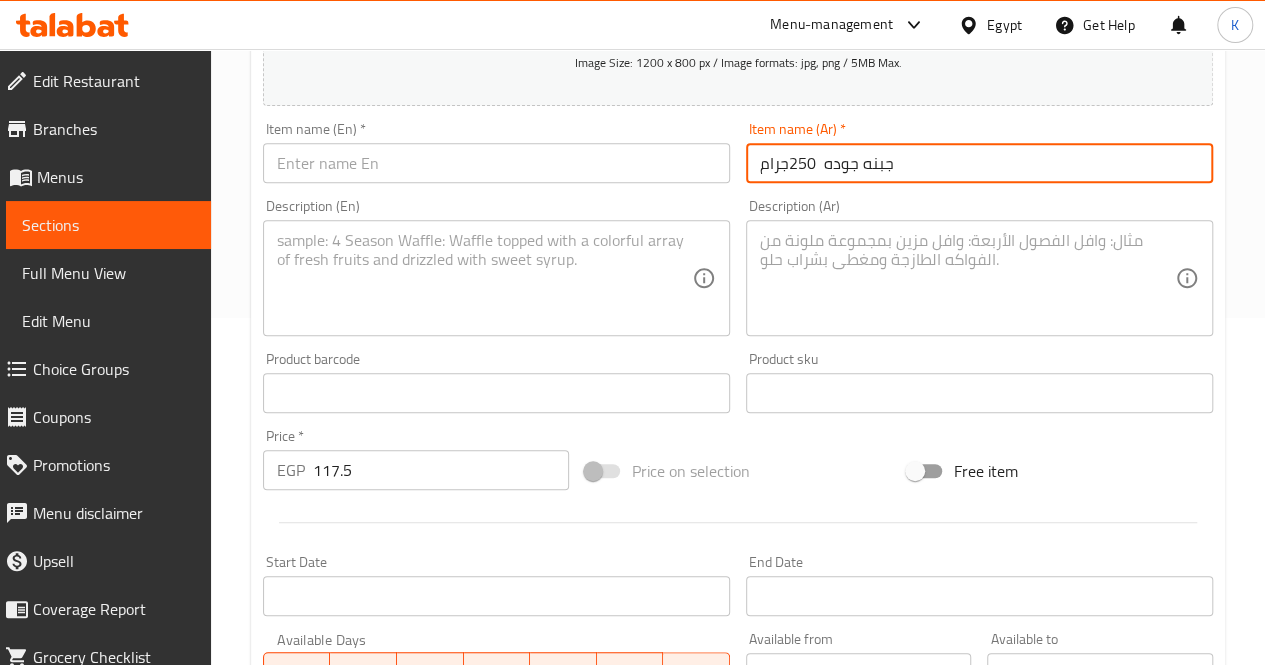 type on "جبنه جوده  250جرام" 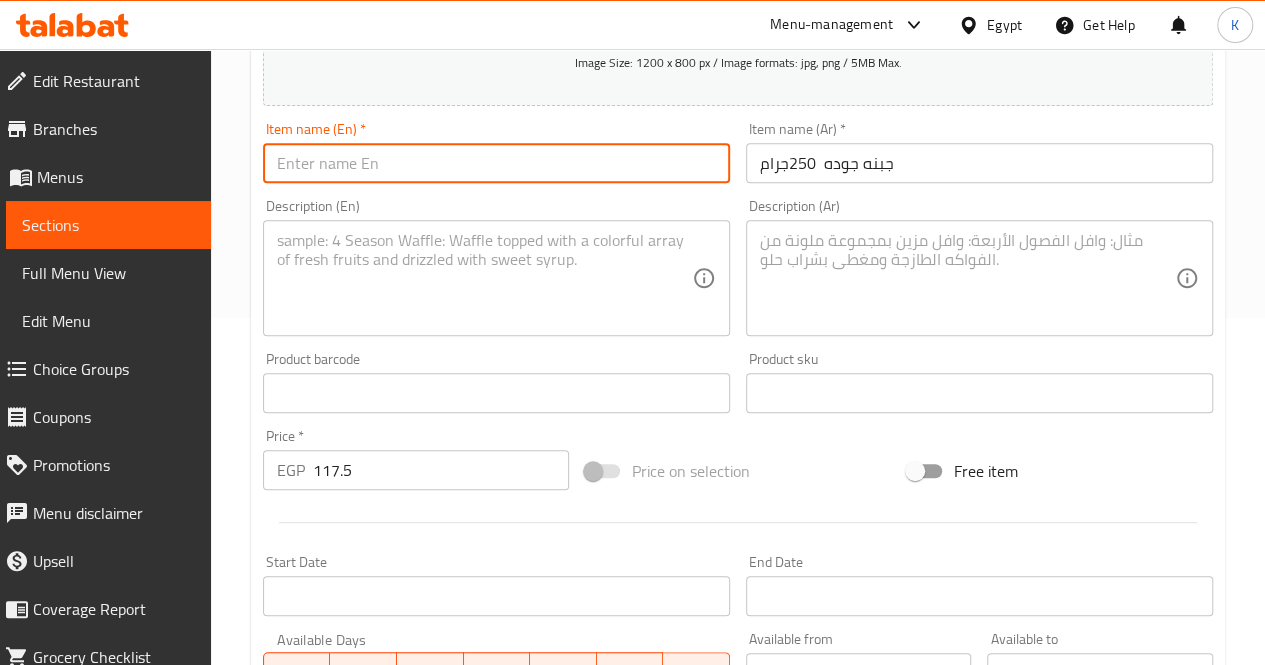 click at bounding box center (496, 163) 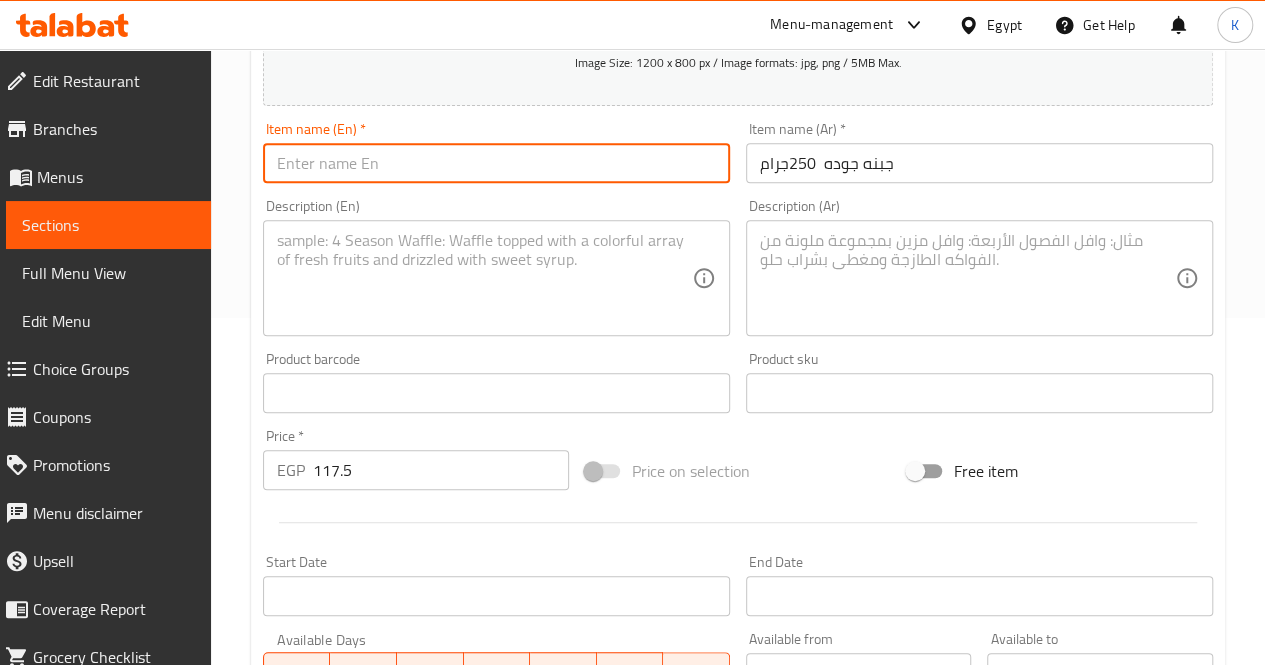paste on "Gouda cheese" 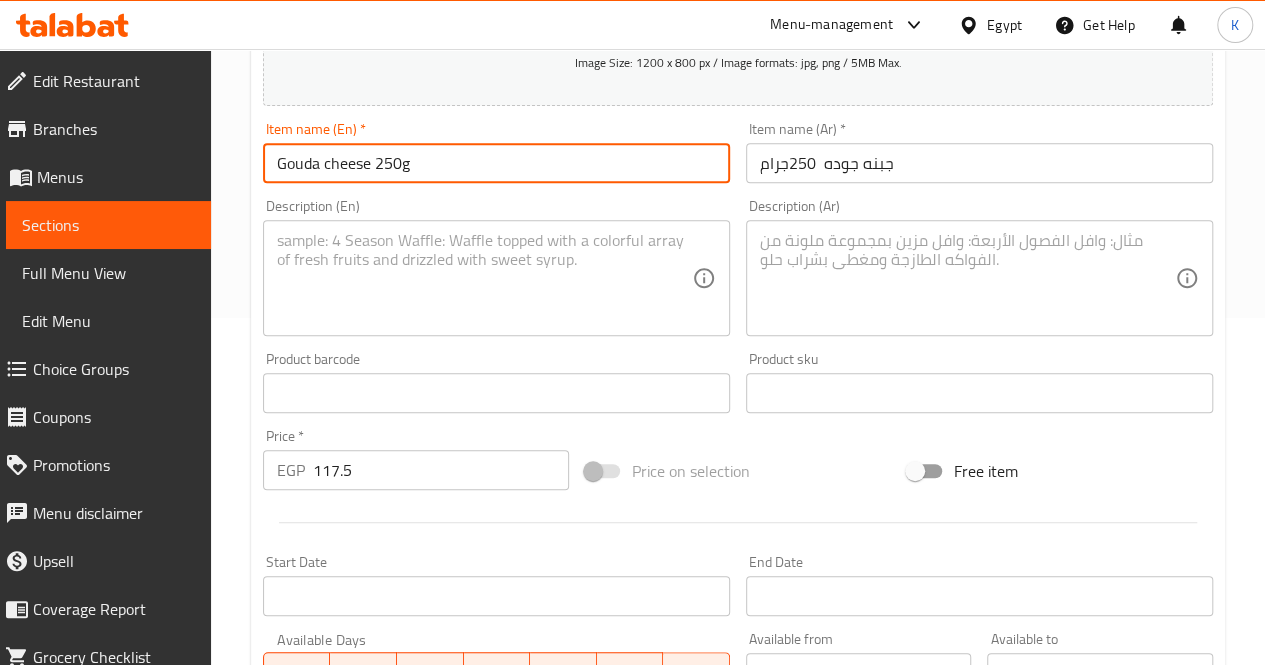 type on "Gouda cheese 250g" 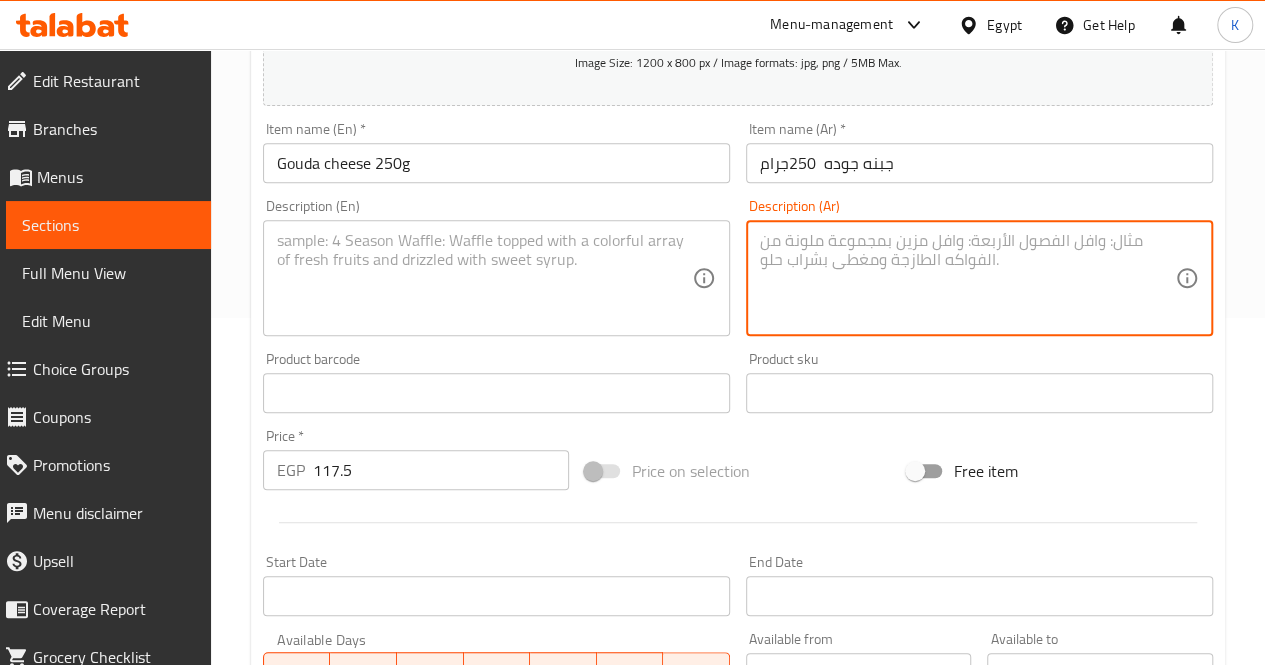 click at bounding box center (967, 278) 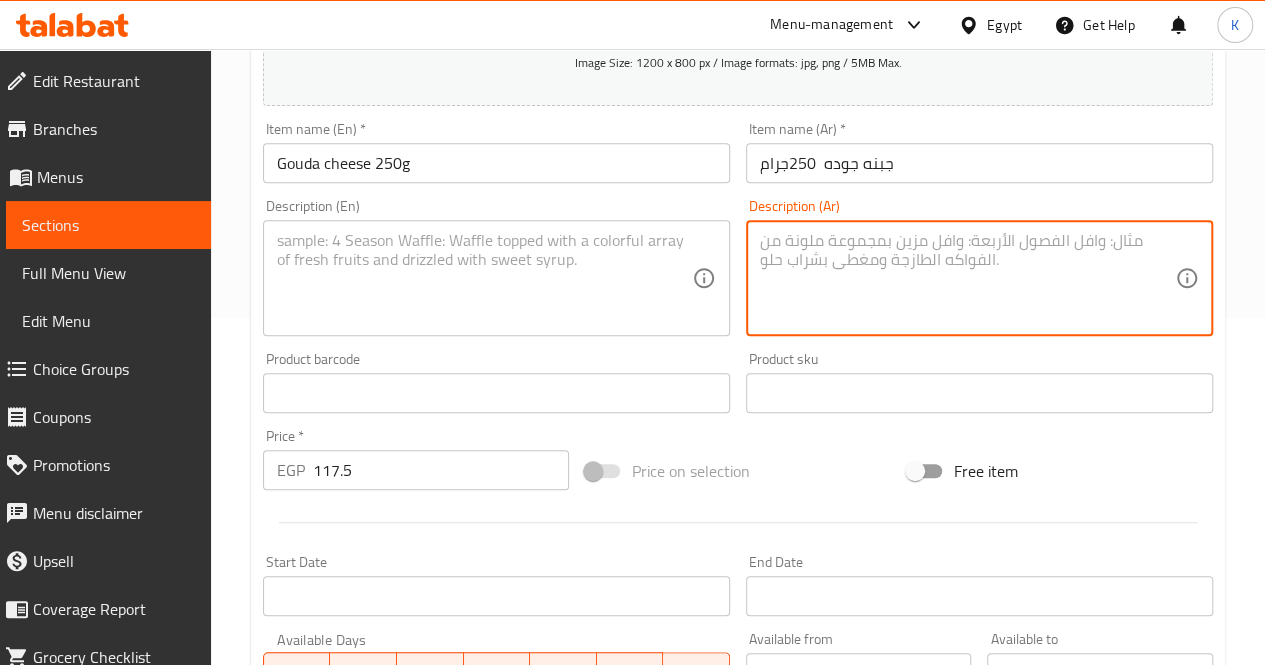 paste on "جبنة صفراء ناعمة بطعم متوازن وشبه مدخن" 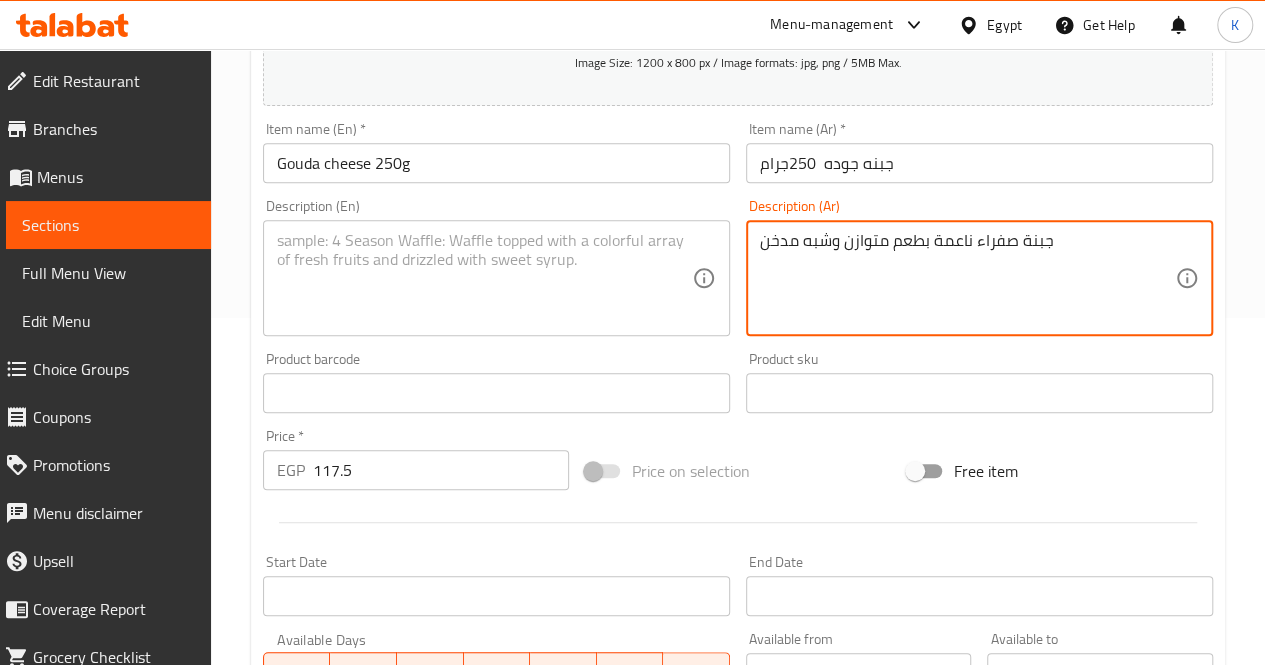 type on "جبنة صفراء ناعمة بطعم متوازن وشبه مدخن" 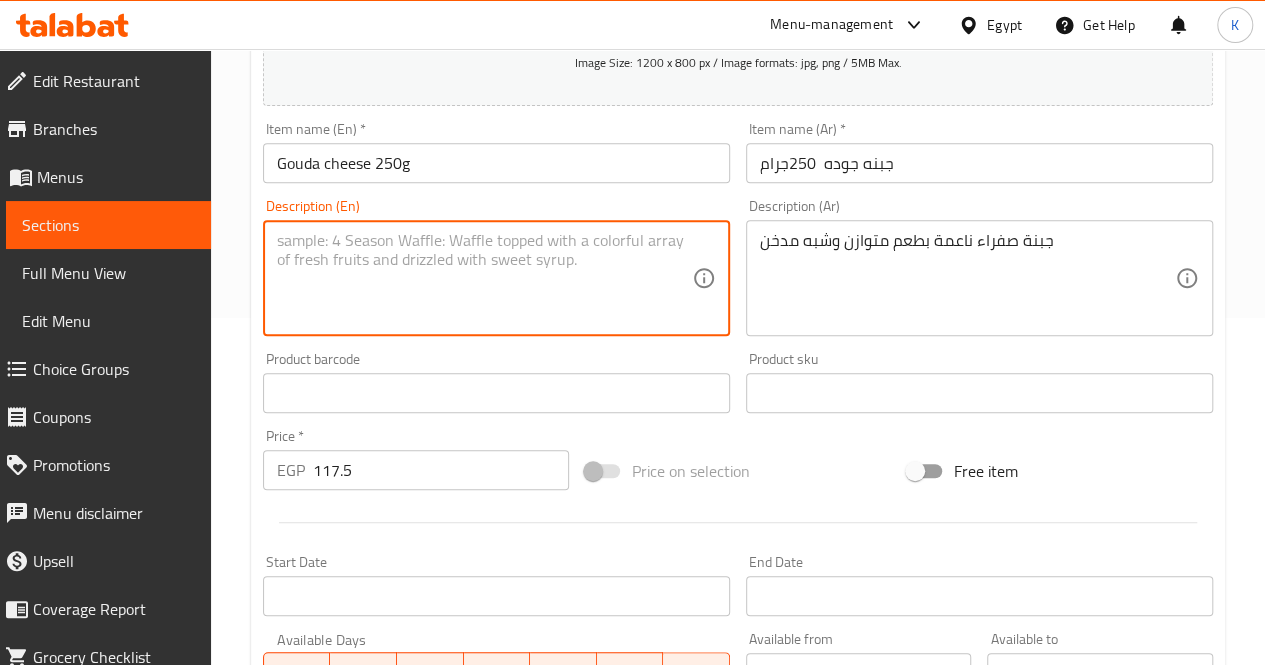 paste on "Soft yellow cheese with a balanced smoky flavor" 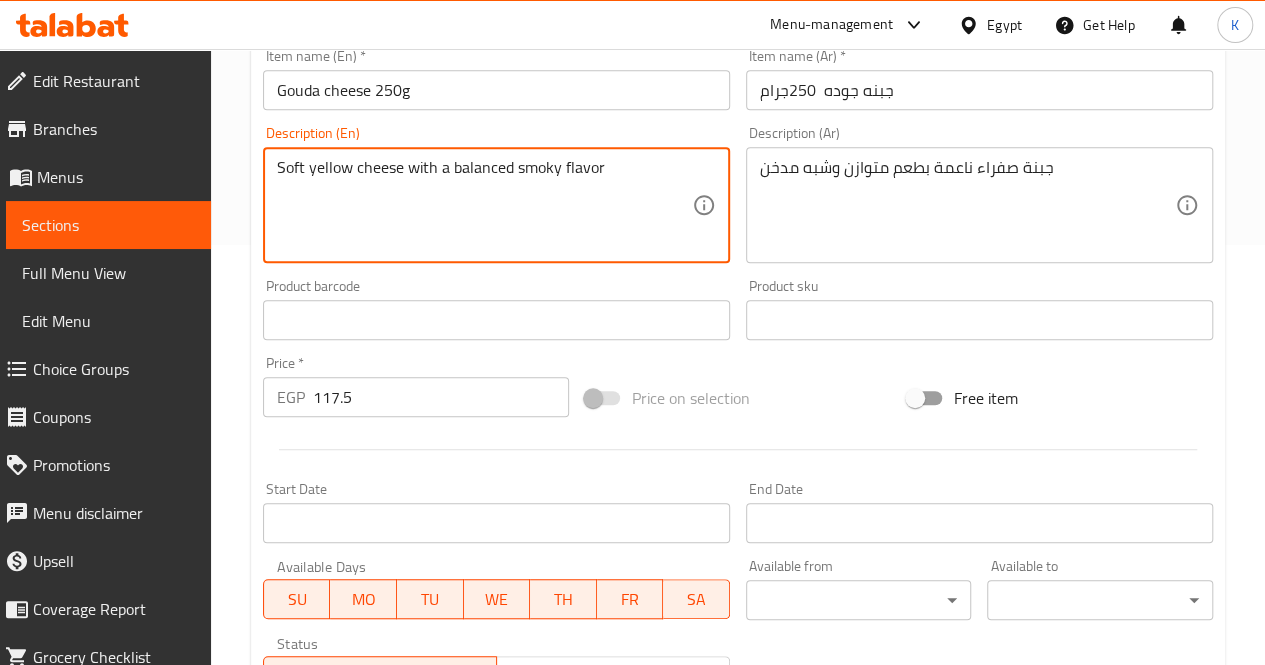 scroll, scrollTop: 347, scrollLeft: 0, axis: vertical 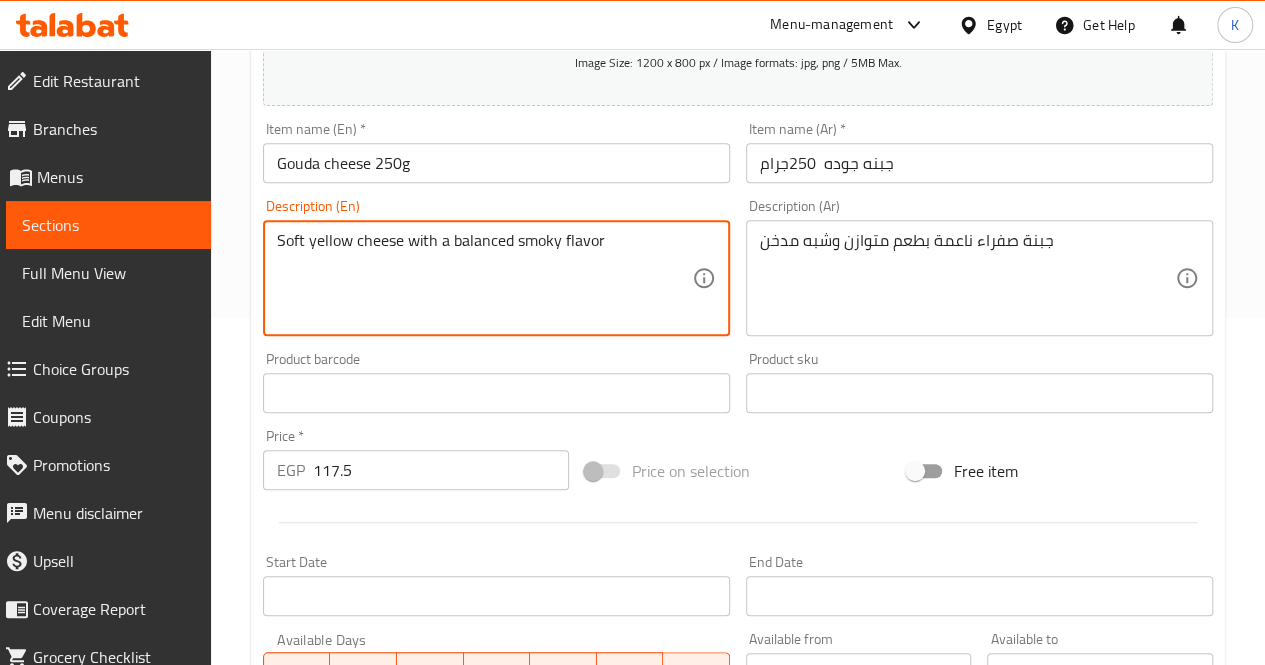 type on "Soft yellow cheese with a balanced smoky flavor" 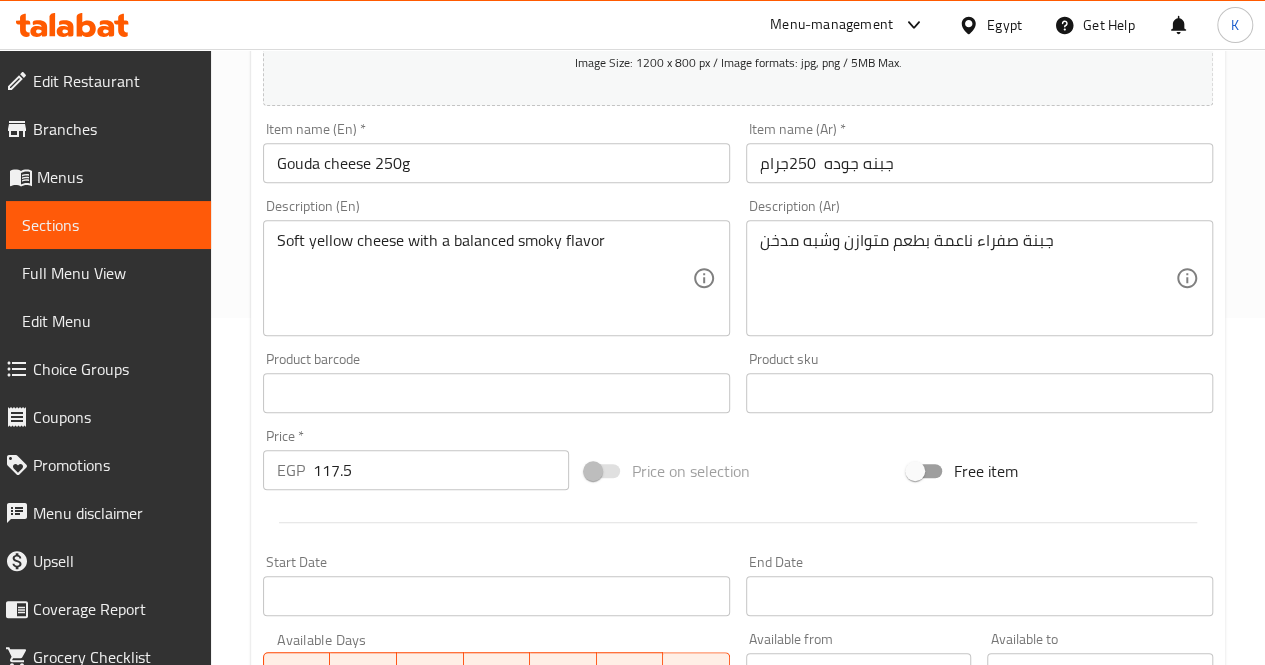 scroll, scrollTop: 747, scrollLeft: 0, axis: vertical 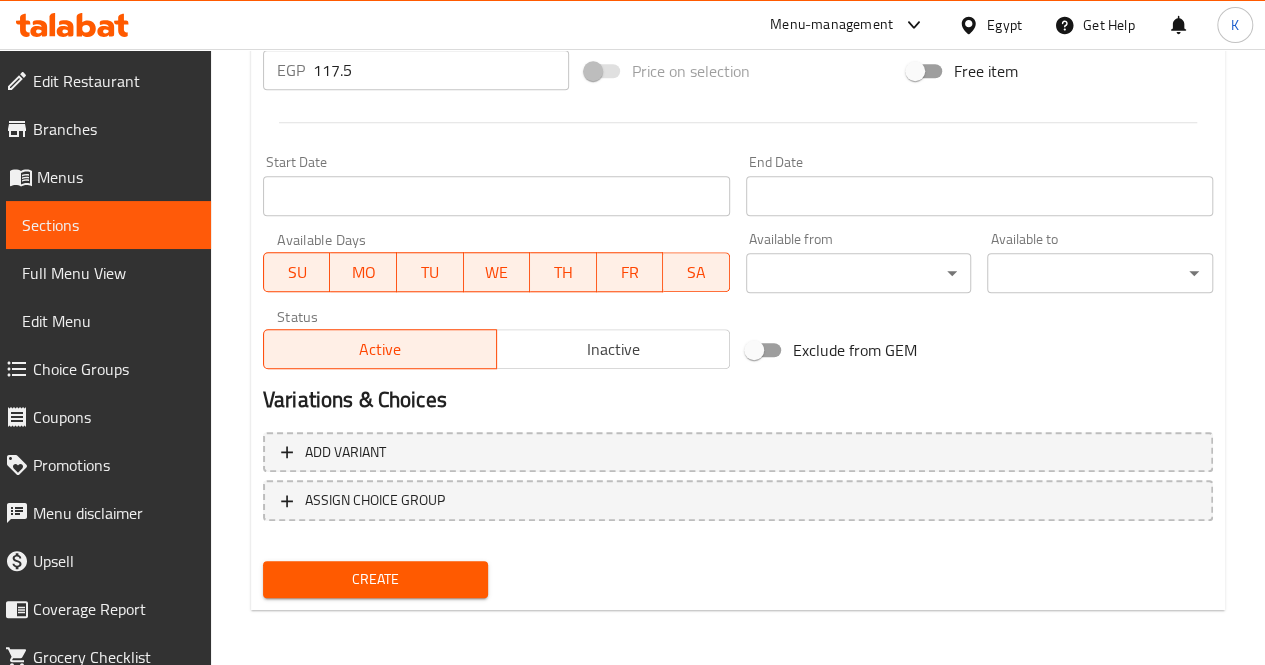 click on "Create" at bounding box center (376, 579) 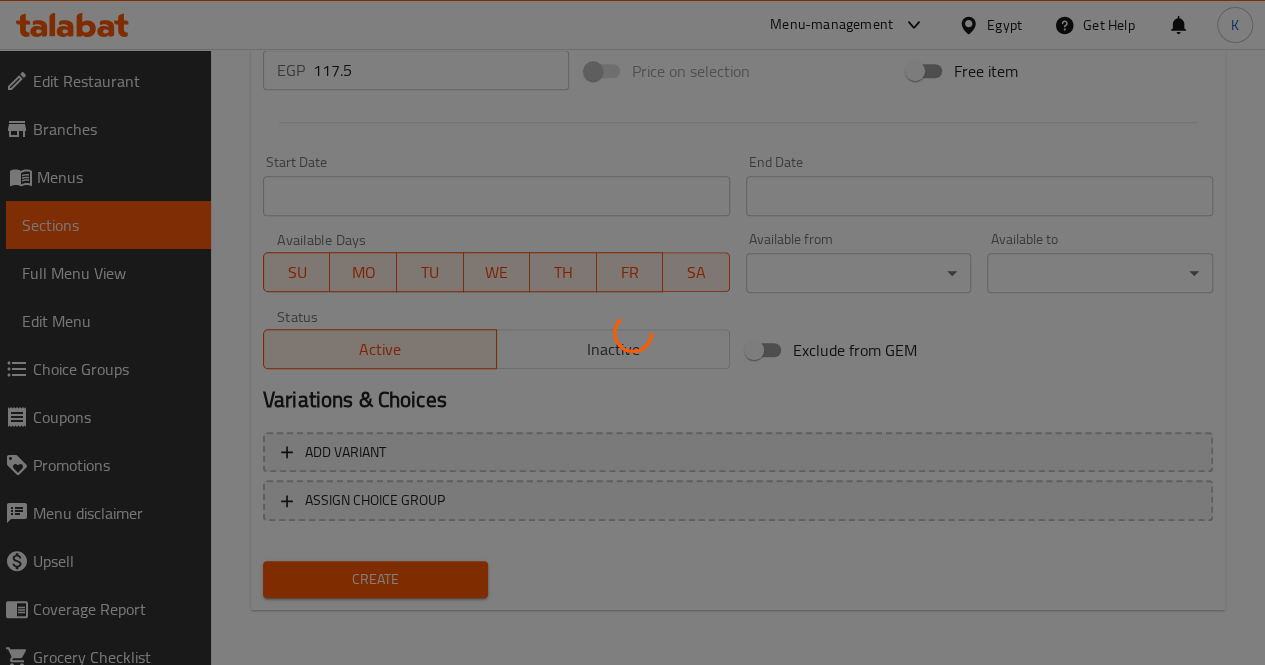type 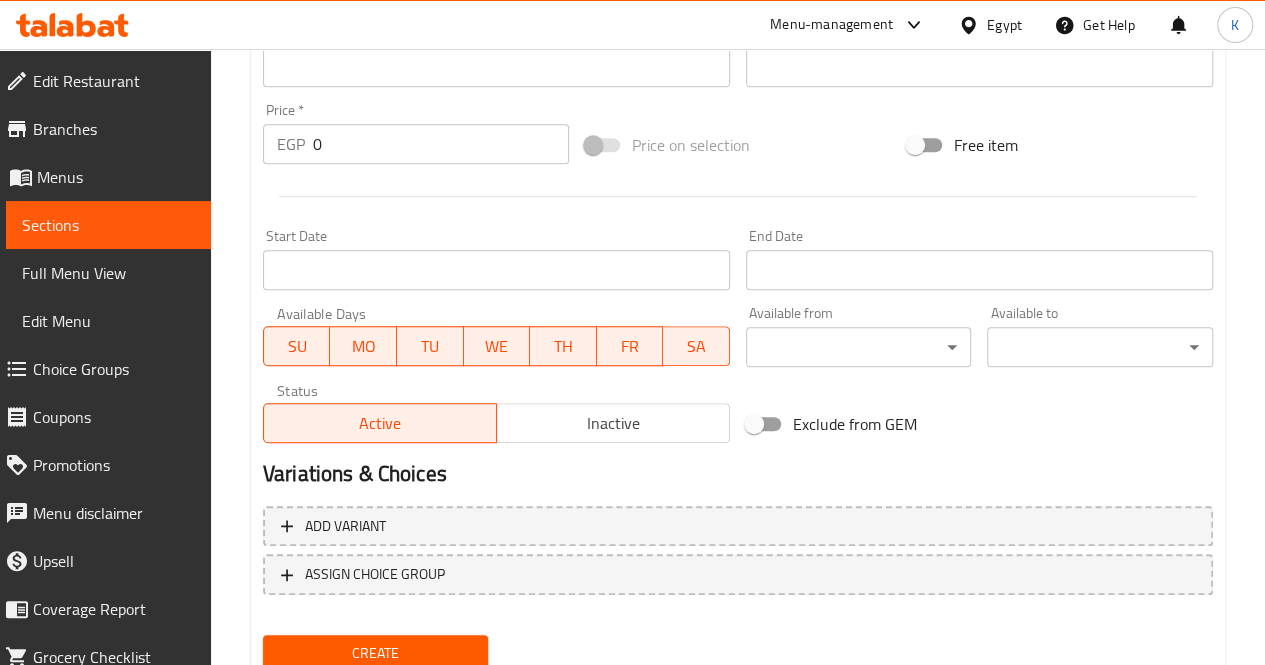 scroll, scrollTop: 647, scrollLeft: 0, axis: vertical 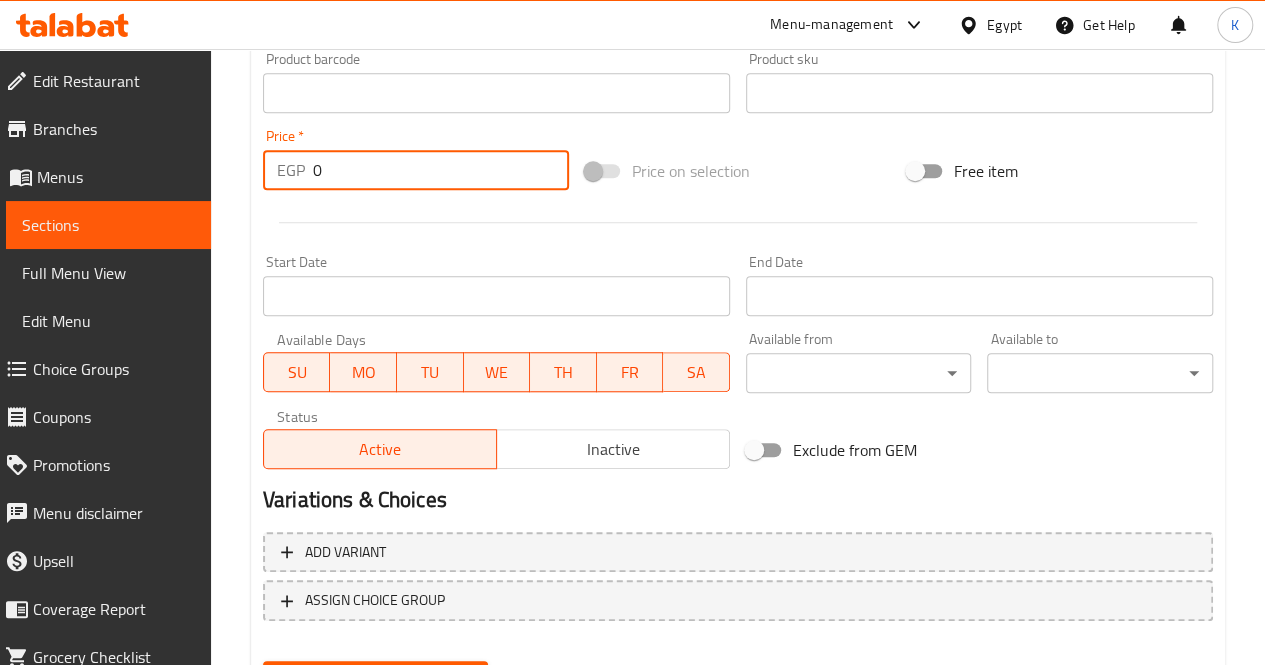 click on "0" at bounding box center [441, 170] 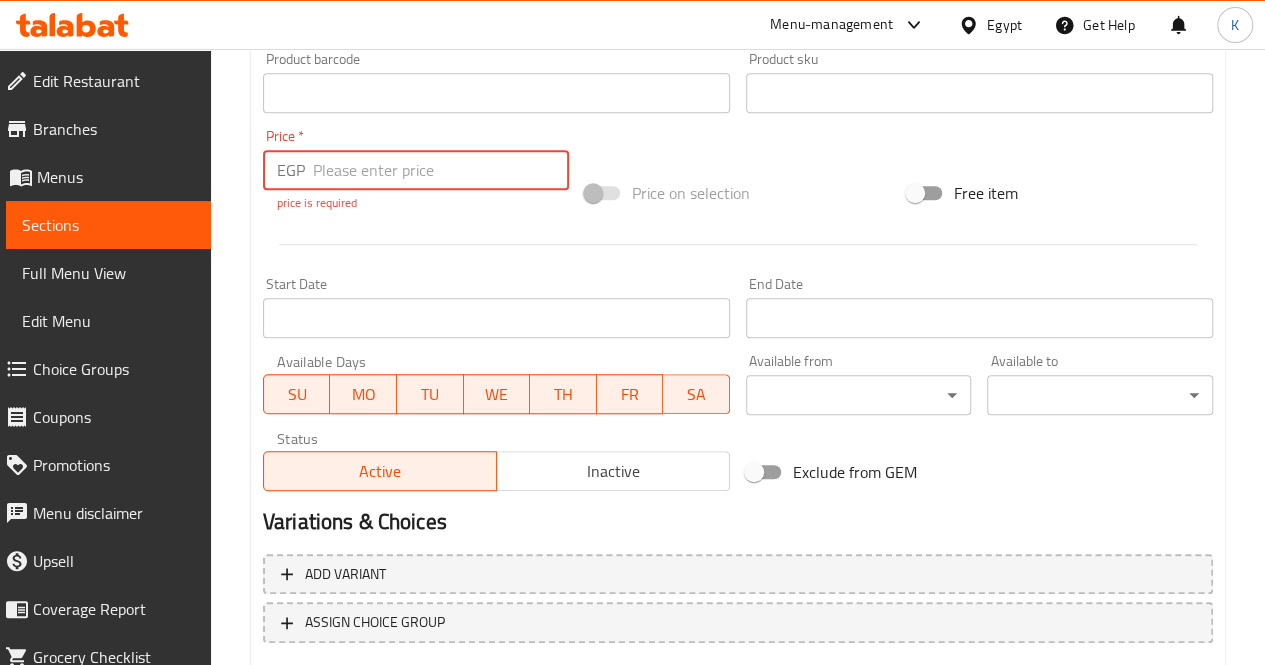 paste on "40" 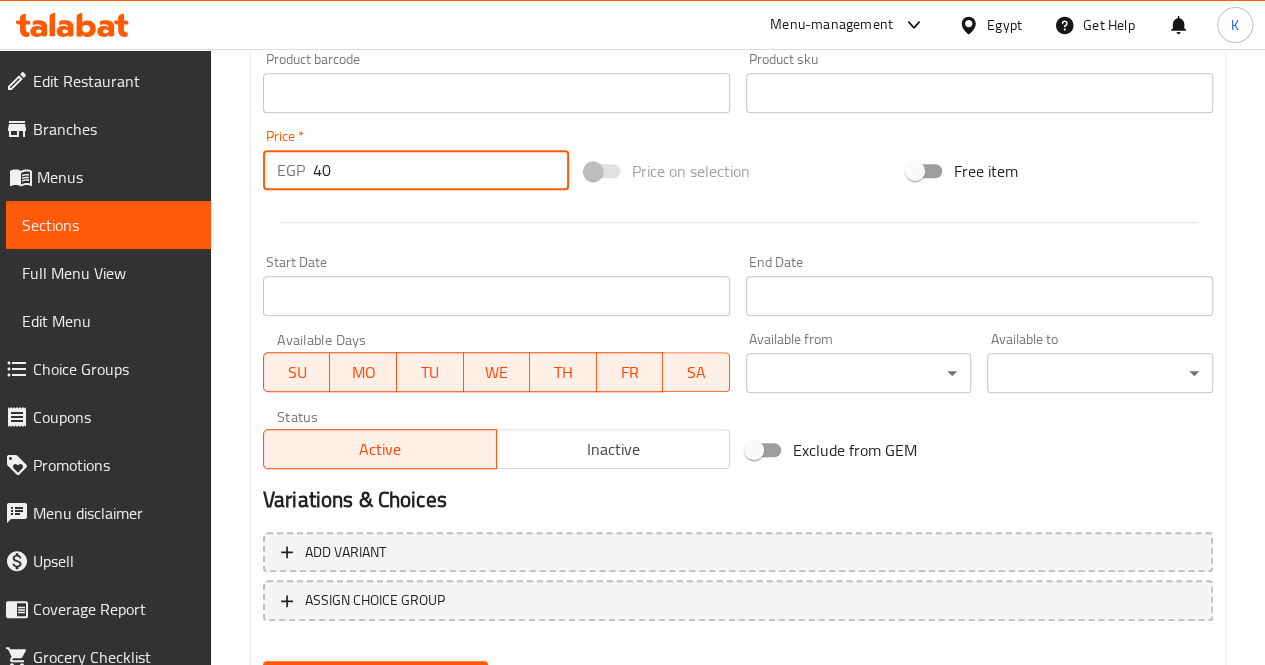 scroll, scrollTop: 247, scrollLeft: 0, axis: vertical 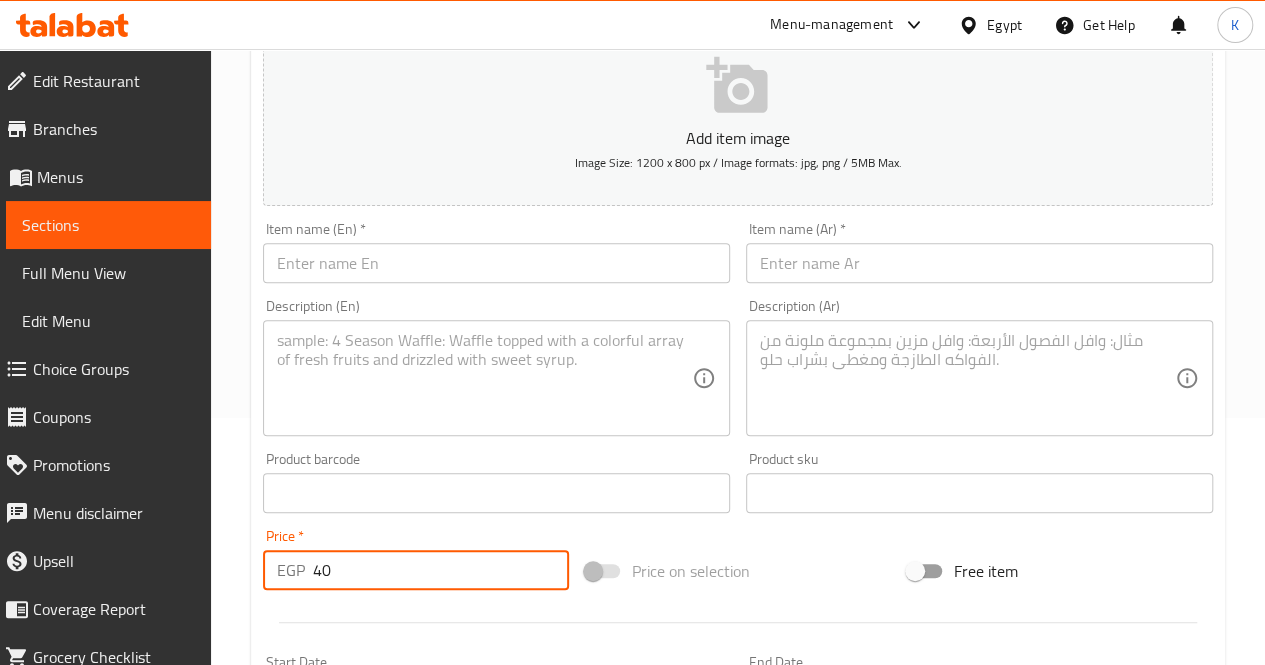 type on "40" 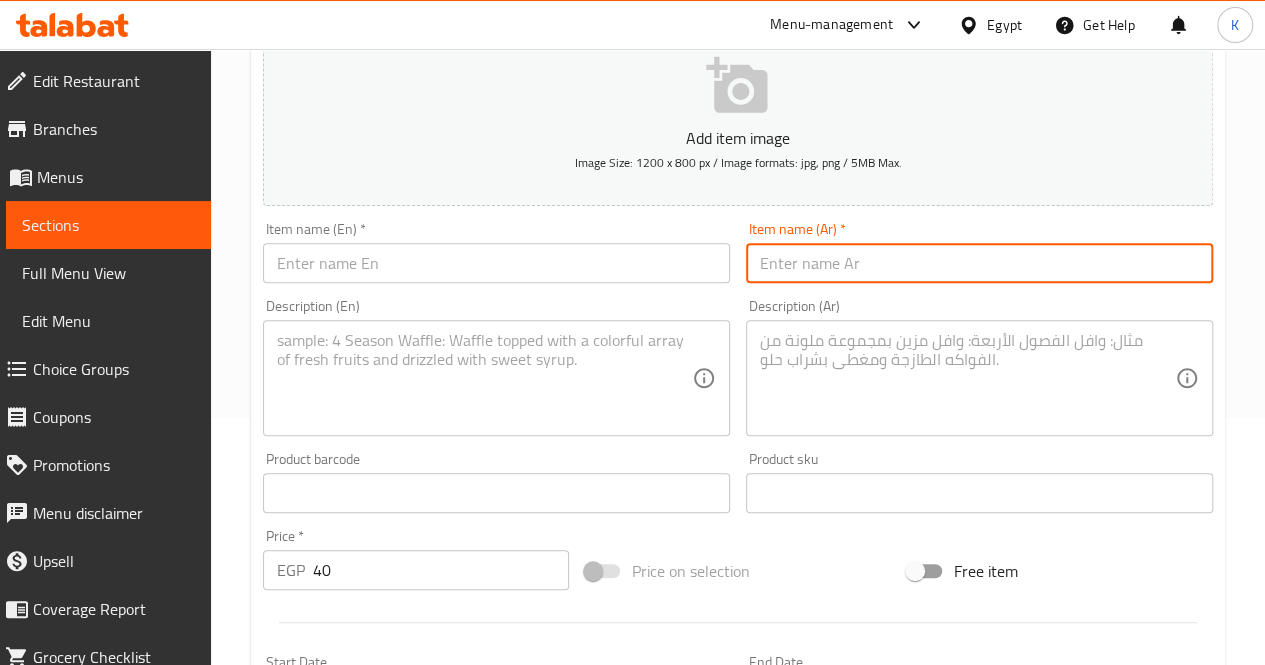 click at bounding box center (979, 263) 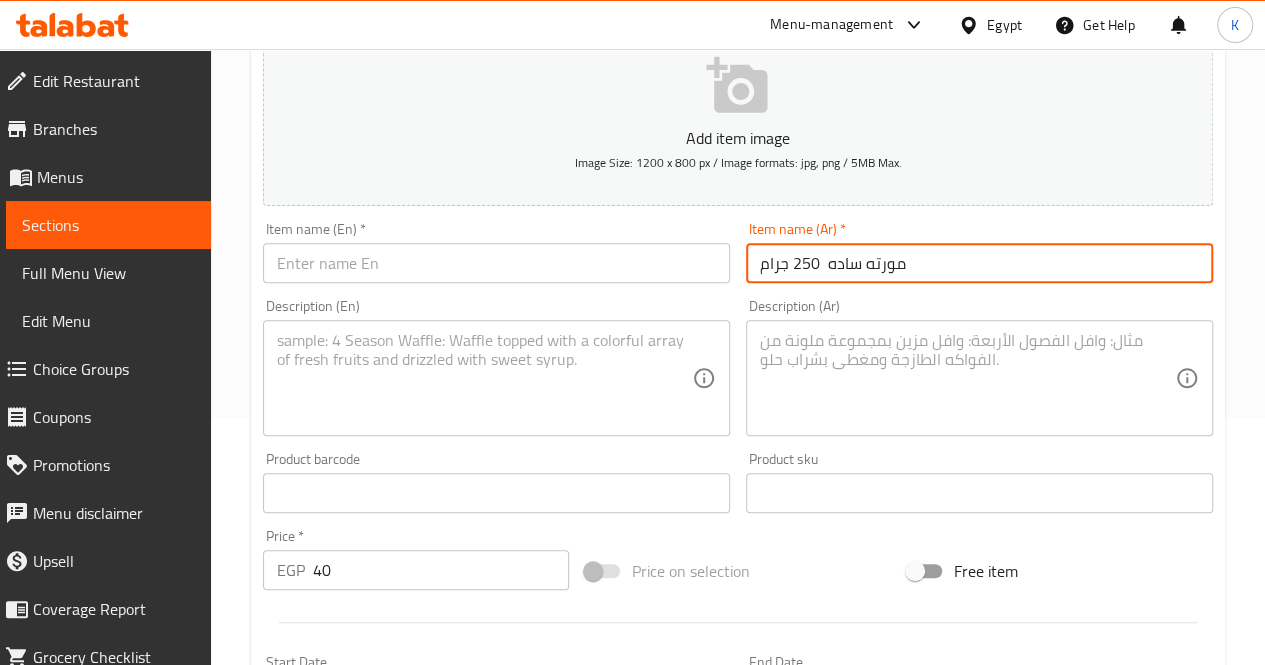 type on "مورته ساده  250 جرام" 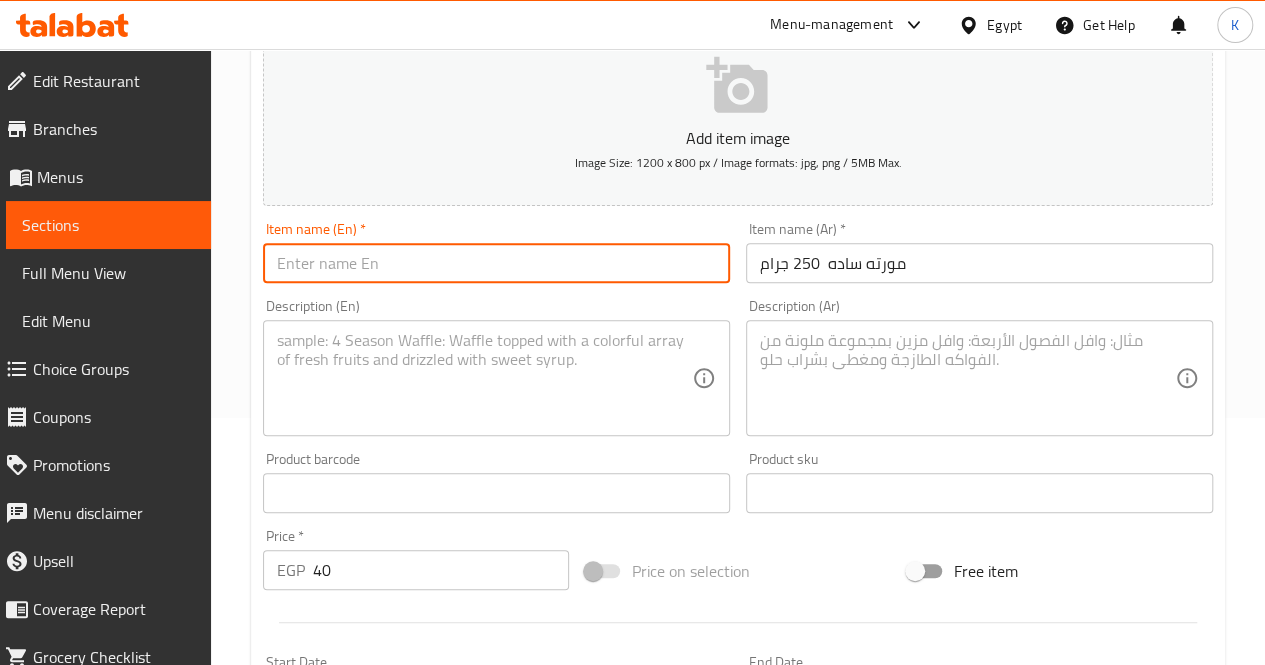 click at bounding box center (496, 263) 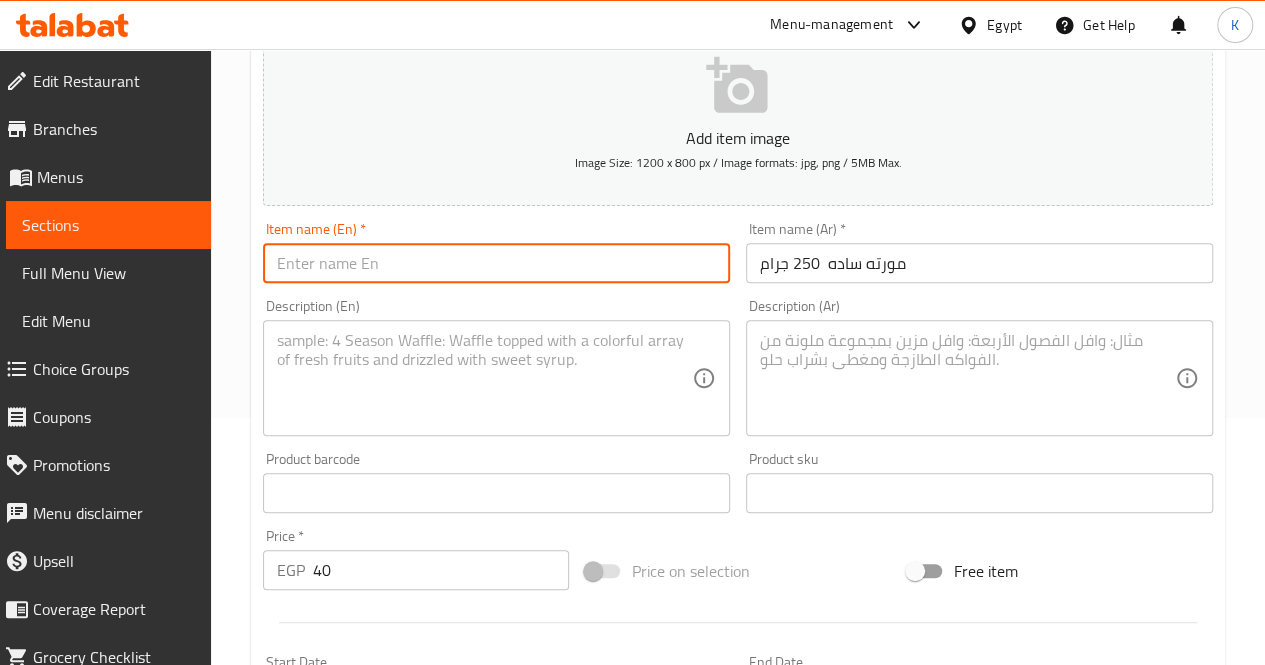 paste on "Pure Morta" 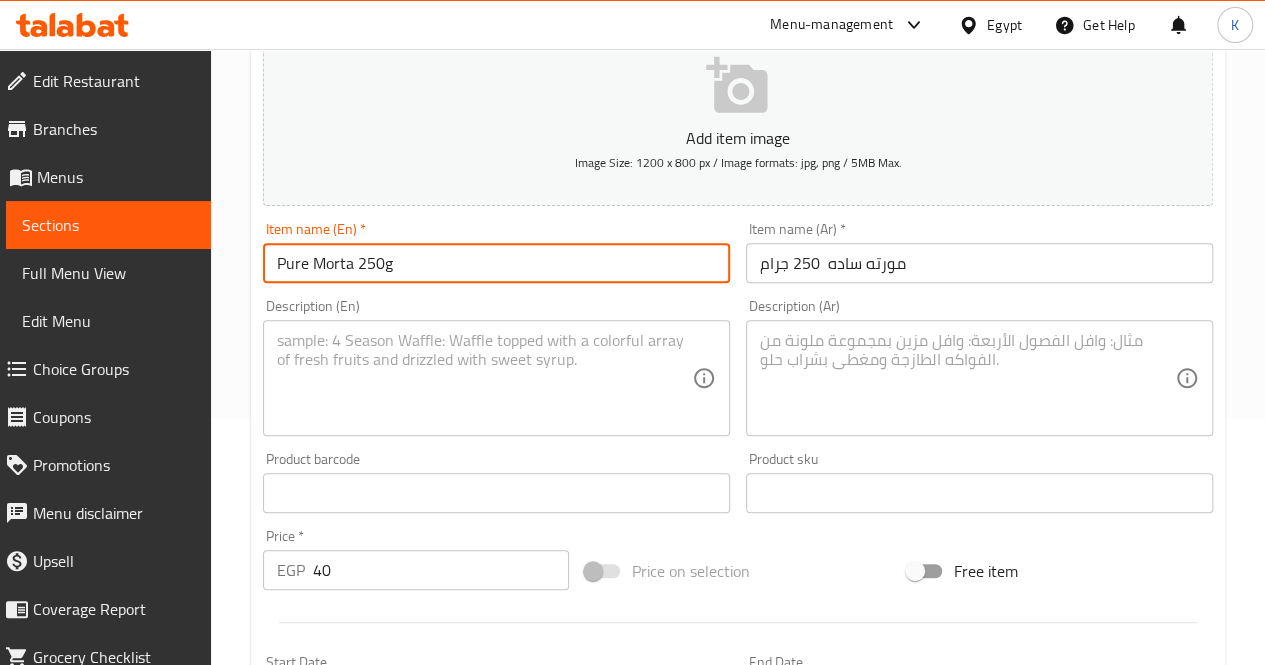 type on "Pure Morta 250g" 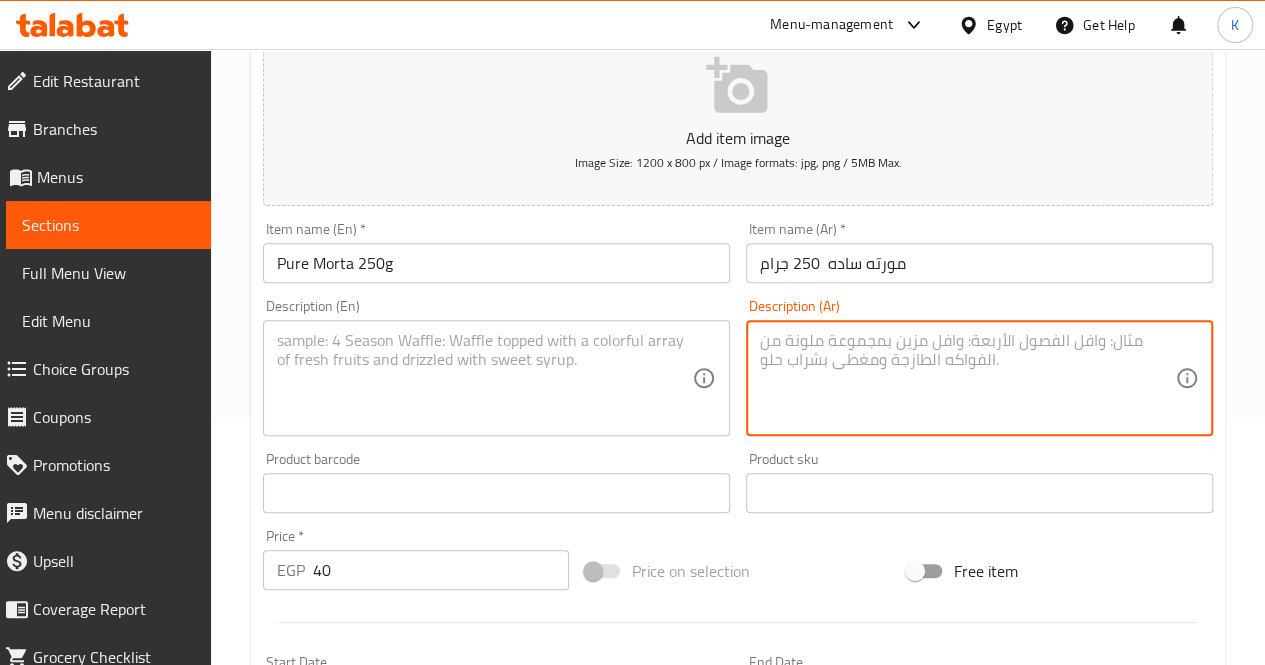paste on "مورته بلدي بطعمها الأصيل بدون أي إضافات" 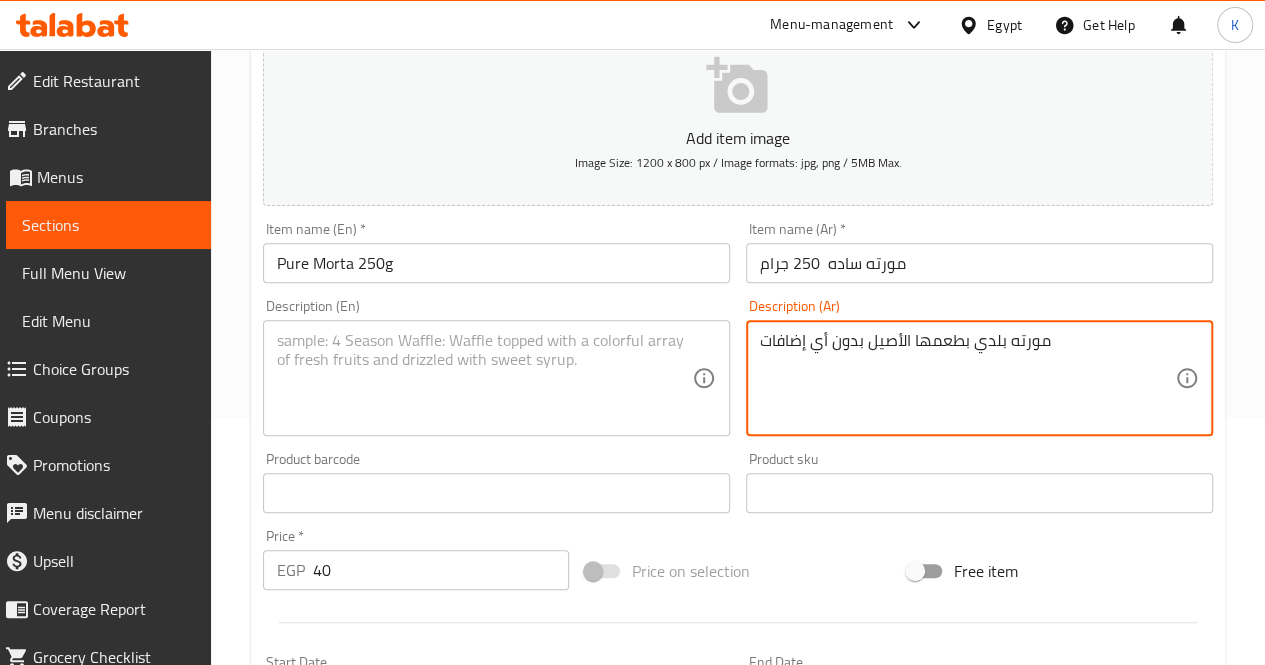 type on "مورته بلدي بطعمها الأصيل بدون أي إضافات" 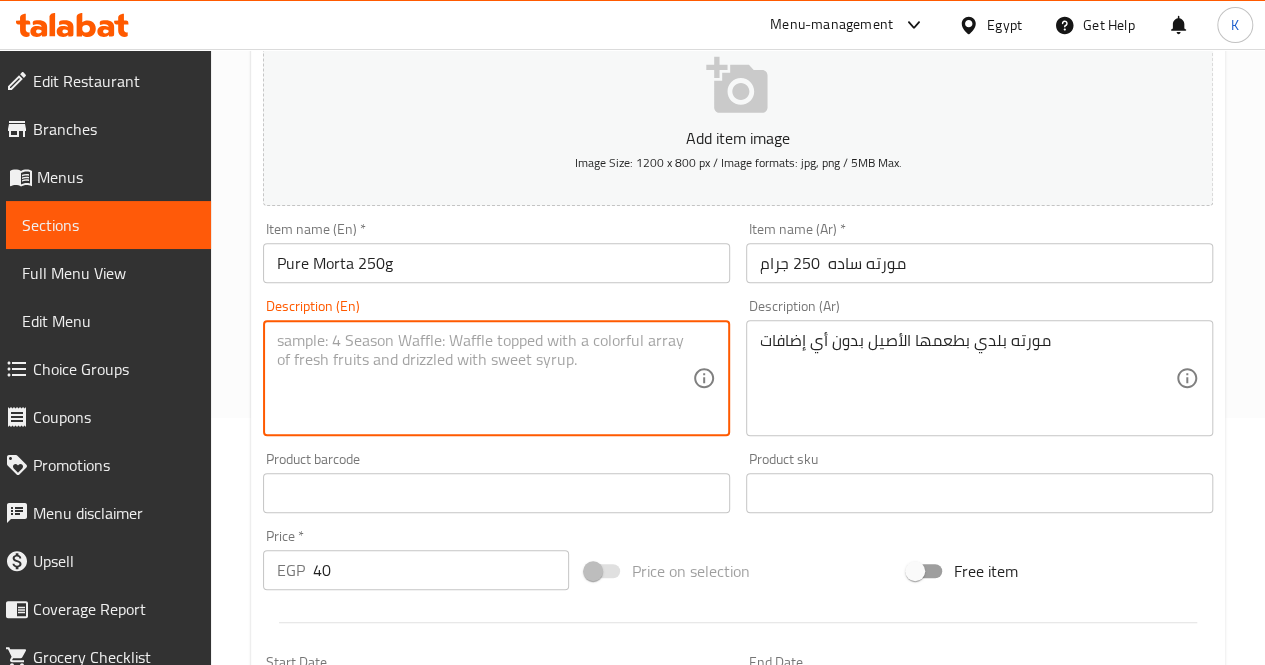 click at bounding box center (484, 378) 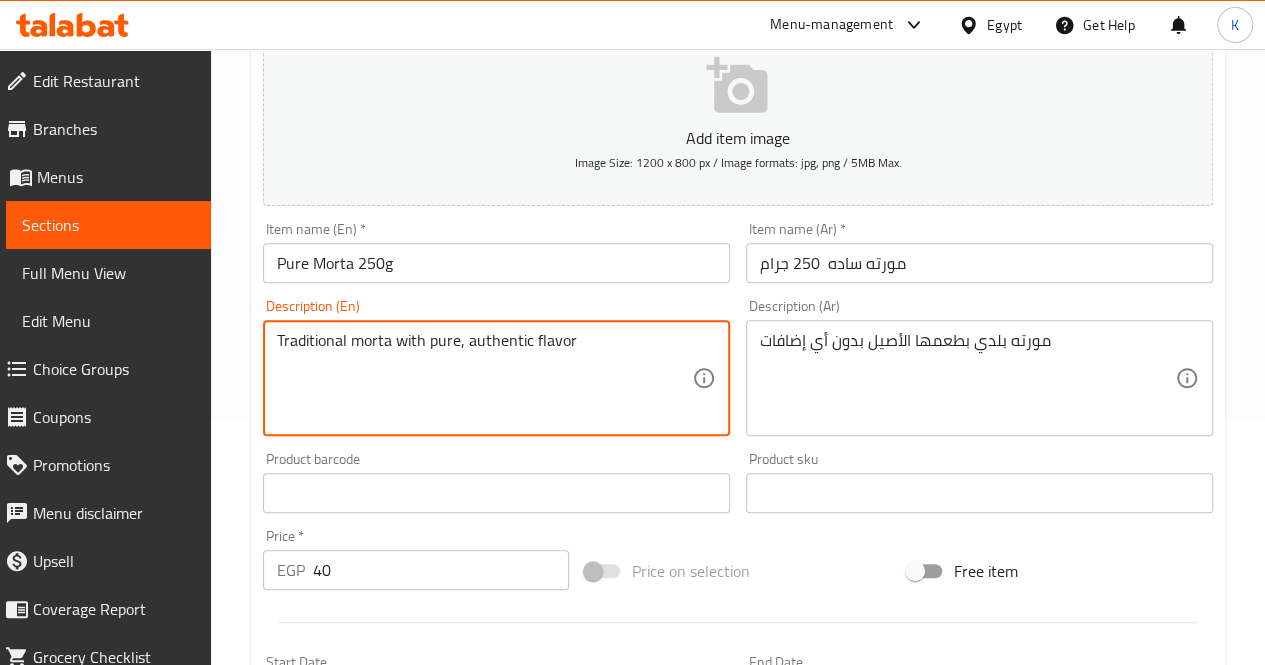 scroll, scrollTop: 447, scrollLeft: 0, axis: vertical 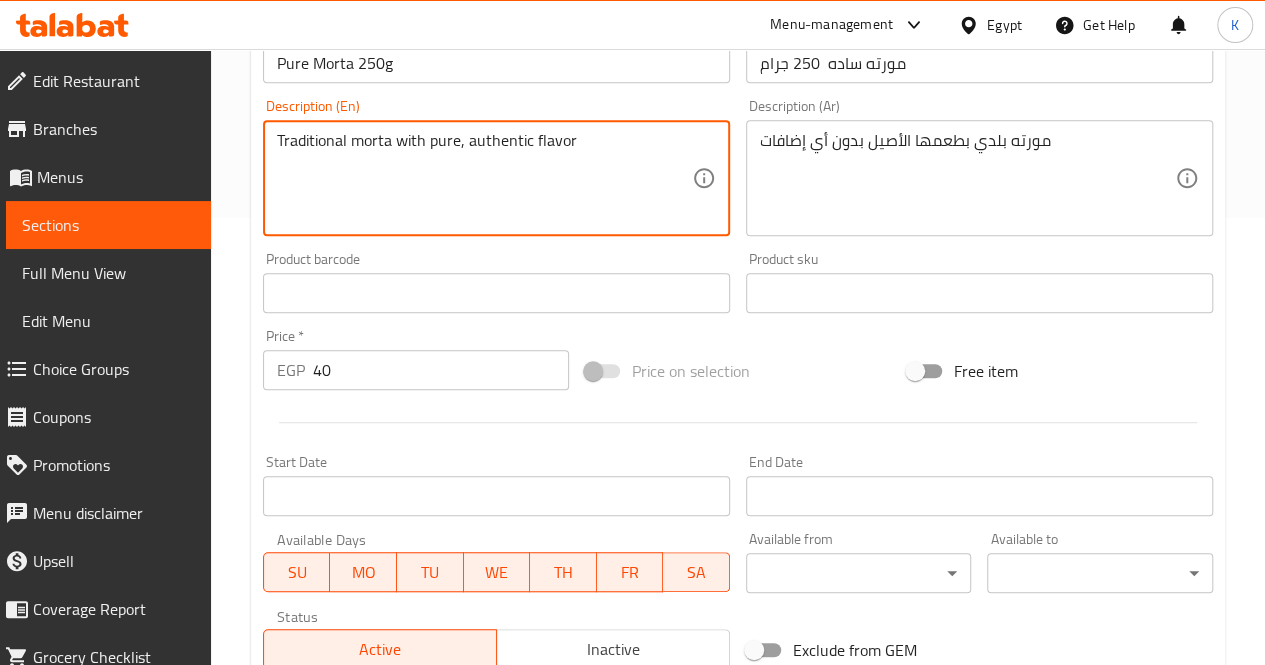 type on "Traditional morta with pure, authentic flavor" 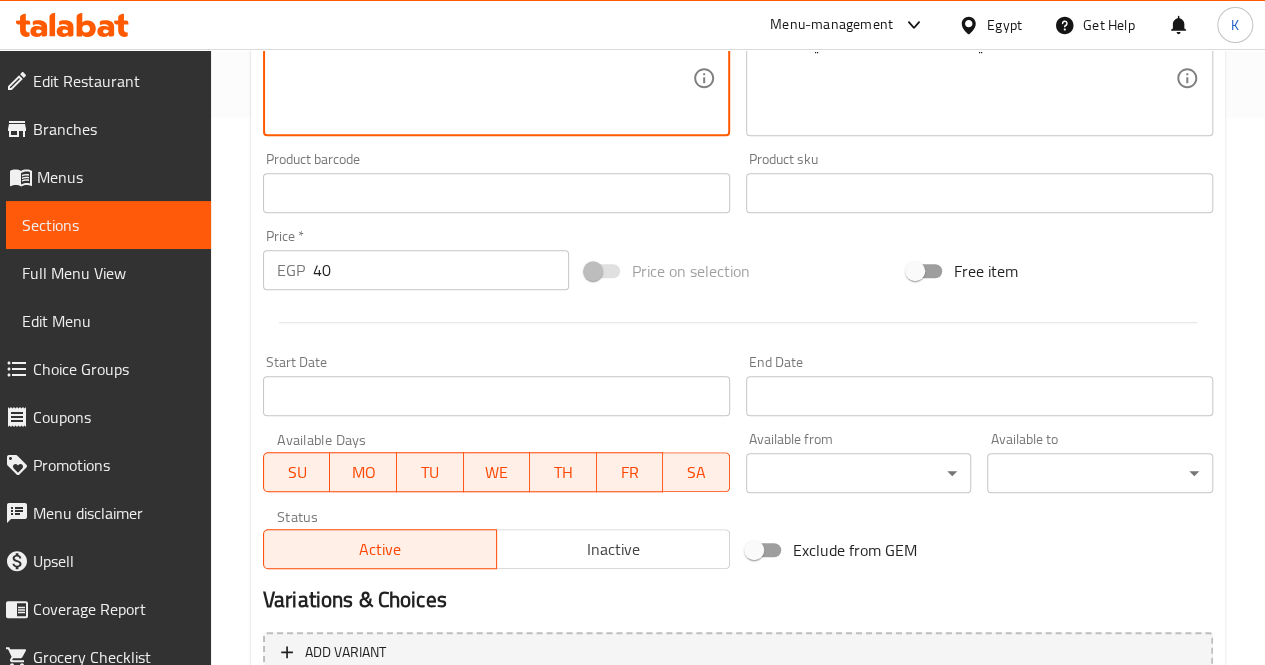 scroll, scrollTop: 747, scrollLeft: 0, axis: vertical 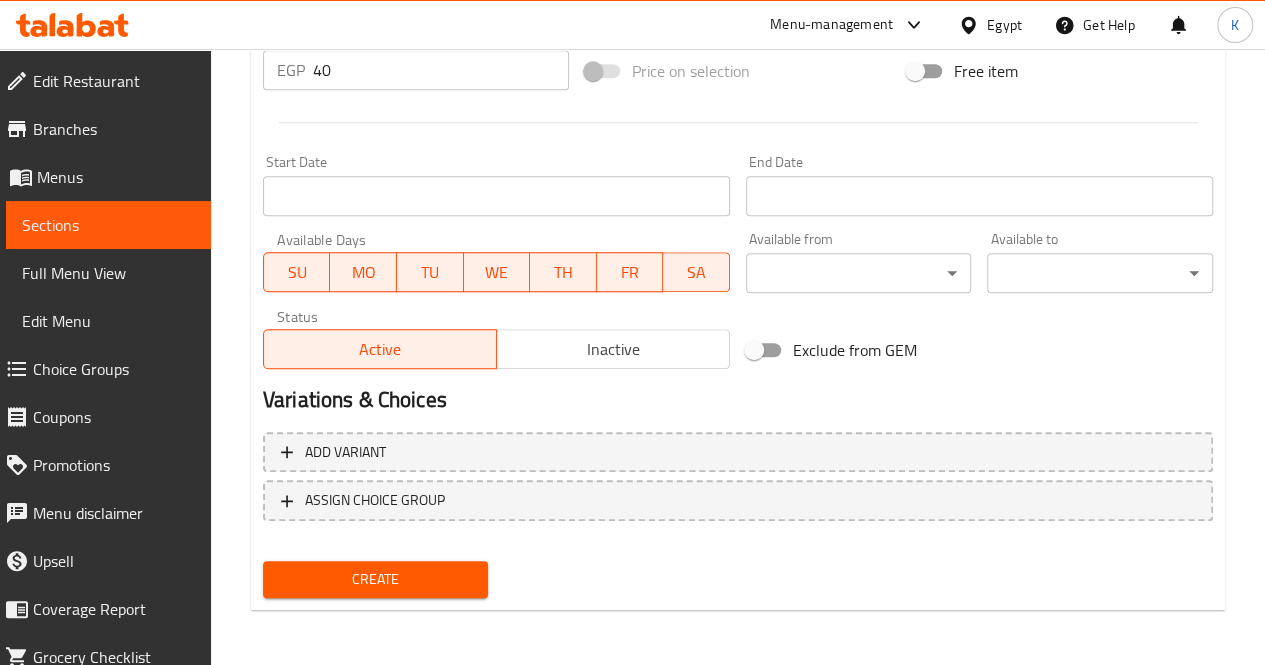 click on "Create" at bounding box center [376, 579] 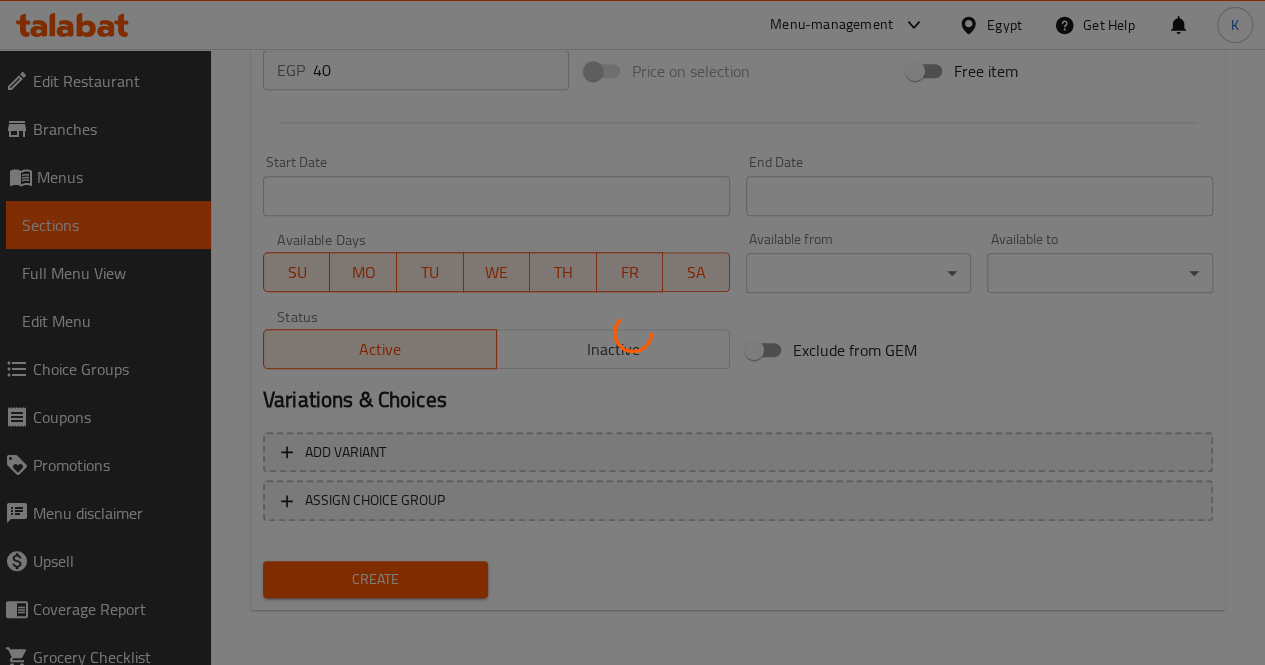 type 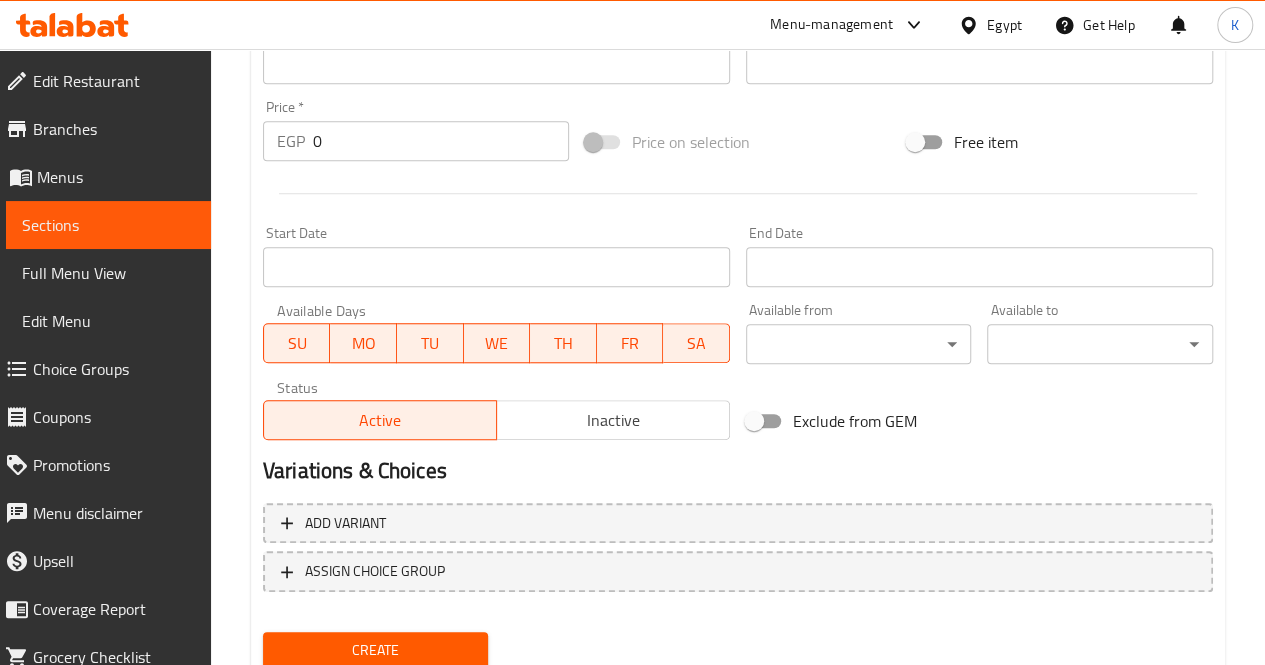 scroll, scrollTop: 647, scrollLeft: 0, axis: vertical 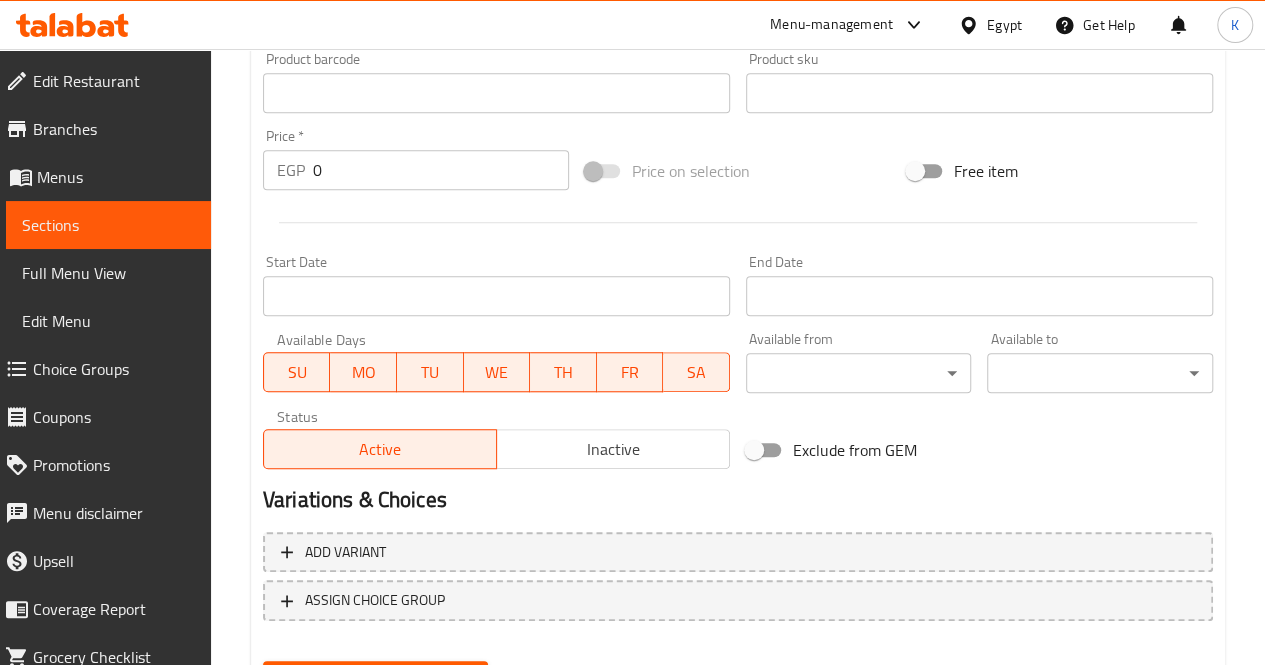 click on "0" at bounding box center [441, 170] 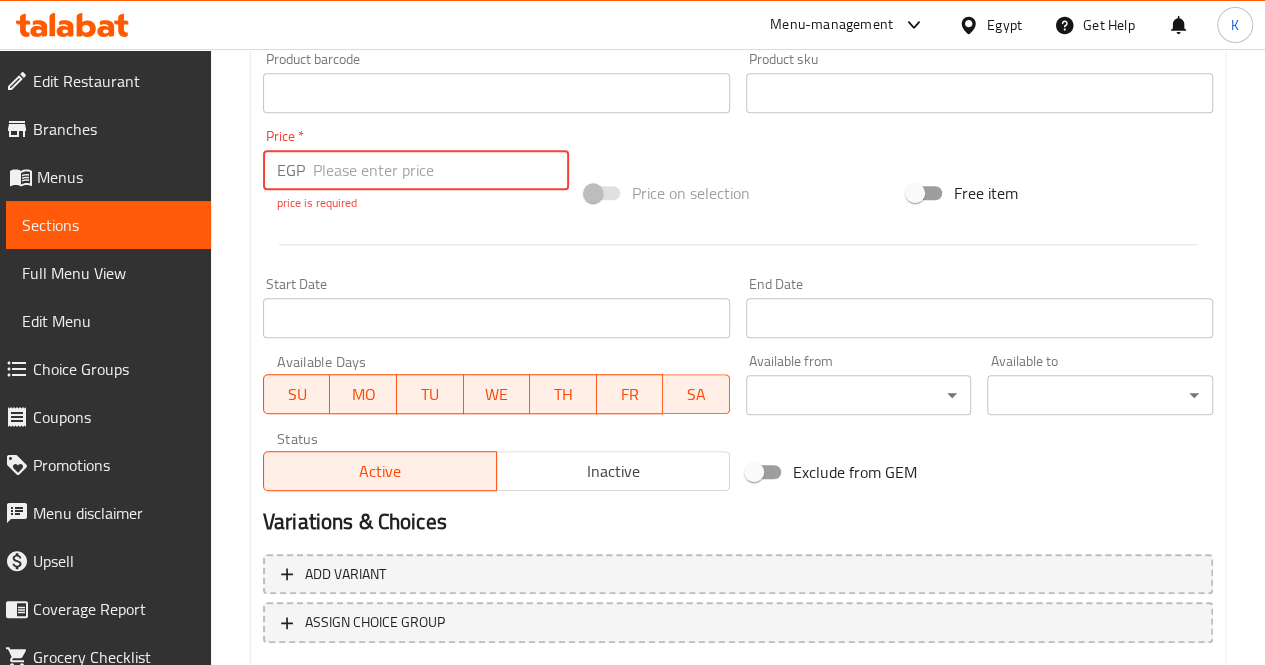 paste on "34" 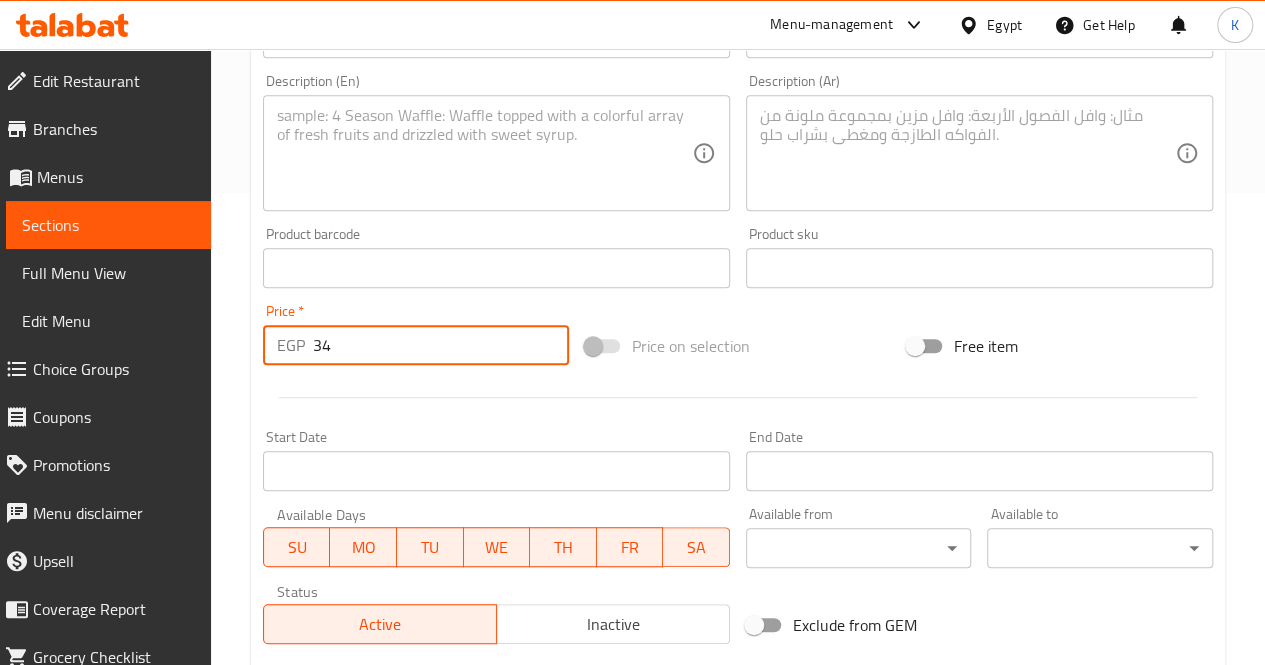 scroll, scrollTop: 347, scrollLeft: 0, axis: vertical 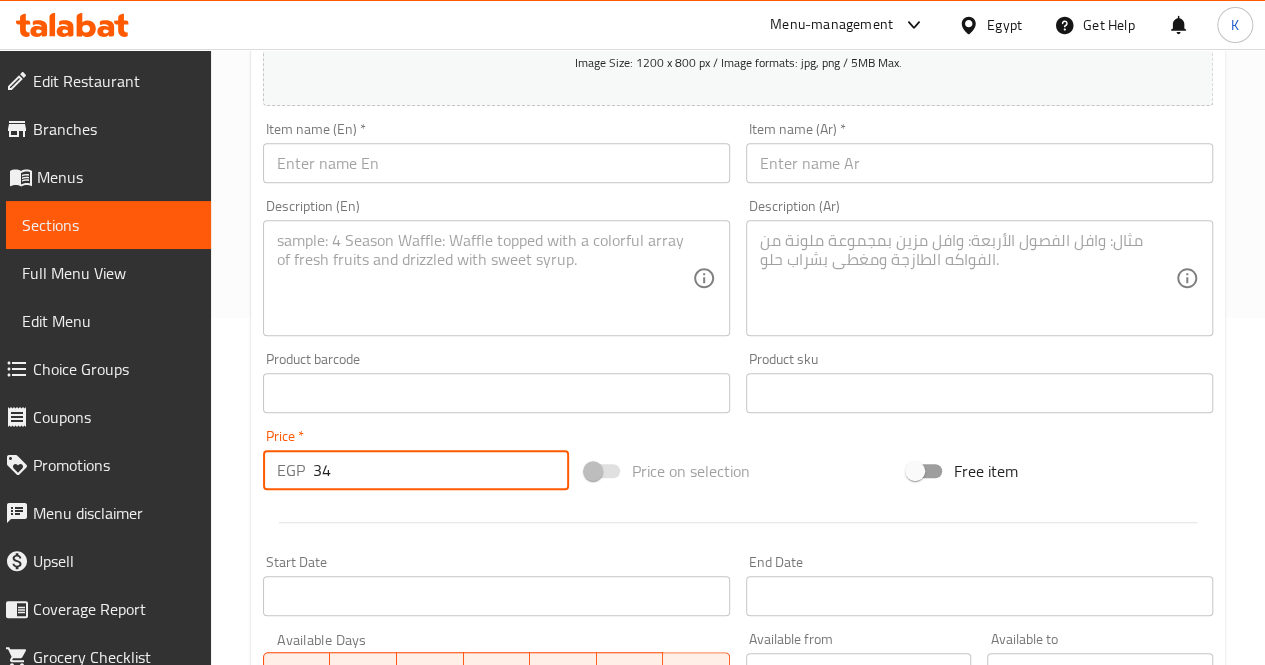 type on "34" 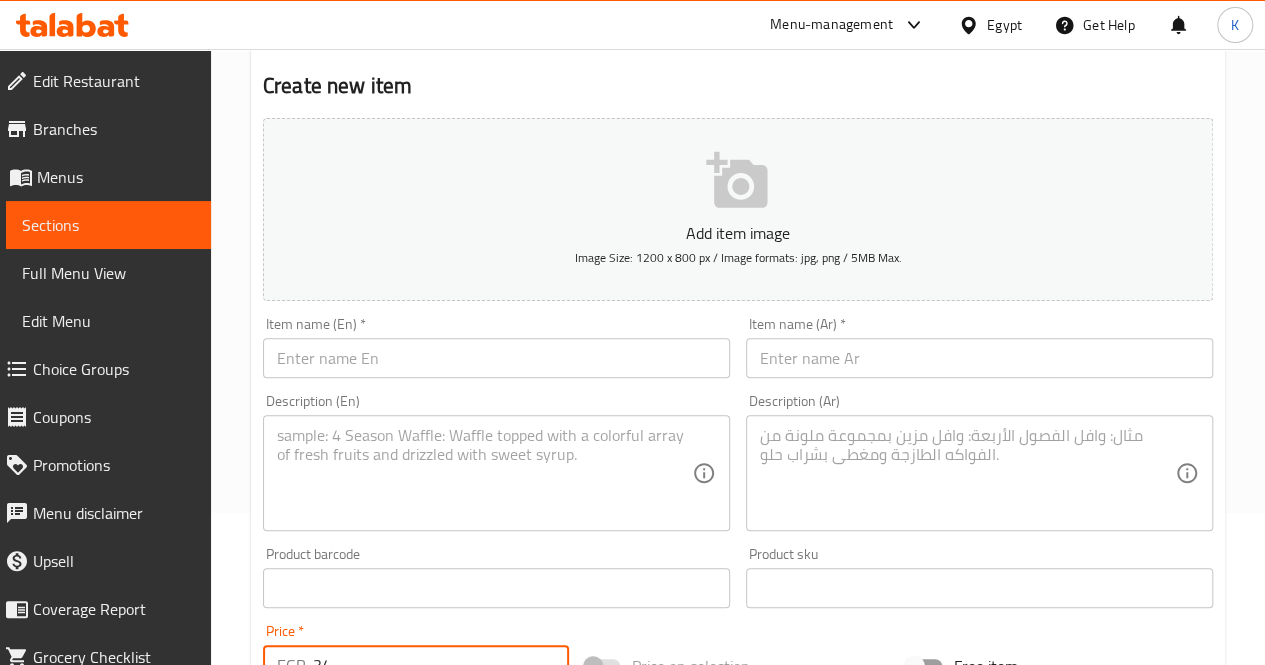 scroll, scrollTop: 147, scrollLeft: 0, axis: vertical 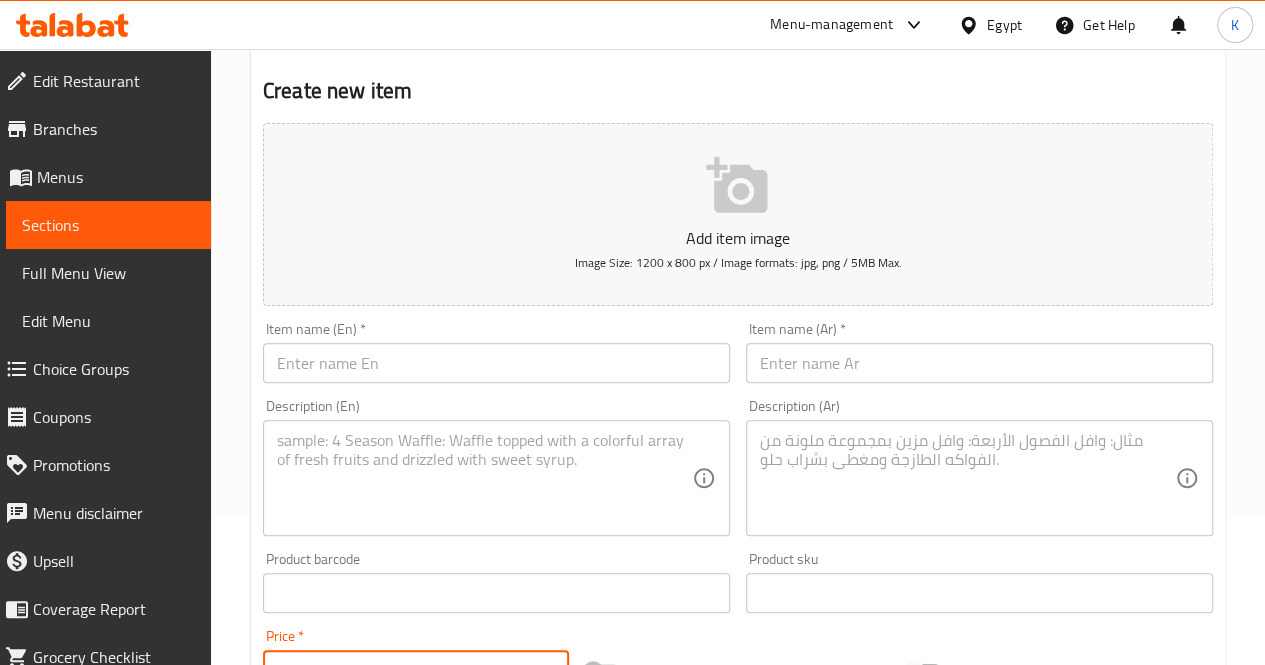 click at bounding box center (979, 363) 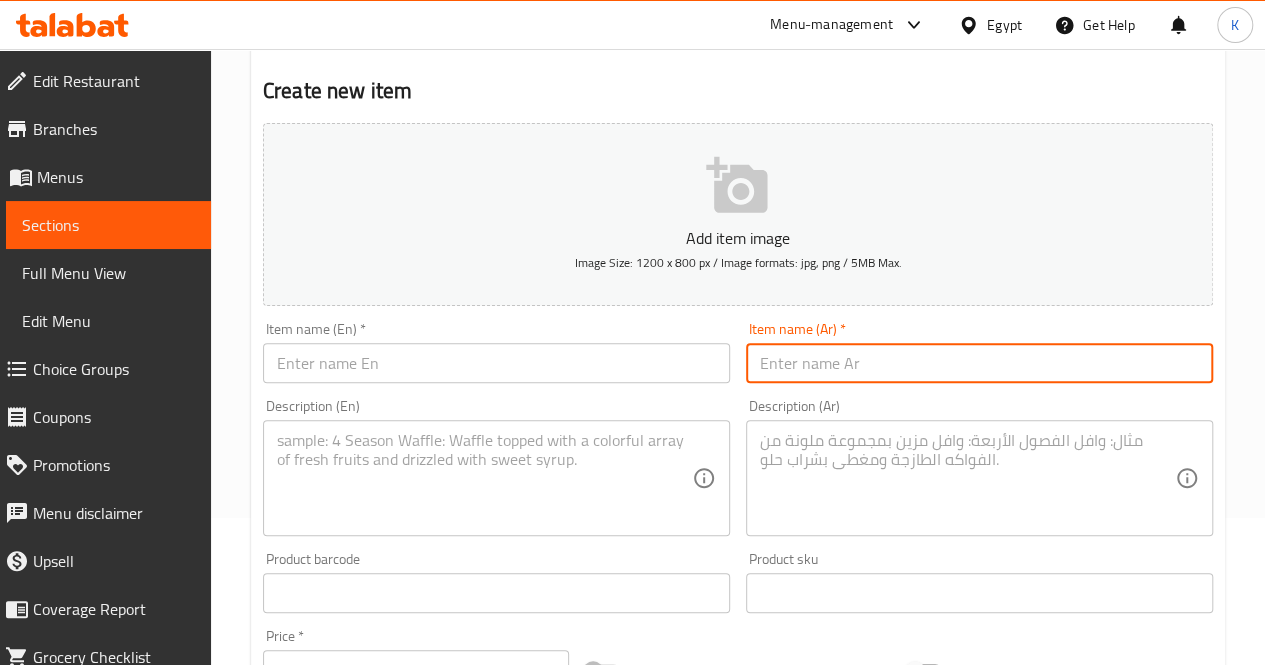 paste on "جبنه فيتا رومي" 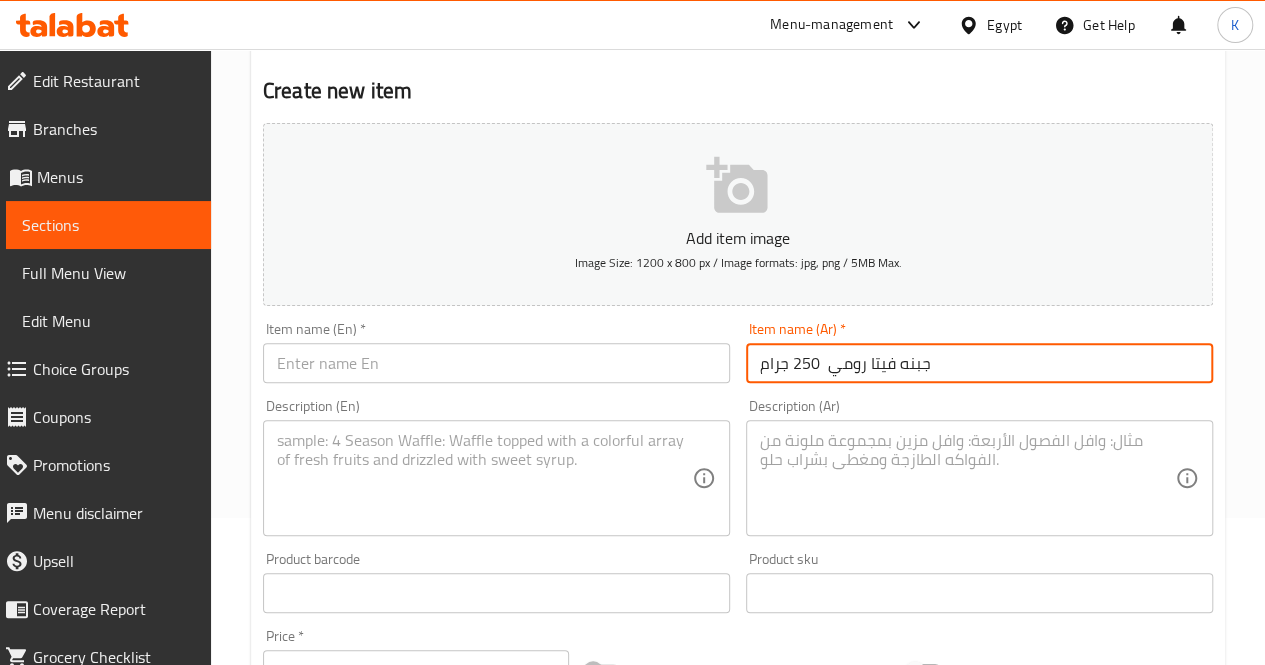 type on "جبنه فيتا رومي  250 جرام" 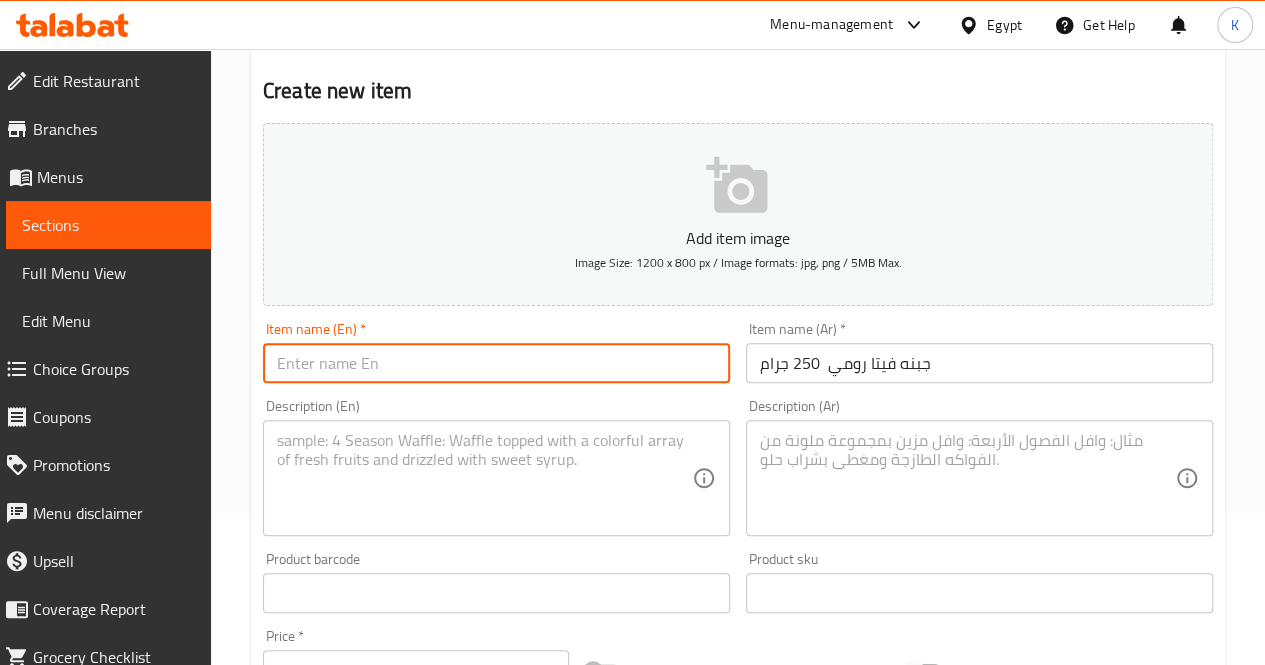 paste on "Romi feta cheese" 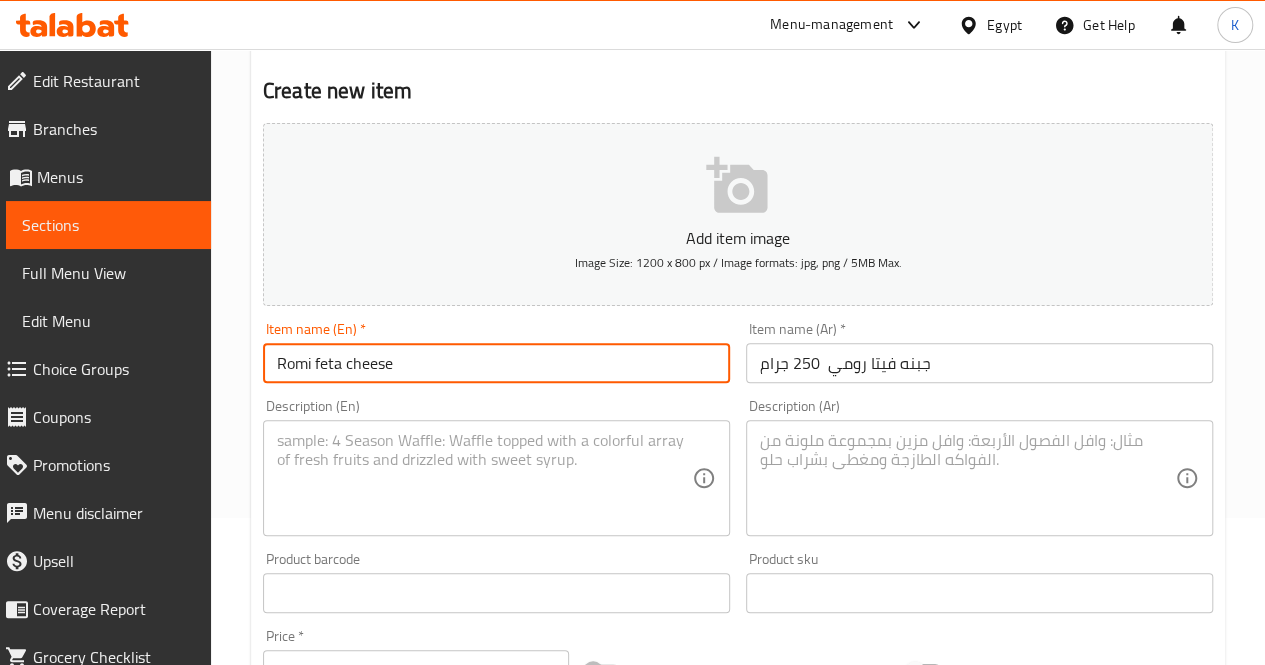drag, startPoint x: 540, startPoint y: 367, endPoint x: 222, endPoint y: 317, distance: 321.90683 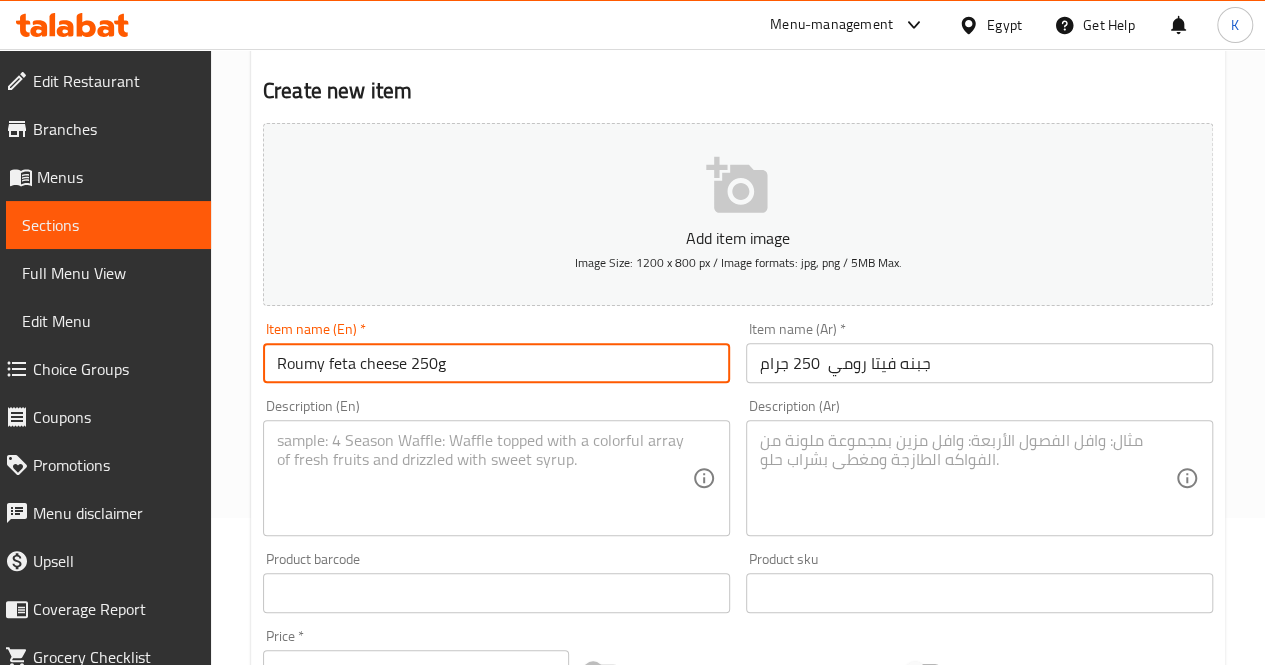 scroll, scrollTop: 447, scrollLeft: 0, axis: vertical 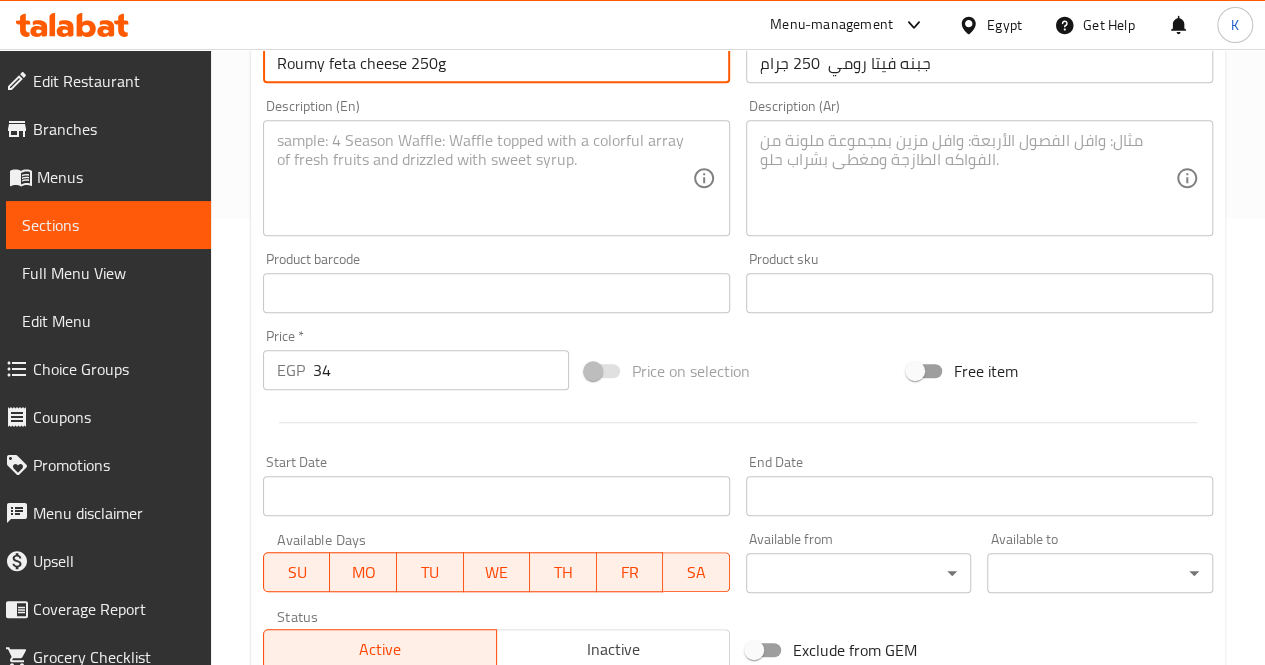 type on "Roumy feta cheese 250g" 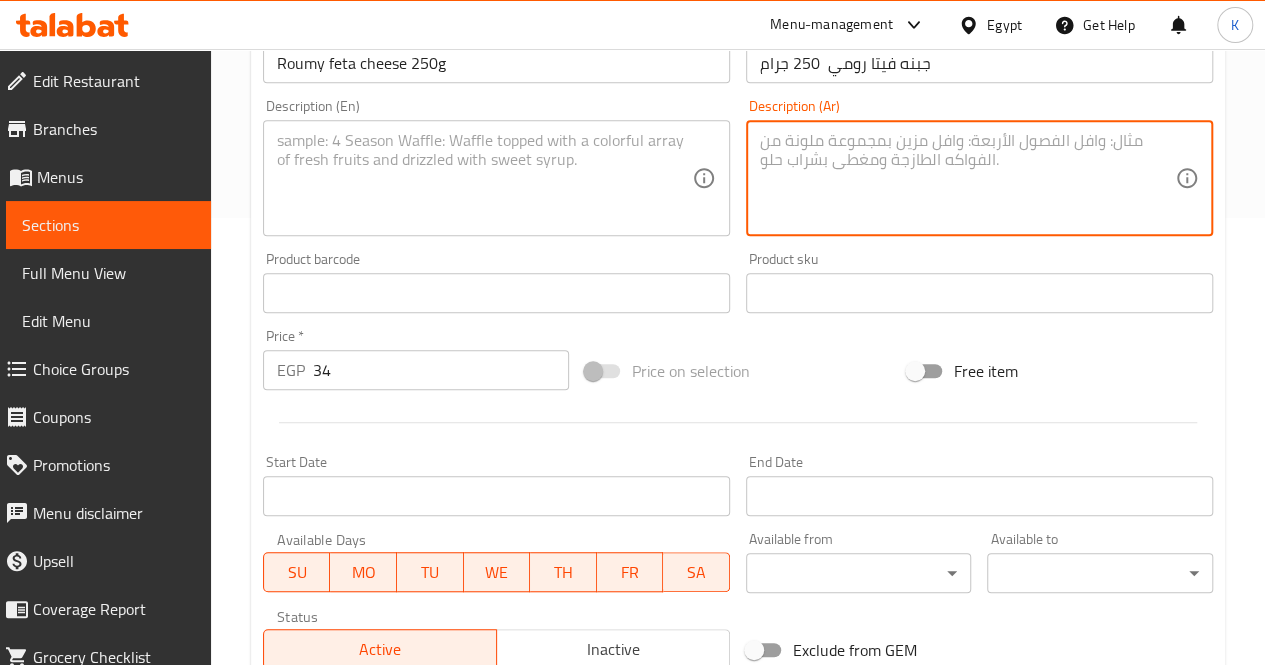 paste on "جبنة بيضا بمكس بين الفيتا وطعم الرومي القوي" 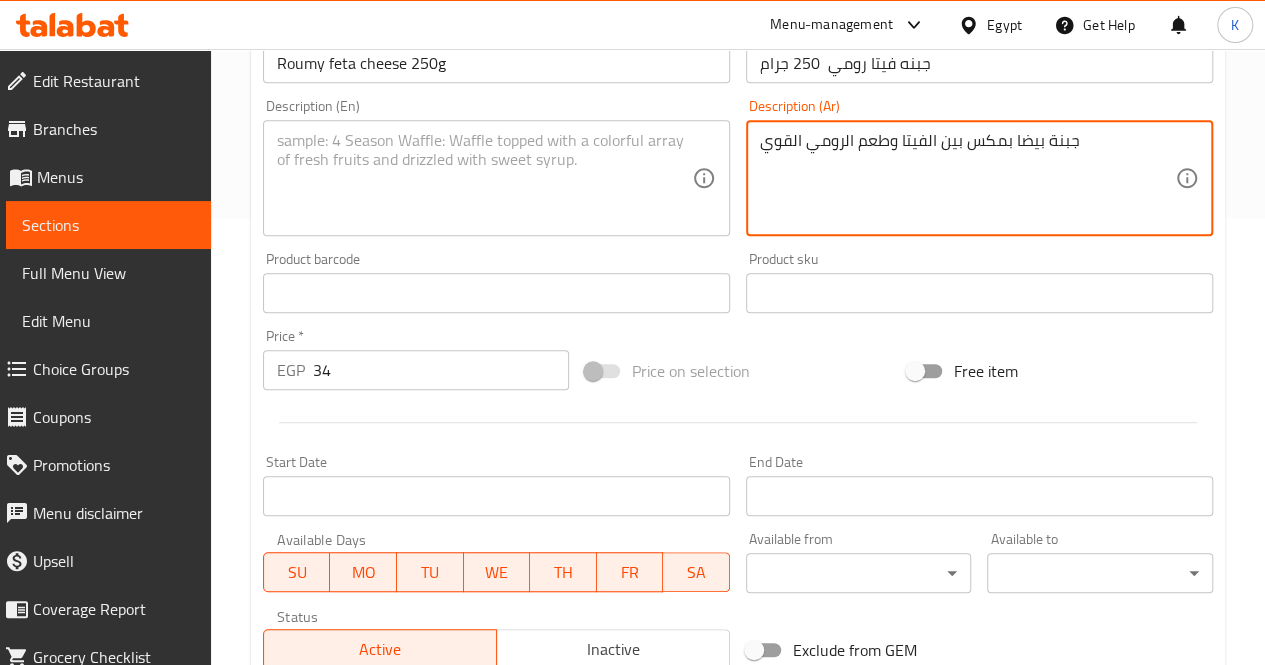 type on "جبنة بيضا بمكس بين الفيتا وطعم الرومي القوي" 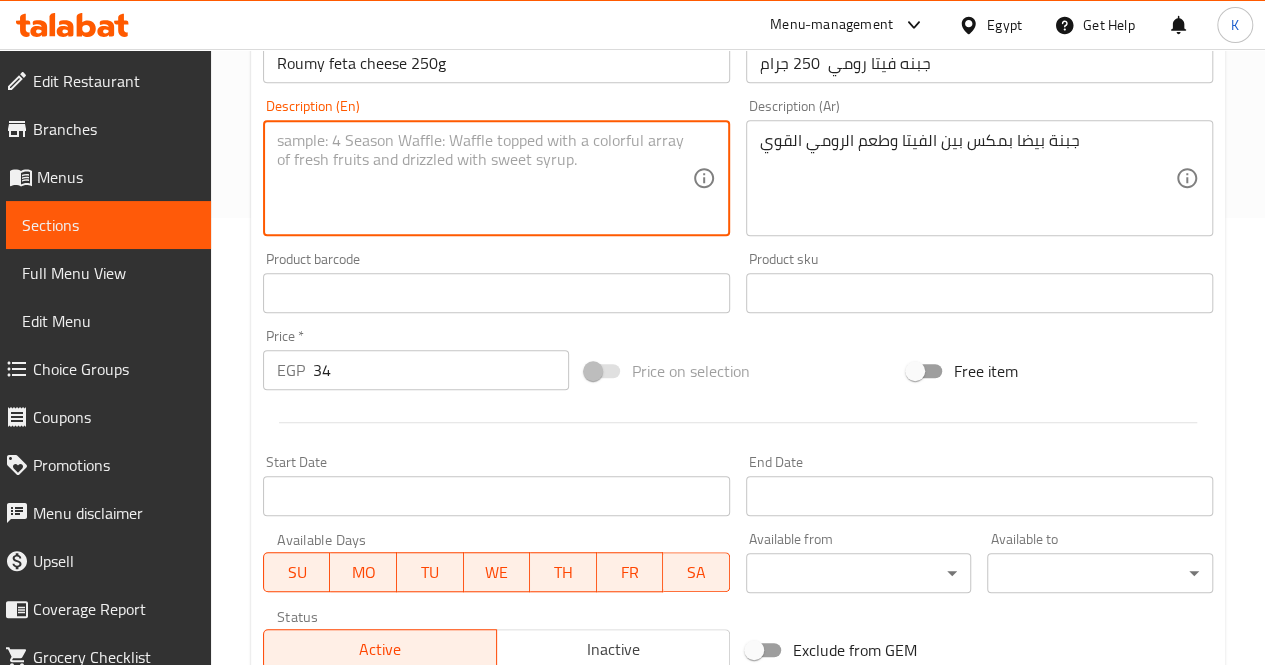 paste on "White cheese blending feta and bold Roumy flavor" 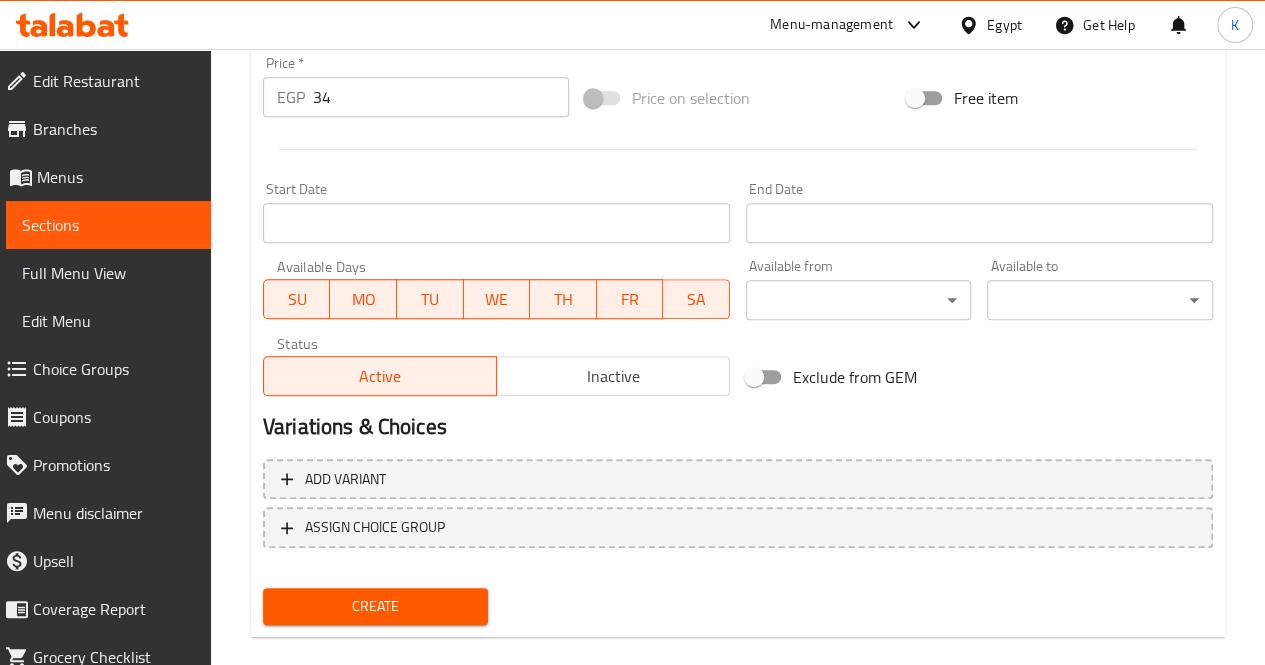 scroll, scrollTop: 747, scrollLeft: 0, axis: vertical 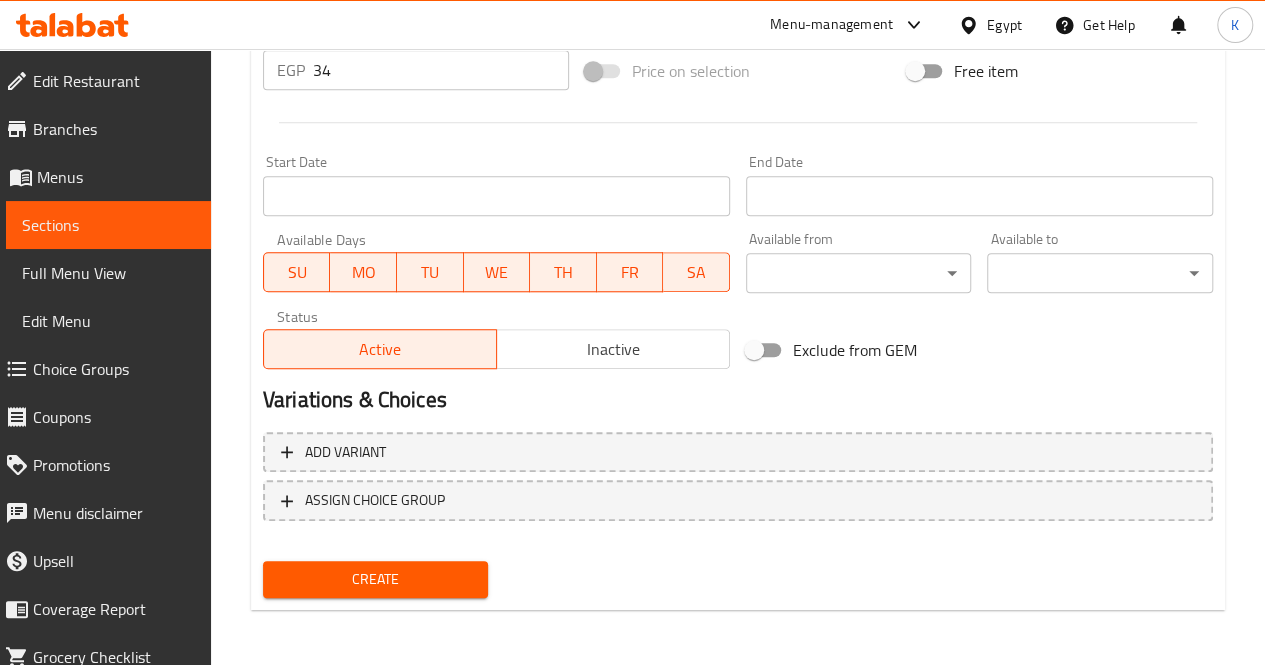 type on "White cheese blending feta and bold Roumy flavor" 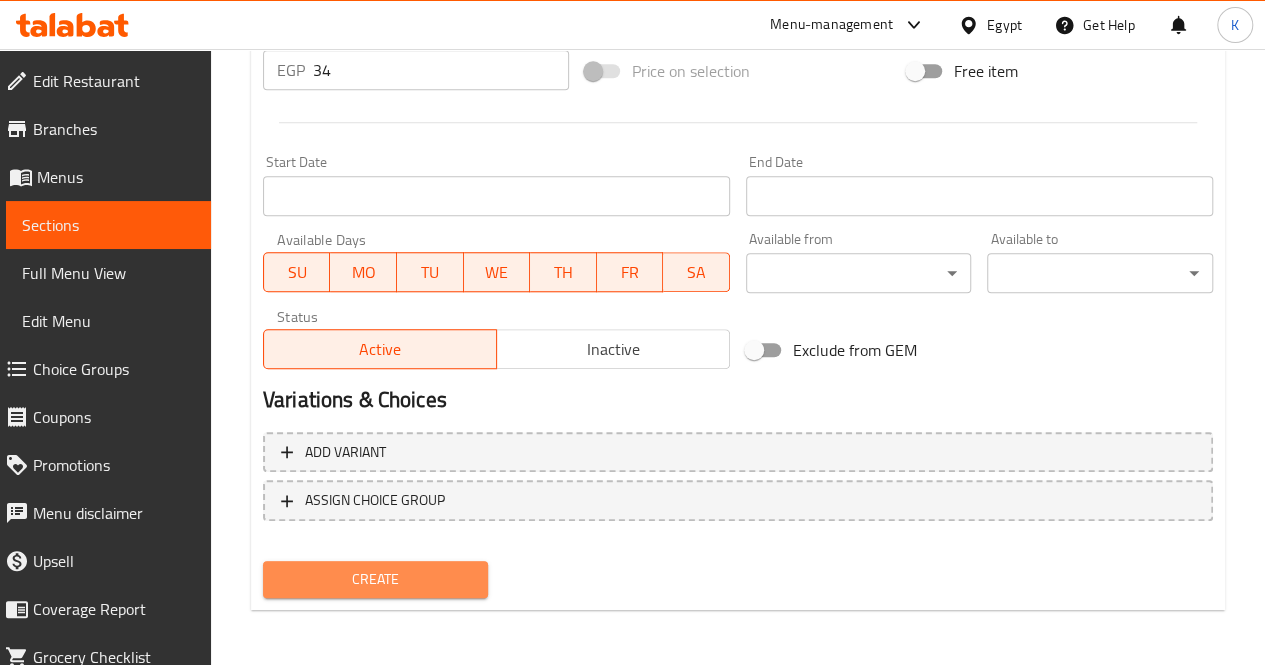 click on "Create" at bounding box center (376, 579) 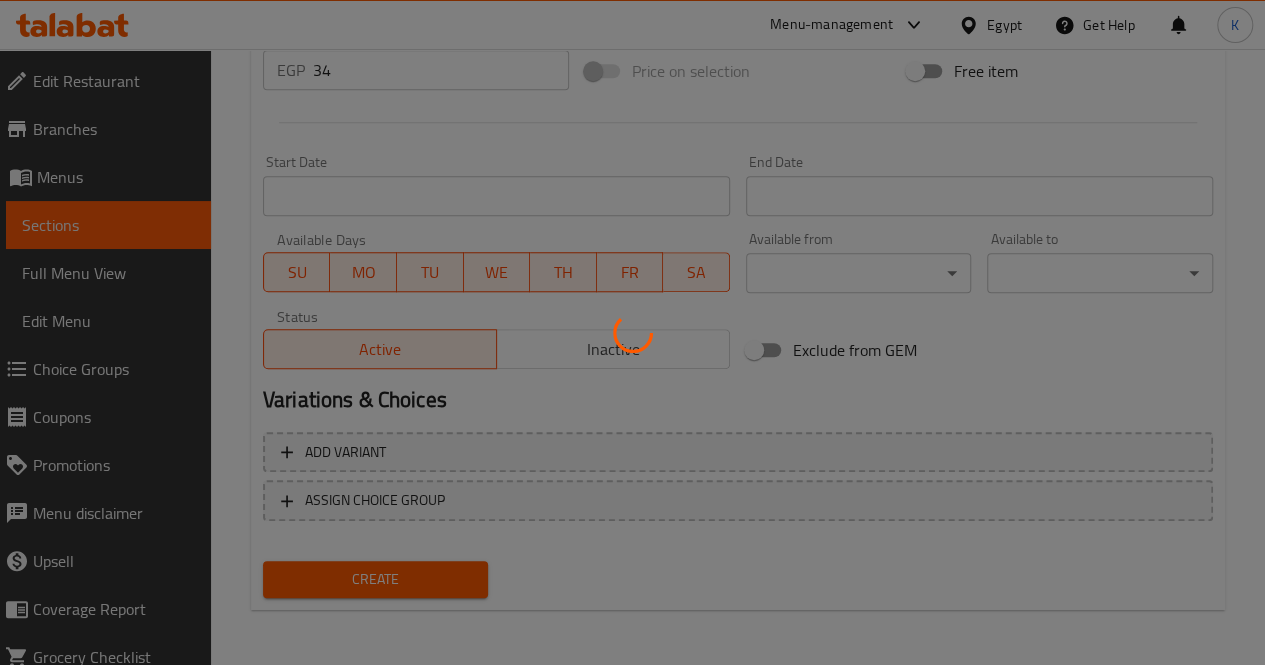type 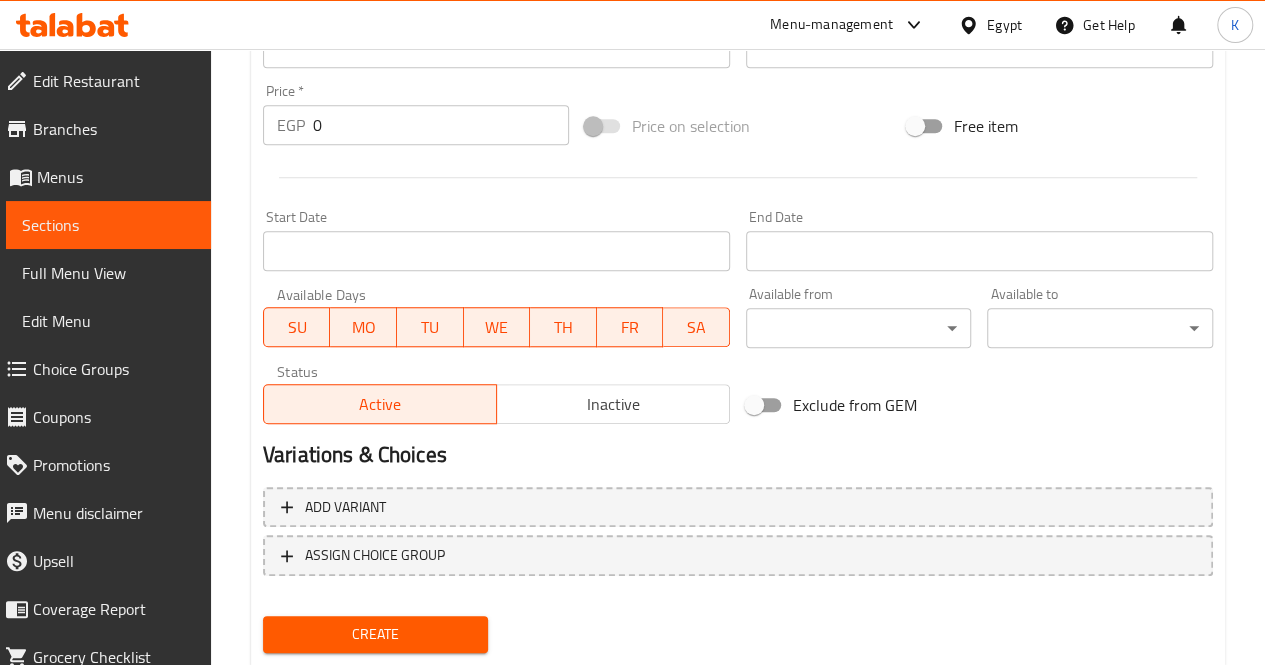scroll, scrollTop: 647, scrollLeft: 0, axis: vertical 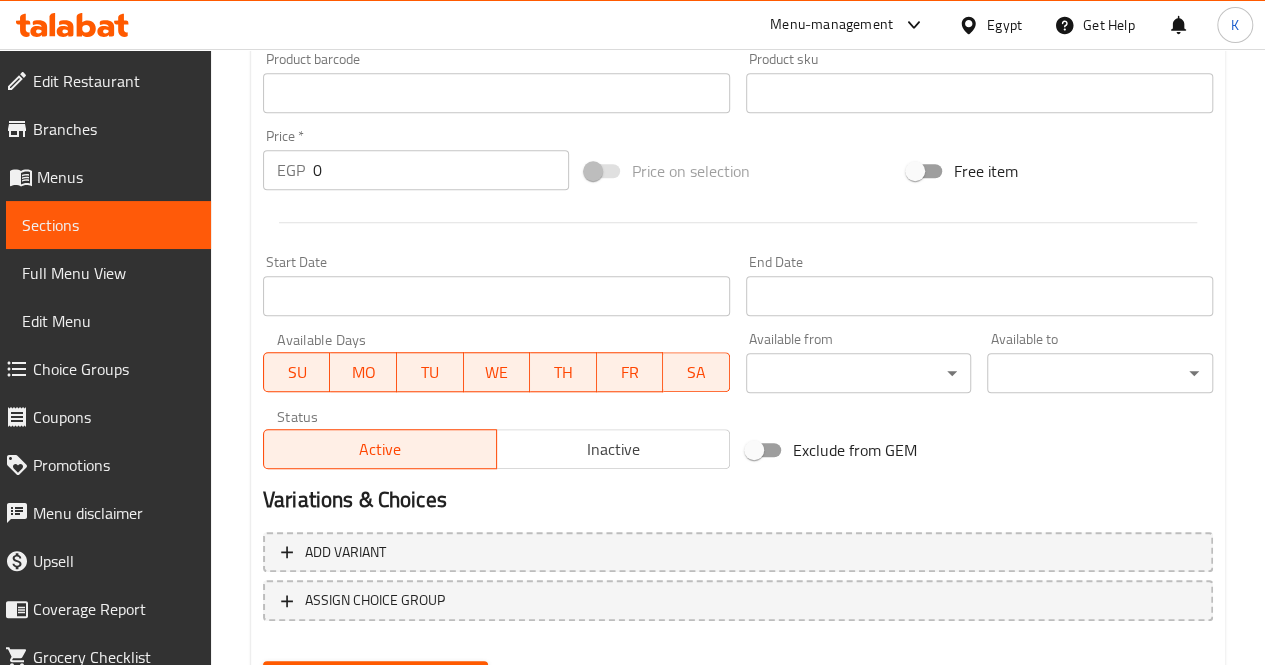 click on "0" at bounding box center (441, 170) 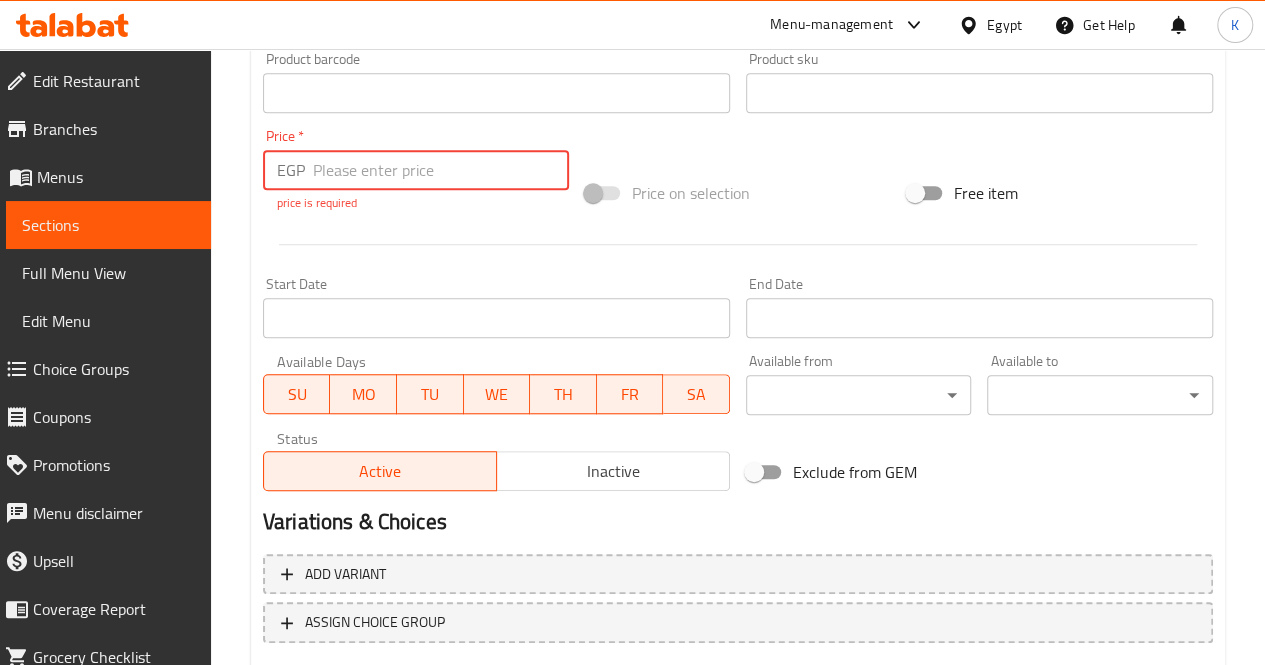 paste on "34" 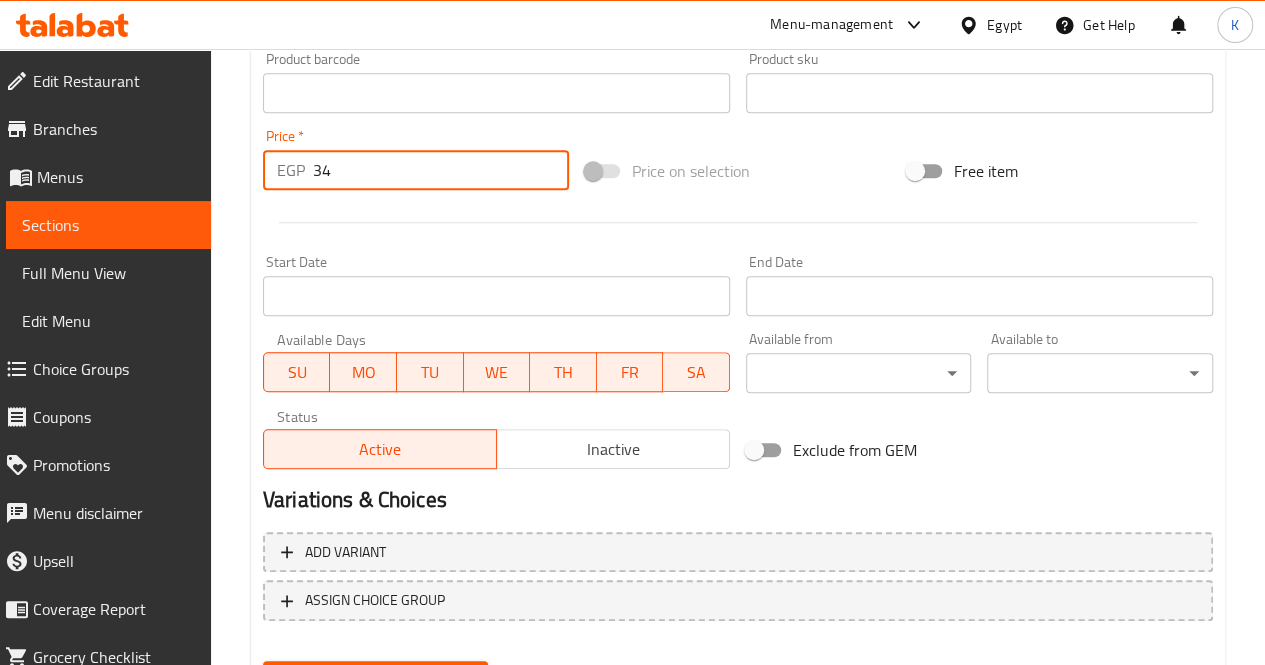 type on "34" 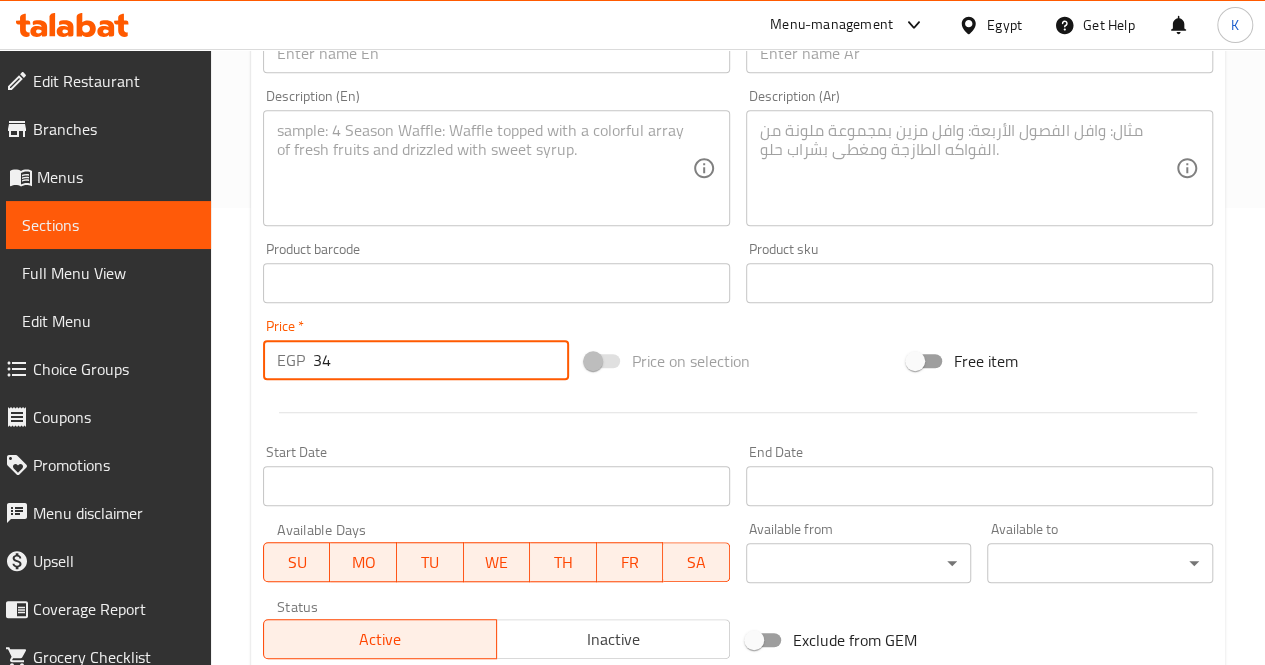scroll, scrollTop: 347, scrollLeft: 0, axis: vertical 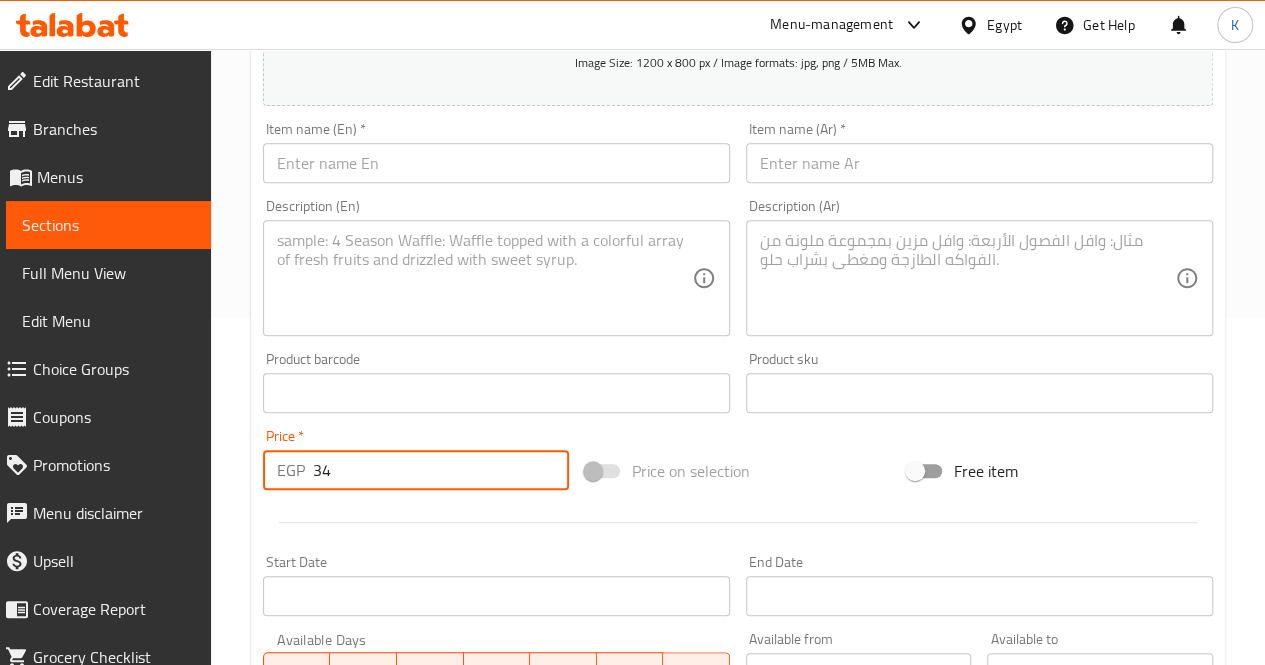 click at bounding box center [979, 163] 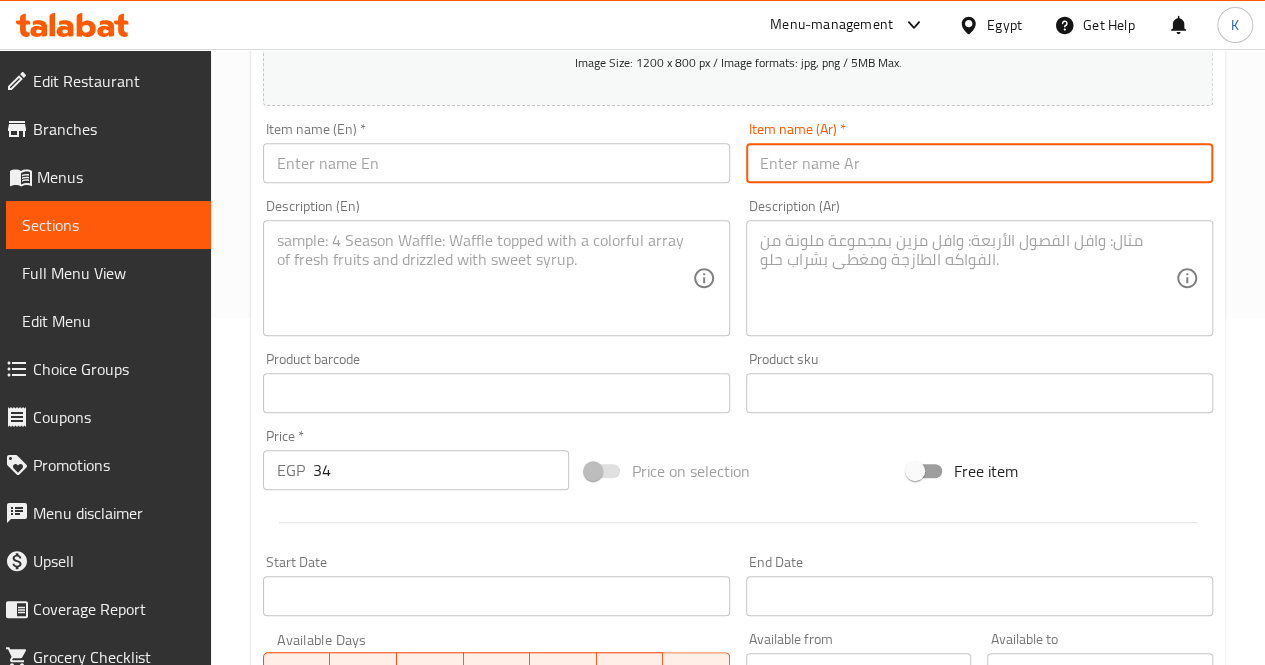 paste on "جبنه فيتا بسطرمه" 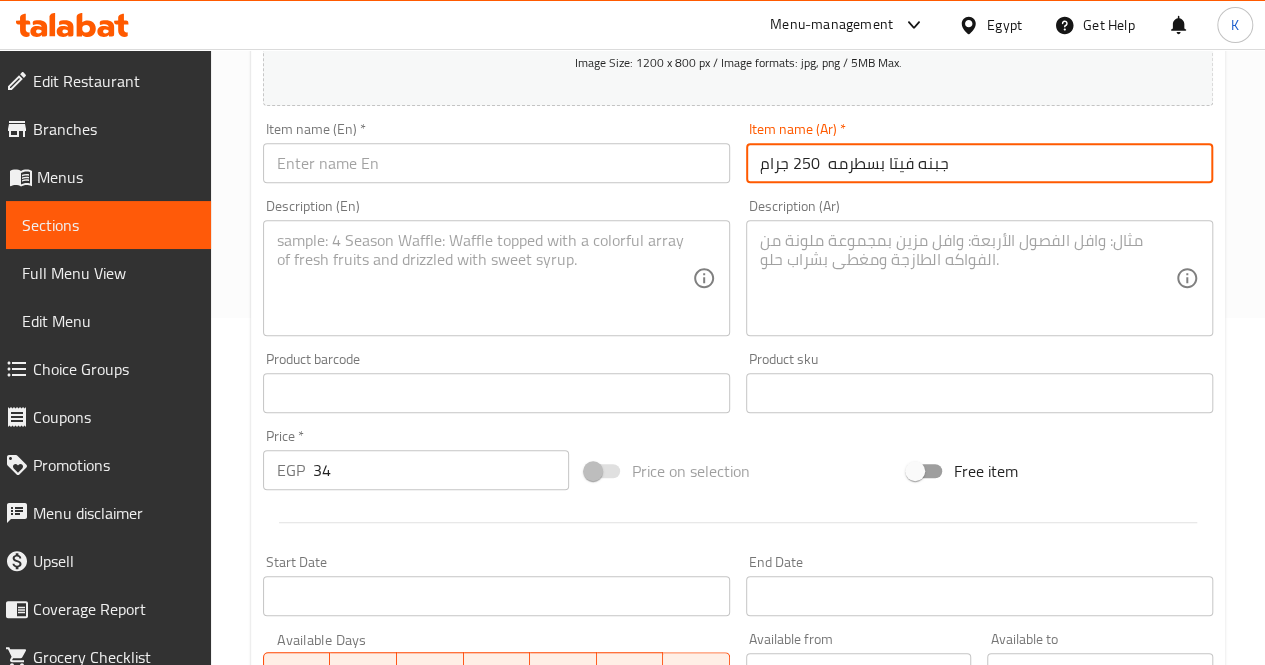 type on "جبنه فيتا بسطرمه  250 جرام" 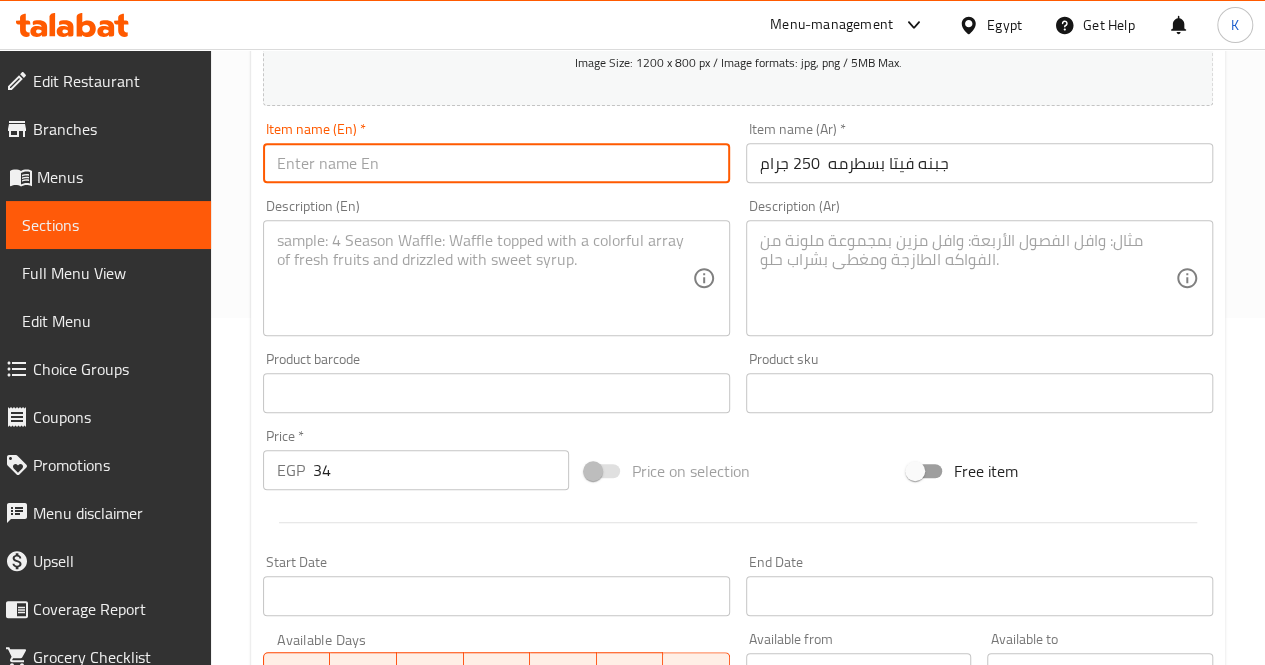 paste on "Feta cheese with pastrami" 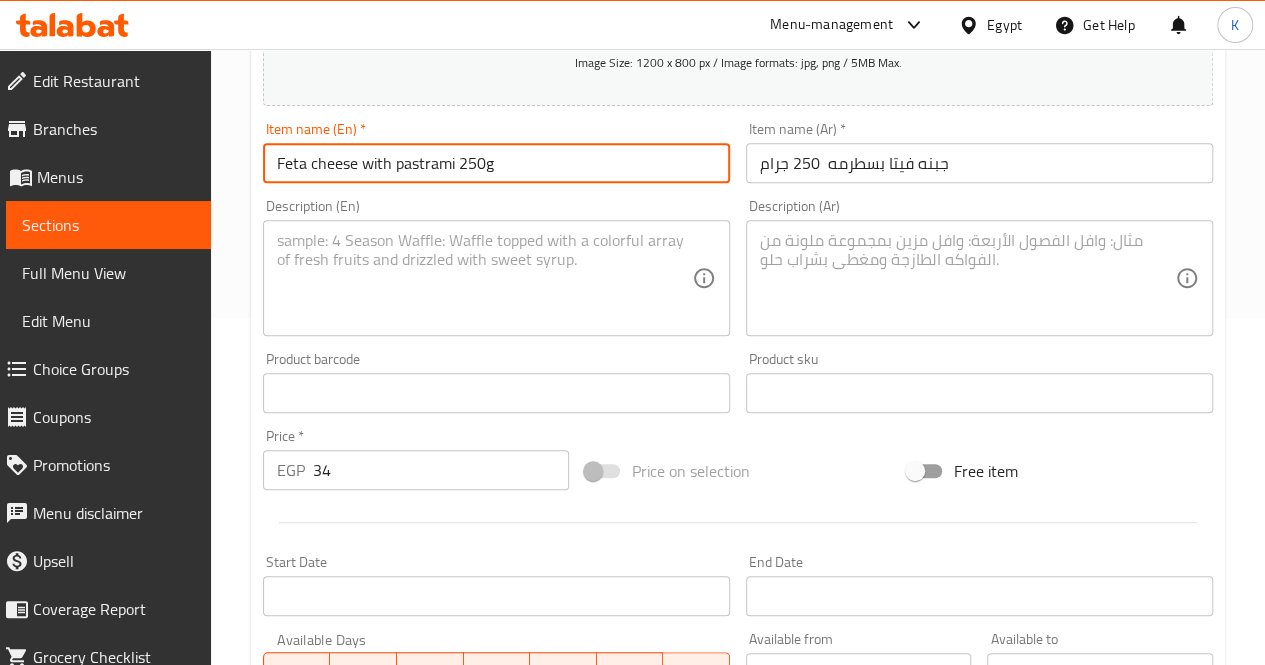 type on "Feta cheese with pastrami 250g" 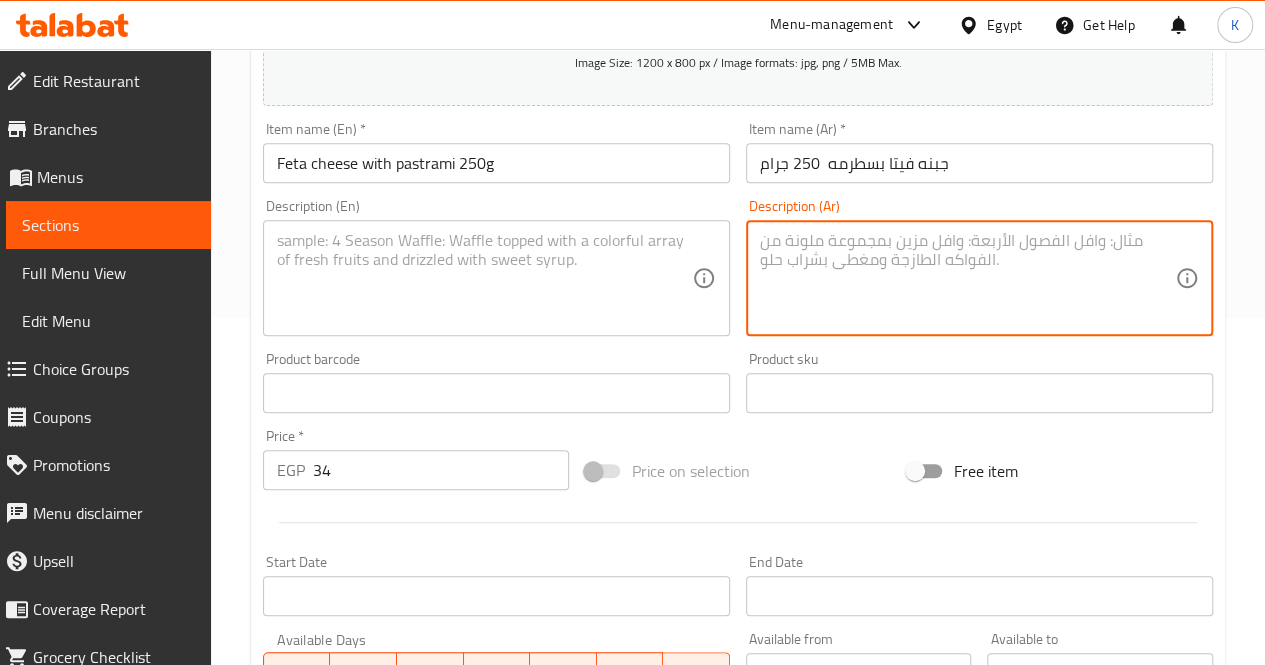 paste on "جبنة فيتا مضاف لها قطع بسطرمة لزيادة النكهة" 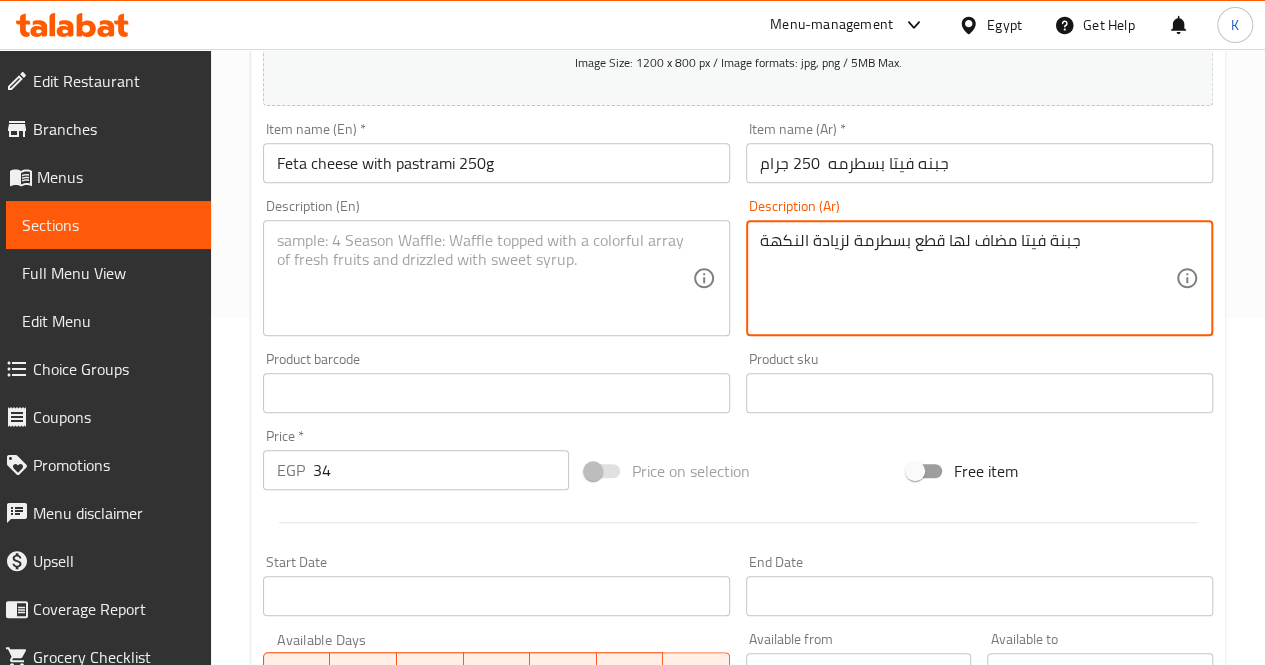 type on "جبنة فيتا مضاف لها قطع بسطرمة لزيادة النكهة" 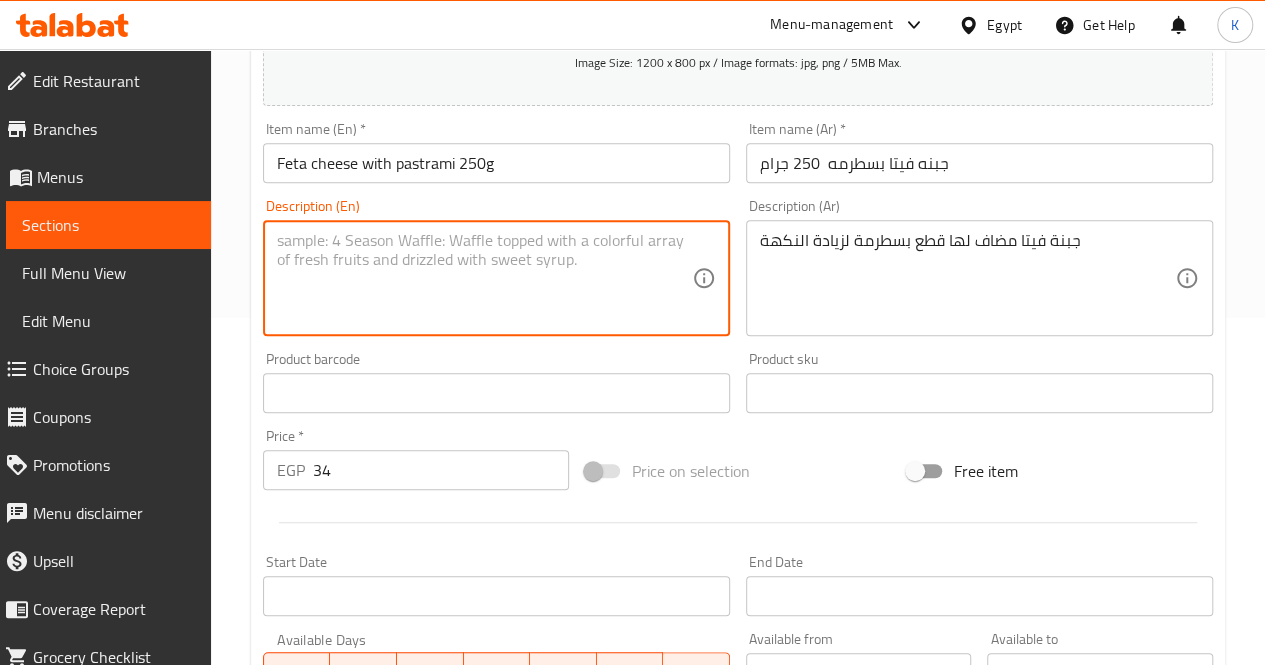 paste on "Feta cheese with pastrami bits for extra flavor" 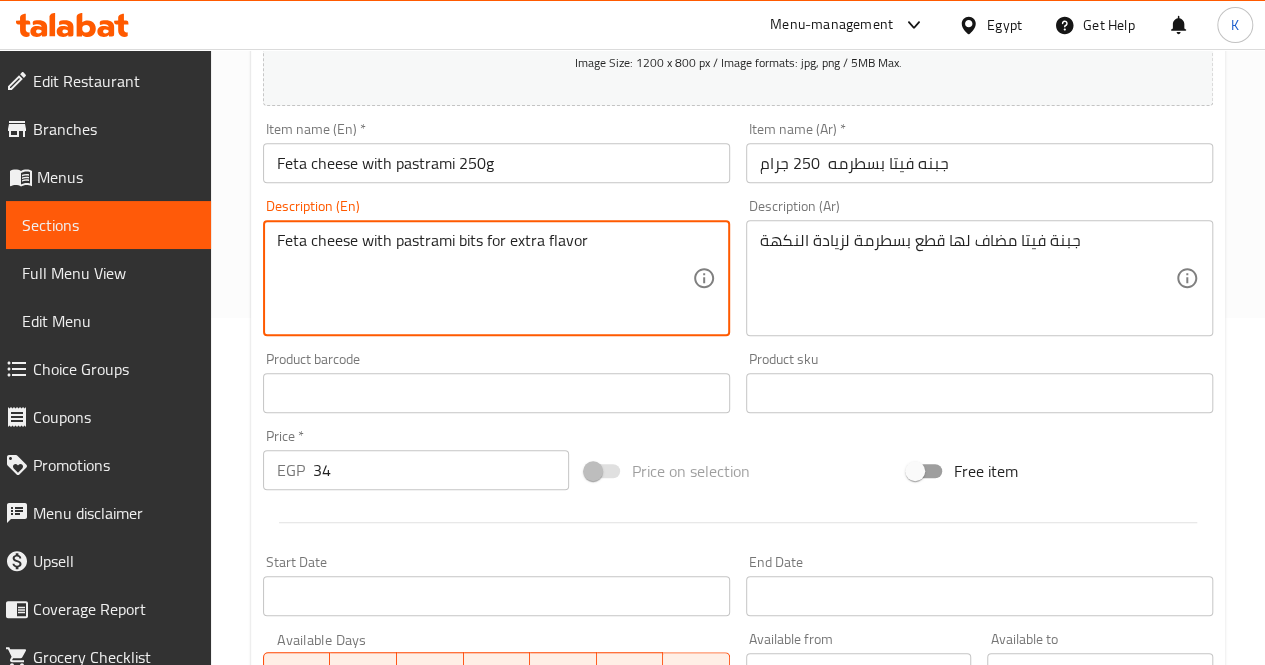 type on "Feta cheese with pastrami bits for extra flavor" 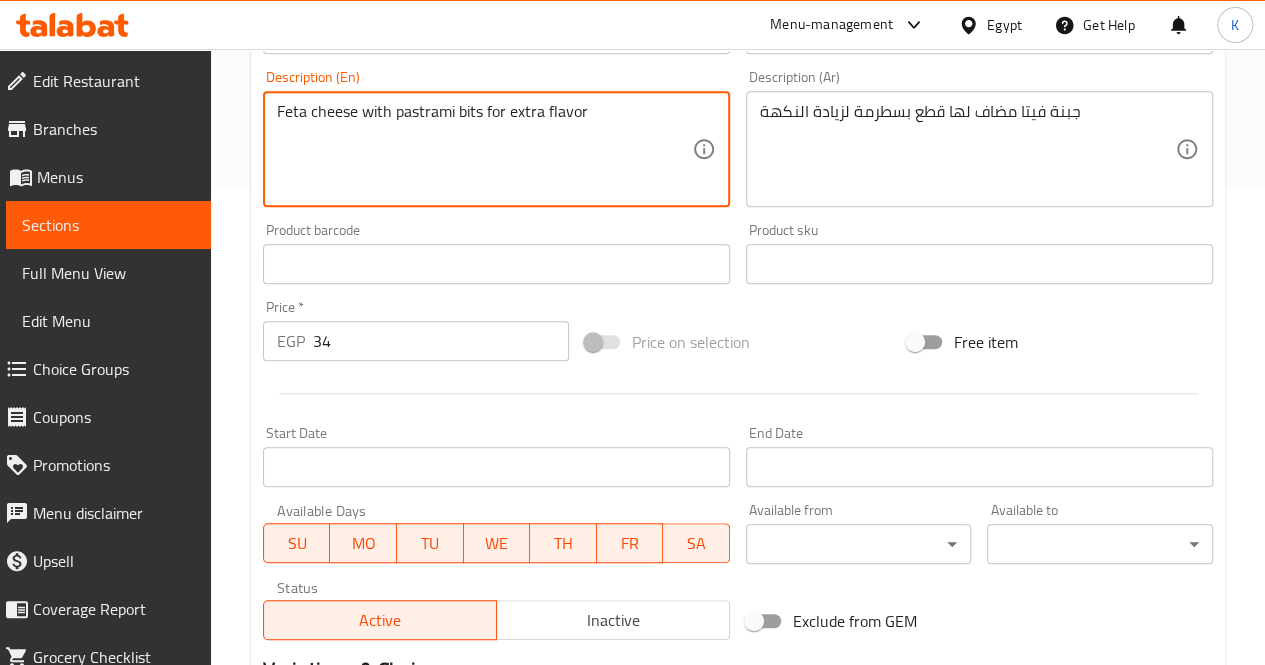 scroll, scrollTop: 547, scrollLeft: 0, axis: vertical 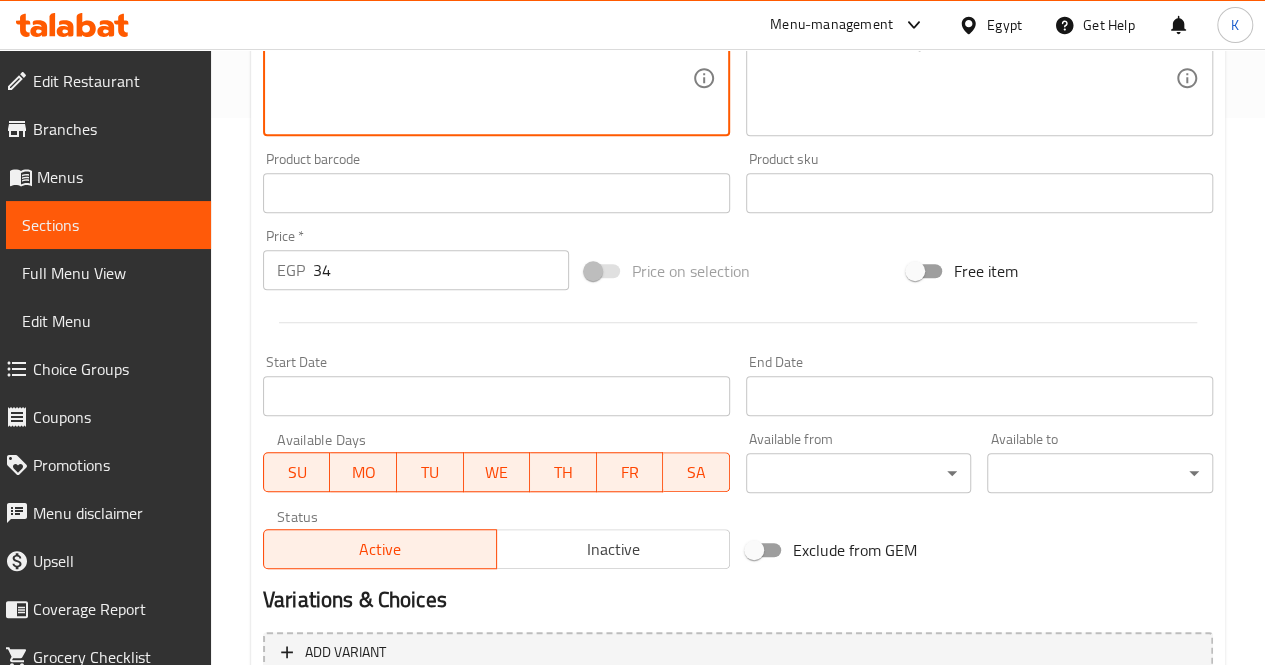 click at bounding box center [738, 322] 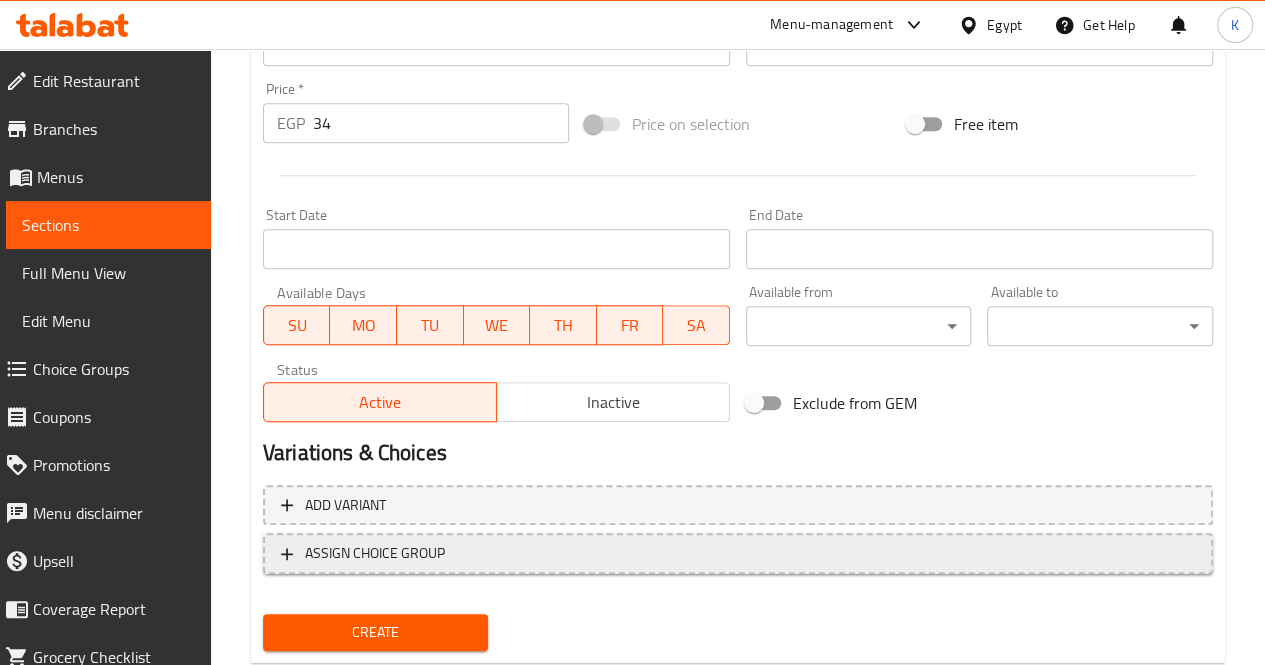 scroll, scrollTop: 747, scrollLeft: 0, axis: vertical 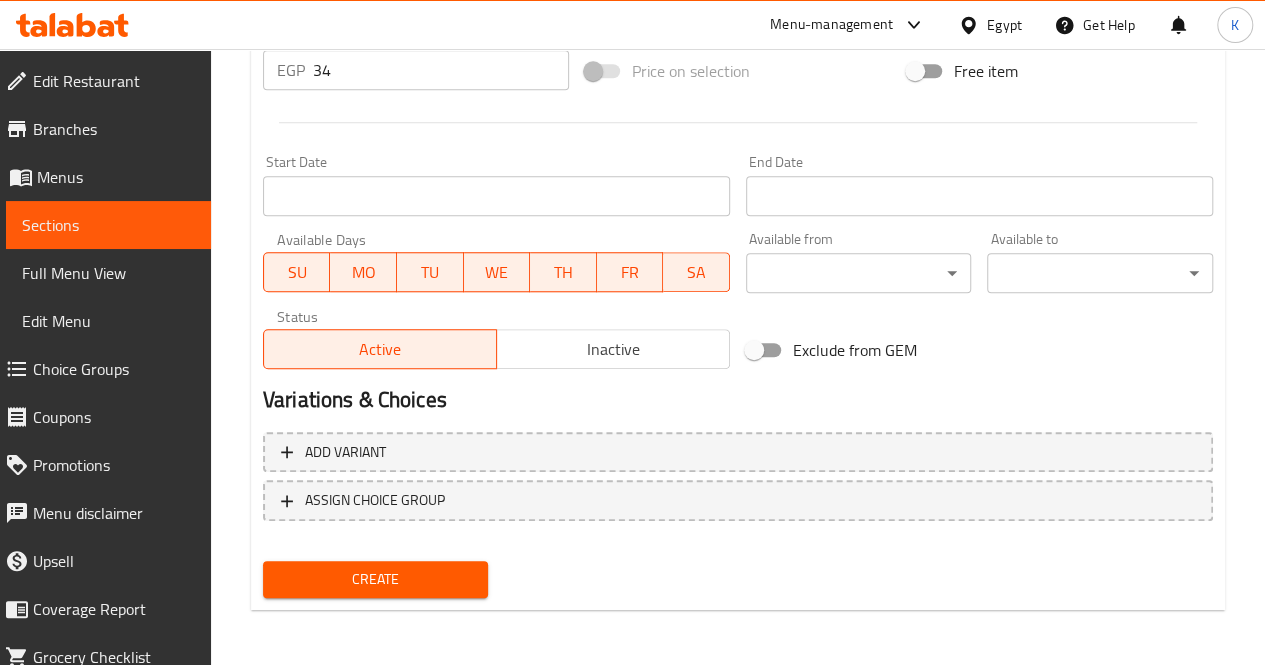 click on "Create" at bounding box center (376, 579) 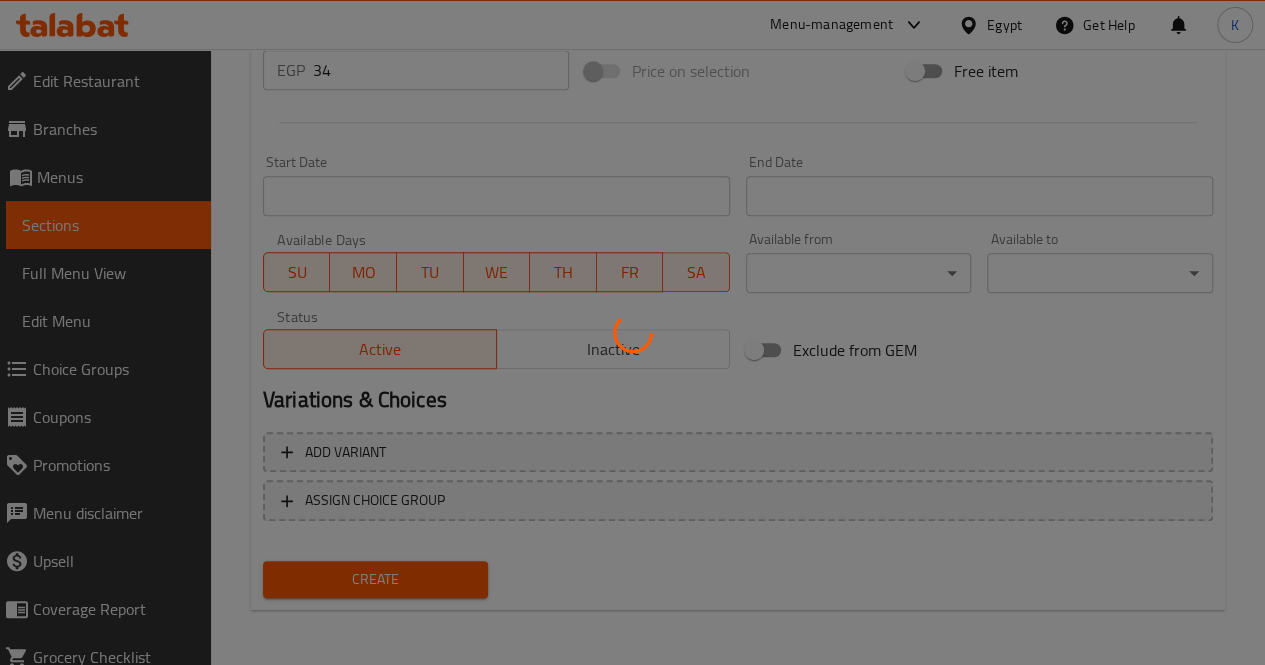type 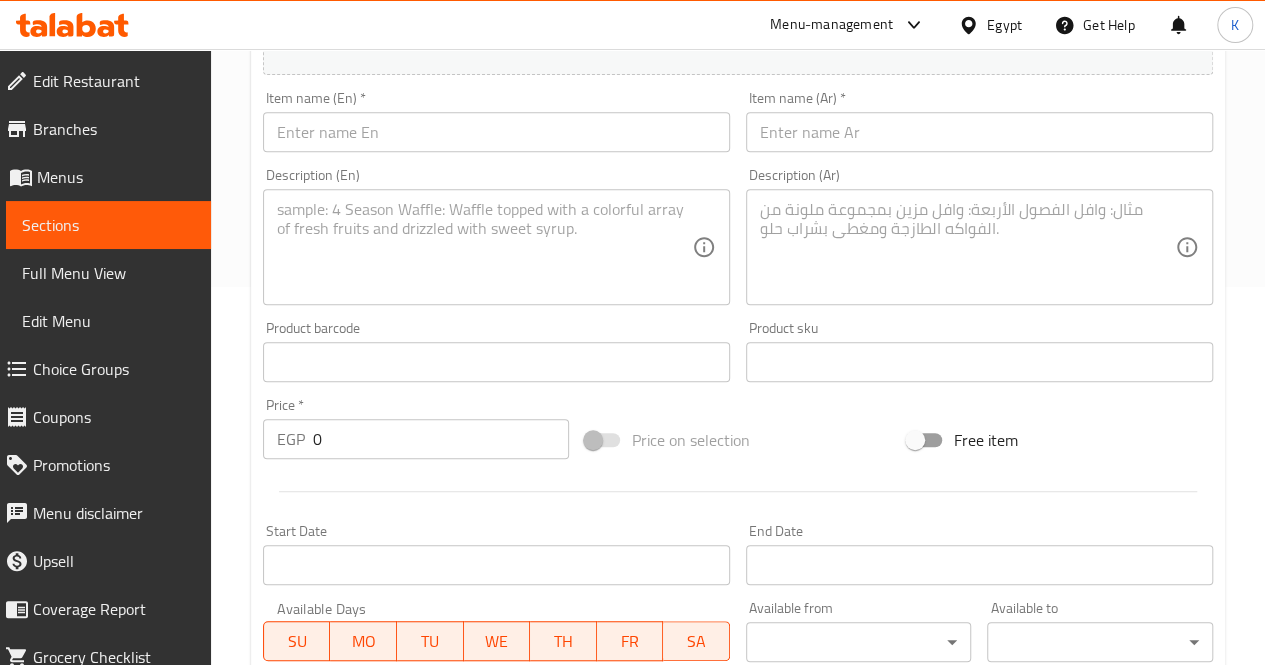 scroll, scrollTop: 347, scrollLeft: 0, axis: vertical 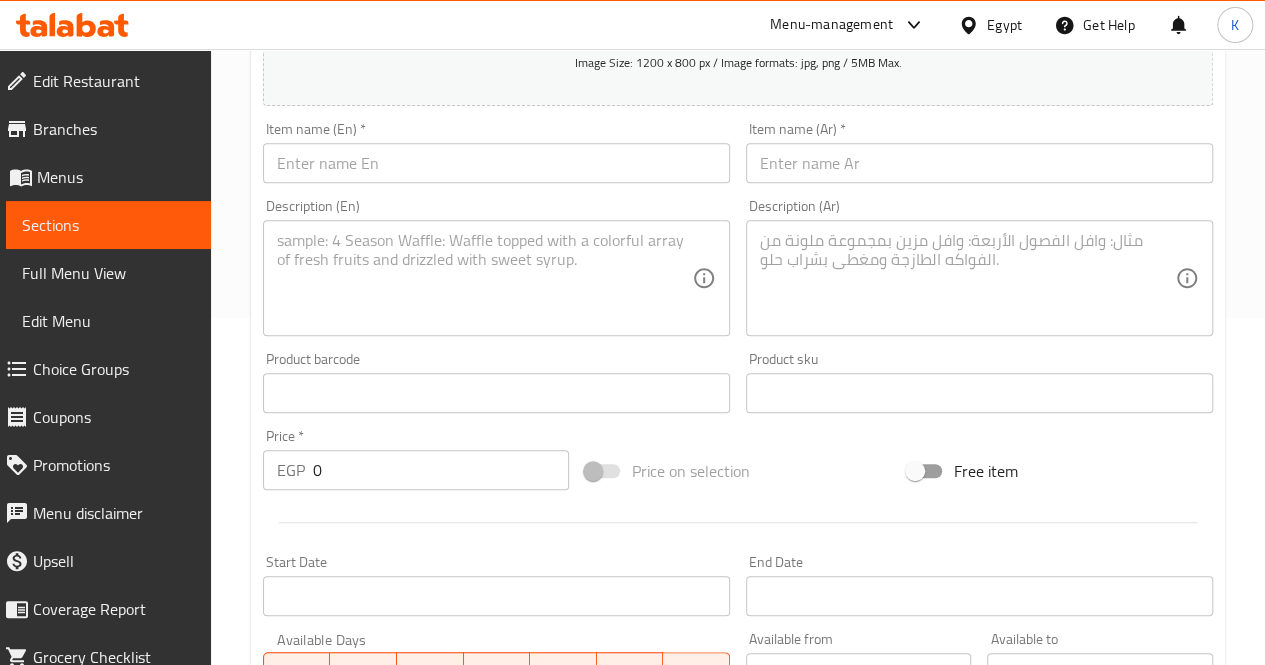 click on "0" at bounding box center (441, 470) 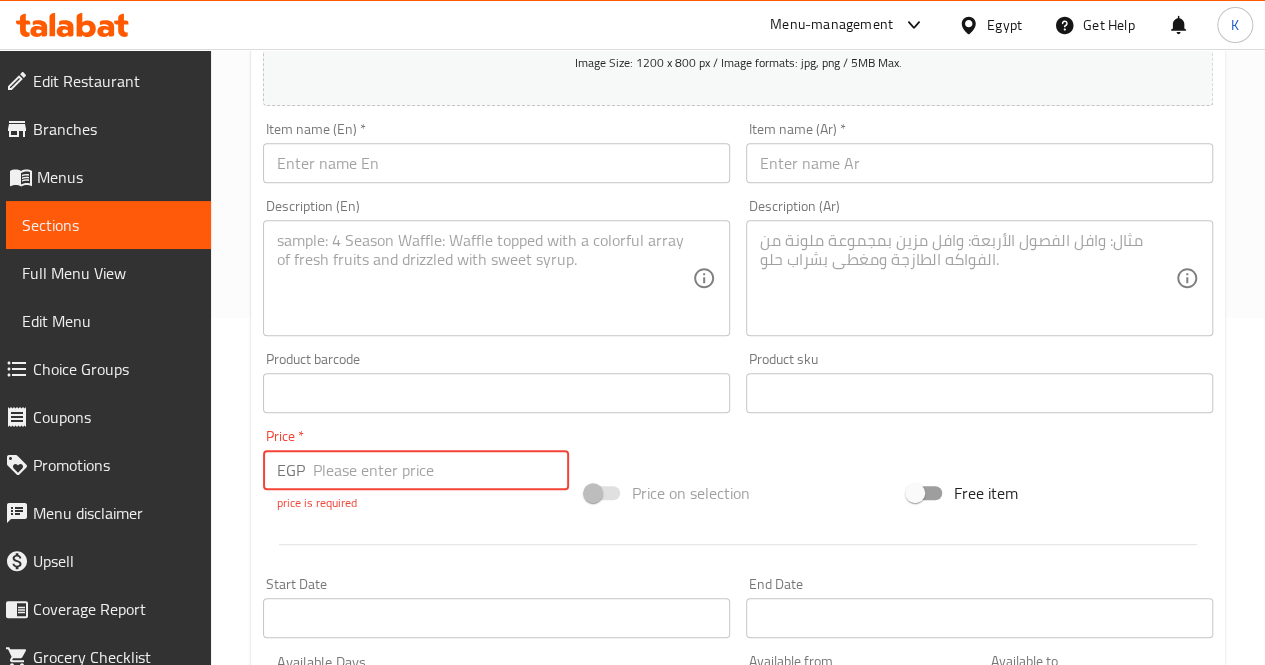 paste on "32" 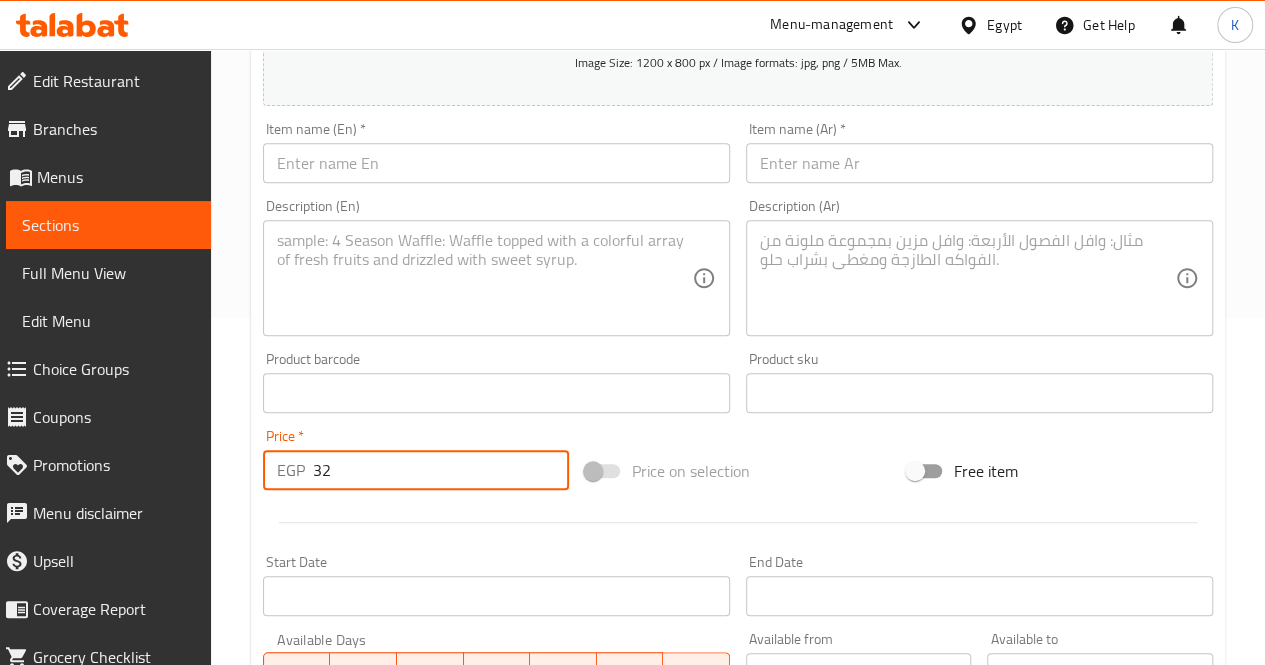 type on "32" 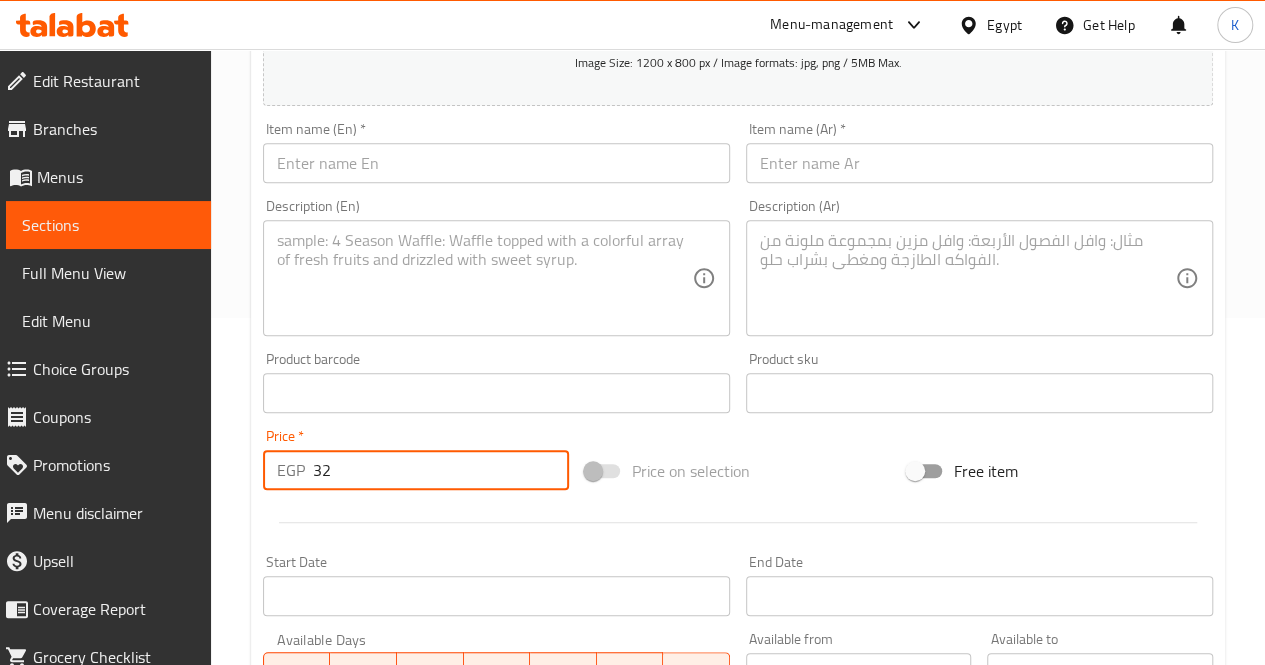 scroll, scrollTop: 47, scrollLeft: 0, axis: vertical 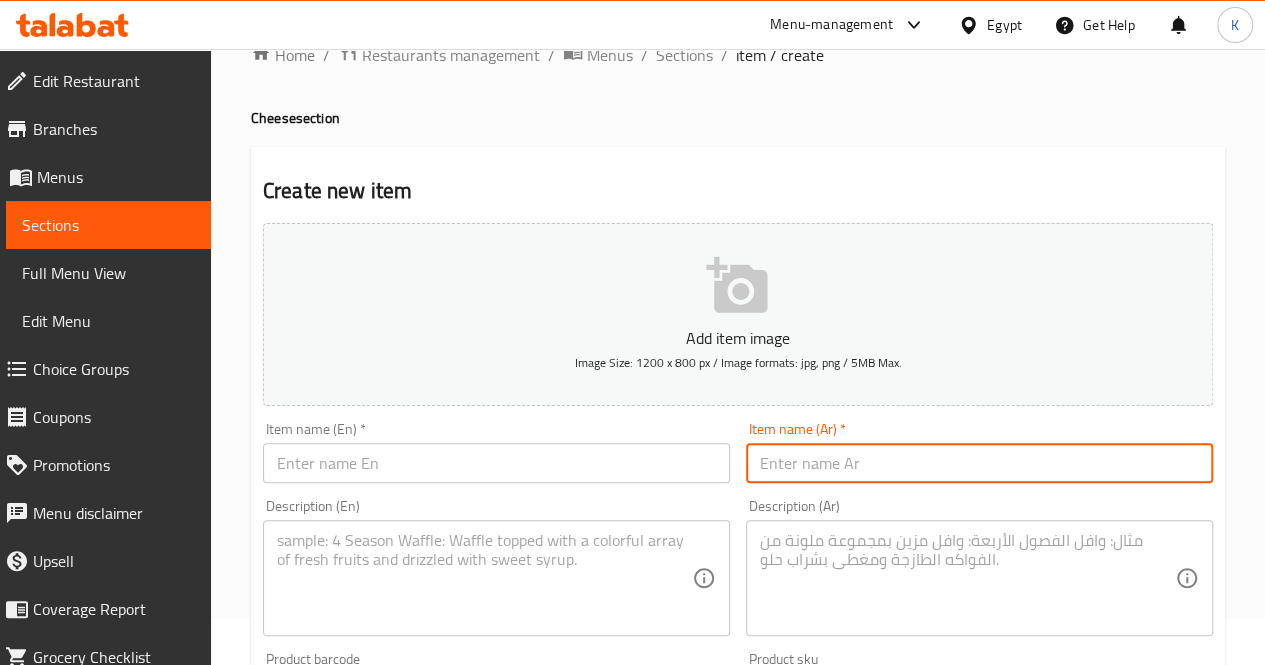 drag, startPoint x: 876, startPoint y: 472, endPoint x: 848, endPoint y: 474, distance: 28.071337 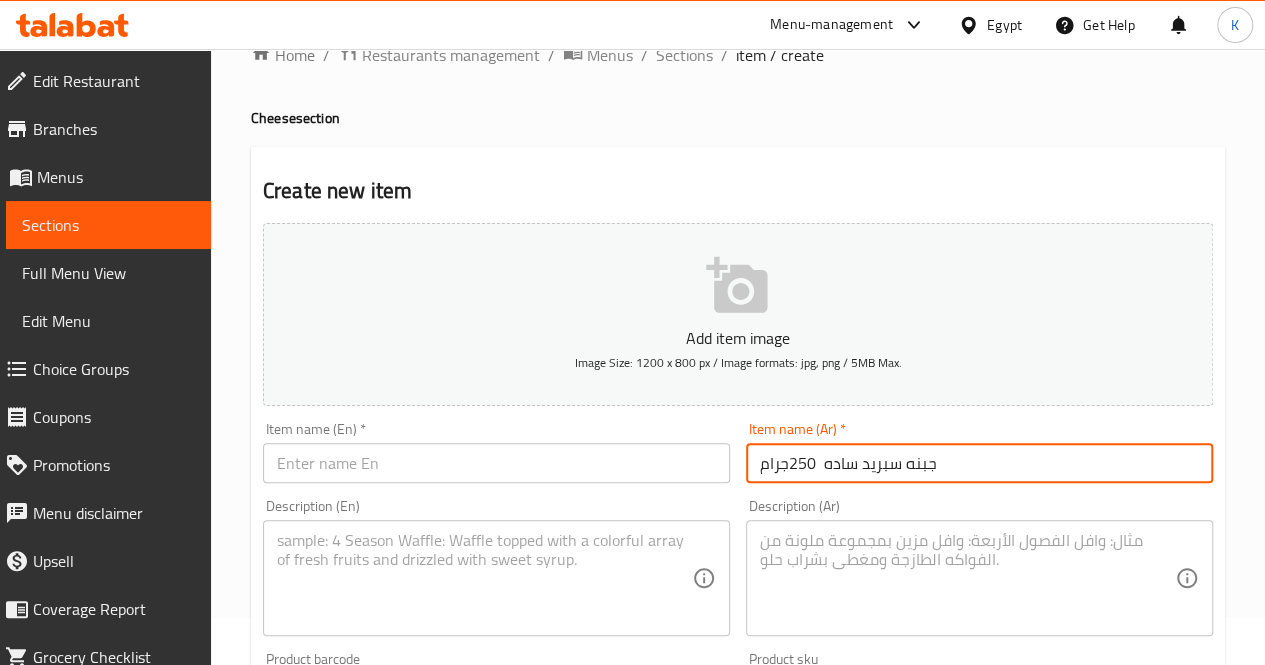 type on "جبنه سبريد ساده  250جرام" 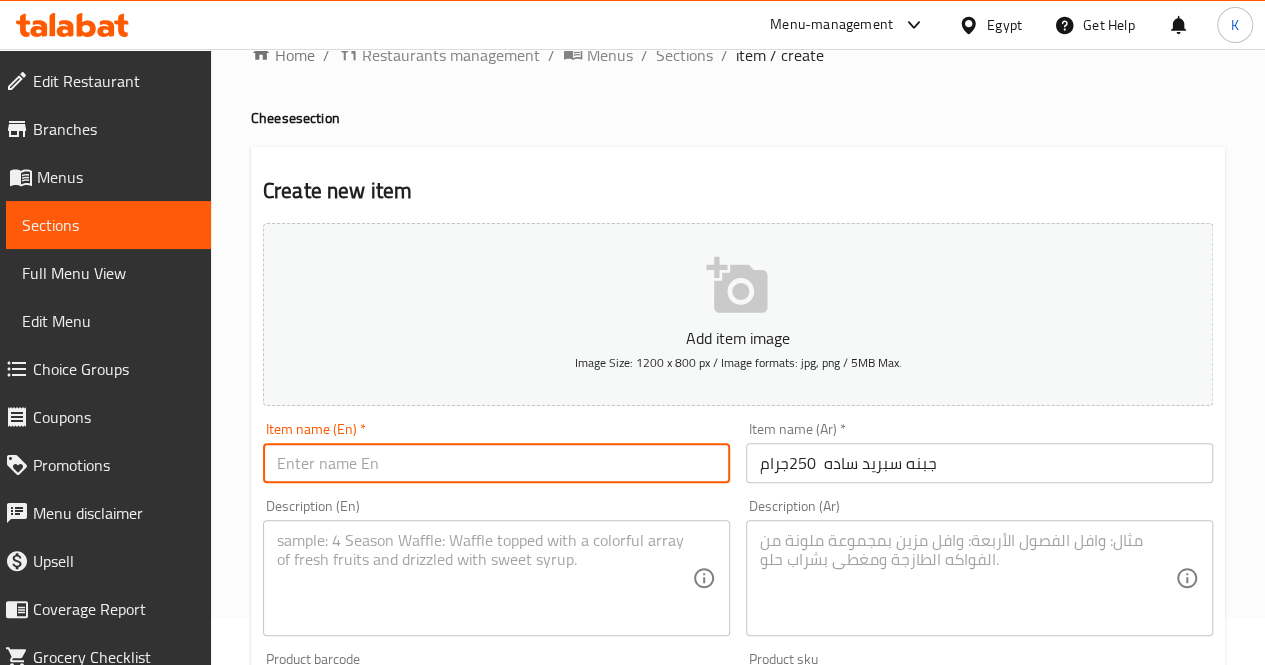 paste on "Plain cheese spread" 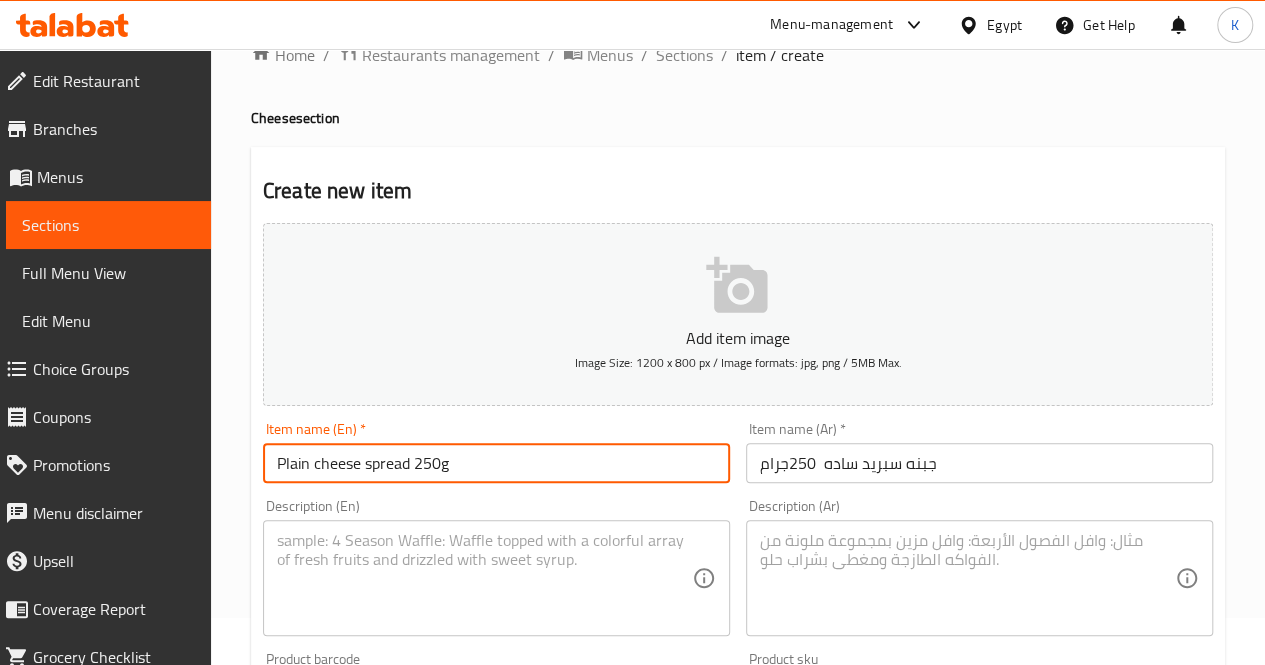 type on "Plain cheese spread 250g" 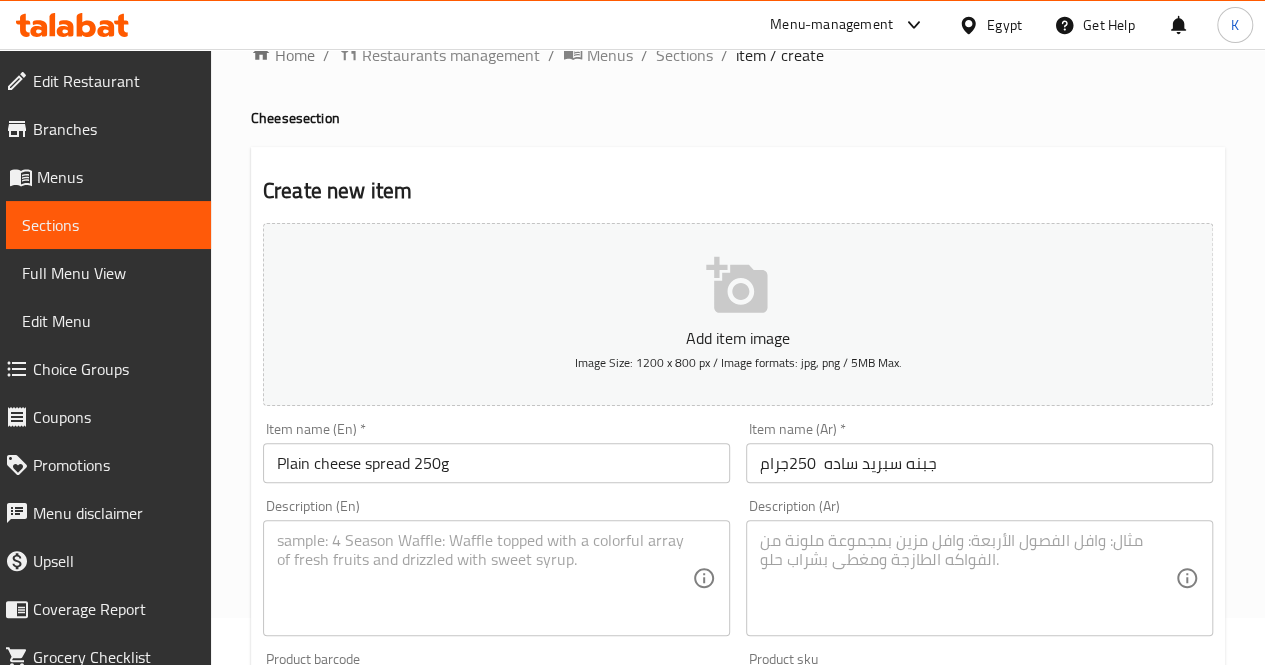 click on "Description (Ar) Description (Ar)" at bounding box center (979, 567) 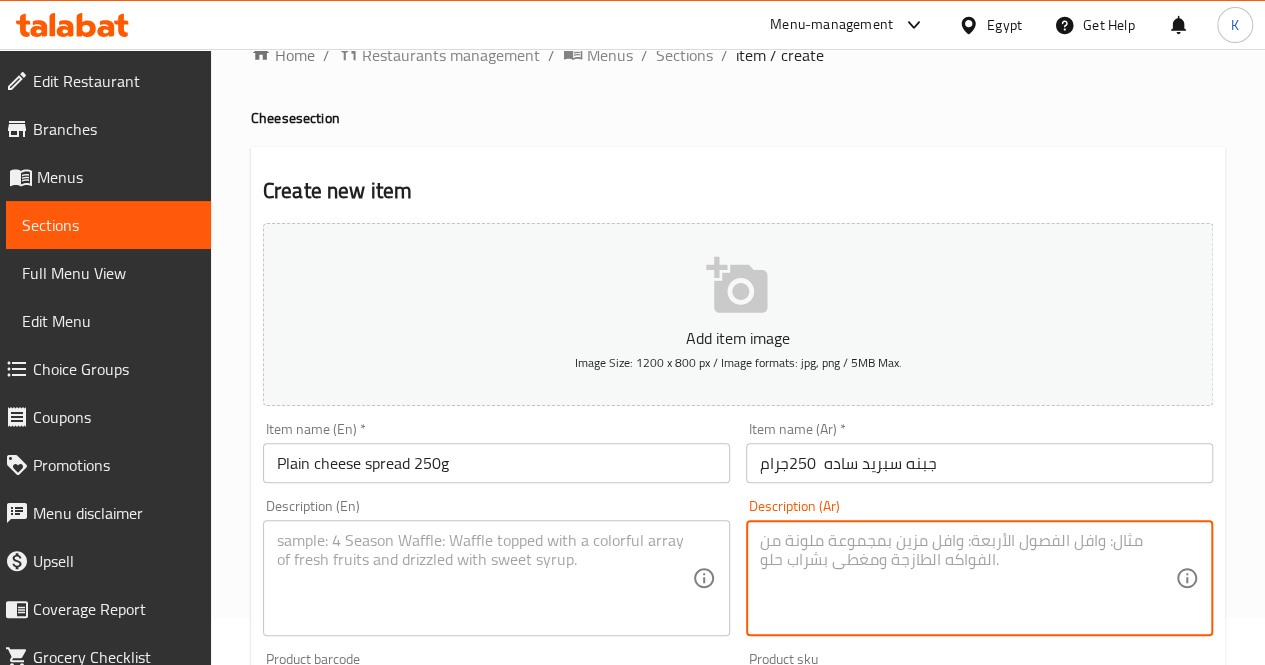 paste on "دهن جبنة ناعم بطعم بسيط ولطيف" 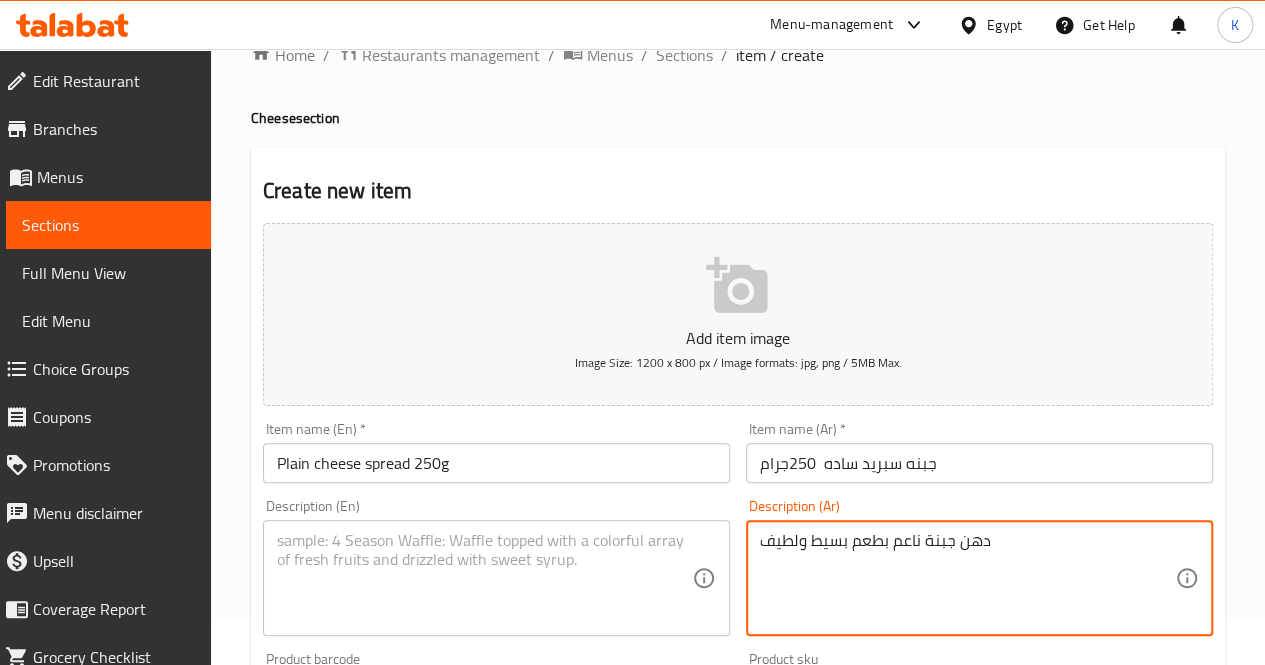 type on "دهن جبنة ناعم بطعم بسيط ولطيف" 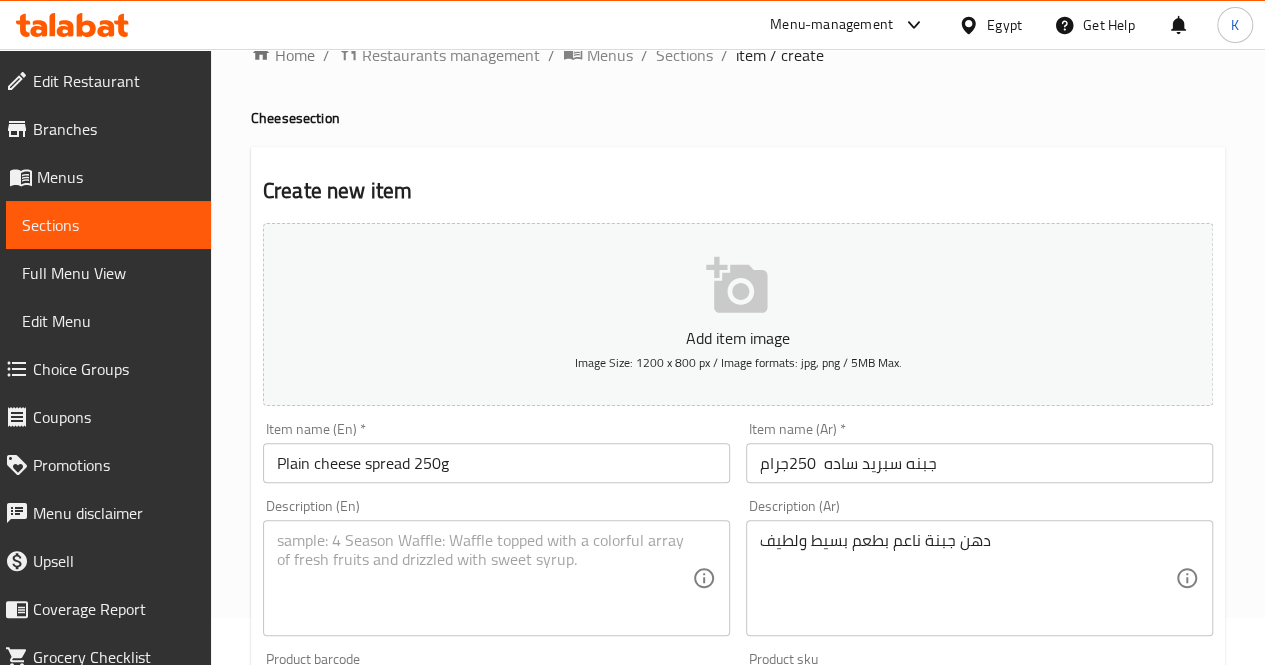 click on "Description (En)" at bounding box center (496, 578) 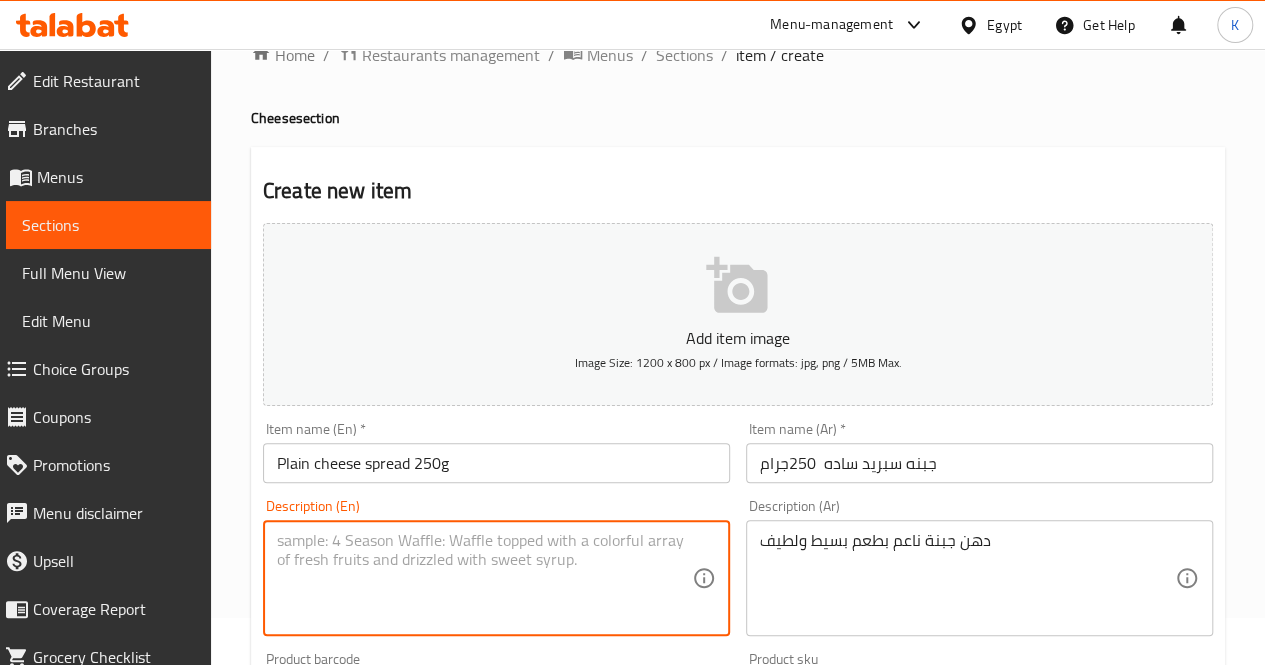 paste on "Smooth cheese spread with a mild and simple taste" 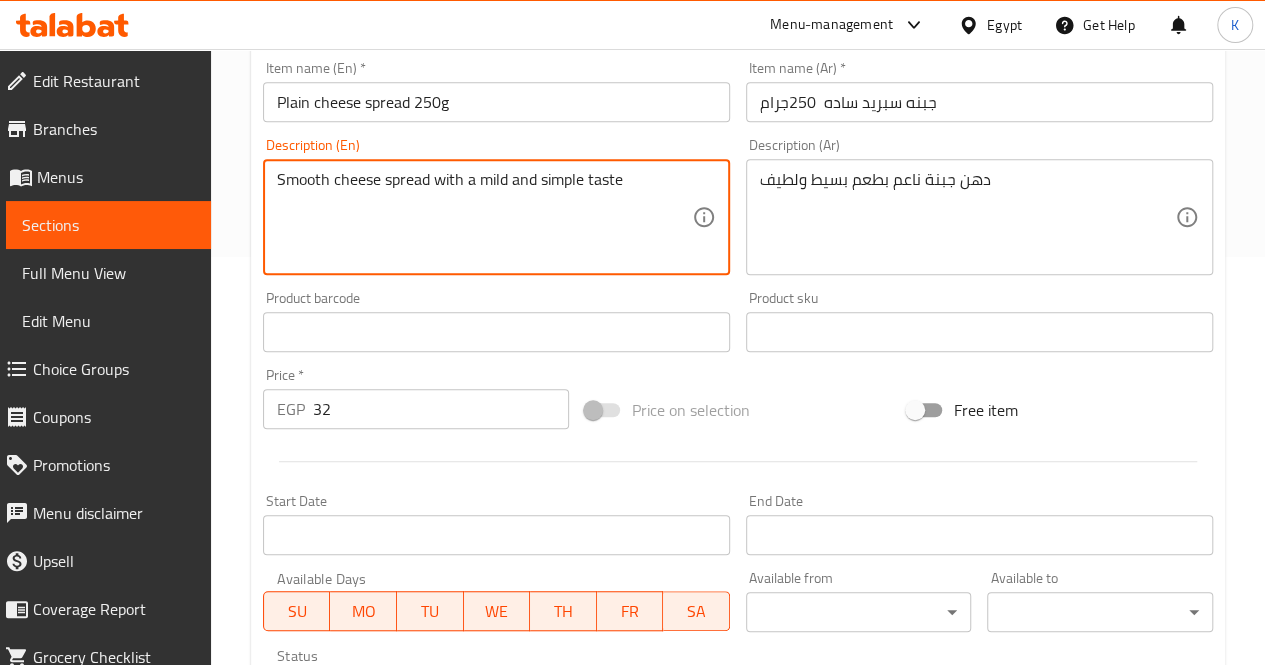 scroll, scrollTop: 447, scrollLeft: 0, axis: vertical 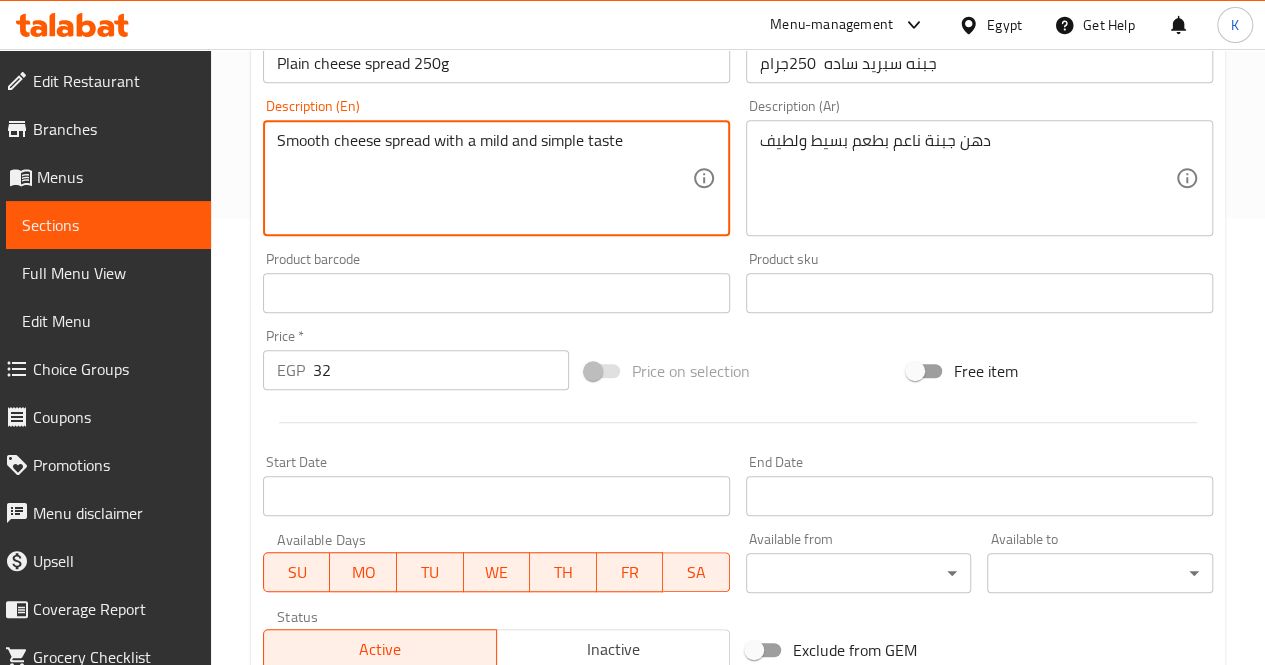type on "Smooth cheese spread with a mild and simple taste" 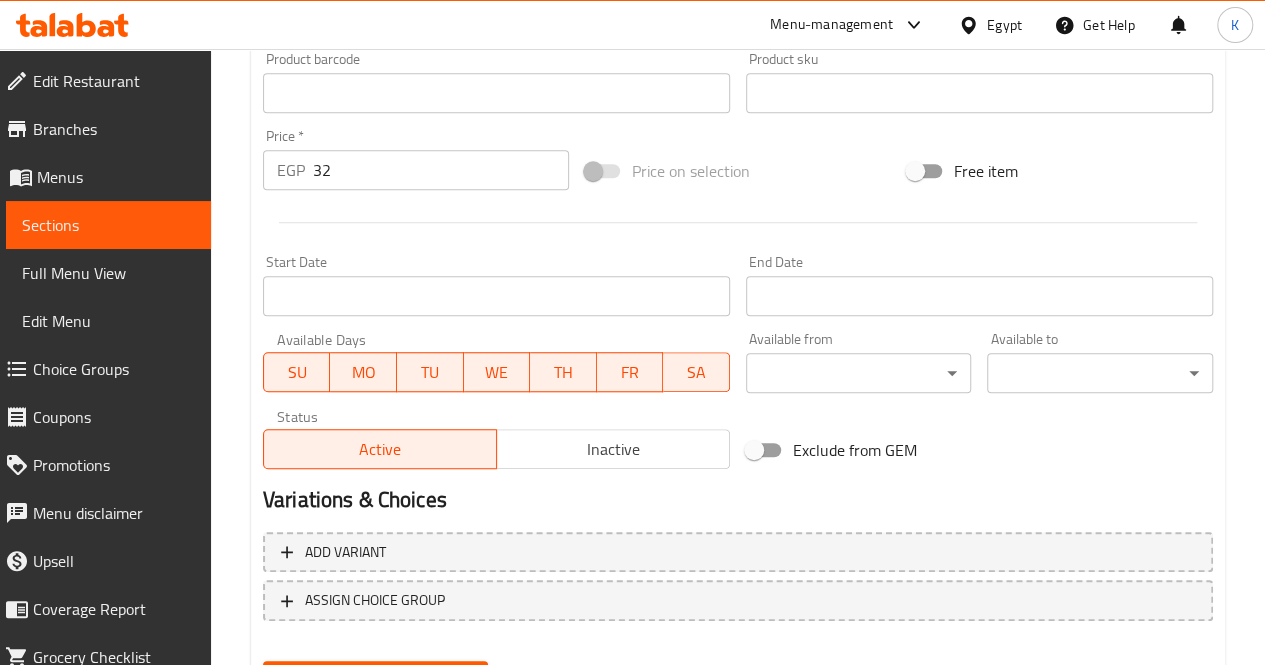 scroll, scrollTop: 747, scrollLeft: 0, axis: vertical 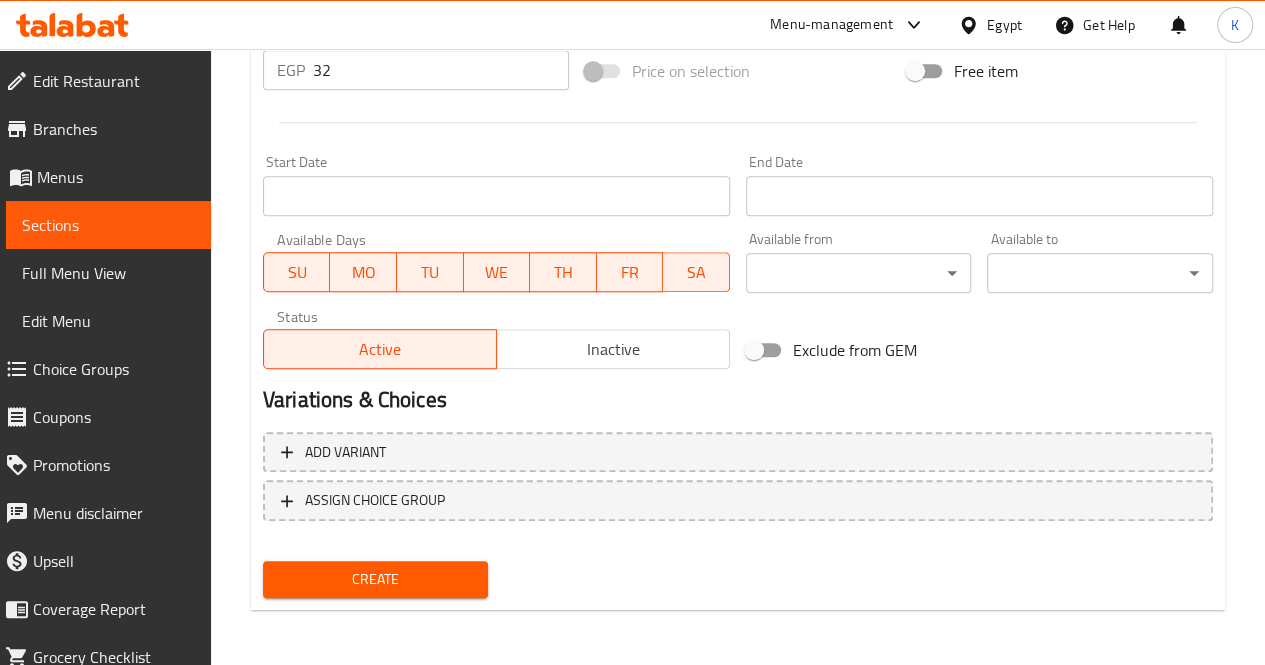 click on "Create" at bounding box center [376, 579] 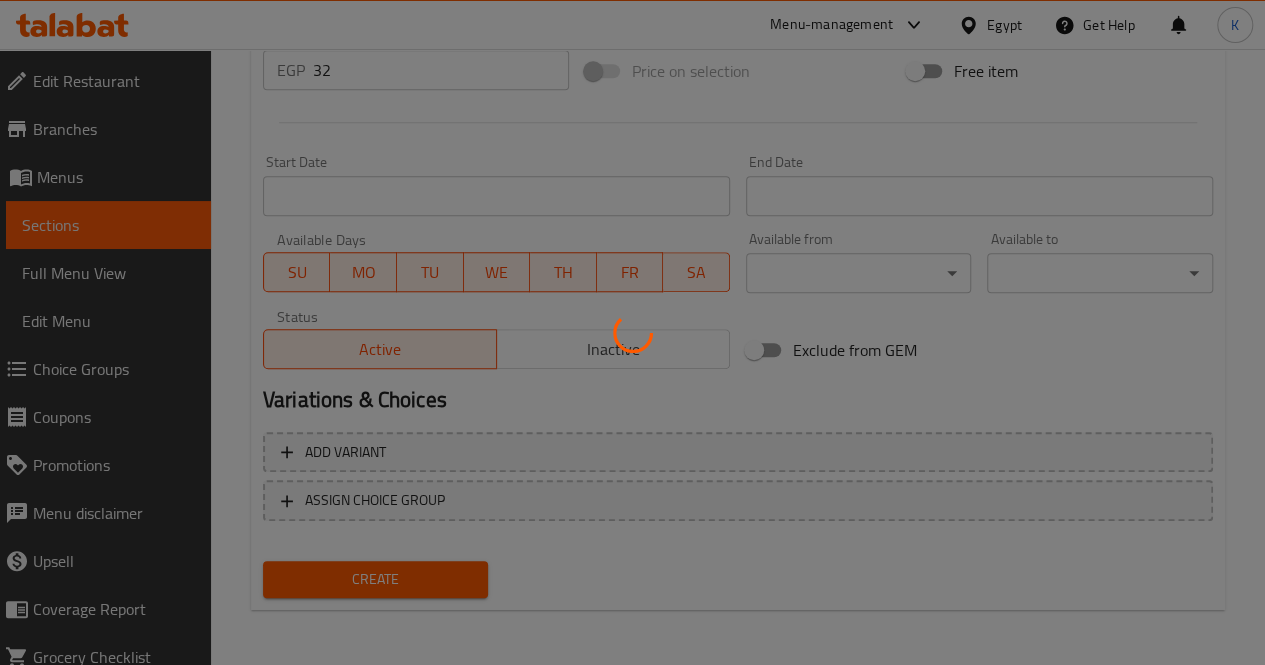 type 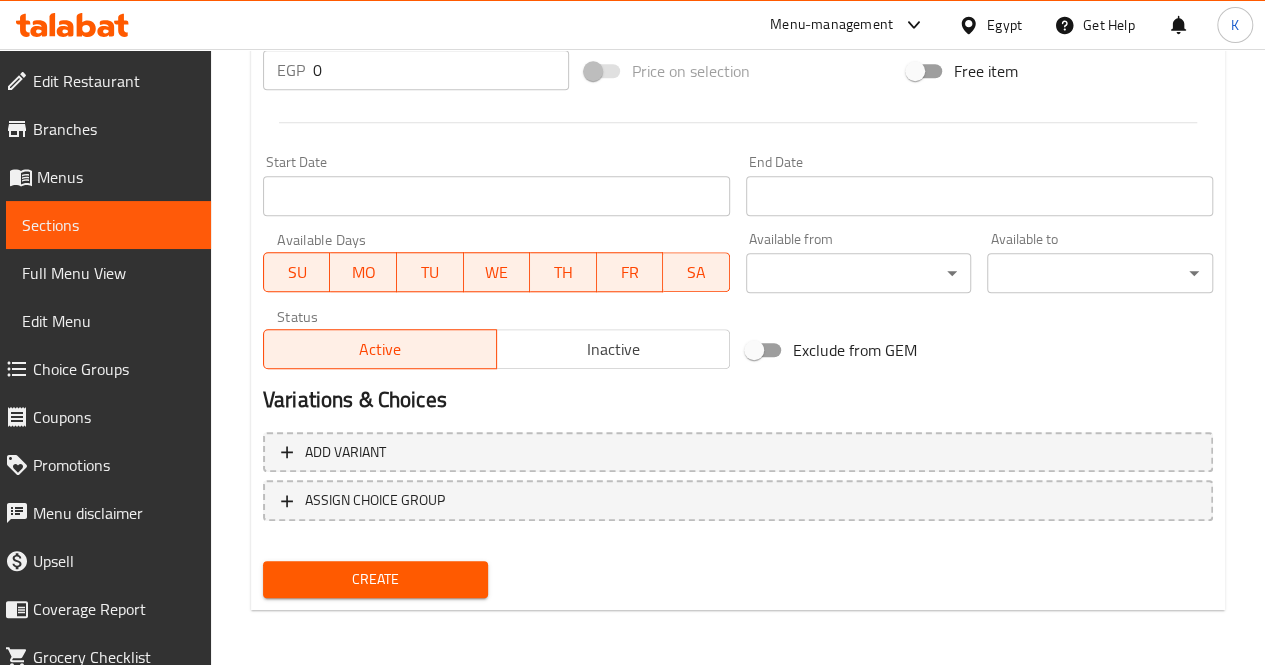 click on "0" at bounding box center [441, 70] 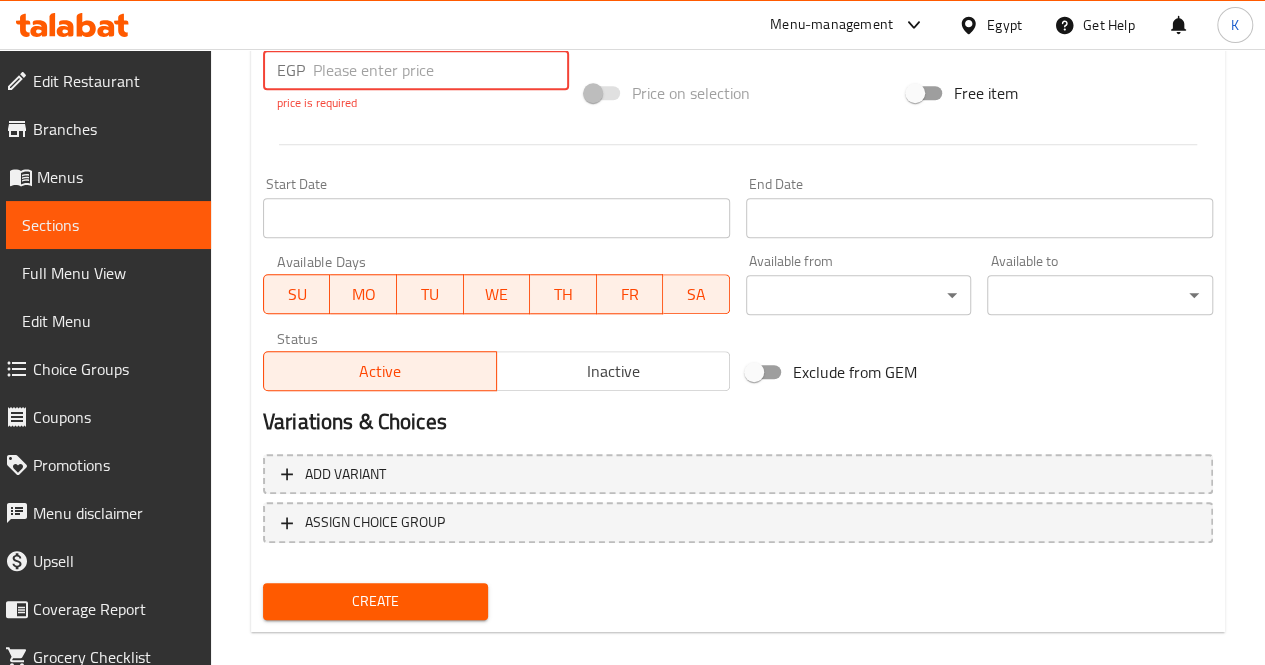 paste on "35" 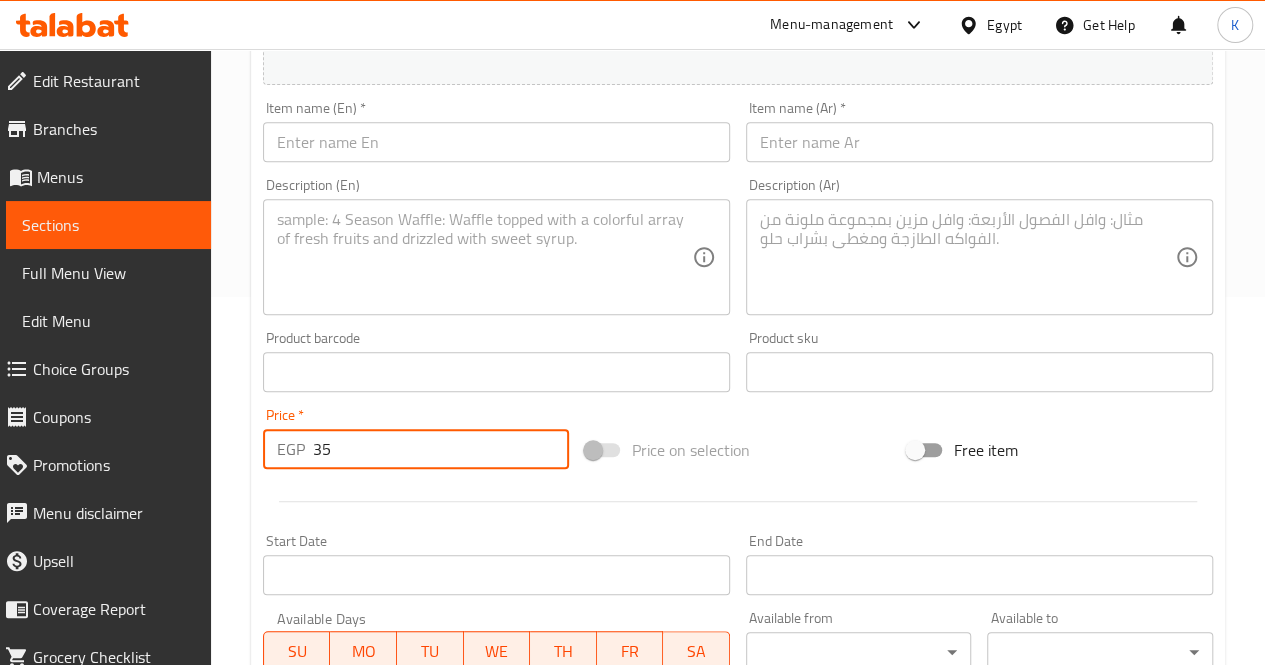 scroll, scrollTop: 247, scrollLeft: 0, axis: vertical 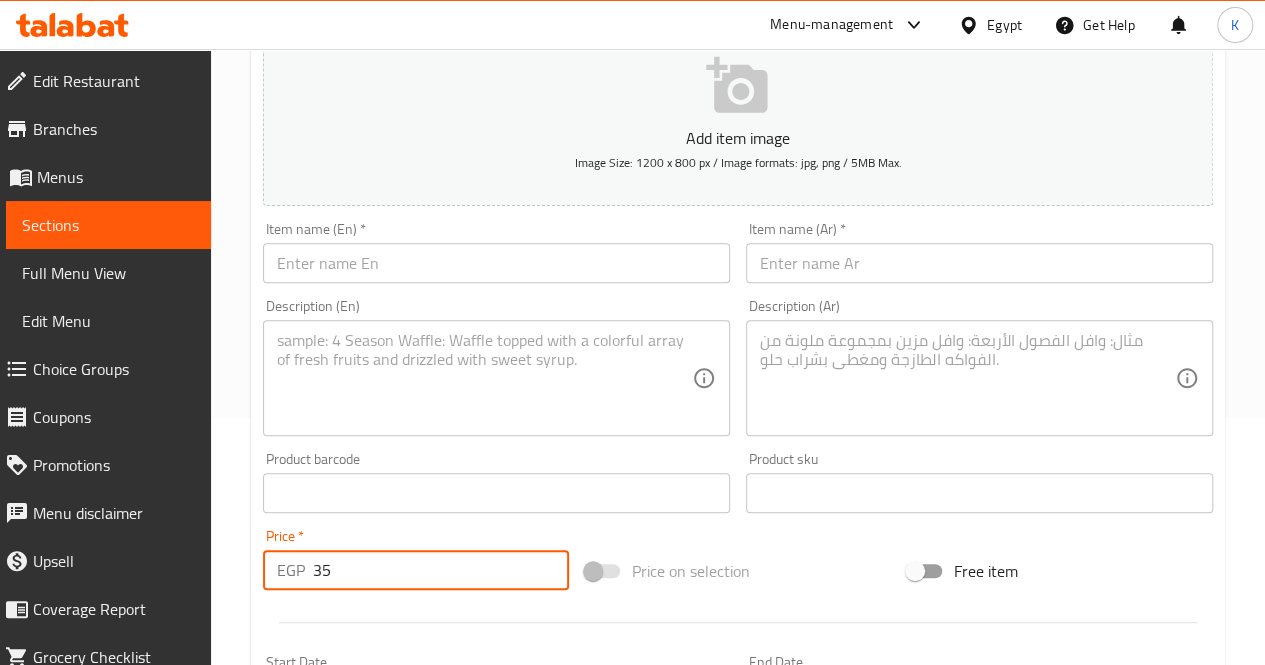 type on "35" 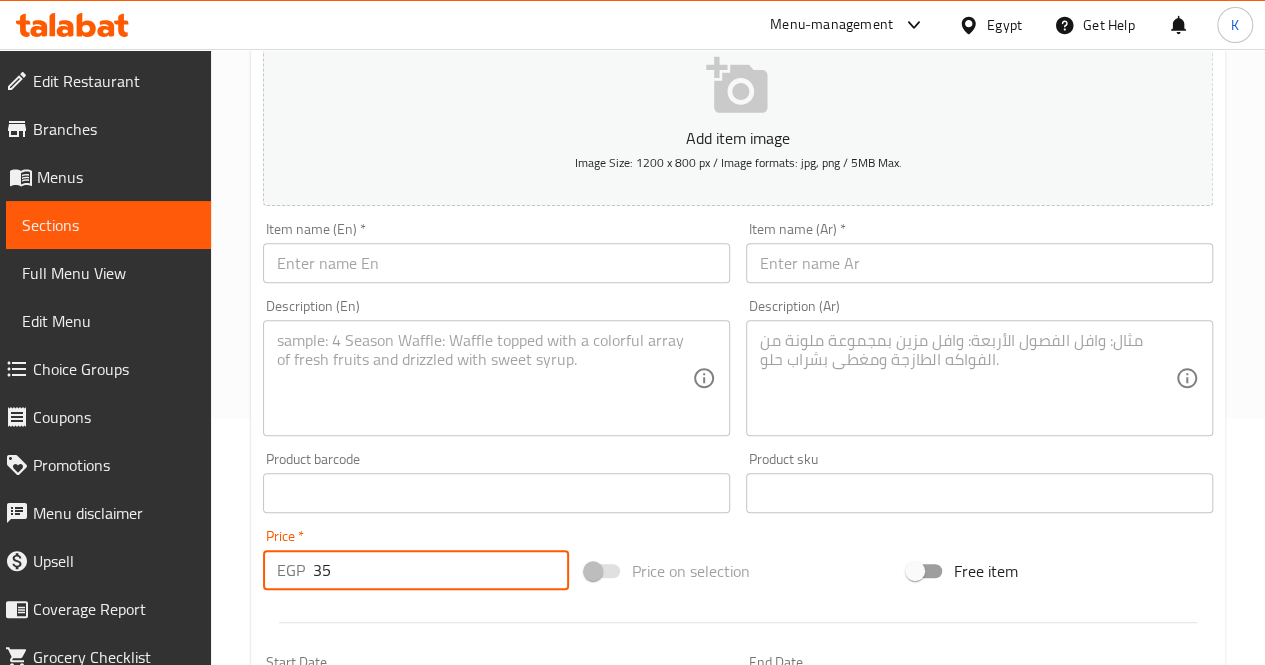 click at bounding box center [979, 263] 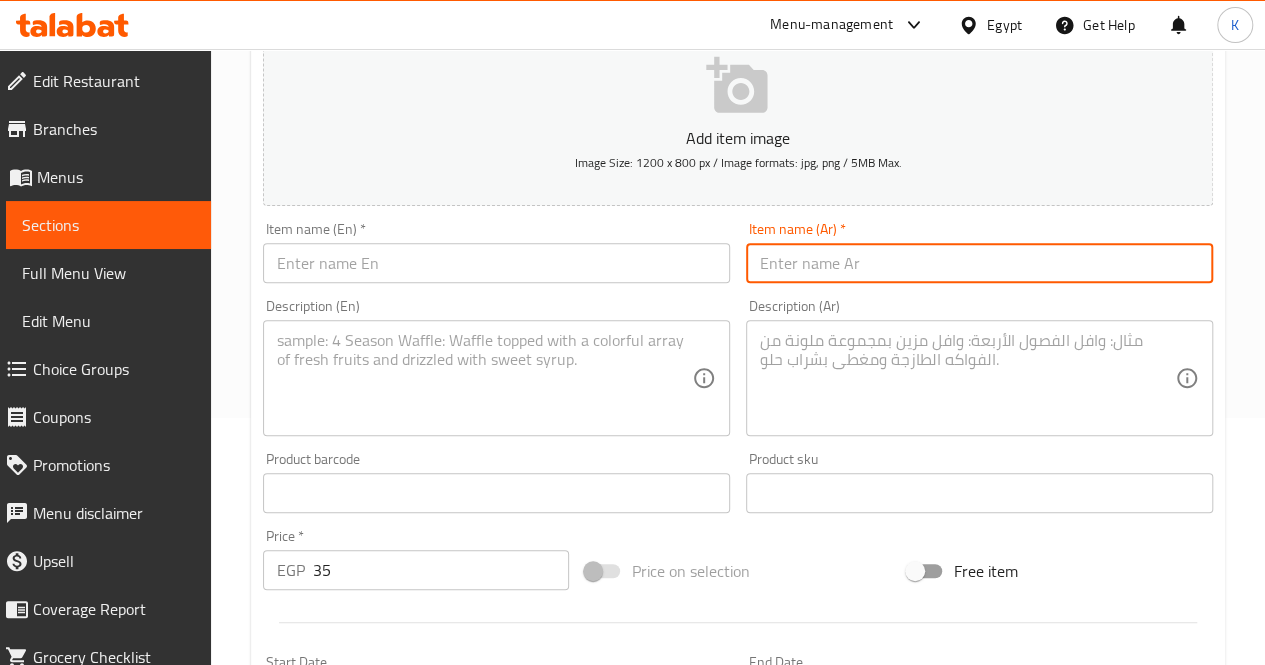 paste on "شيدر مدخن" 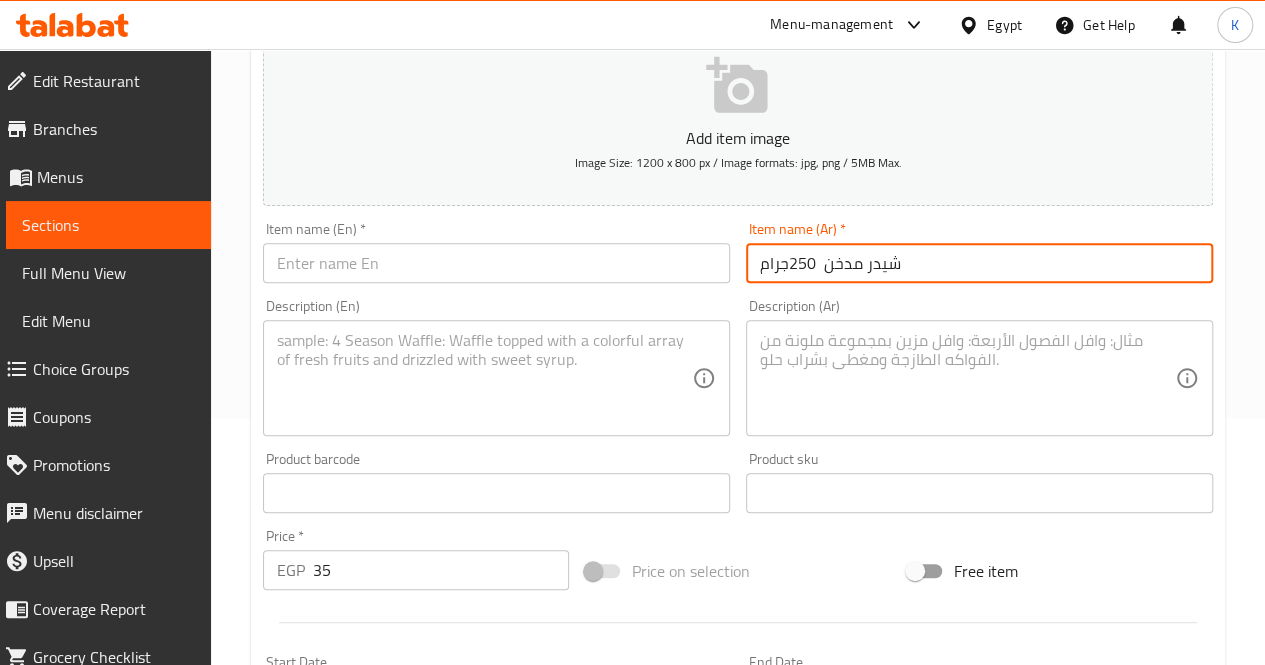 type on "شيدر مدخن  250جرام" 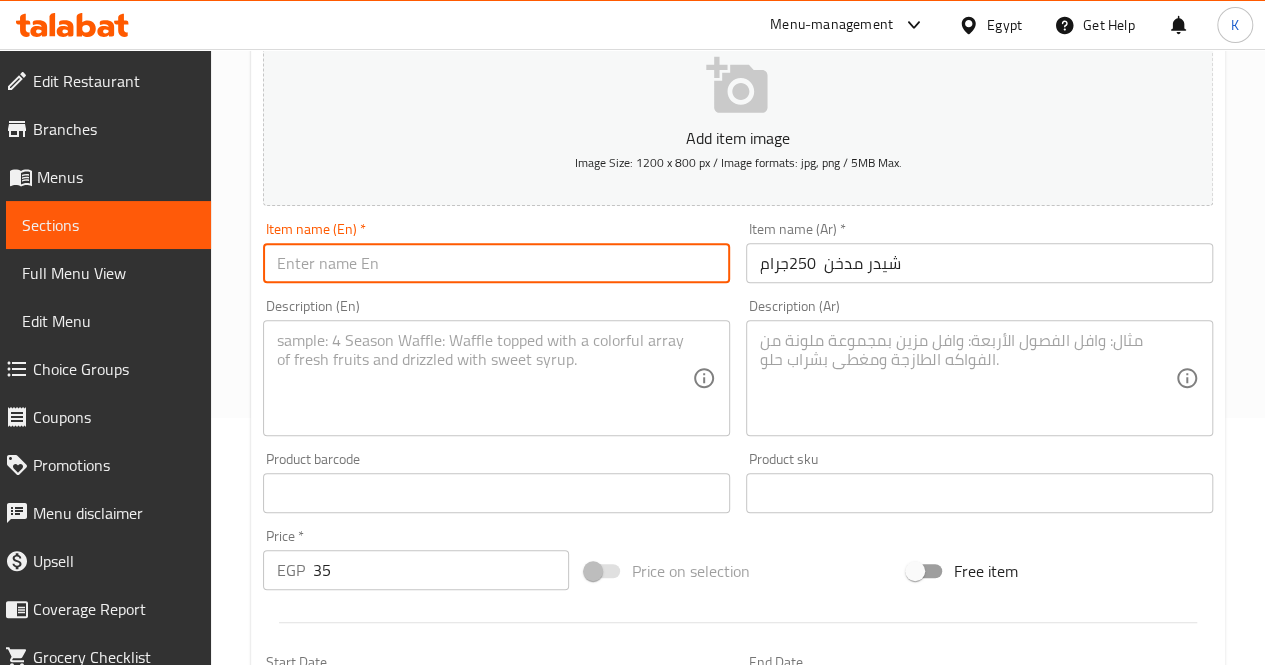 paste on "Smoked cheddar" 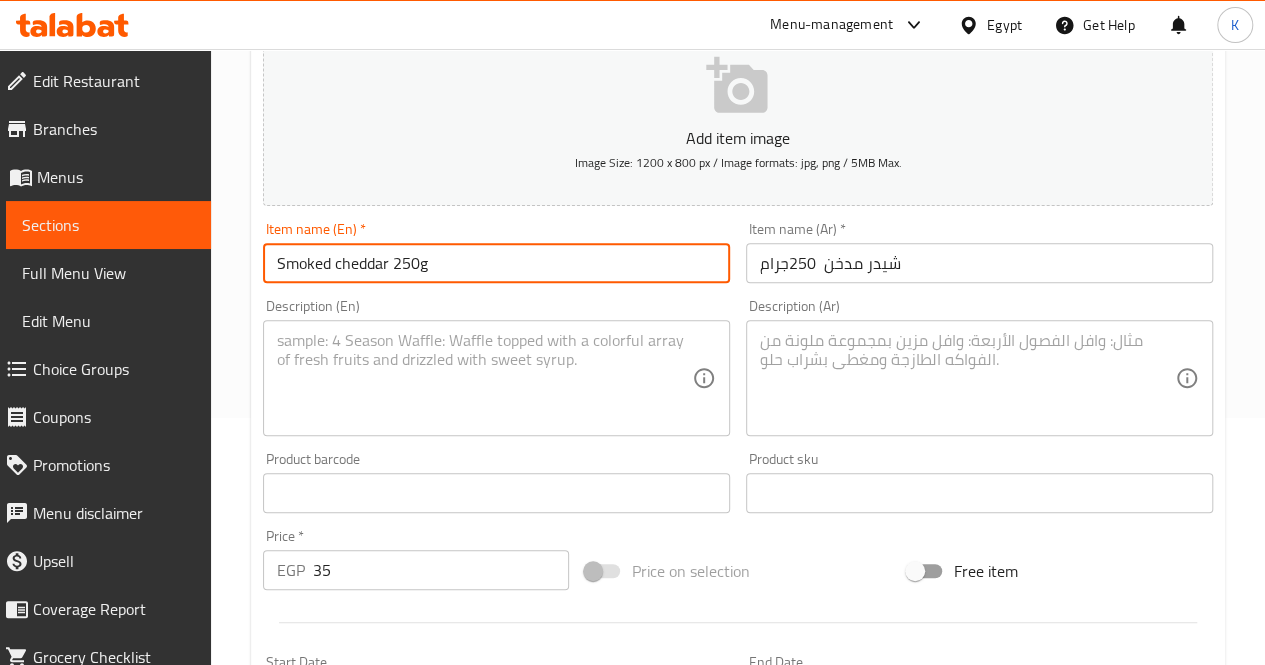 type on "Smoked cheddar 250g" 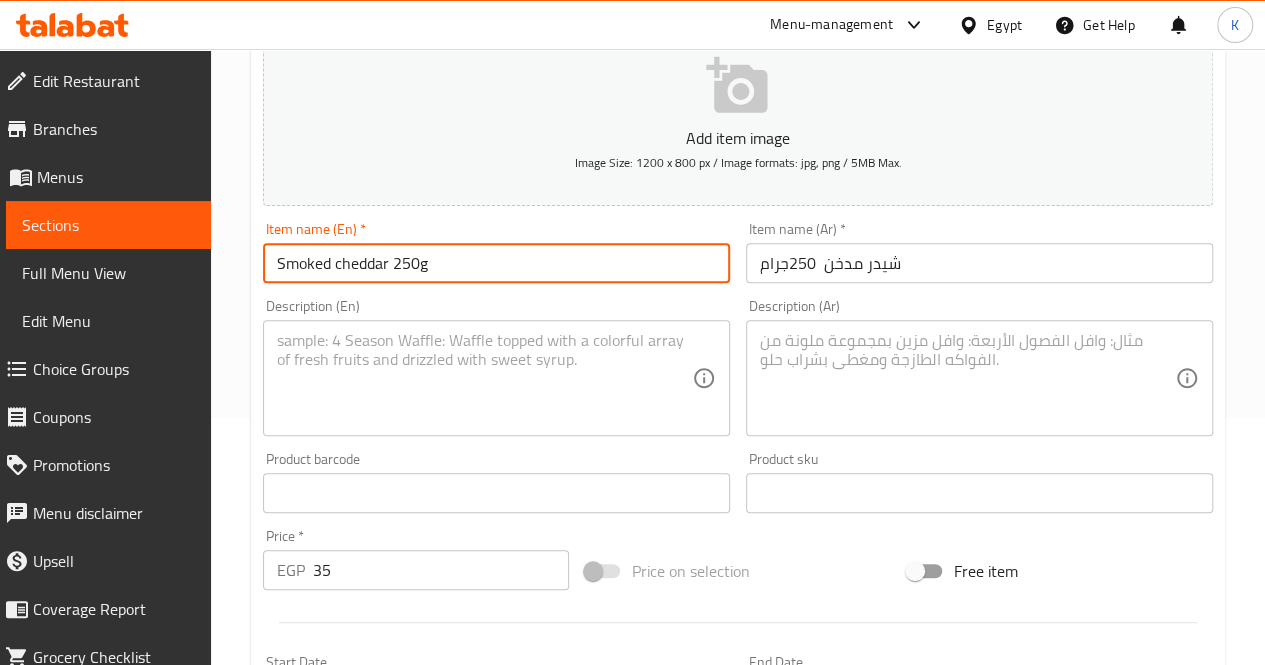 click at bounding box center [967, 378] 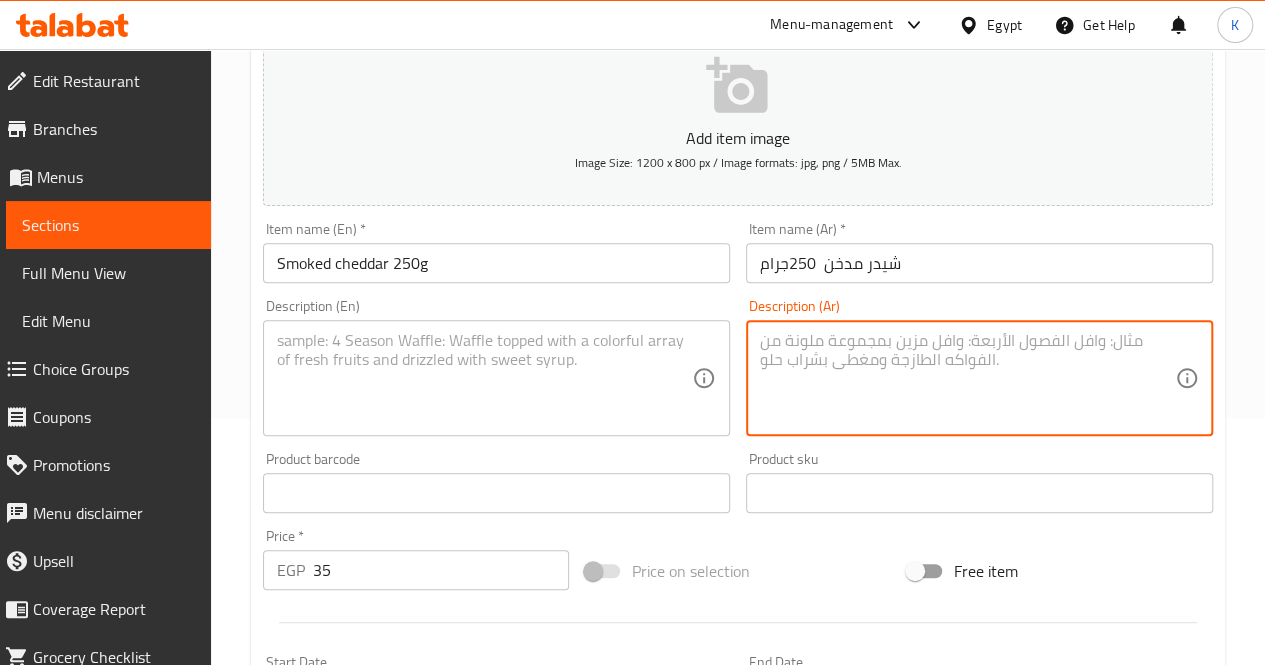 paste on "جبنة شيدر بطعم مدخن غني ومميز" 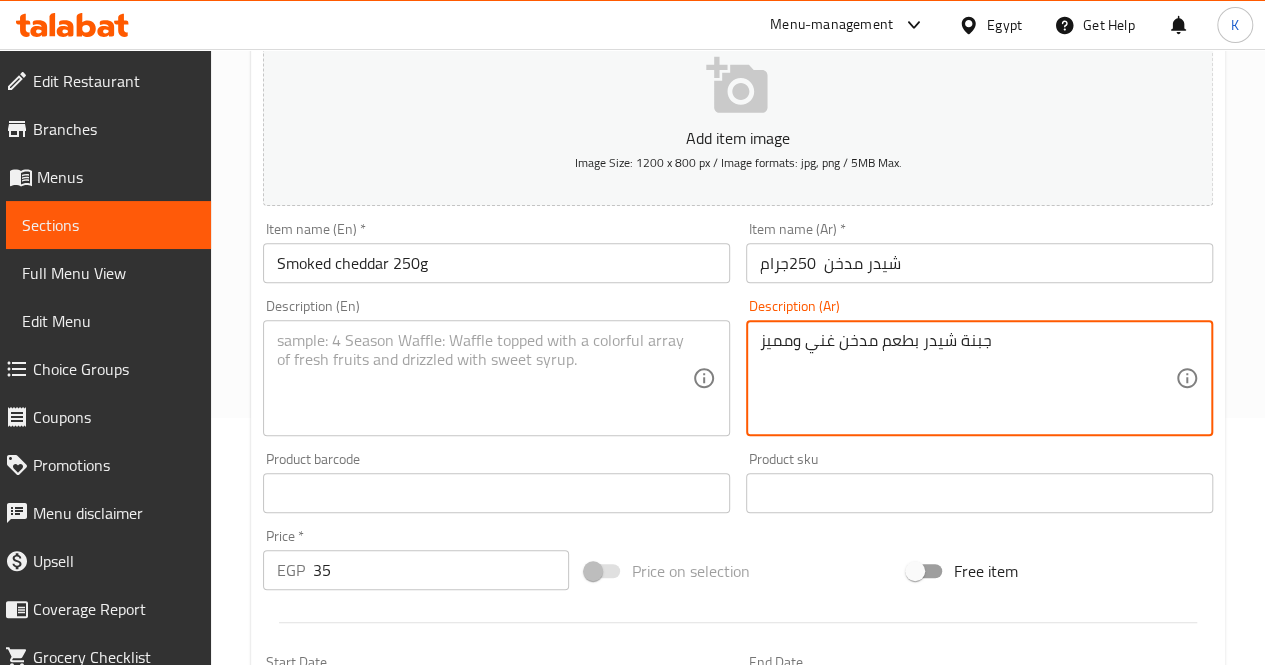 type on "جبنة شيدر بطعم مدخن غني ومميز" 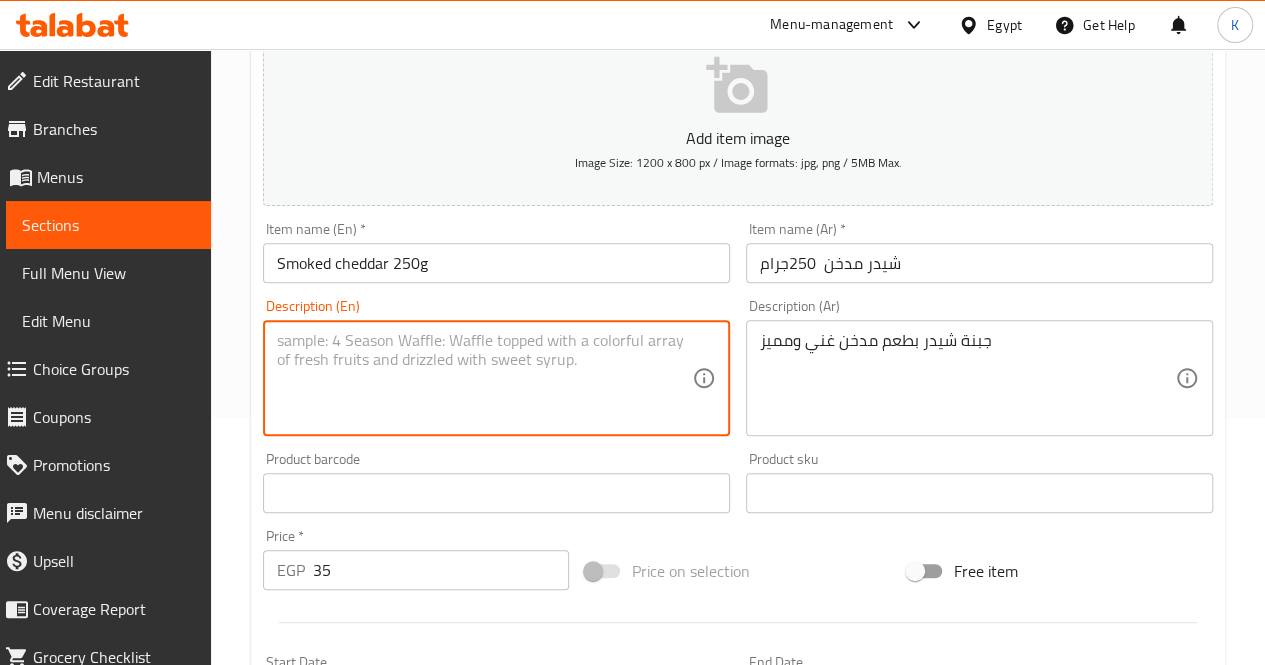 paste on "Cheddar cheese with a rich smoky taste" 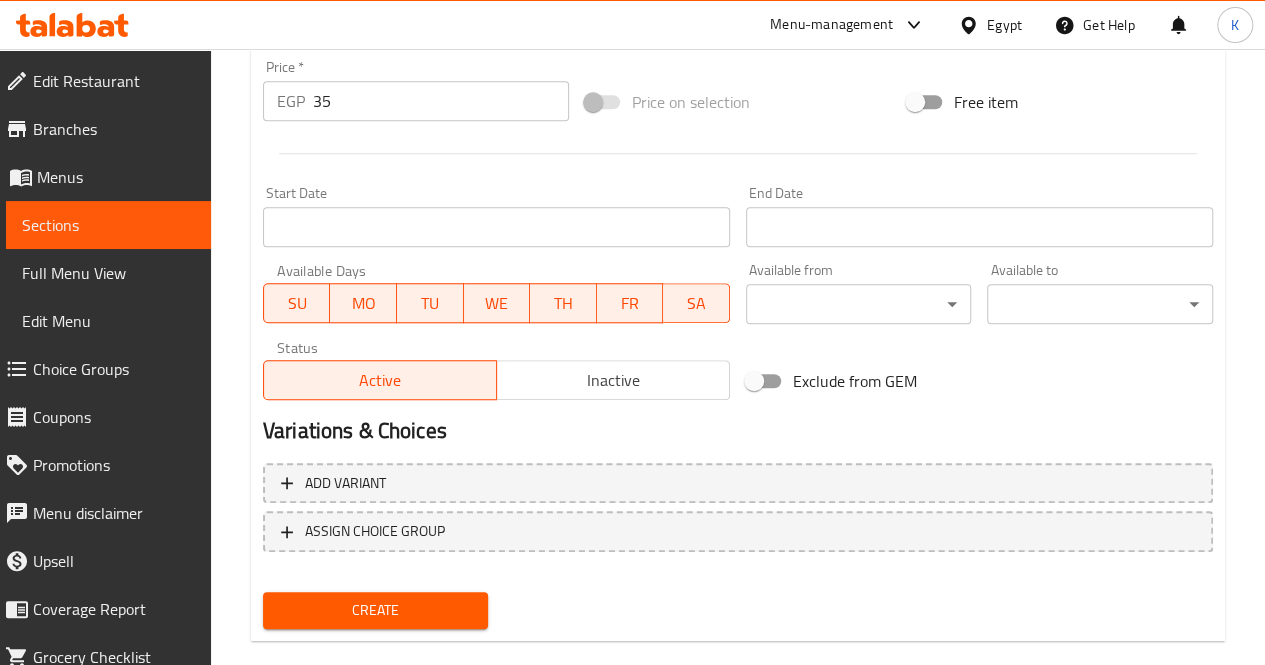 scroll, scrollTop: 747, scrollLeft: 0, axis: vertical 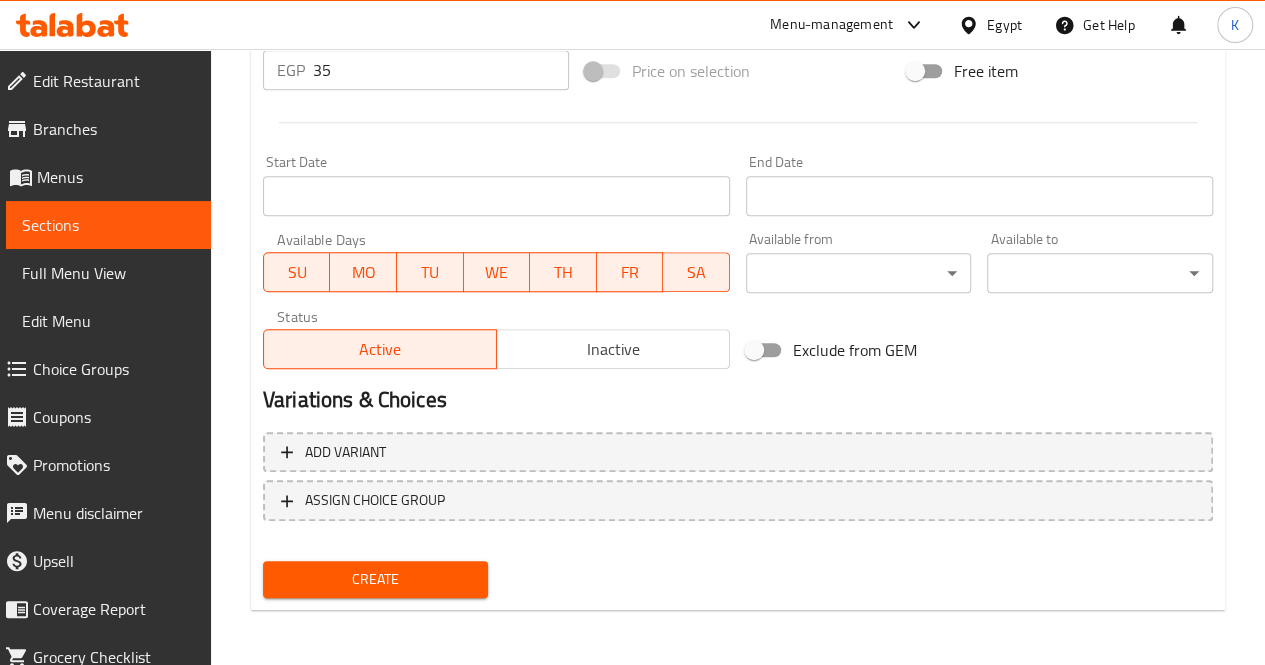 type on "Cheddar cheese with a rich smoky taste" 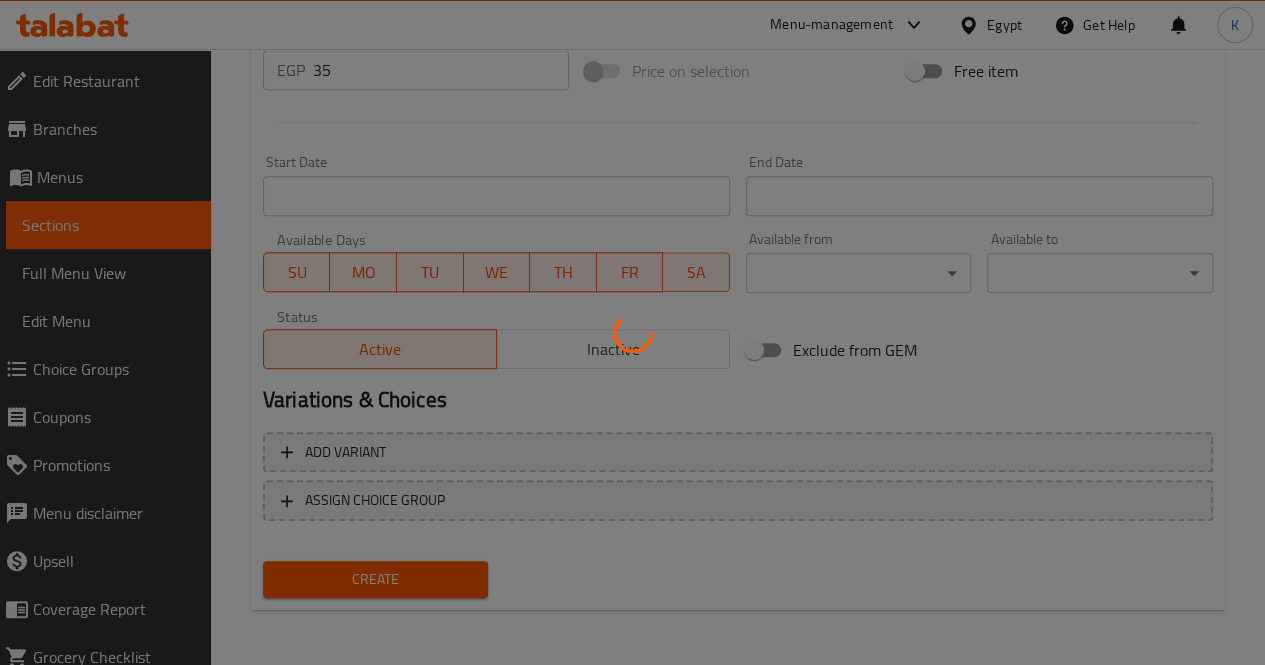 type 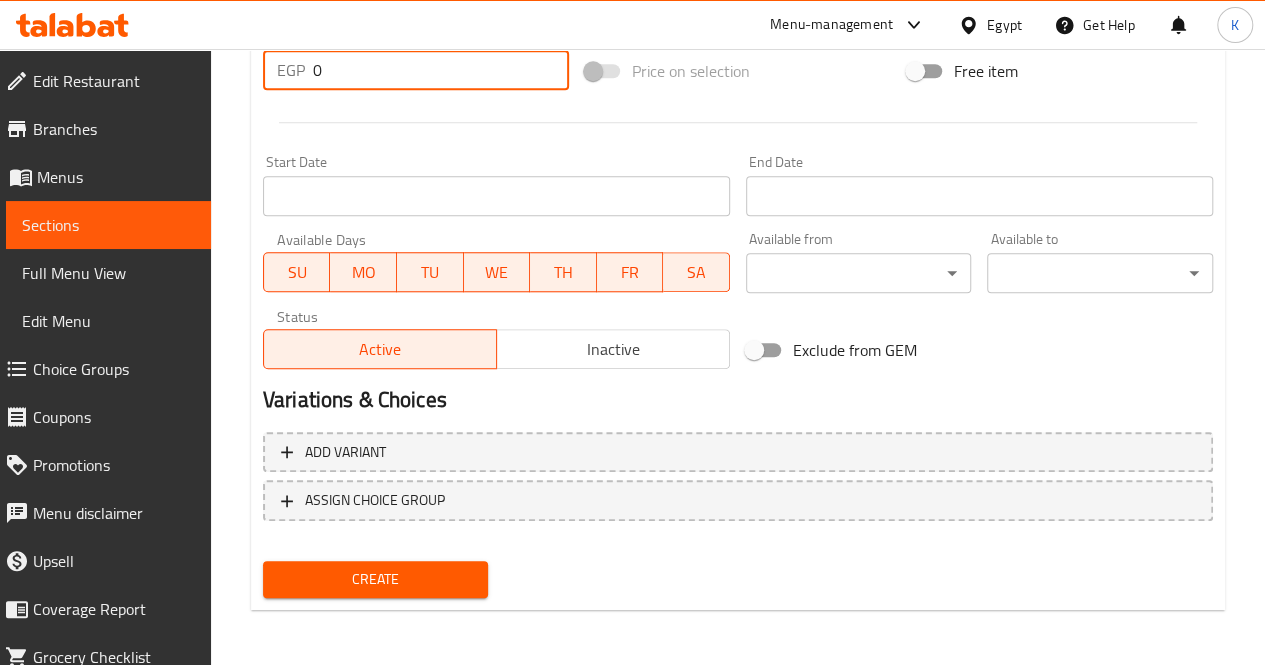 click on "0" at bounding box center (441, 70) 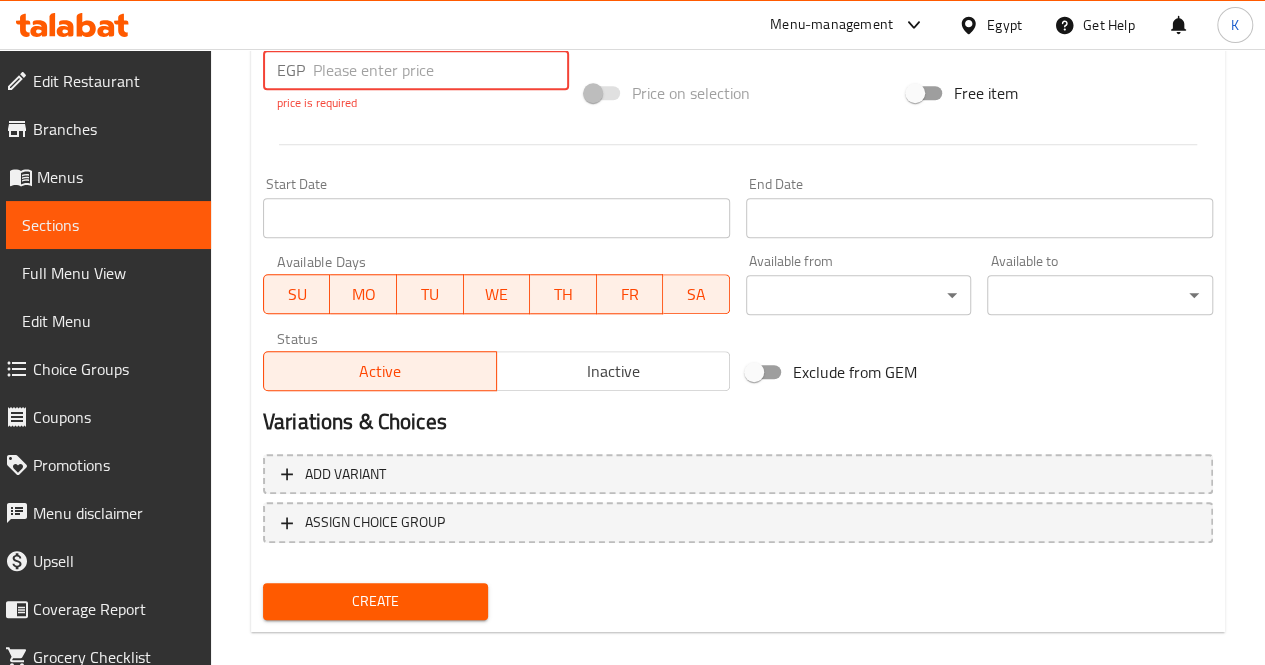 paste on "33" 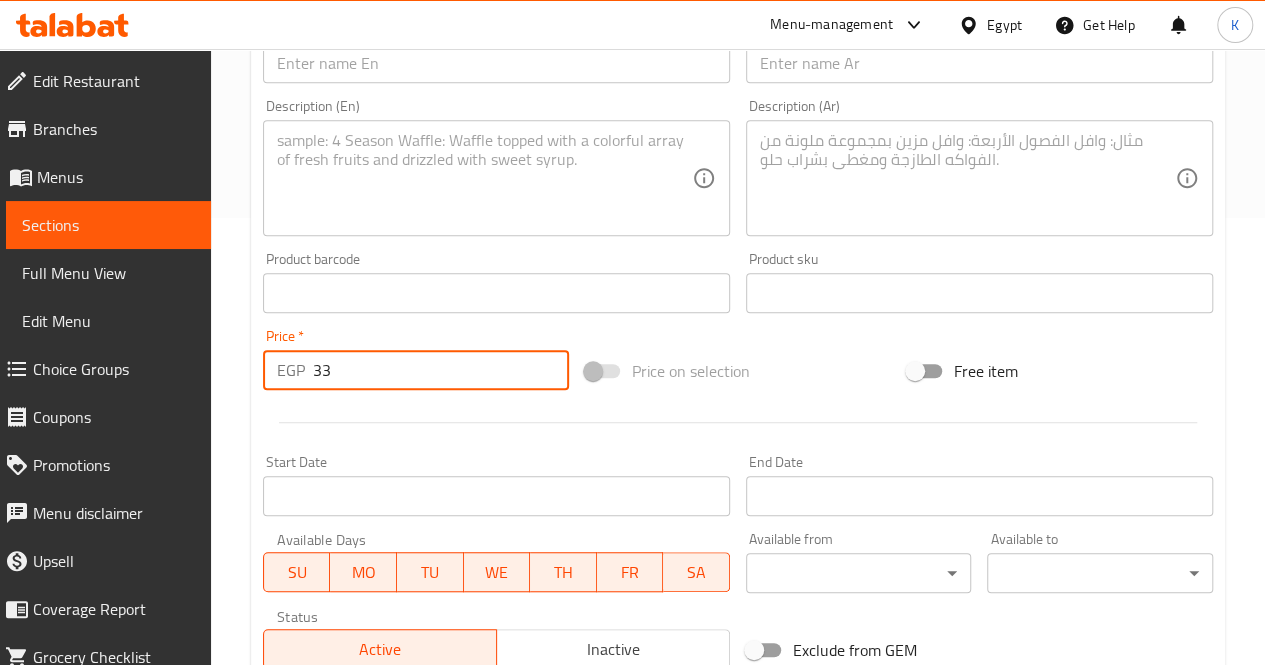 scroll, scrollTop: 47, scrollLeft: 0, axis: vertical 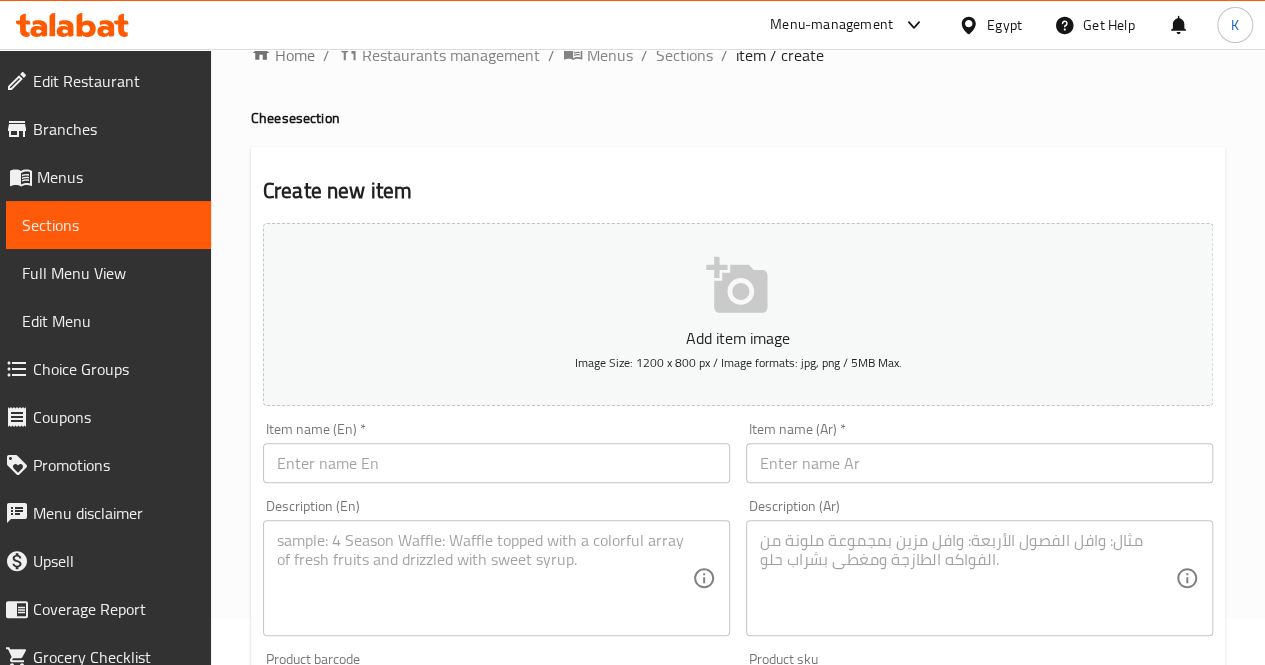 type on "33" 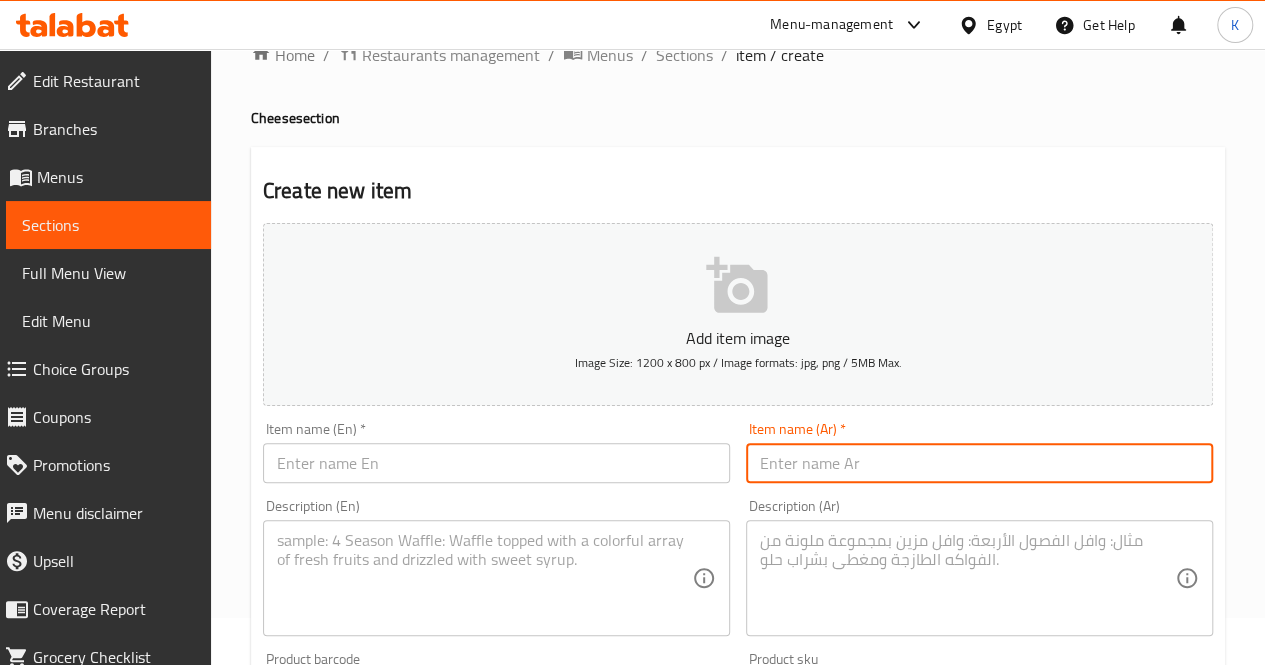 paste on "جبنه قديمه مشطشطه" 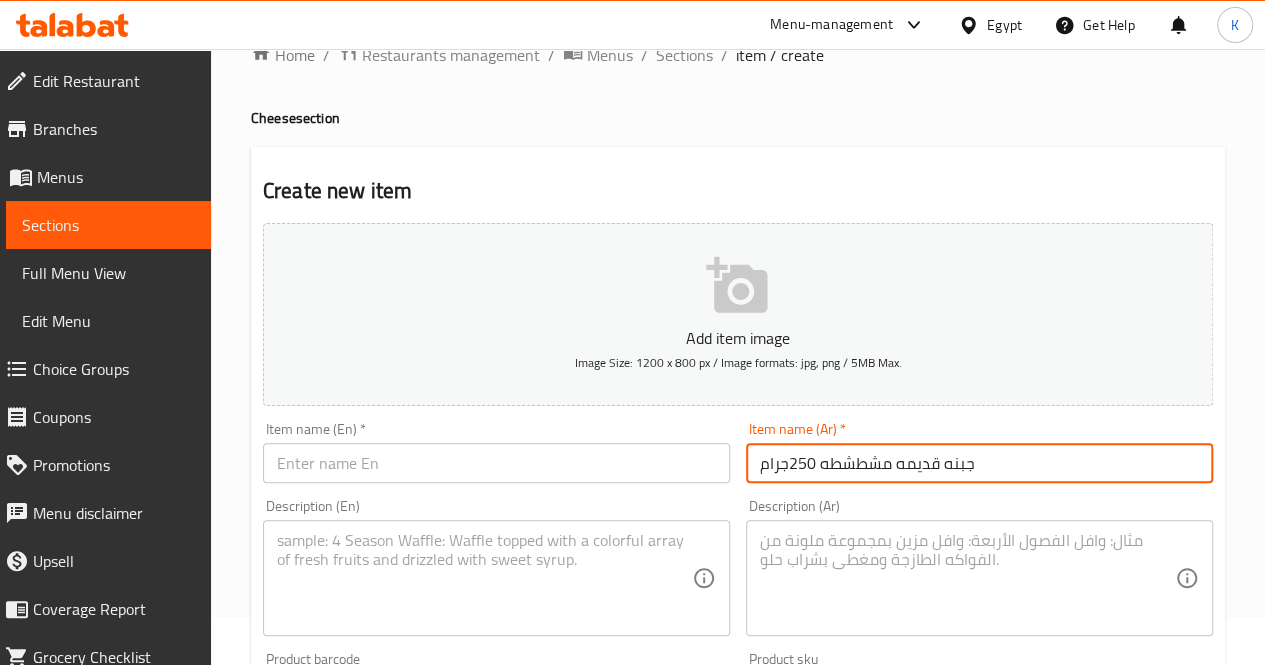 type on "جبنه قديمه مشطشطه 250جرام" 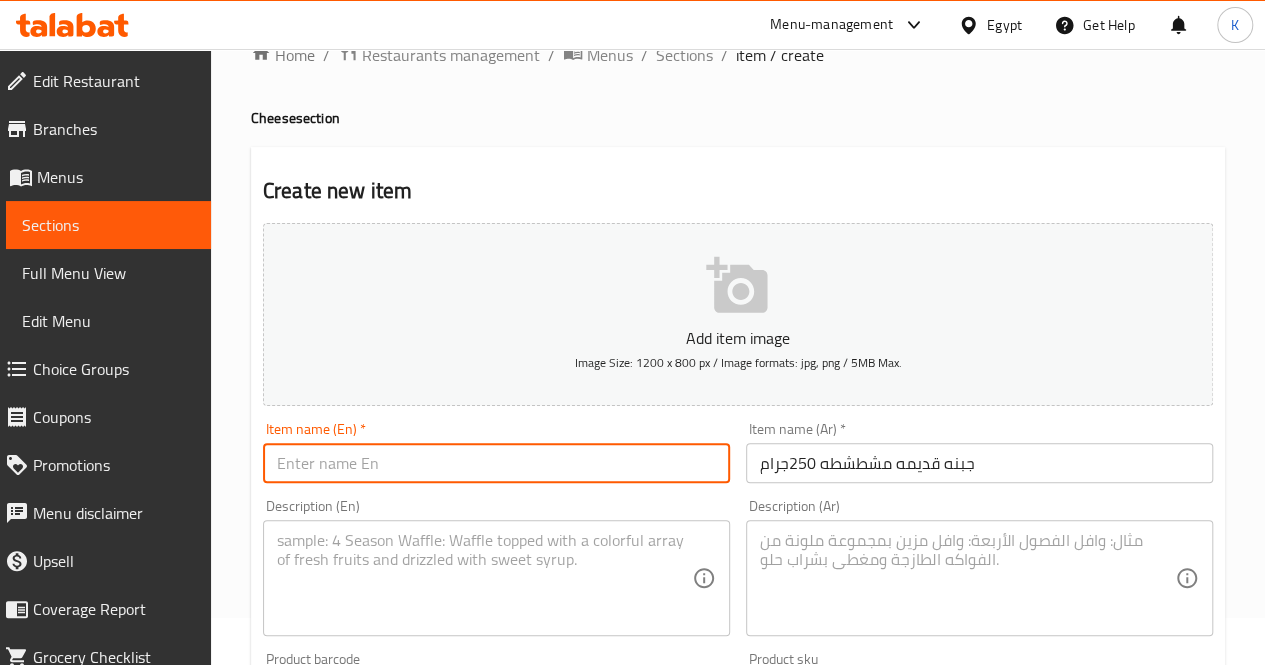 paste on "Old spicy cheese" 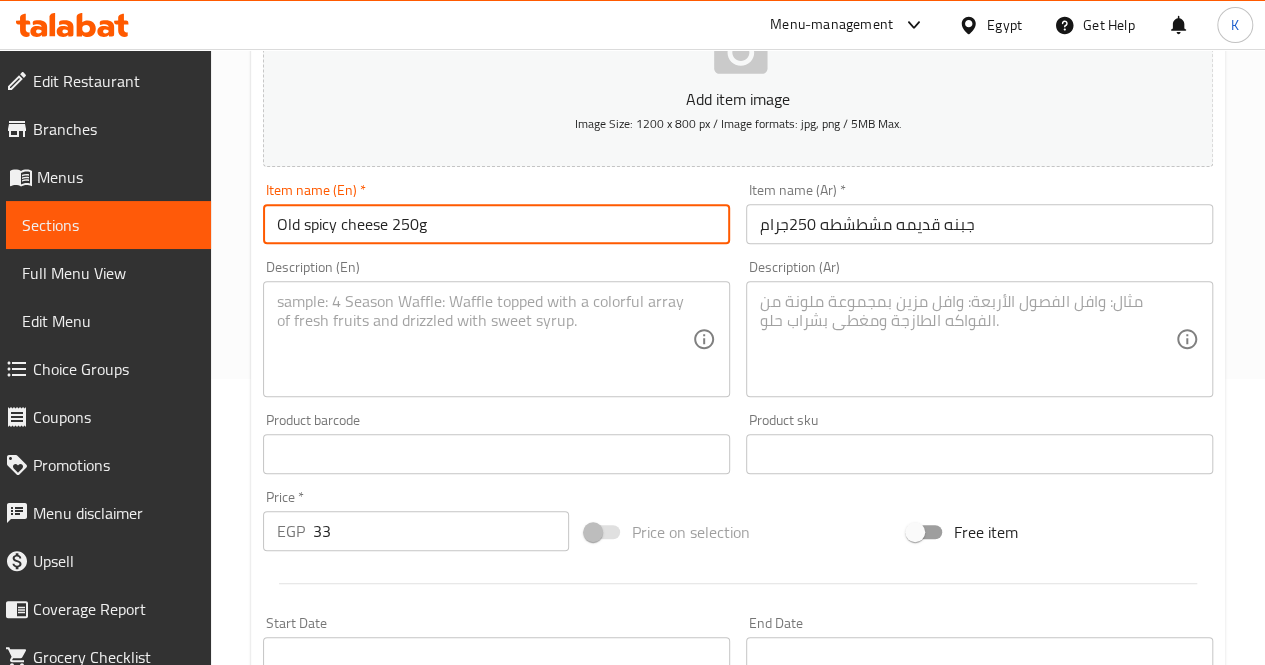 scroll, scrollTop: 347, scrollLeft: 0, axis: vertical 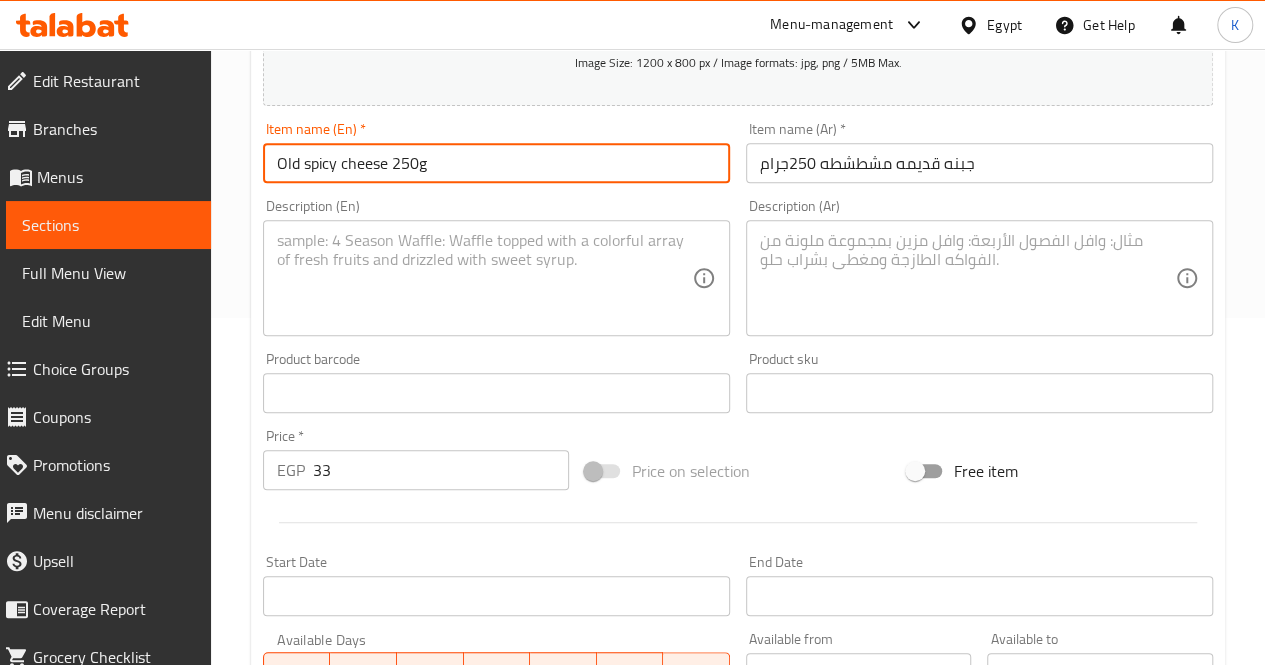 type on "Old spicy cheese 250g" 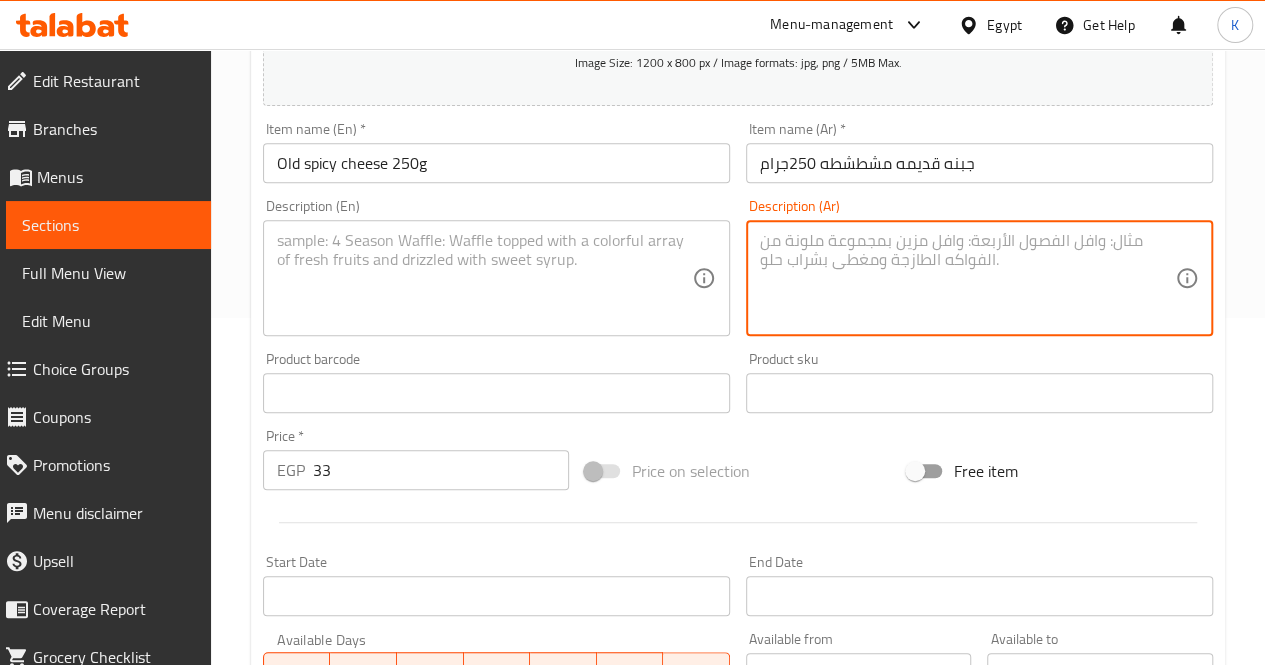 paste on "جبنة بلدي معتقة فيها حرارة وطعم شطشطة واضح" 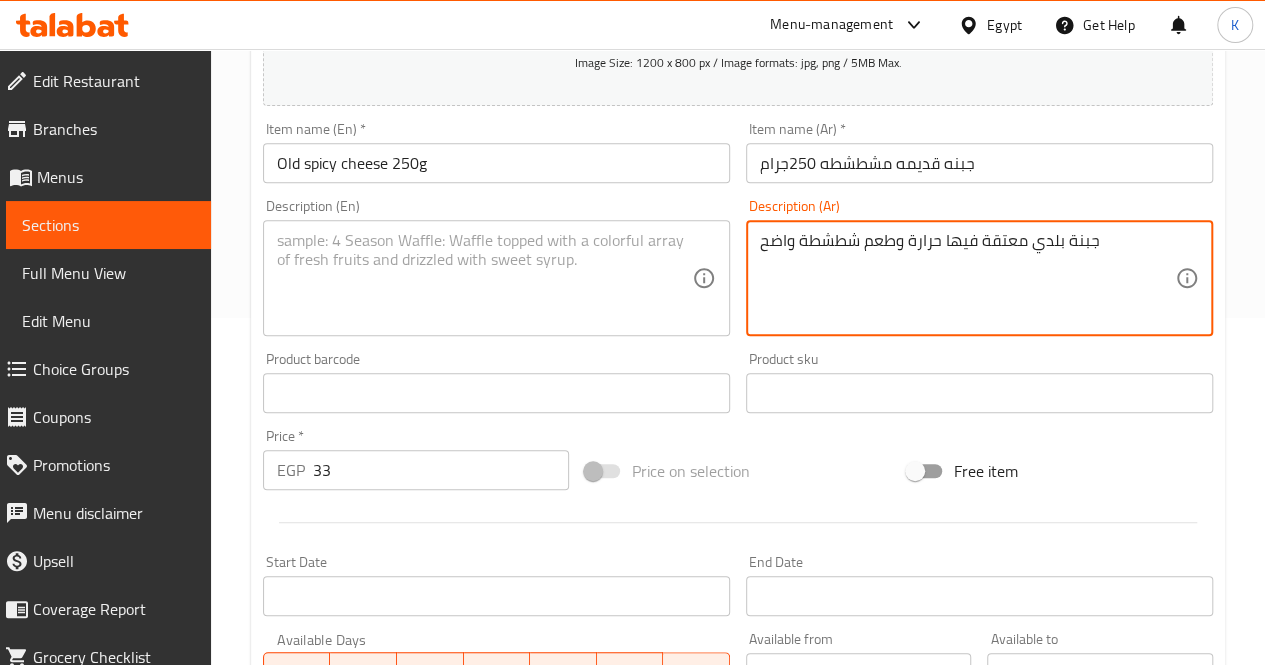 type on "جبنة بلدي معتقة فيها حرارة وطعم شطشطة واضح" 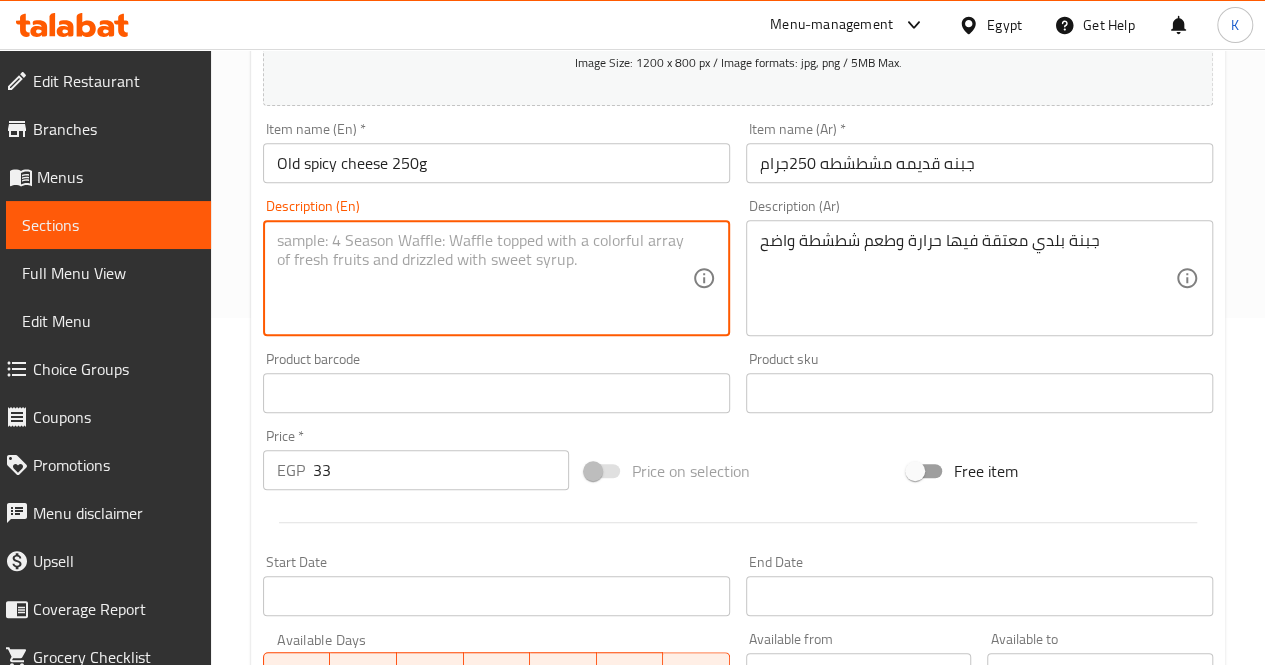 paste on "Aged local cheese with a spicy, tangy kick" 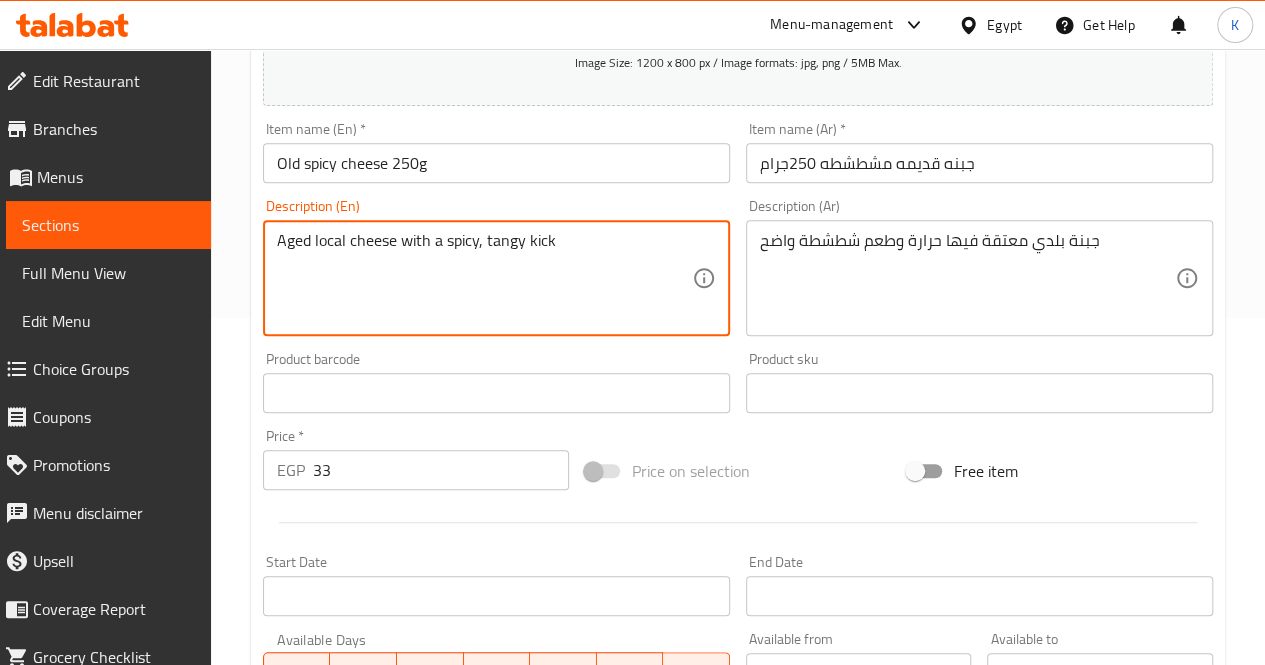 type on "Aged local cheese with a spicy, tangy kick" 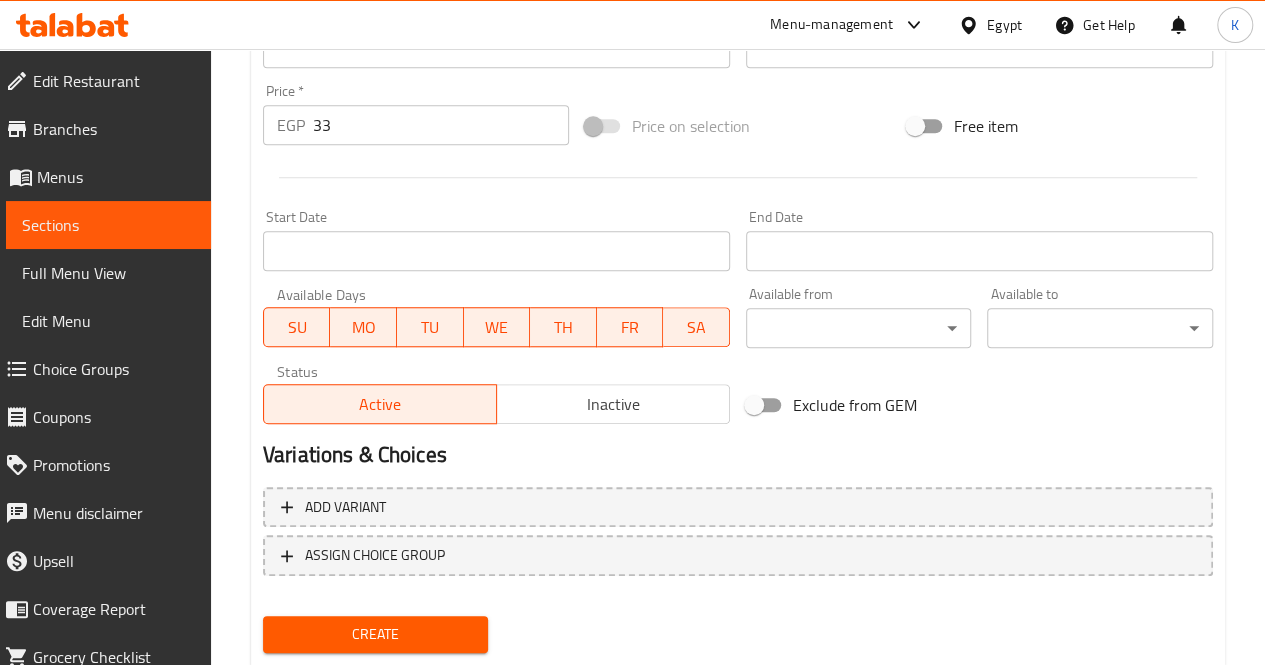scroll, scrollTop: 747, scrollLeft: 0, axis: vertical 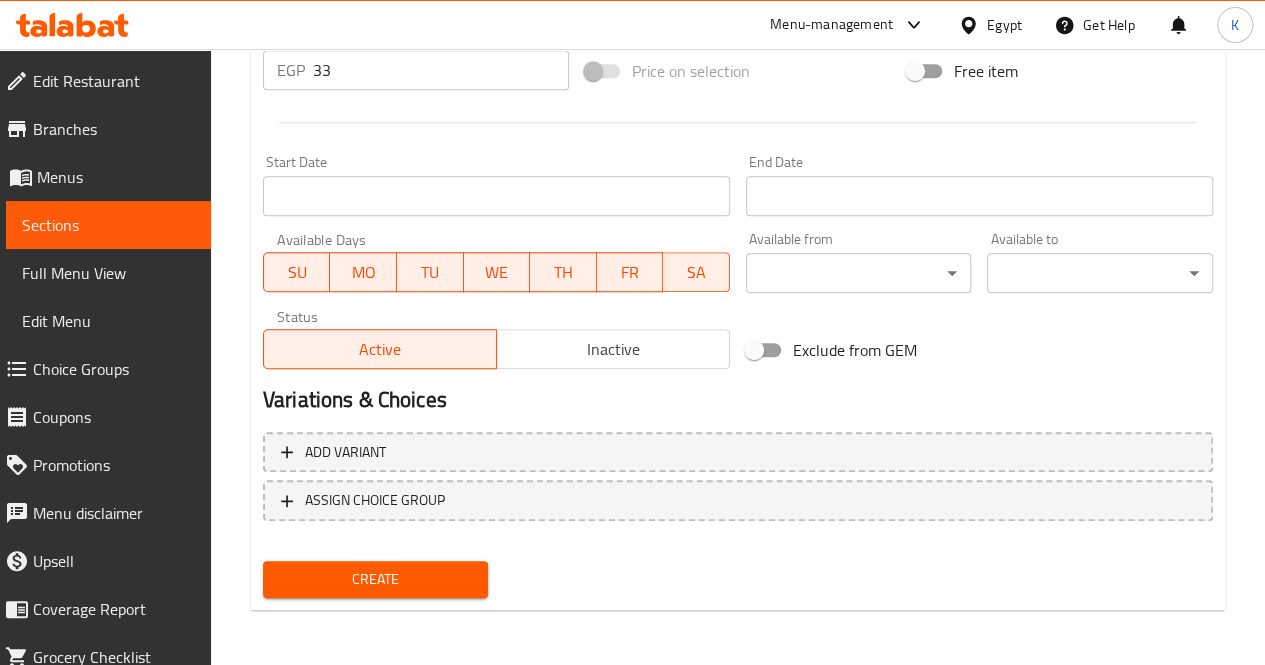 click on "Create" at bounding box center [376, 579] 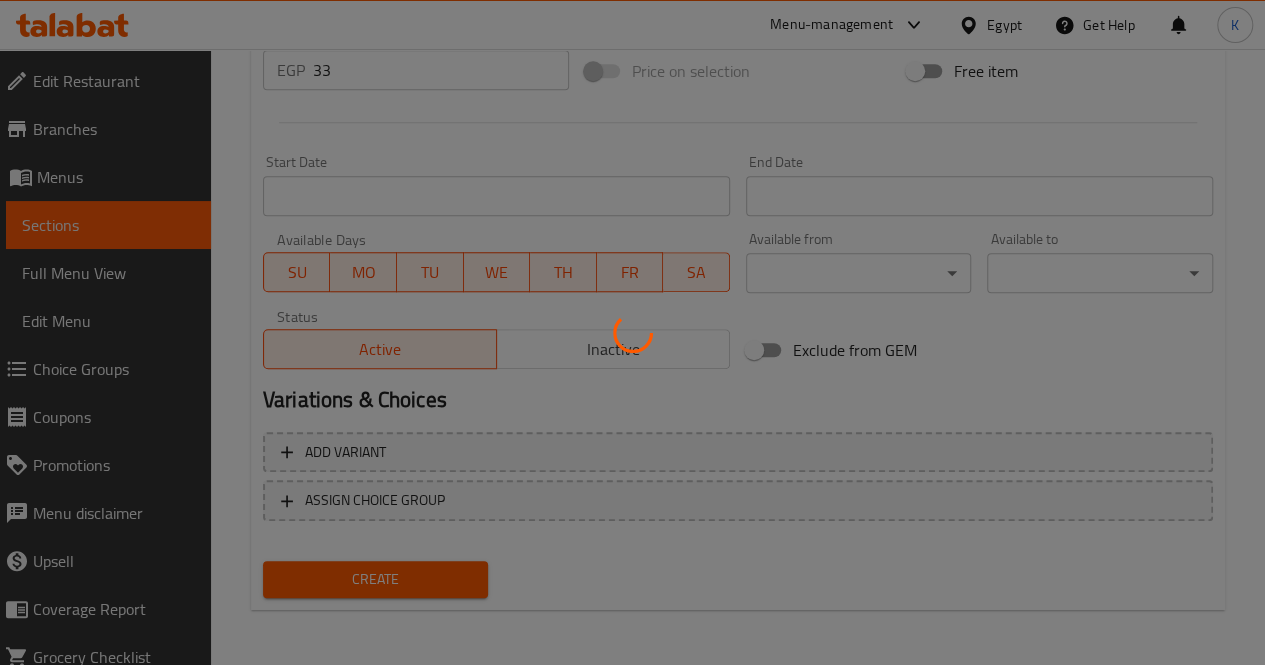 type 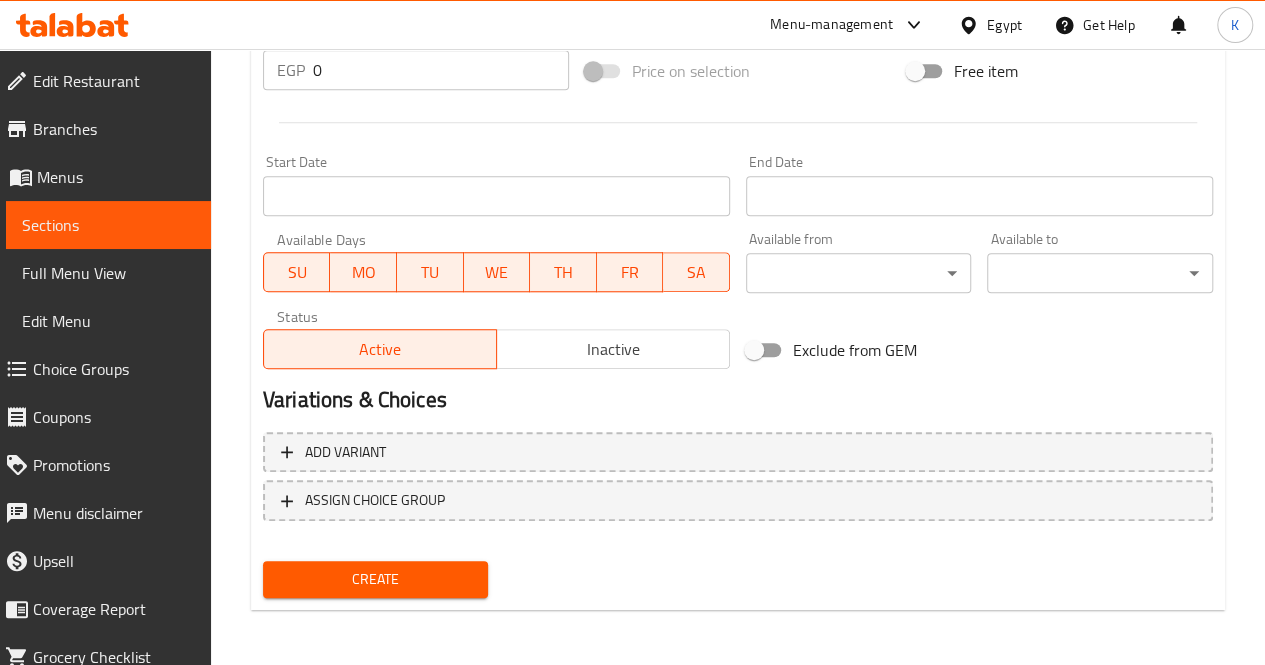 click on "Price   * EGP 0 Price  *" at bounding box center (416, 59) 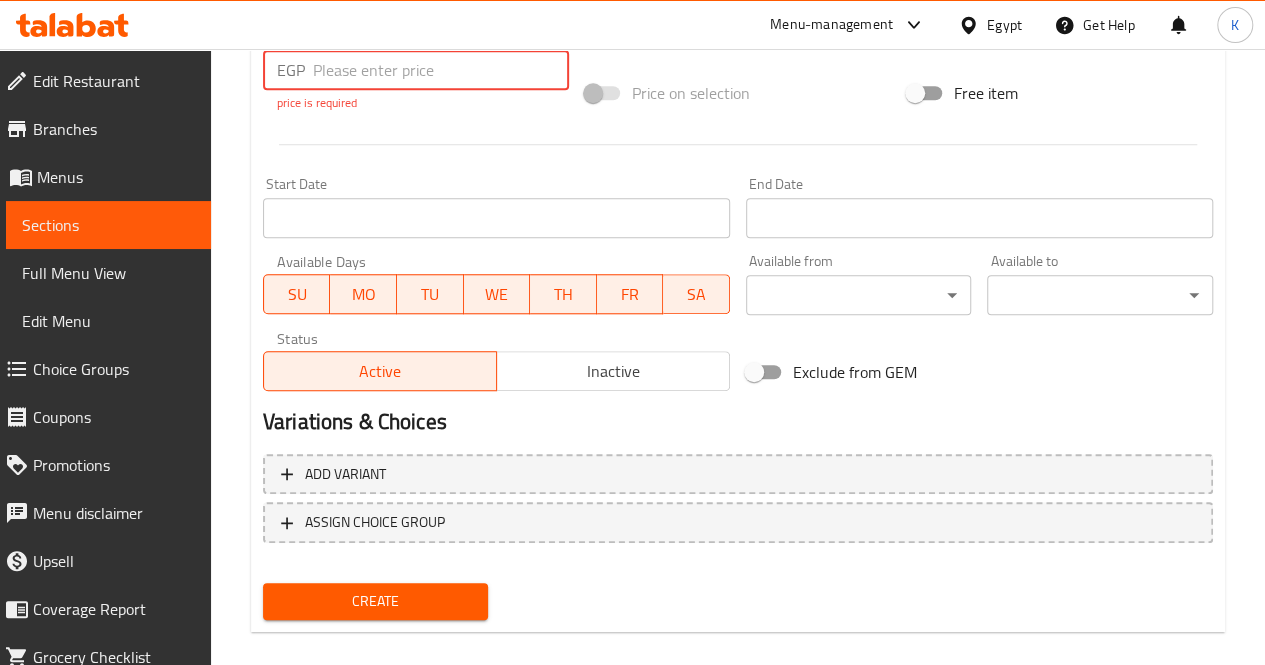 paste on "35" 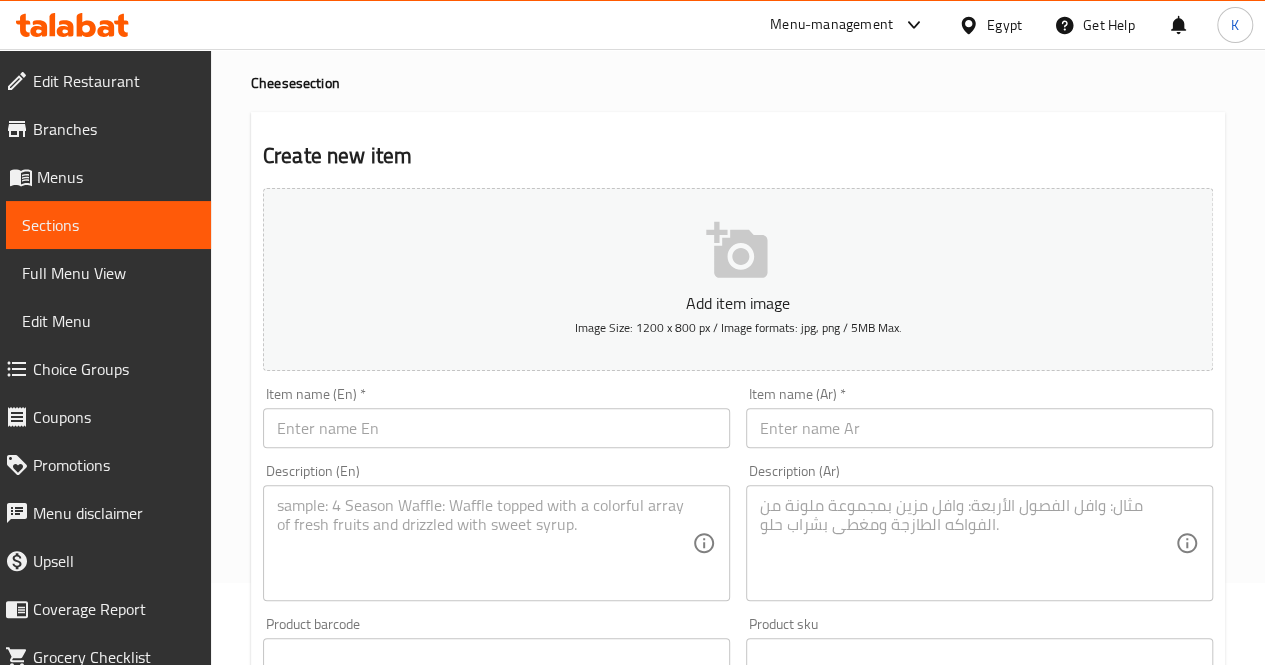 scroll, scrollTop: 0, scrollLeft: 0, axis: both 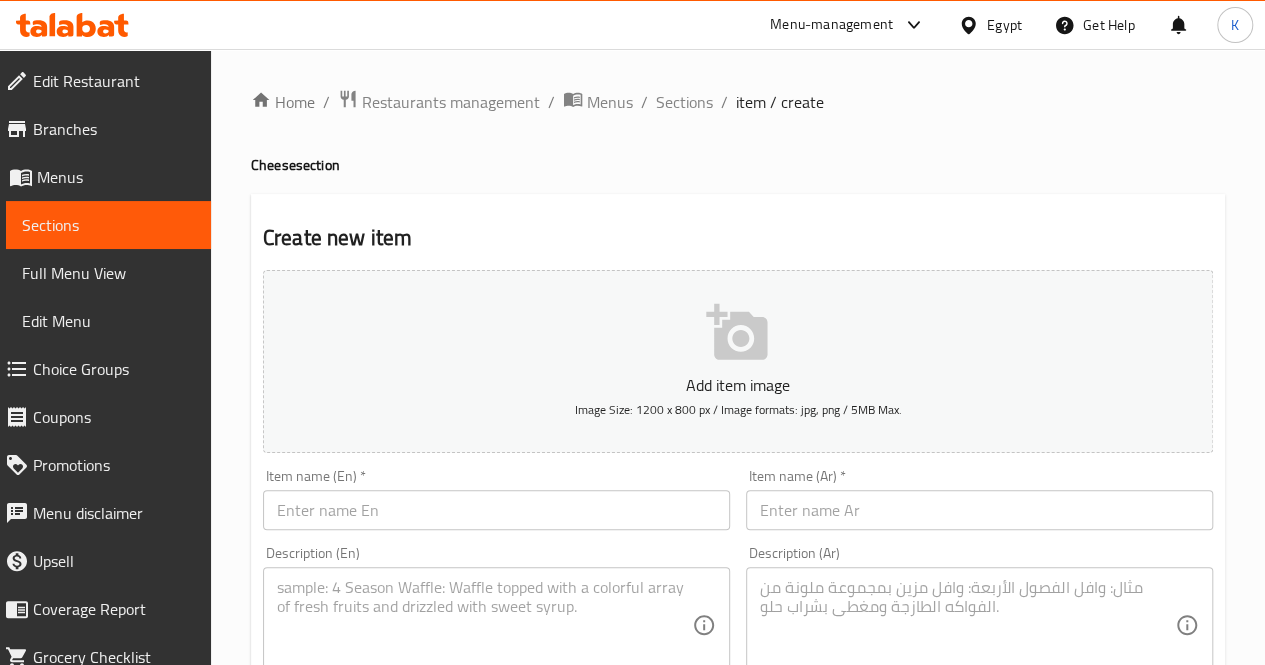 type on "35" 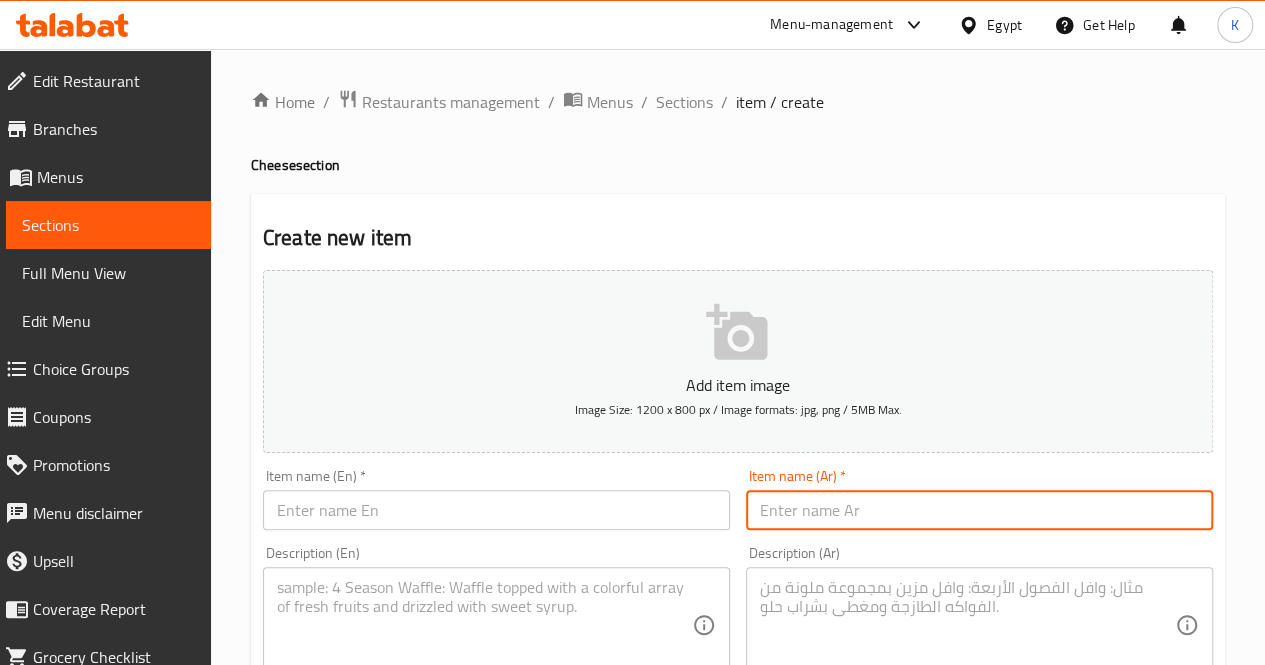 paste on "سبريد شيدر" 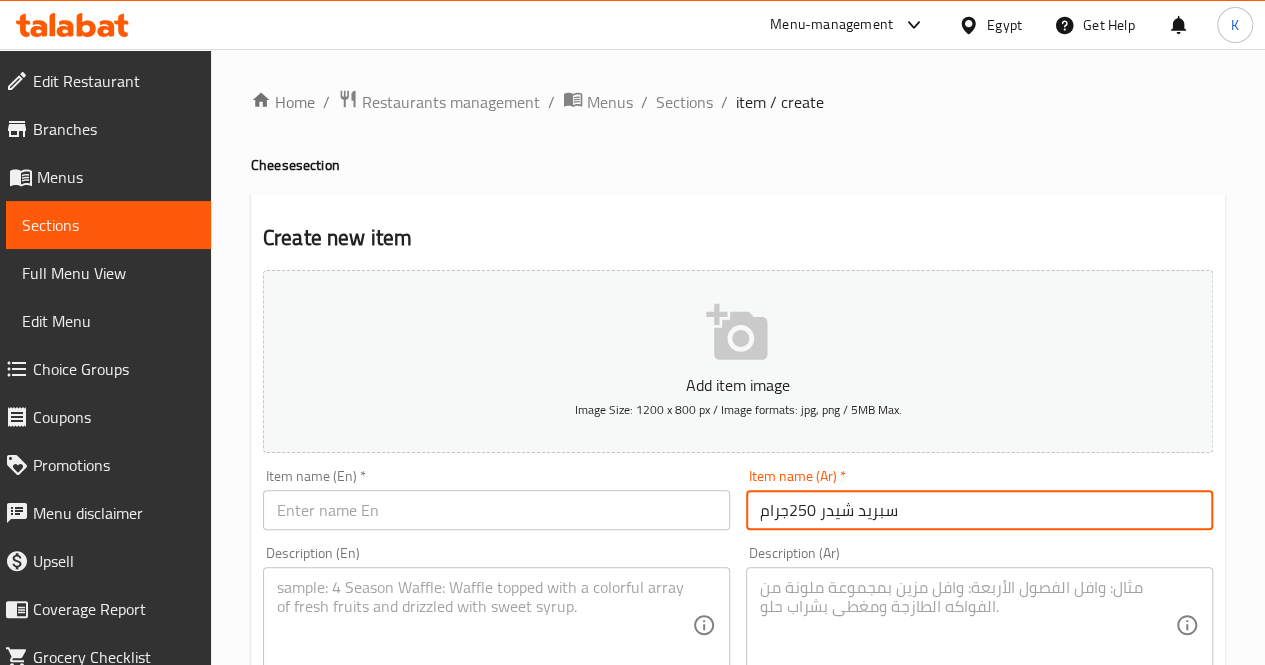 type on "سبريد شيدر 250جرام" 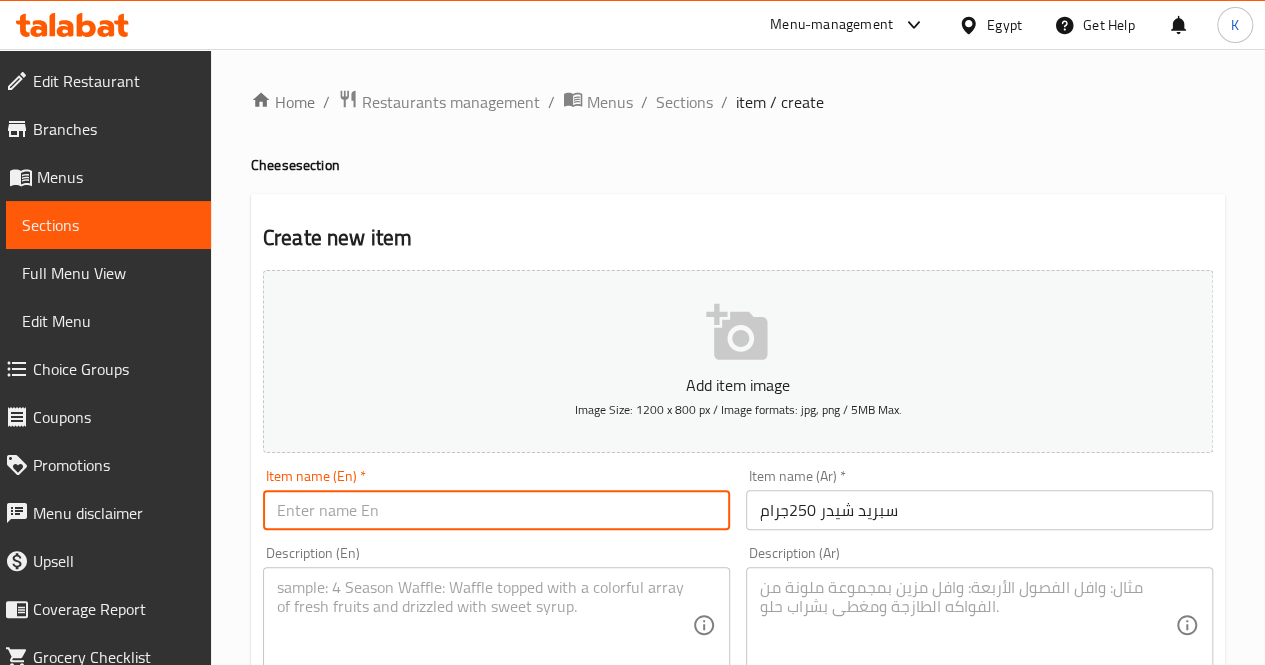 paste on "Cheddar spread" 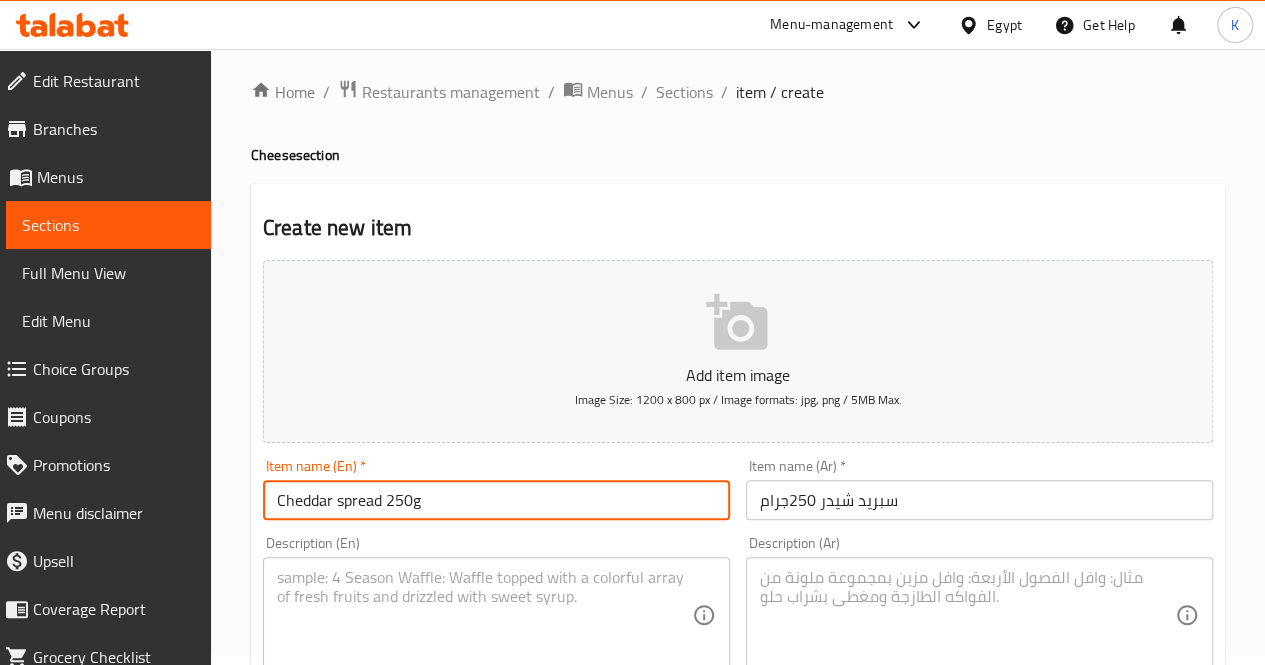 scroll, scrollTop: 400, scrollLeft: 0, axis: vertical 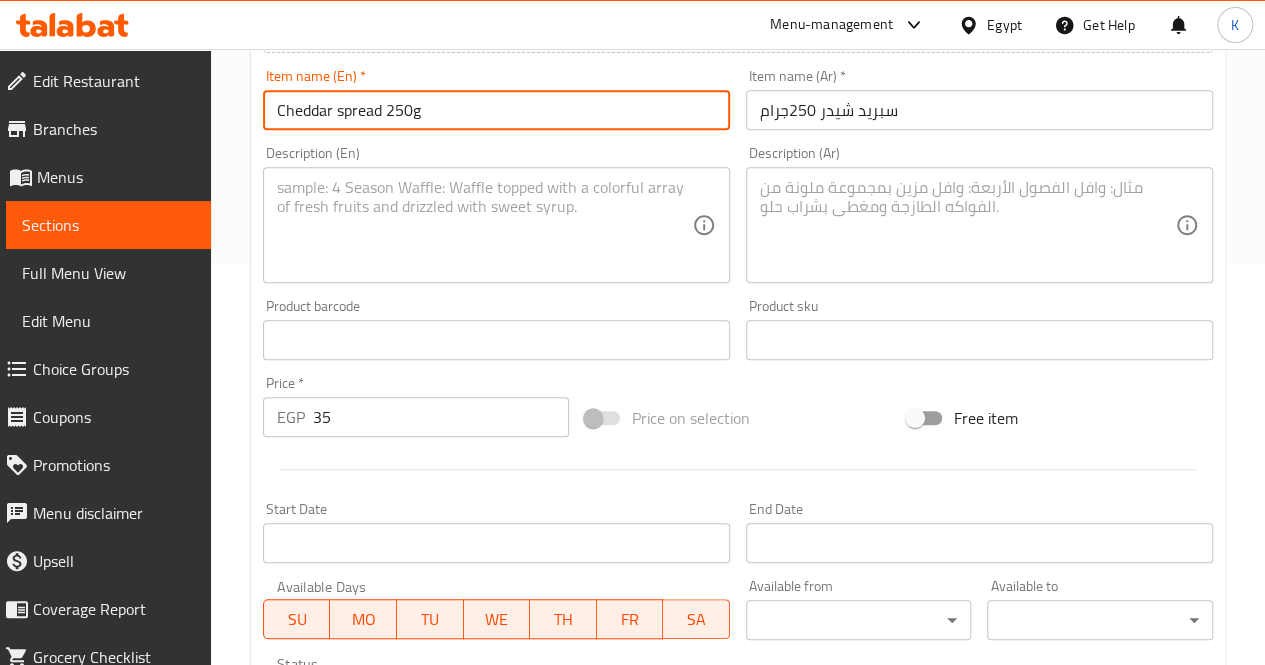 type on "Cheddar spread 250g" 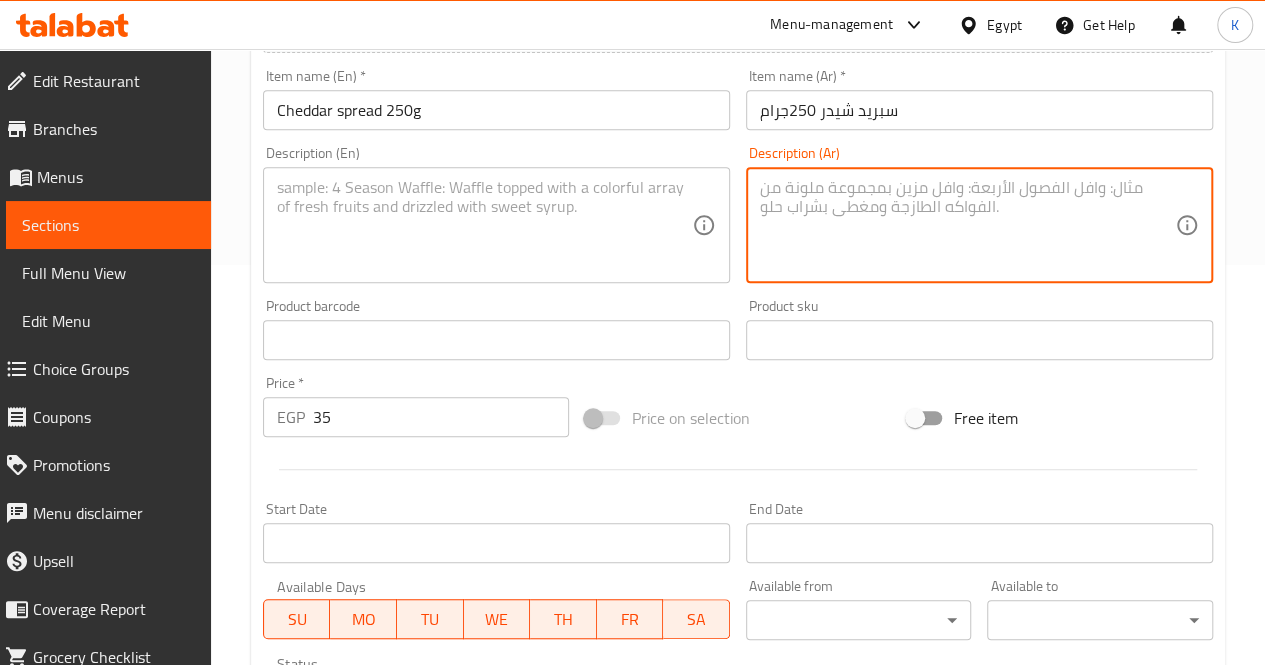 click at bounding box center [967, 225] 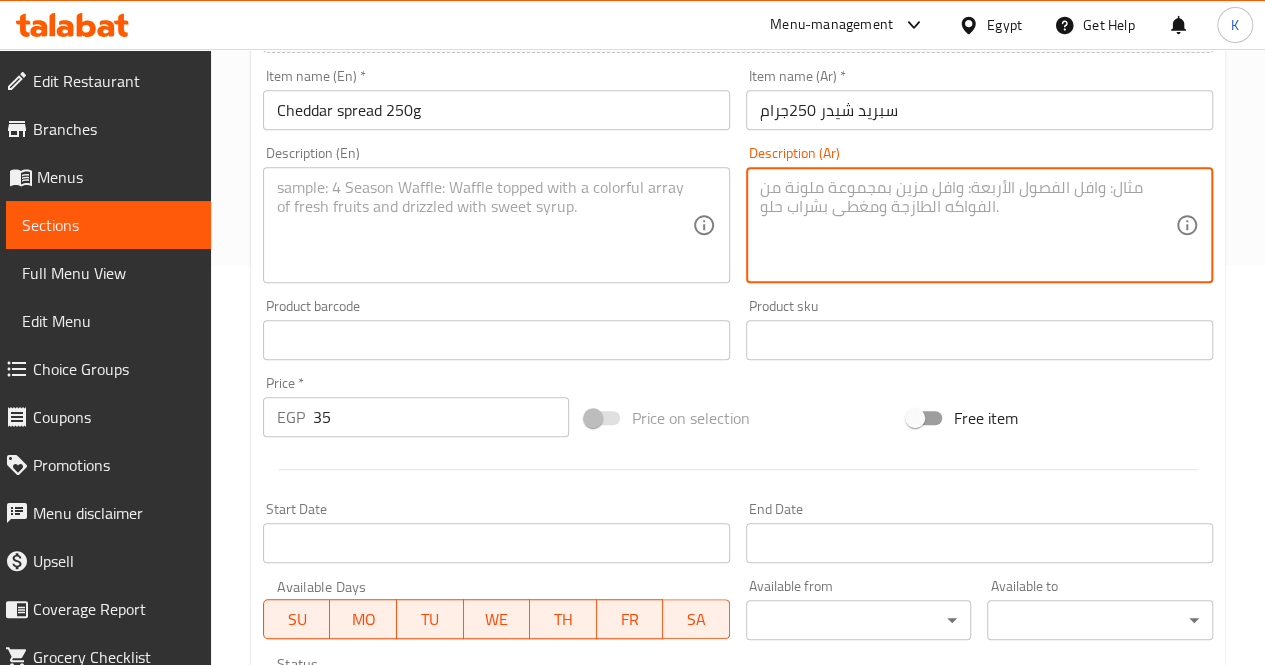 paste on "دهن جبنة شيدر ناعم وسهل الفرد" 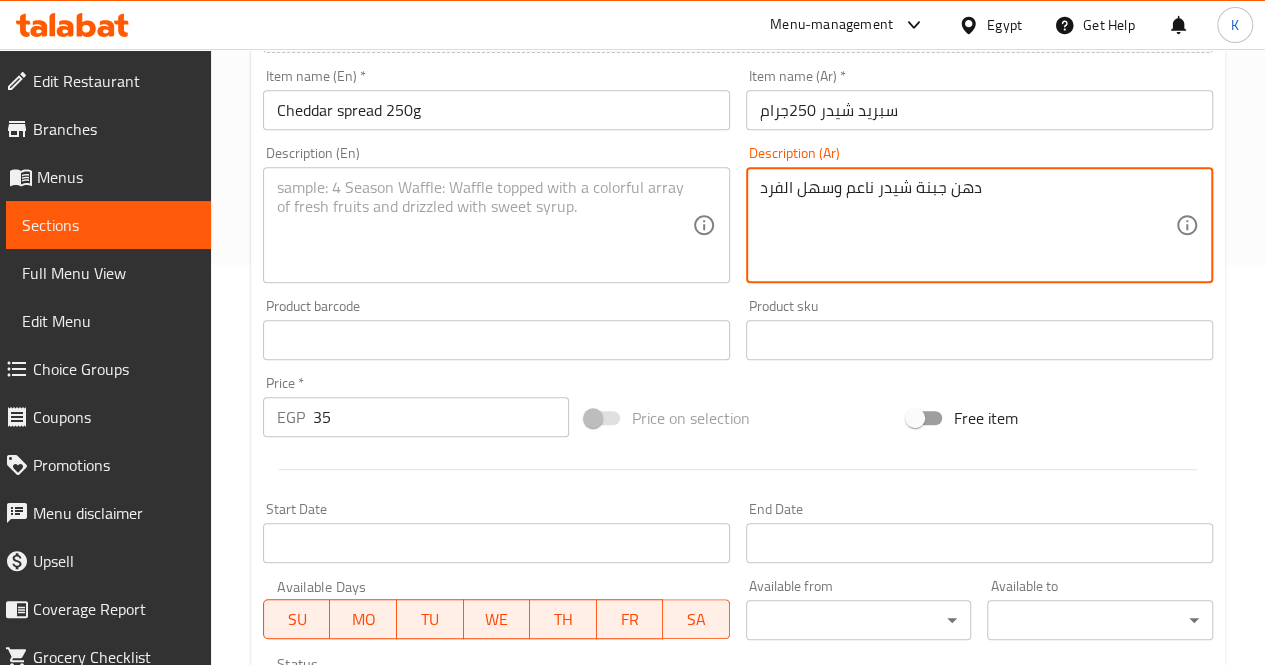 type on "دهن جبنة شيدر ناعم وسهل الفرد" 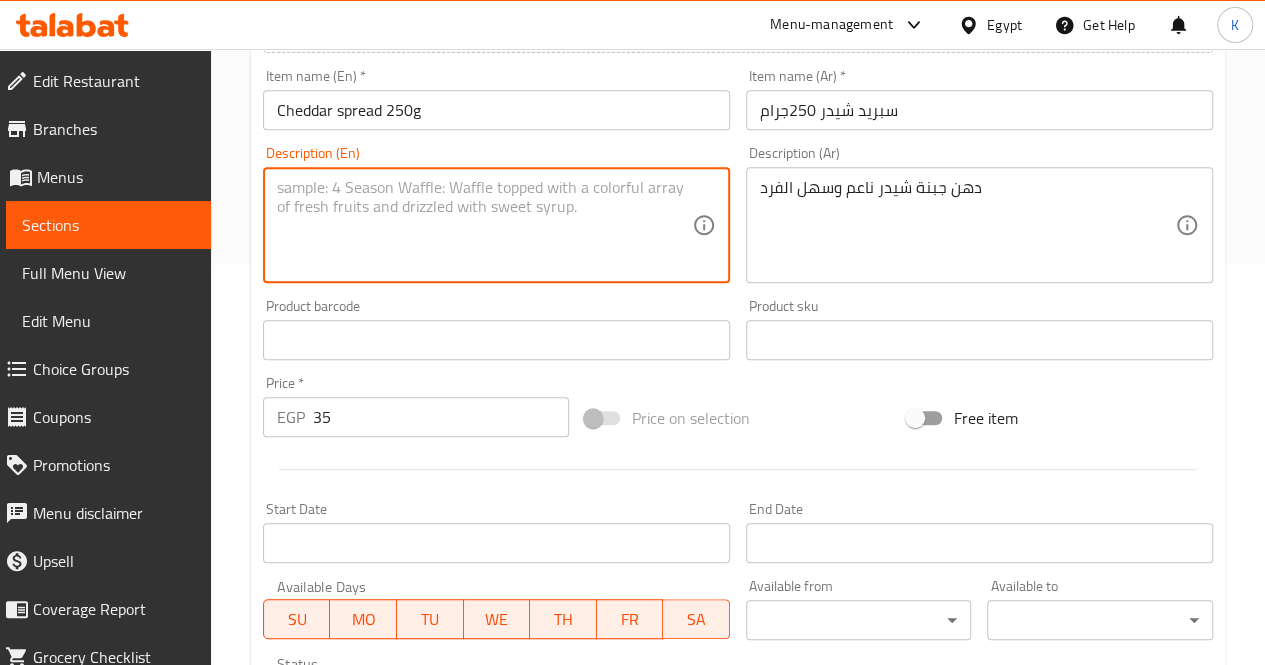 paste on "Smooth and spreadable cheddar cheese" 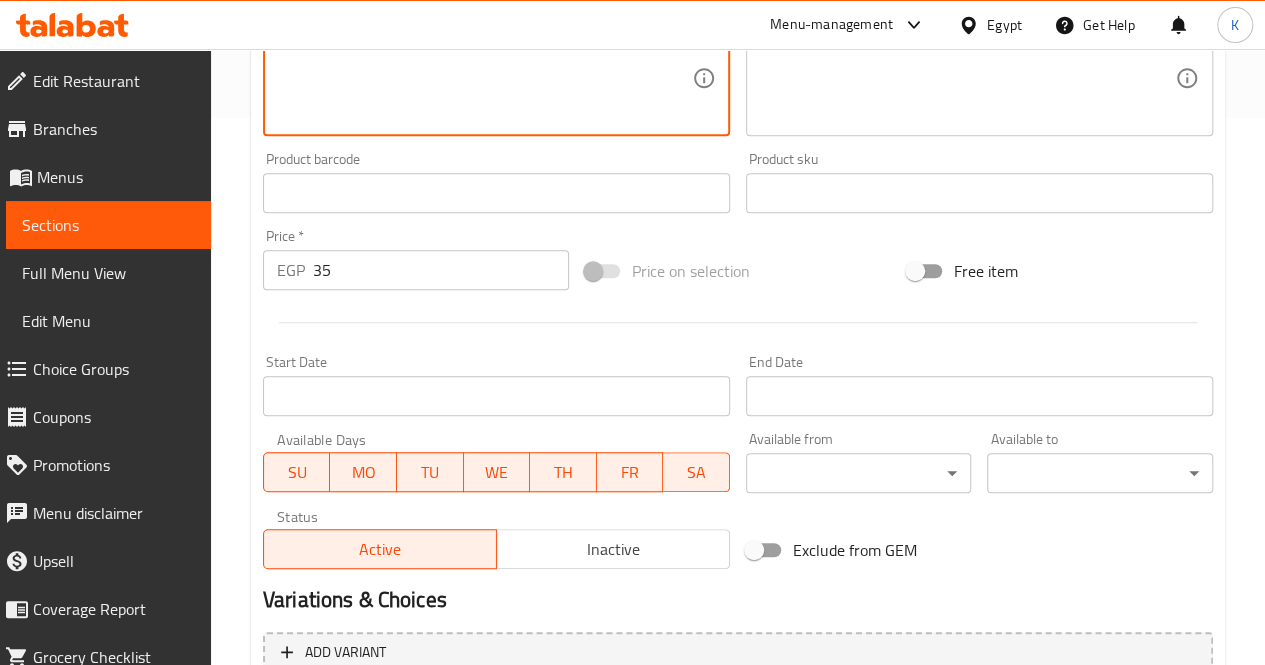scroll, scrollTop: 747, scrollLeft: 0, axis: vertical 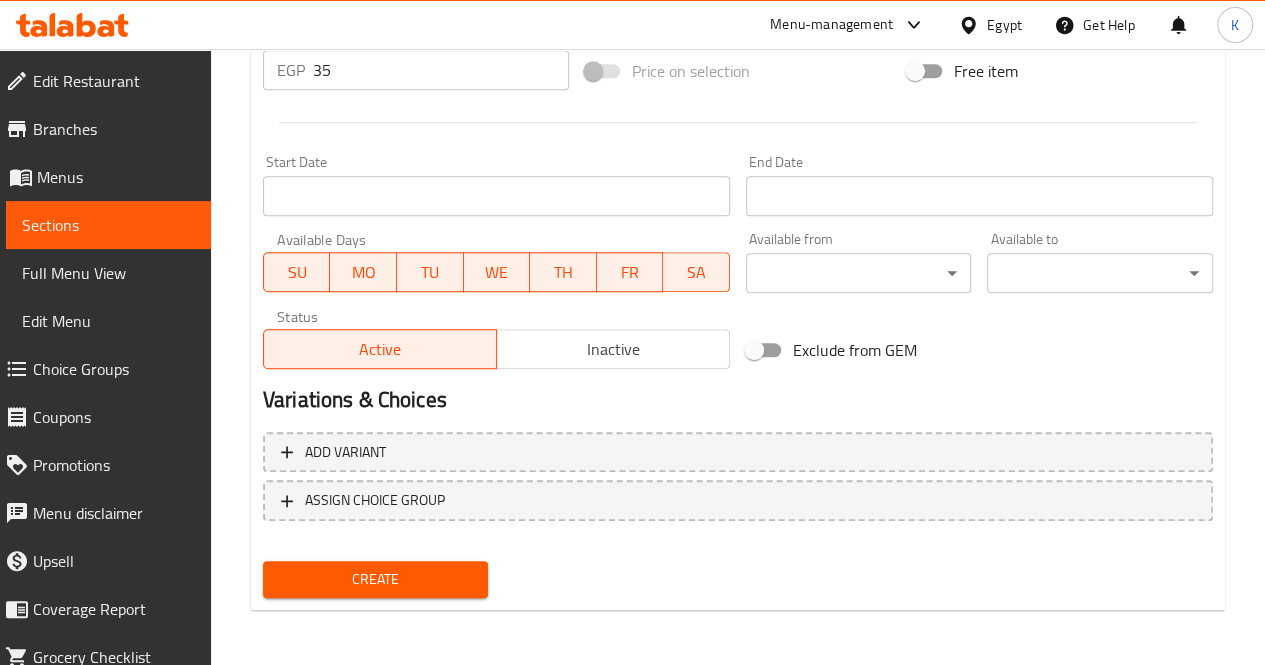 type on "Smooth and spreadable cheddar cheese" 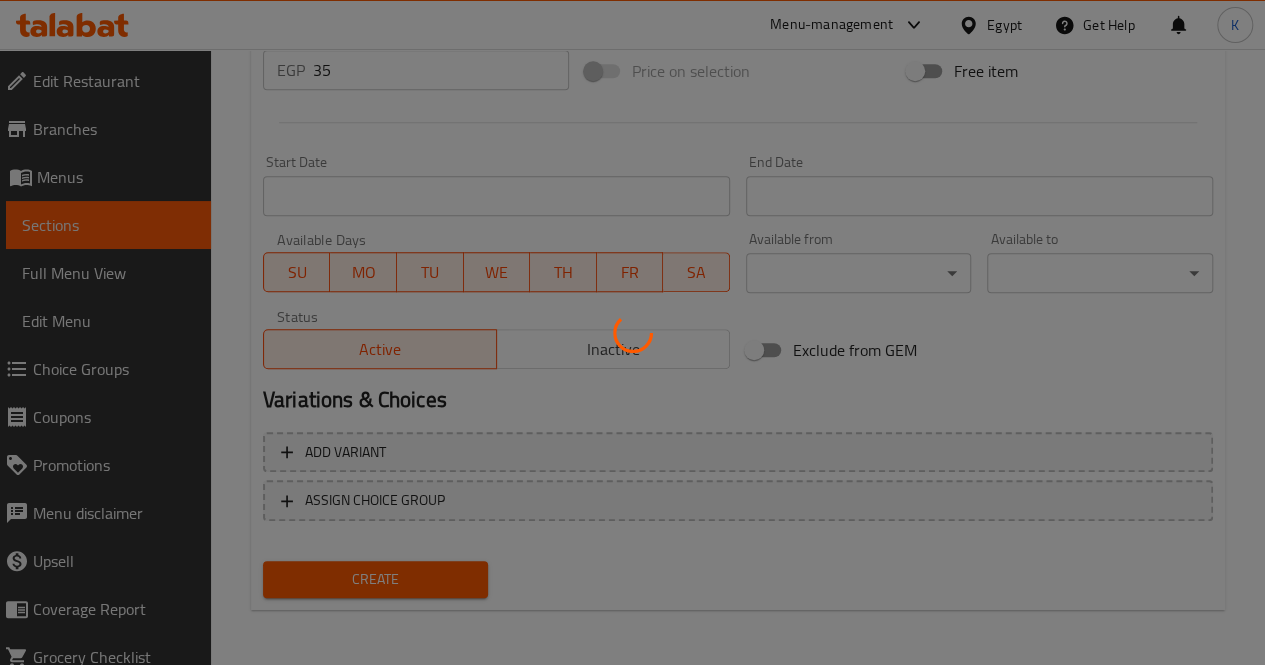 type 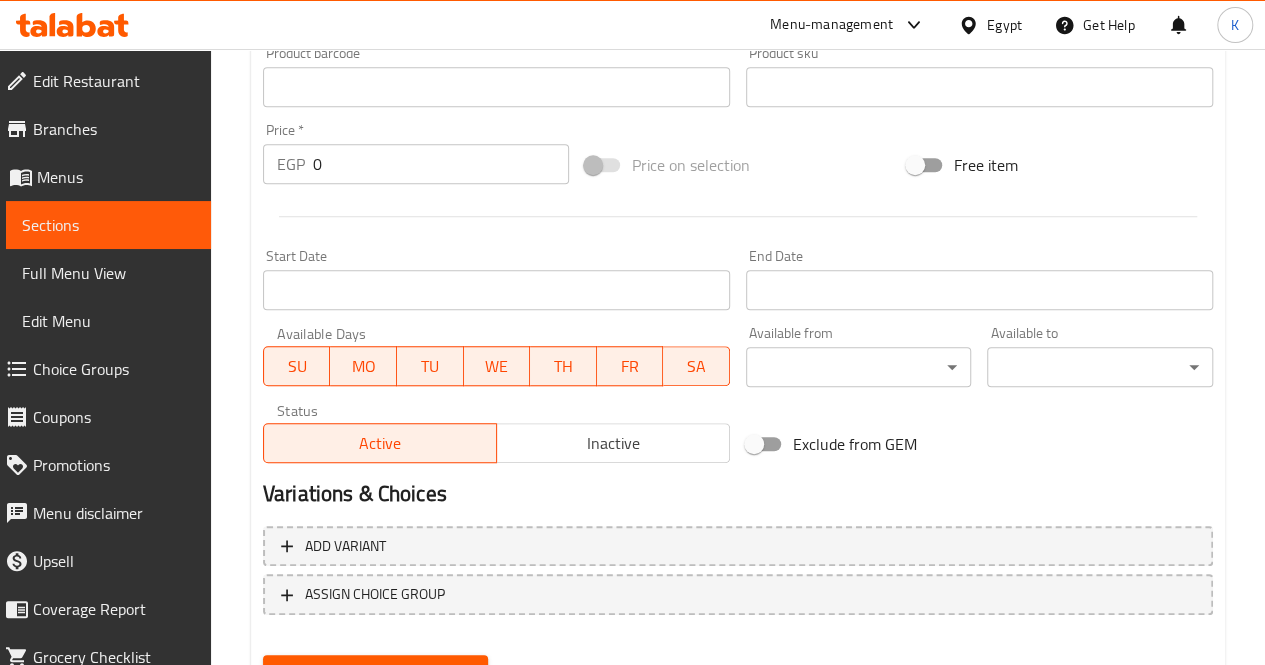 scroll, scrollTop: 547, scrollLeft: 0, axis: vertical 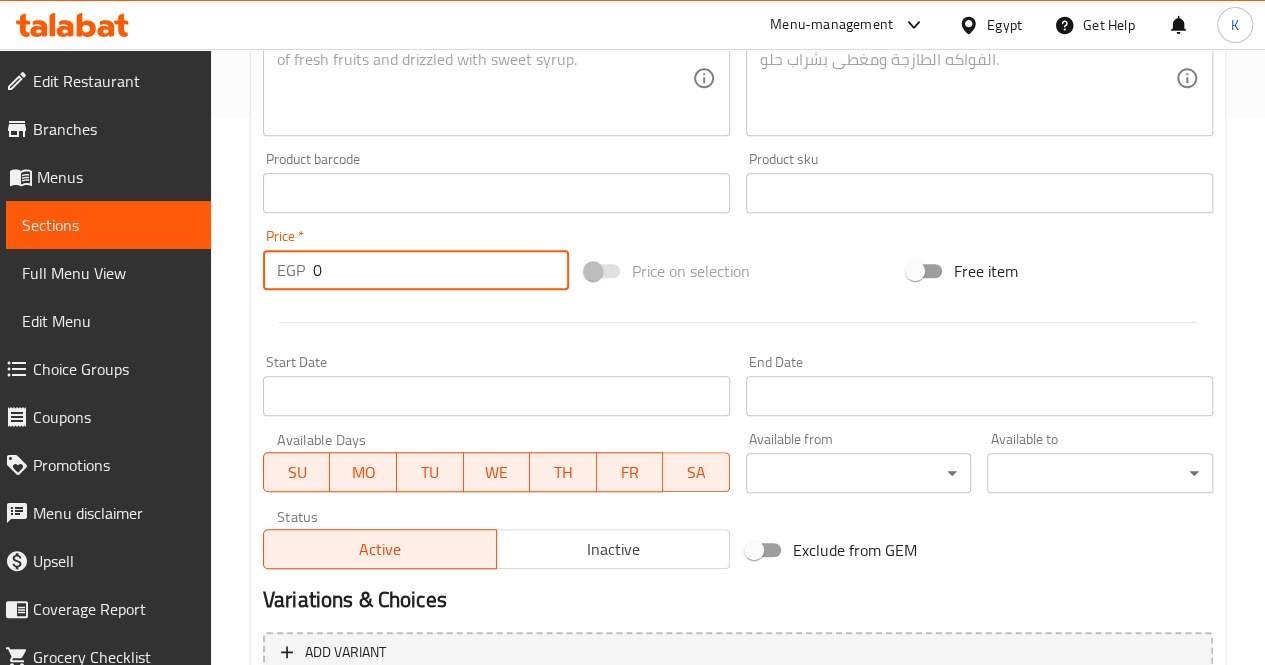 drag, startPoint x: 386, startPoint y: 263, endPoint x: 184, endPoint y: 257, distance: 202.0891 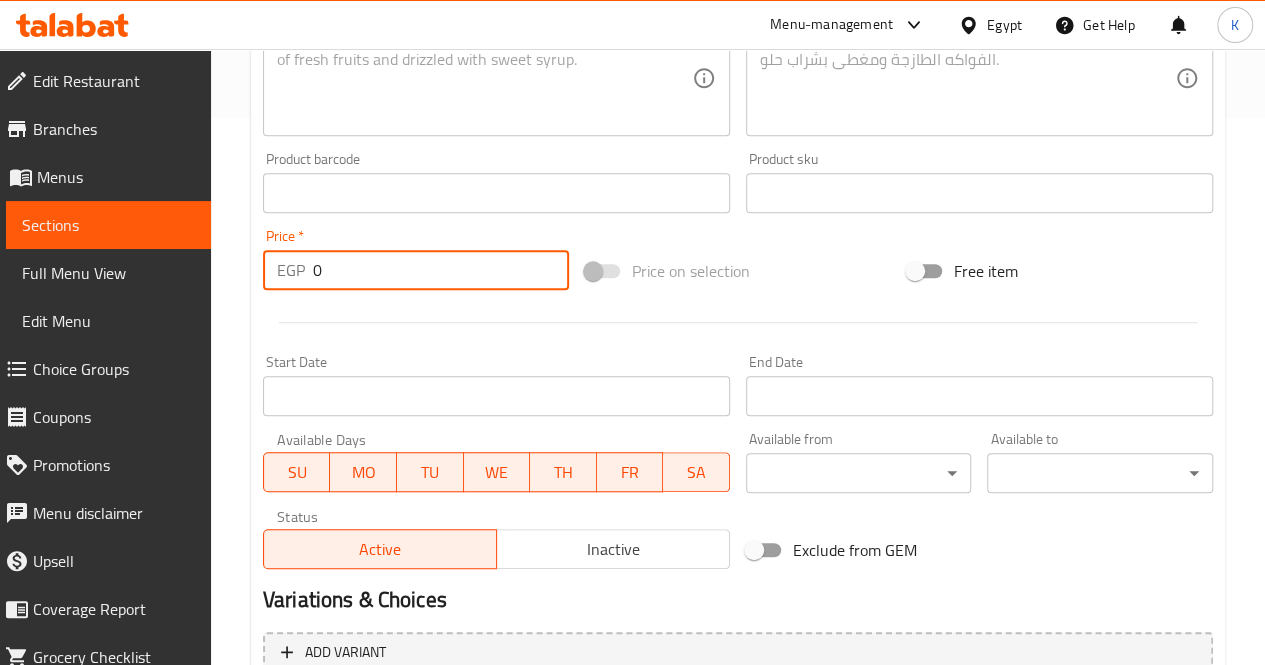 paste on "34" 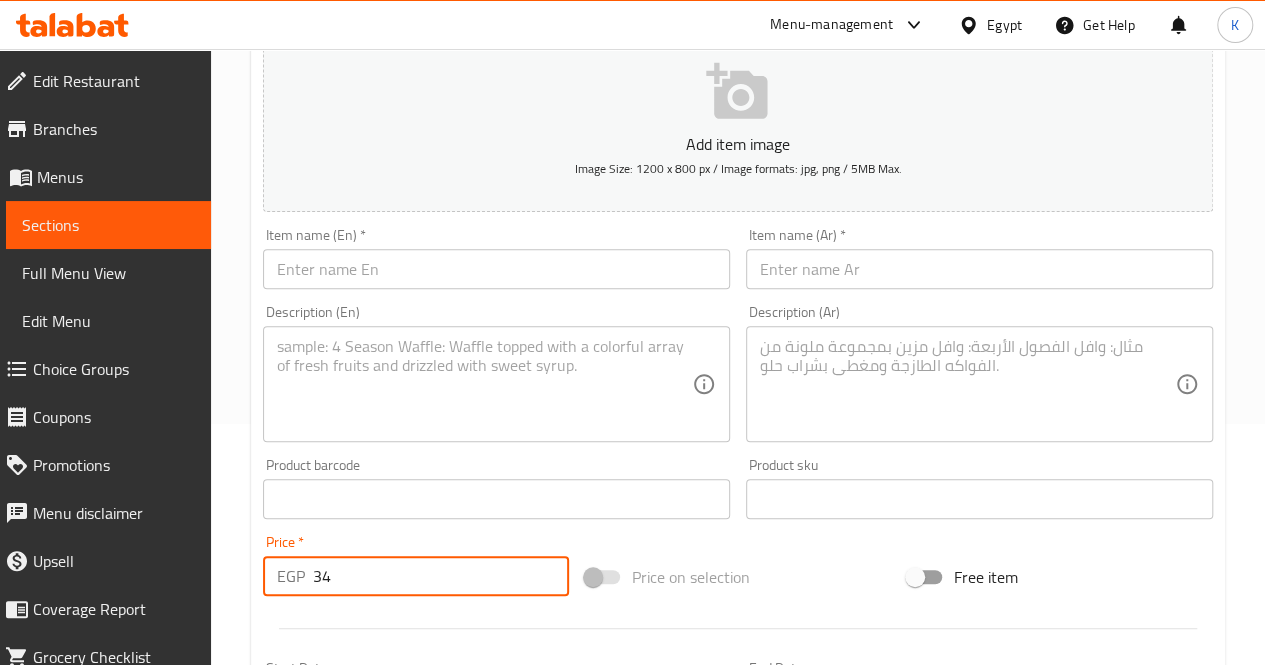 scroll, scrollTop: 347, scrollLeft: 0, axis: vertical 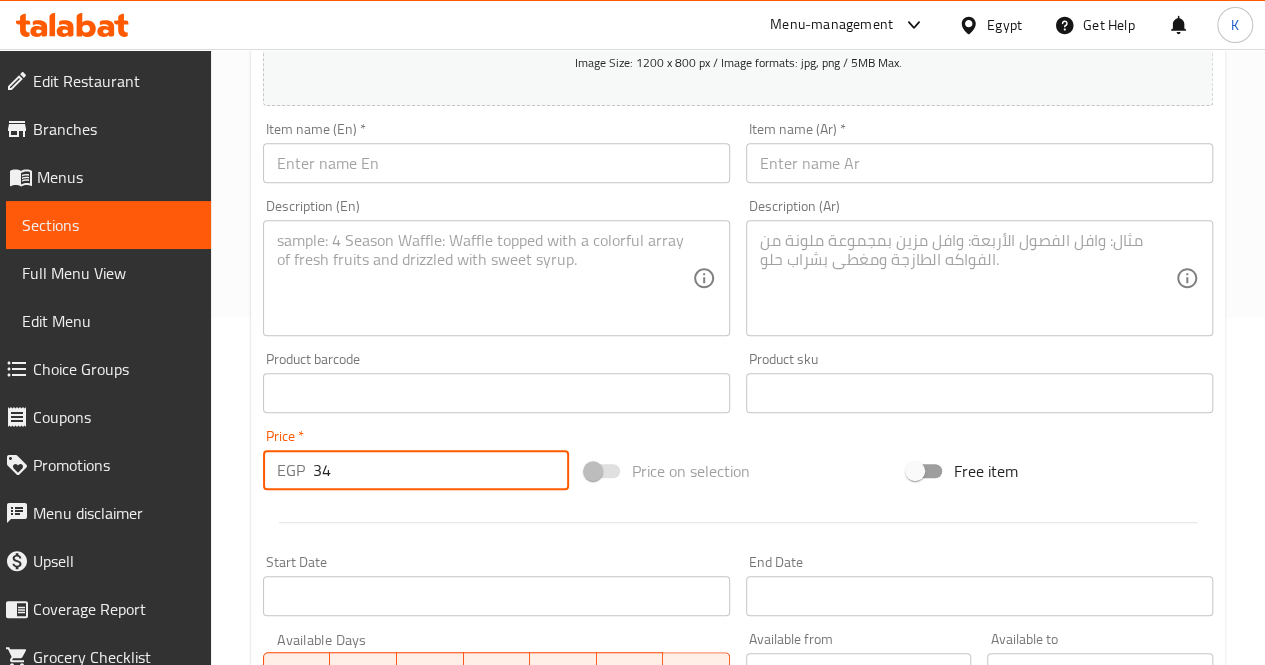 type on "34" 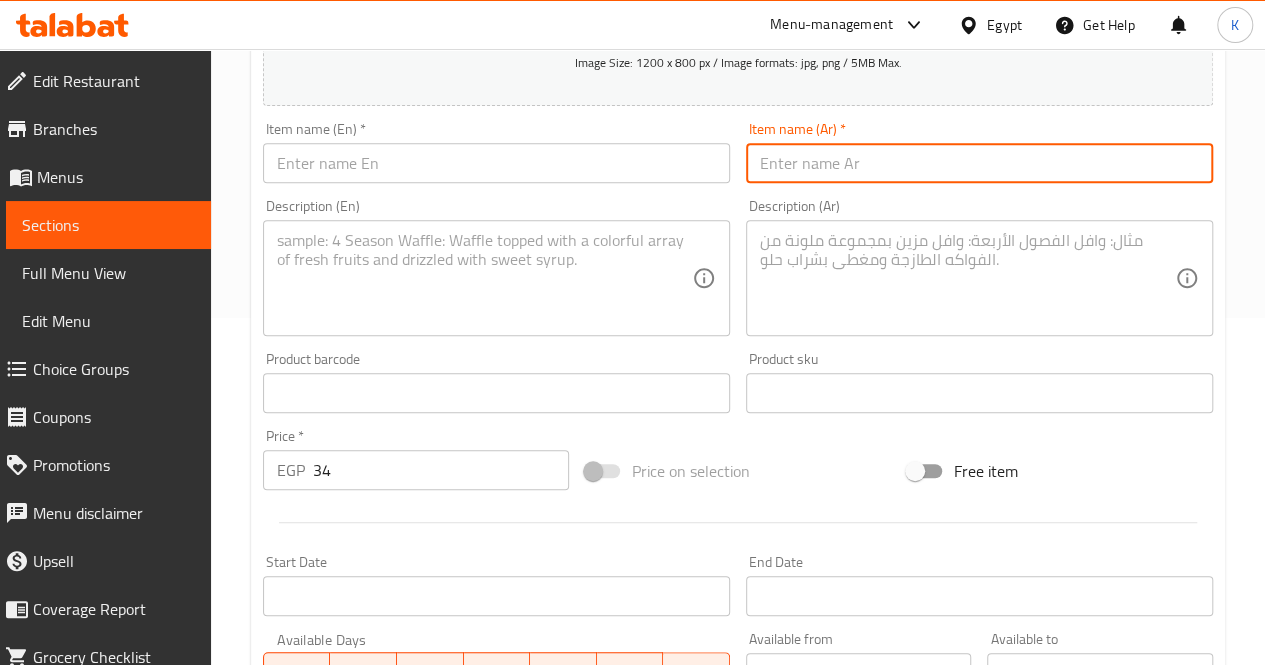 paste on "سبريد برجر" 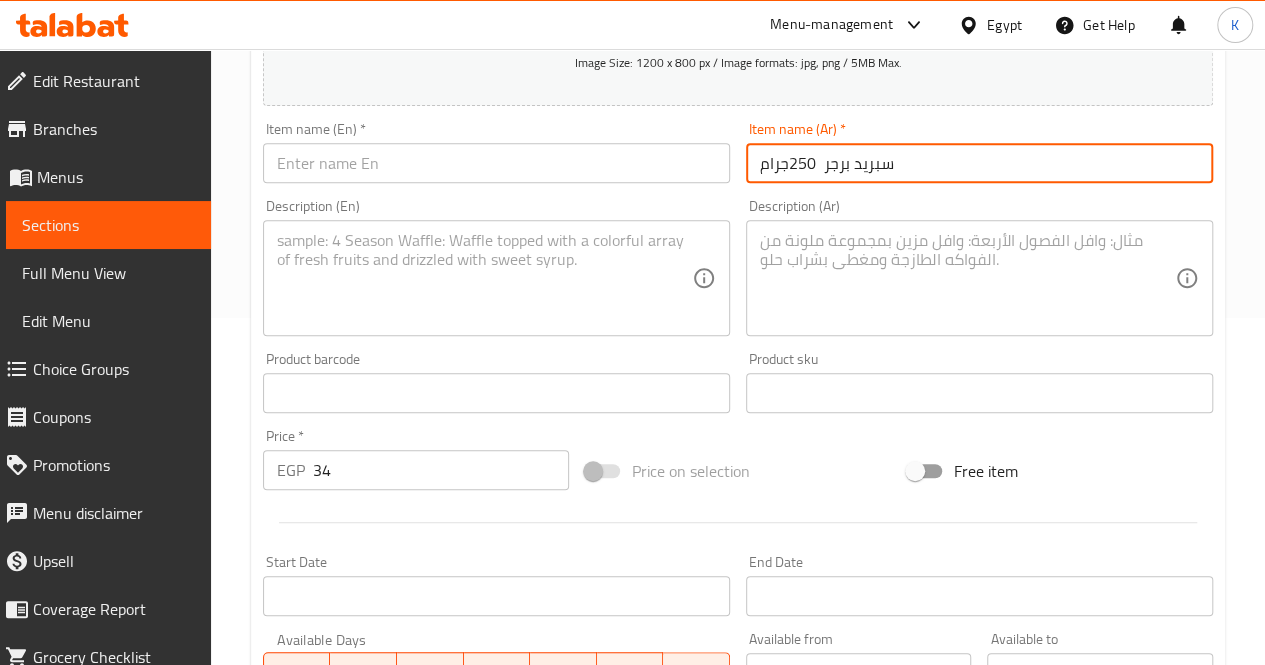 type on "سبريد برجر  250جرام" 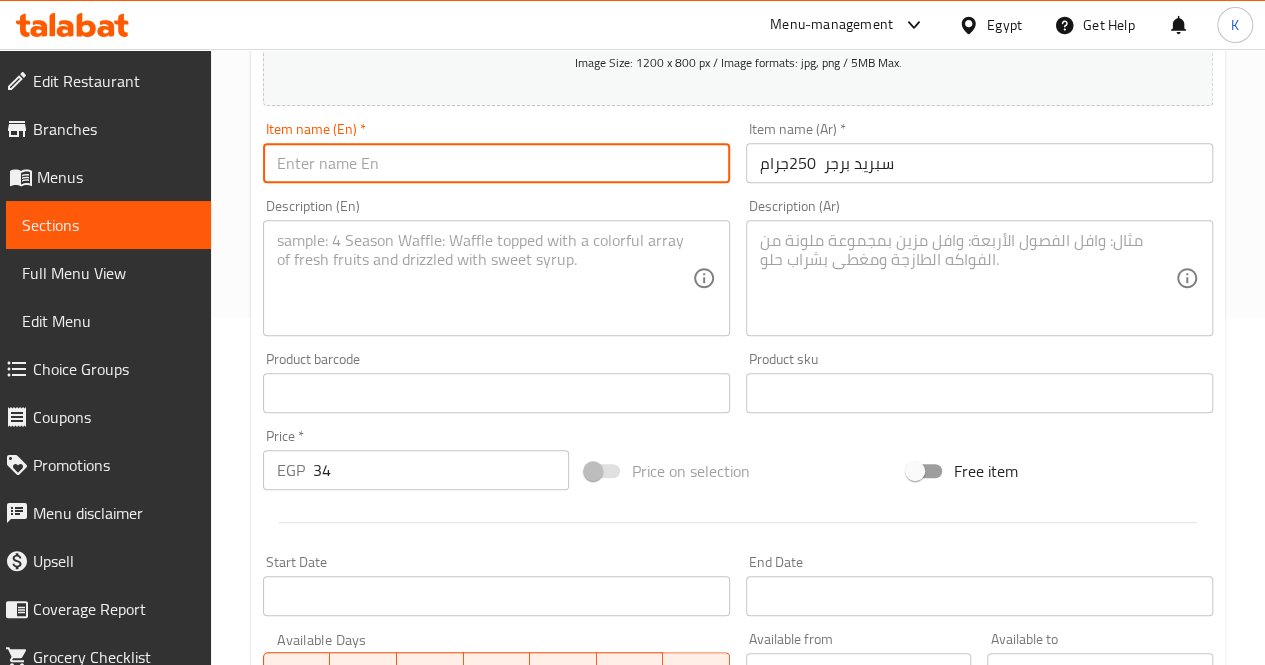 paste on "Burger spread" 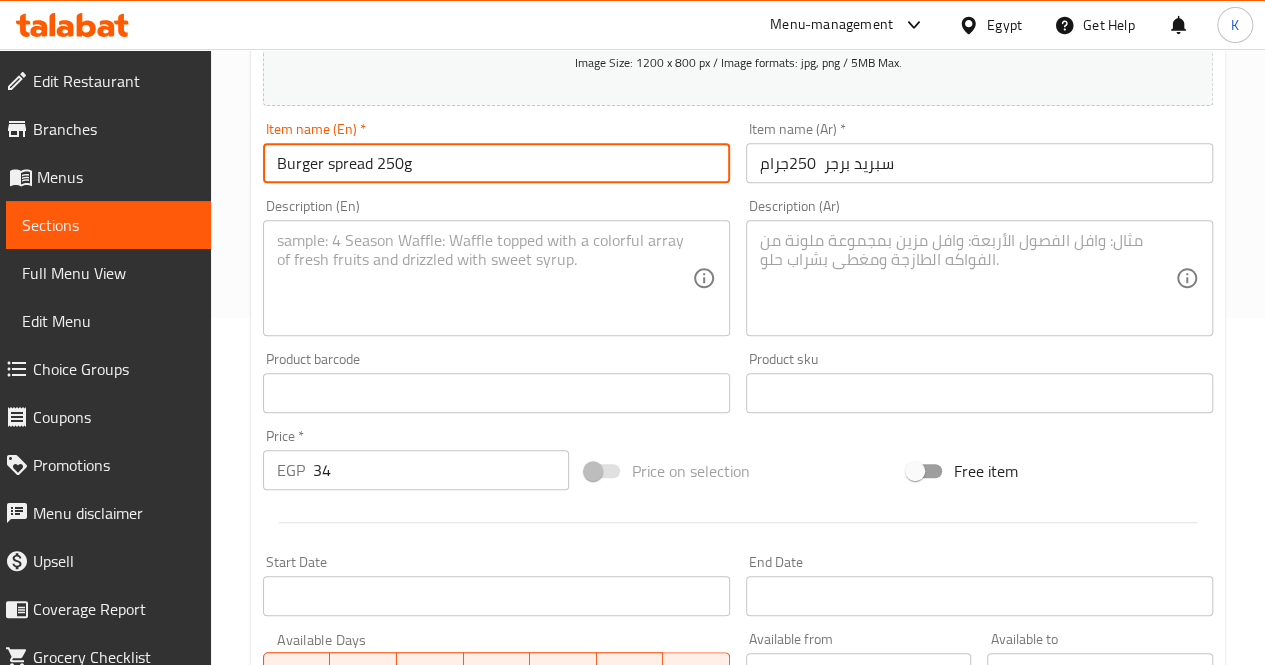 type on "Burger spread 250g" 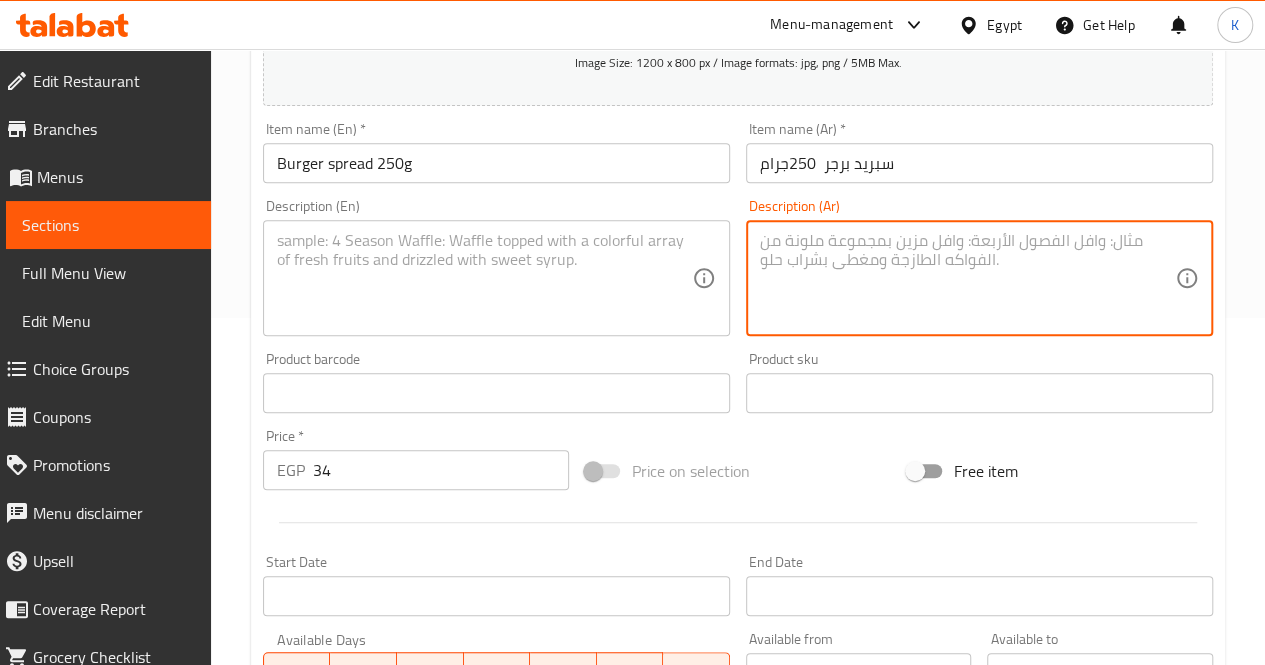 paste on "سبريد بطعم جبنة البرجر غني وسايح" 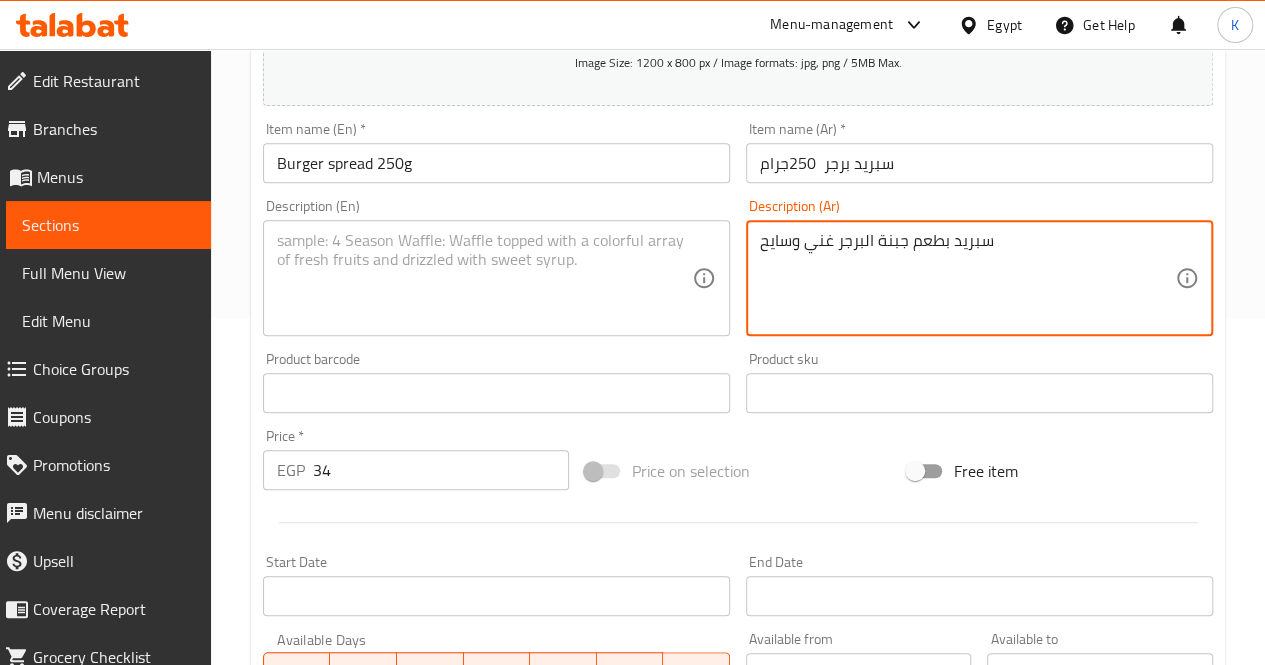 type on "سبريد بطعم جبنة البرجر غني وسايح" 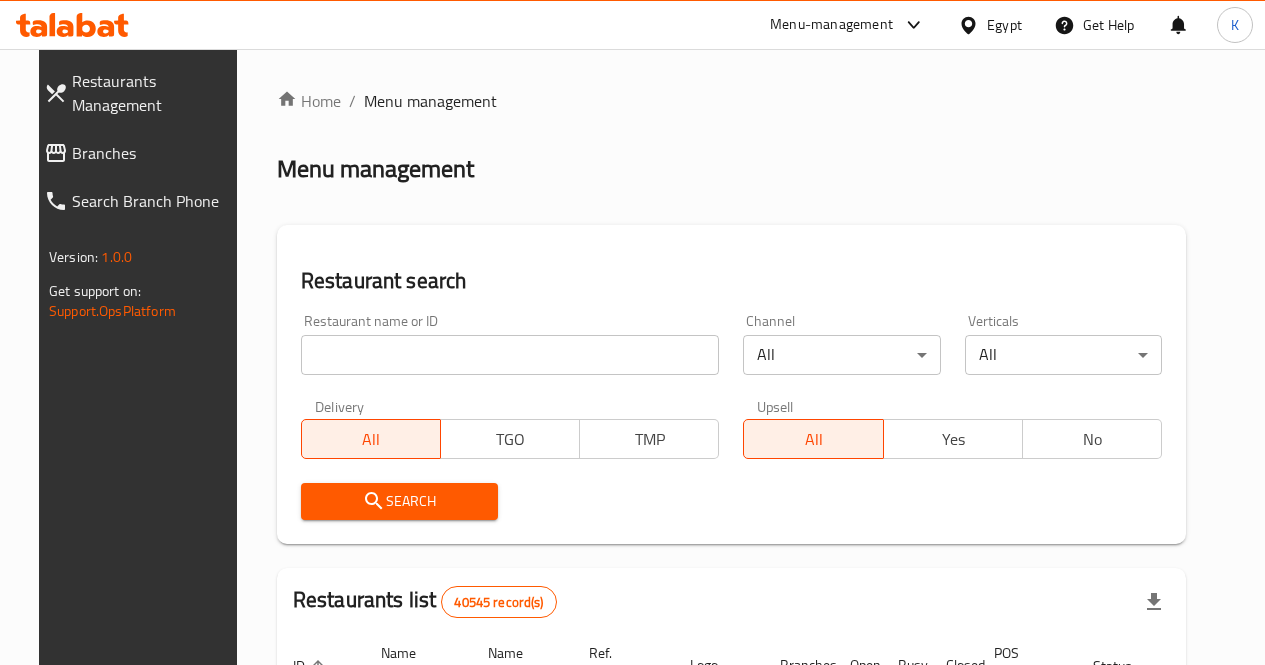 scroll, scrollTop: 0, scrollLeft: 0, axis: both 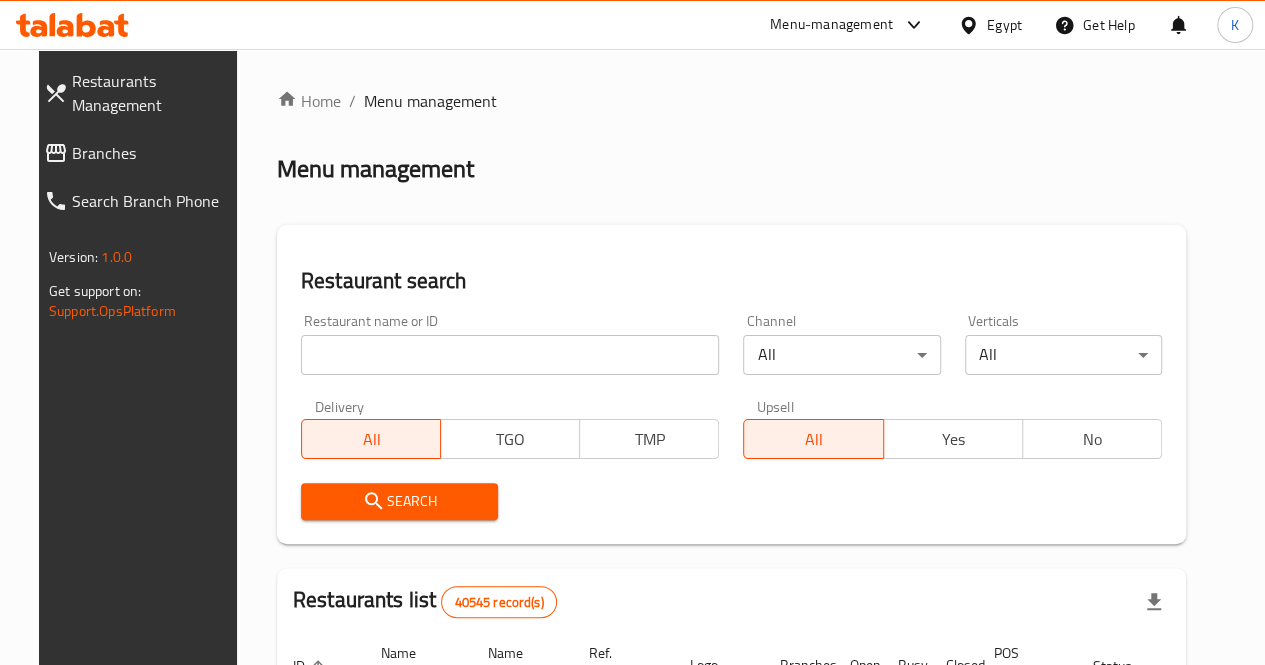 drag, startPoint x: 0, startPoint y: 0, endPoint x: 360, endPoint y: 351, distance: 502.7932 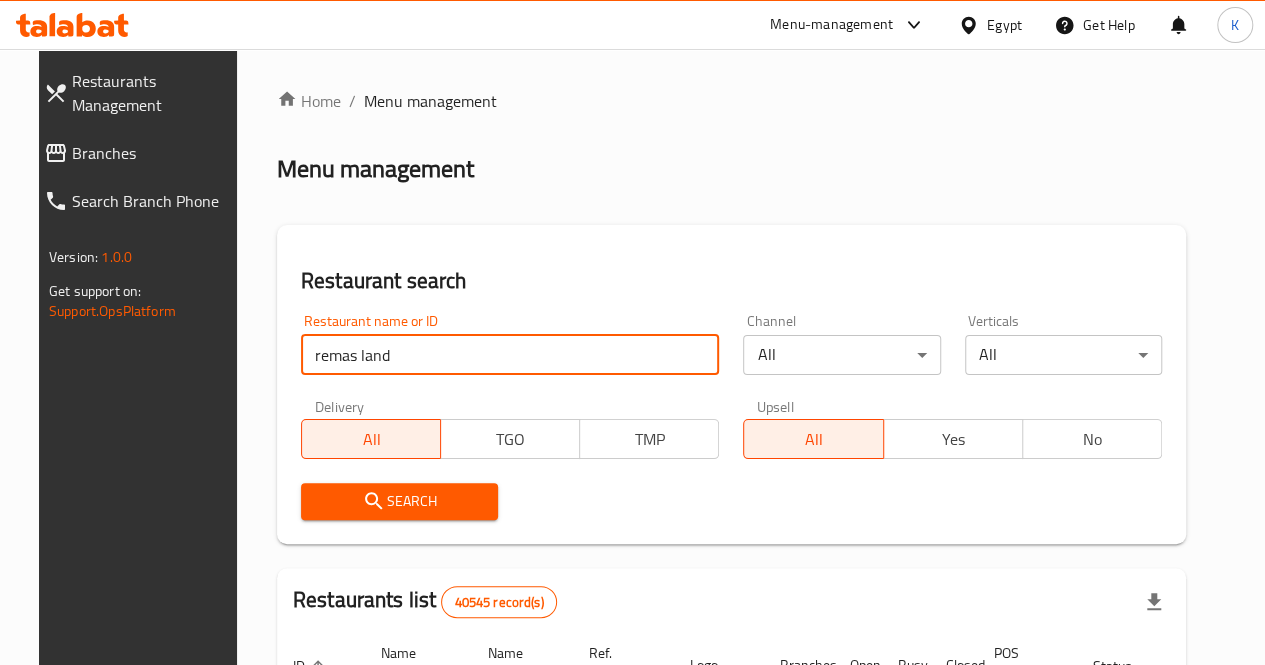 type on "remas land" 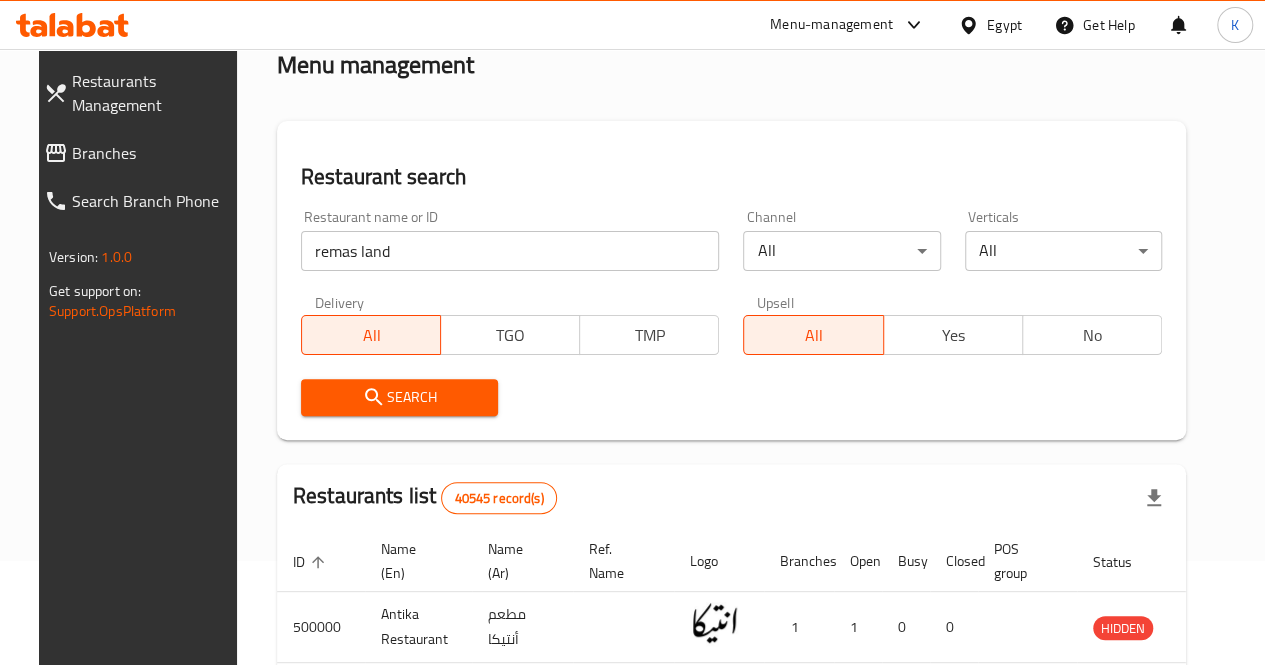 scroll, scrollTop: 200, scrollLeft: 0, axis: vertical 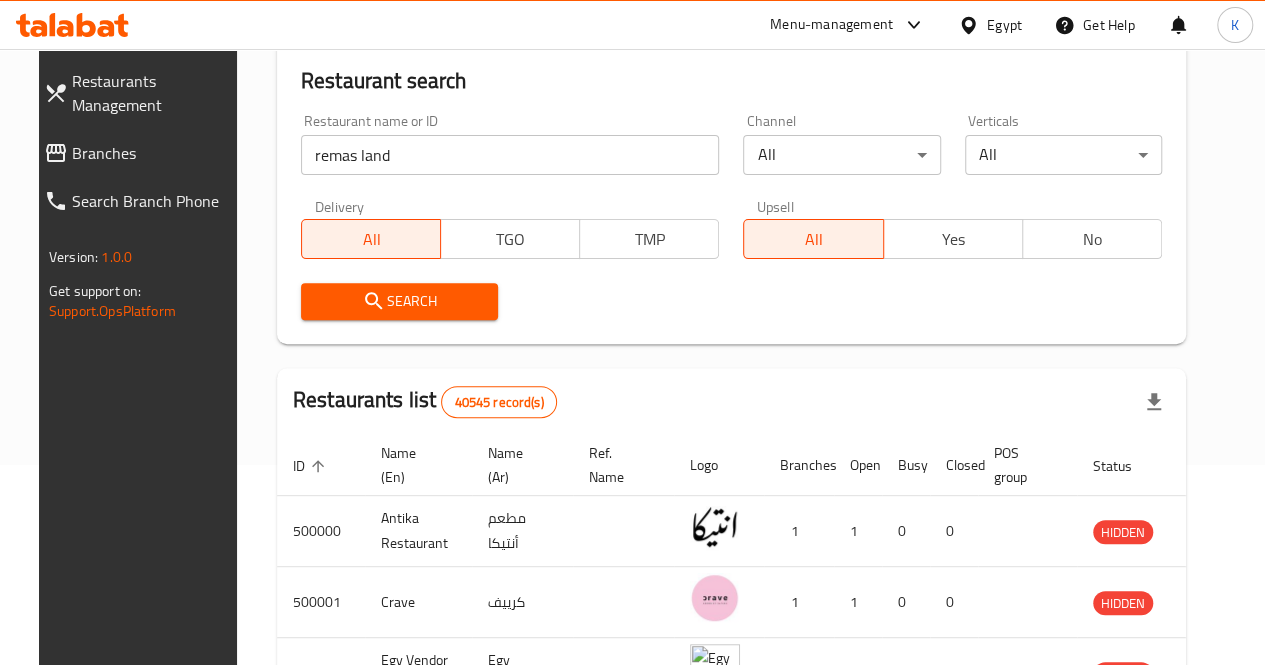 click on "Search" at bounding box center (399, 301) 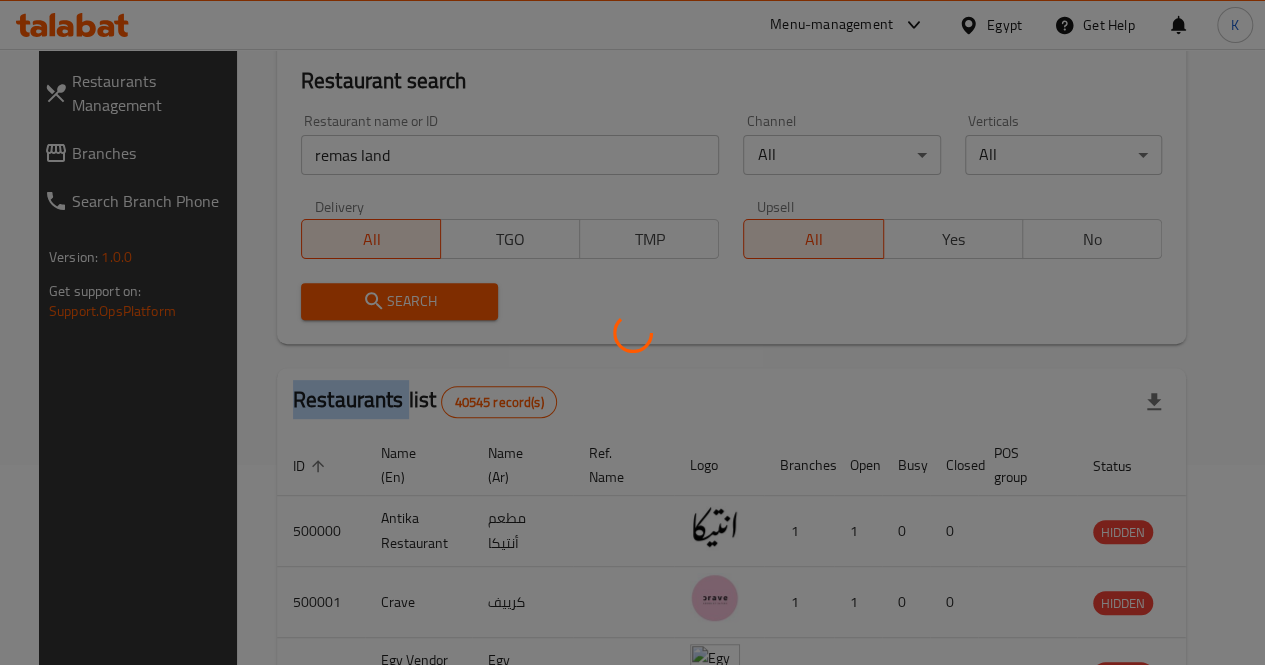 click at bounding box center [632, 332] 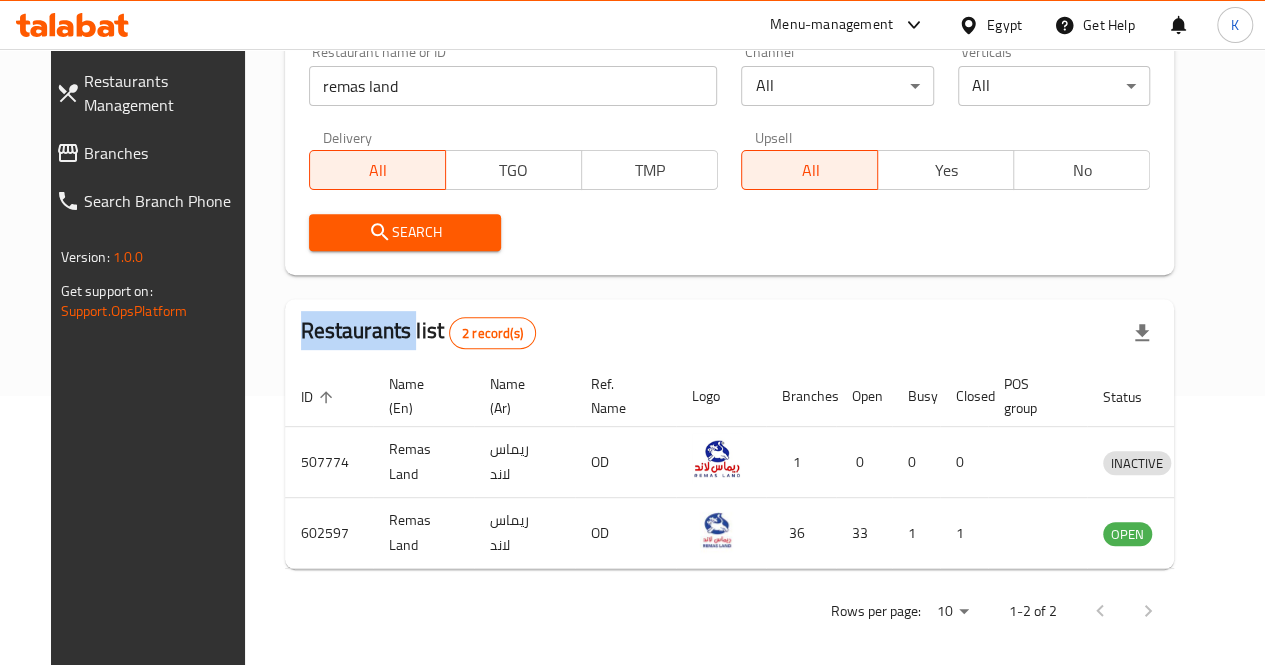 scroll, scrollTop: 295, scrollLeft: 0, axis: vertical 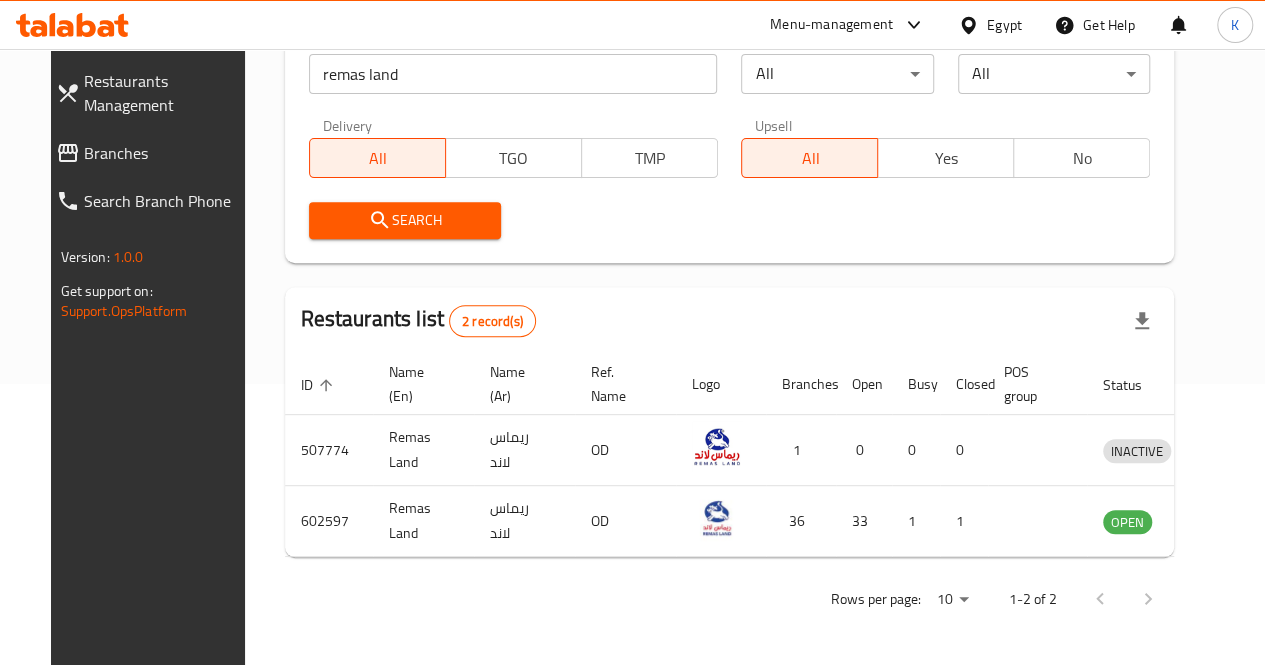click on "Rows per page: 10 1-2 of 2" at bounding box center (730, 599) 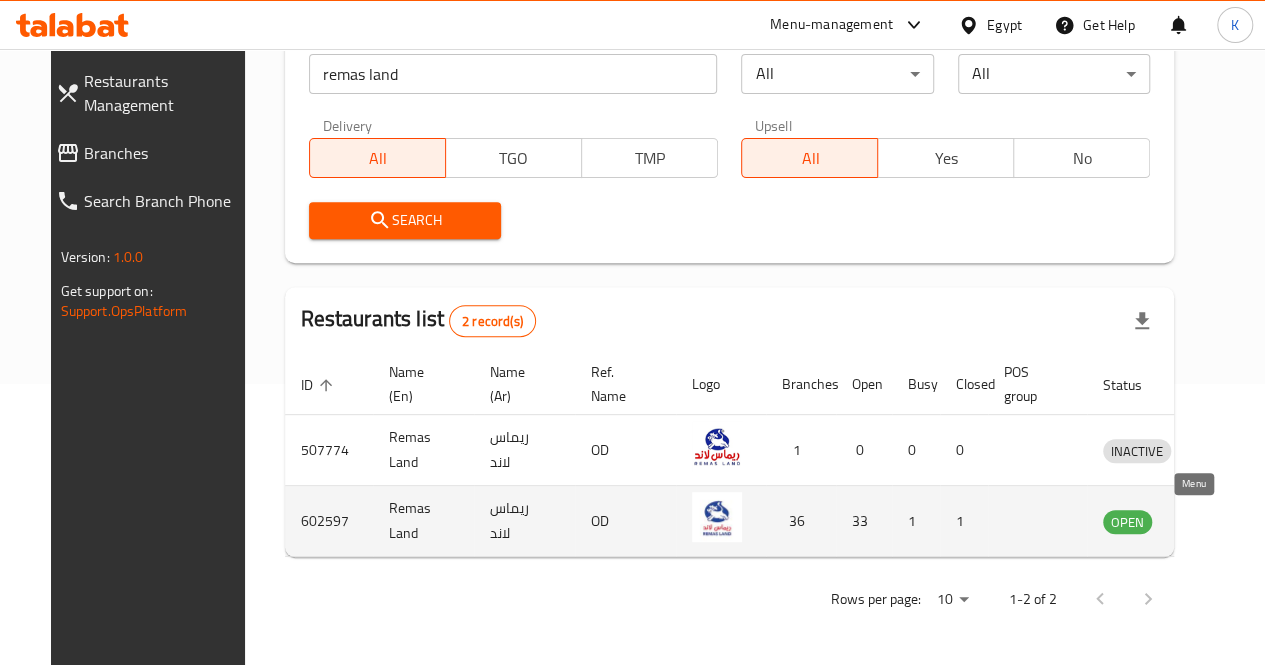 click 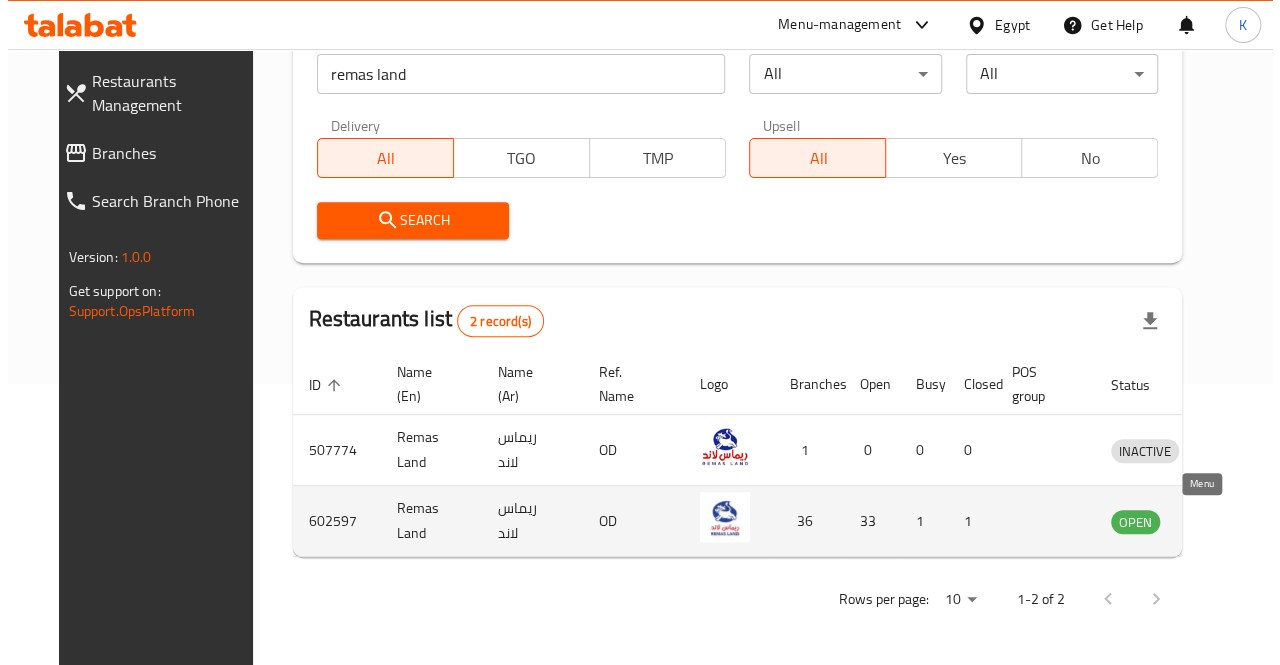 scroll, scrollTop: 0, scrollLeft: 0, axis: both 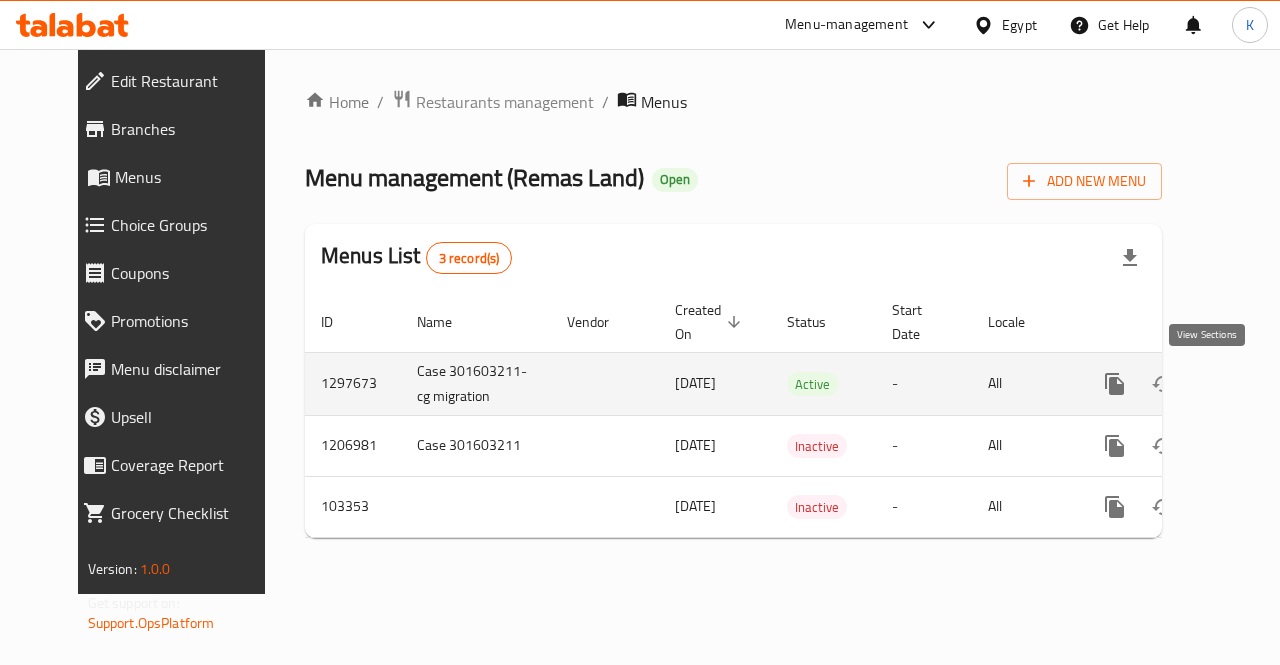 click 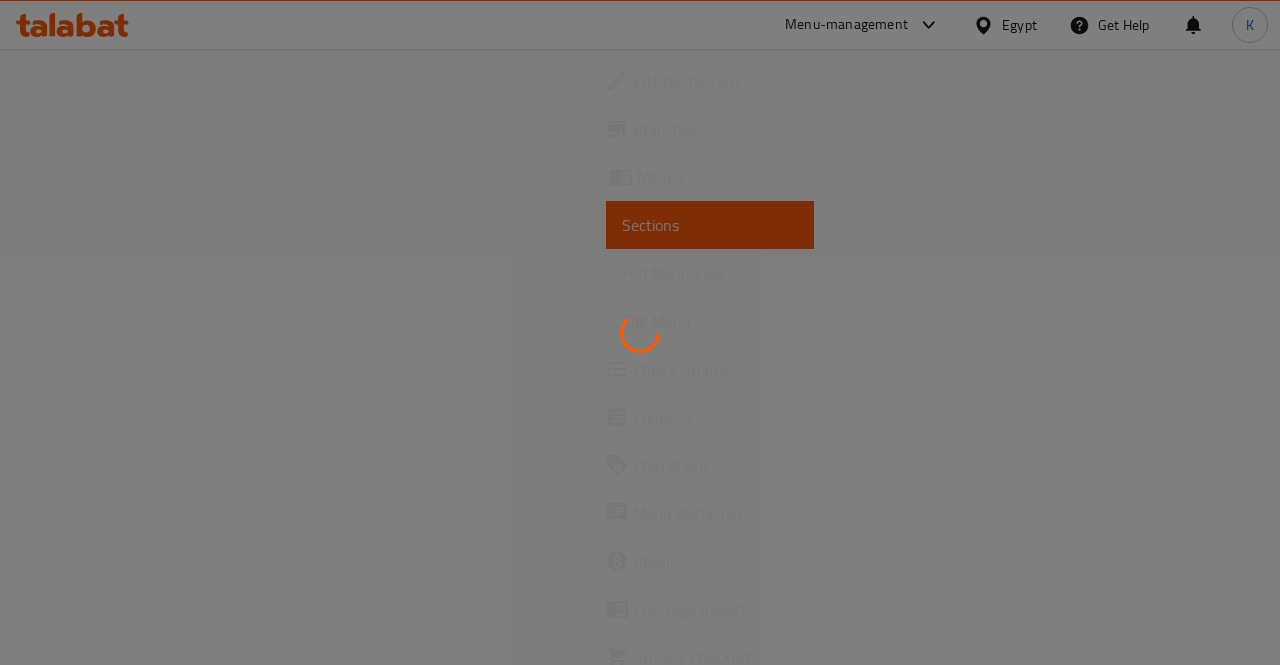 click at bounding box center [640, 332] 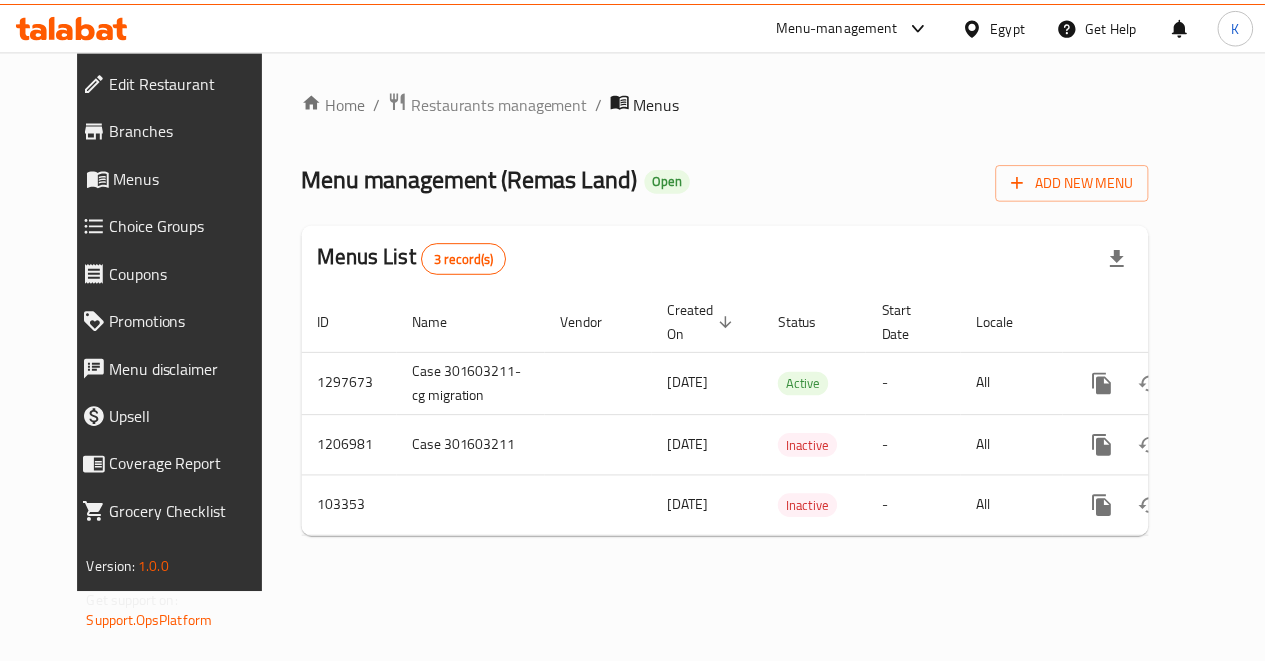 scroll, scrollTop: 0, scrollLeft: 0, axis: both 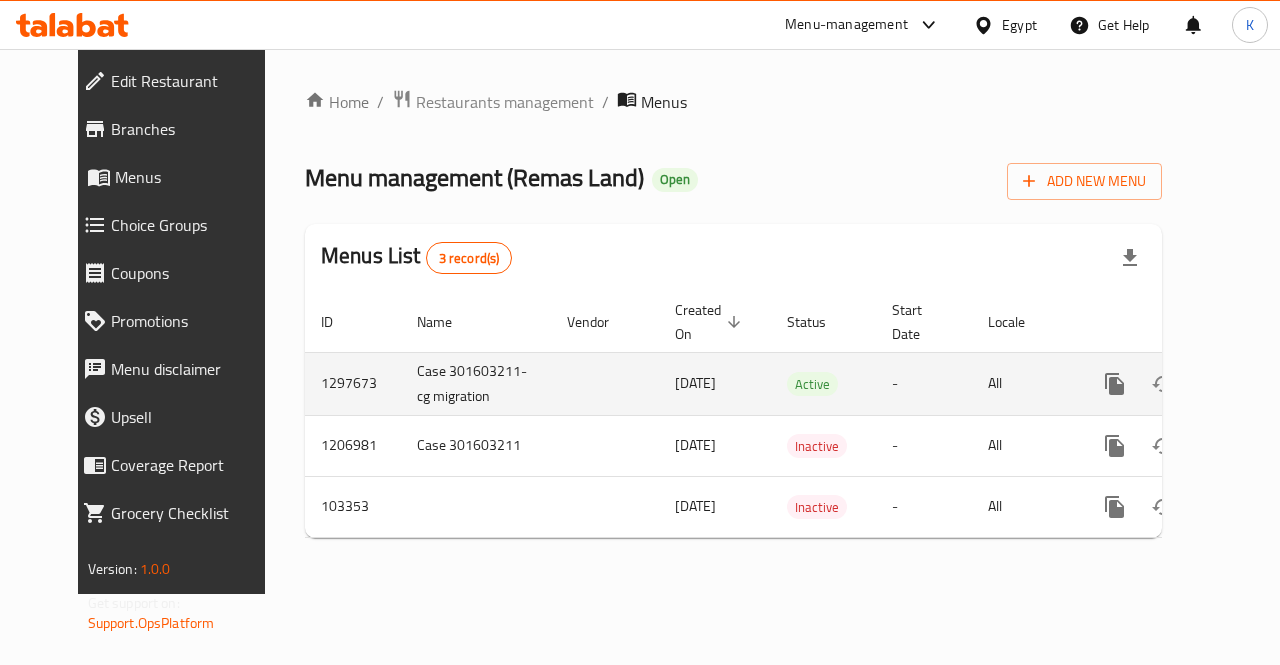 click on "Case 301603211-cg migration" at bounding box center (476, 383) 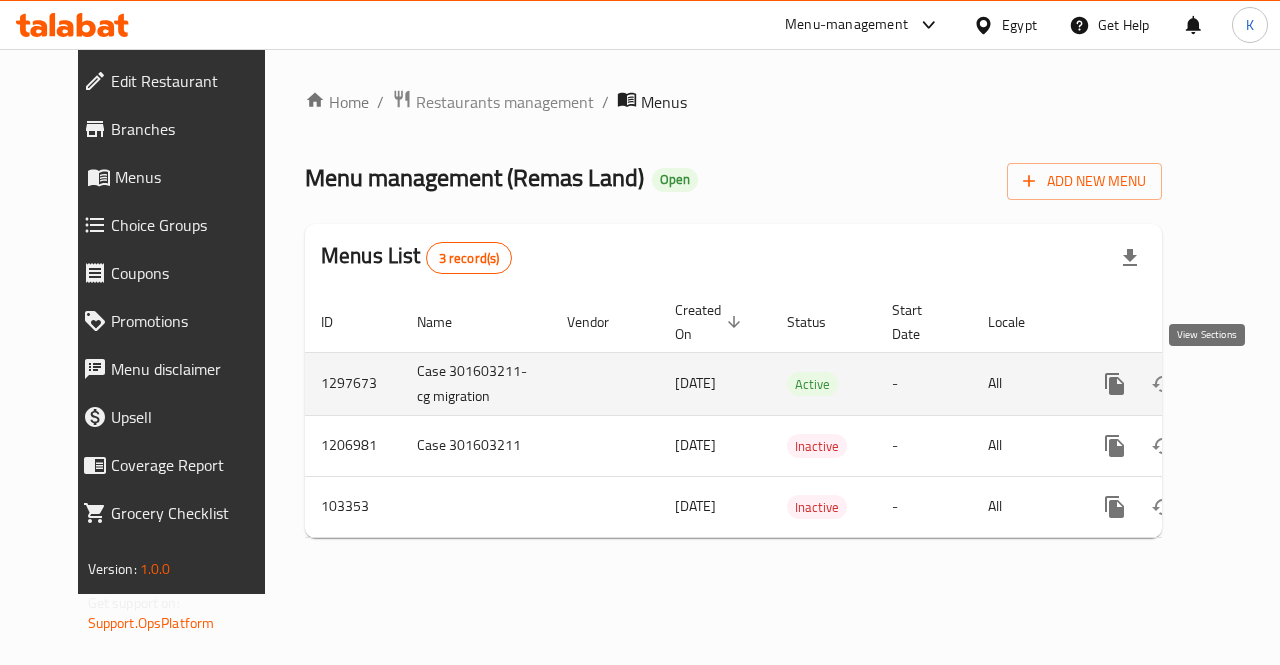 click 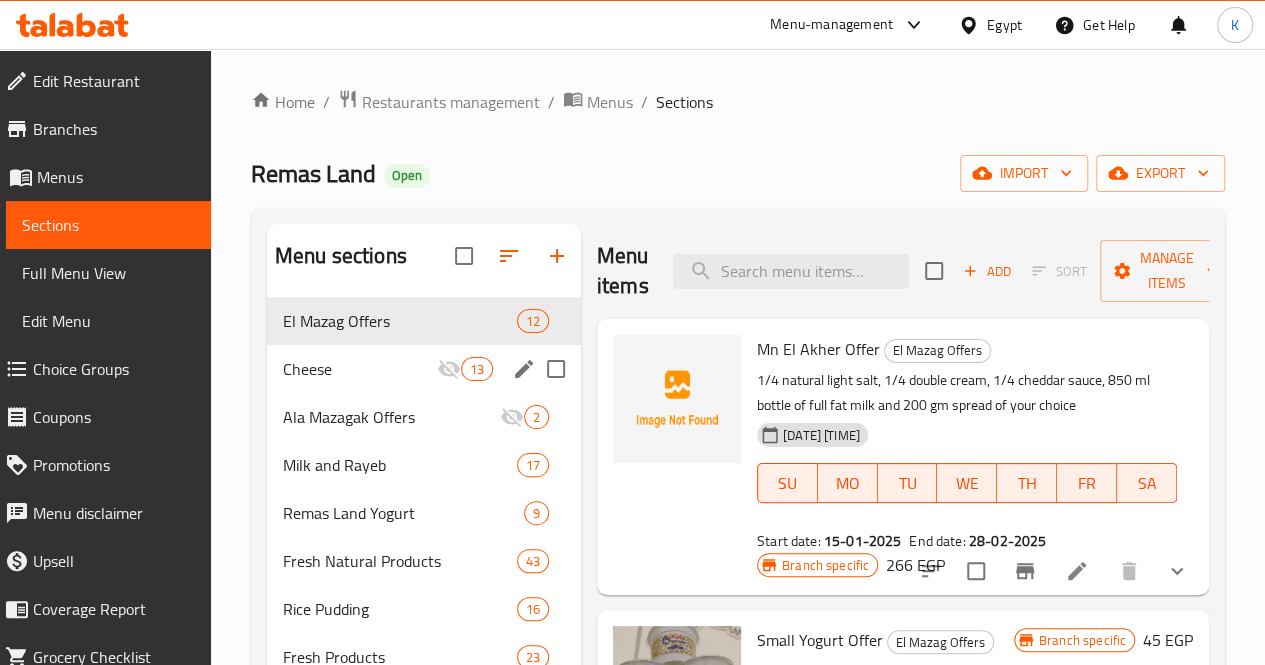 click on "Cheese 13" at bounding box center (424, 369) 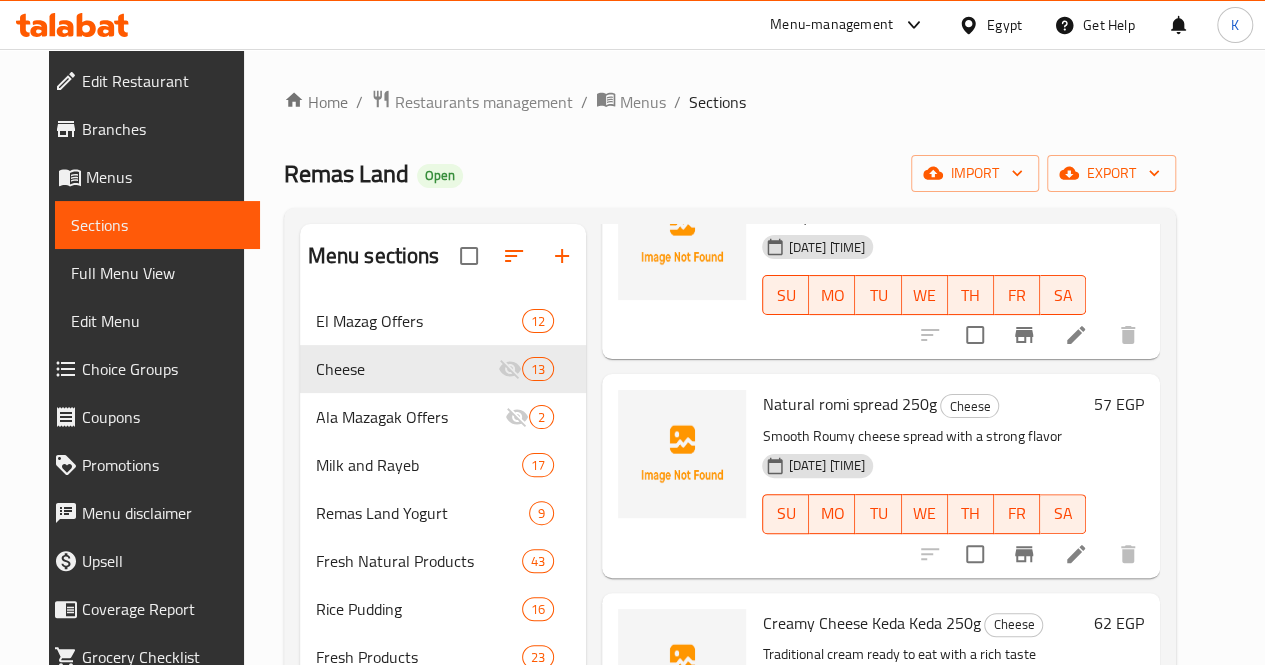 scroll, scrollTop: 800, scrollLeft: 0, axis: vertical 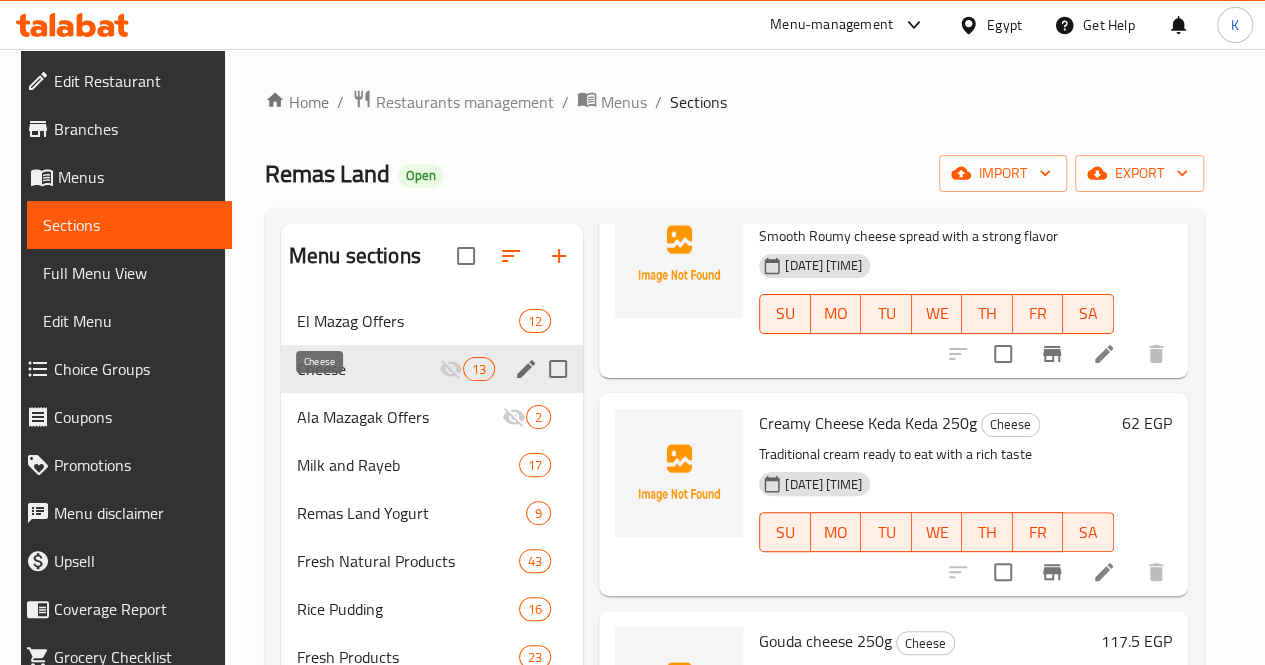 click on "Cheese" at bounding box center (368, 369) 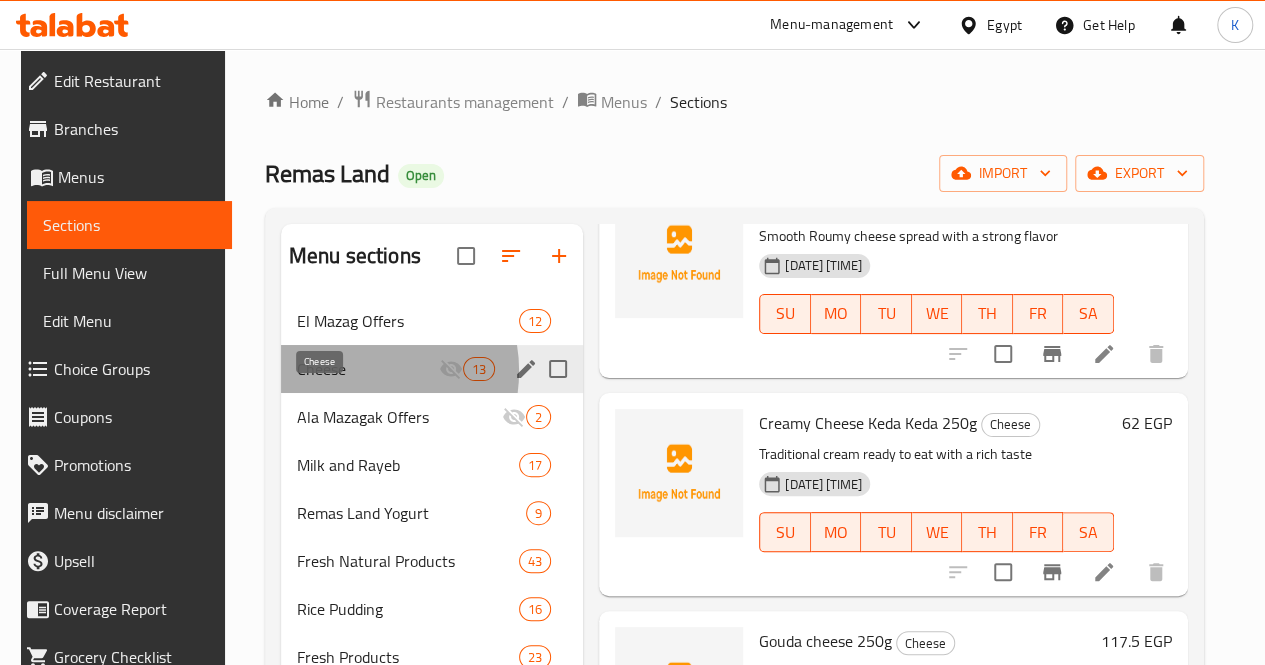 click on "Cheese" at bounding box center [368, 369] 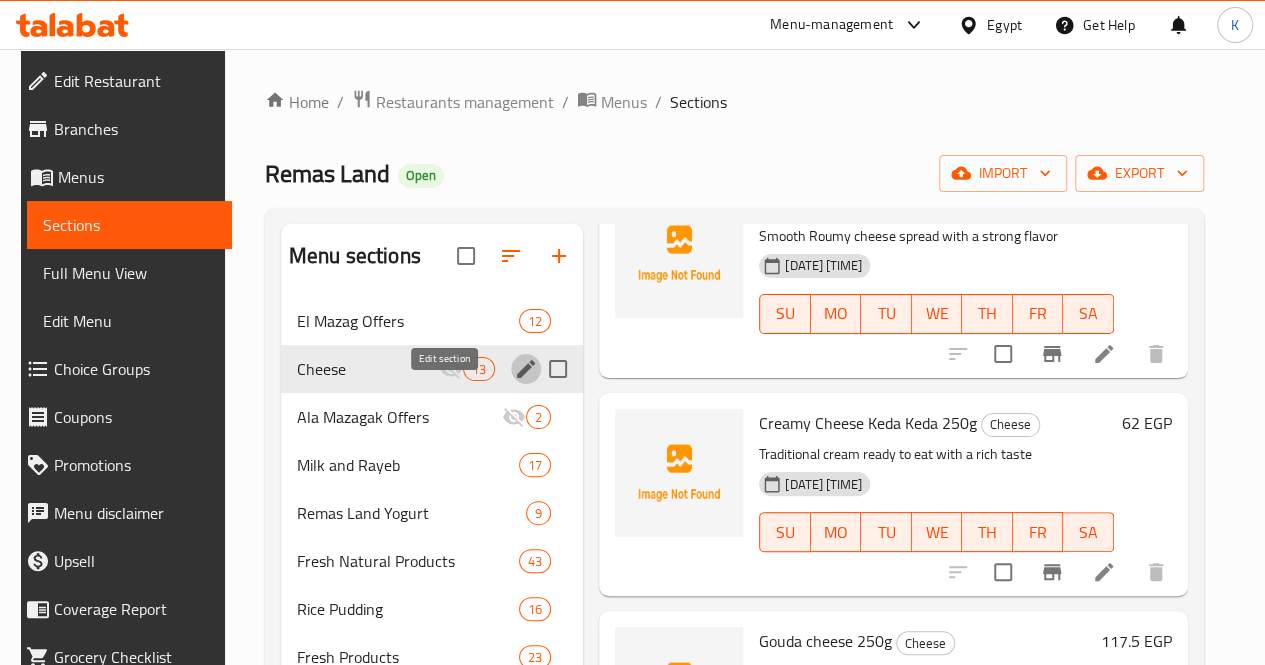 click 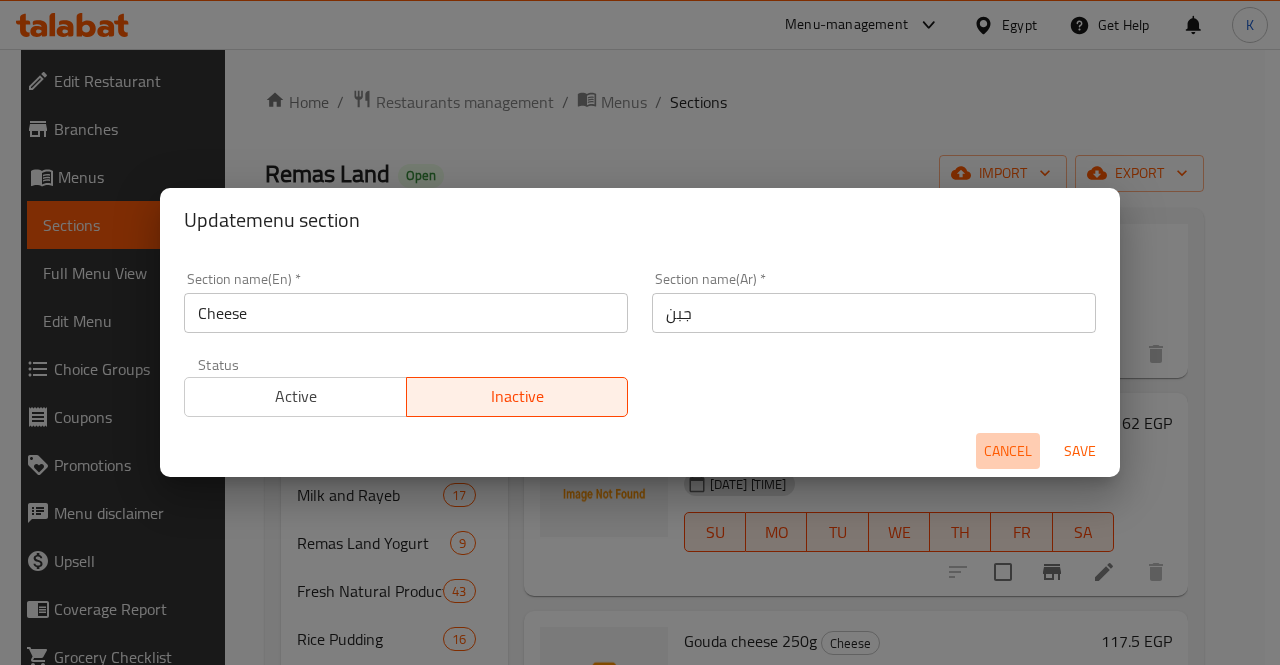 click on "Cancel" at bounding box center [1008, 451] 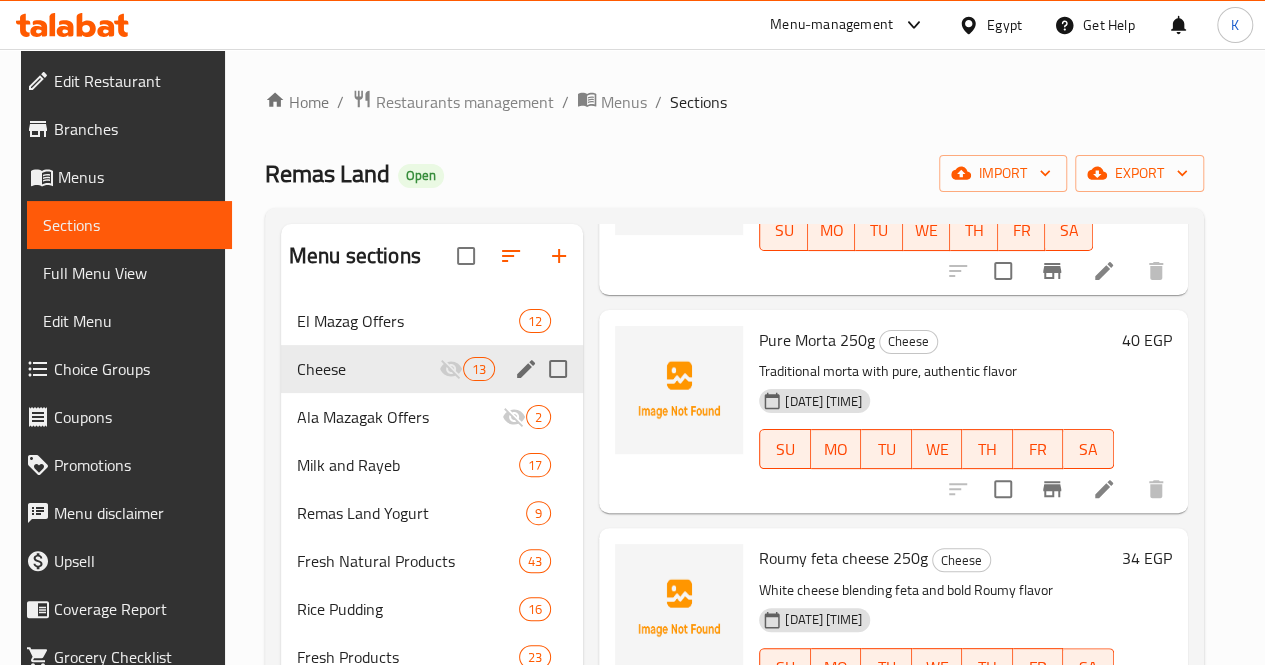 scroll, scrollTop: 1321, scrollLeft: 0, axis: vertical 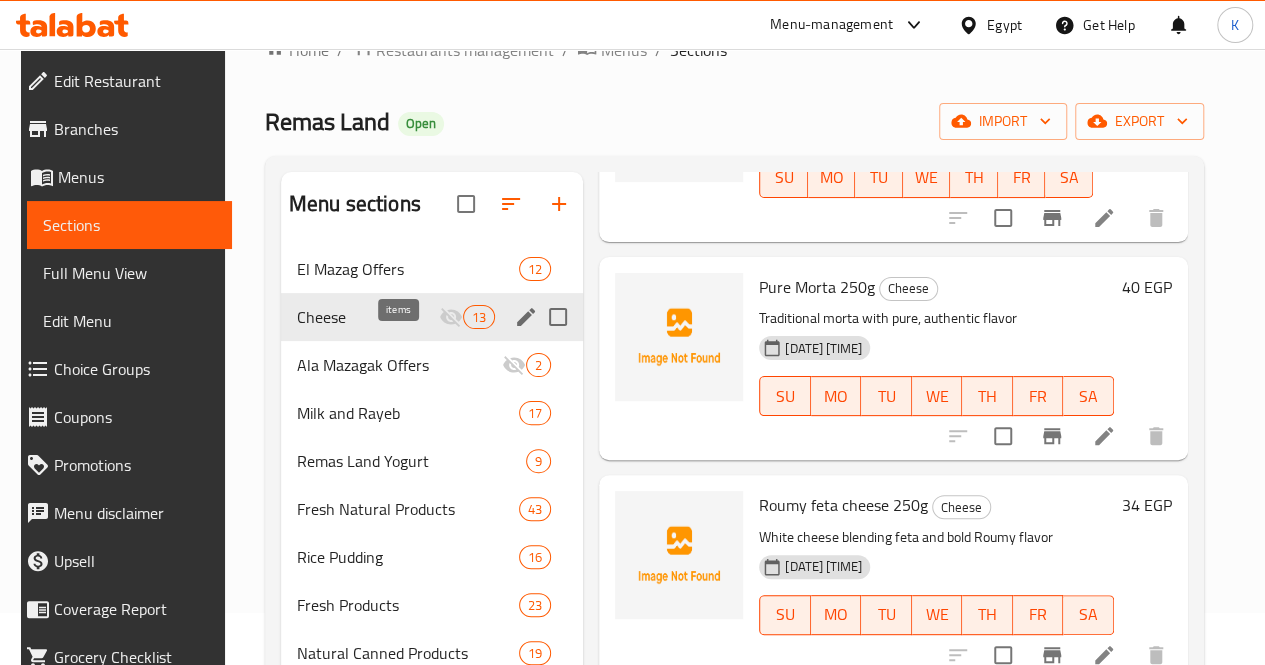 click on "13" at bounding box center (479, 317) 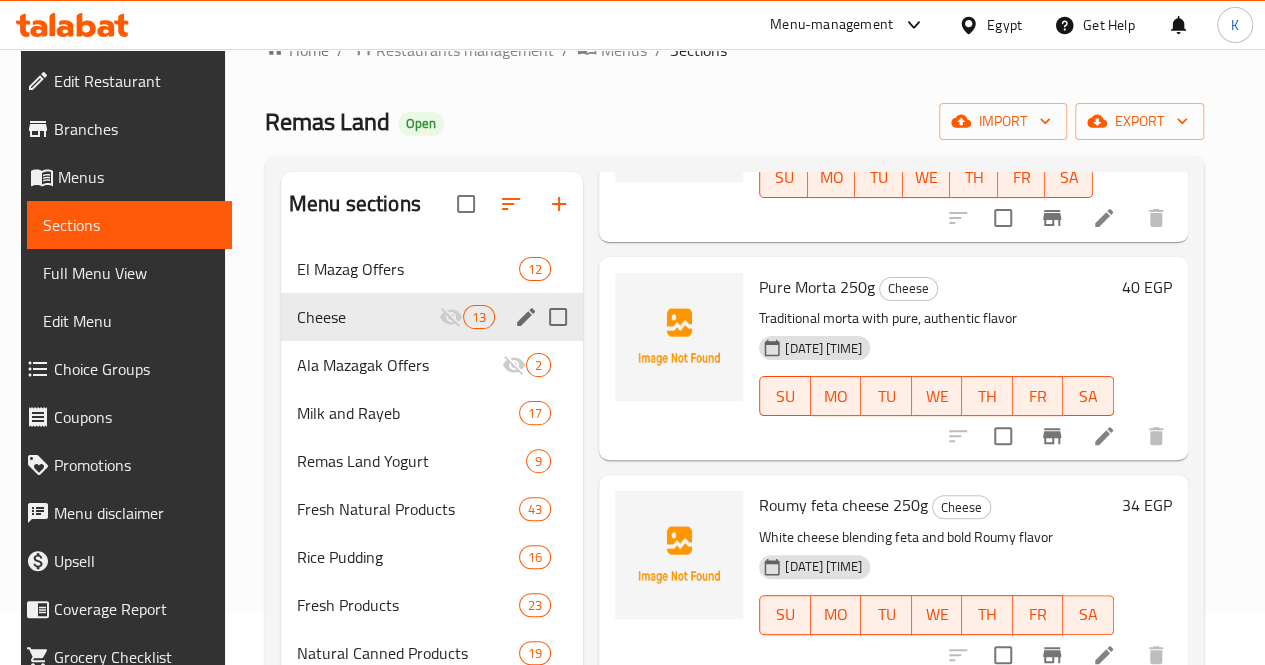 click at bounding box center (558, 317) 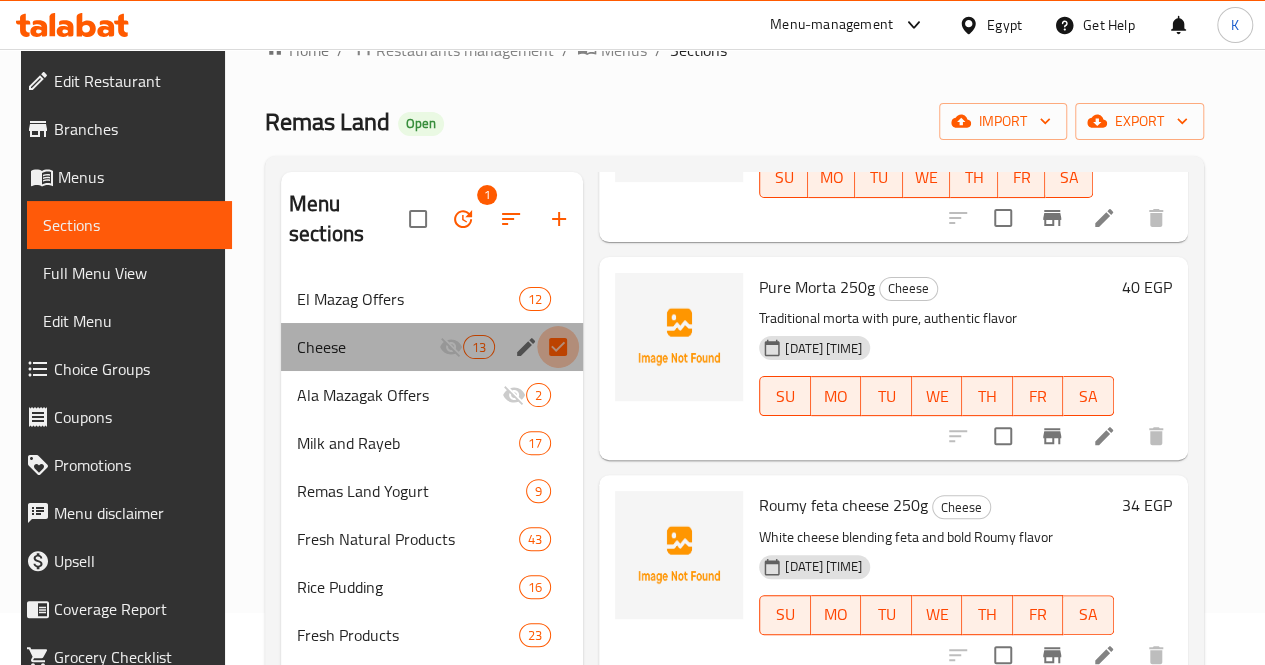 click at bounding box center [558, 347] 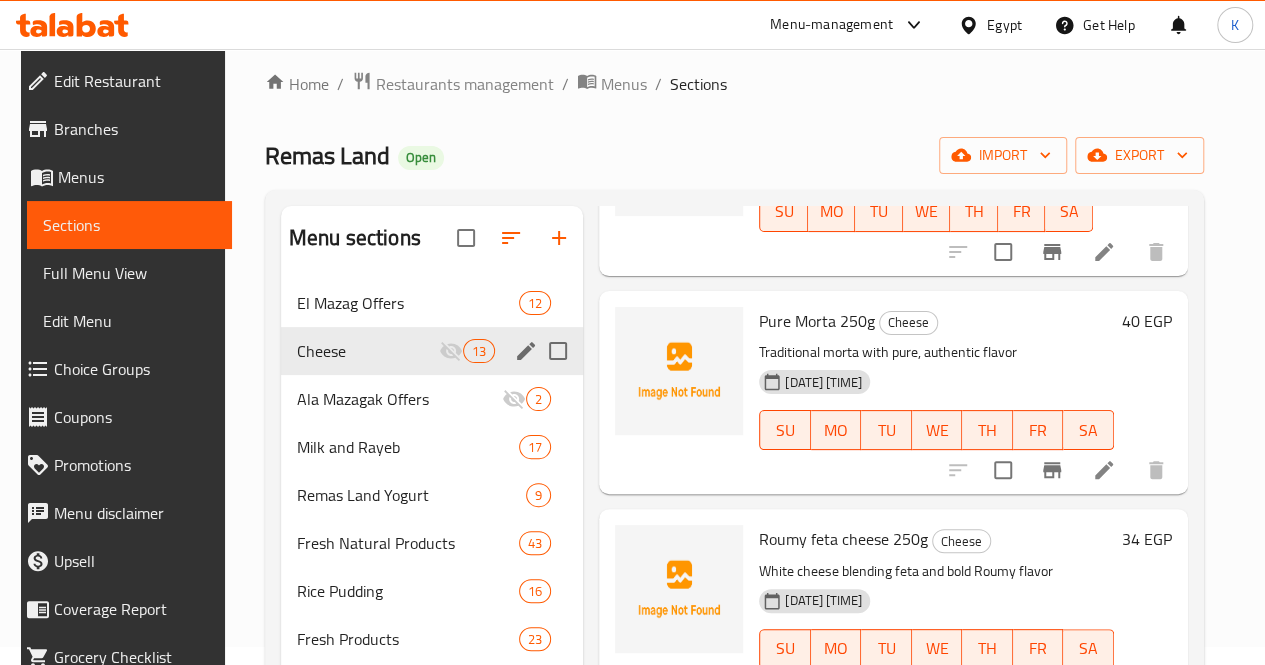 scroll, scrollTop: 0, scrollLeft: 0, axis: both 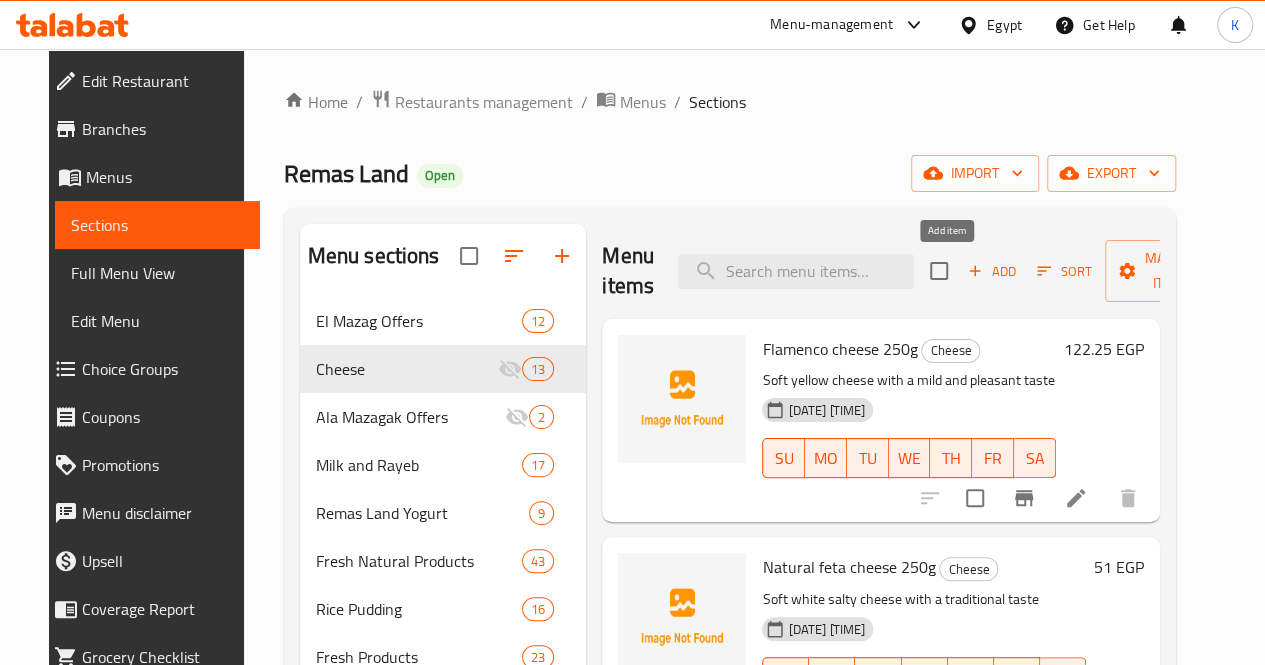 click on "Add" at bounding box center (992, 271) 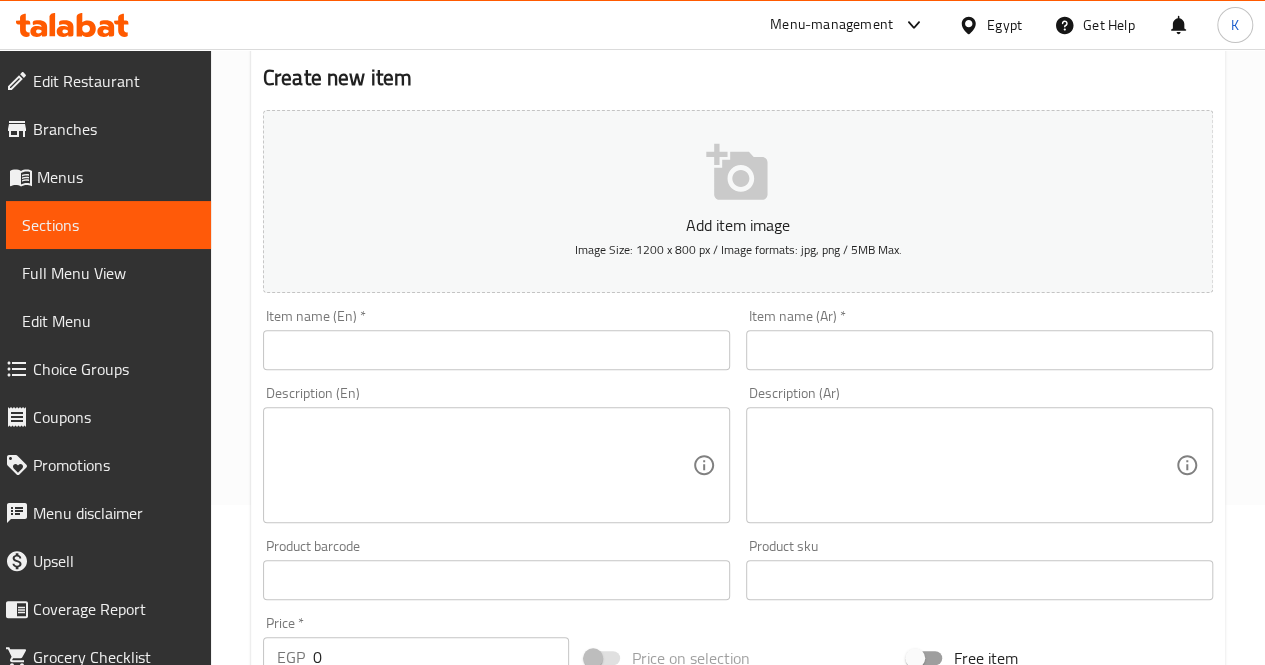 scroll, scrollTop: 300, scrollLeft: 0, axis: vertical 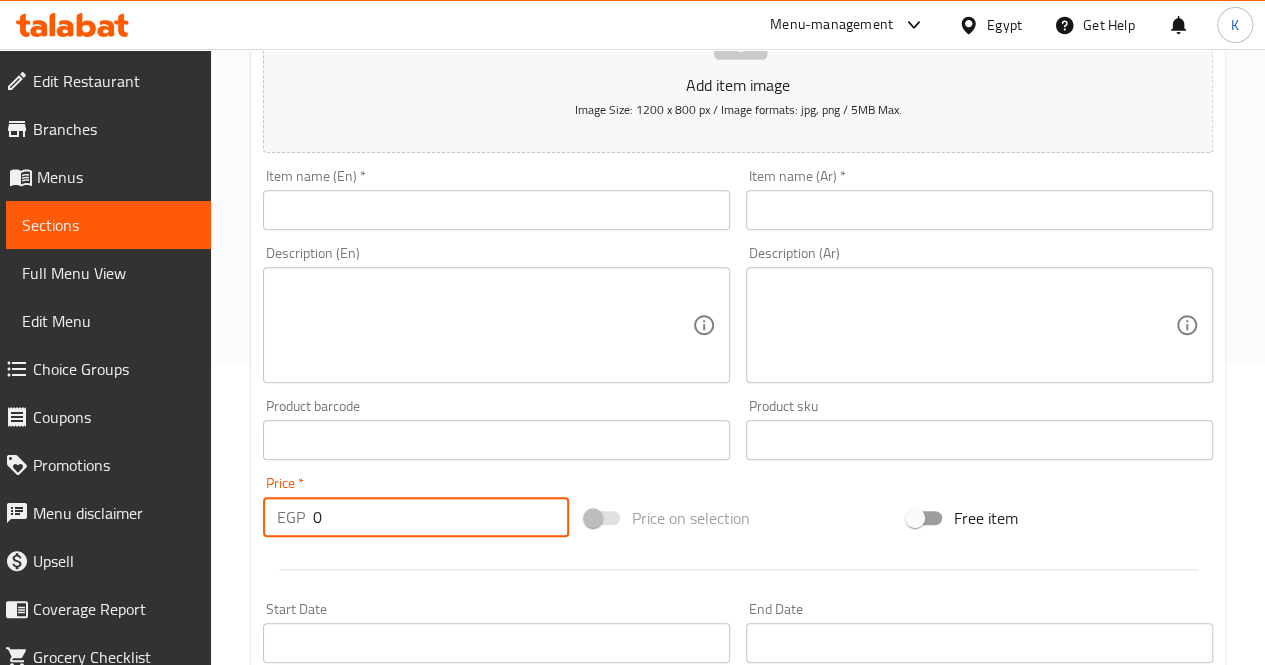 click on "0" at bounding box center (441, 517) 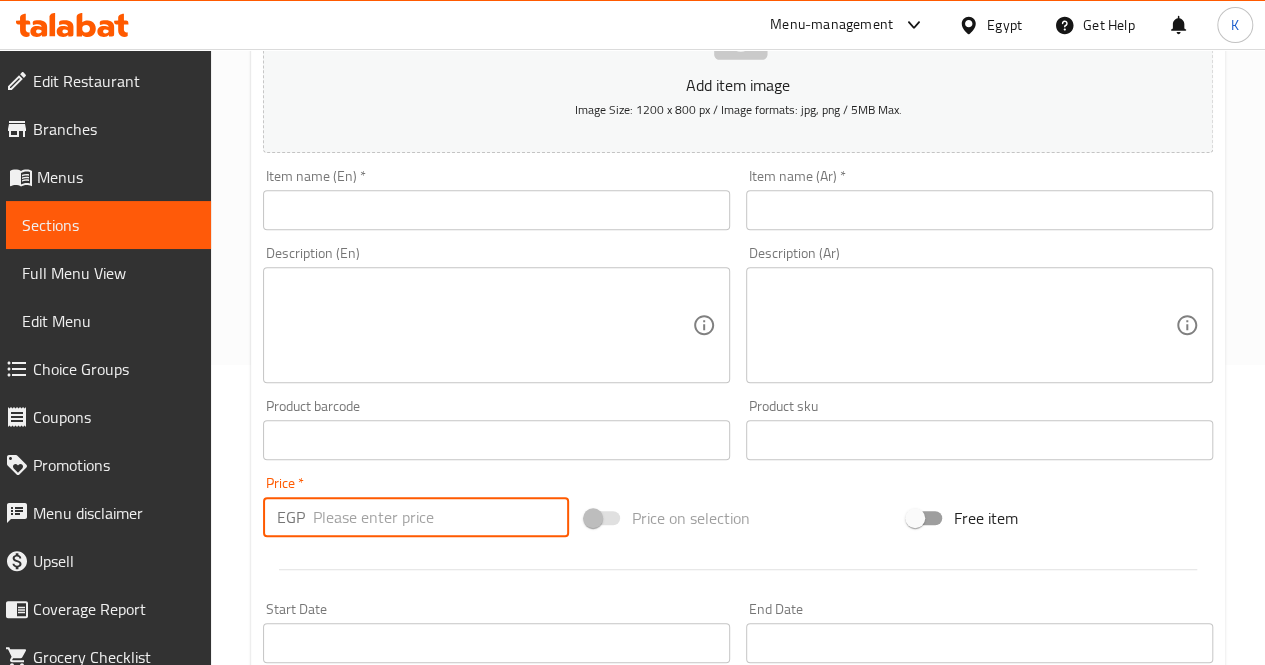 paste on "34" 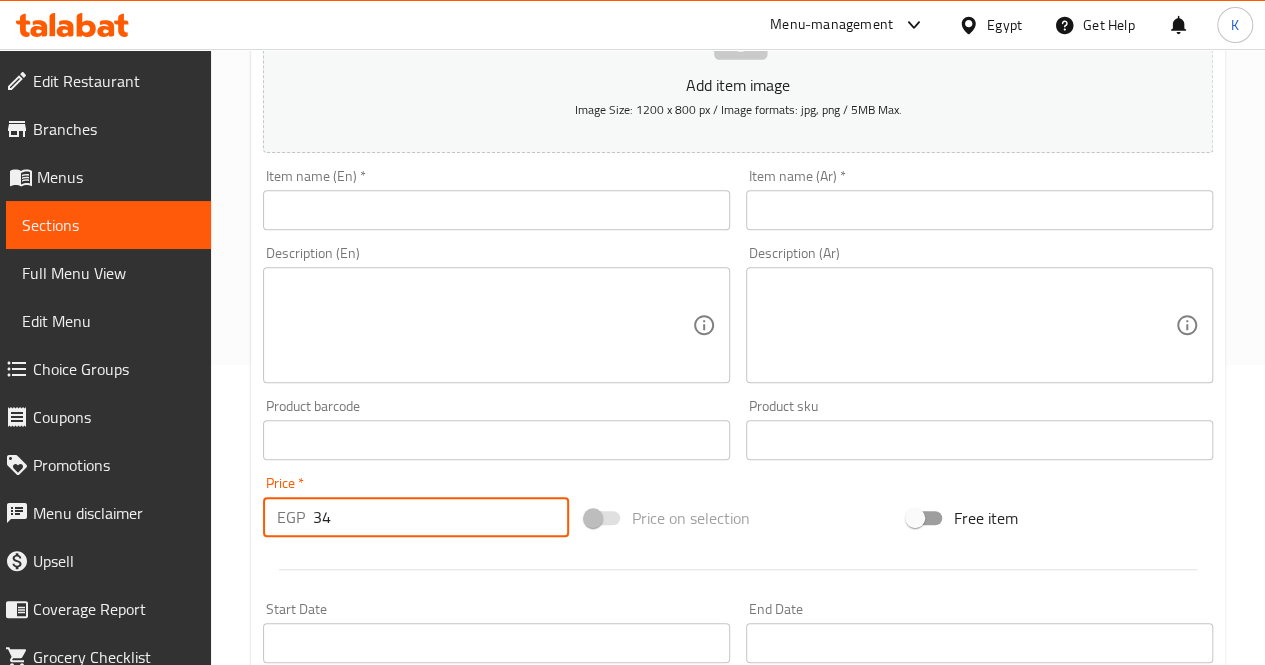 type on "34" 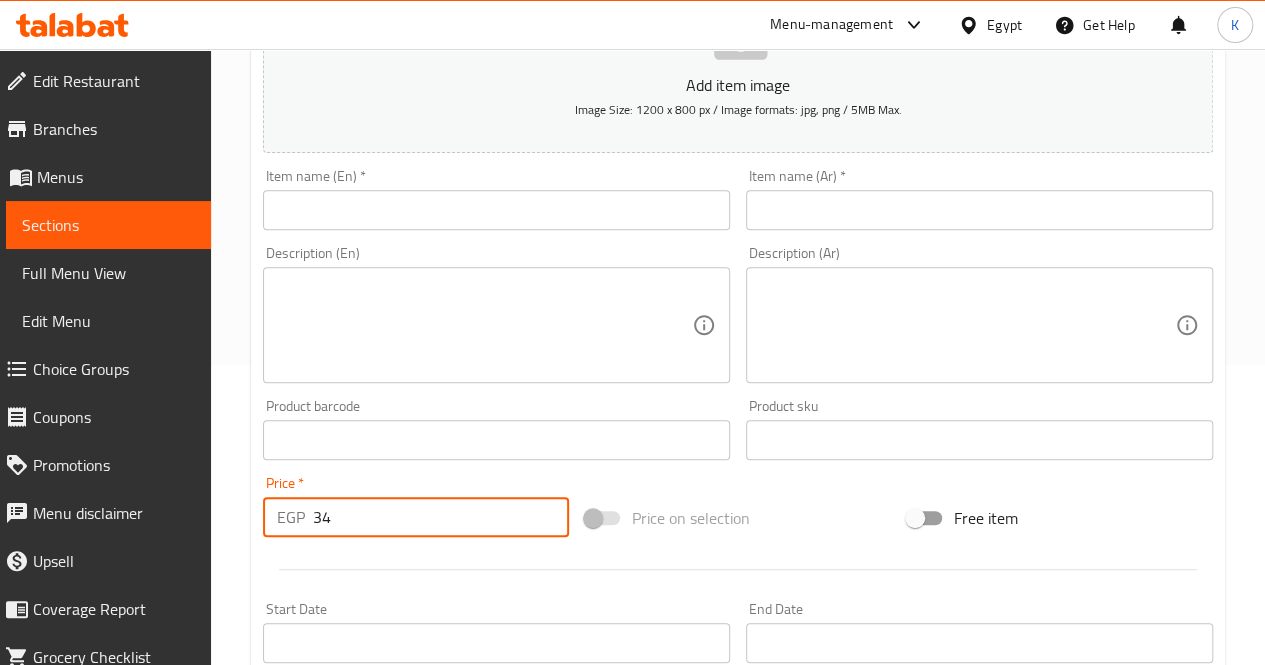click on "Item name (Ar)   * Item name (Ar)  *" at bounding box center (979, 199) 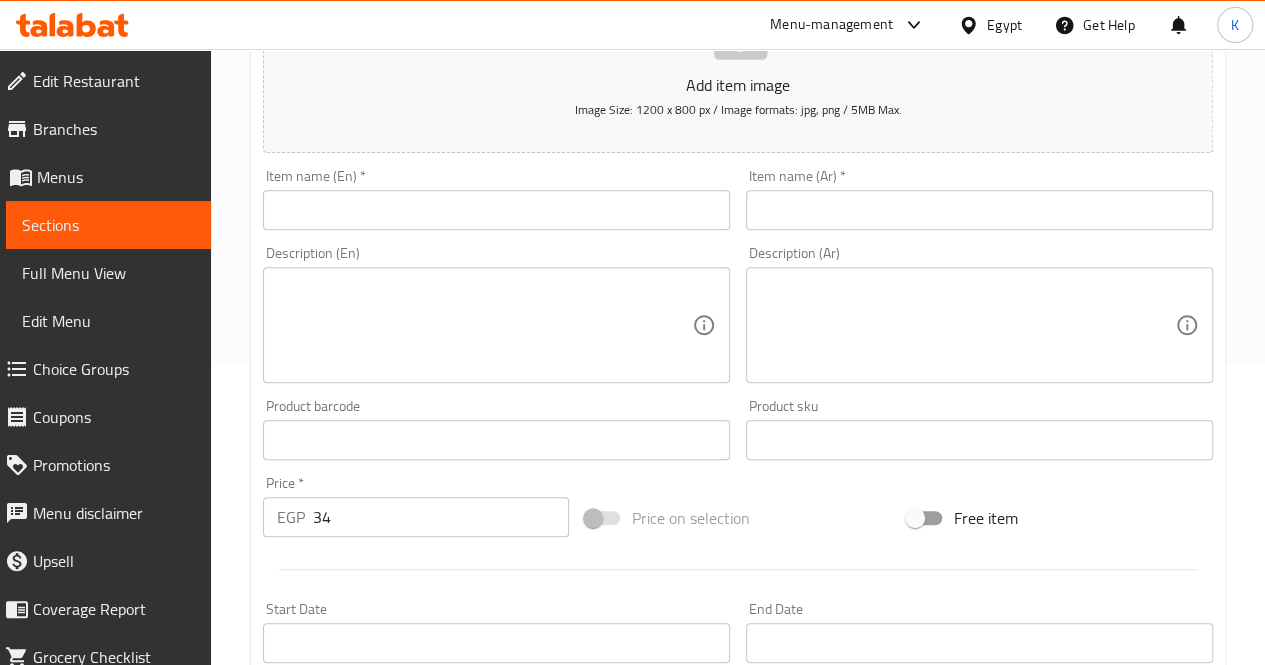 click at bounding box center (979, 210) 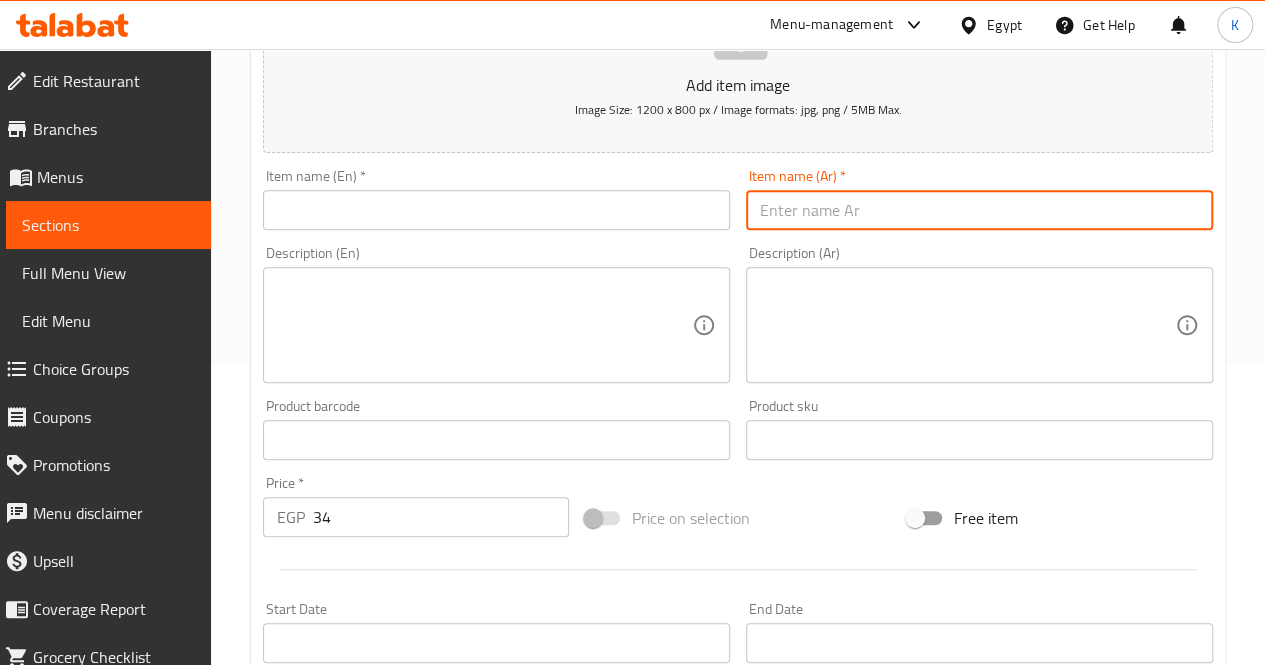 paste on "سبريد برجر" 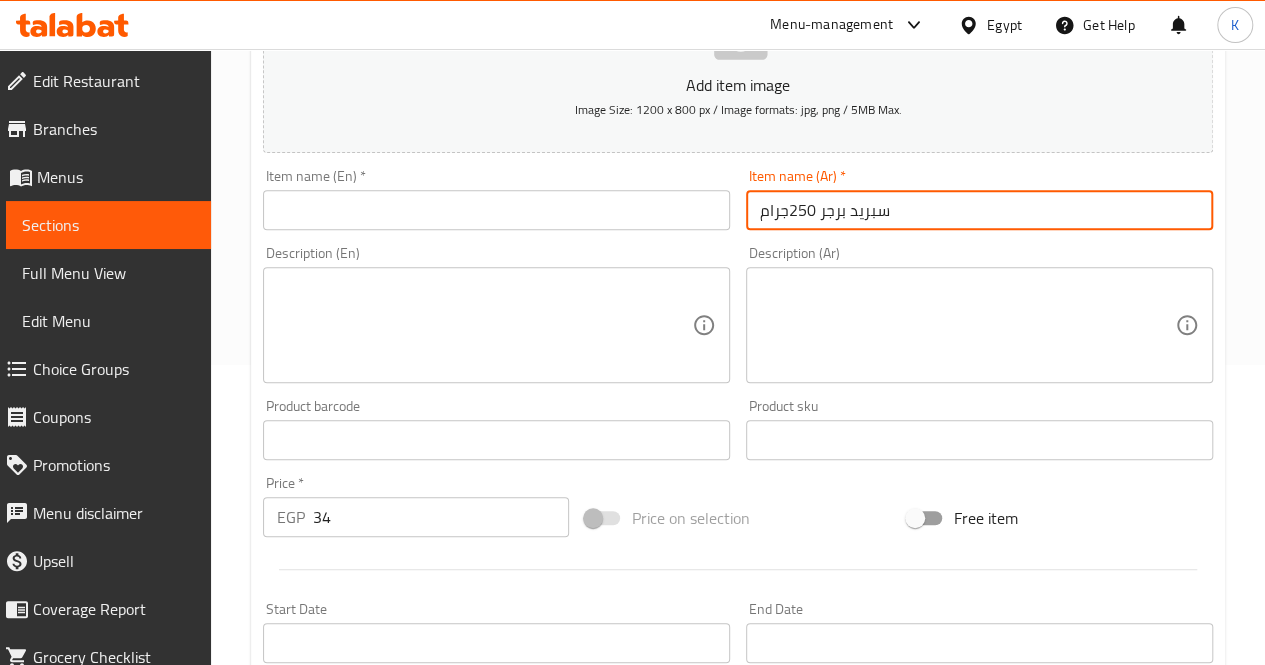 type on "سبريد برجر 250جرام" 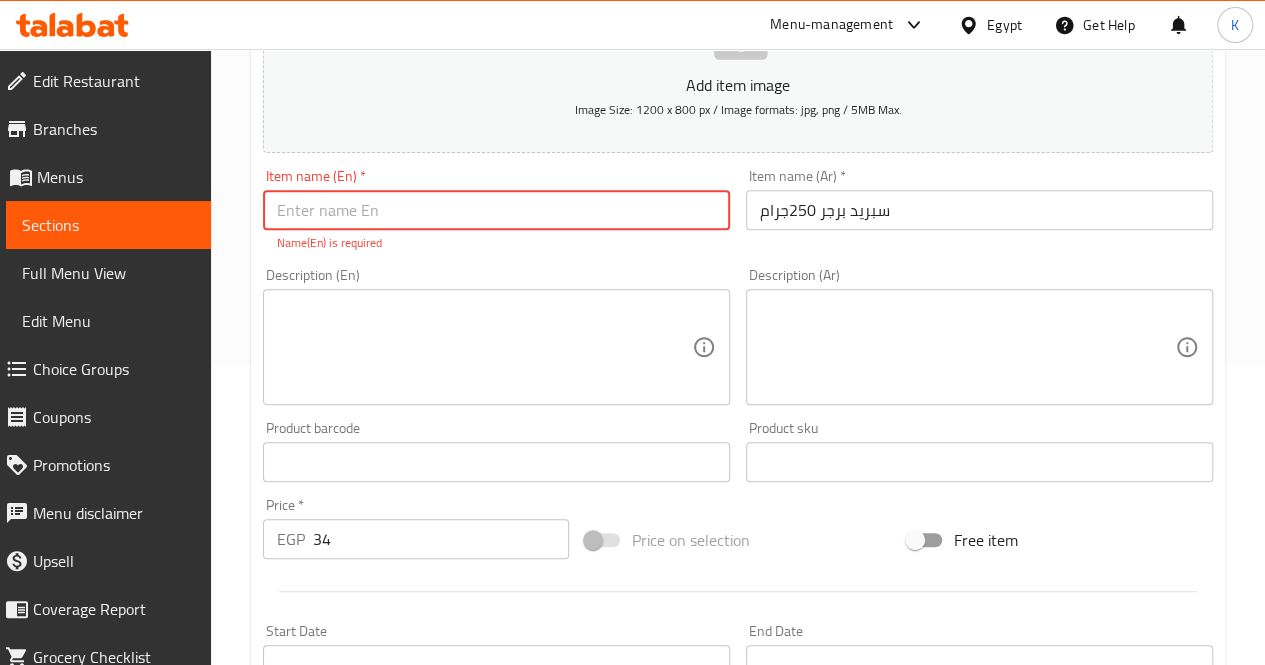 paste on "Burger spread" 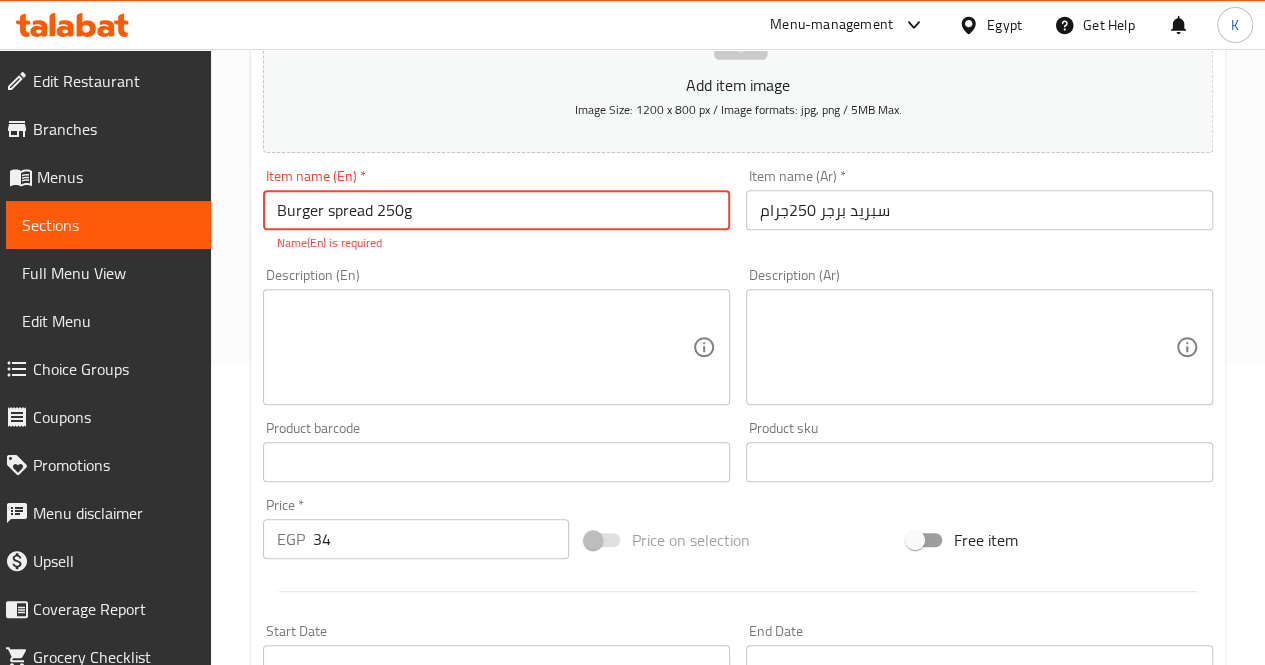 type on "Burger spread 250g" 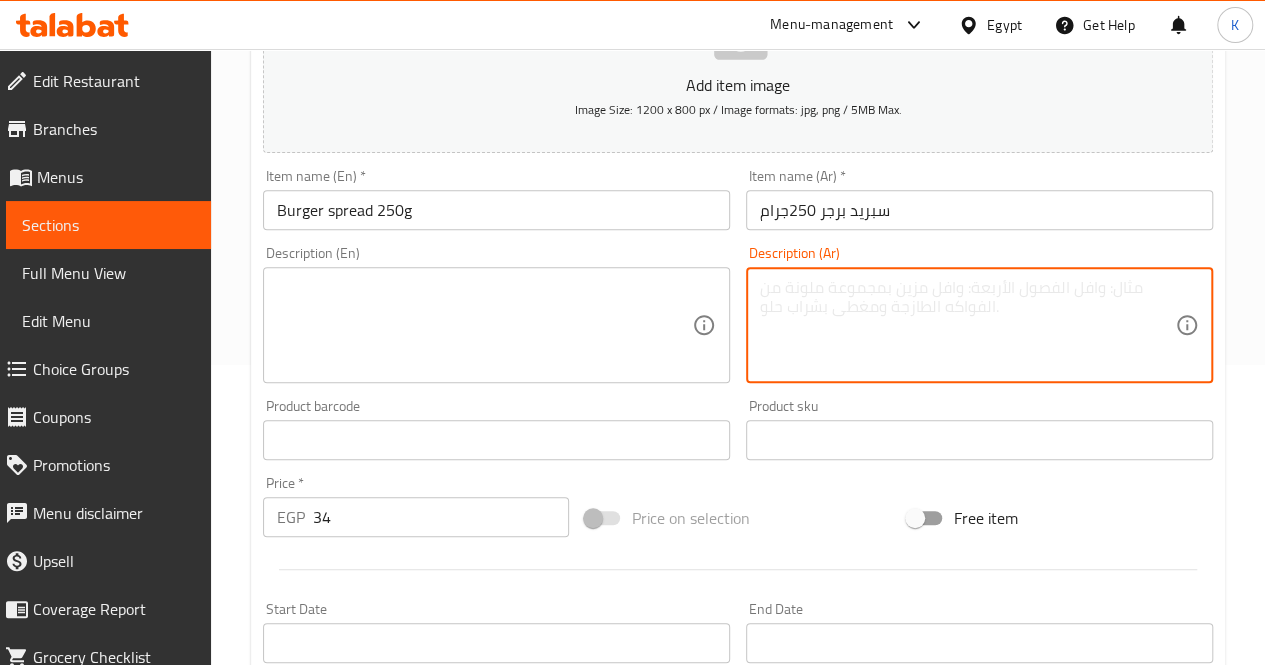 drag, startPoint x: 871, startPoint y: 303, endPoint x: 858, endPoint y: 299, distance: 13.601471 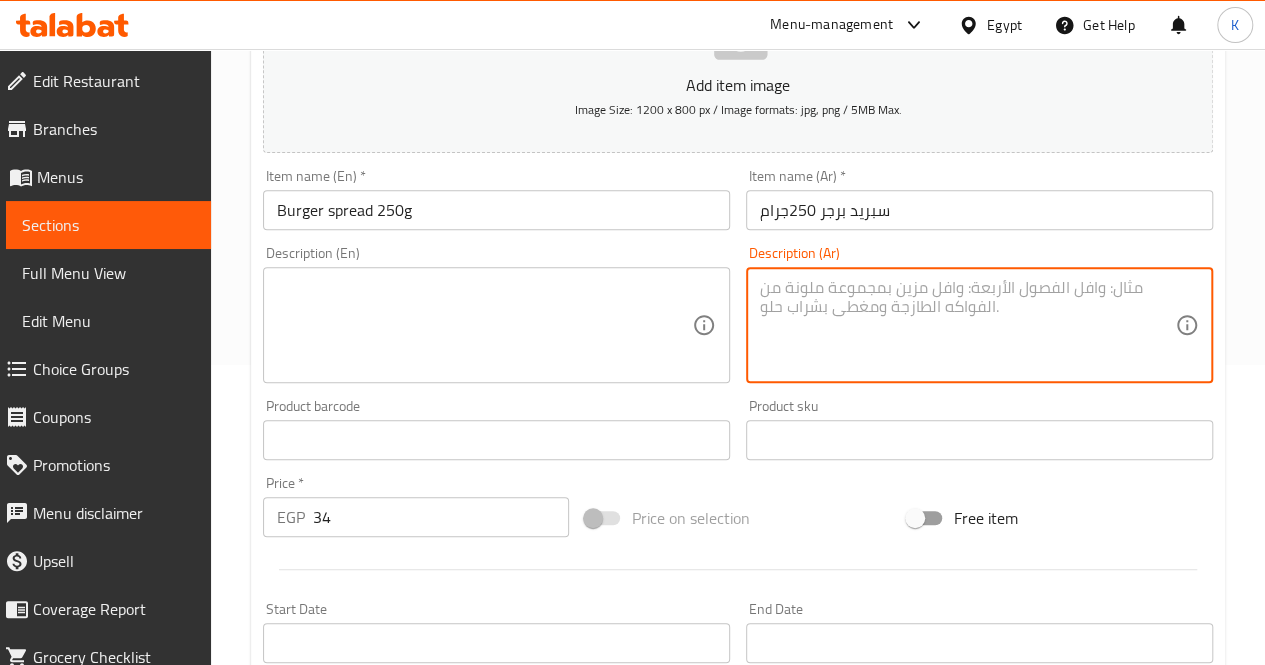 click at bounding box center [967, 325] 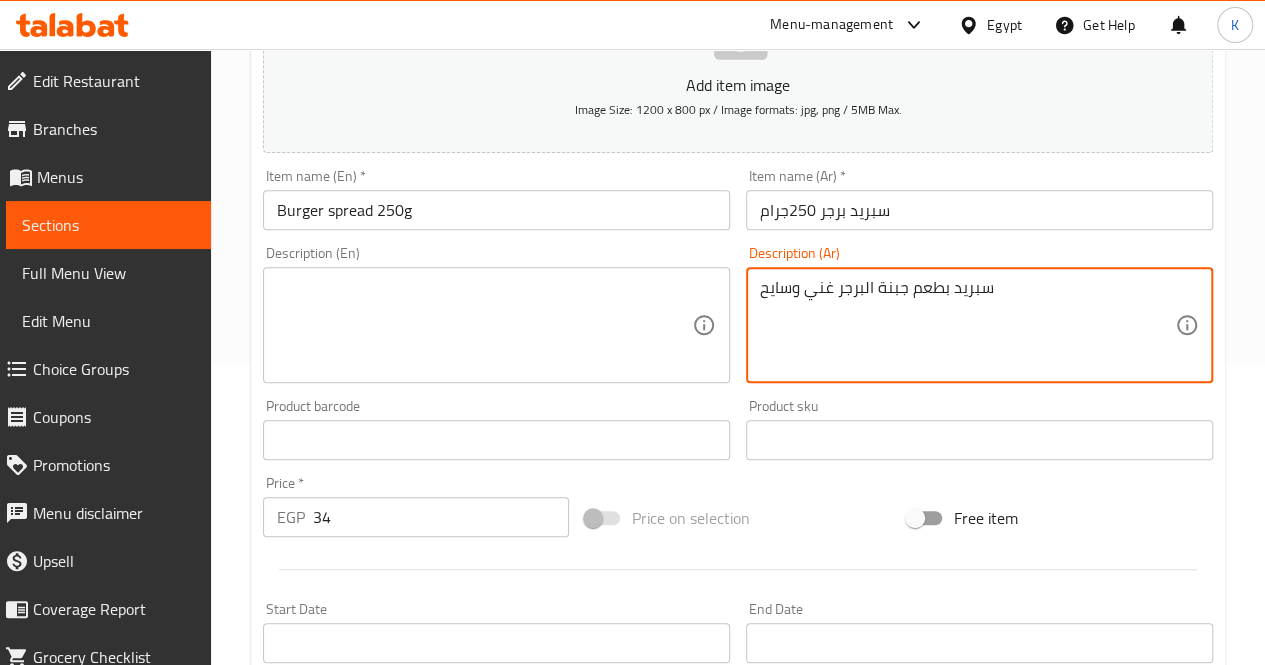type on "سبريد بطعم جبنة البرجر غني وسايح" 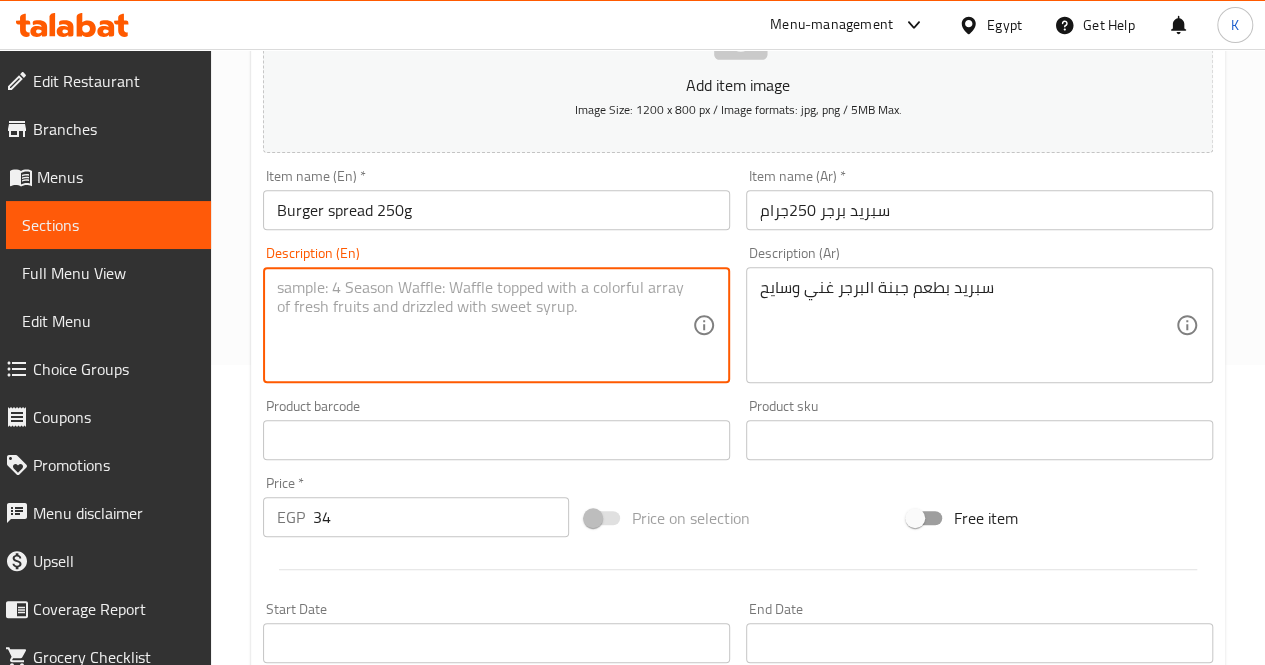 click at bounding box center (484, 325) 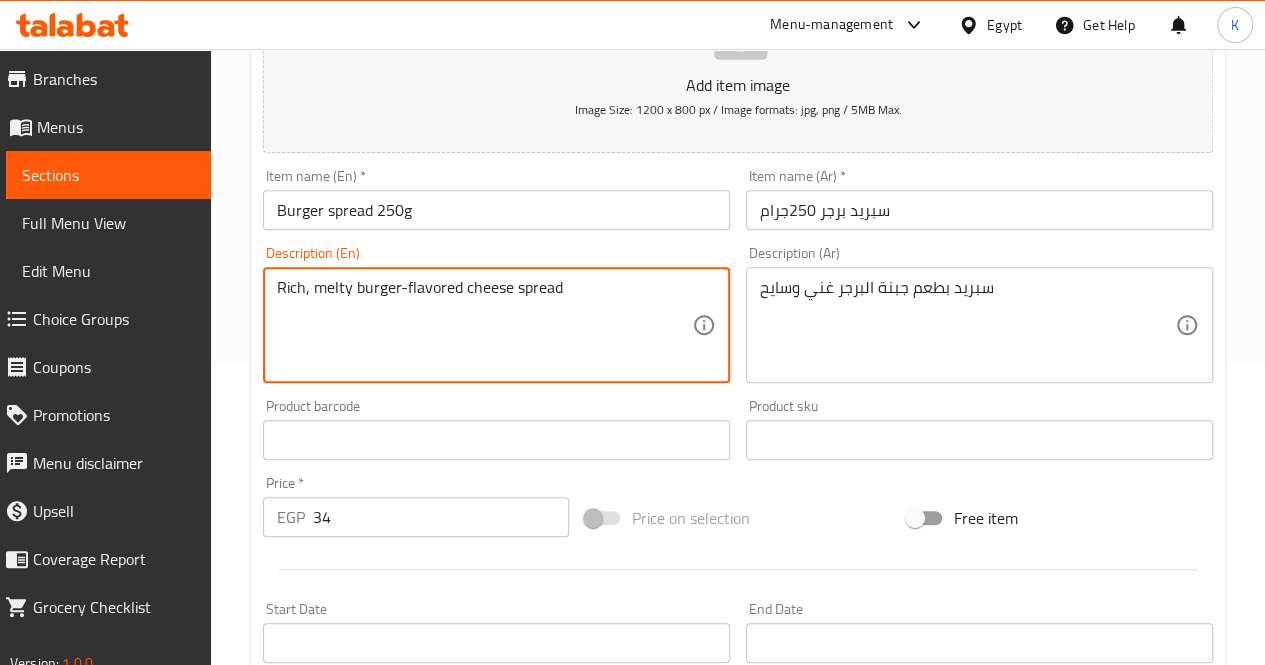 scroll, scrollTop: 76, scrollLeft: 0, axis: vertical 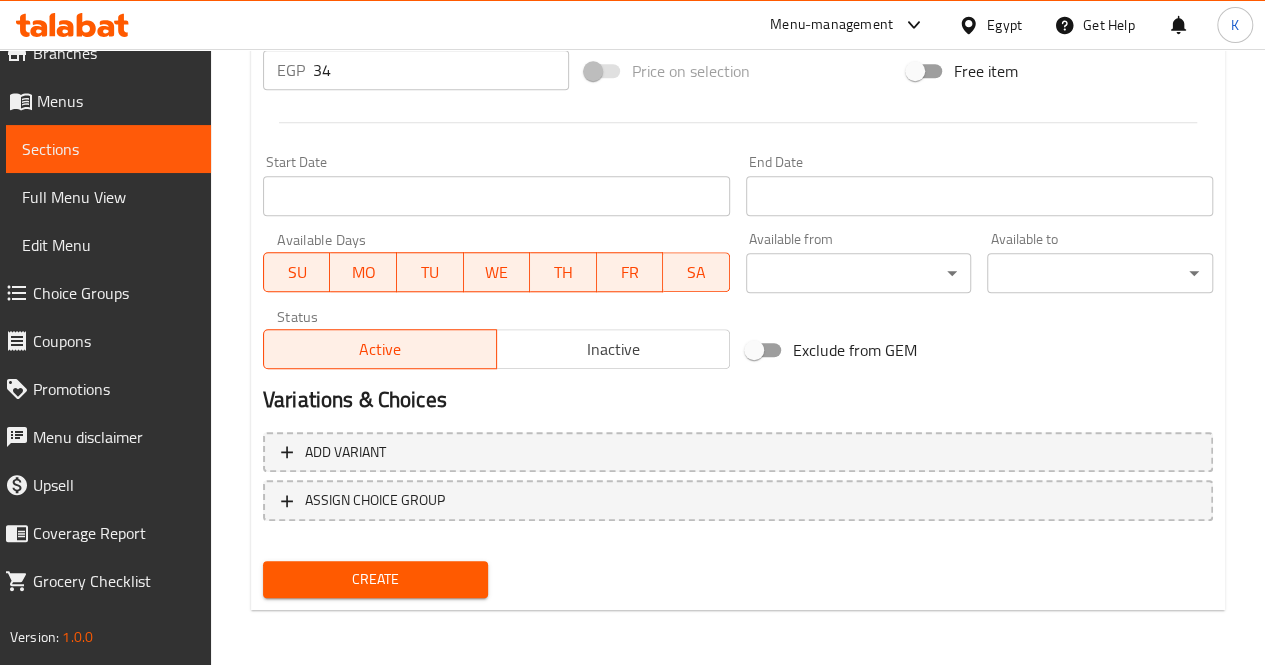 type on "Rich, melty burger-flavored cheese spread" 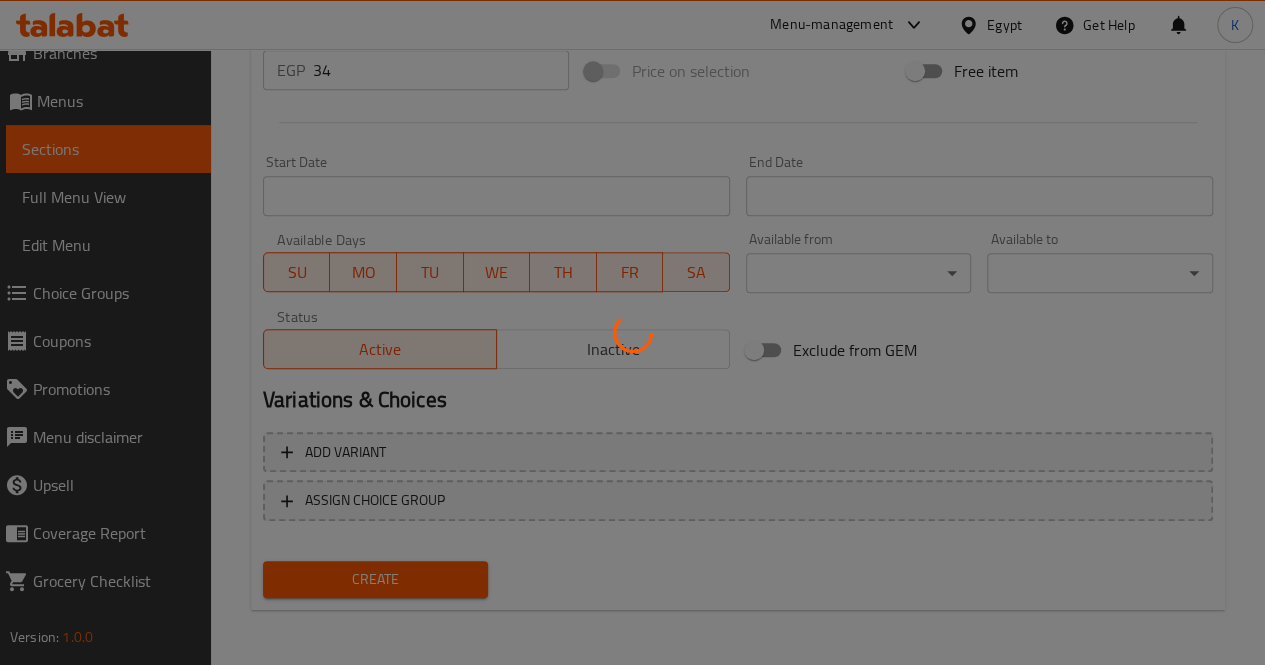 type 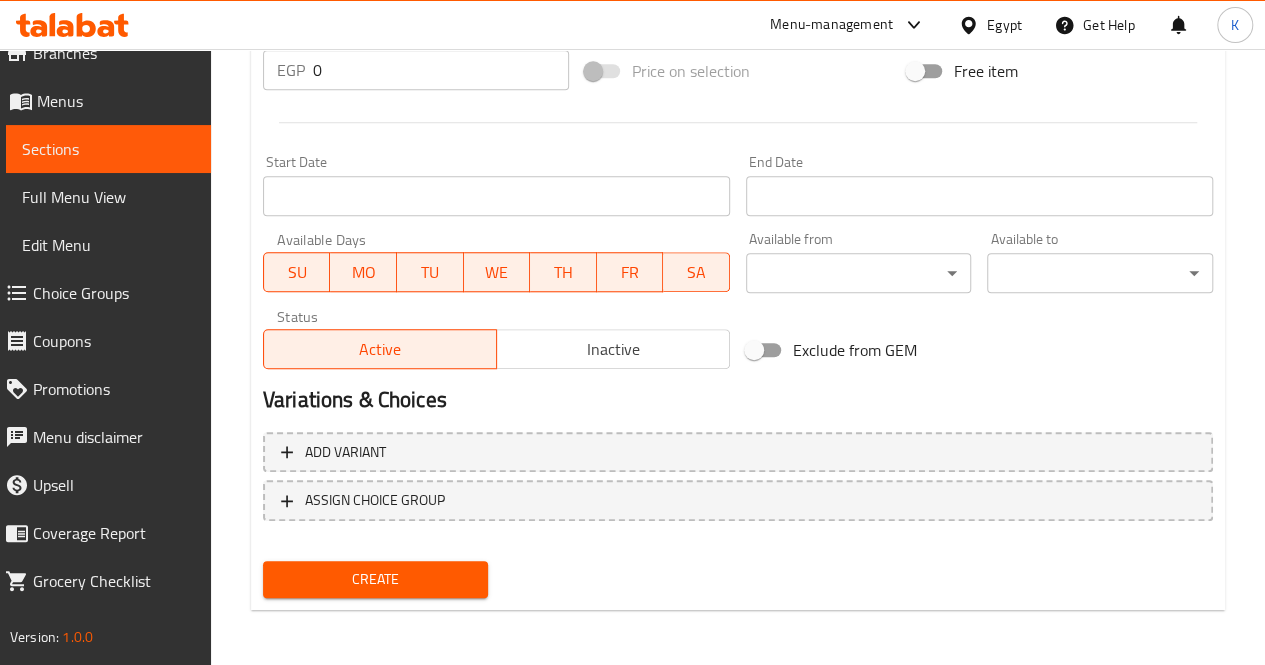 click on "0" at bounding box center [441, 70] 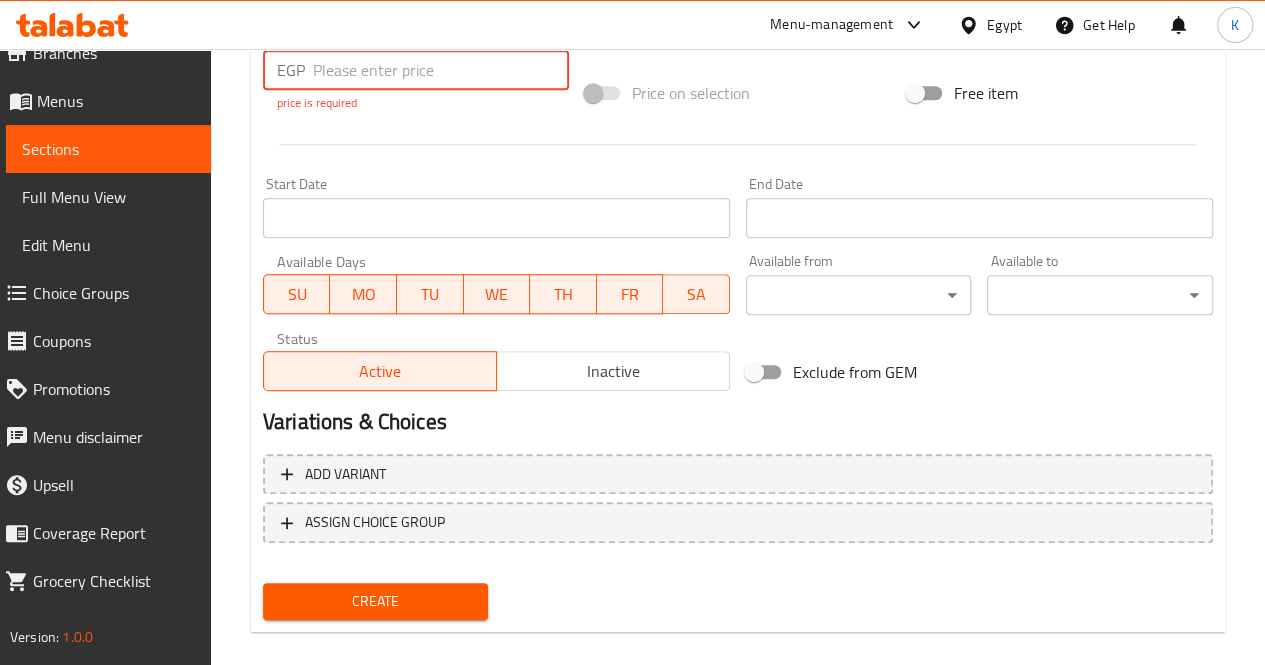 paste on "34" 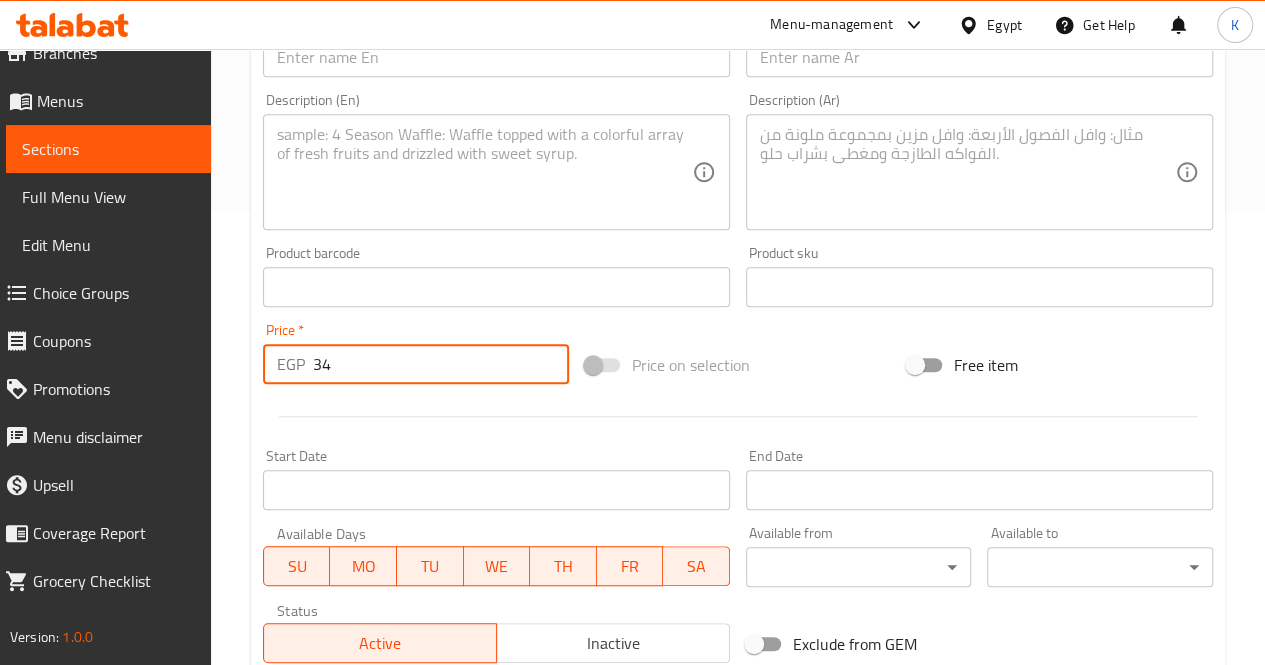 scroll, scrollTop: 347, scrollLeft: 0, axis: vertical 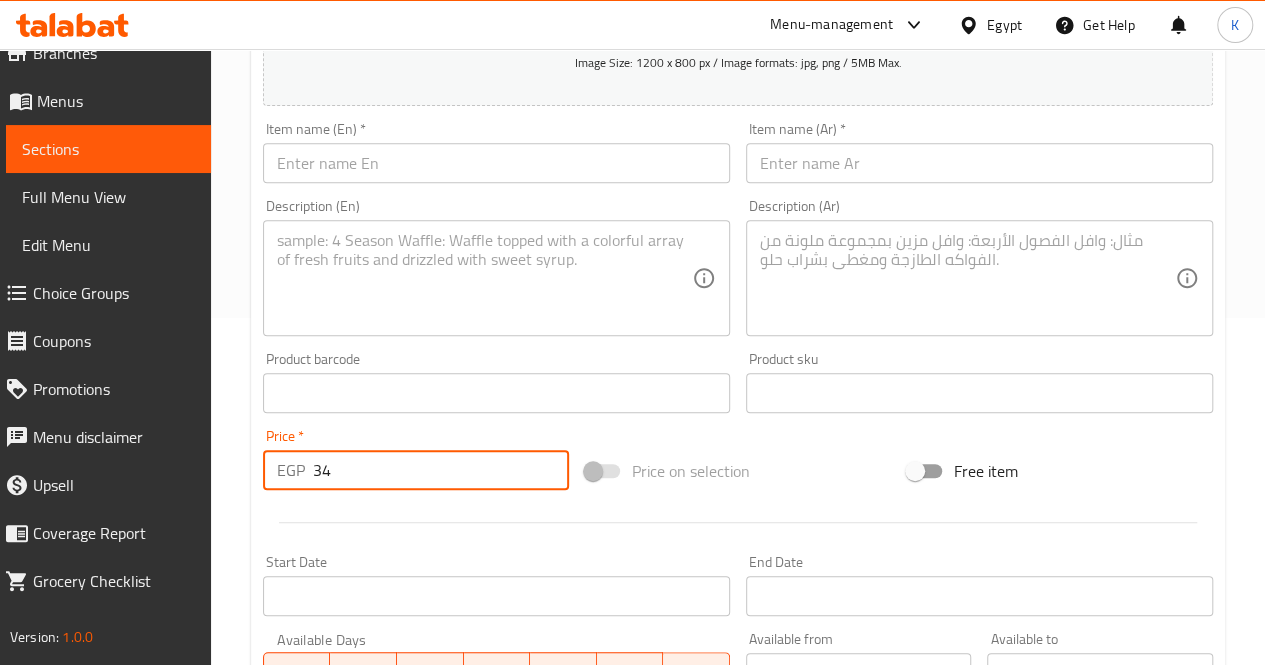type on "34" 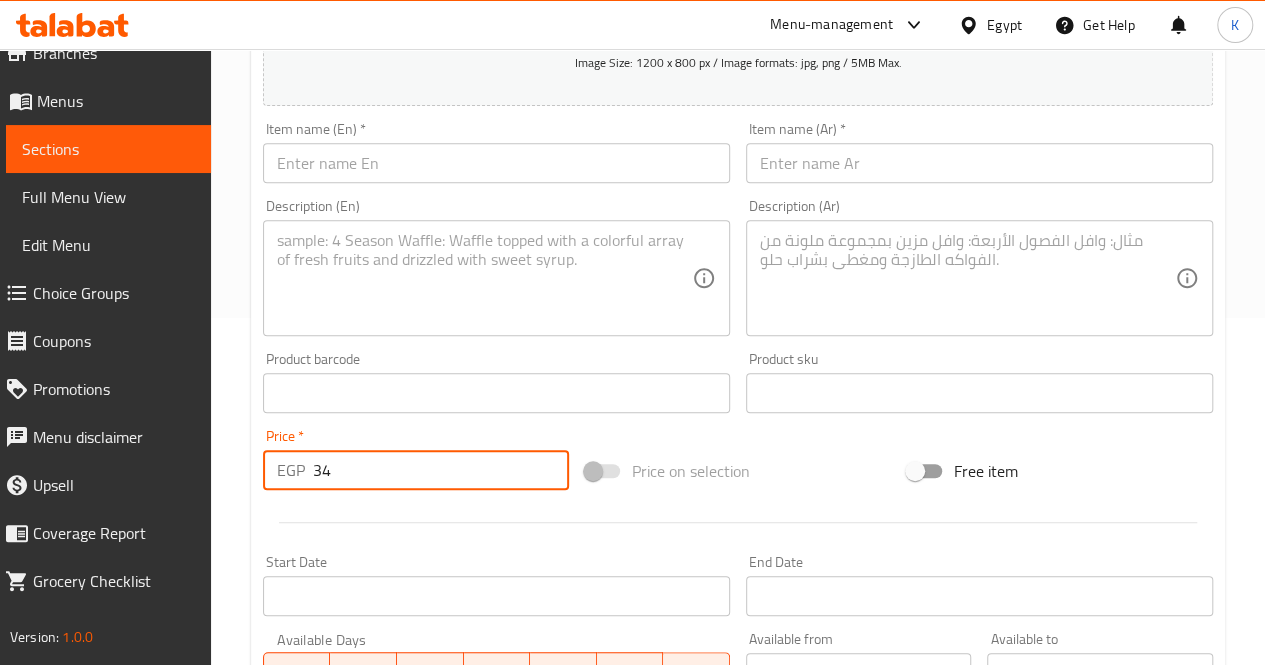 click at bounding box center (979, 163) 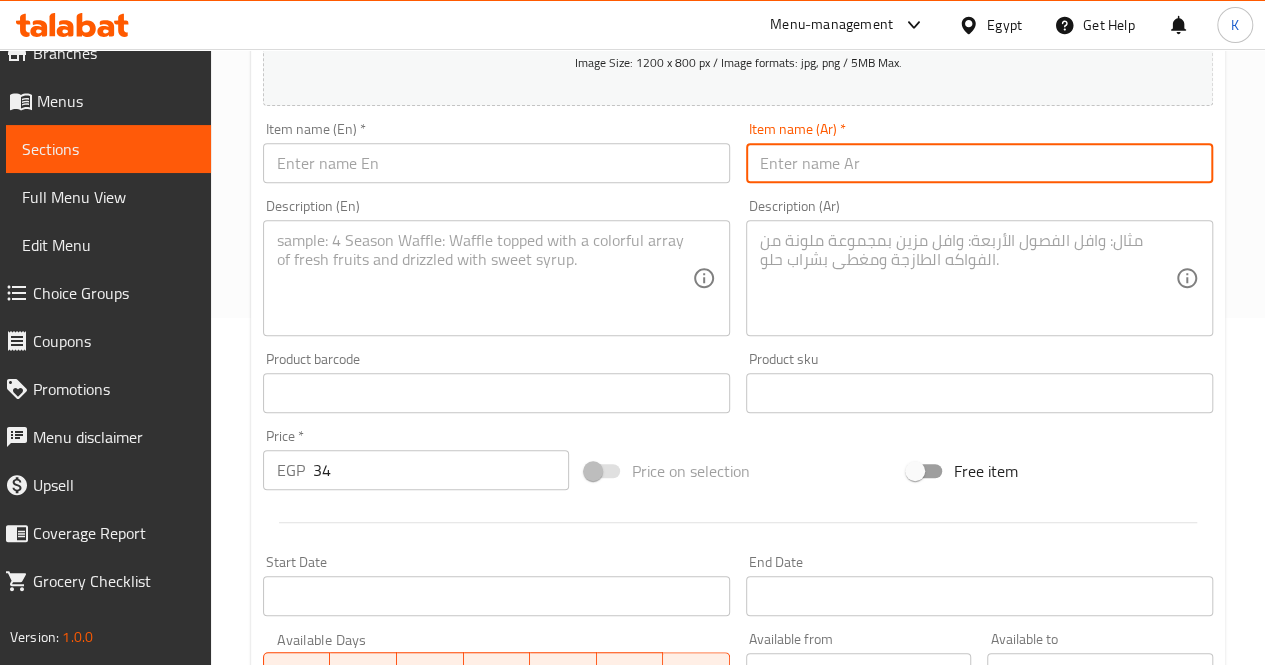 paste on "سبريد سجق" 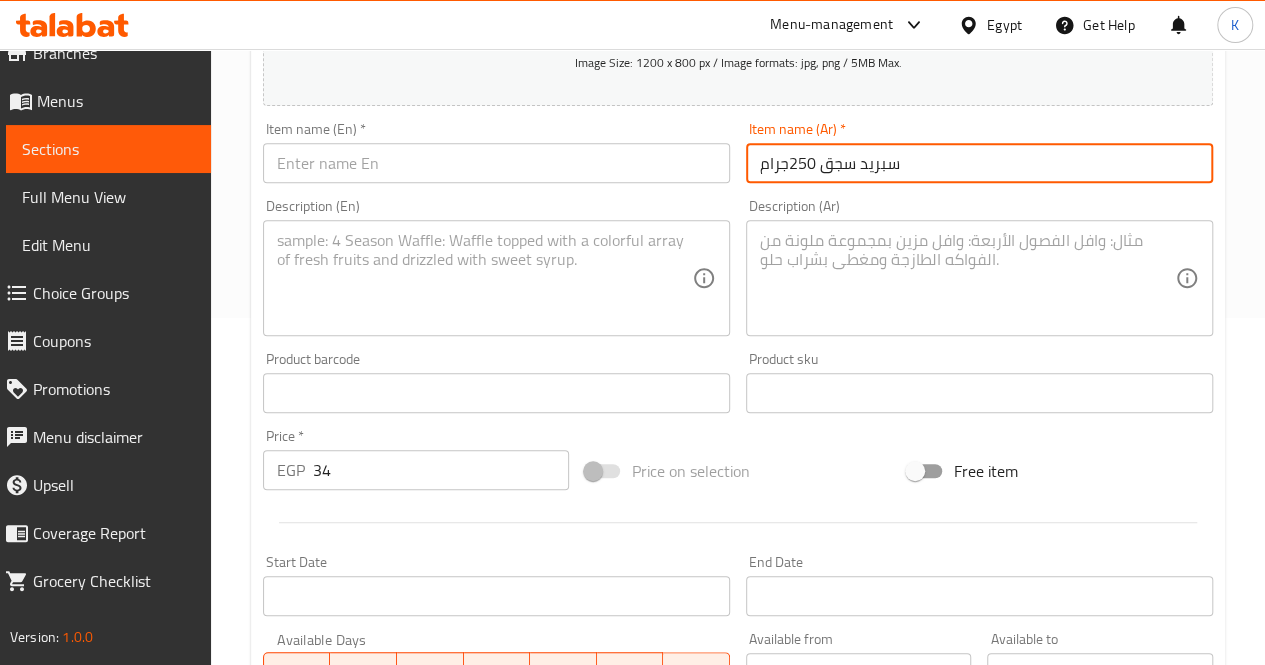 type on "سبريد سجق 250جرام" 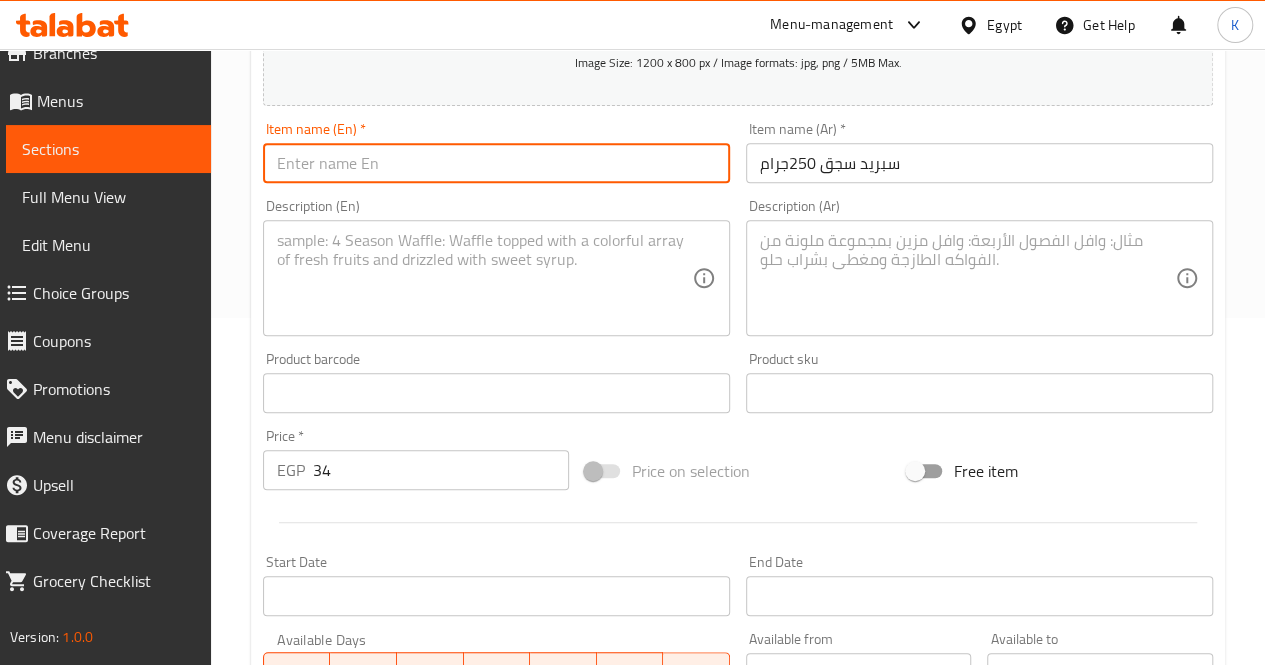 paste on "Sausage spread" 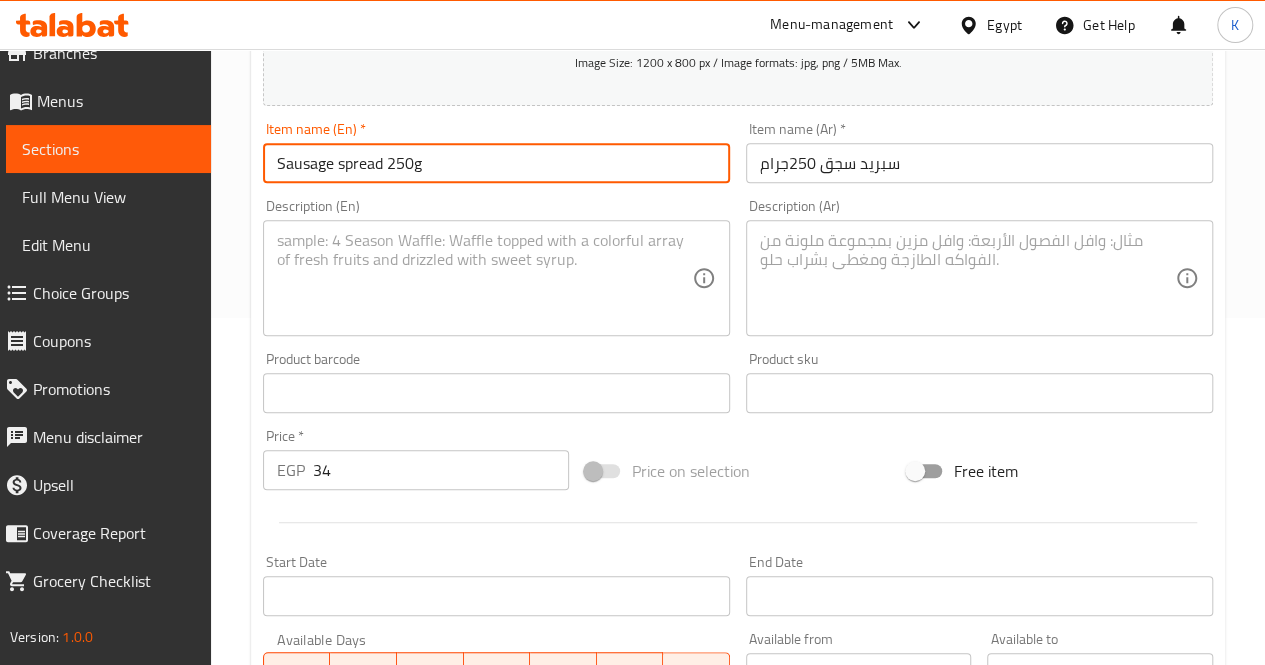 type on "Sausage spread 250g" 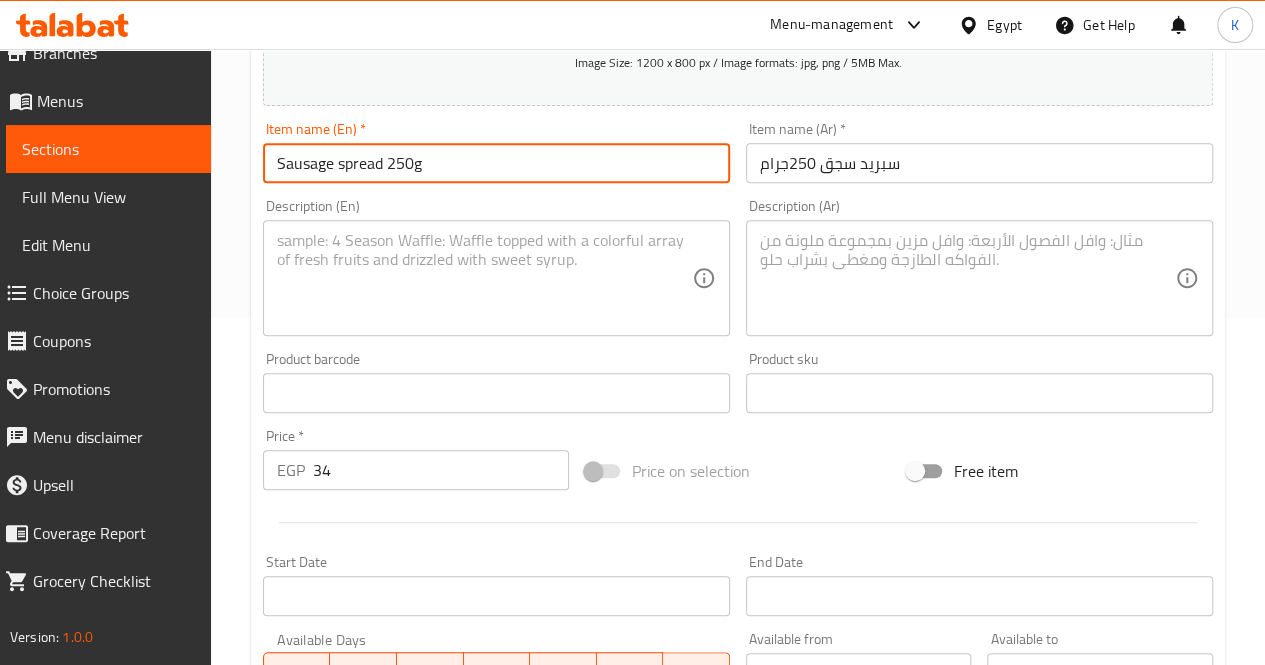 click at bounding box center (967, 278) 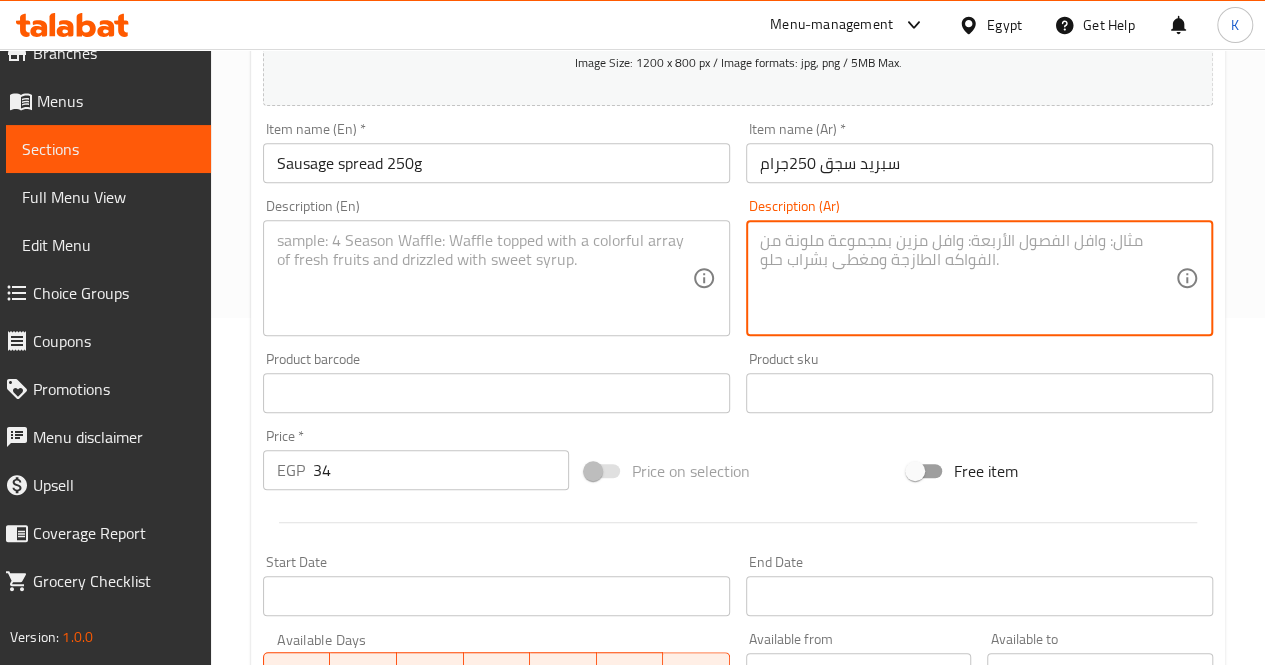 paste on "سبريد بنكهة السجق الحار، طعم قوي ومميز." 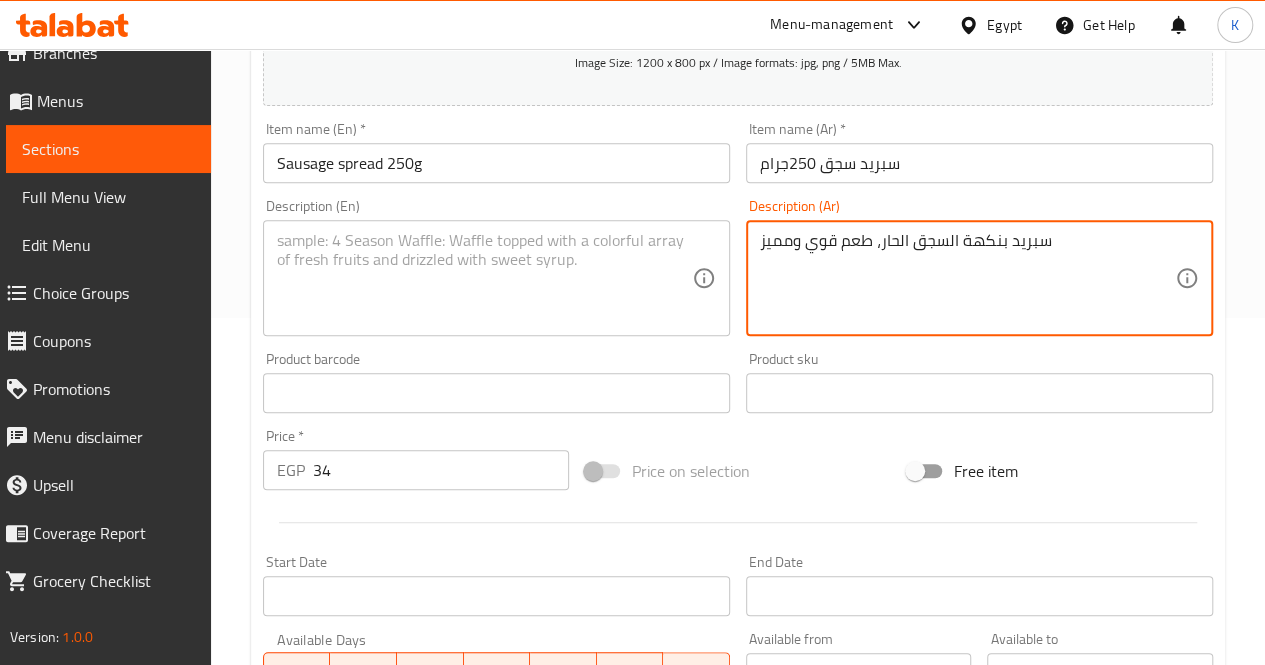 type on "سبريد بنكهة السجق الحار، طعم قوي ومميز" 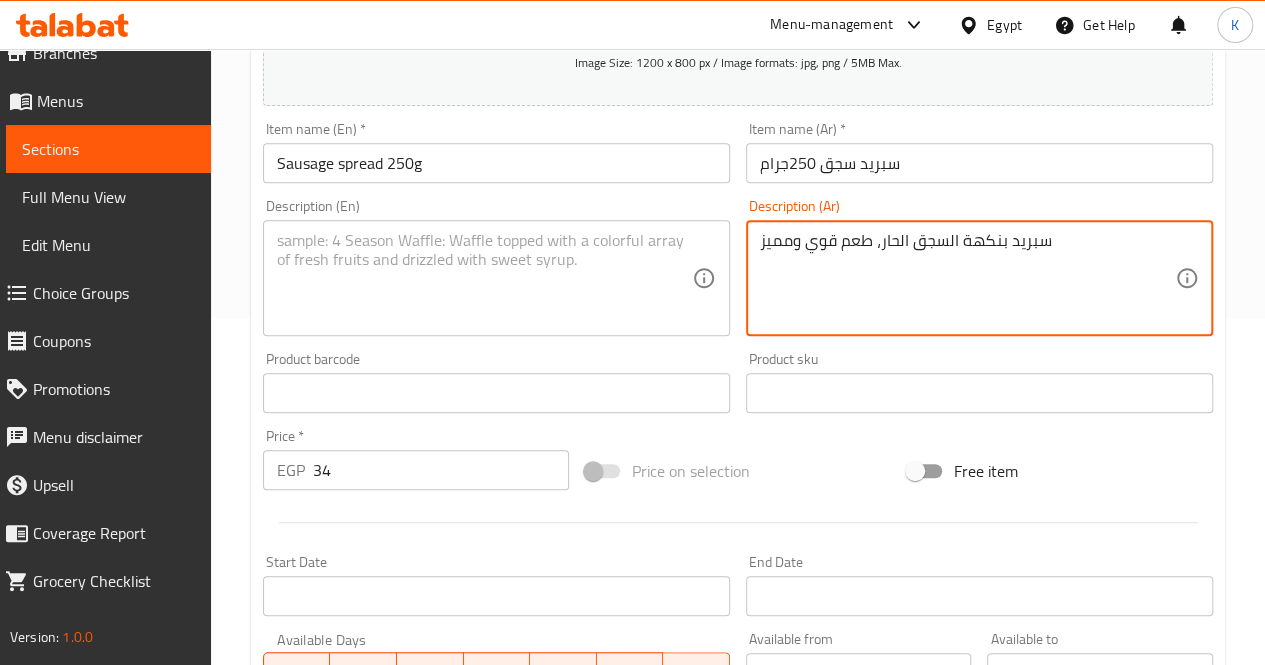 click on "Description (En)" at bounding box center [496, 278] 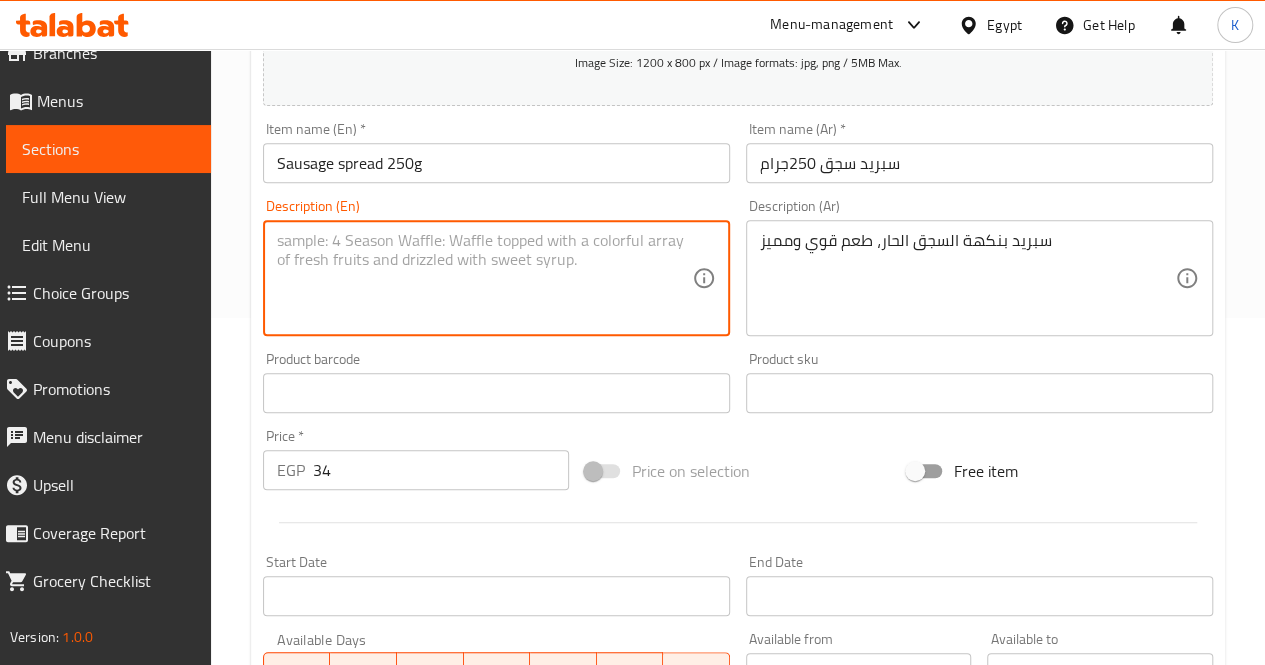 click at bounding box center (484, 278) 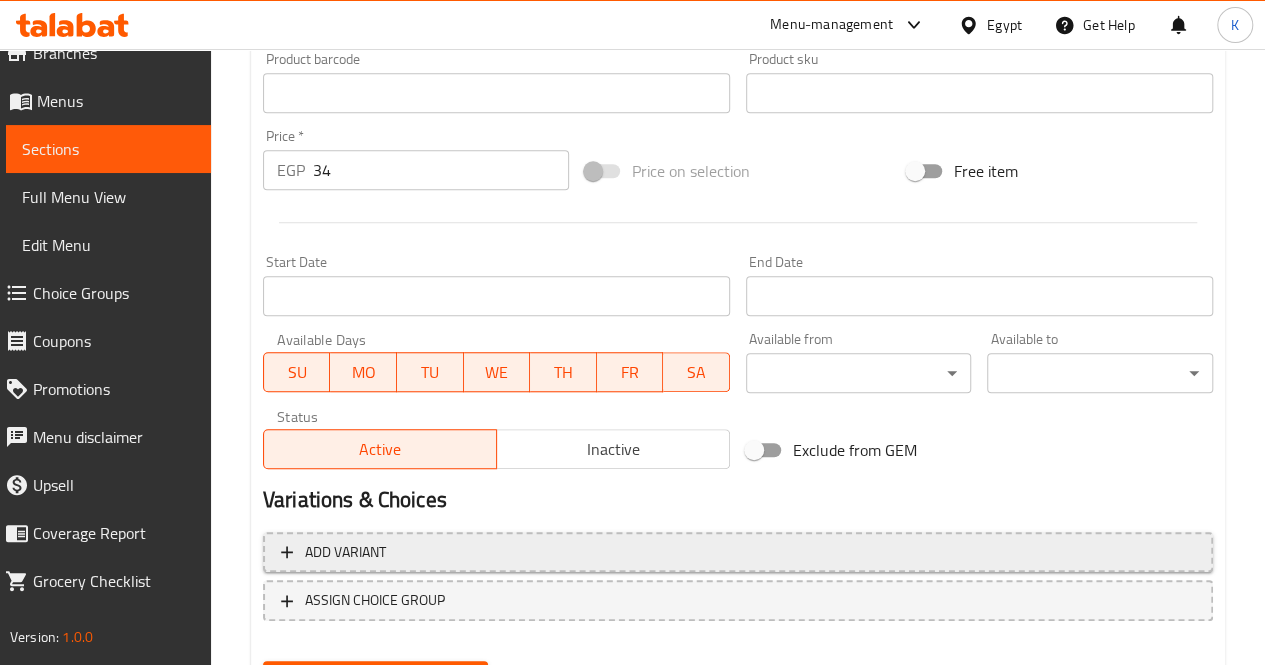 scroll, scrollTop: 747, scrollLeft: 0, axis: vertical 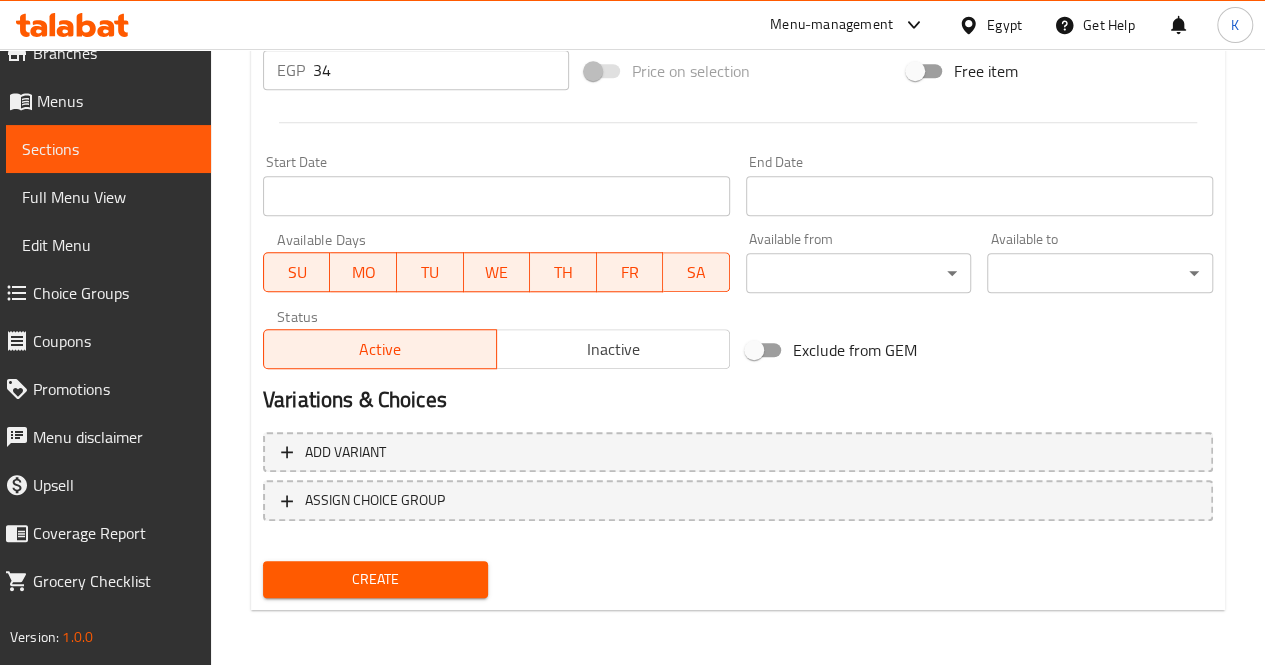 type on "Spicy sausage-flavored cheese spread" 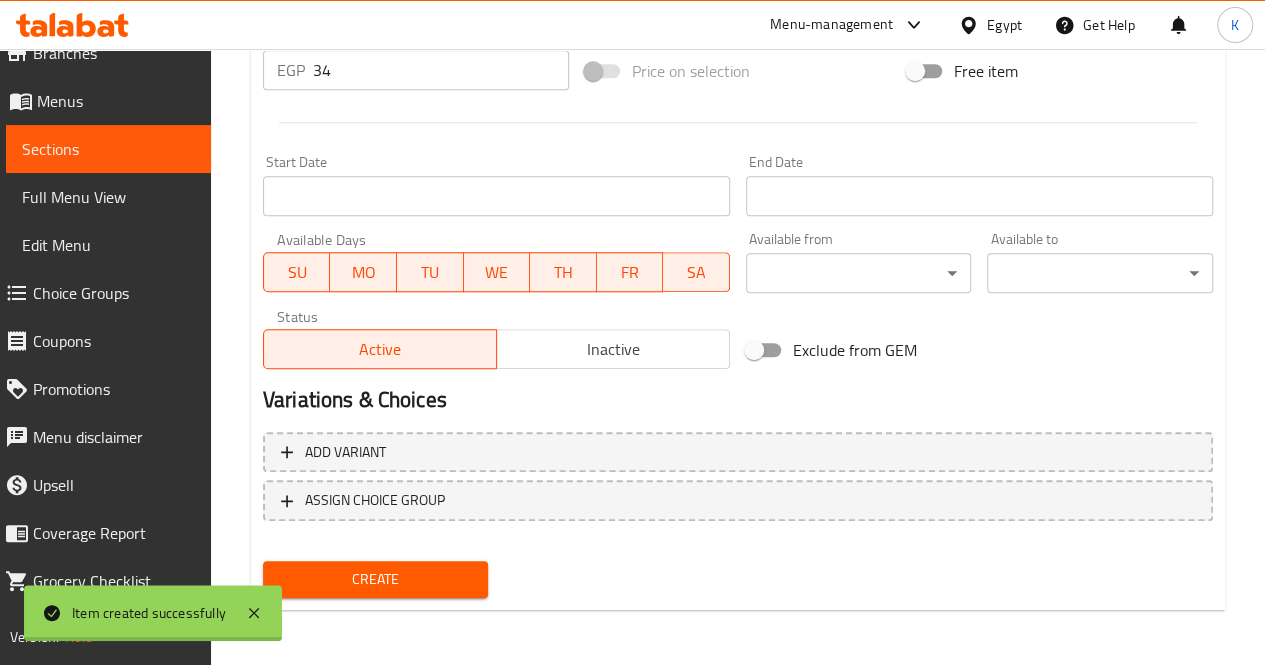 type 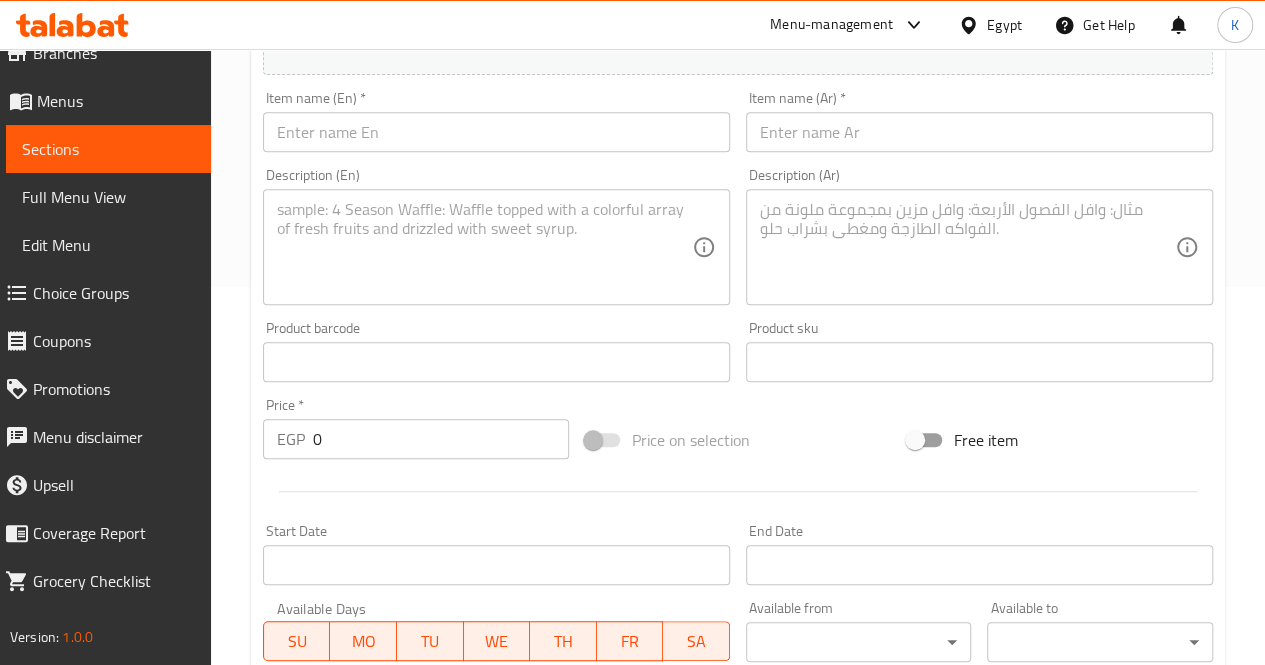 scroll, scrollTop: 347, scrollLeft: 0, axis: vertical 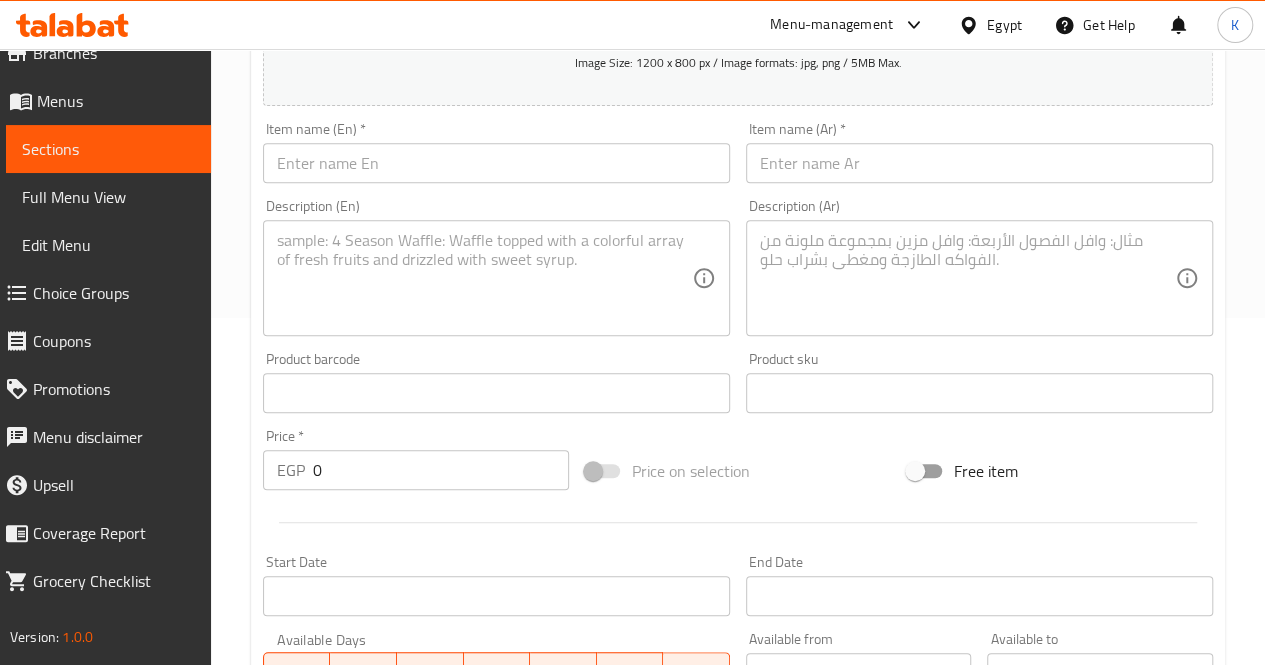 click at bounding box center (979, 163) 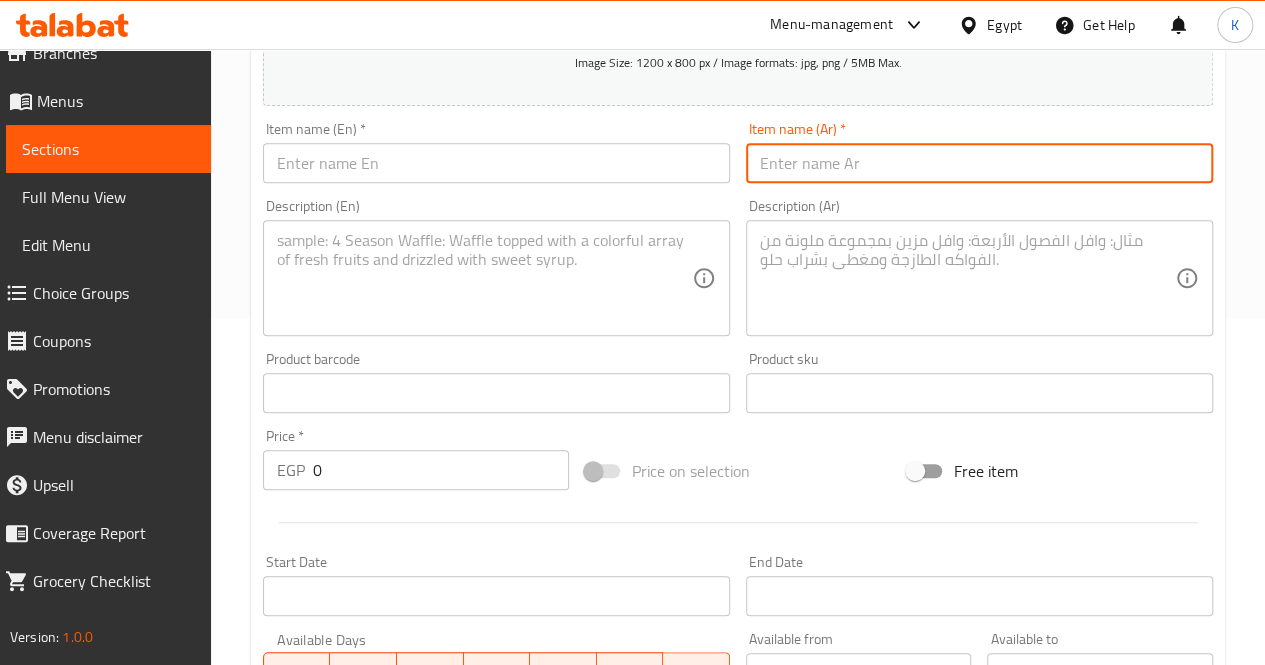 click on "0" at bounding box center [441, 470] 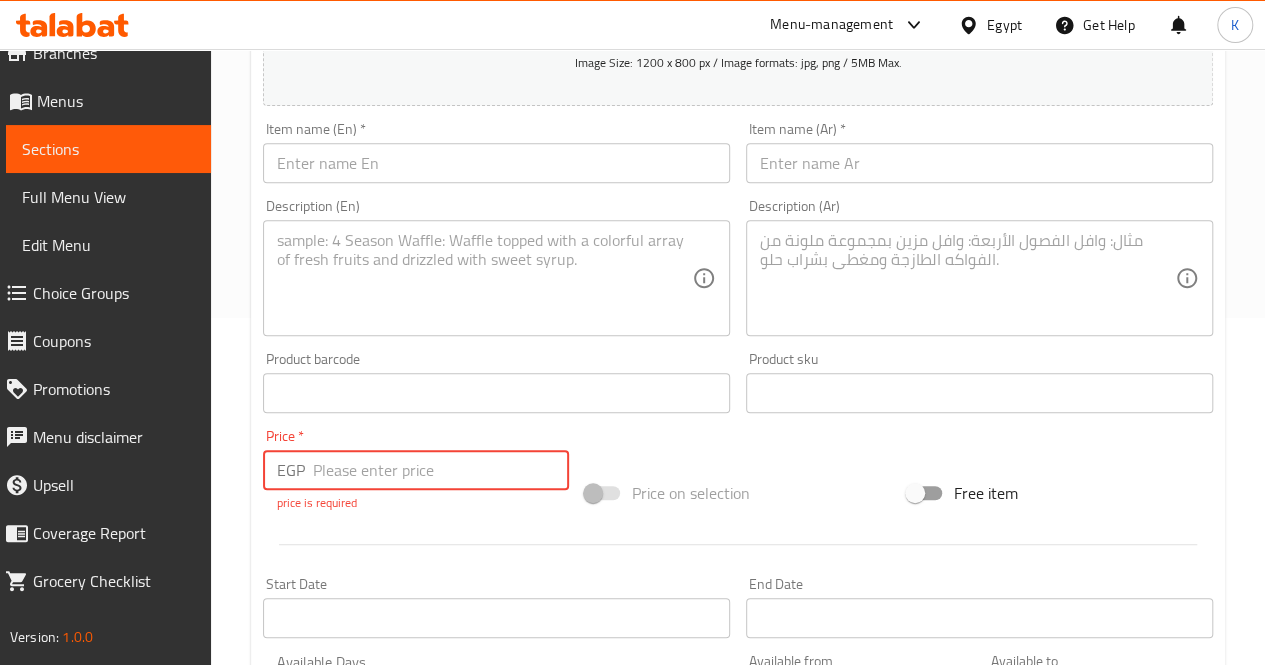 paste on "34" 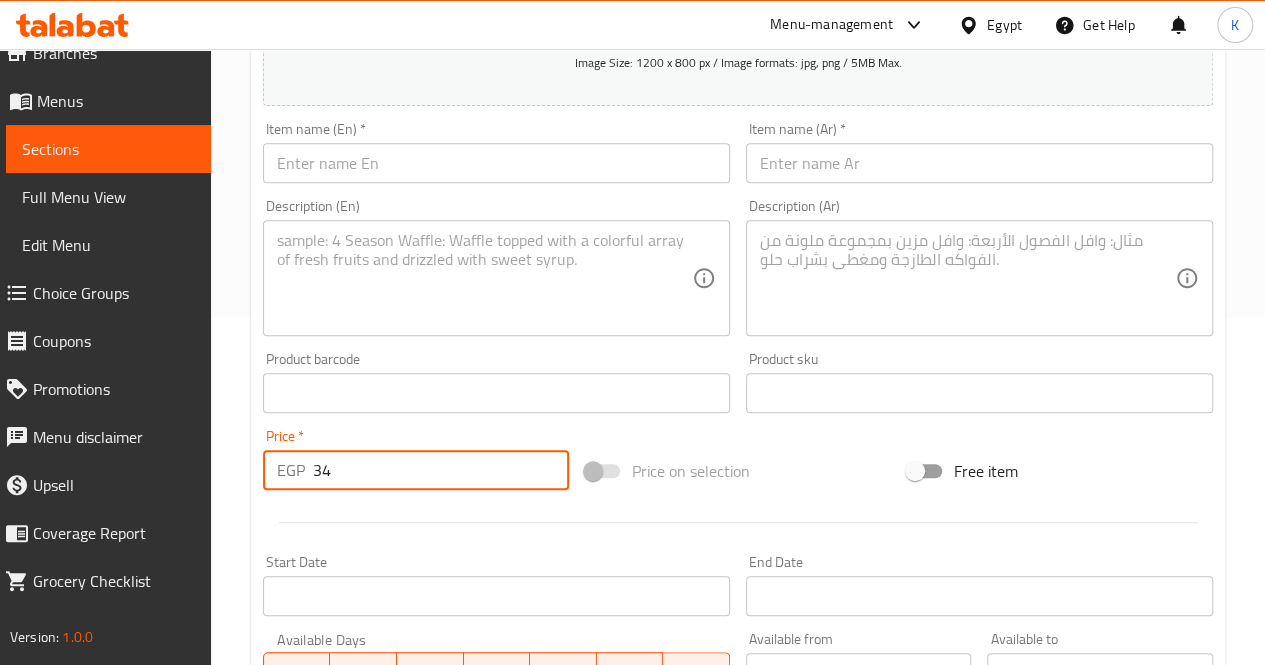 type on "34" 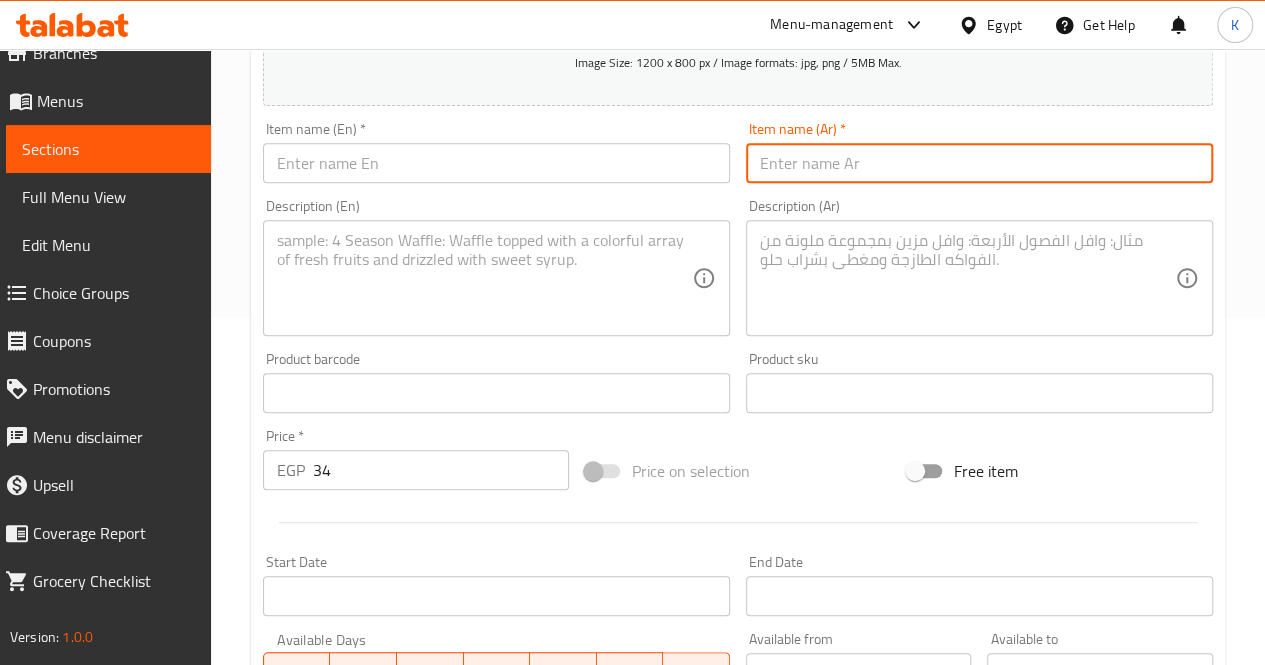 click at bounding box center (979, 163) 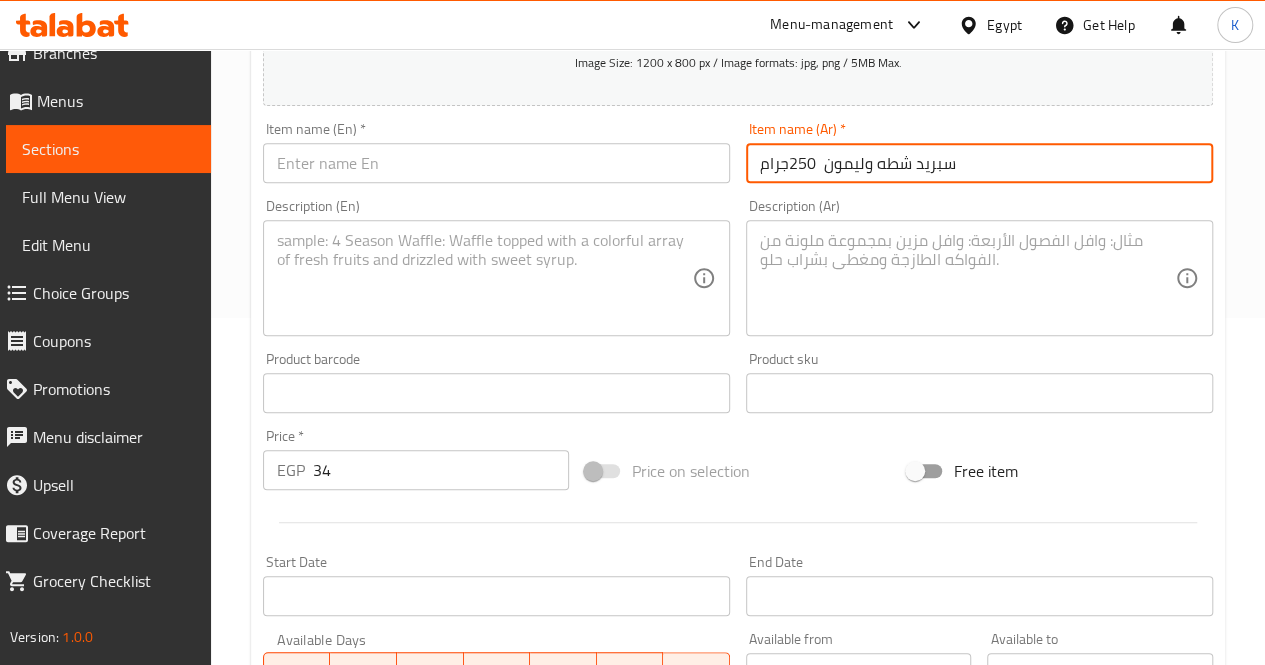 type on "سبريد شطه وليمون  250جرام" 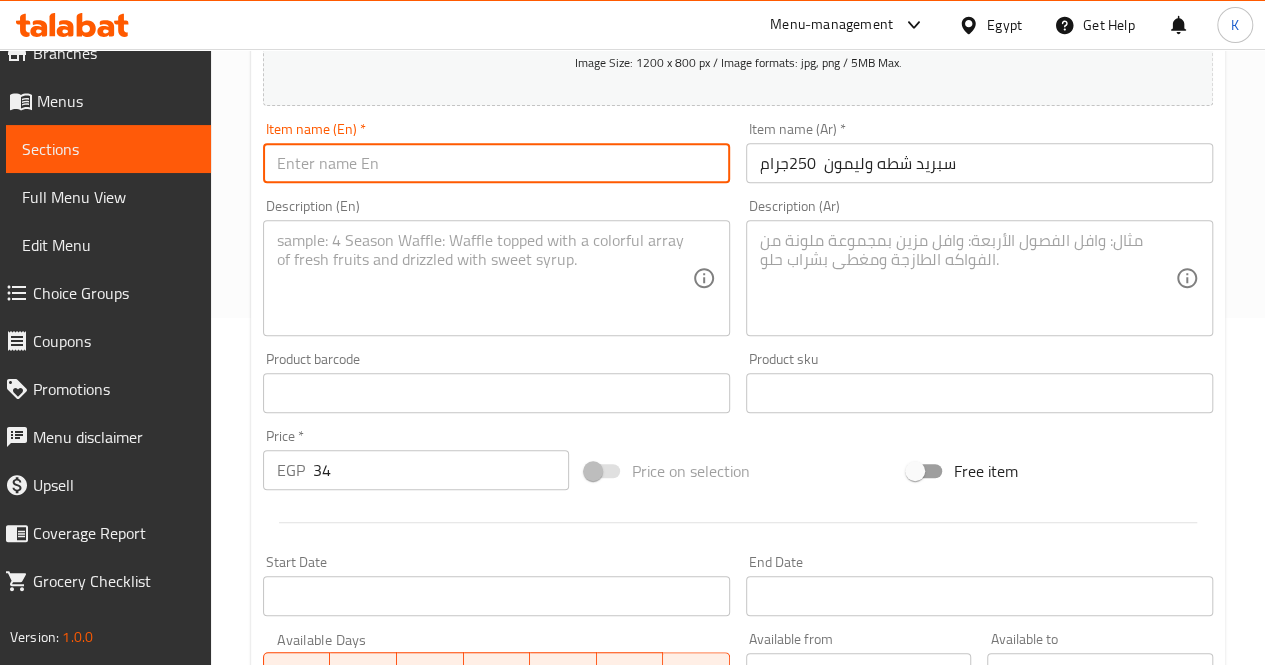 paste on "Hot and lemon spread" 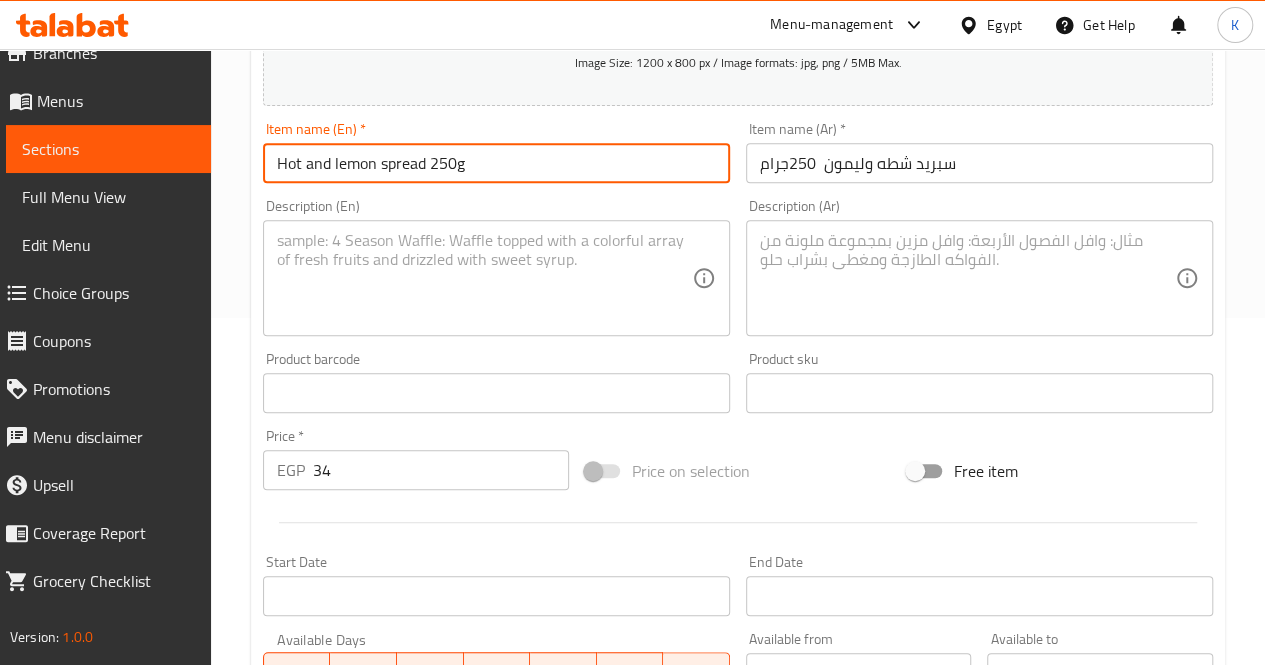 type on "Hot and lemon spread 250g" 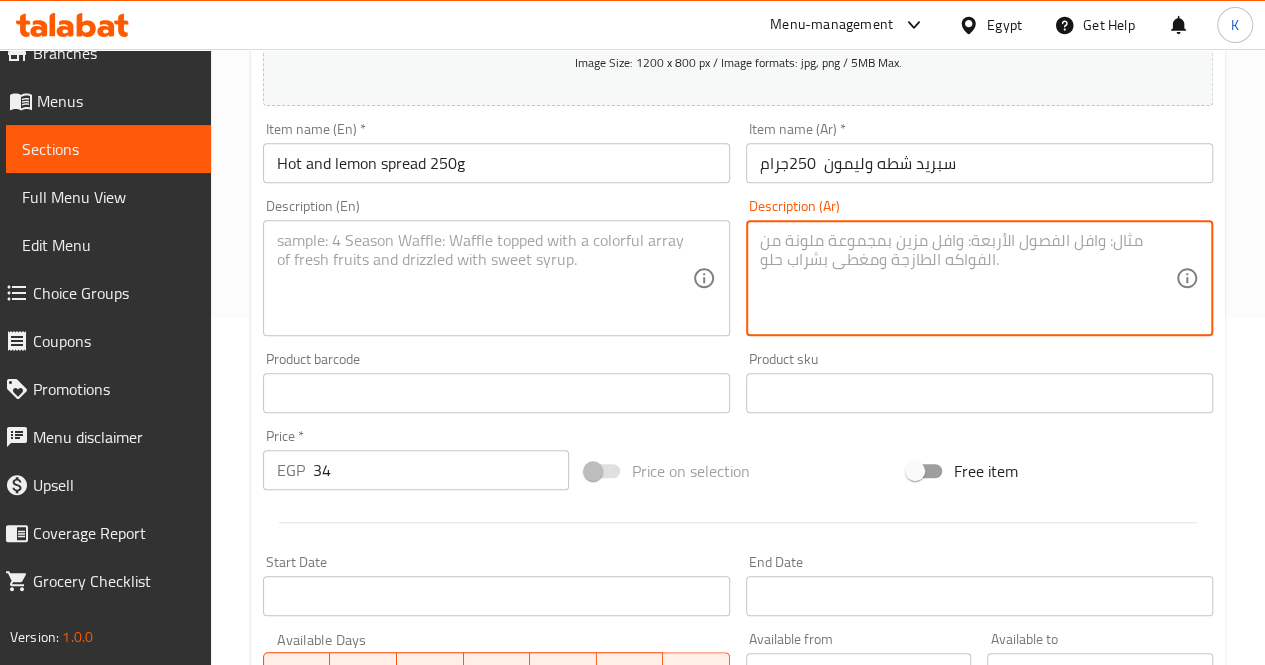 click at bounding box center [967, 278] 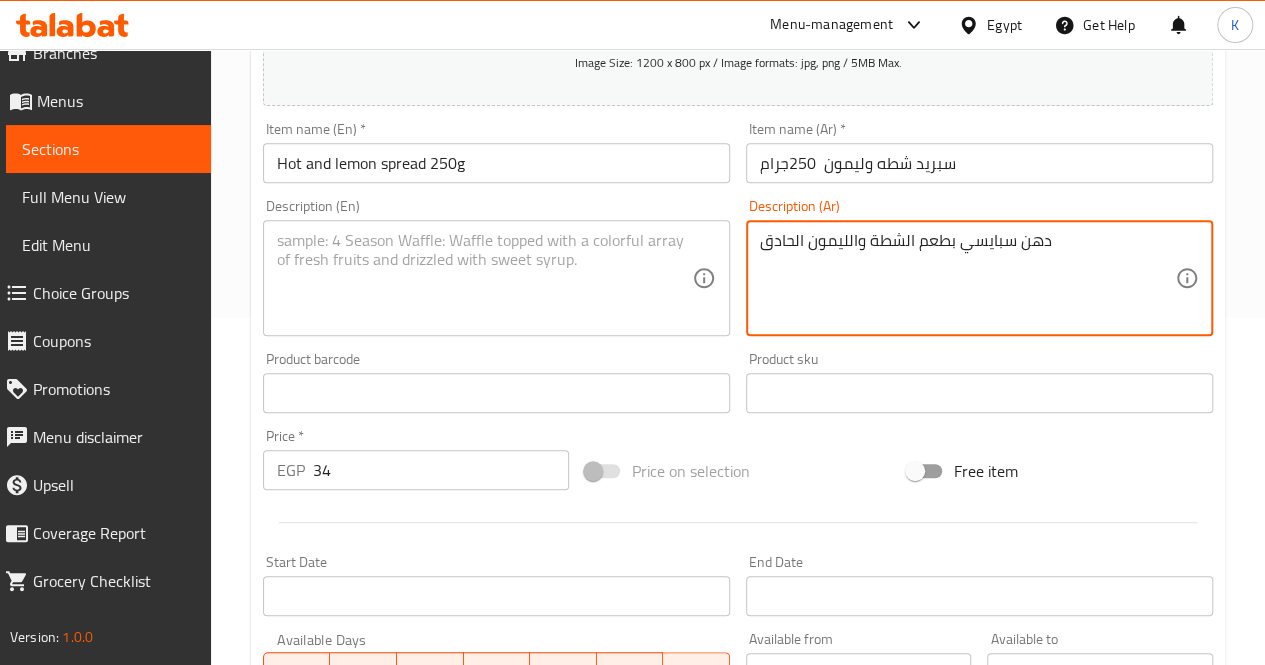 type on "دهن سبايسي بطعم الشطة والليمون الحادق" 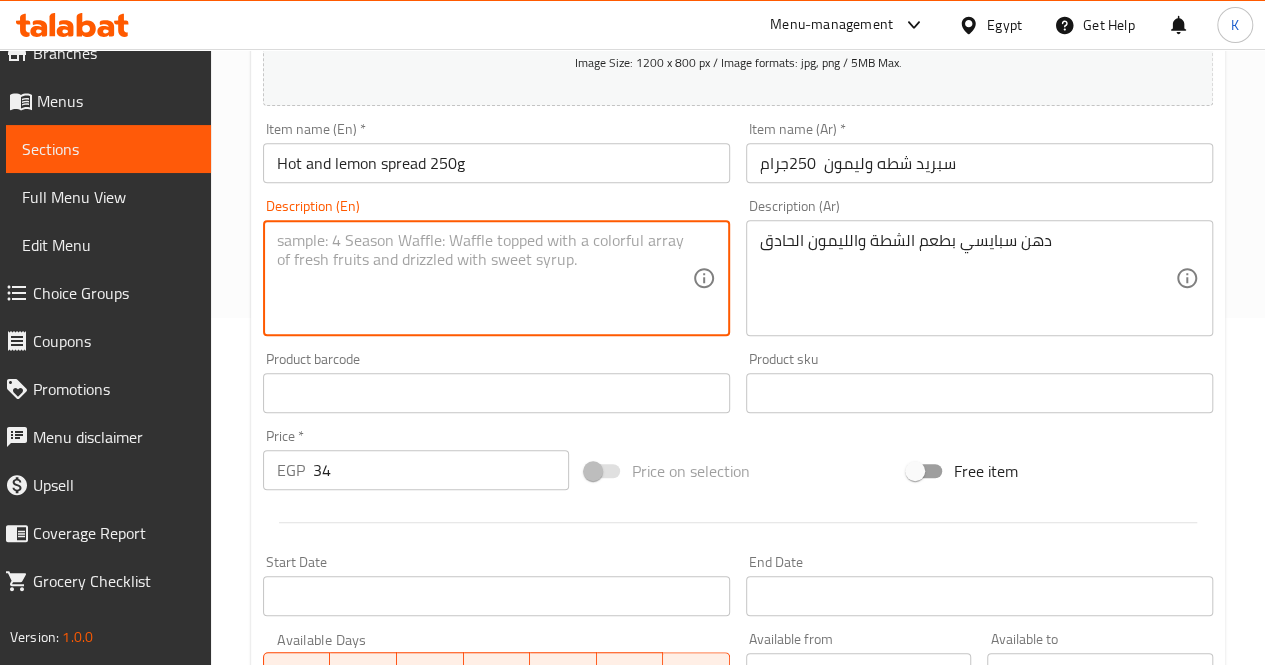 paste on "Spicy cheese spread with hot chili and lemon" 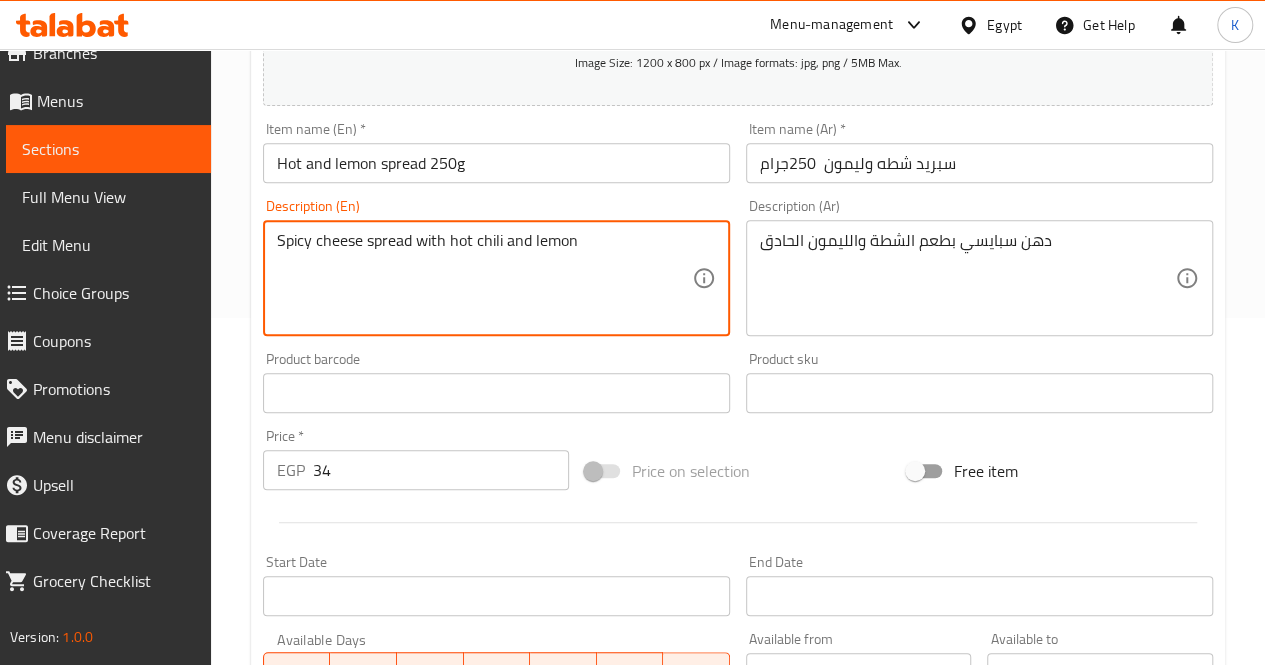type on "Spicy cheese spread with hot chili and lemon" 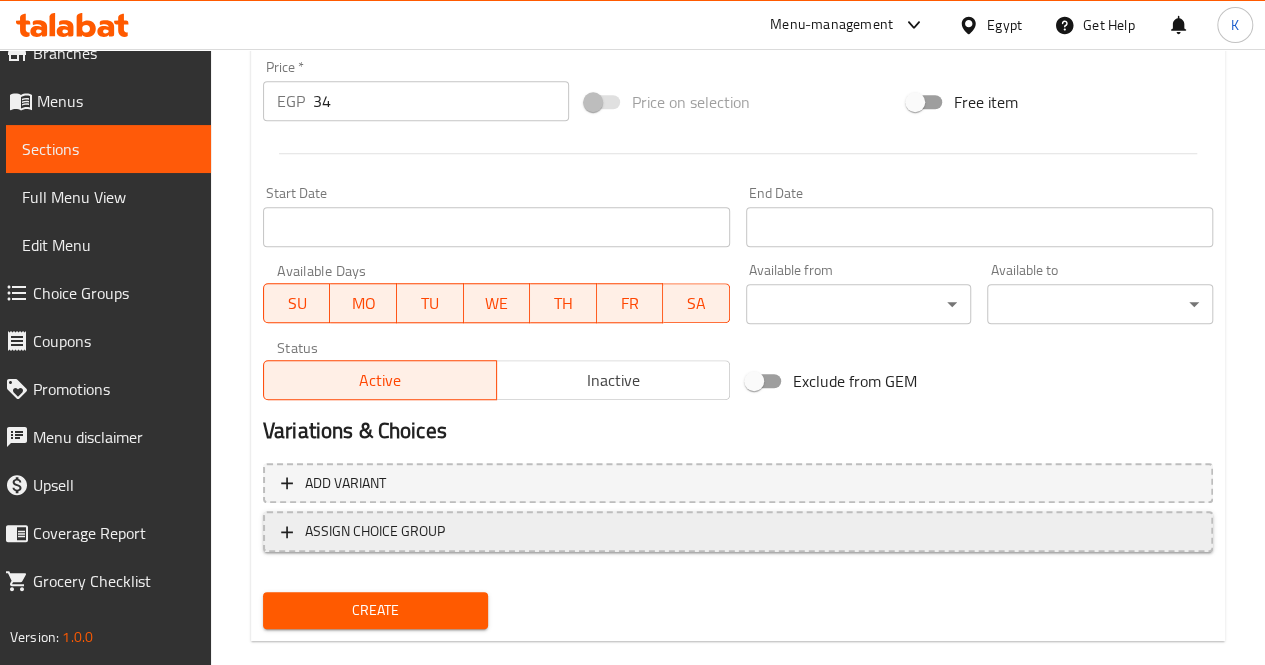 scroll, scrollTop: 747, scrollLeft: 0, axis: vertical 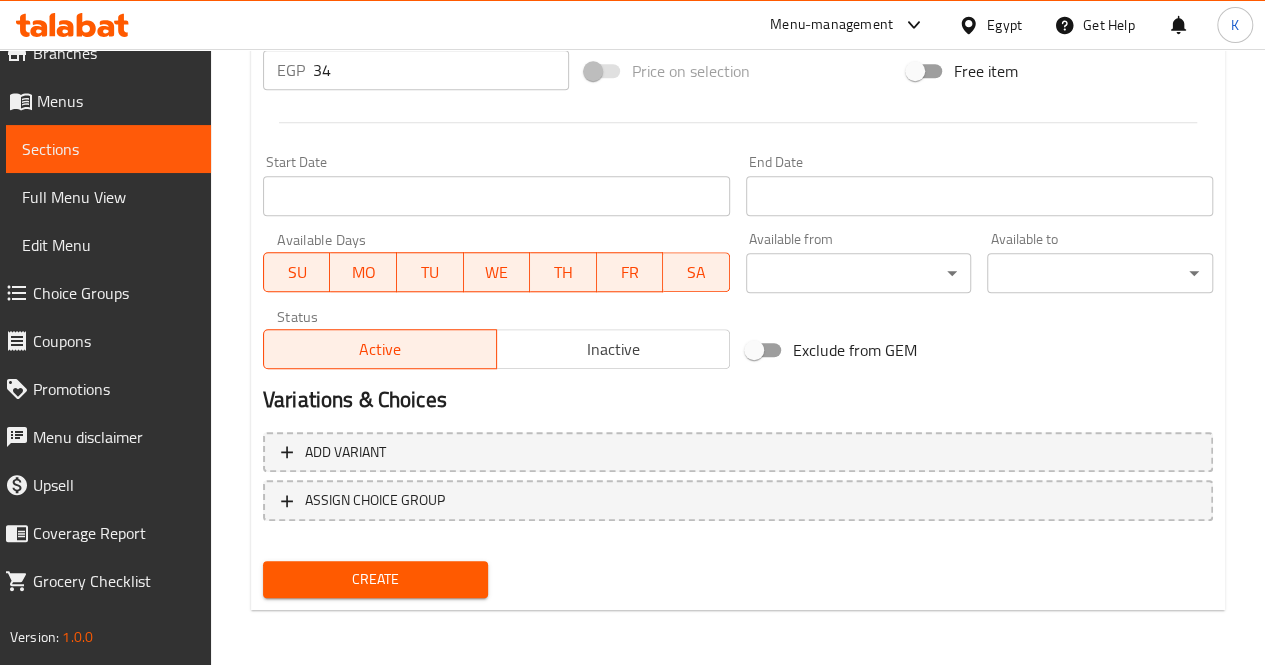 click on "Create" at bounding box center [376, 579] 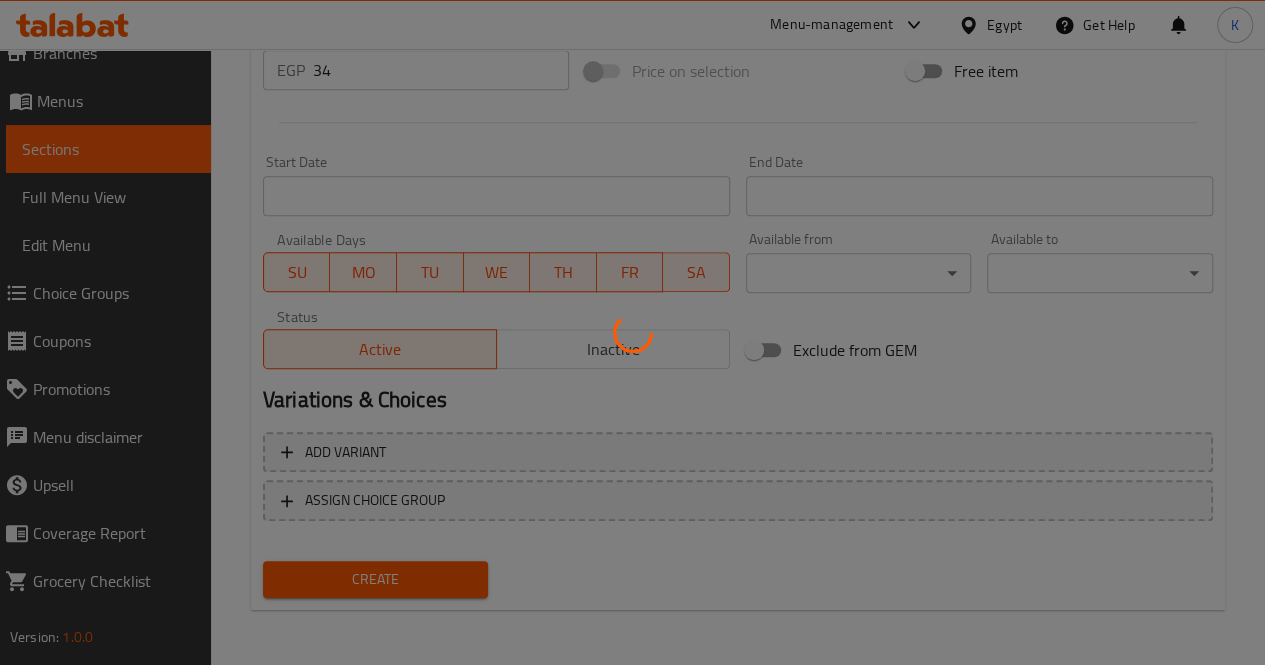 type 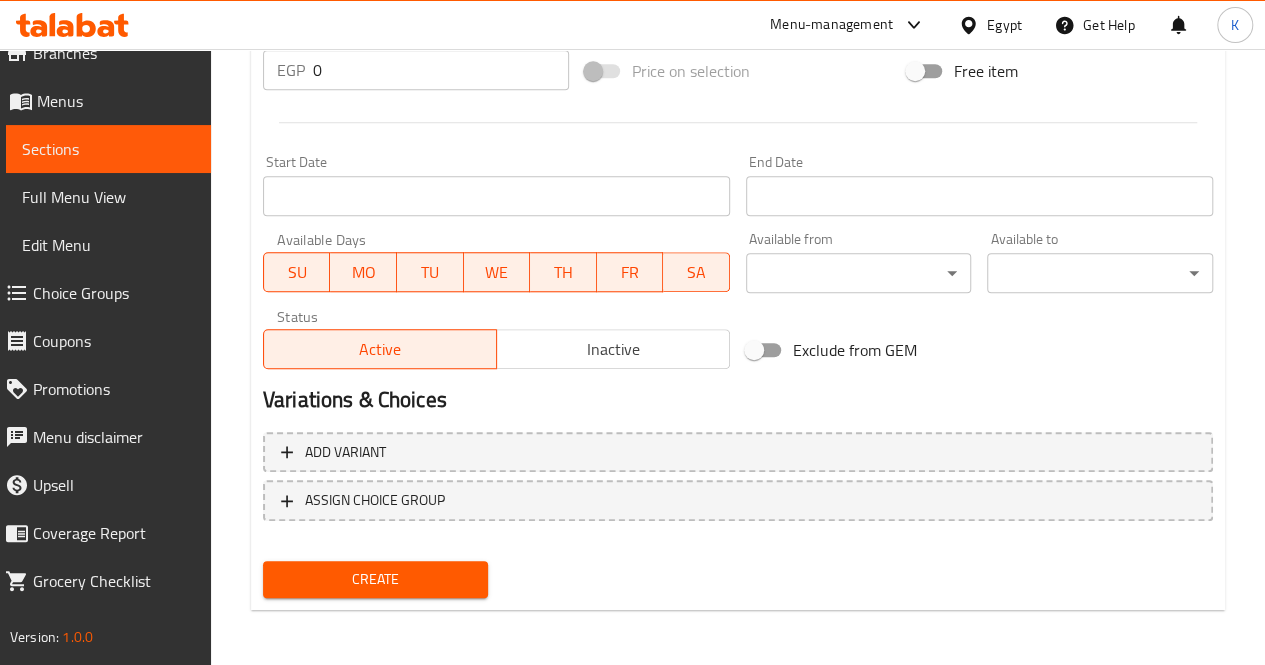scroll, scrollTop: 647, scrollLeft: 0, axis: vertical 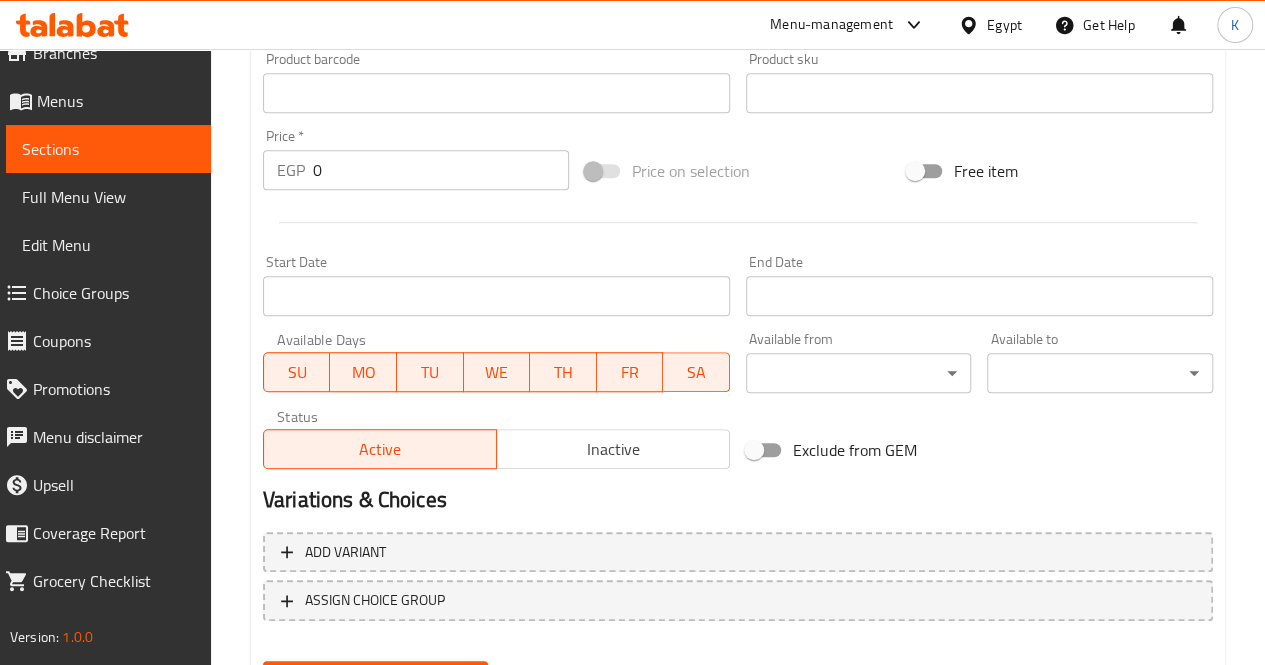 click on "0" at bounding box center [441, 170] 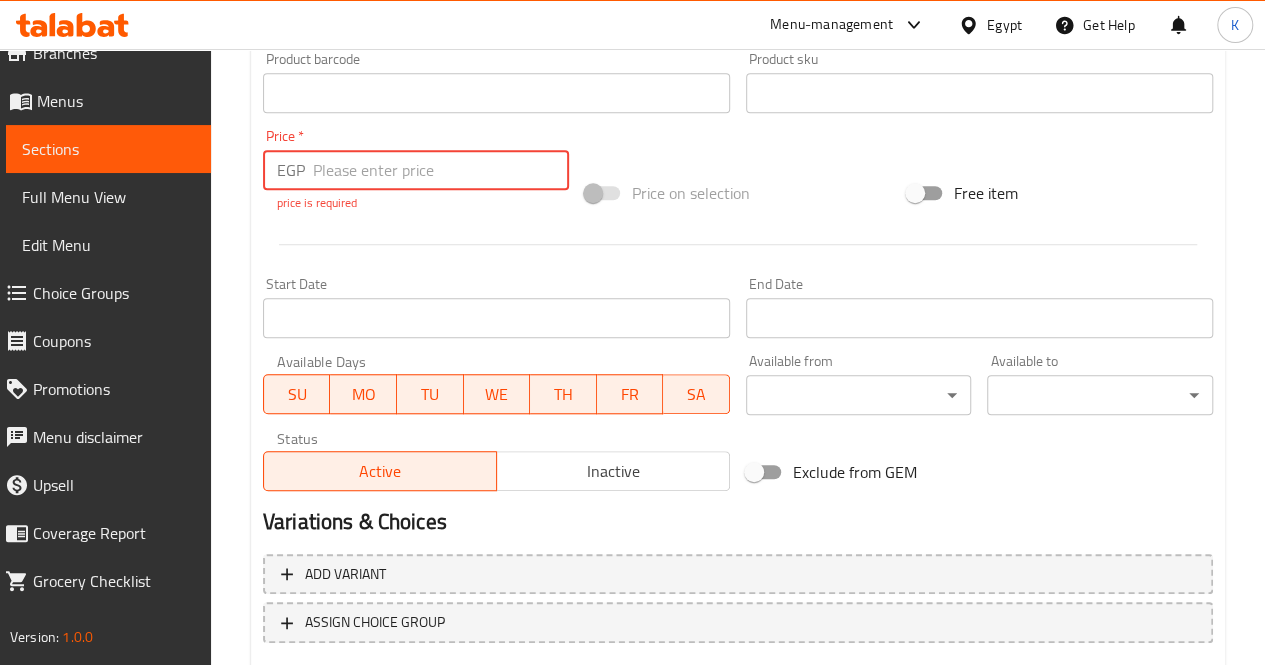 paste on "40" 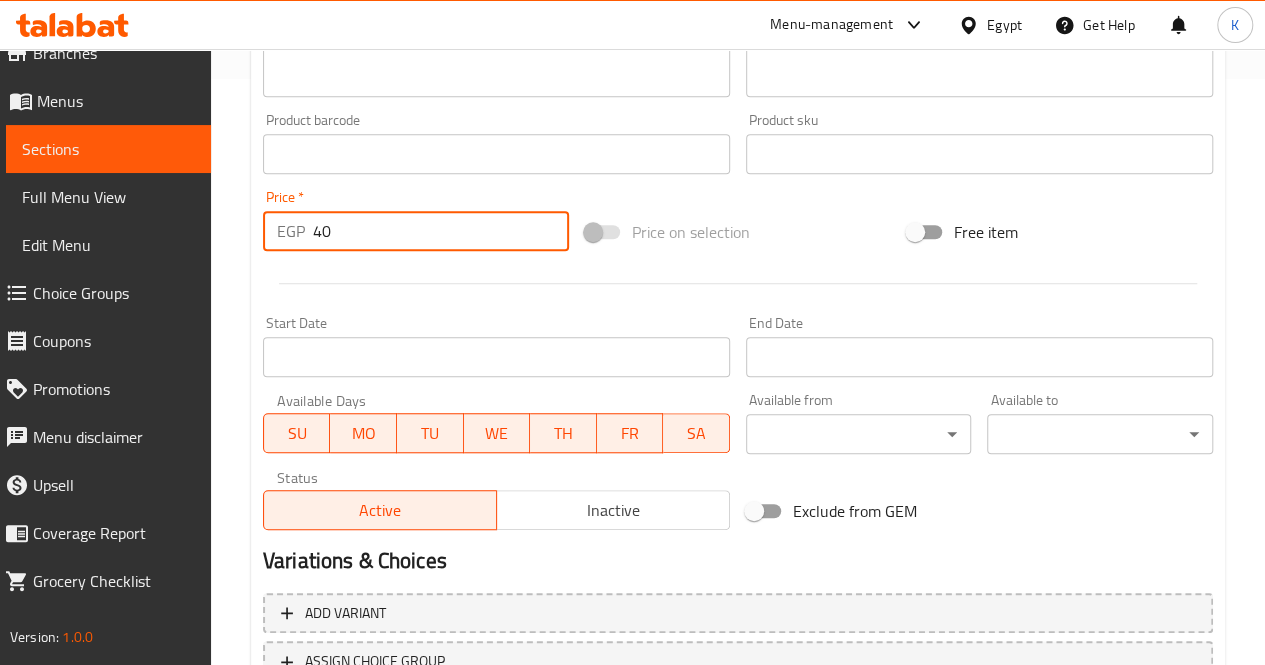 scroll, scrollTop: 347, scrollLeft: 0, axis: vertical 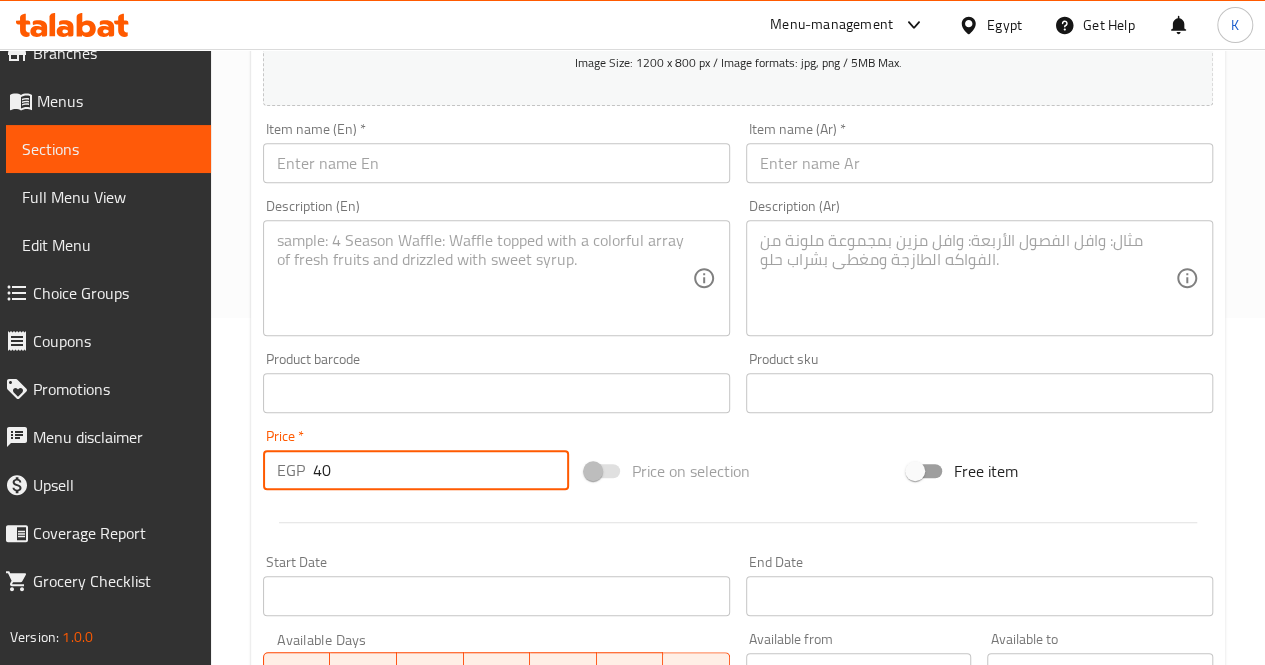 type on "40" 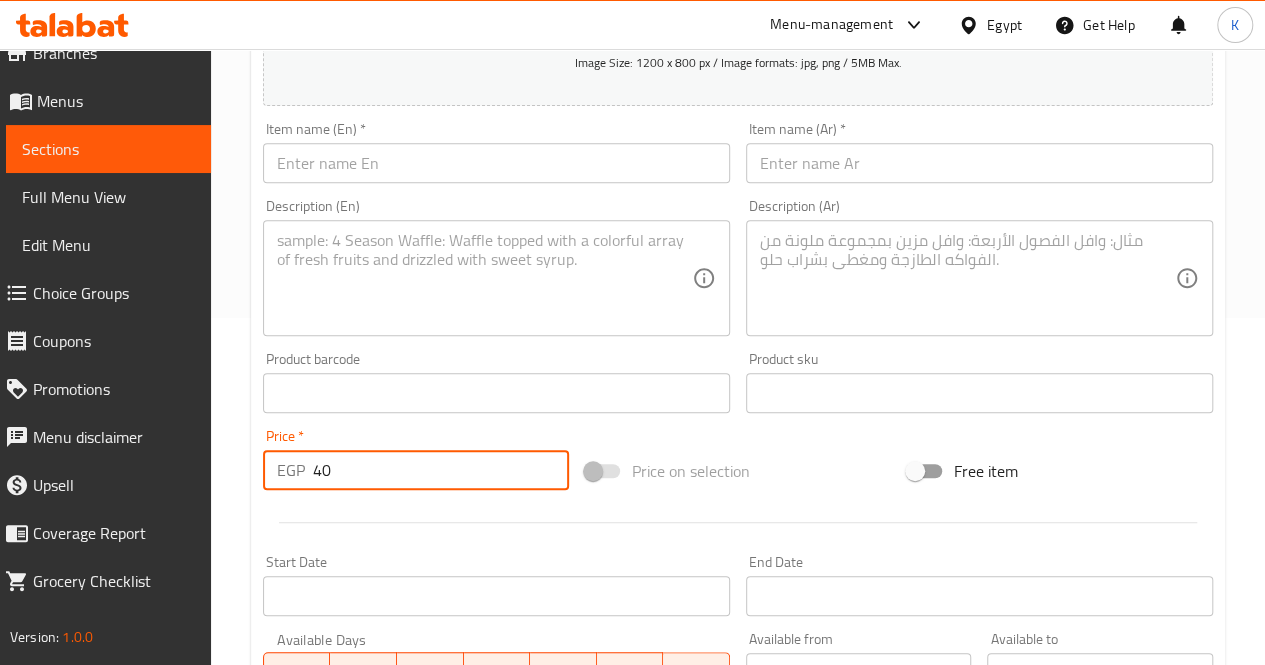 click at bounding box center [979, 163] 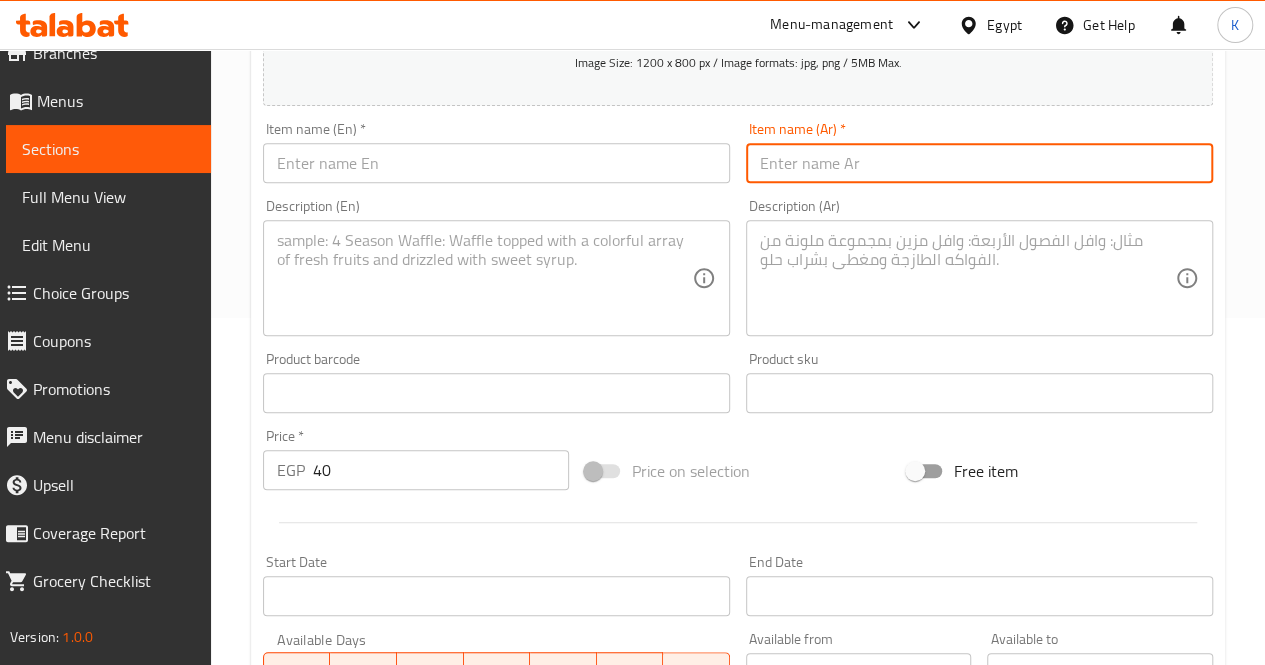 paste on "بوله بيستاشيو او روشيه" 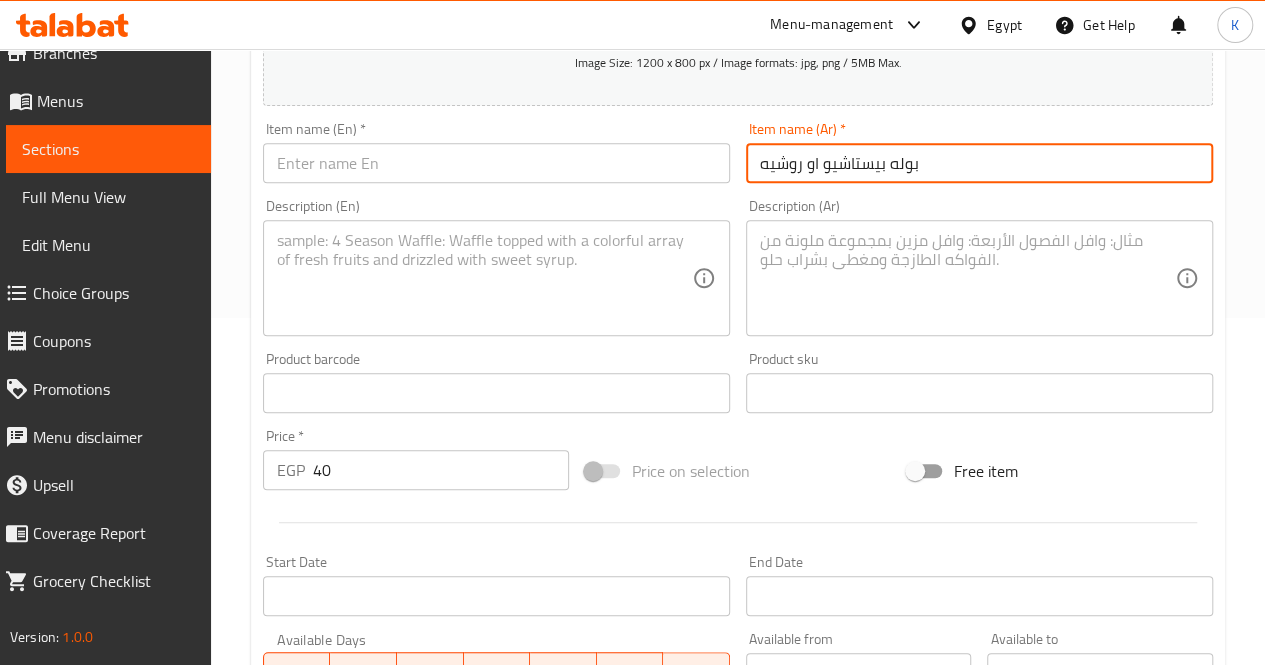 type on "بوله بيستاشيو او روشيه" 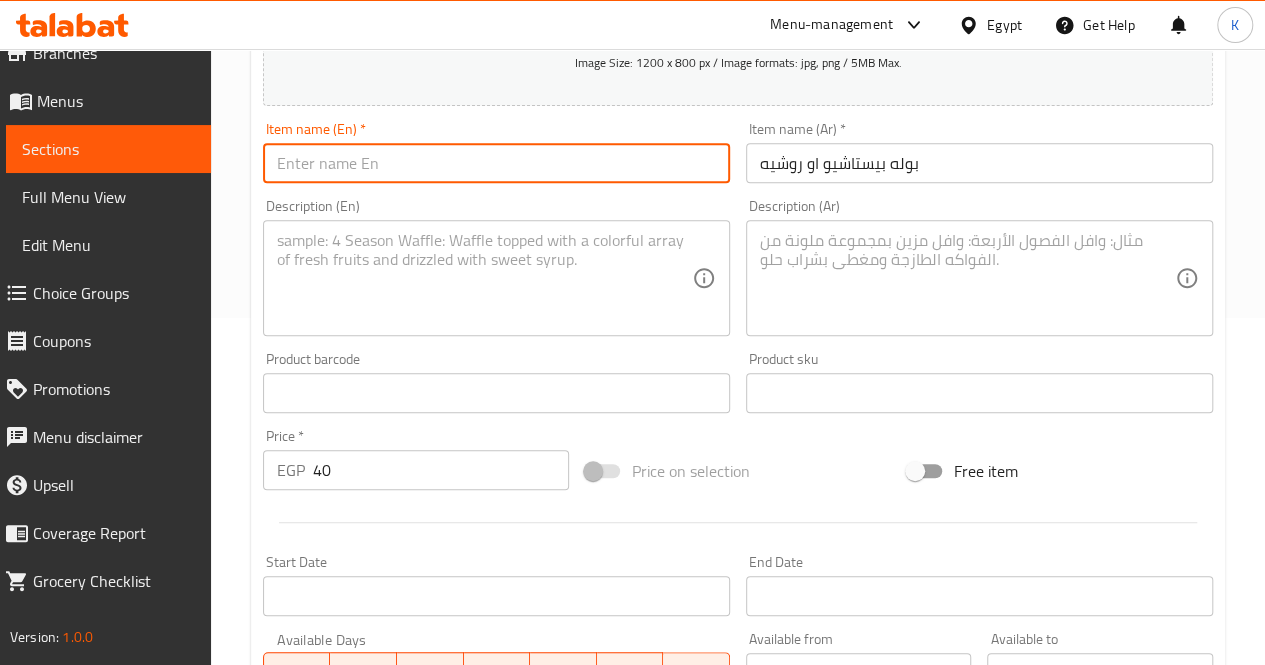 paste on "Pistachio or Rocher ice cream" 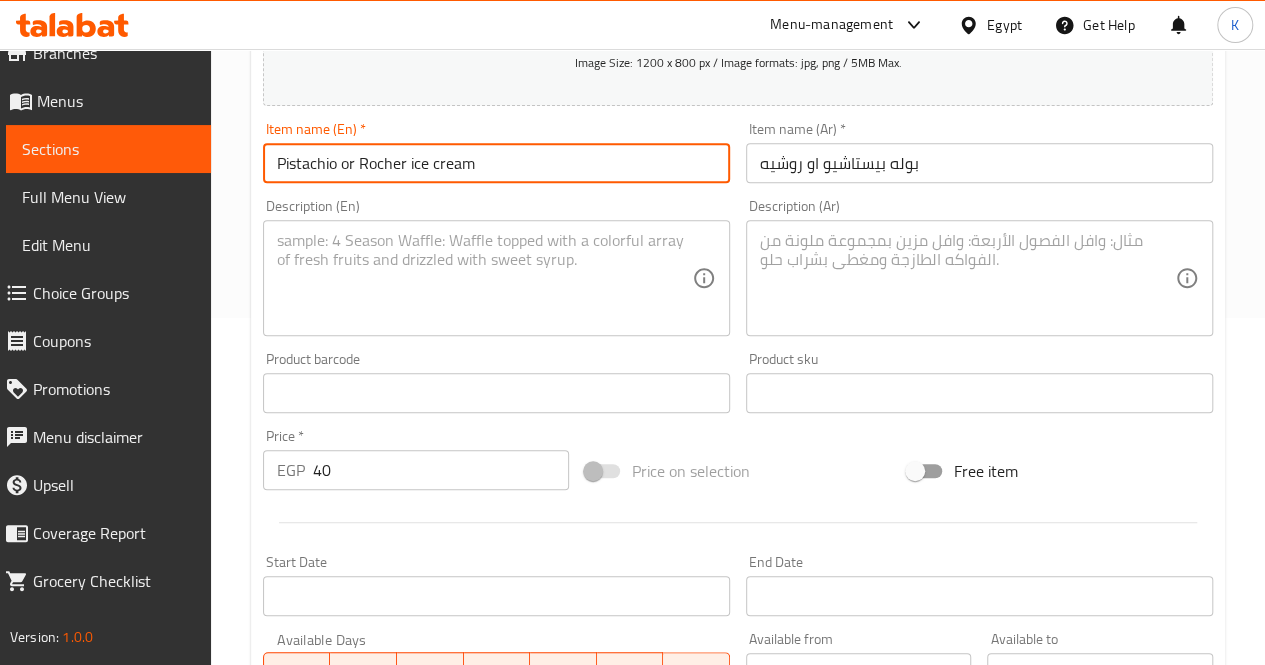 type on "Pistachio or Rocher ice cream" 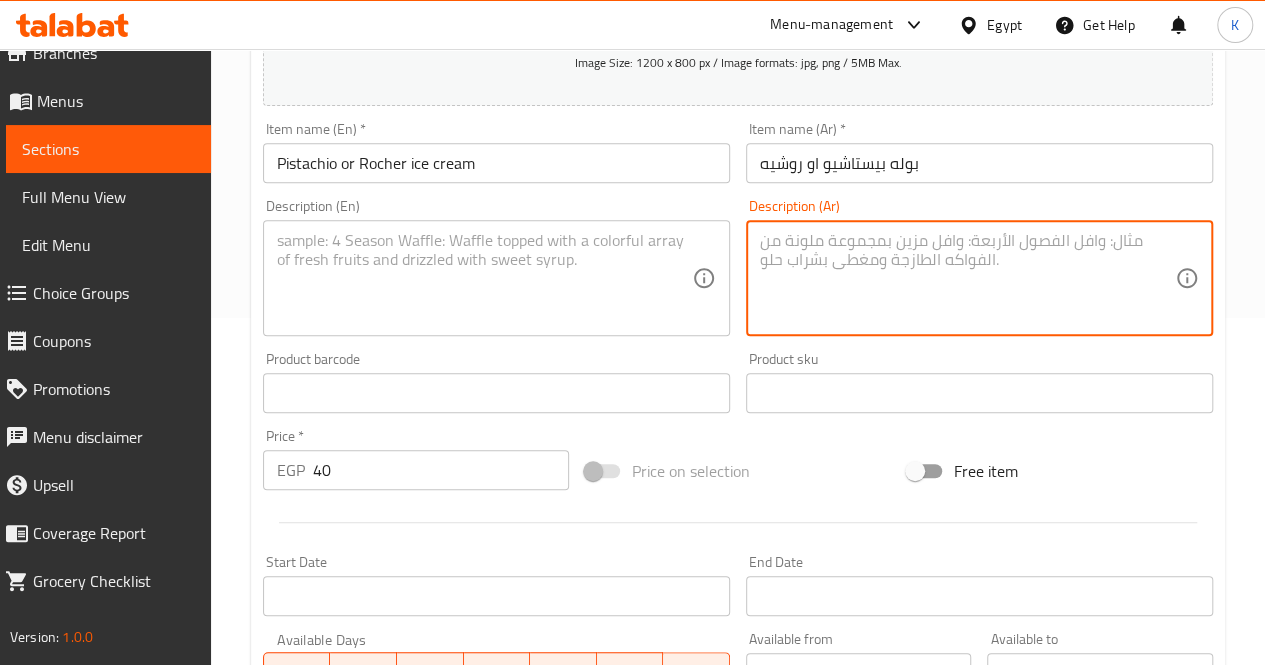 paste on "بولة آيس كريم بنكهة الفستق أو شوكولاتة روشيه" 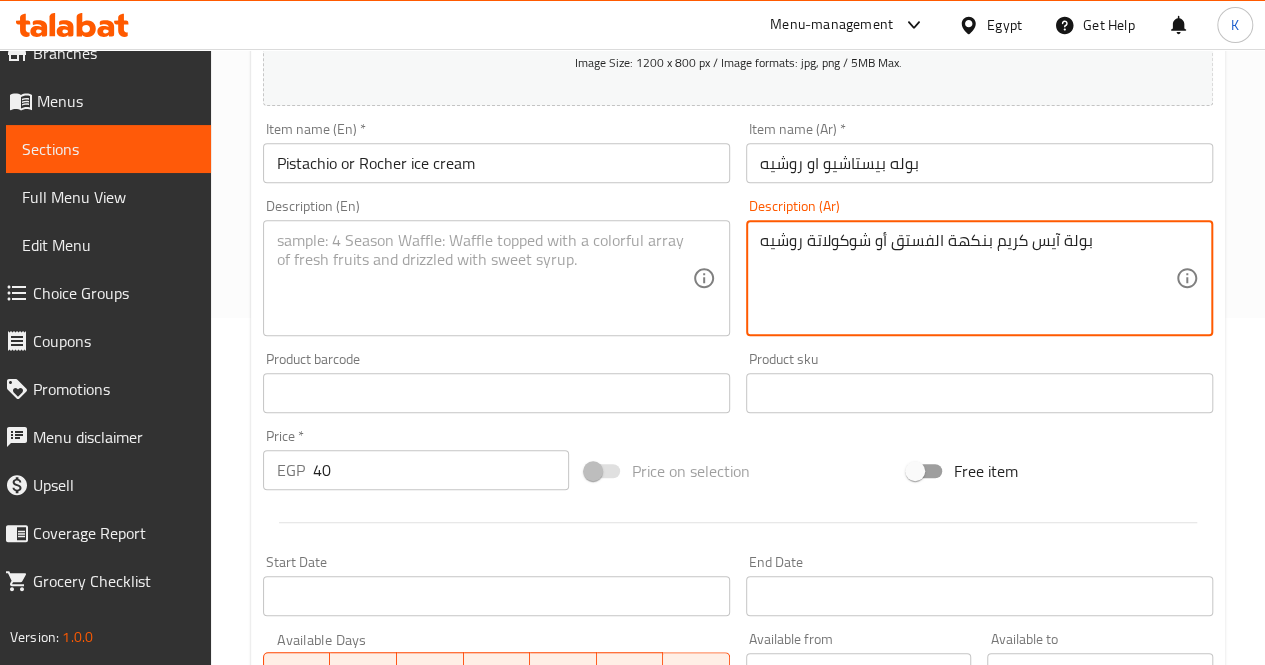 type on "بولة آيس كريم بنكهة الفستق أو شوكولاتة روشيه" 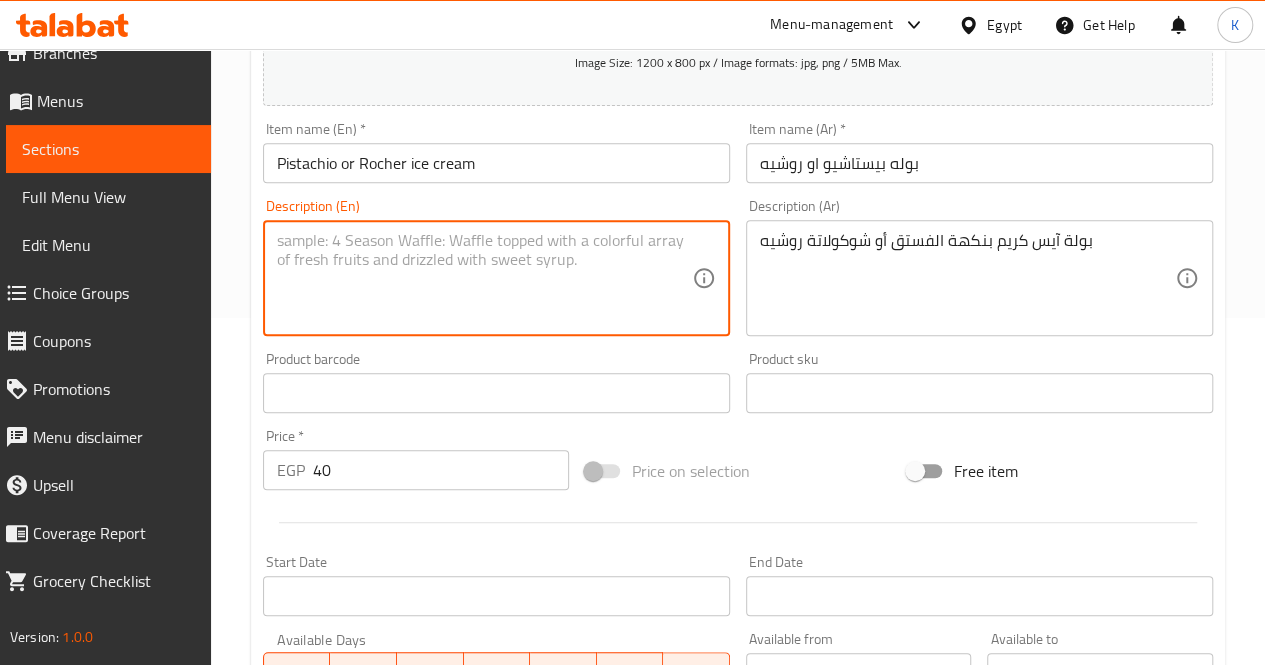 paste on "Ice cream scoop in pistachio or Rocher flavor" 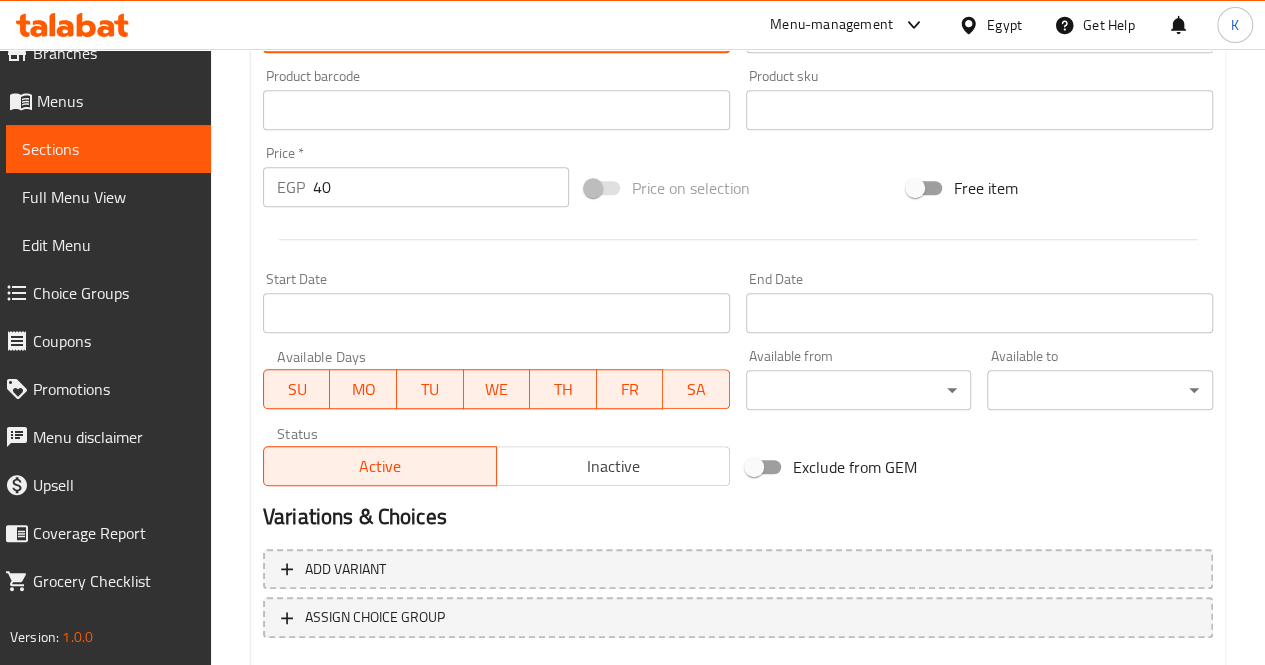 scroll, scrollTop: 747, scrollLeft: 0, axis: vertical 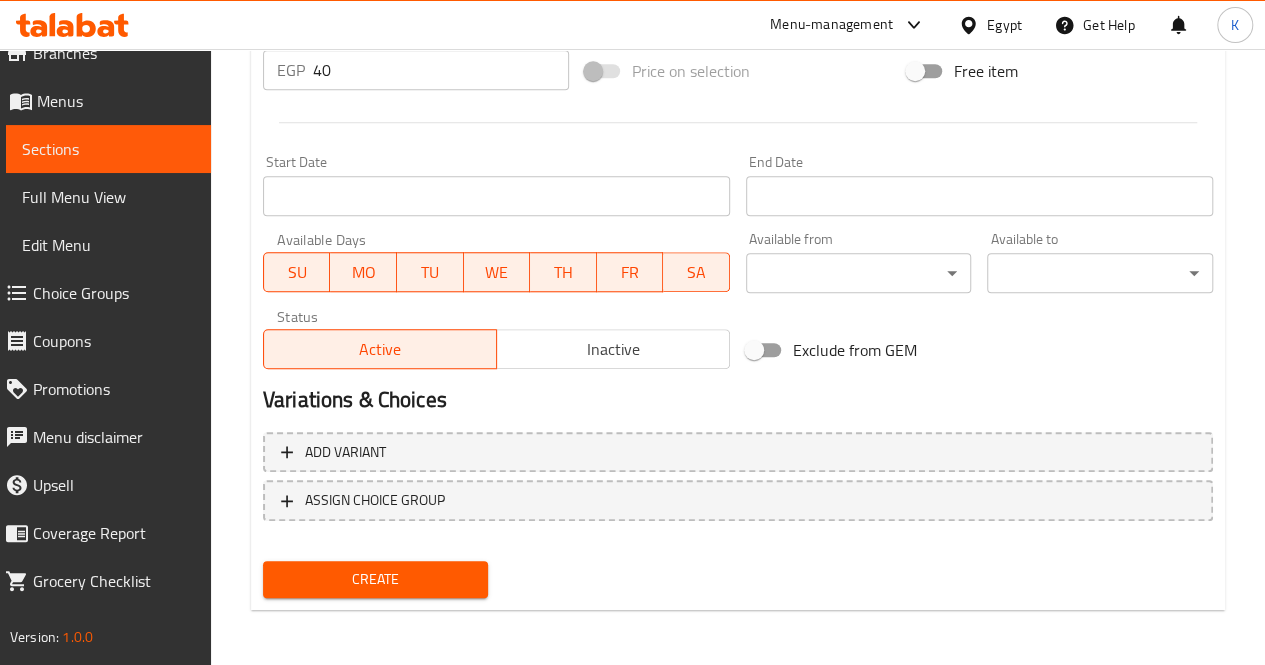 type on "Ice cream scoop in pistachio or Rocher flavor" 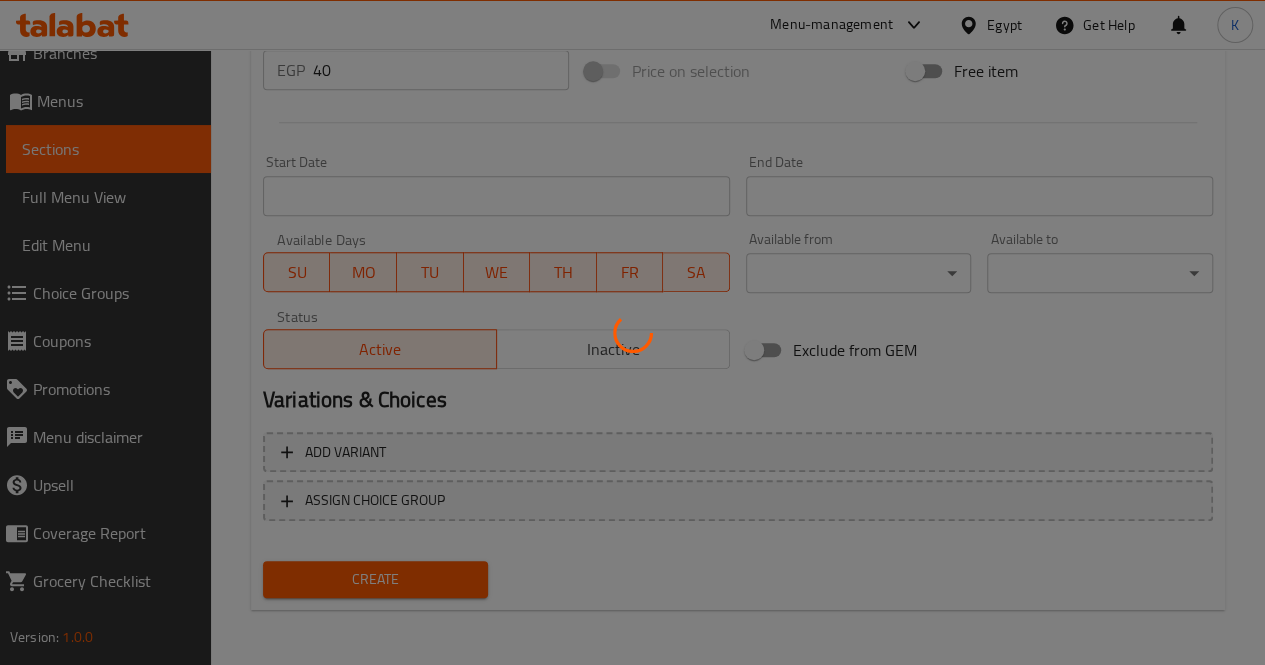 type 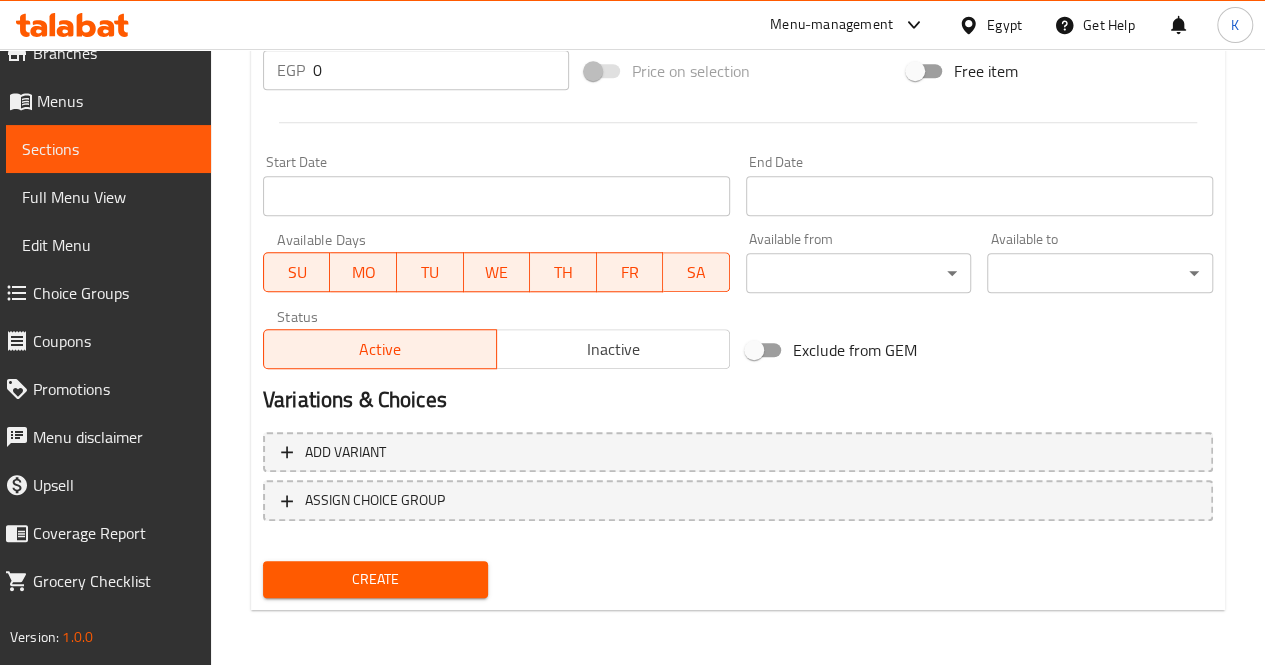 click on "0" at bounding box center [441, 70] 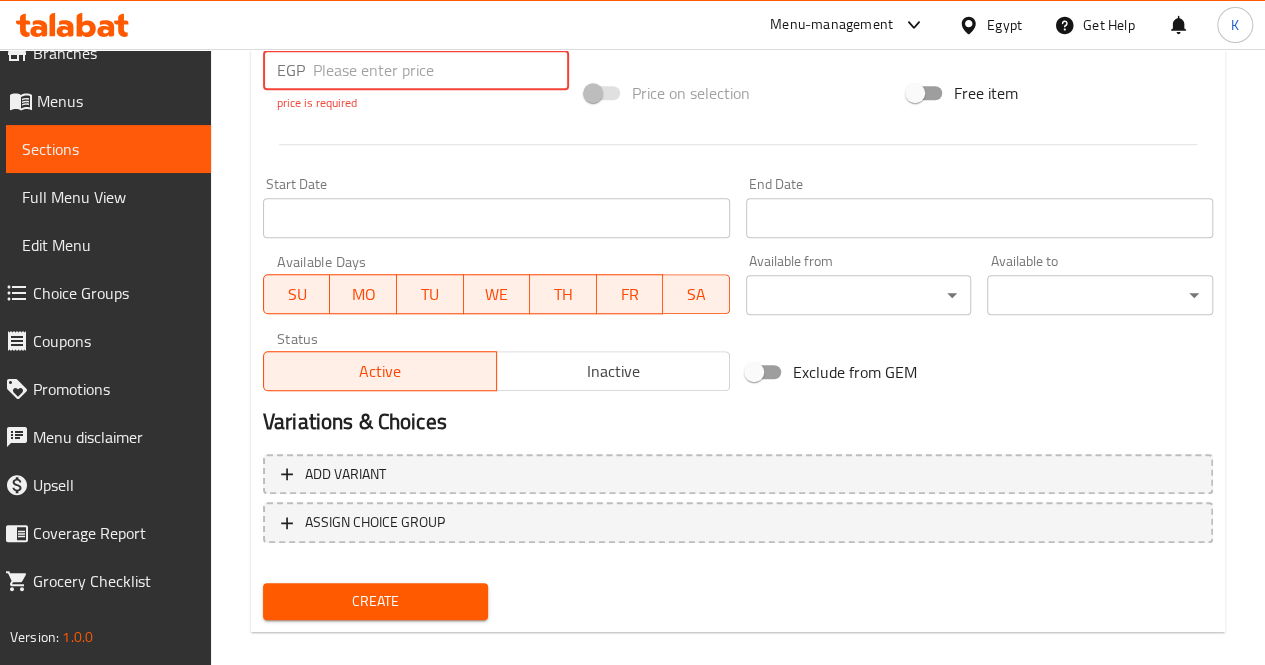 paste on "65" 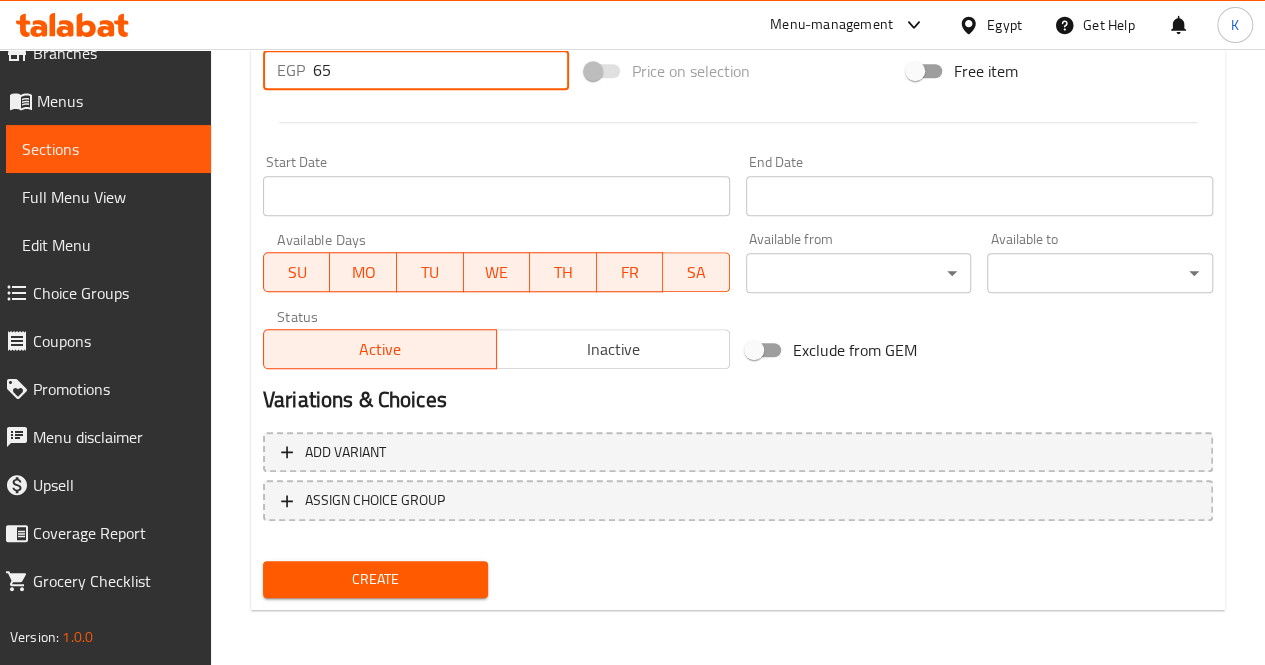 type on "65" 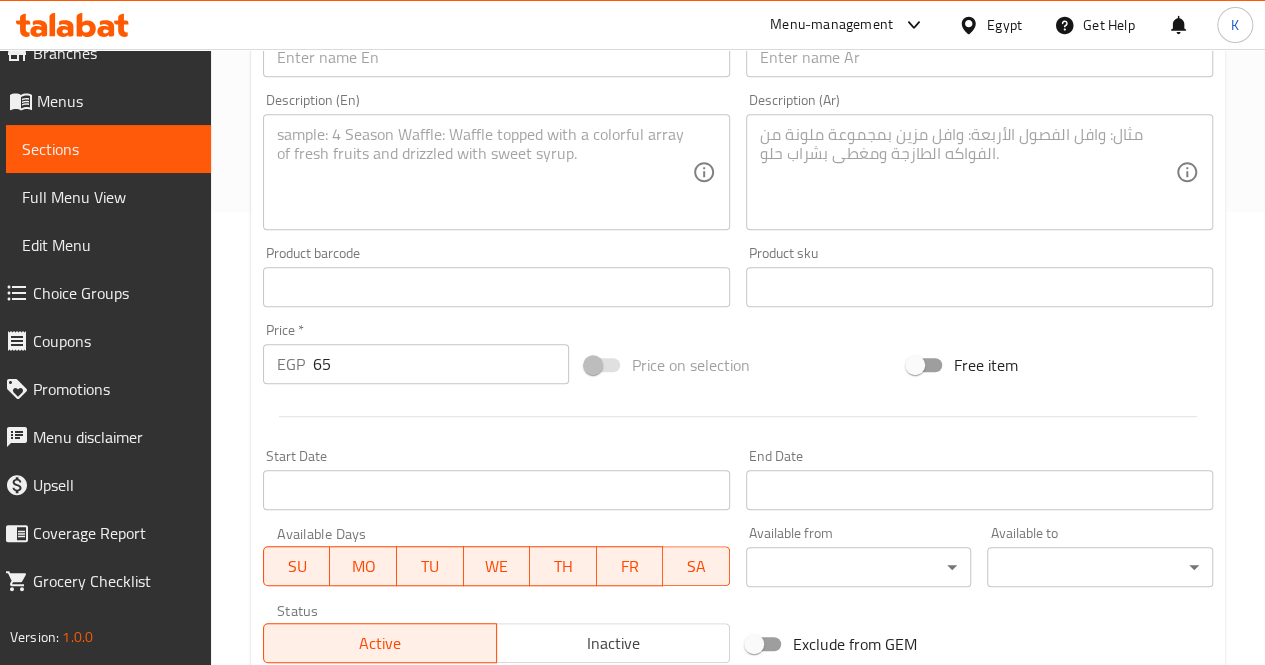 scroll, scrollTop: 347, scrollLeft: 0, axis: vertical 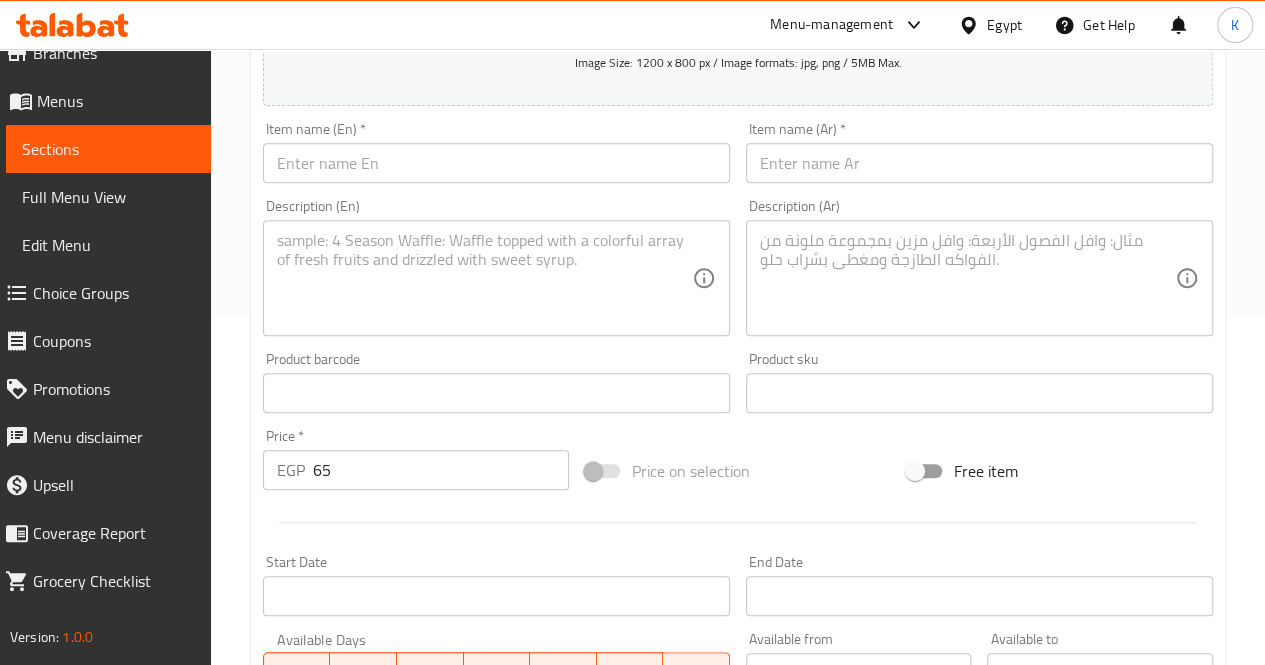 drag, startPoint x: 772, startPoint y: 173, endPoint x: 726, endPoint y: 165, distance: 46.69047 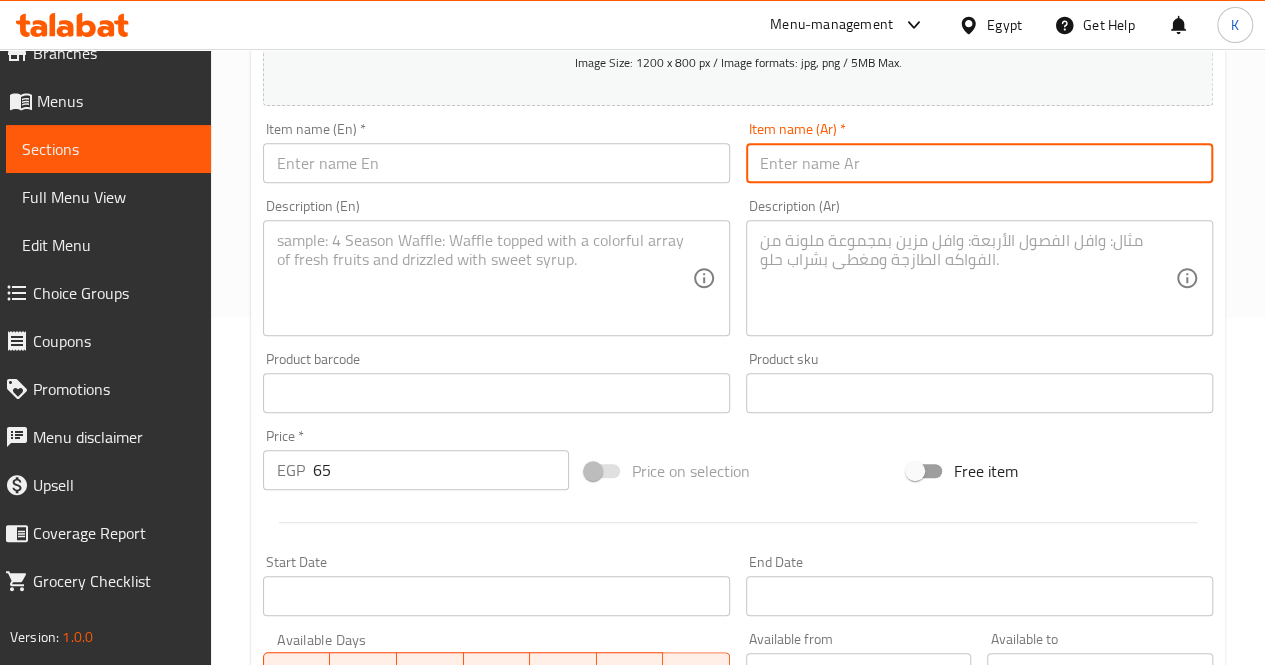 paste on "بوله ايس كريم ( 2دوبل )" 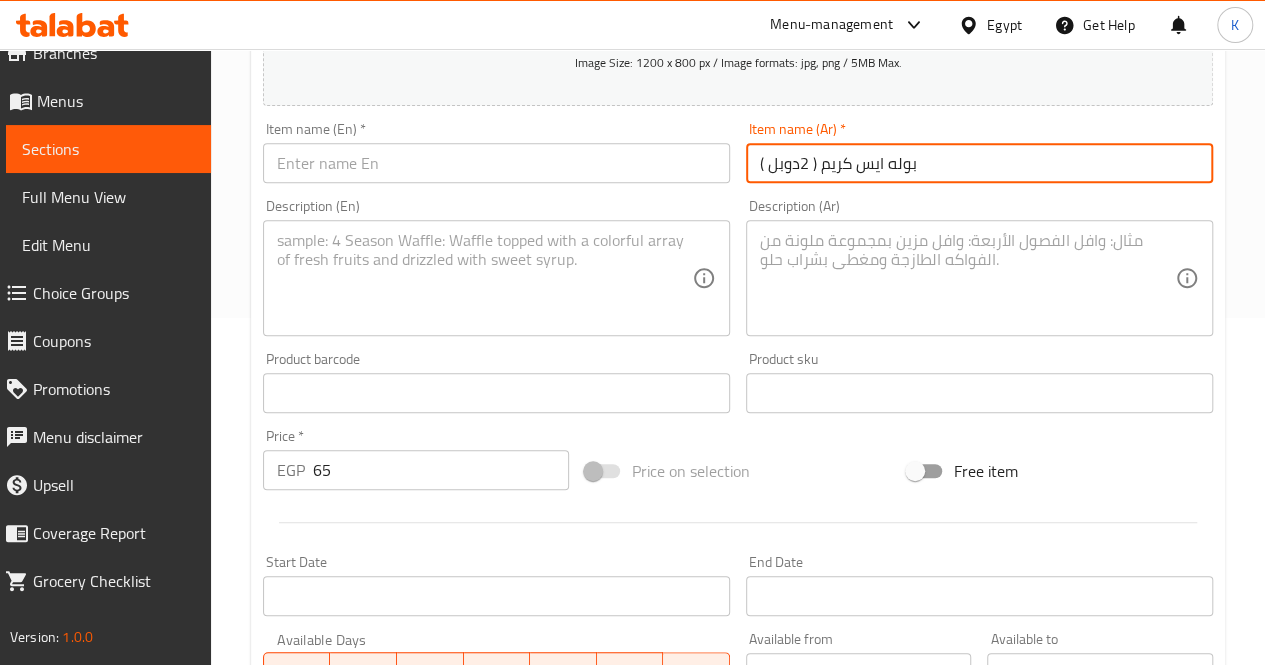 type on "بوله ايس كريم ( 2دوبل )" 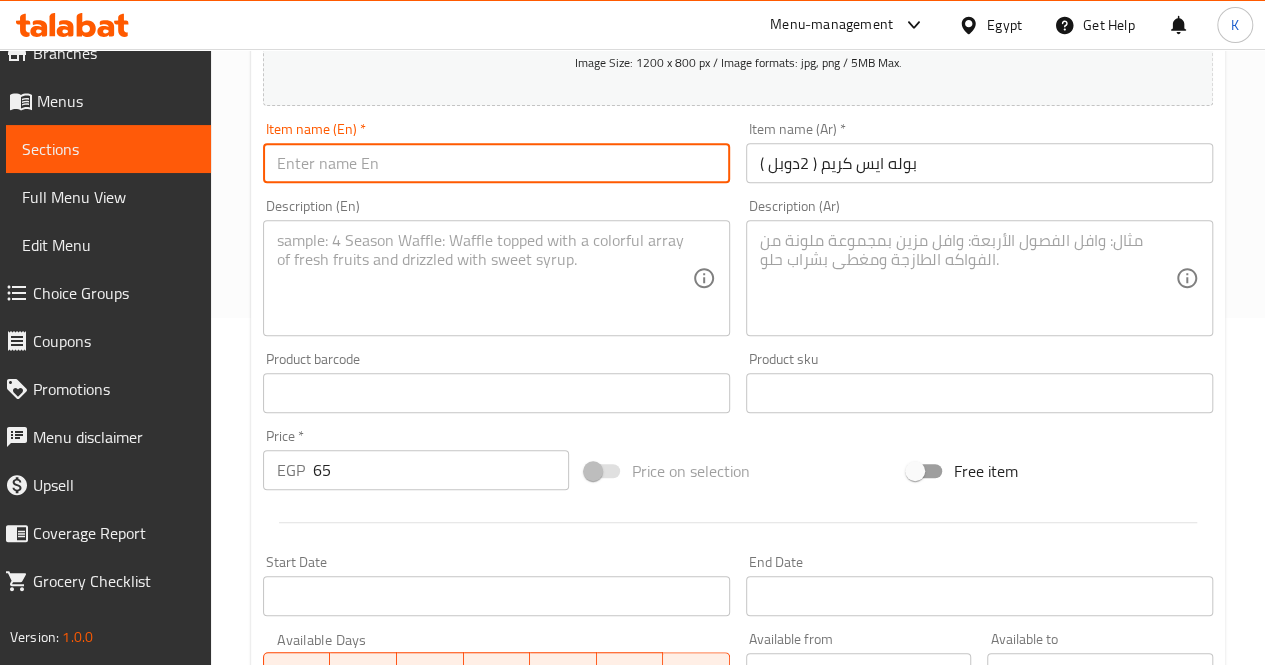 paste on "Ice Cream 2 double" 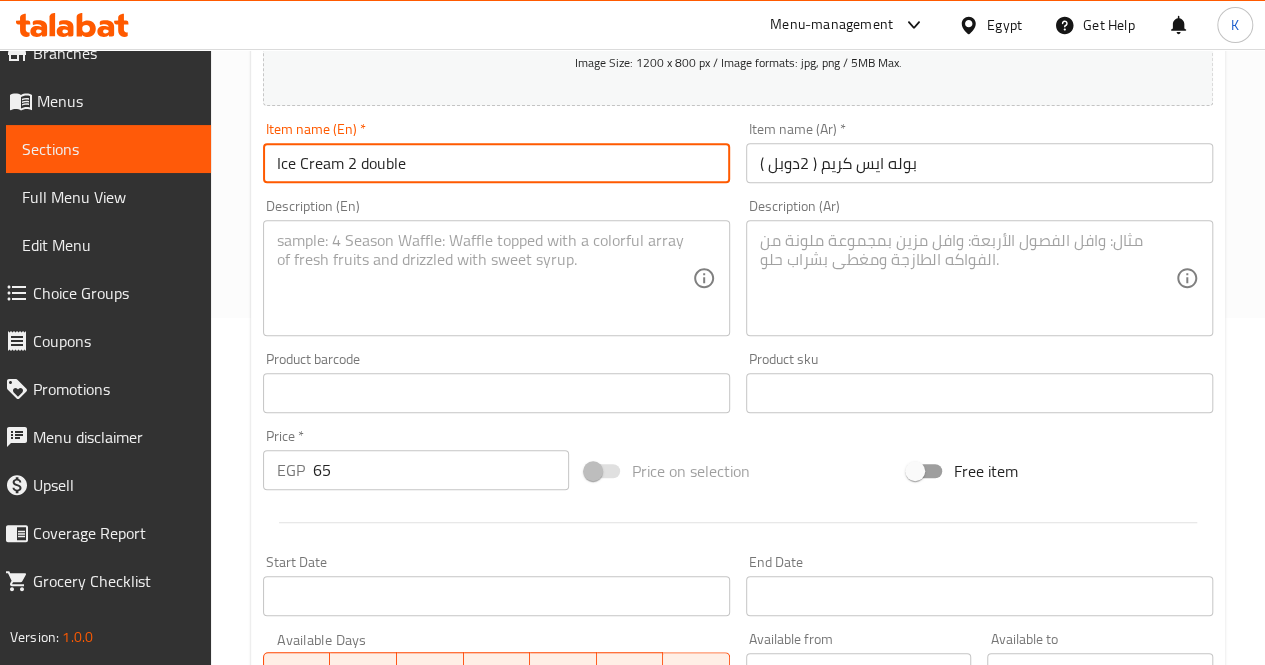 type on "Ice Cream 2 double" 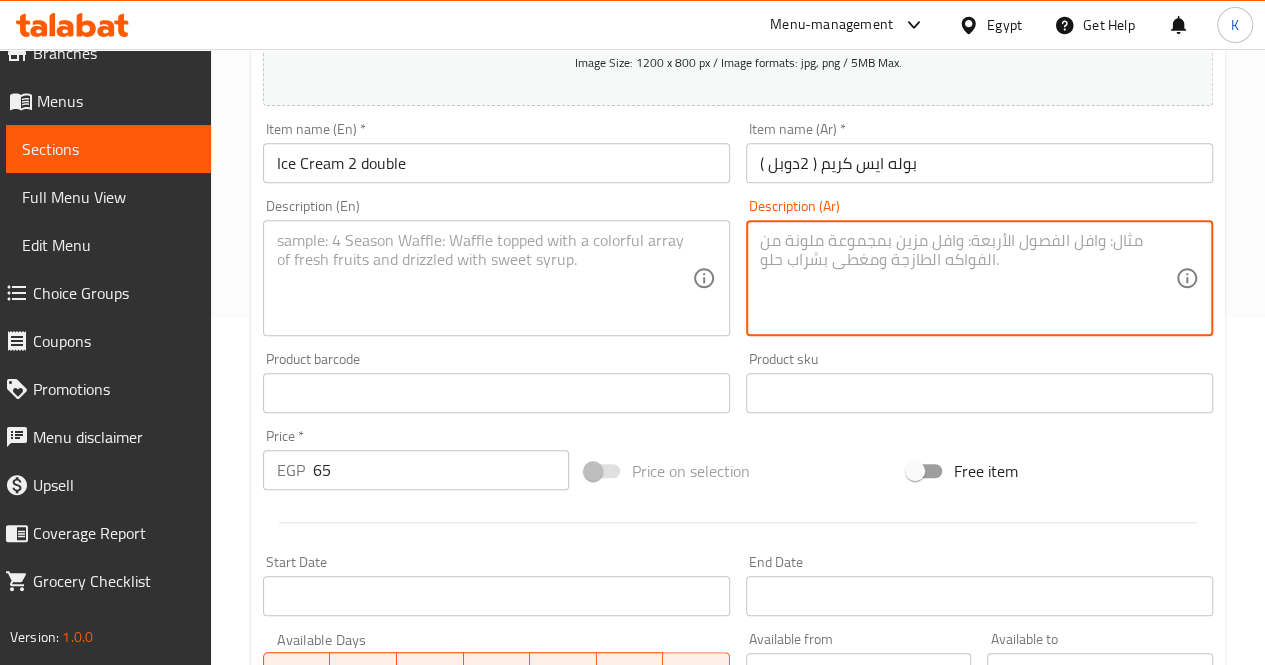 paste on "بُولتين آيس كريم بطعمك المفضل" 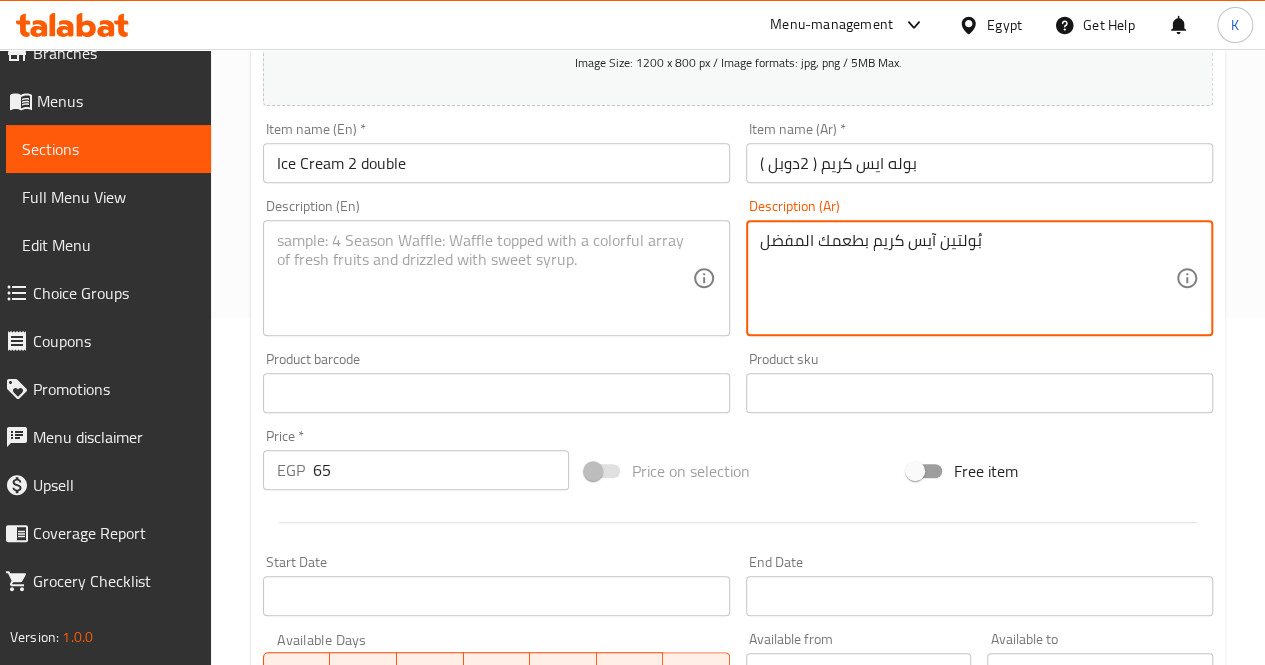 type on "بُولتين آيس كريم بطعمك المفضل" 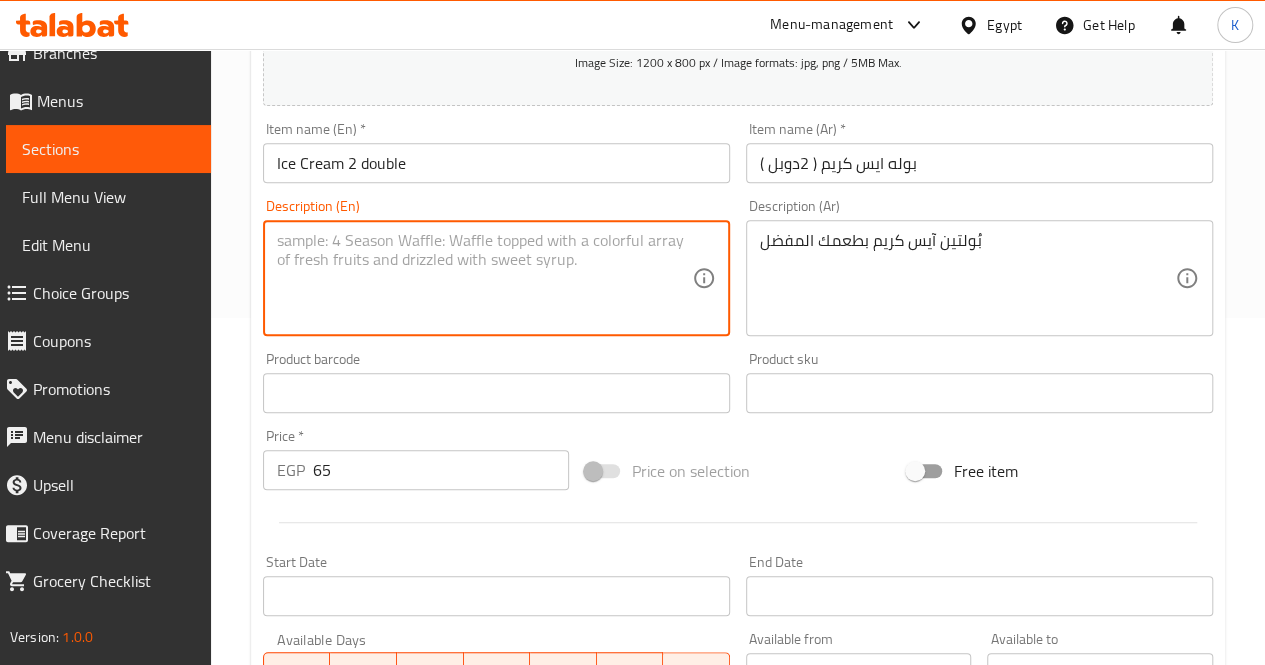 paste on "Two scoops of your favorite ice cream flavor" 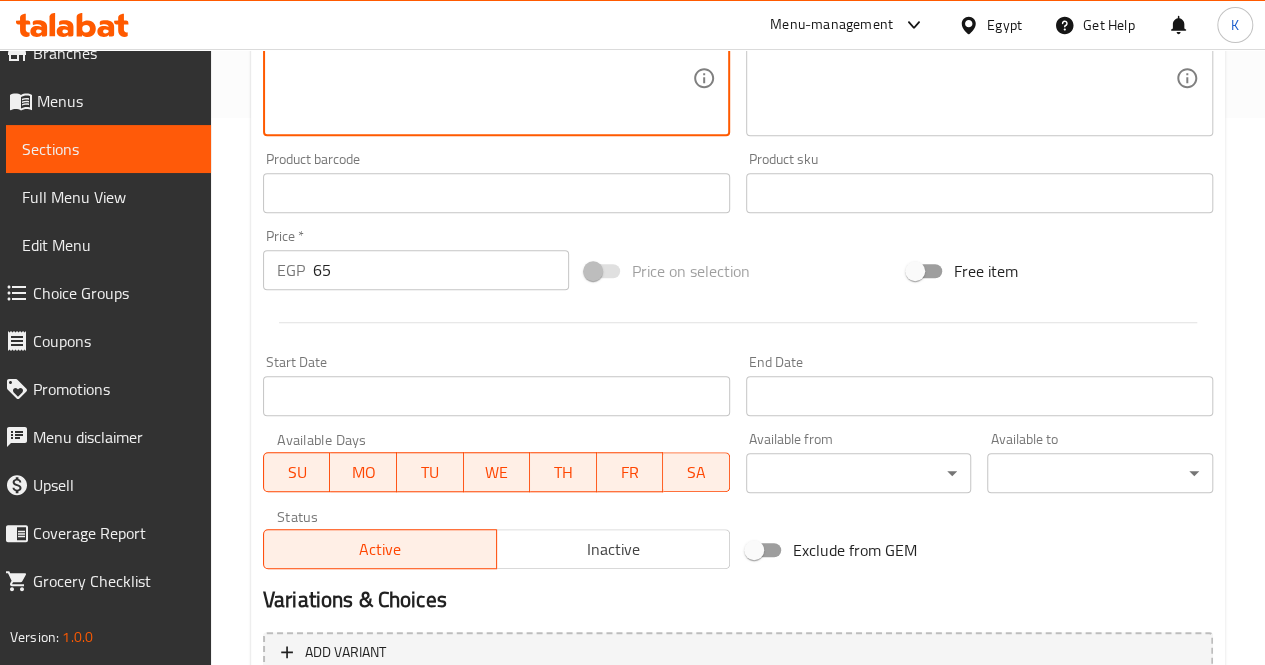 scroll, scrollTop: 747, scrollLeft: 0, axis: vertical 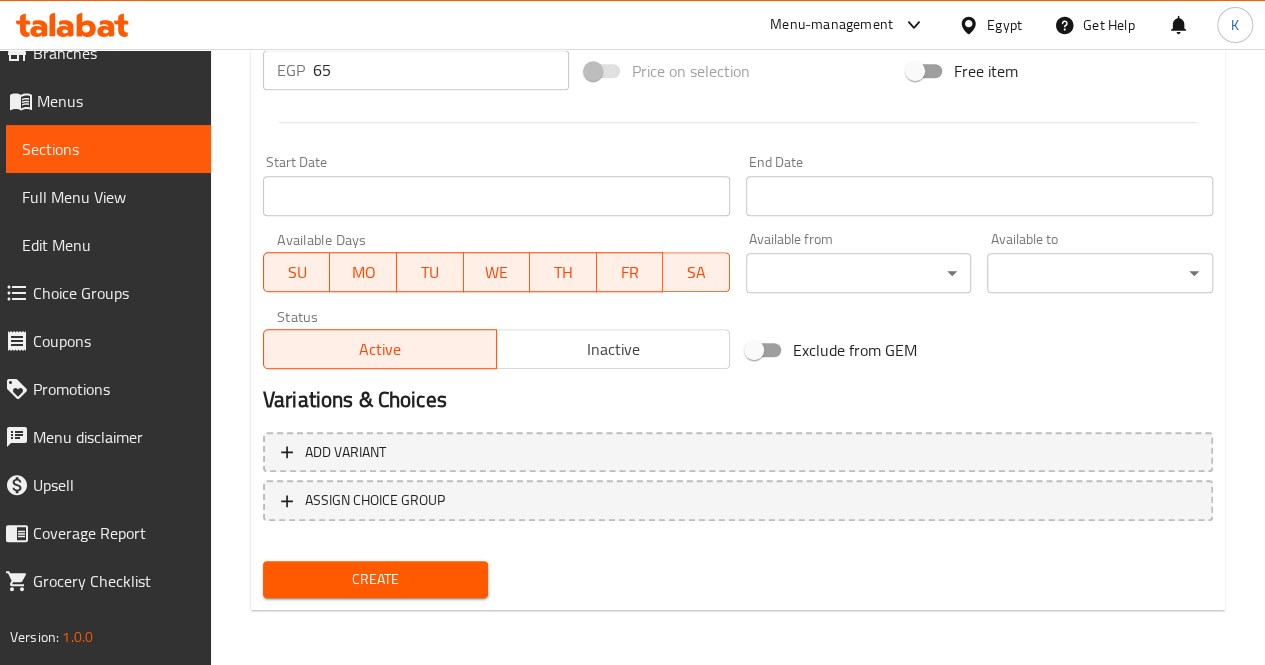 type on "Two scoops of your favorite ice cream flavor" 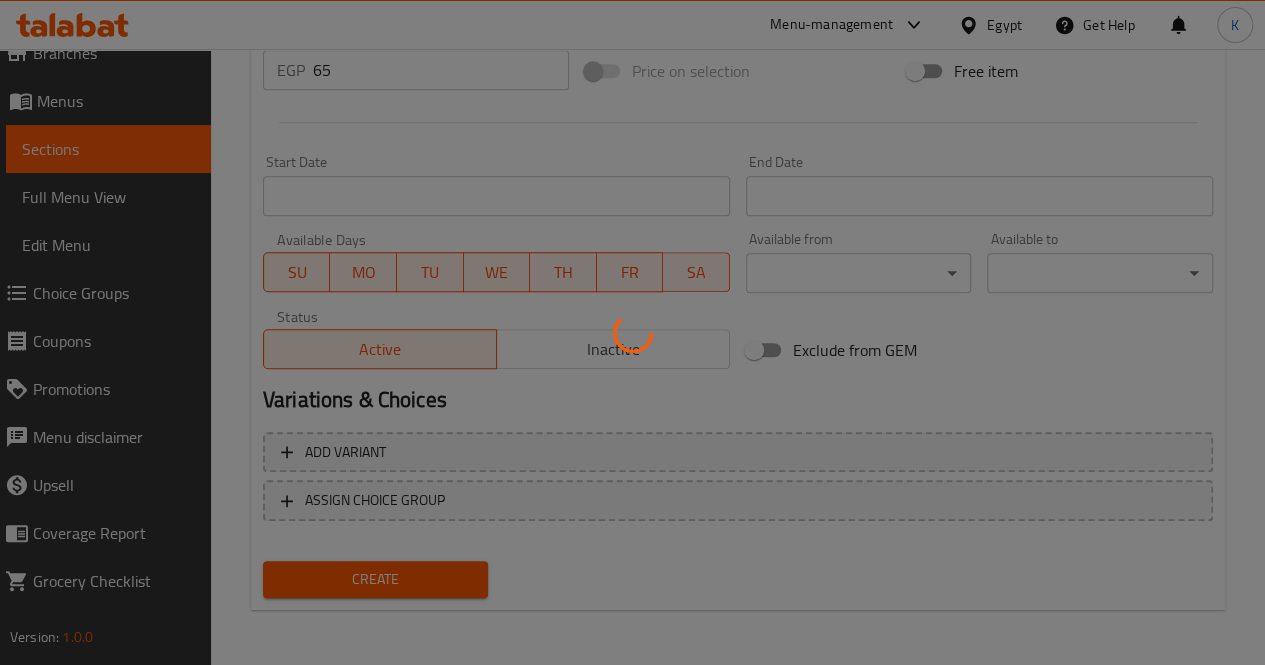 type 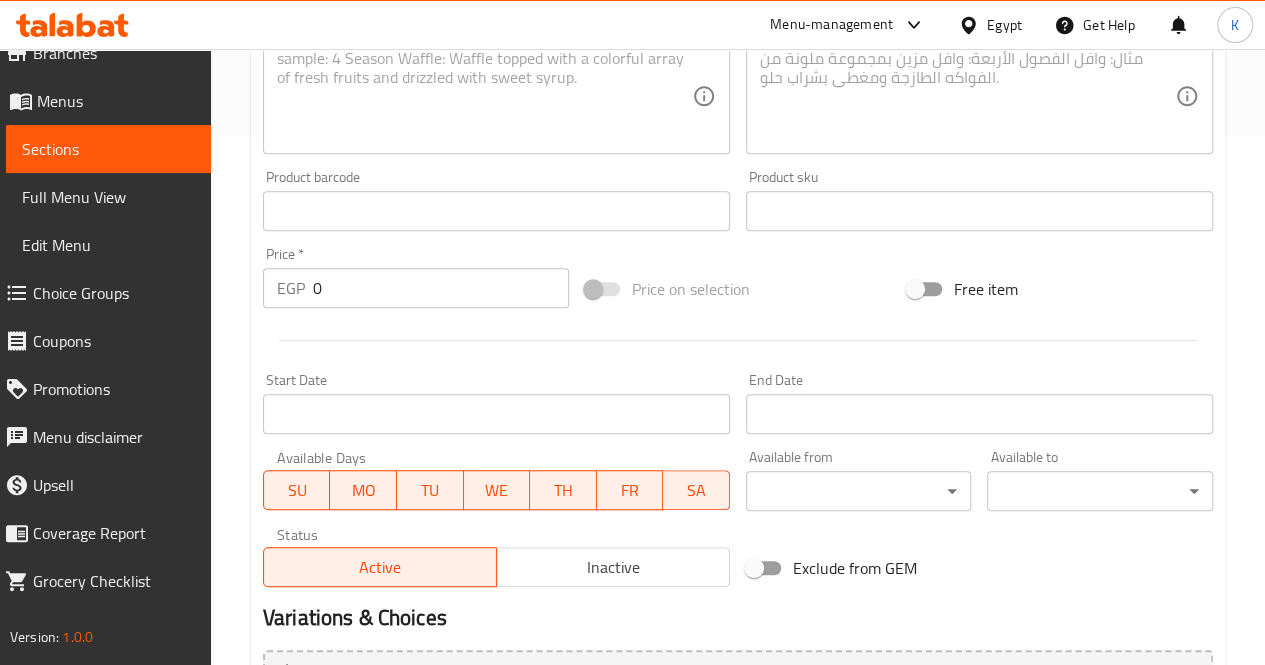 scroll, scrollTop: 447, scrollLeft: 0, axis: vertical 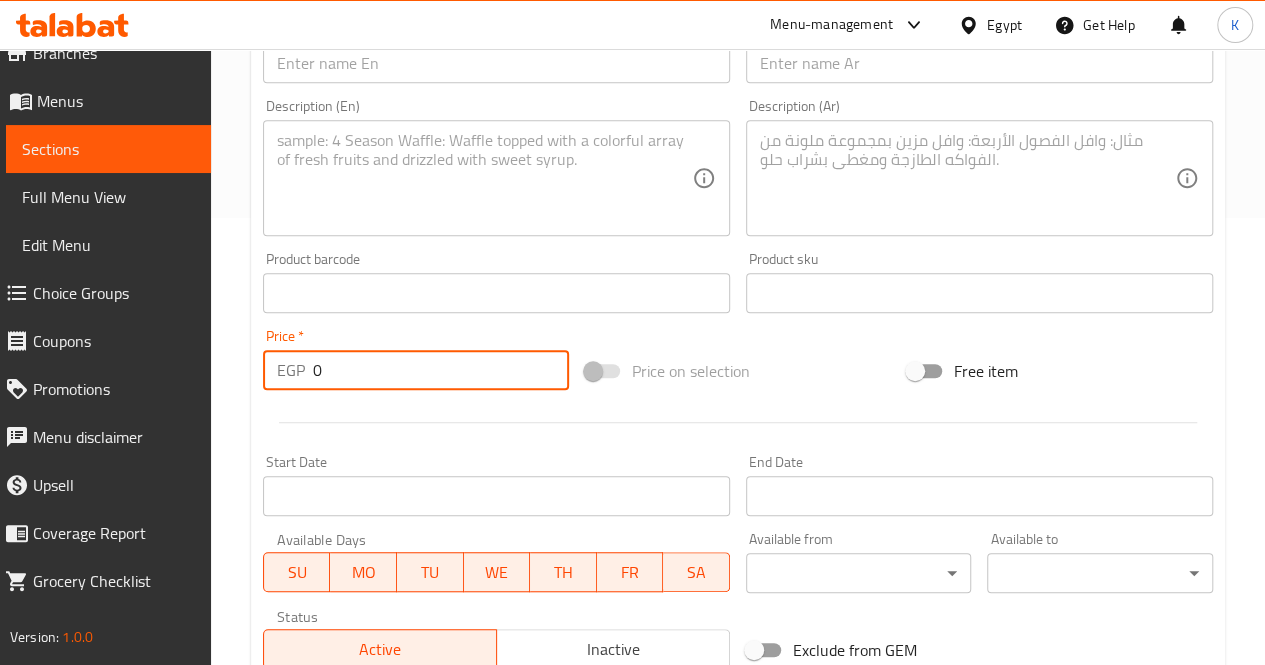 click on "0" at bounding box center [441, 370] 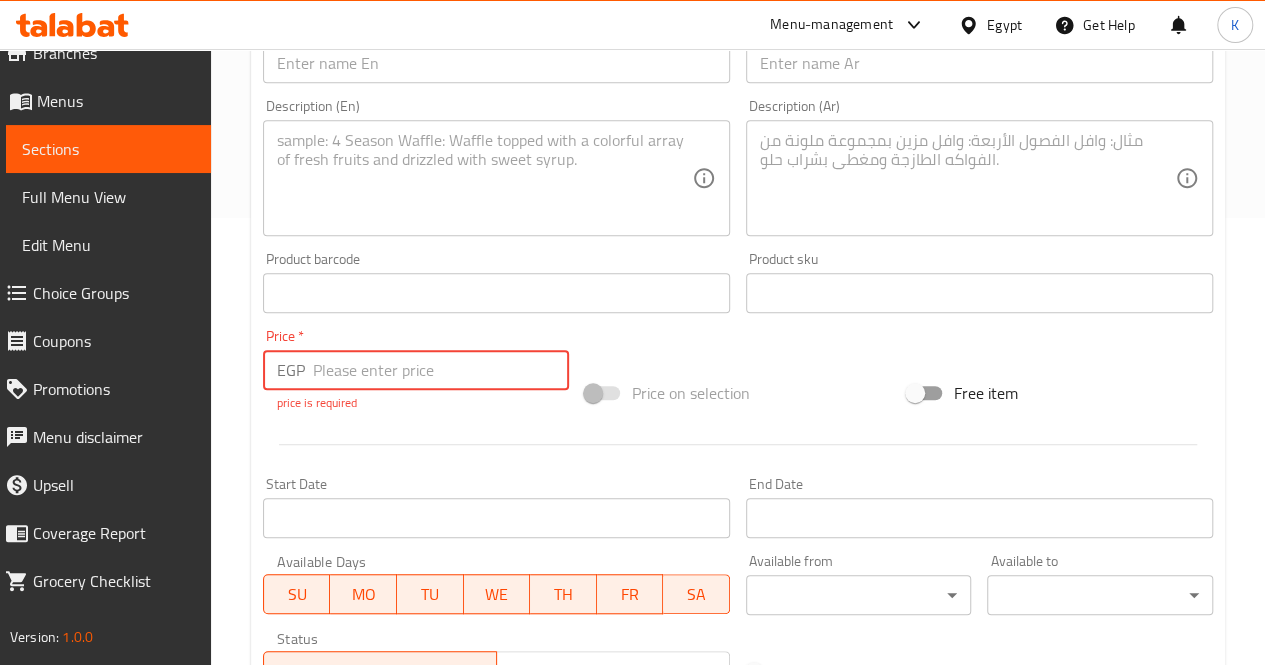 paste on "35" 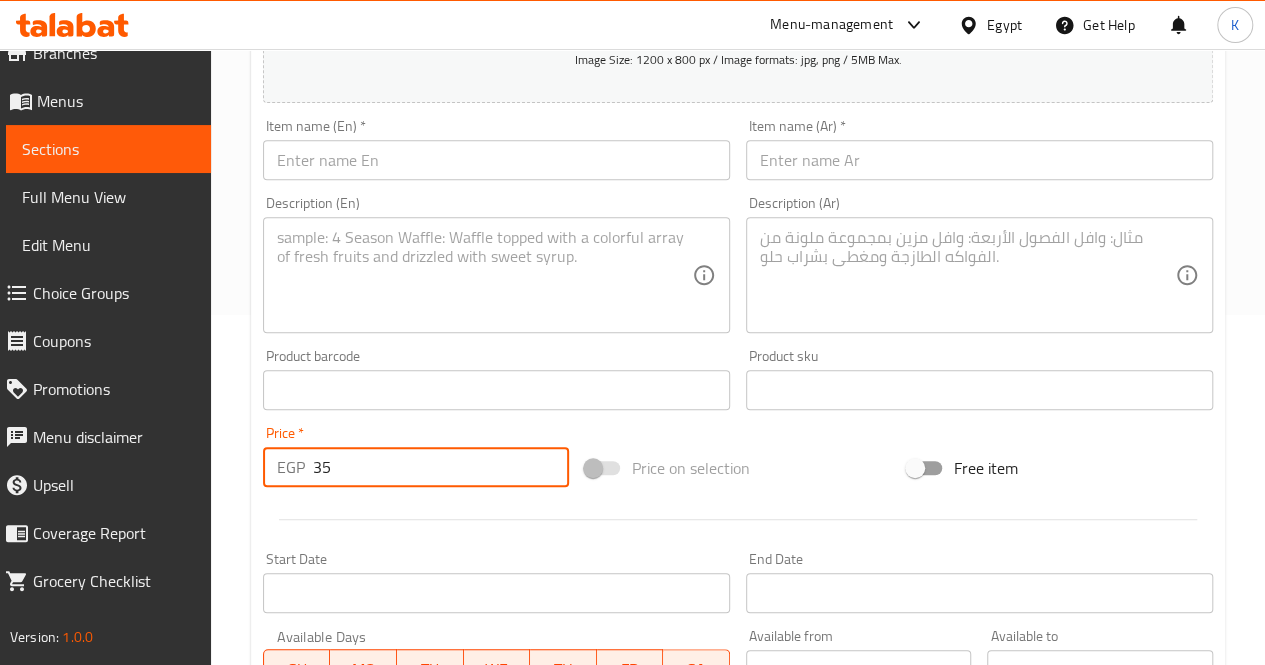 scroll, scrollTop: 147, scrollLeft: 0, axis: vertical 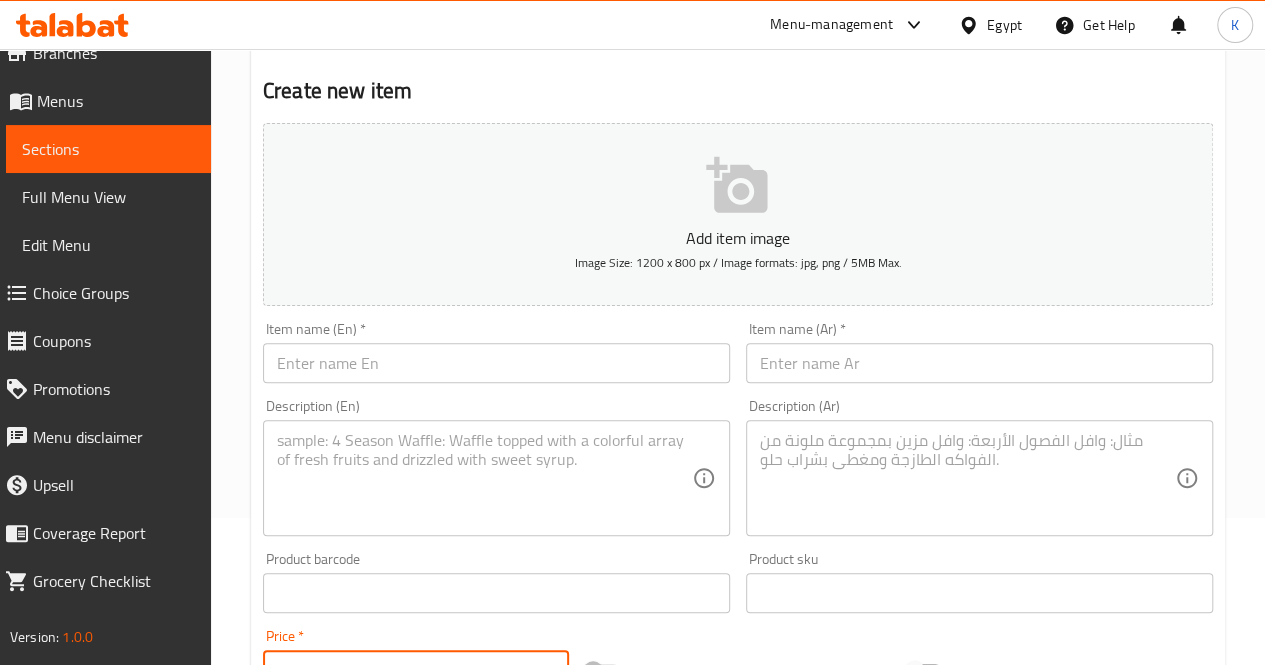 type on "35" 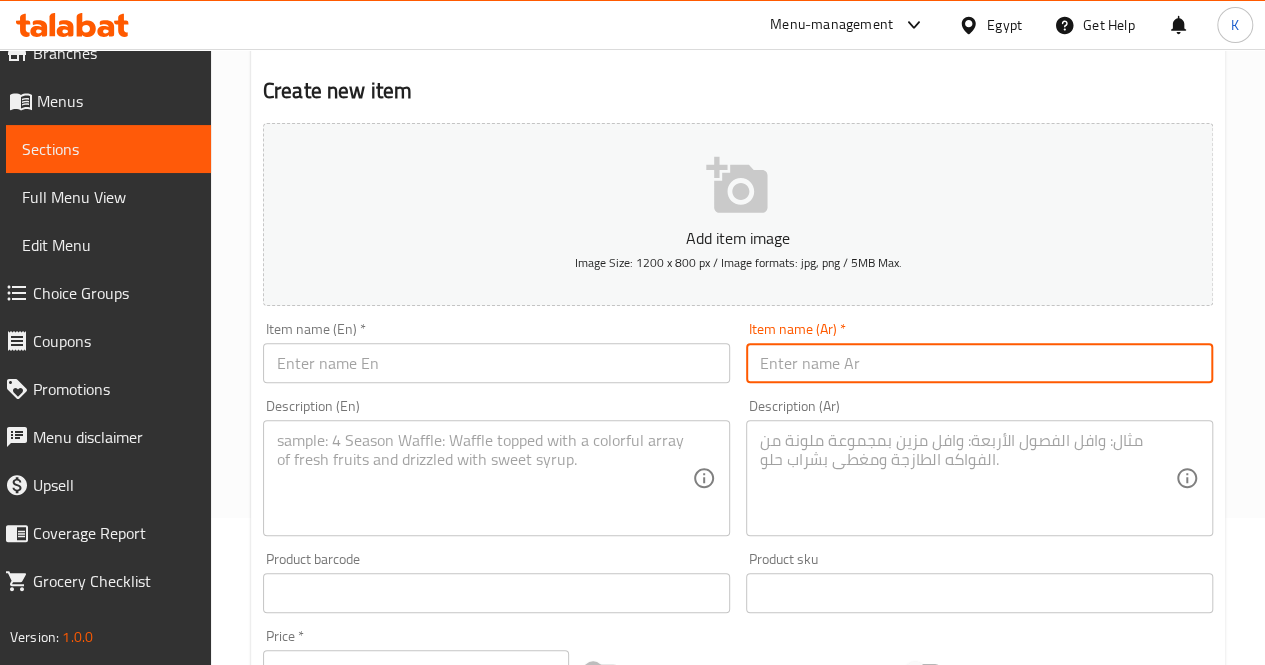 click at bounding box center [979, 363] 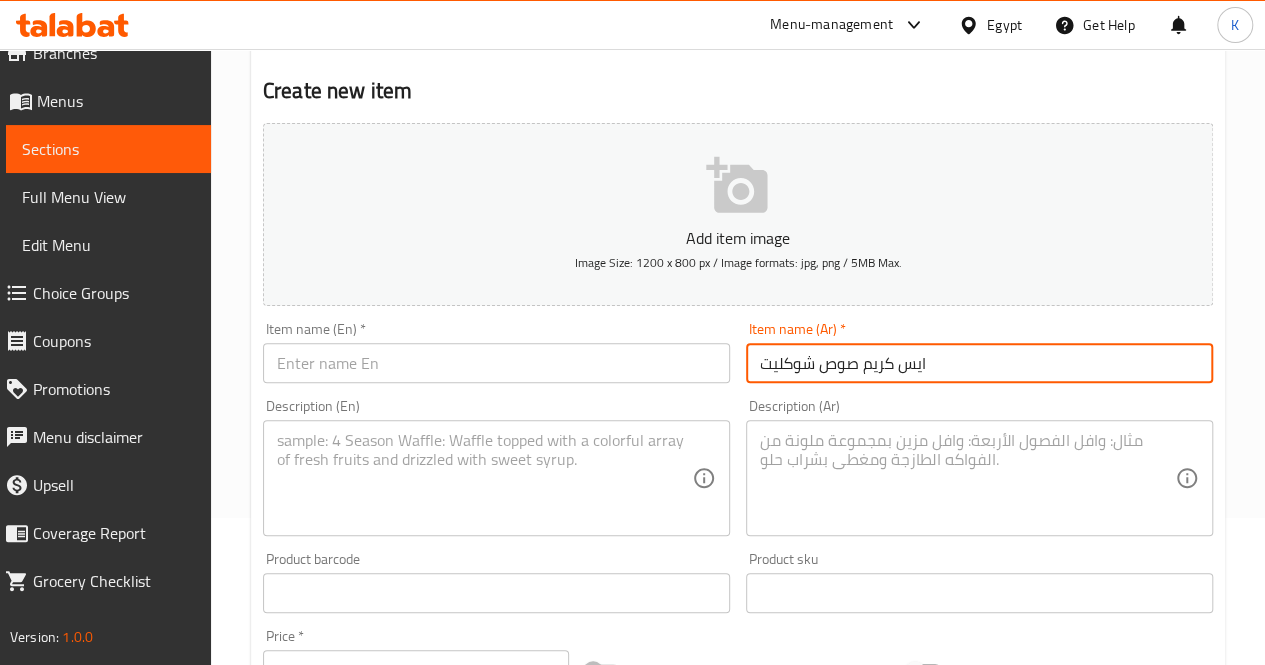 type on "ايس كريم صوص شوكليت" 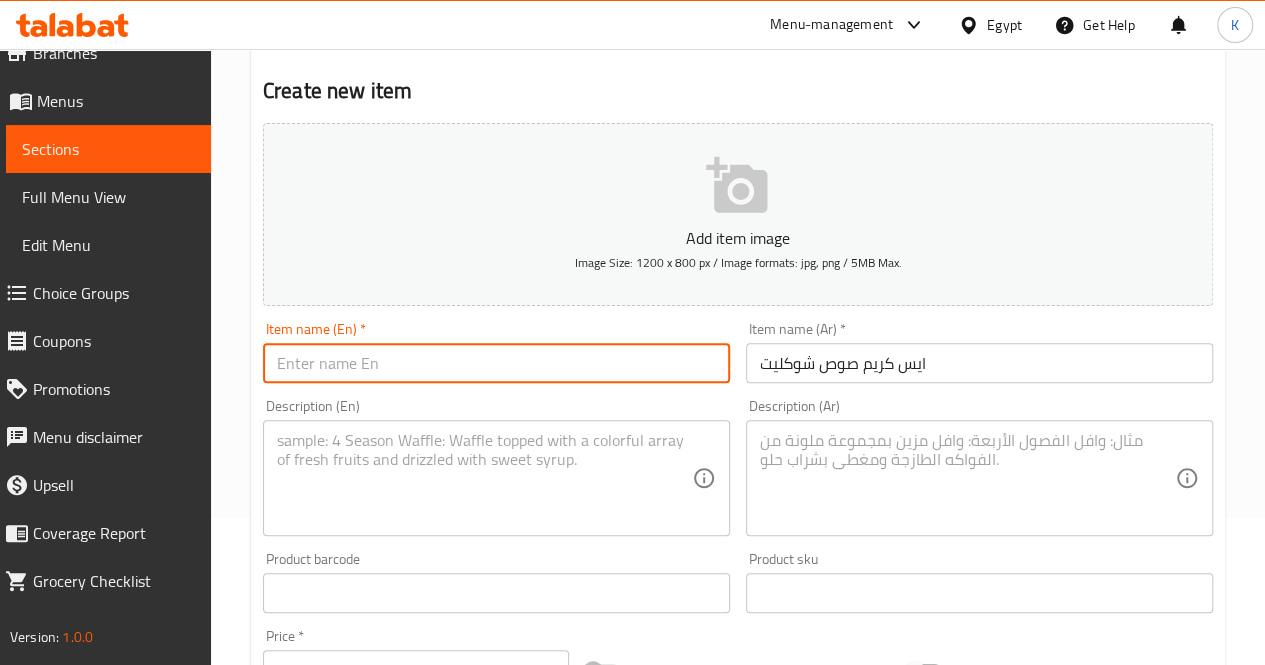 drag, startPoint x: 555, startPoint y: 365, endPoint x: 488, endPoint y: 347, distance: 69.375786 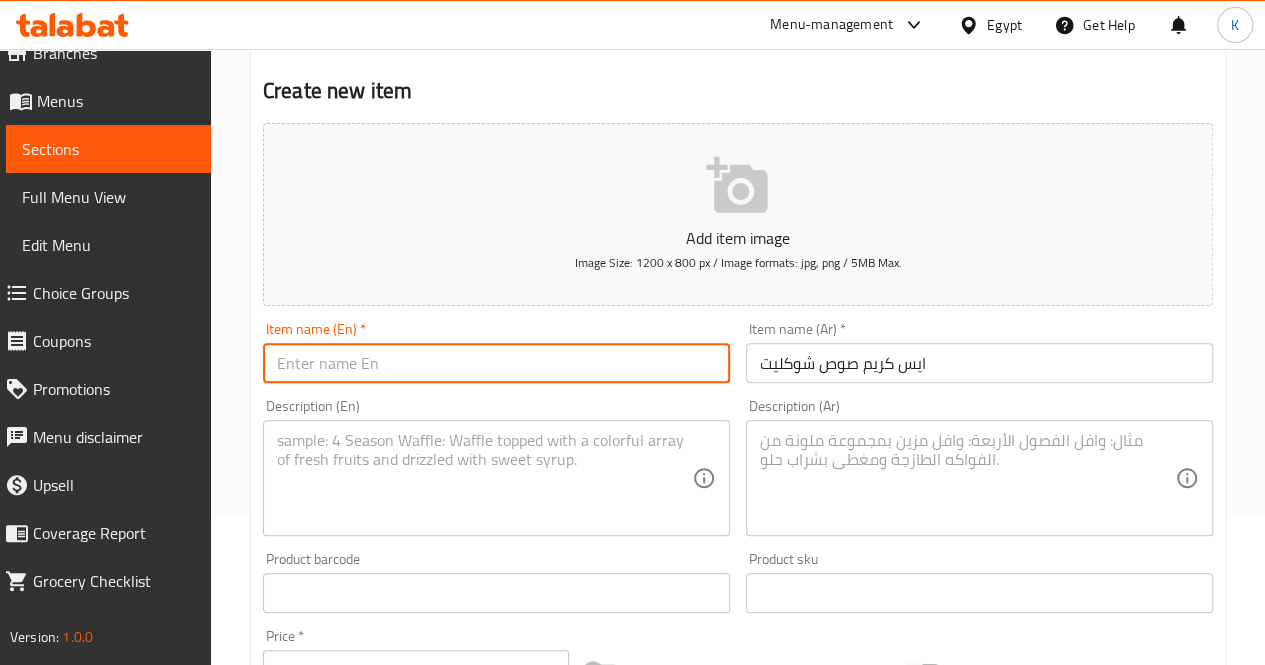 paste on "Chocolate sauce ice cream" 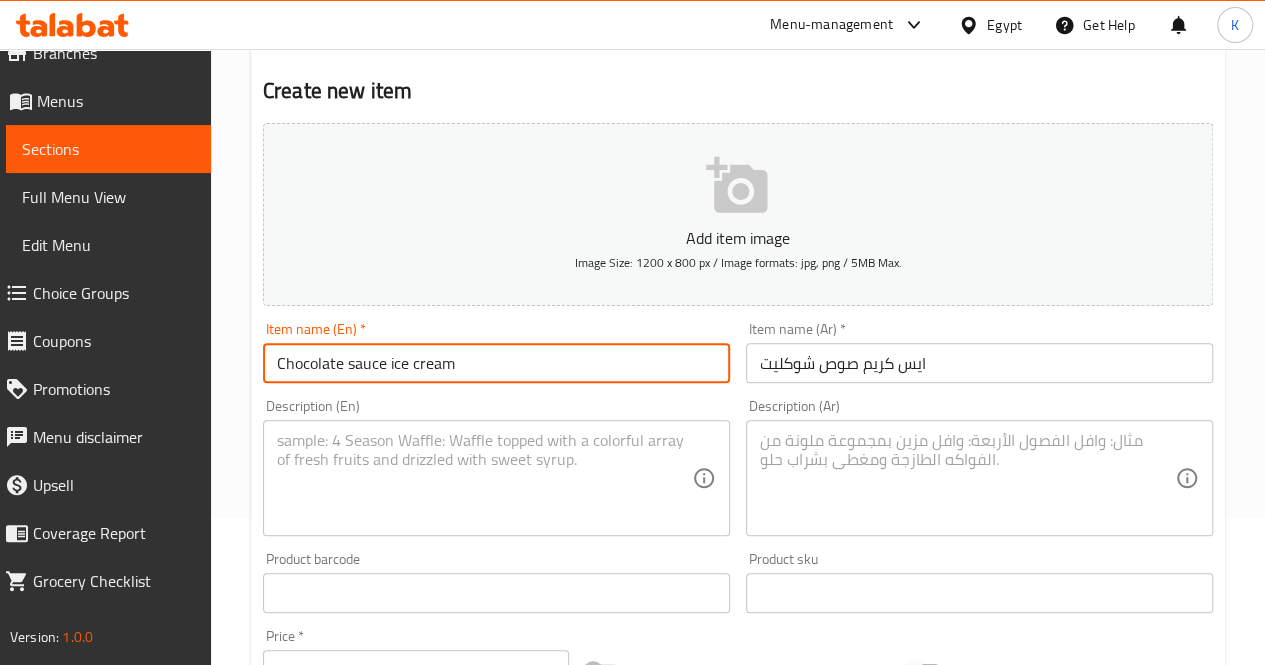 type on "Chocolate sauce ice cream" 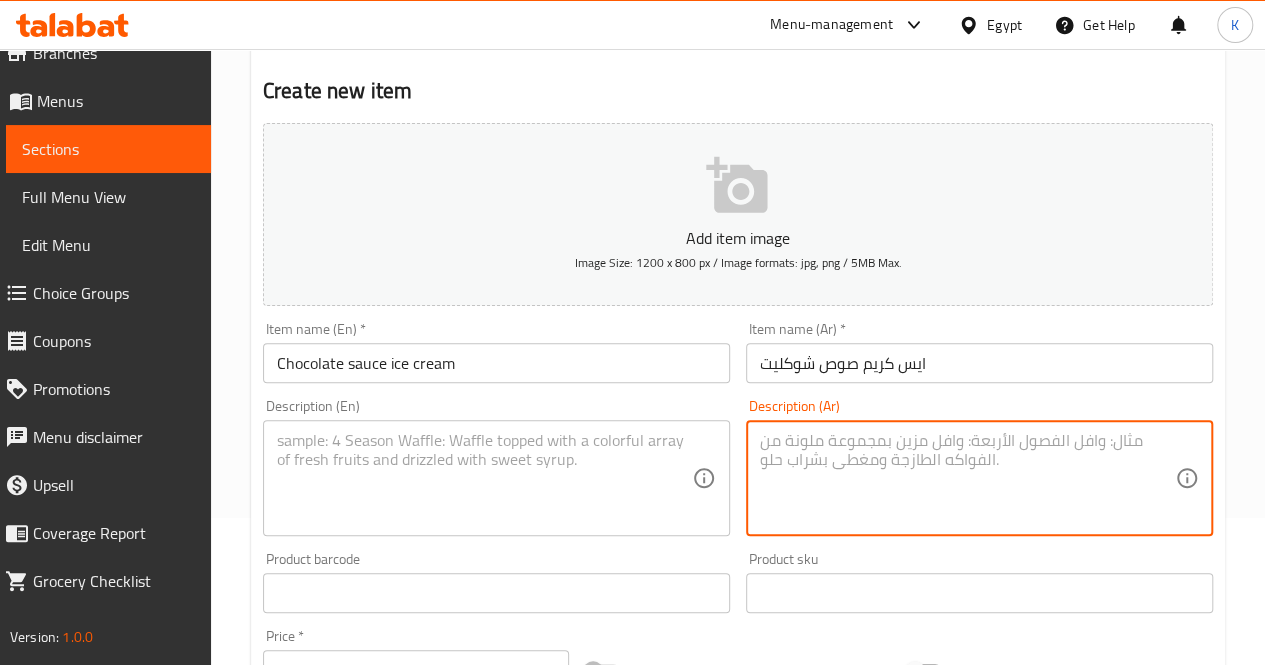 click at bounding box center [967, 478] 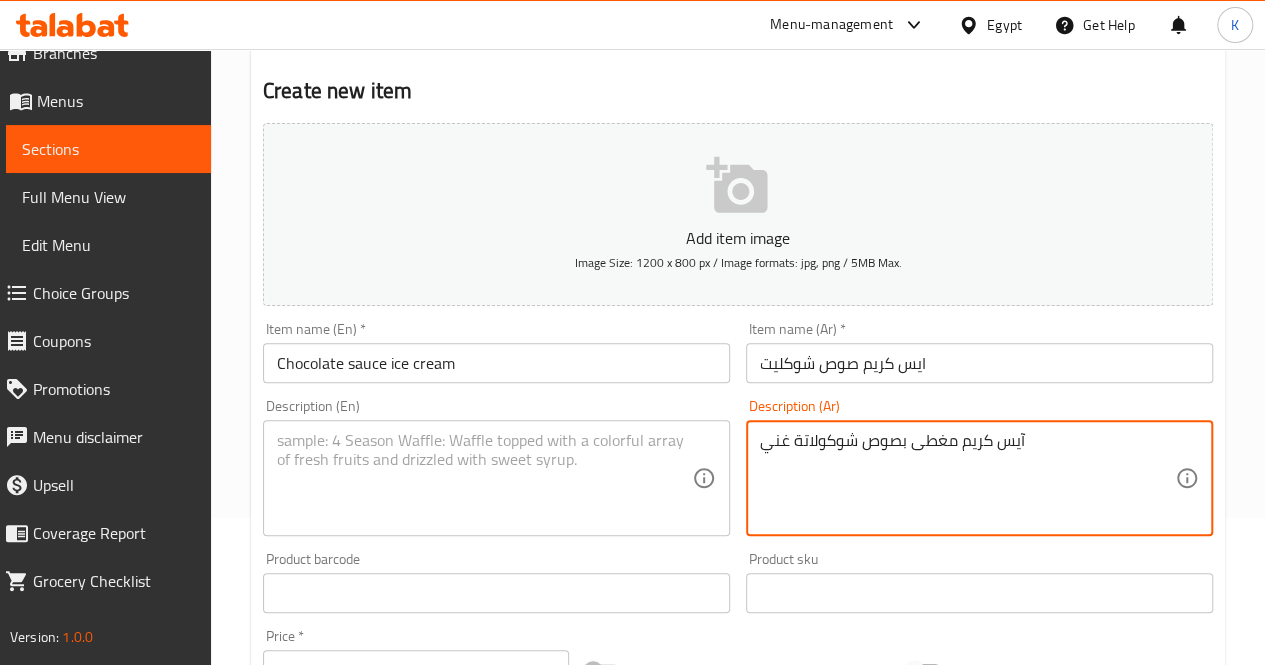 type on "آيس كريم مغطى بصوص شوكولاتة غني" 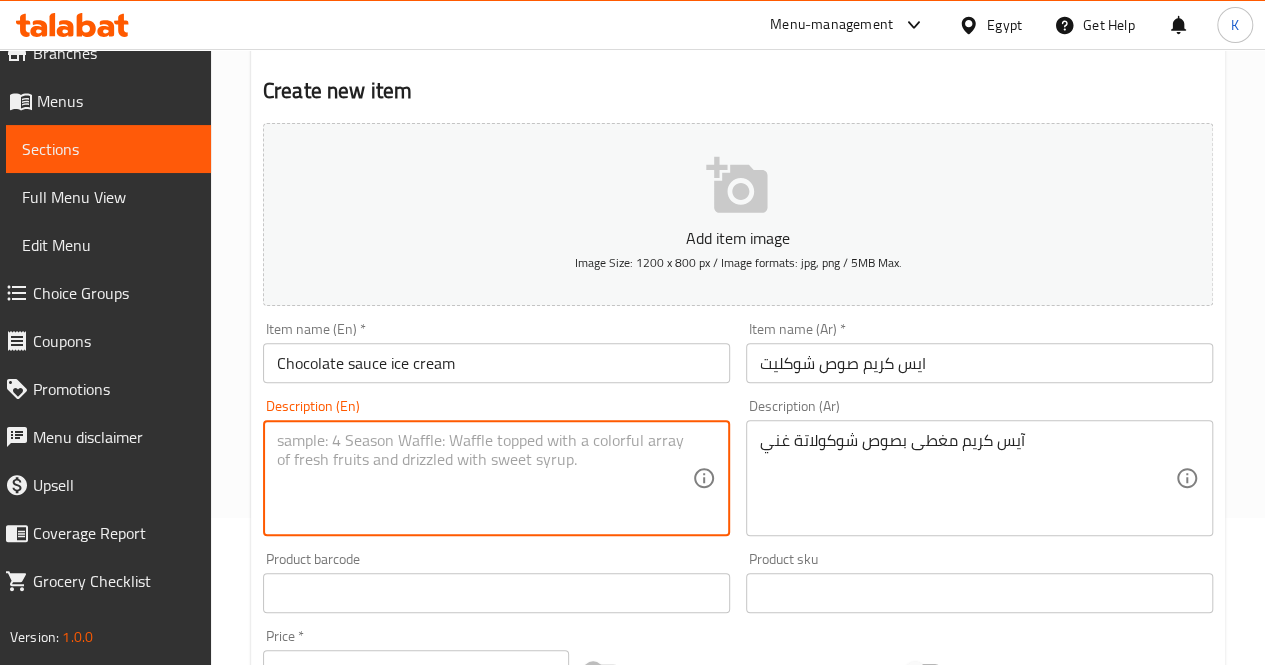click at bounding box center (484, 478) 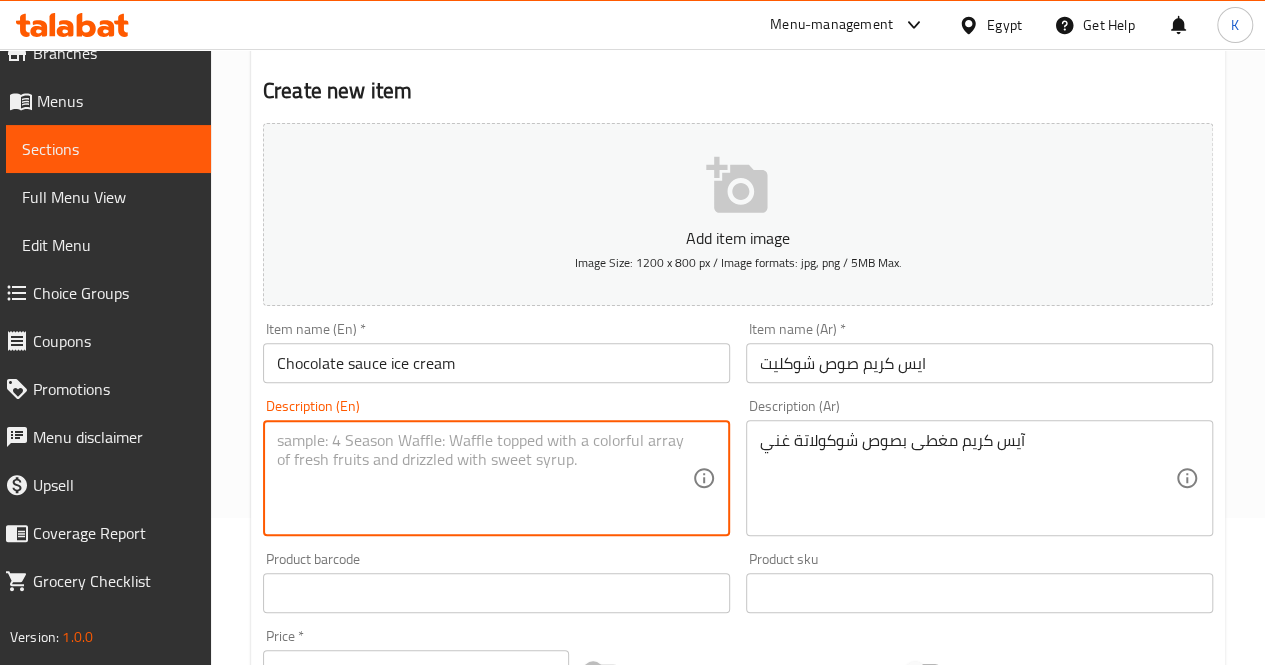 paste on "Ice cream topped with rich chocolate sauce" 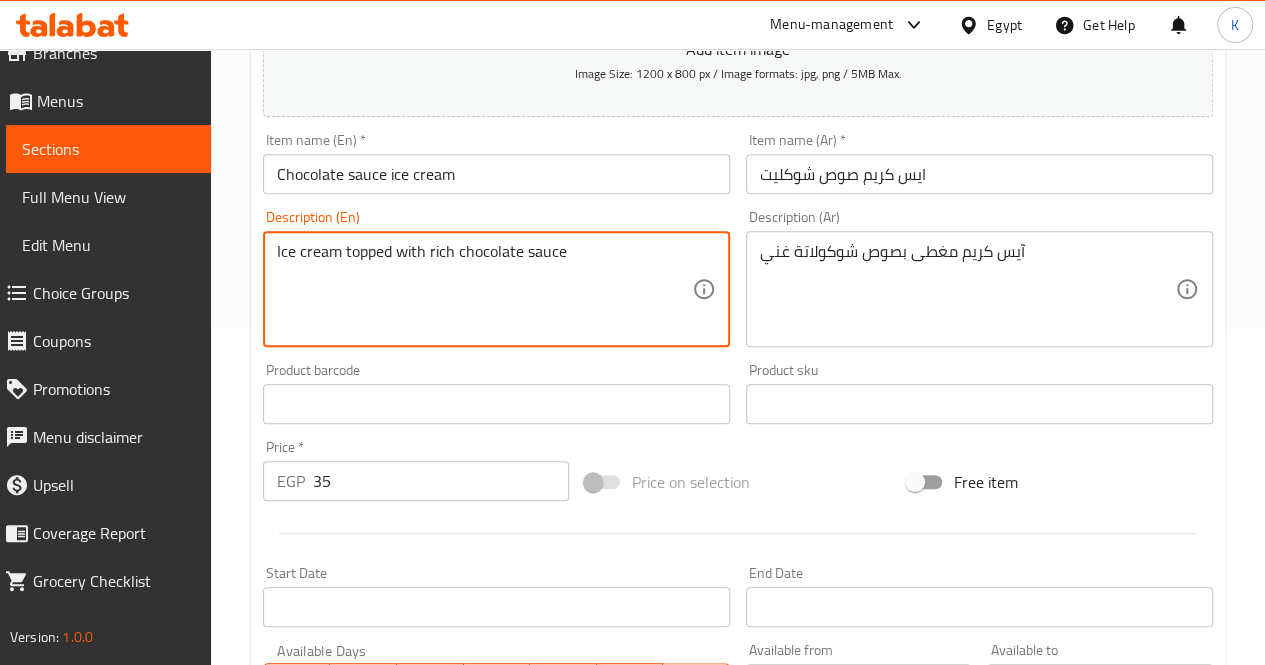 scroll, scrollTop: 447, scrollLeft: 0, axis: vertical 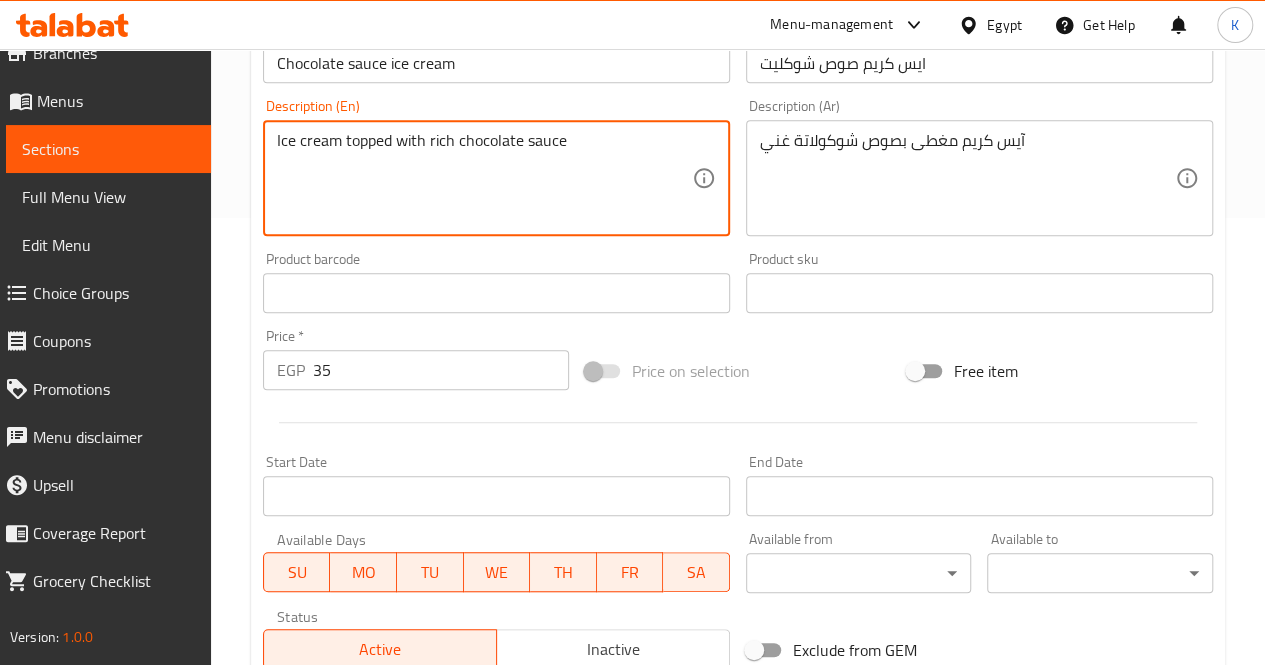type on "Ice cream topped with rich chocolate sauce" 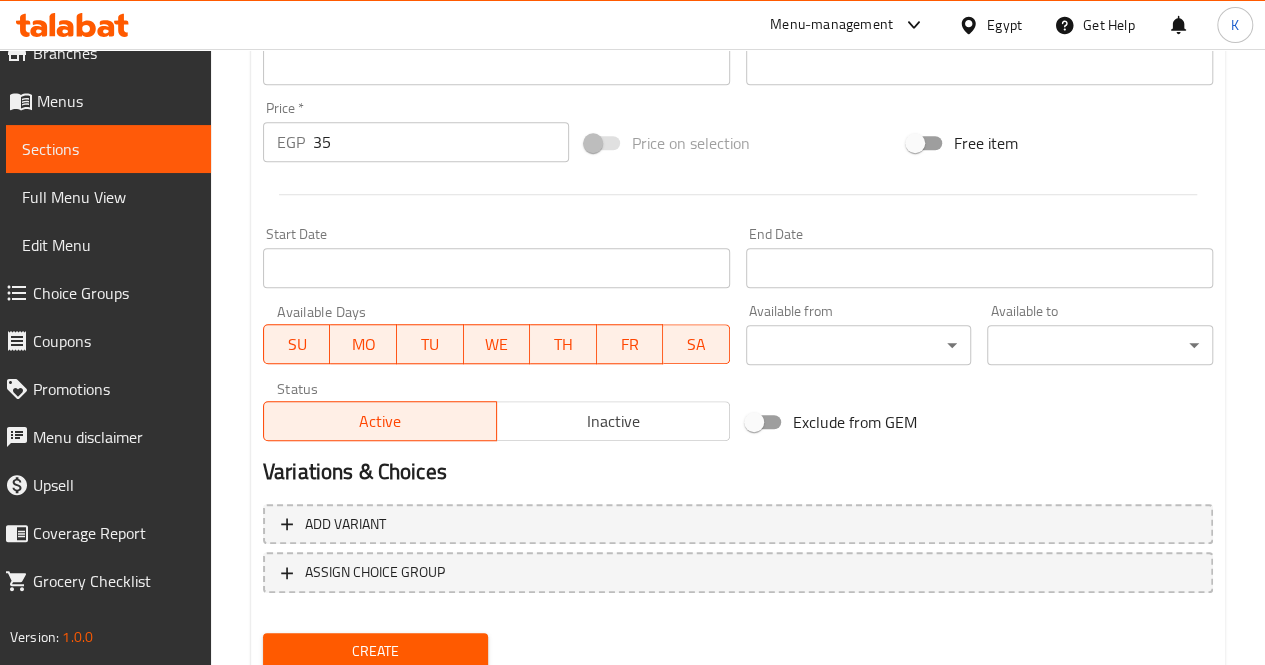 scroll, scrollTop: 747, scrollLeft: 0, axis: vertical 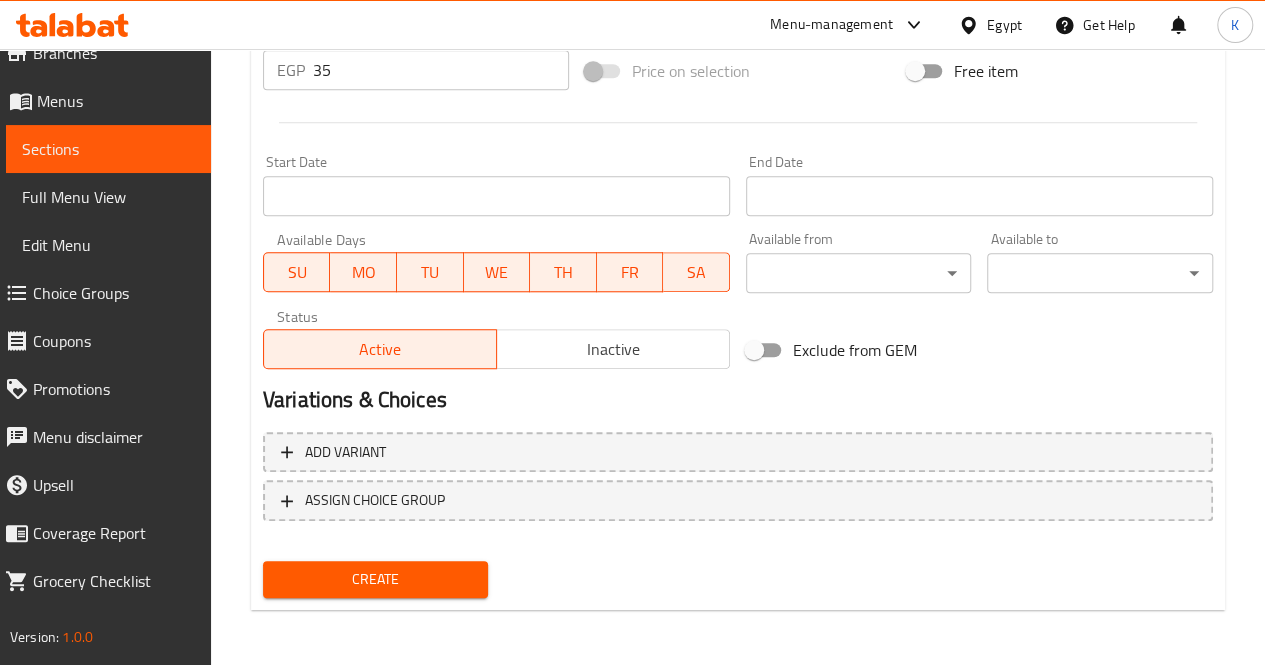 click on "Create" at bounding box center (376, 579) 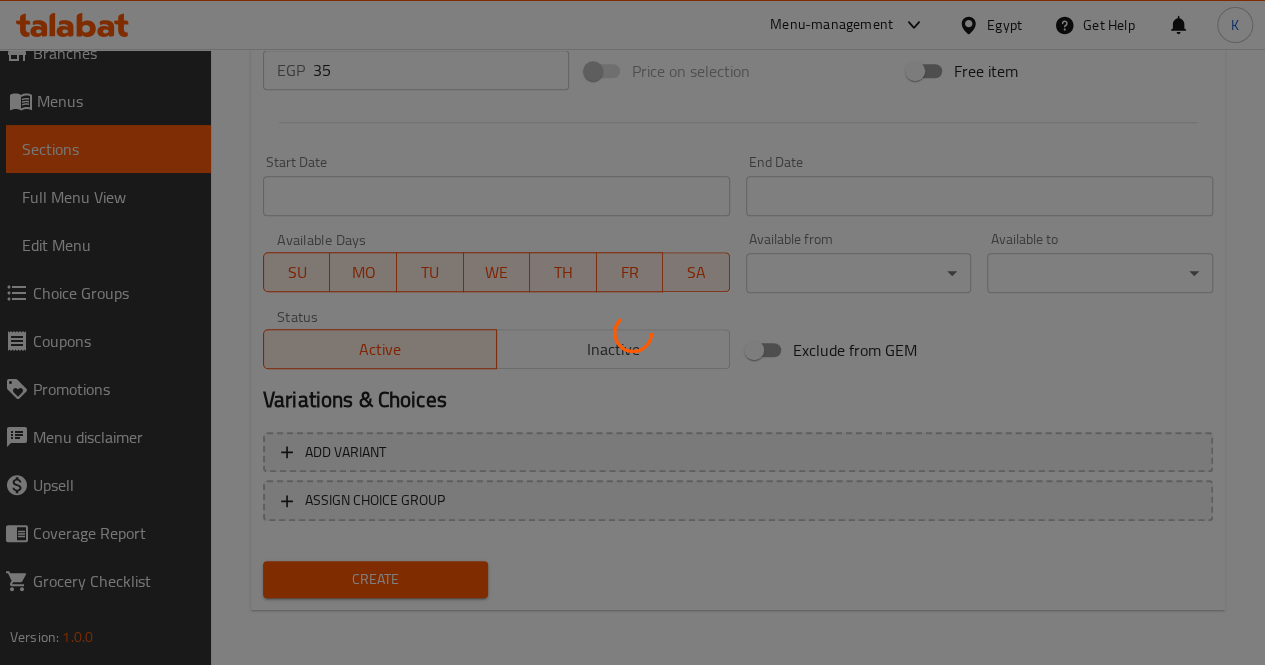 type 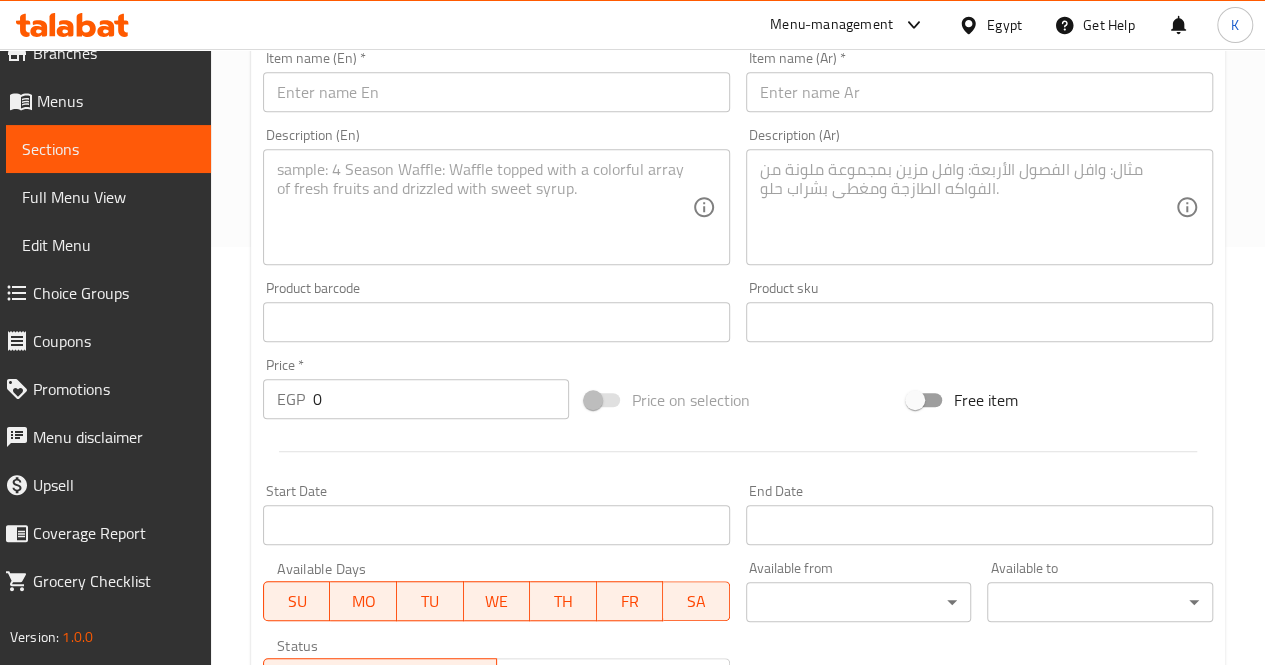 scroll, scrollTop: 247, scrollLeft: 0, axis: vertical 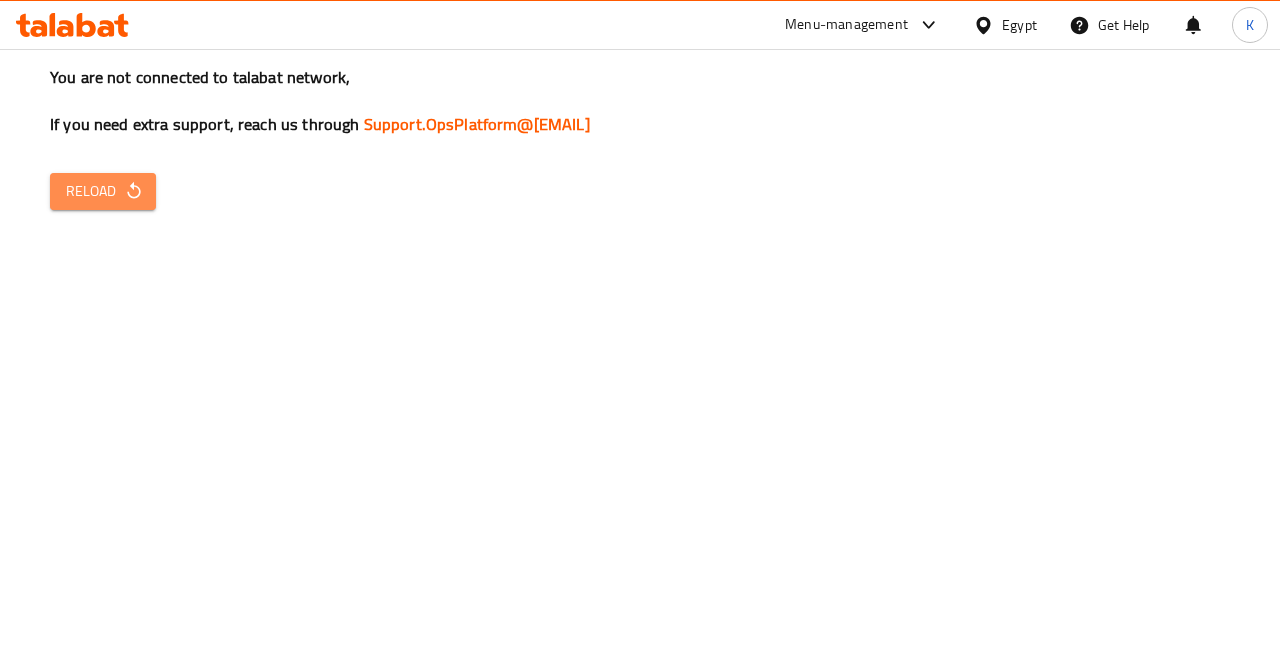 click on "Reload" at bounding box center [103, 191] 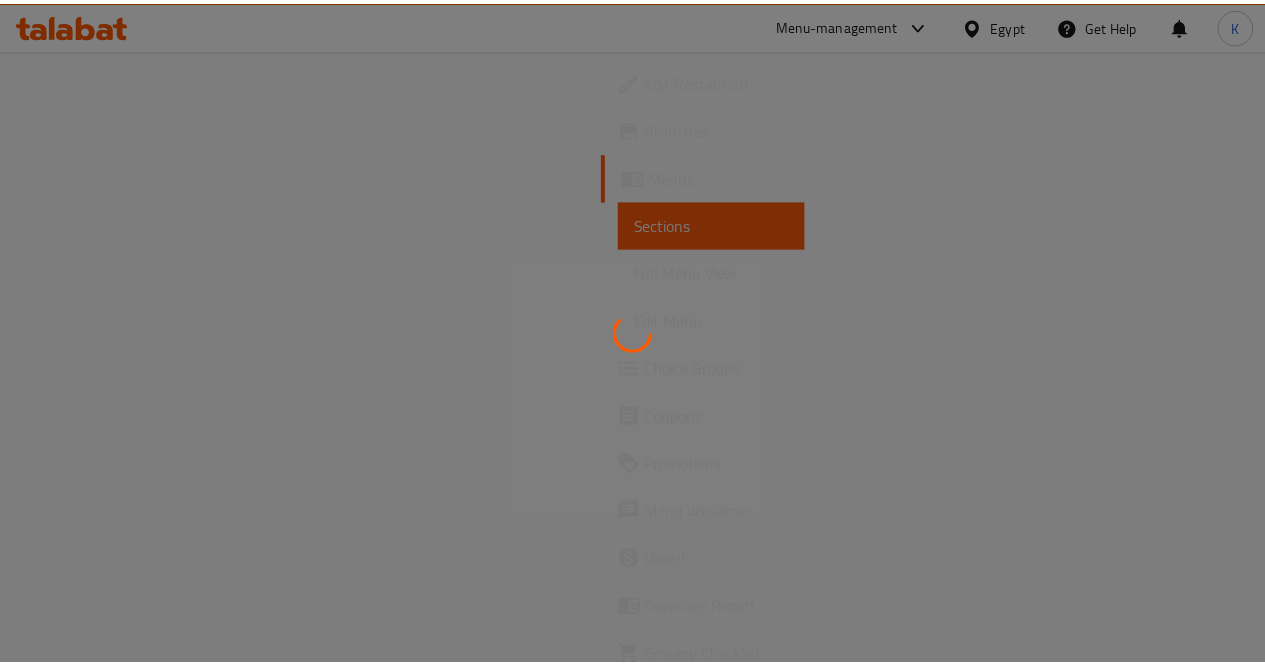 scroll, scrollTop: 0, scrollLeft: 0, axis: both 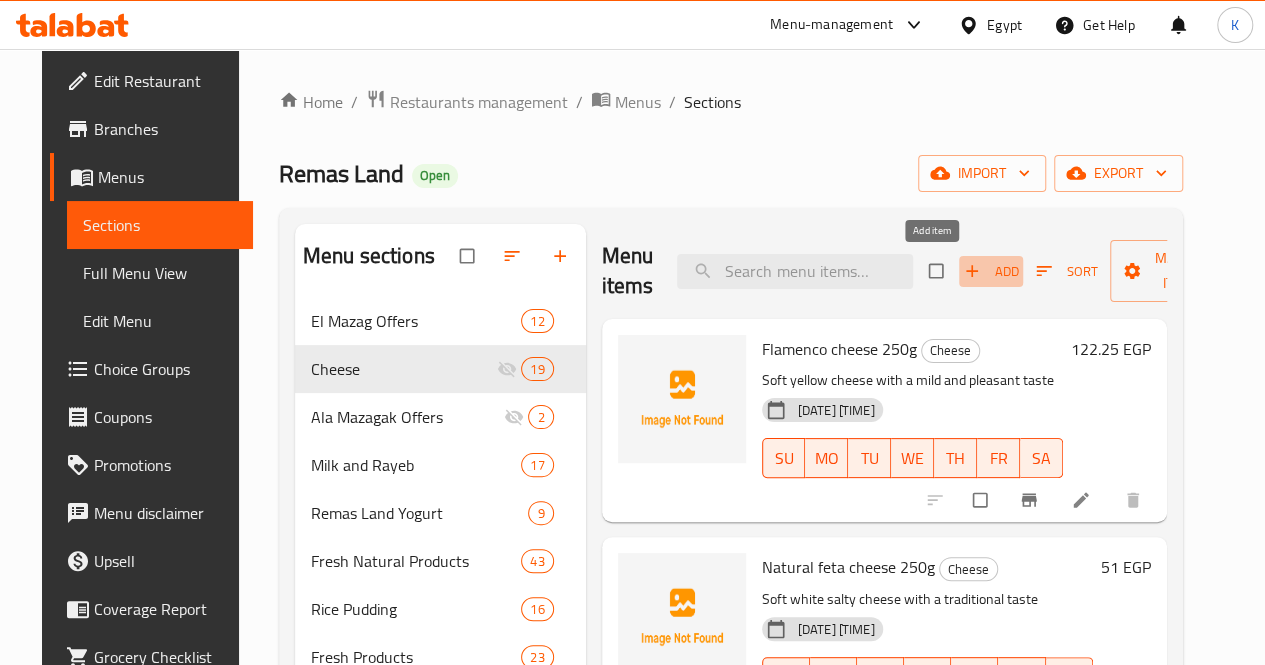 click on "Add" at bounding box center (991, 271) 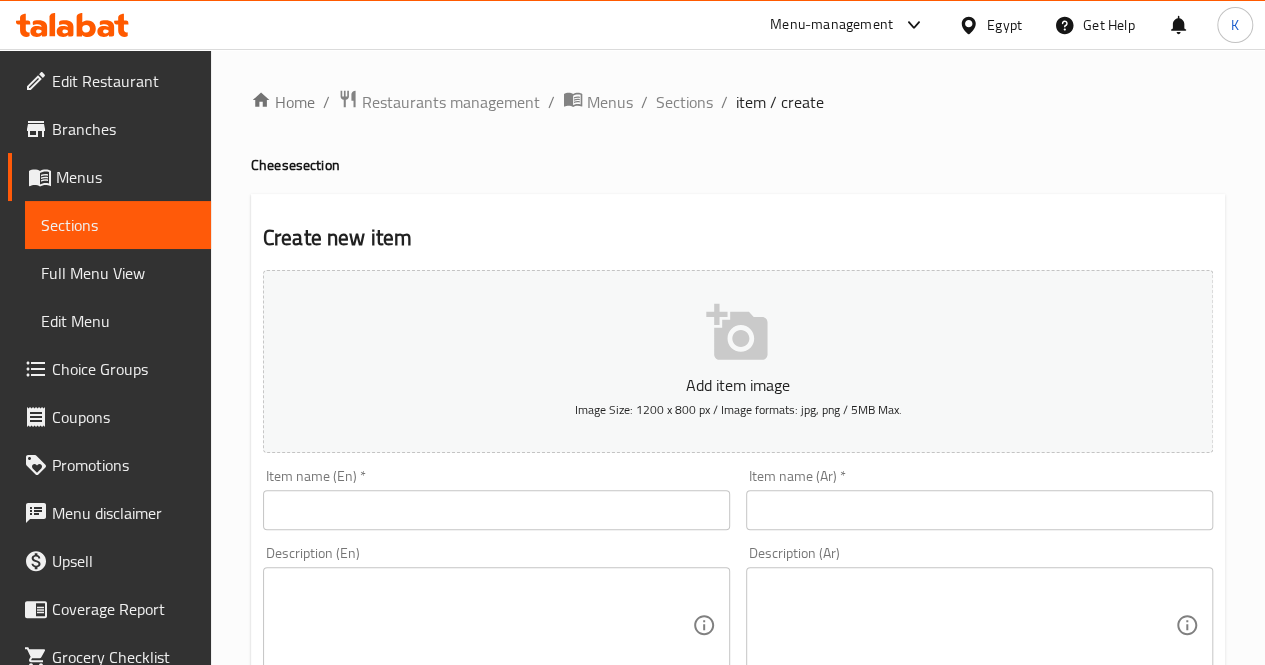 click at bounding box center [496, 510] 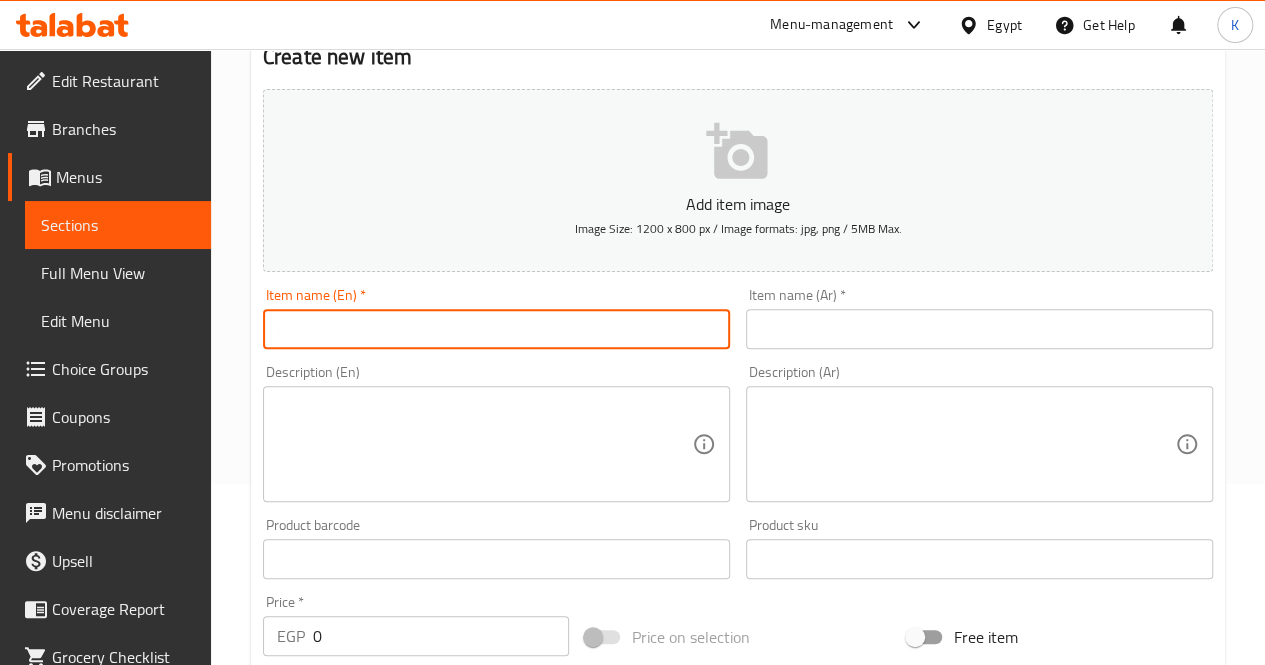scroll, scrollTop: 300, scrollLeft: 0, axis: vertical 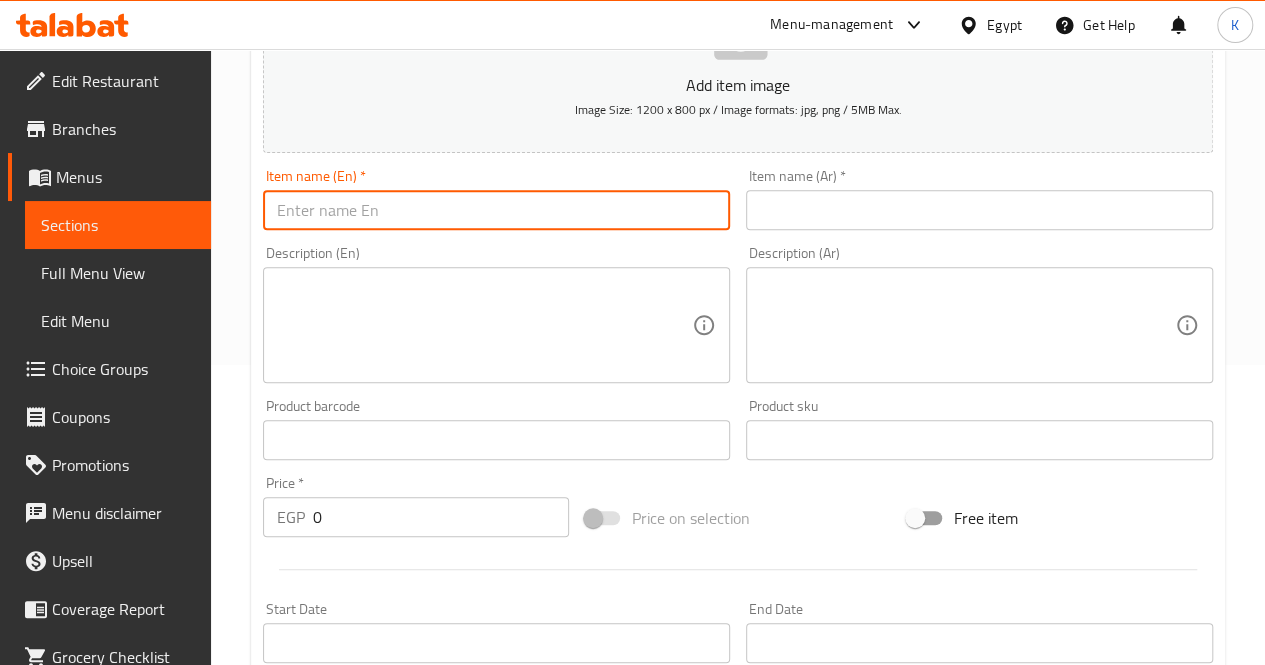 click on "Price   * EGP 0 Price  *" at bounding box center [416, 506] 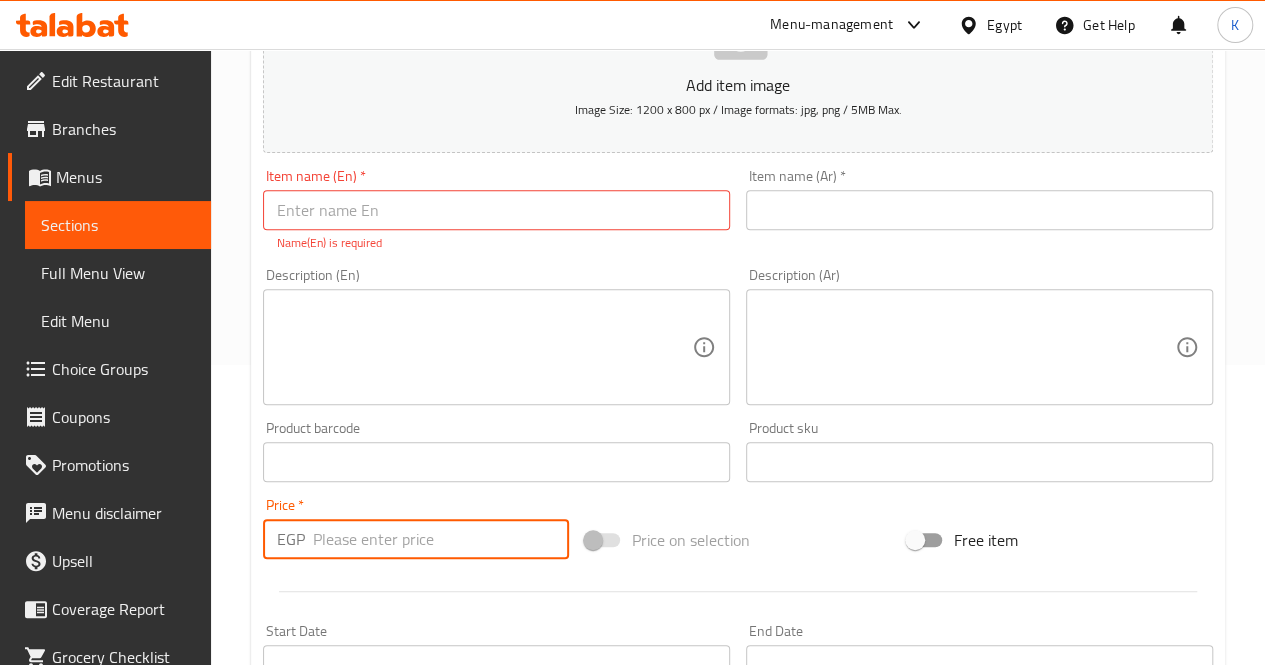 paste on "90" 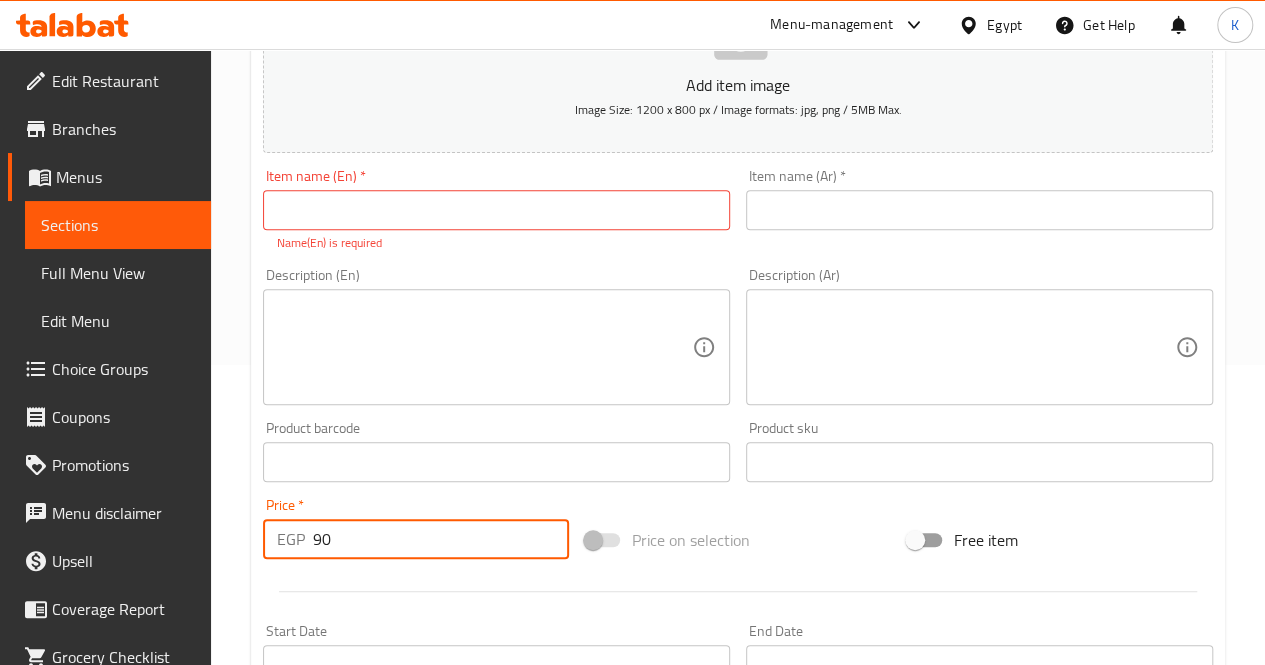 type on "90" 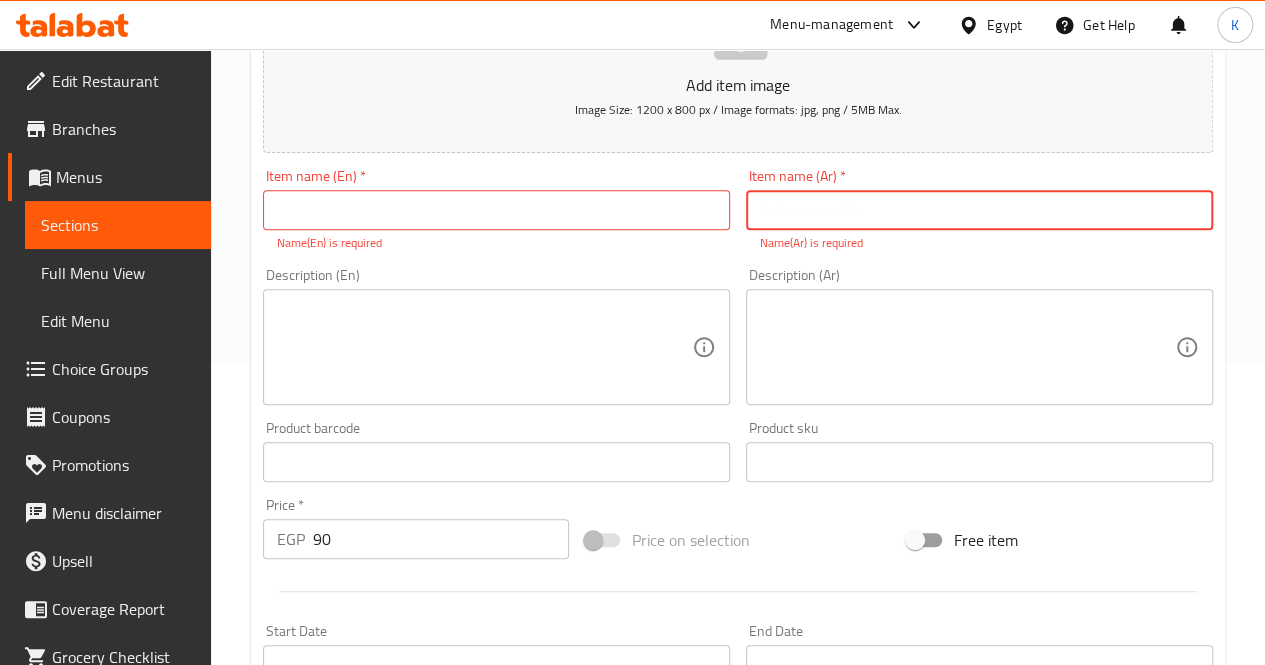 paste on "ايس كريم (3 بوله )" 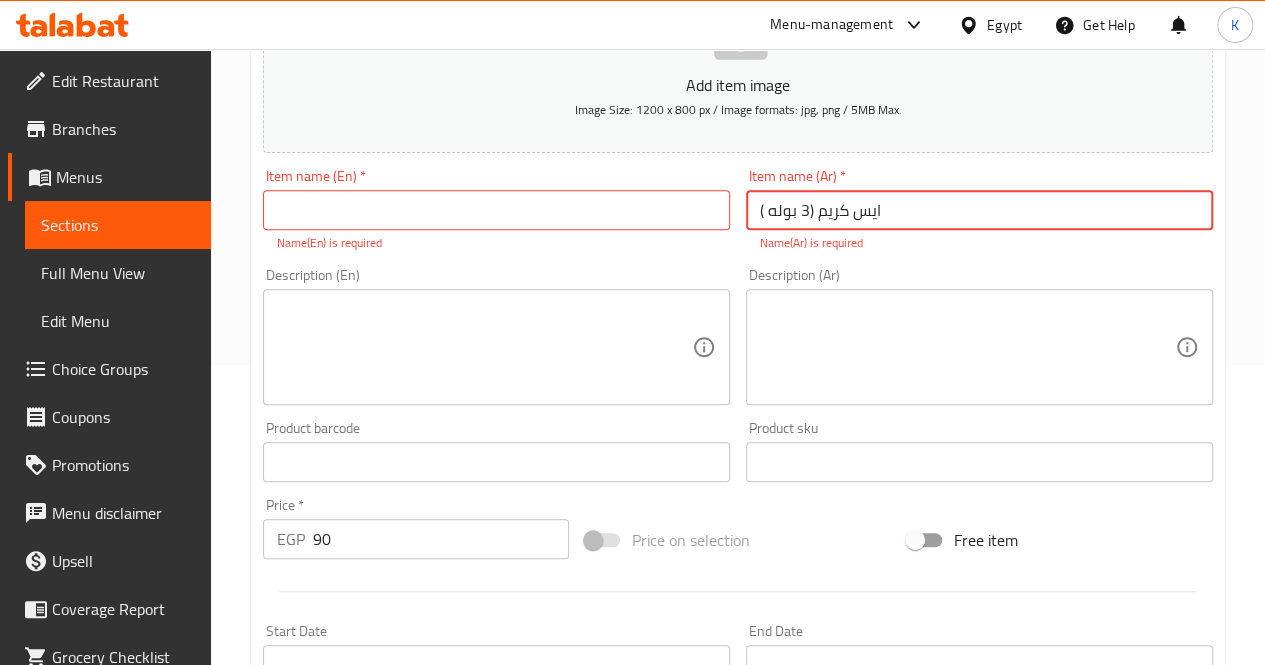 type on "ايس كريم (3 بوله )" 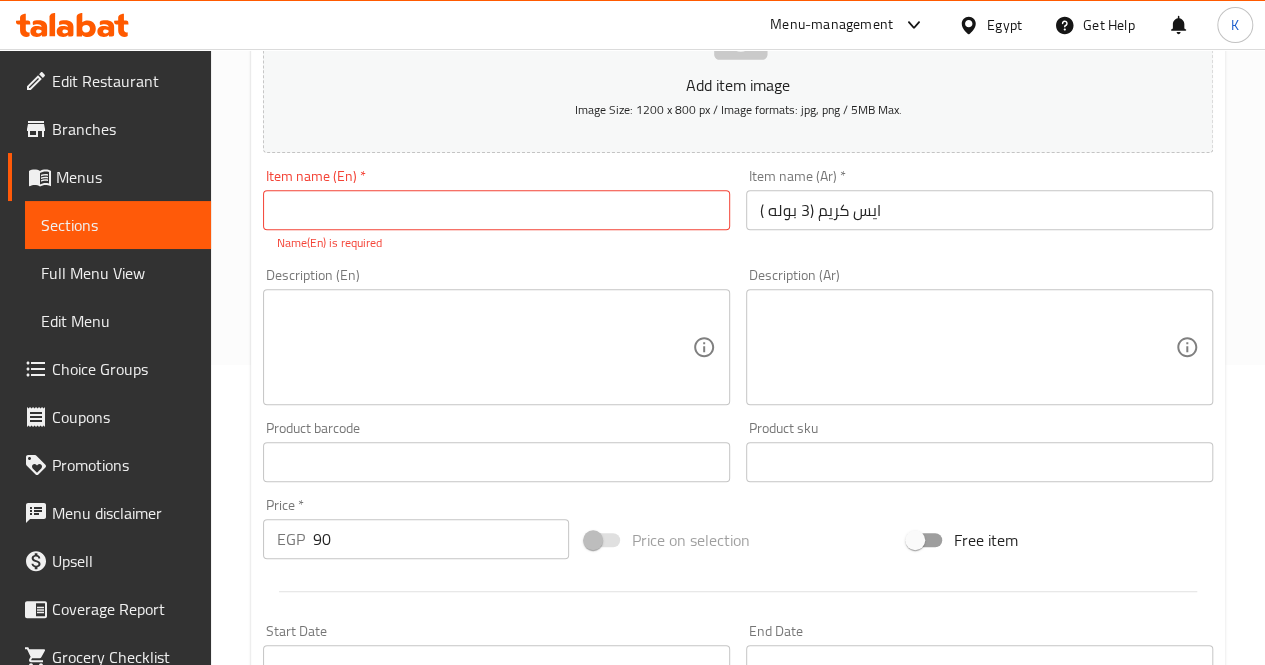 drag, startPoint x: 460, startPoint y: 210, endPoint x: 405, endPoint y: 177, distance: 64.14047 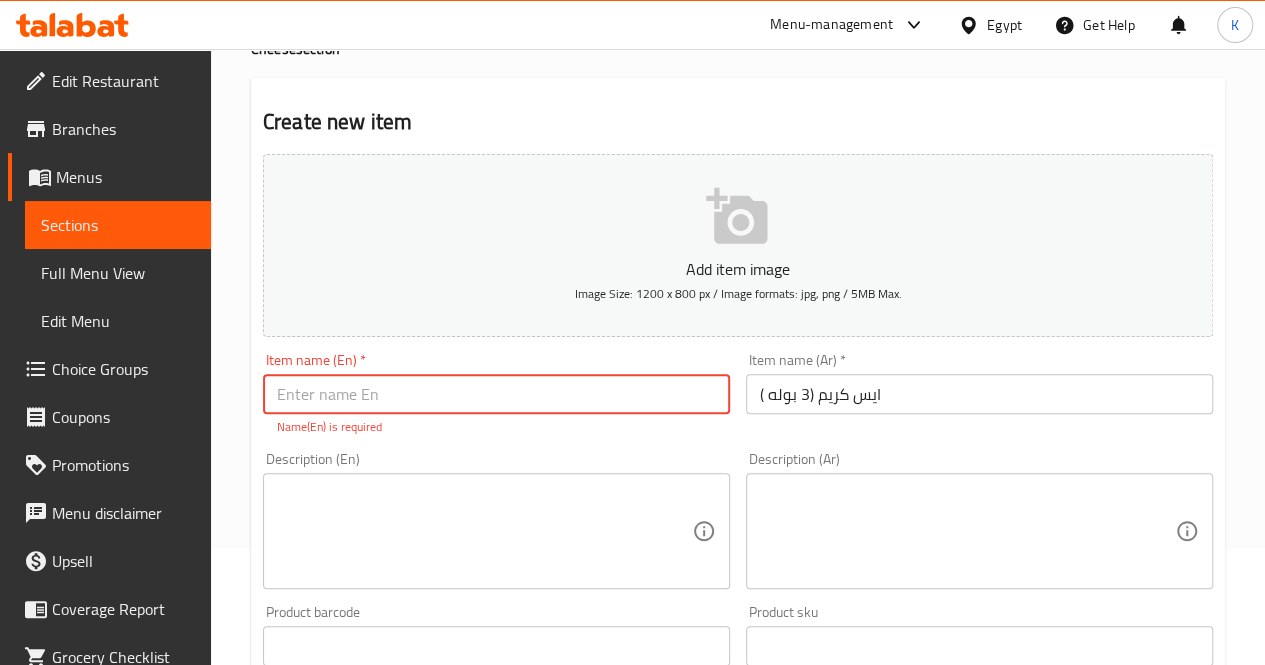 scroll, scrollTop: 0, scrollLeft: 0, axis: both 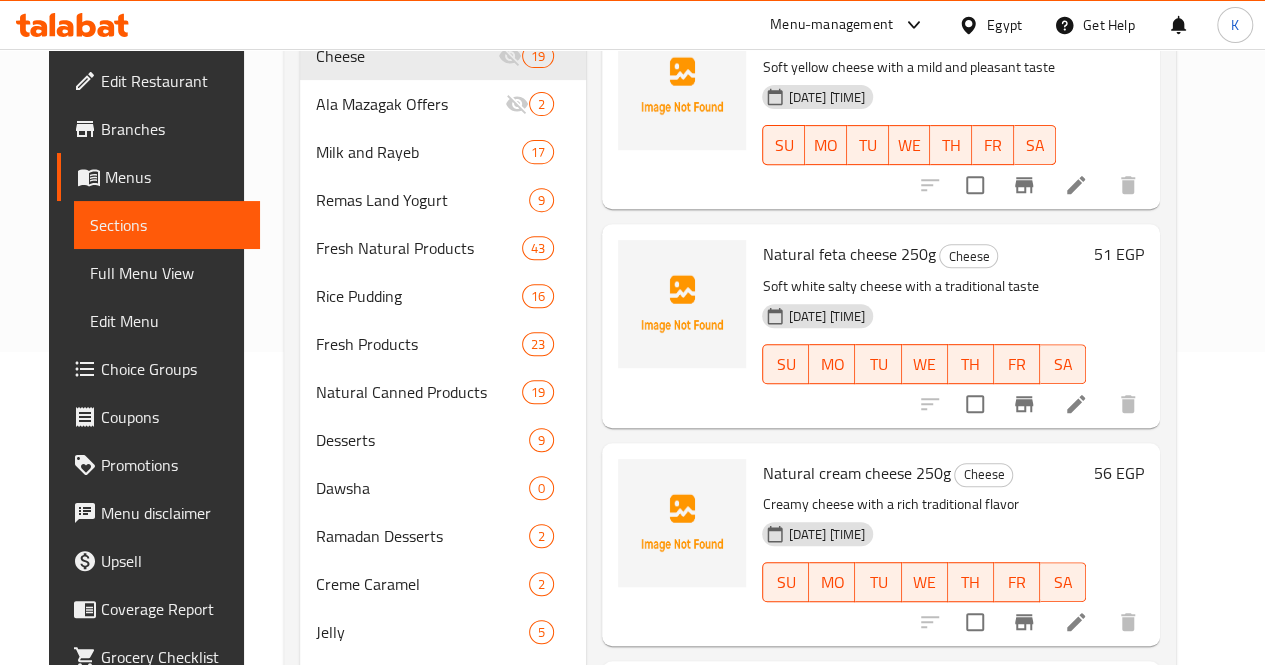 click at bounding box center (682, 544) 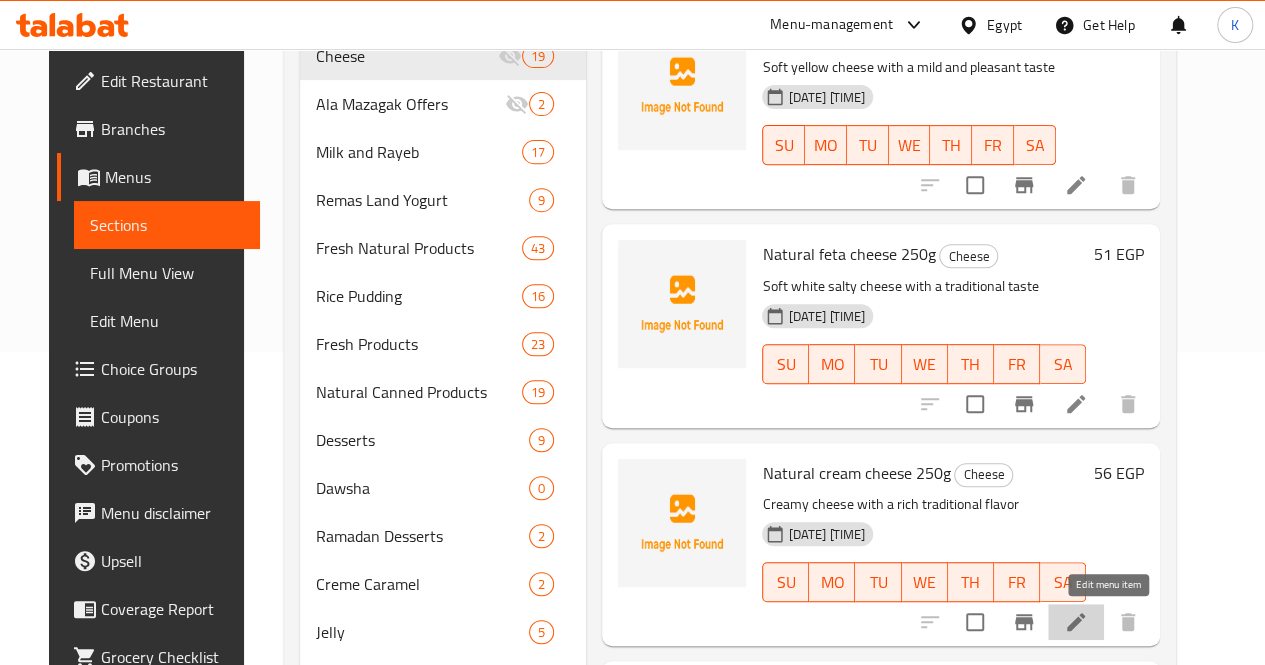 click 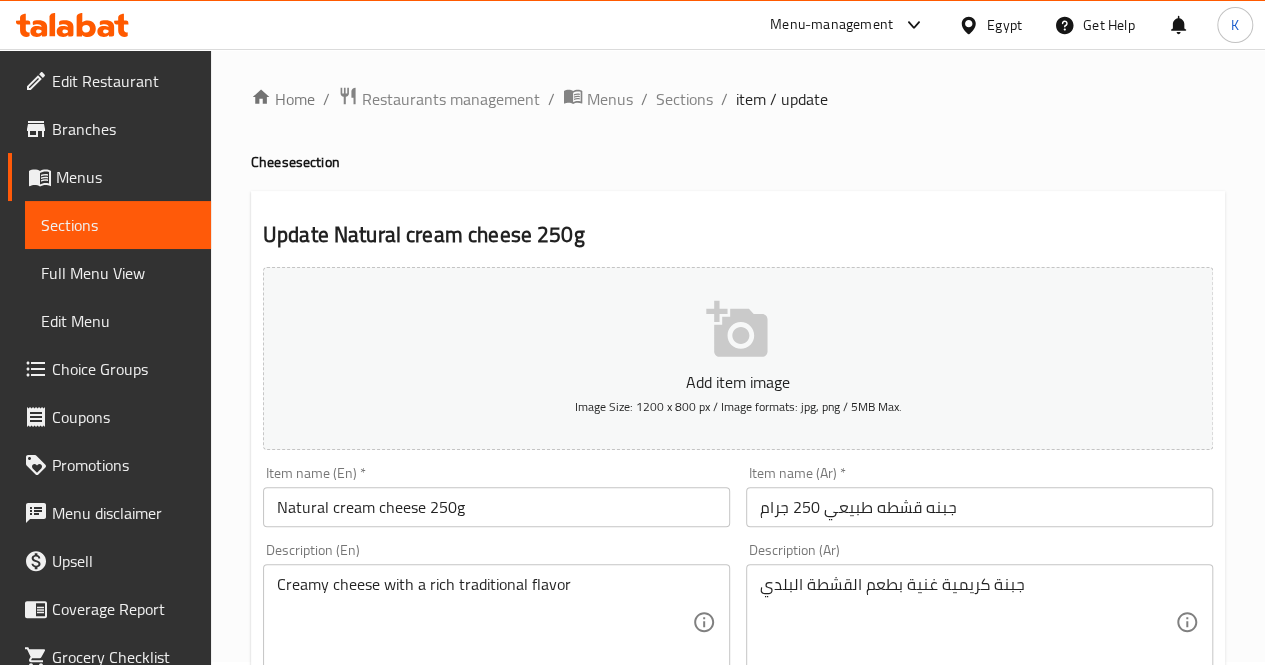 scroll, scrollTop: 0, scrollLeft: 0, axis: both 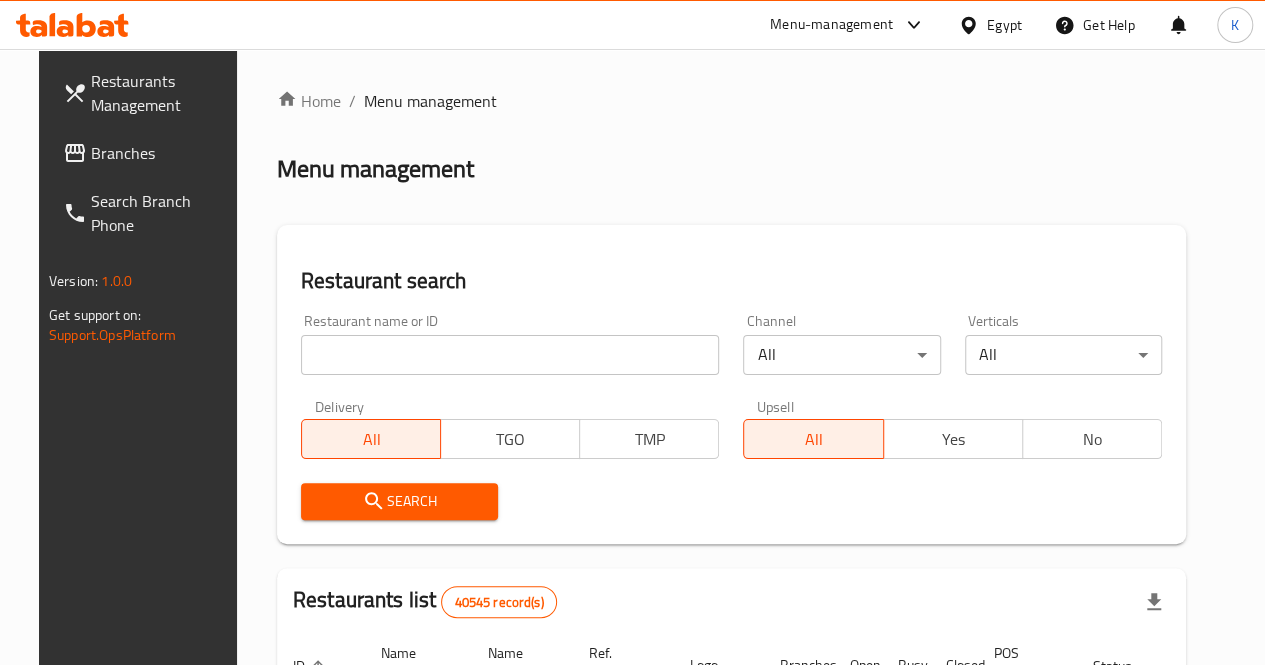 click at bounding box center [510, 355] 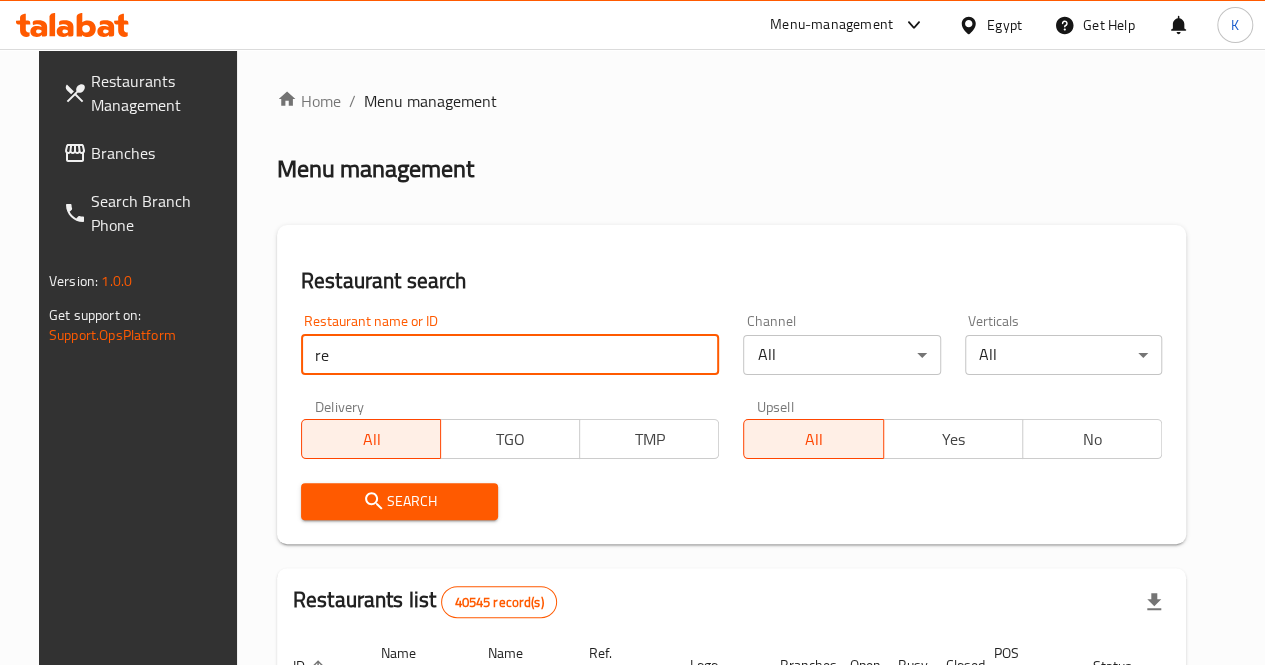 type on "remas land" 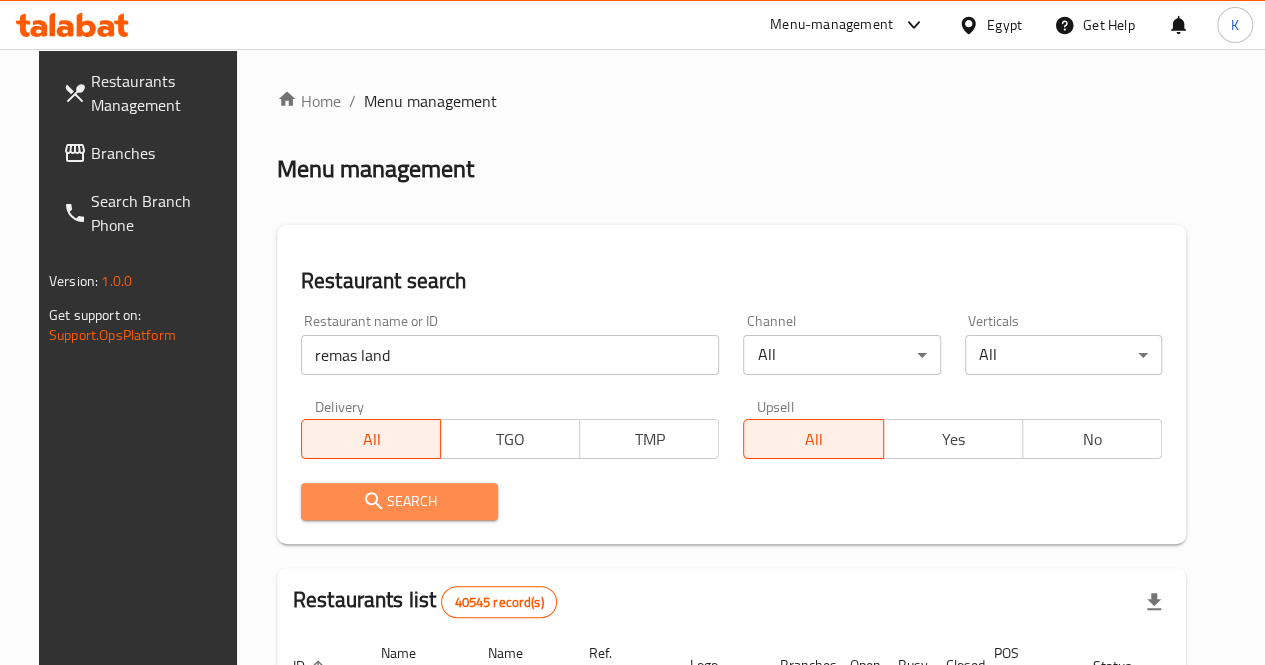 click on "Search" at bounding box center [399, 501] 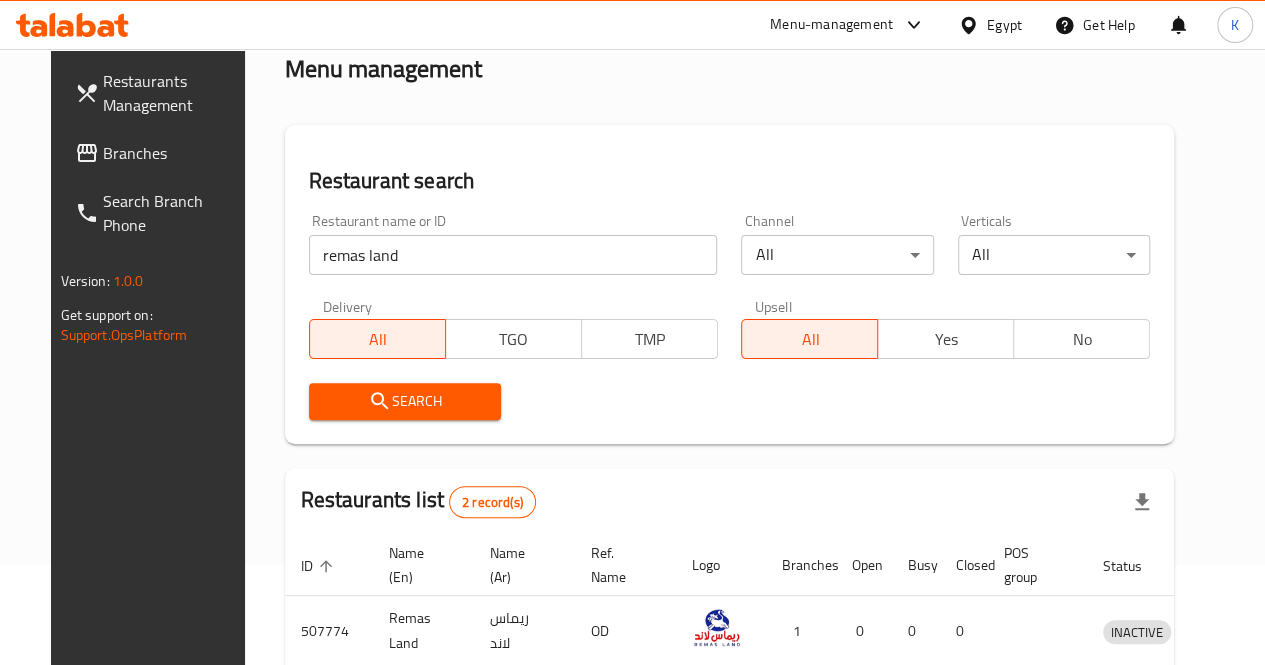 scroll, scrollTop: 295, scrollLeft: 0, axis: vertical 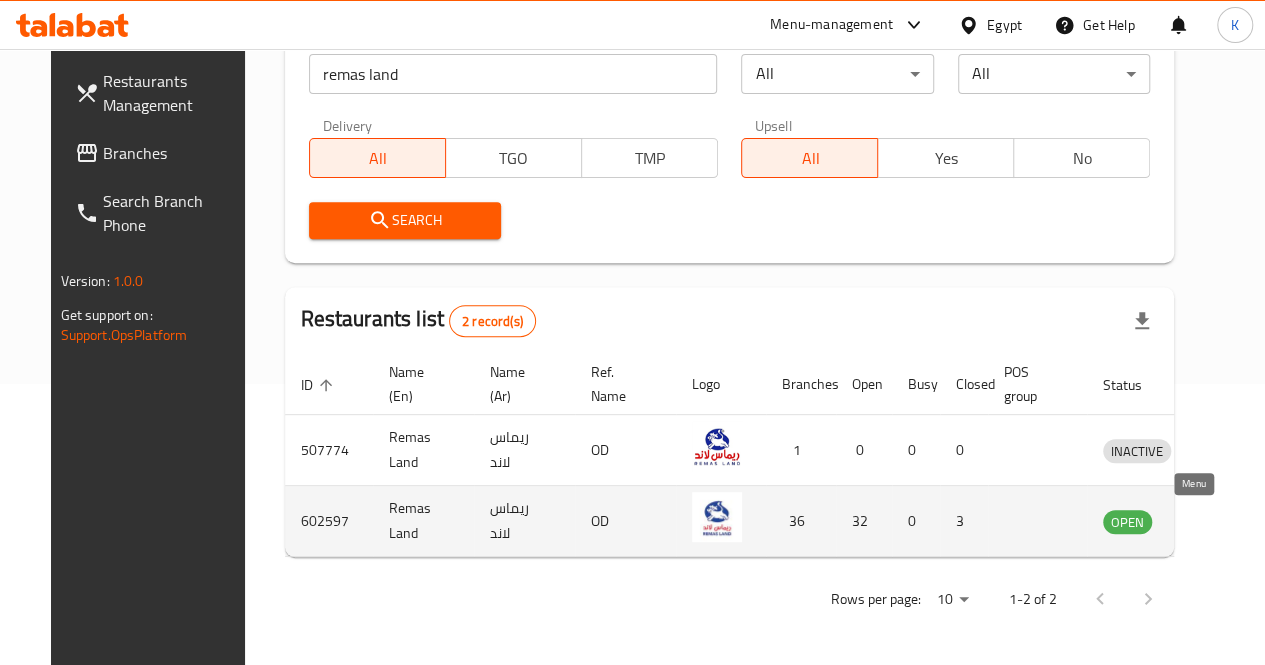 click 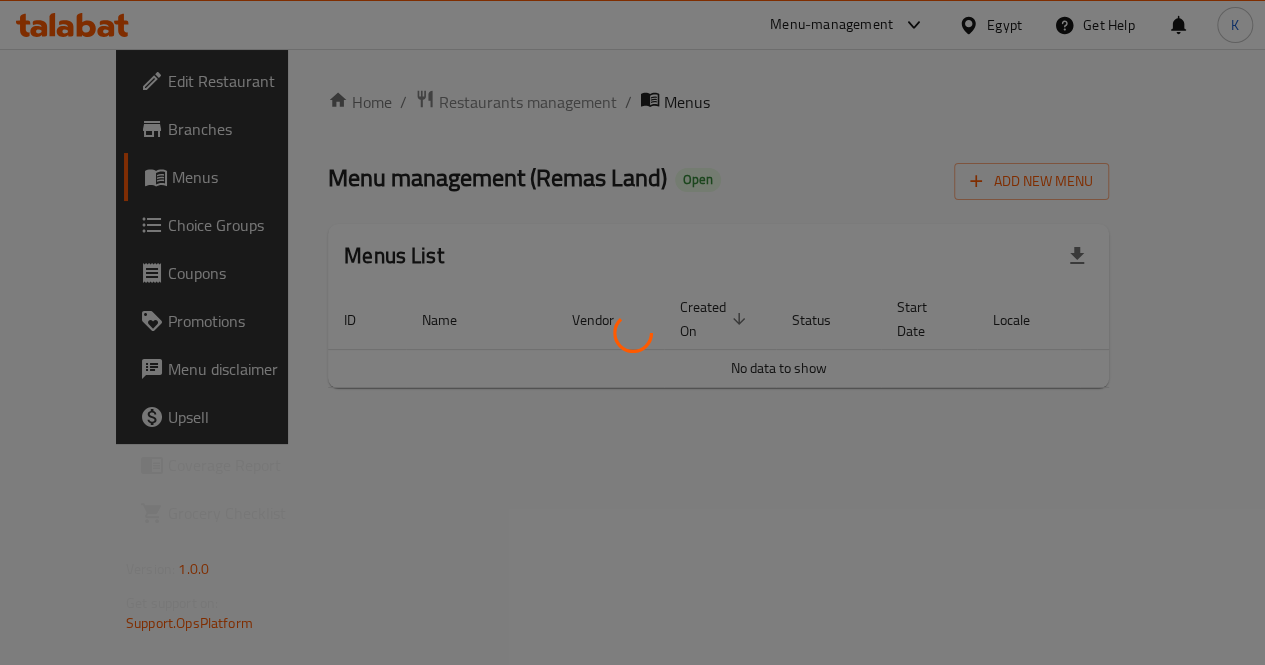 scroll, scrollTop: 0, scrollLeft: 0, axis: both 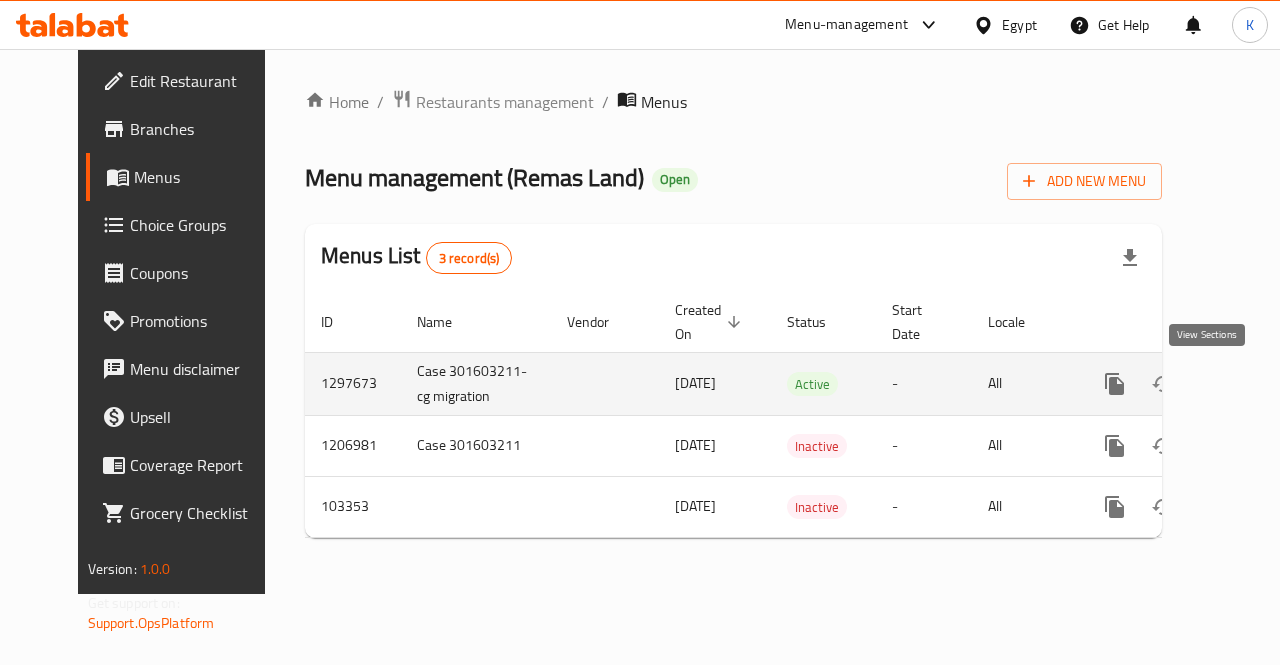 click 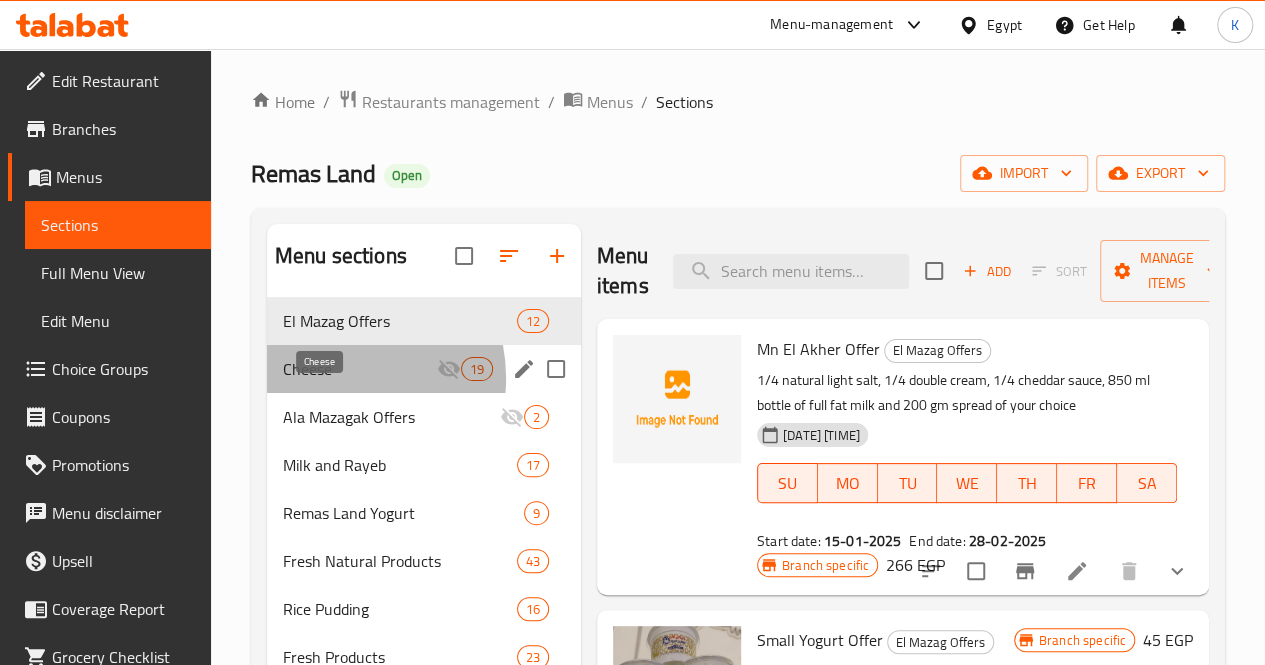 click on "Cheese" at bounding box center (360, 369) 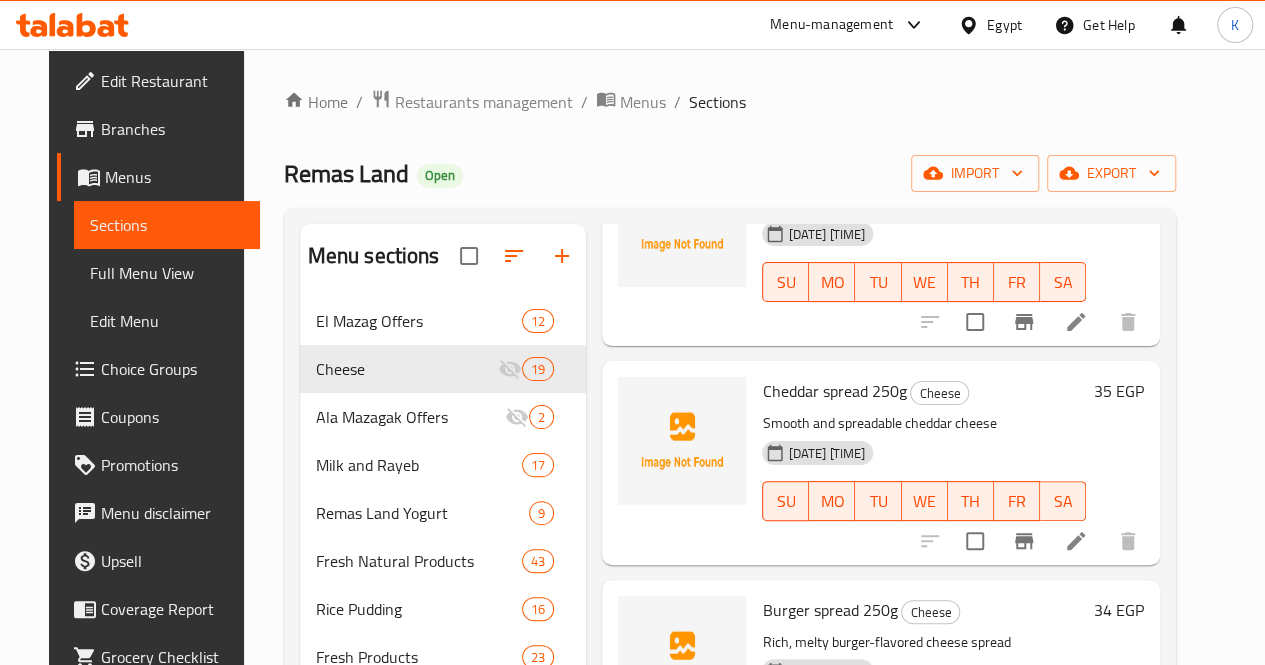 scroll, scrollTop: 2632, scrollLeft: 0, axis: vertical 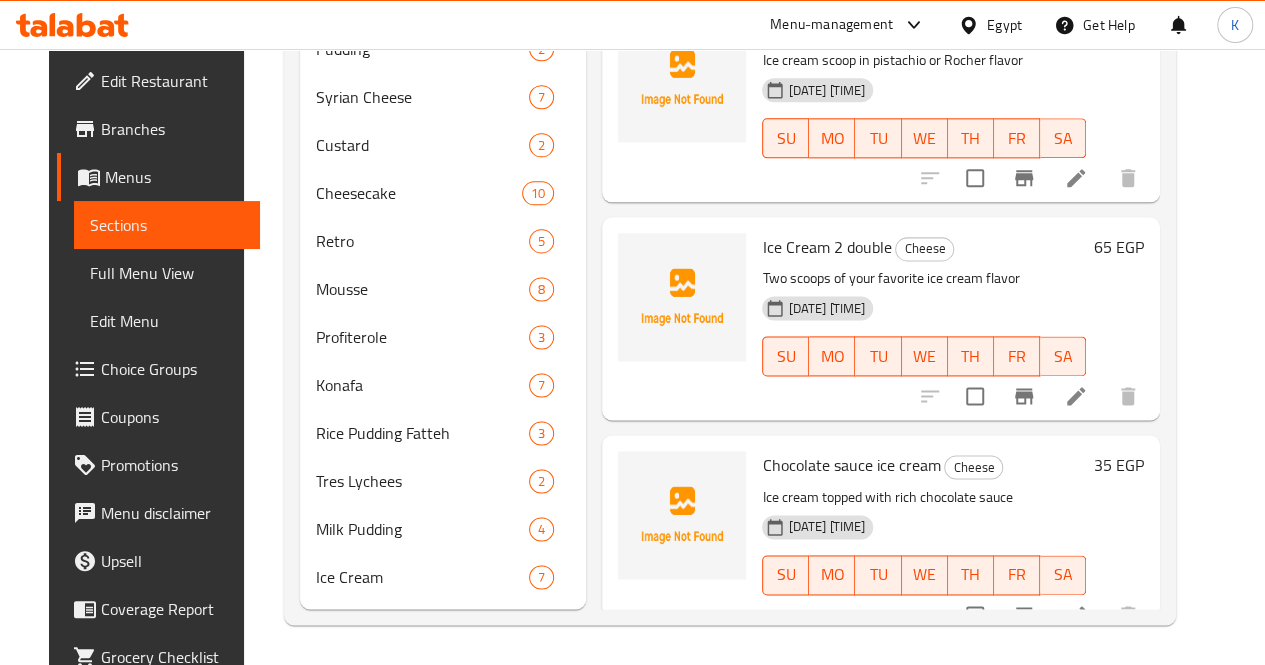 drag, startPoint x: 1161, startPoint y: 146, endPoint x: 690, endPoint y: 205, distance: 474.68094 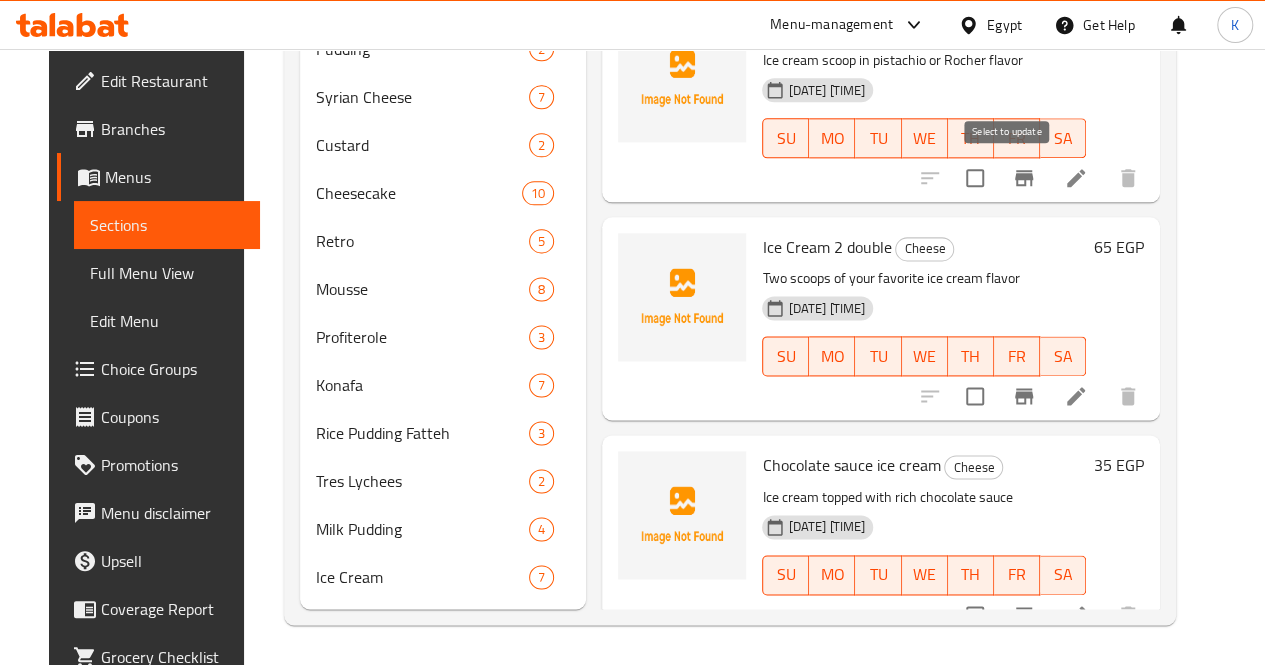 click at bounding box center [975, 178] 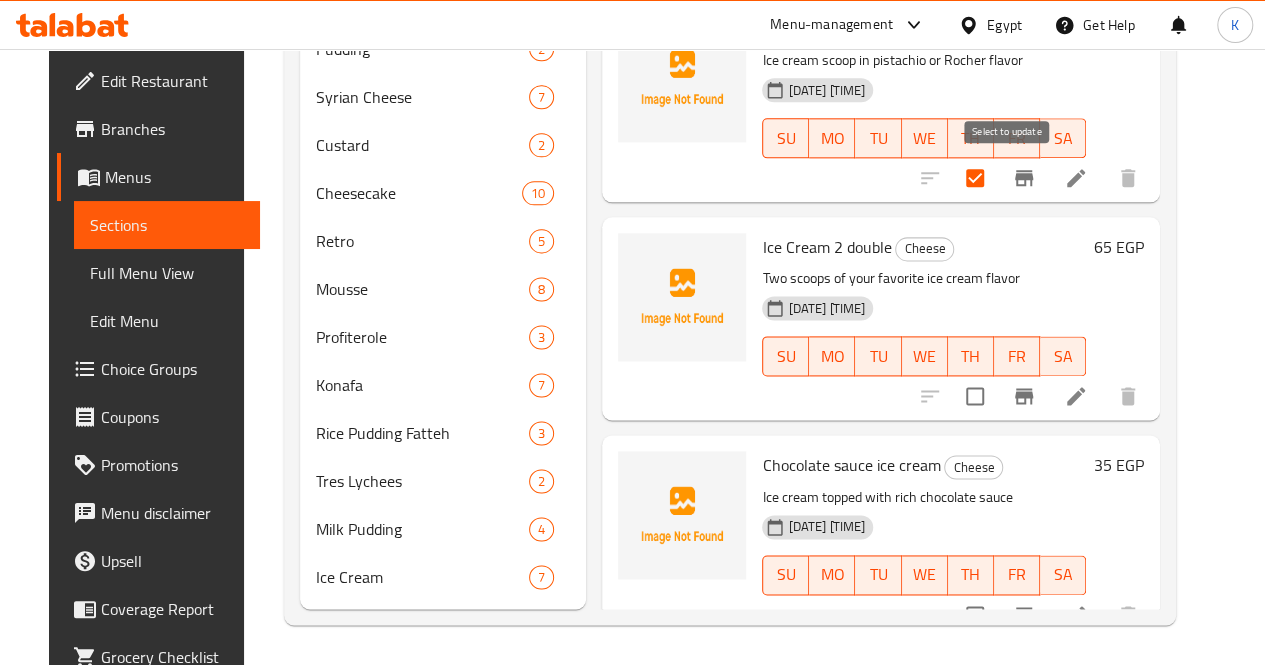 click at bounding box center [975, 178] 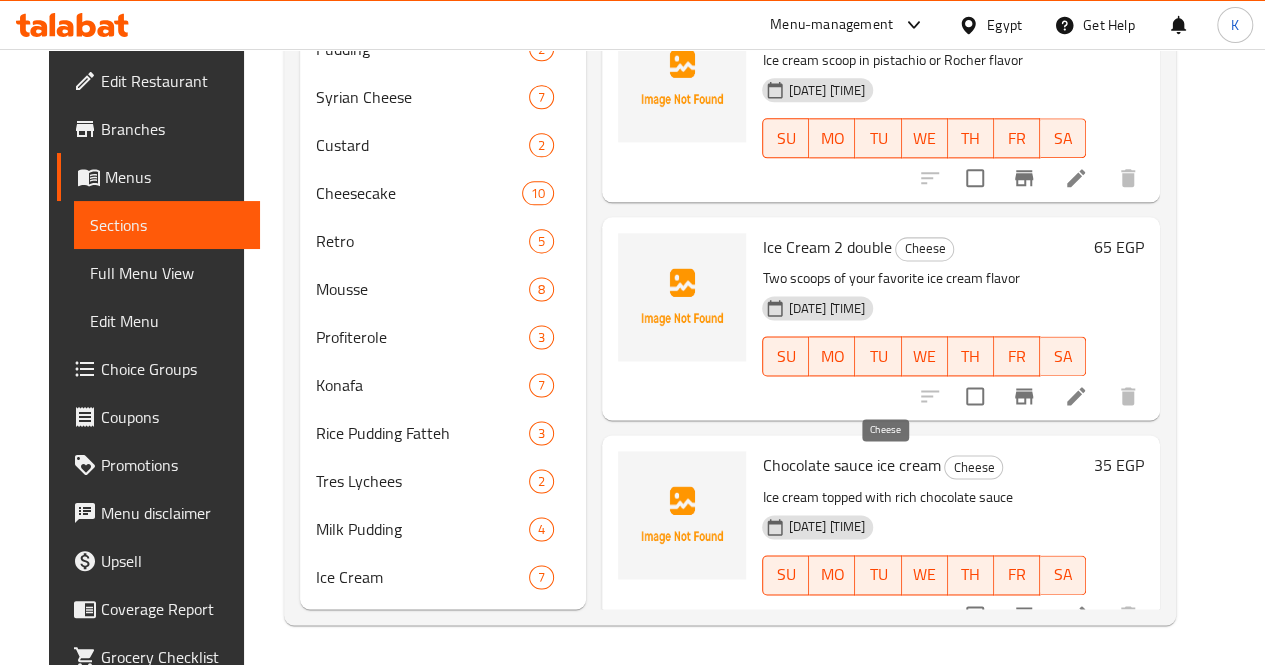 click on "Cheese" at bounding box center [973, 467] 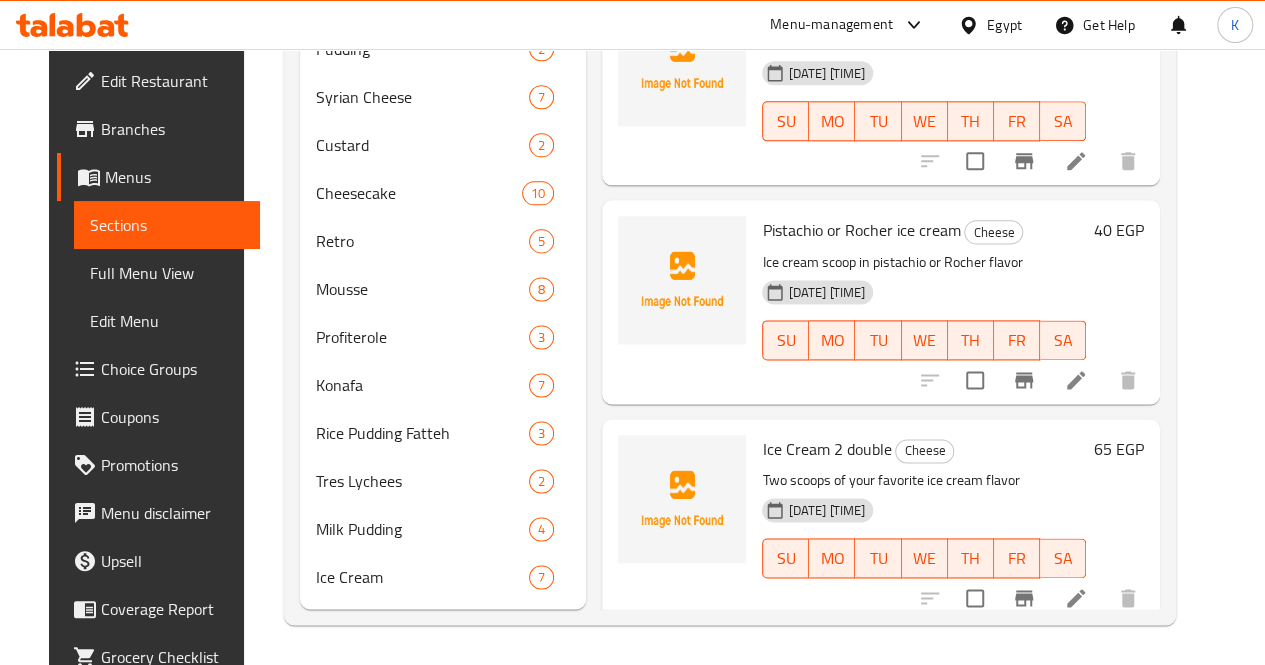 scroll, scrollTop: 2432, scrollLeft: 0, axis: vertical 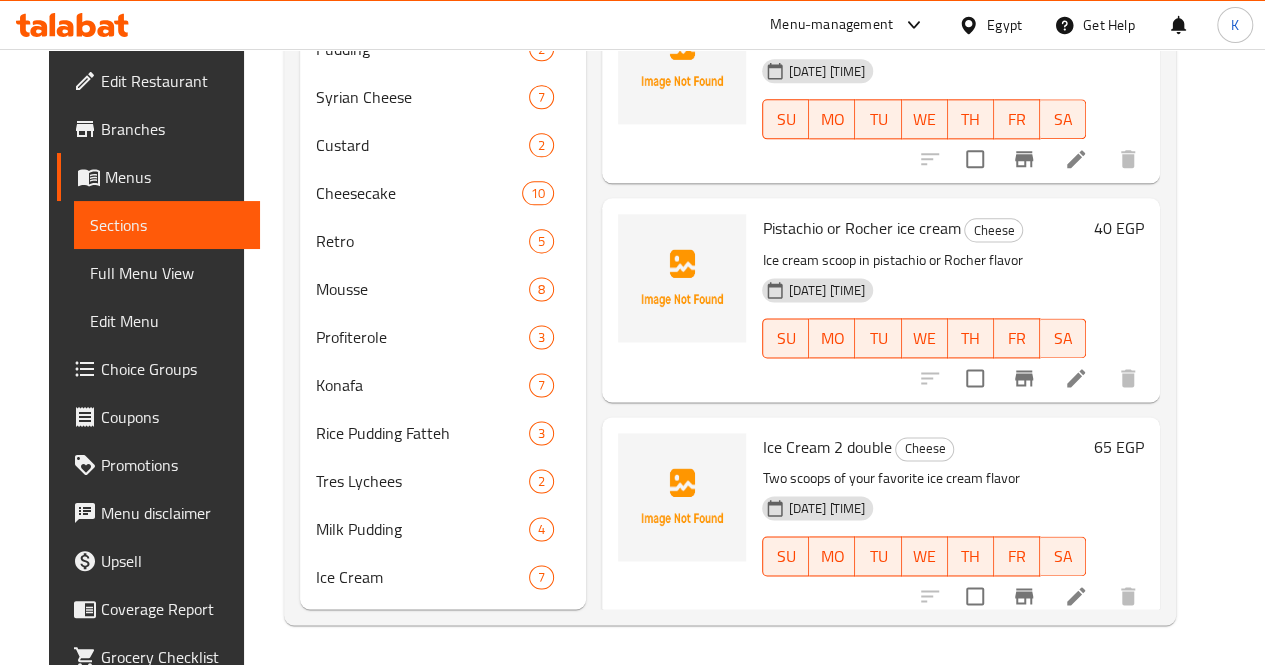 click 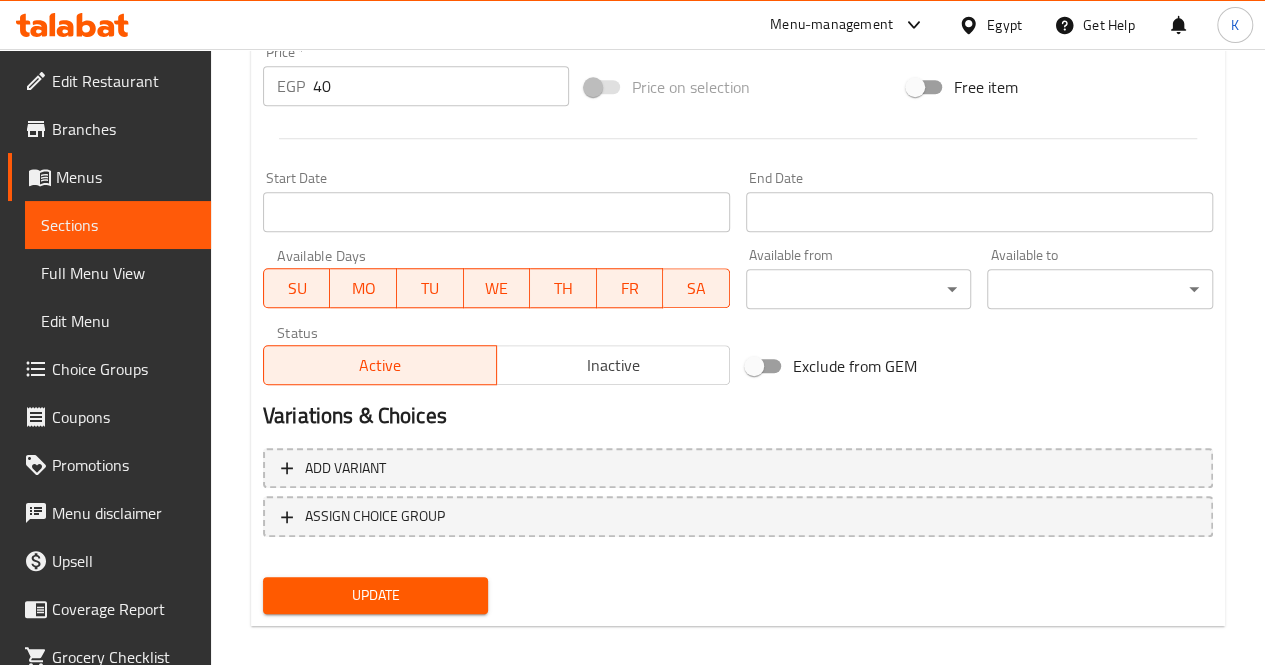 scroll, scrollTop: 747, scrollLeft: 0, axis: vertical 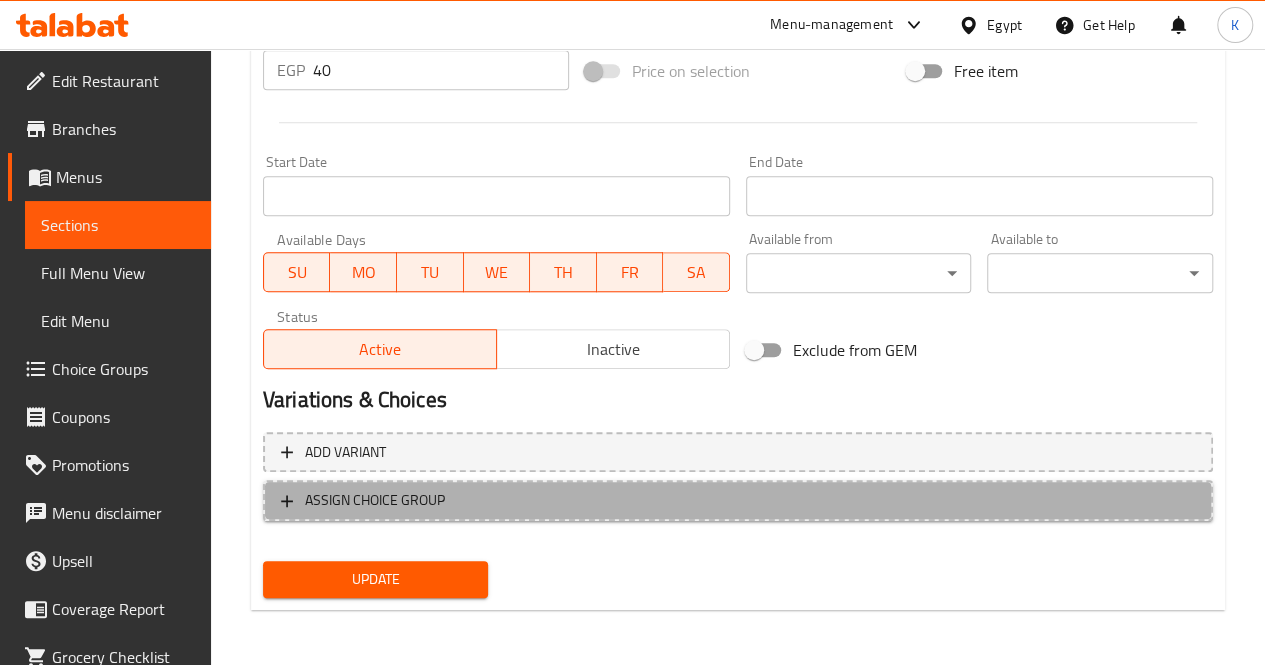 click on "ASSIGN CHOICE GROUP" at bounding box center [738, 500] 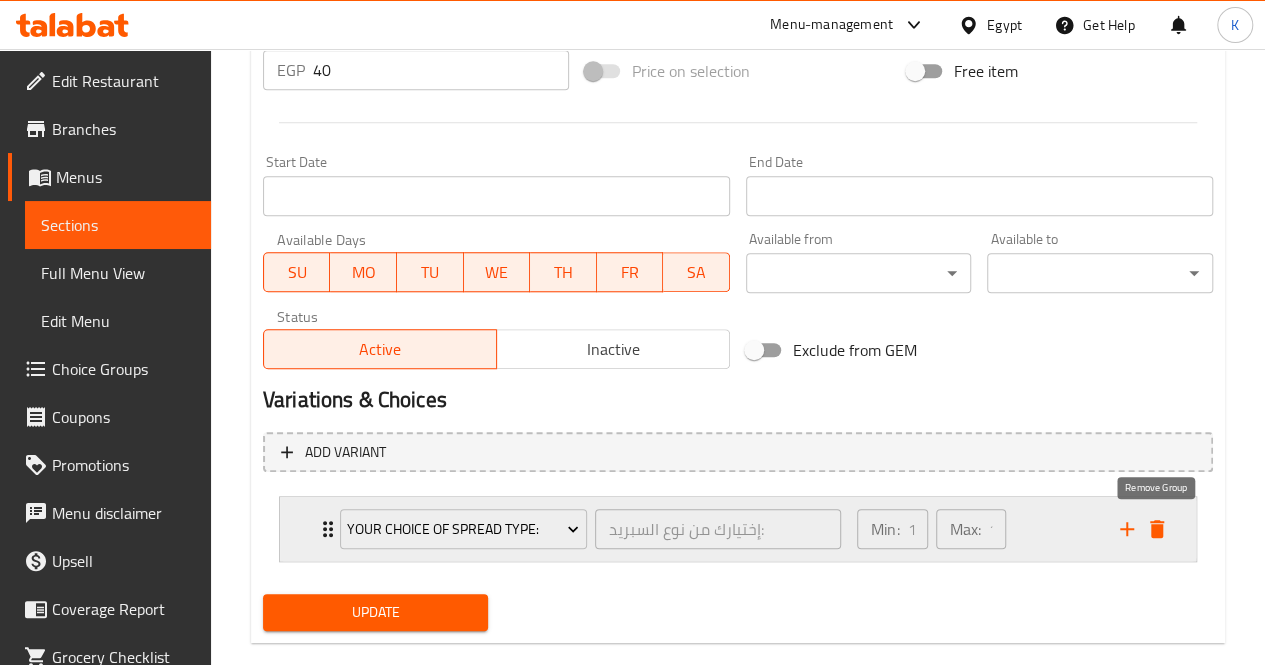 click 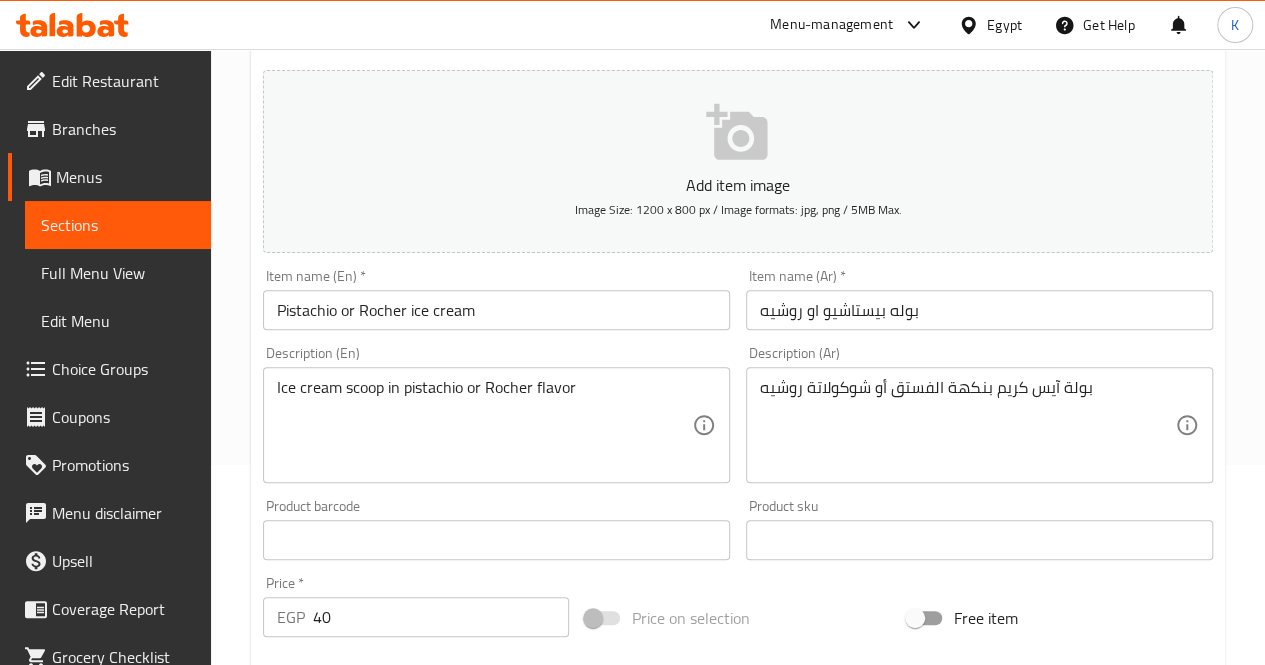 scroll, scrollTop: 0, scrollLeft: 0, axis: both 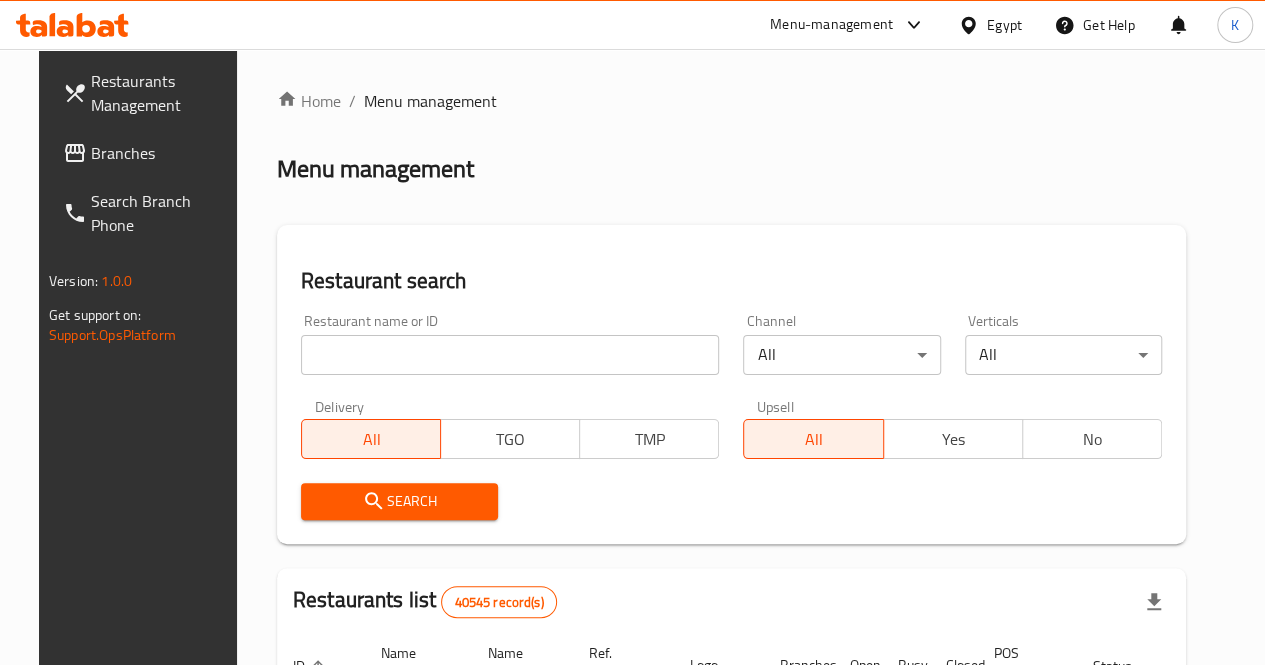 click at bounding box center (510, 355) 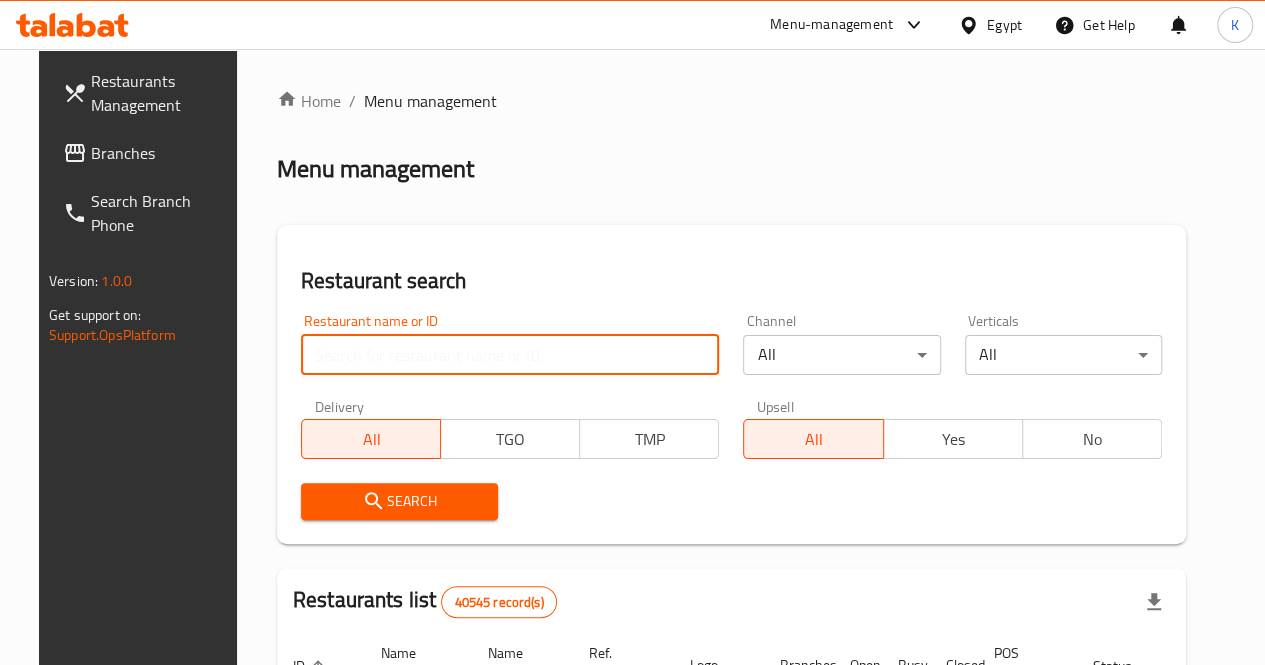 type on "remas land" 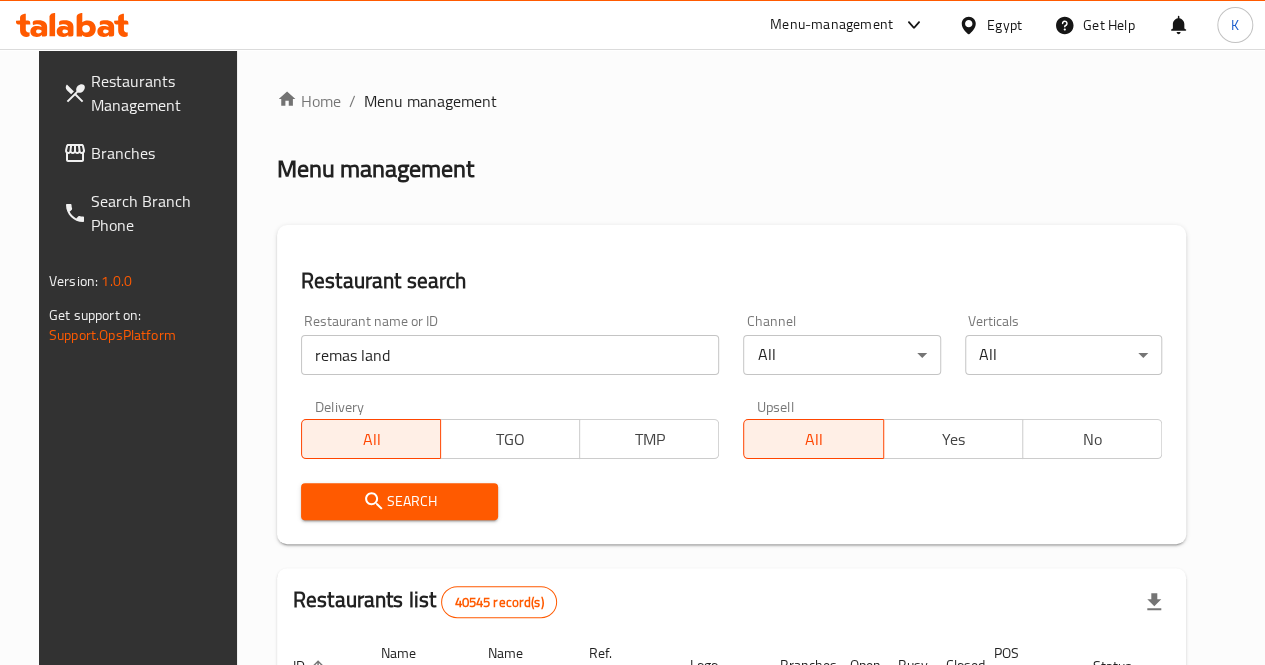 click on "Search" at bounding box center [399, 501] 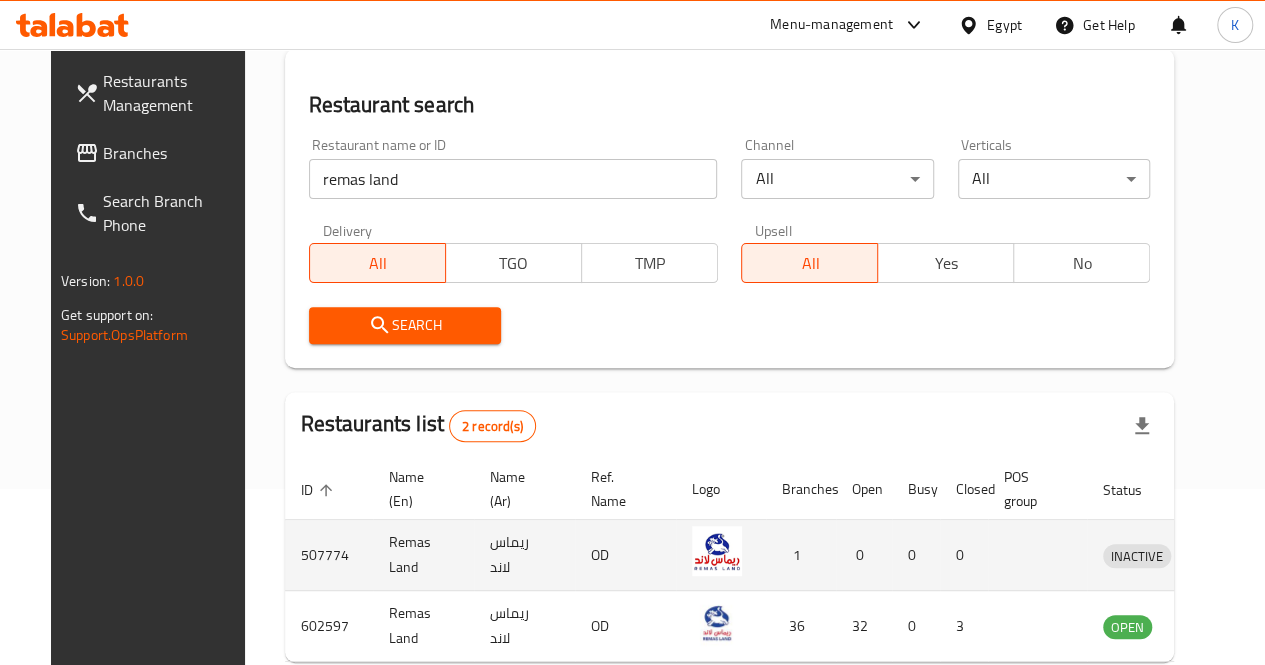 scroll, scrollTop: 288, scrollLeft: 0, axis: vertical 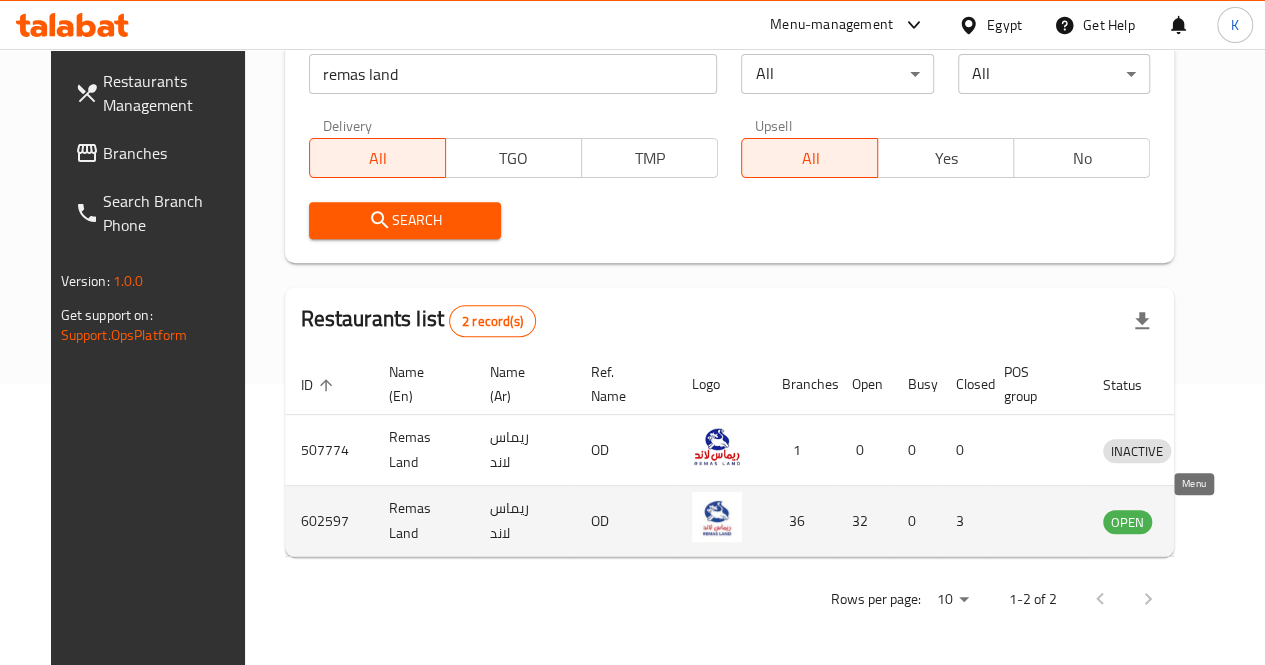 click 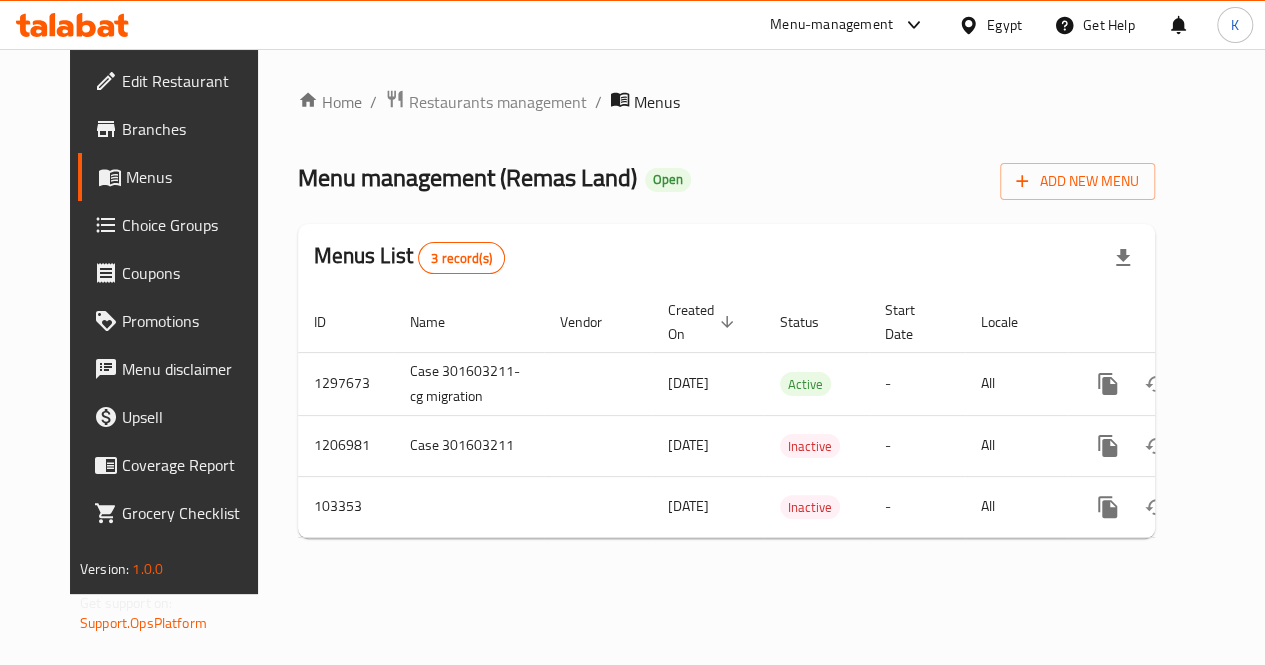 scroll, scrollTop: 0, scrollLeft: 0, axis: both 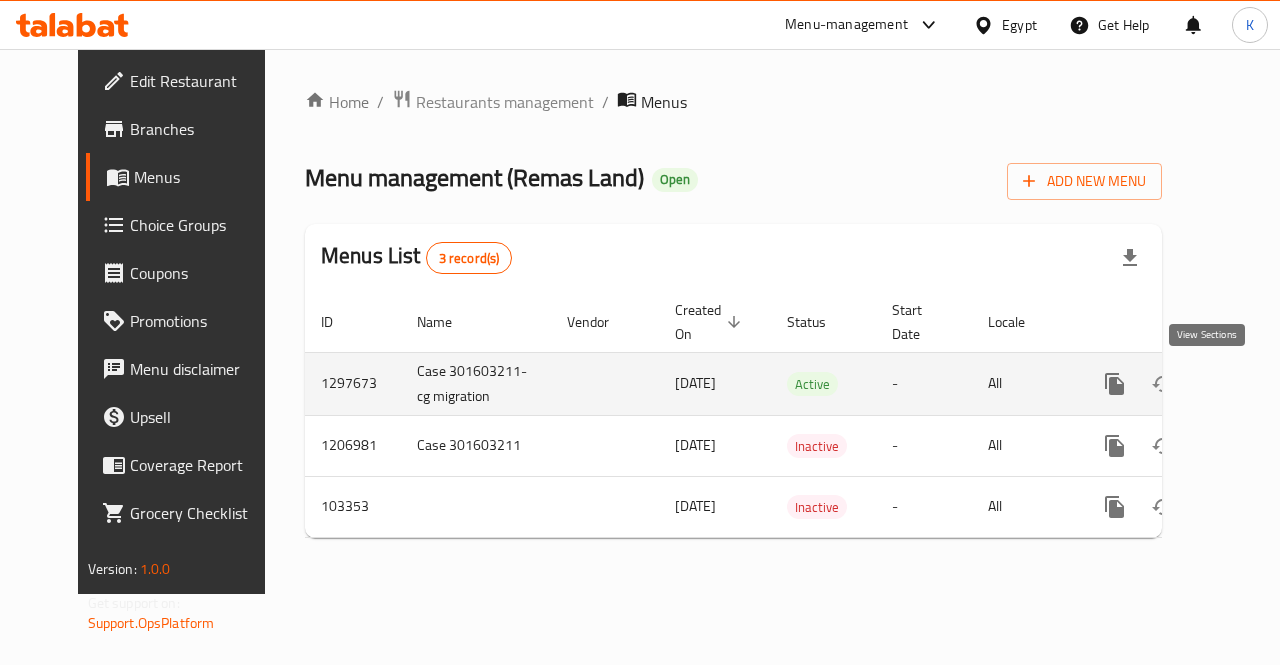 click 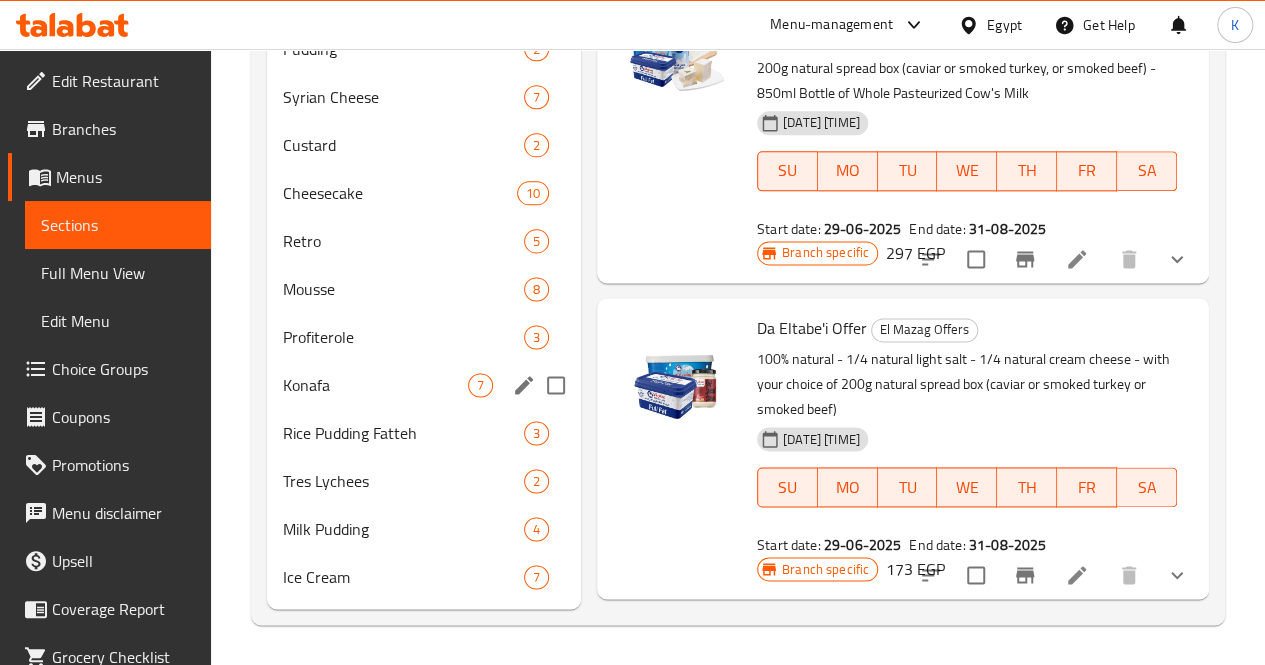 scroll, scrollTop: 1213, scrollLeft: 0, axis: vertical 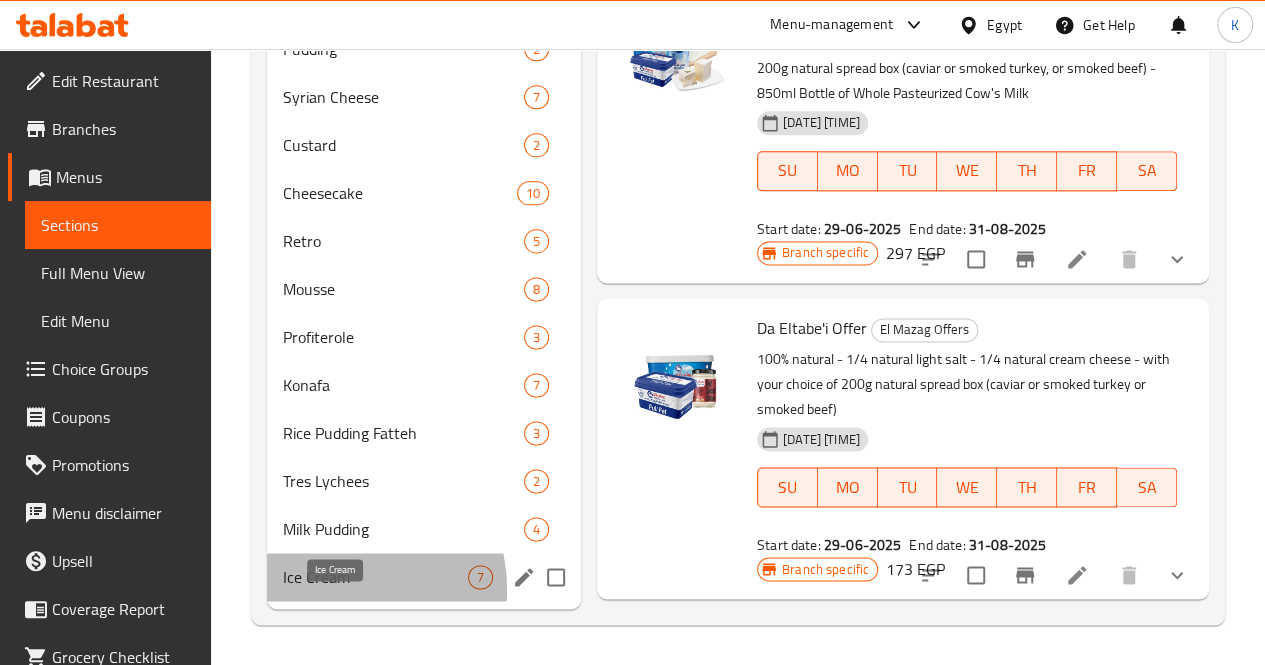 click on "Ice Cream" at bounding box center (375, 577) 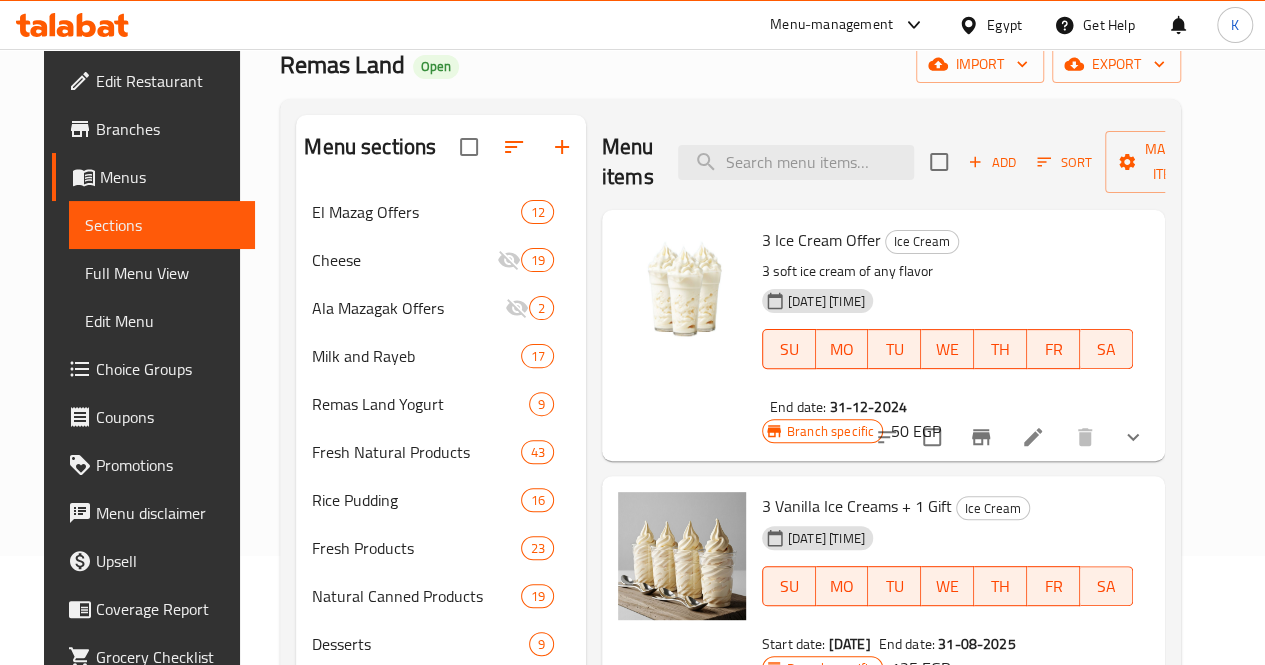 scroll, scrollTop: 0, scrollLeft: 0, axis: both 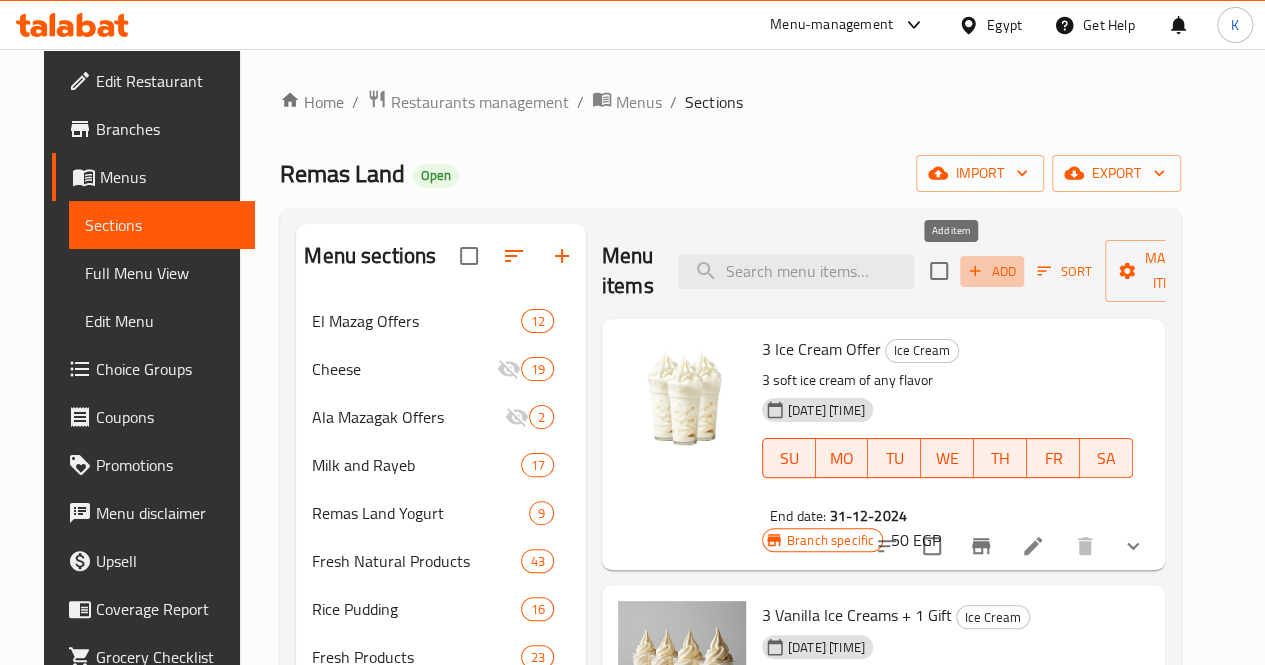 click on "Add" at bounding box center [992, 271] 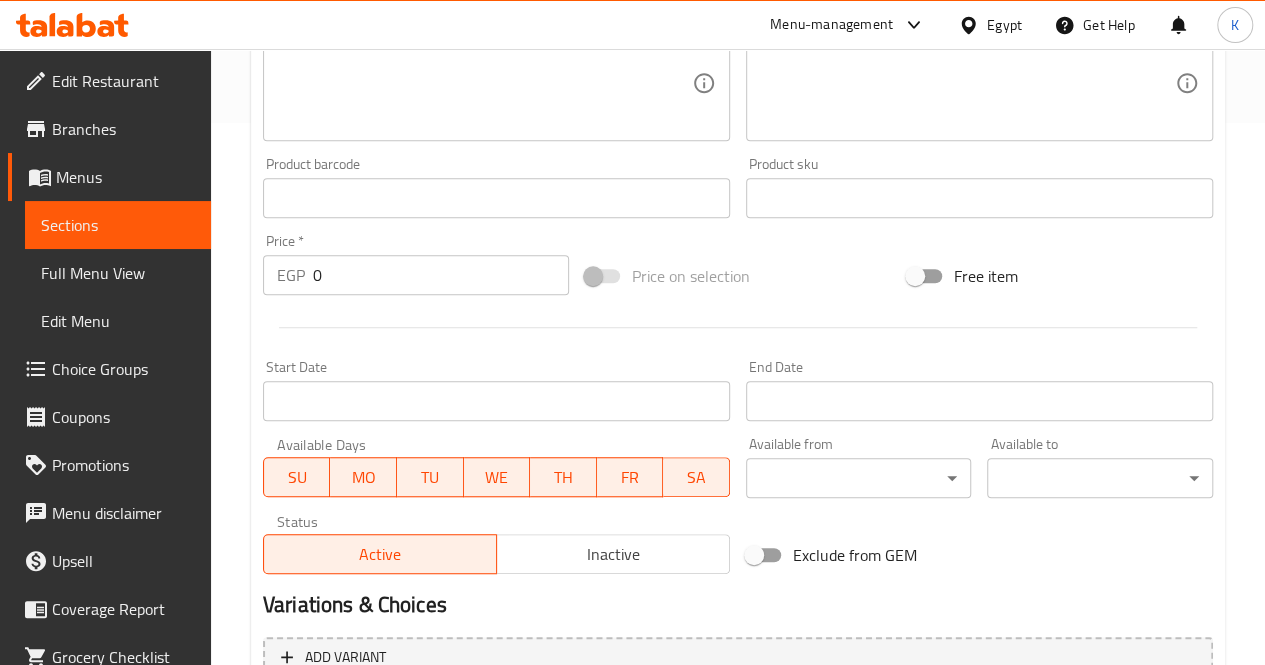 scroll, scrollTop: 600, scrollLeft: 0, axis: vertical 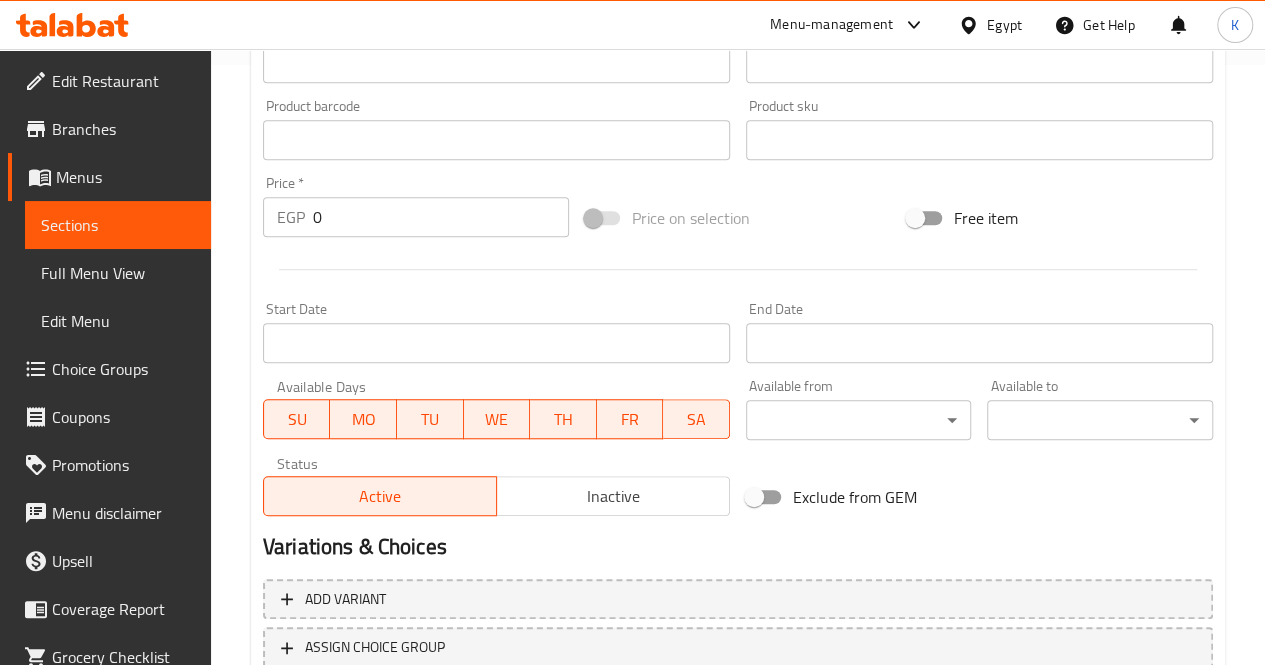 click on "0" at bounding box center (441, 217) 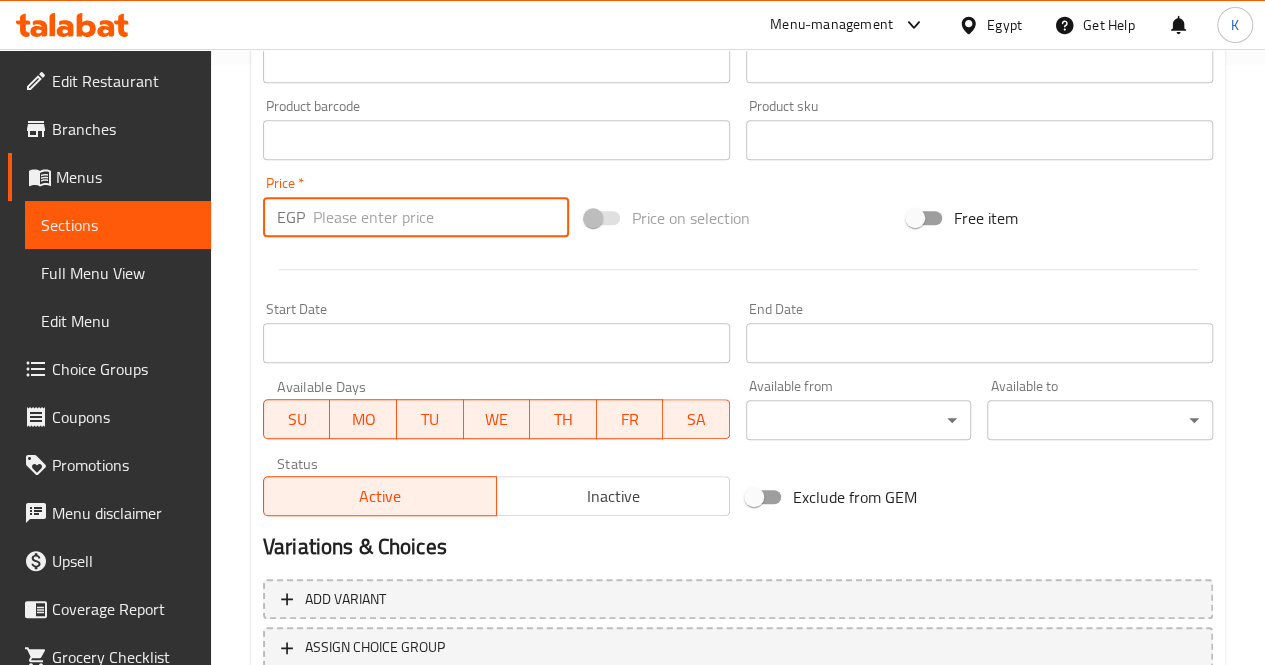 paste on "40" 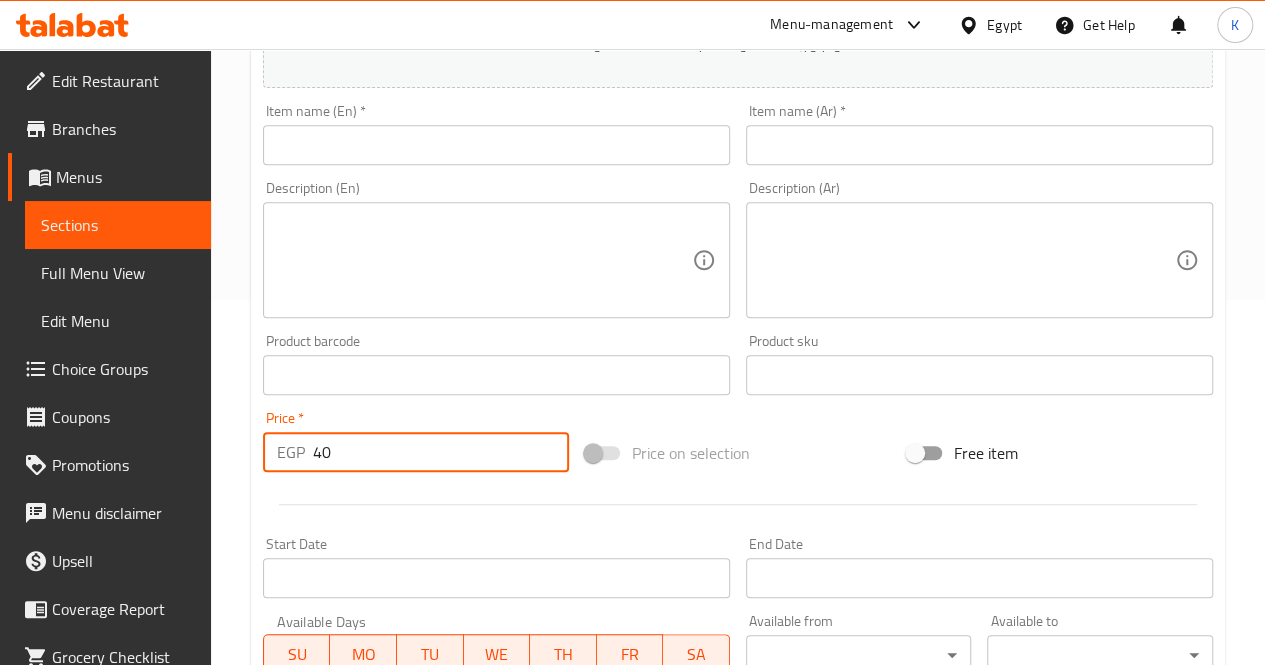 scroll, scrollTop: 200, scrollLeft: 0, axis: vertical 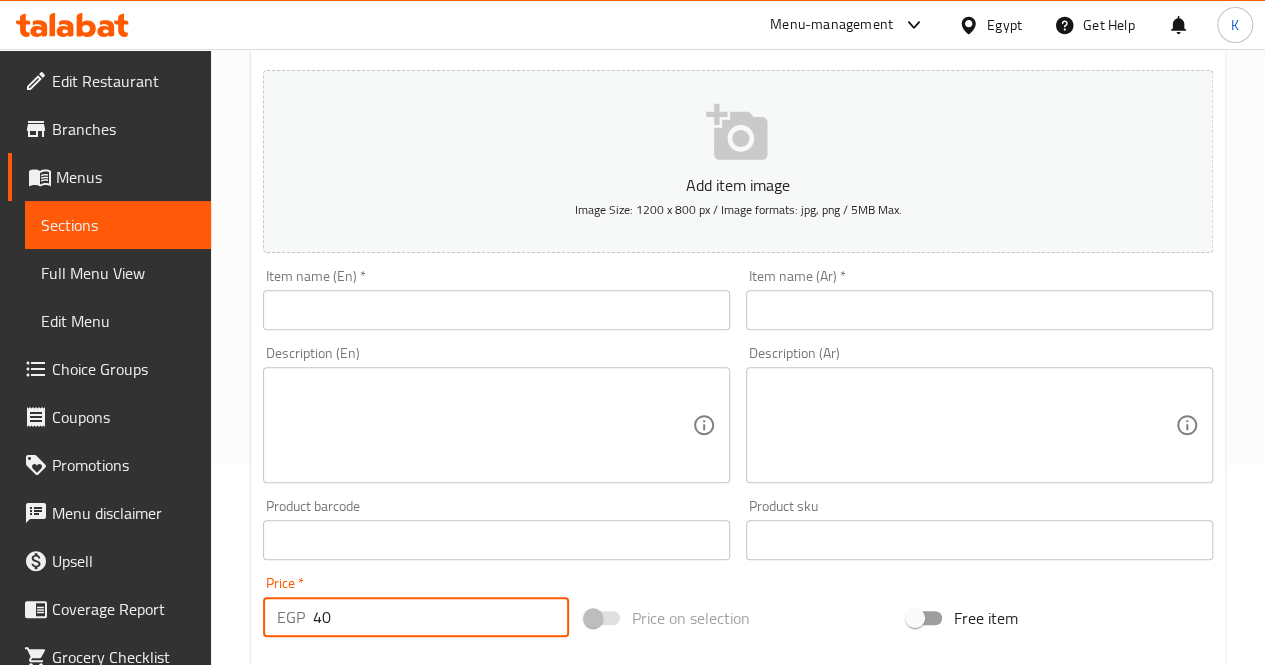 type on "40" 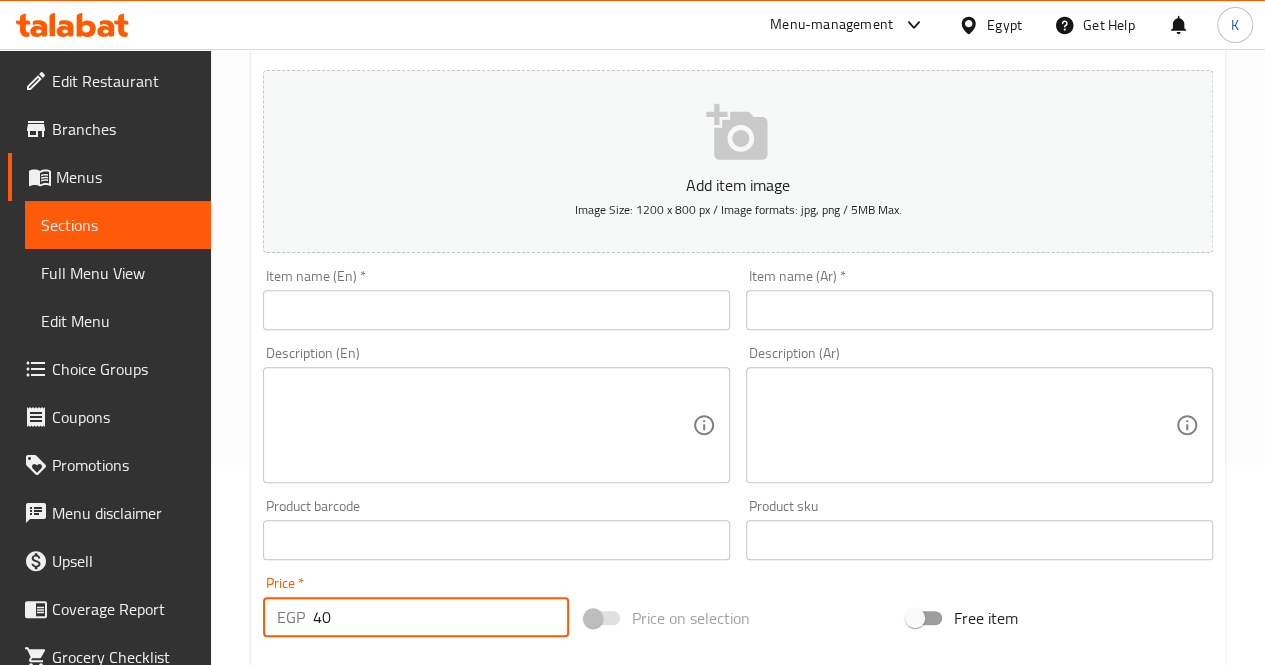 click at bounding box center (979, 310) 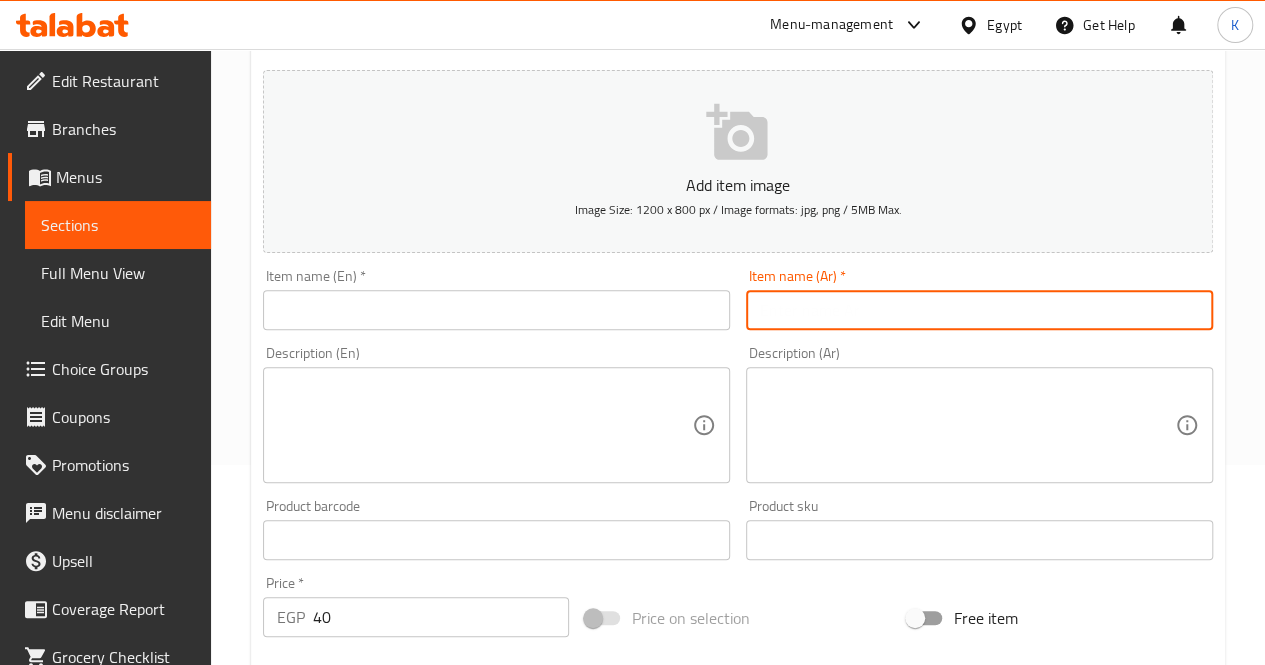paste on "بوله بيستاشيو او روشيه" 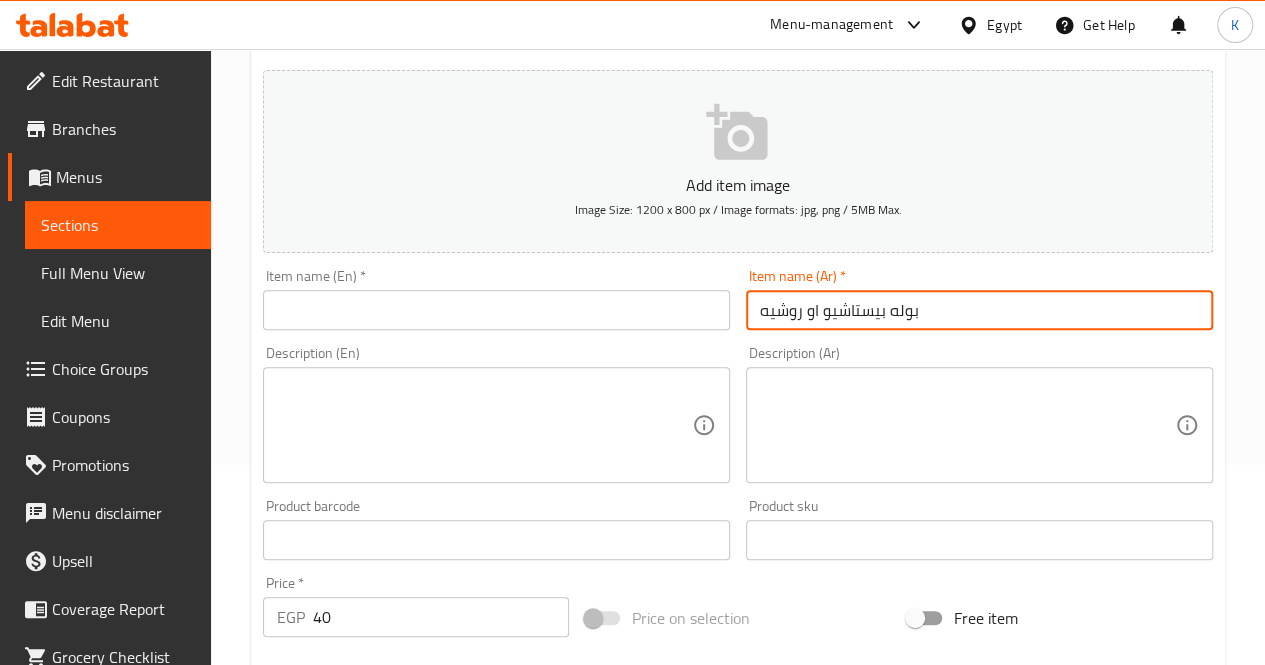 type on "بوله بيستاشيو او روشيه" 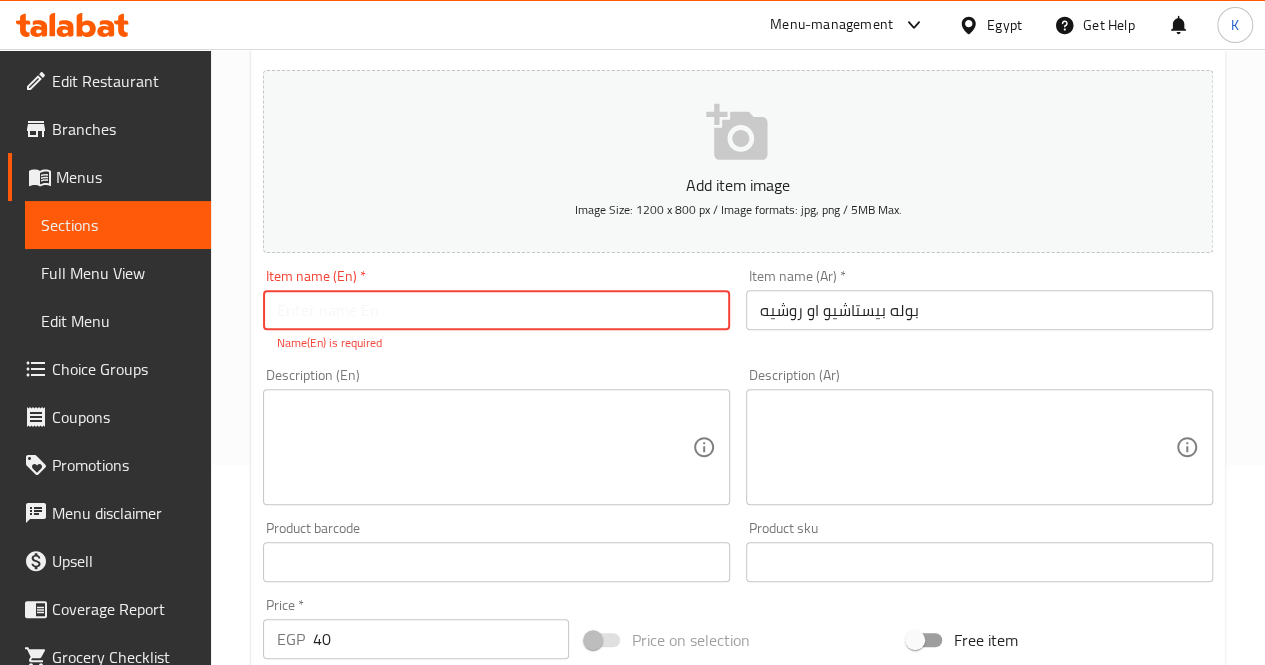 paste on "Pistachio or Rocher ice cream" 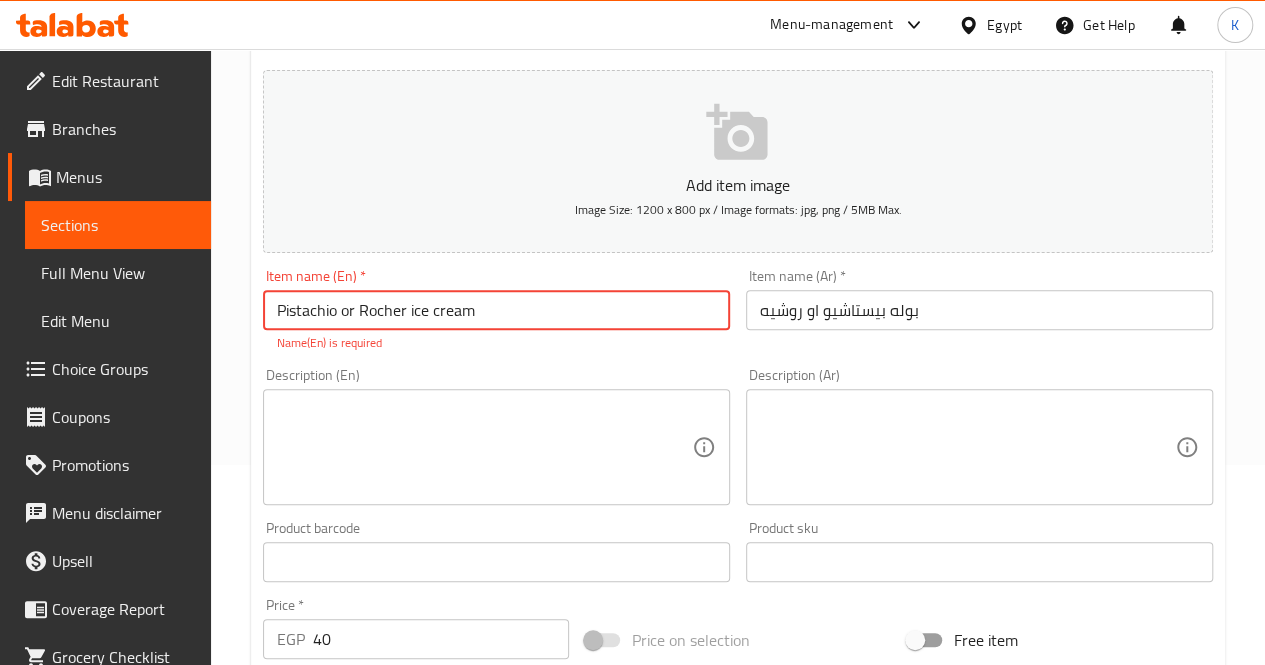 type on "Pistachio or Rocher ice cream" 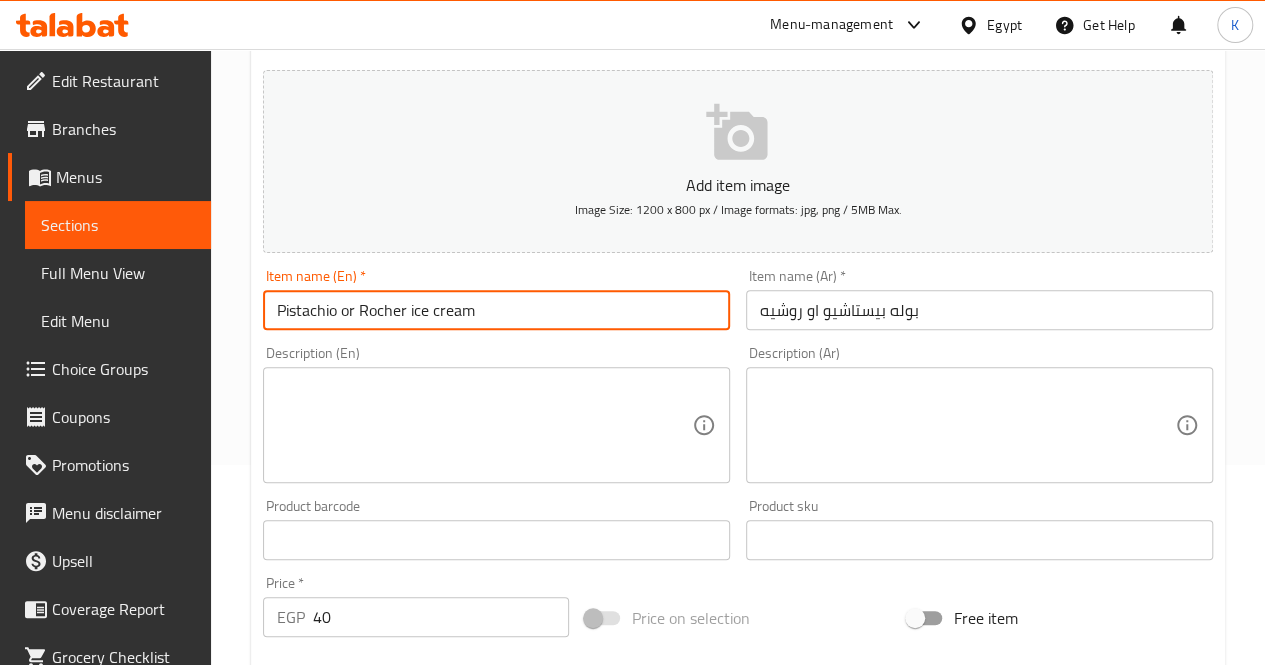 click at bounding box center (967, 425) 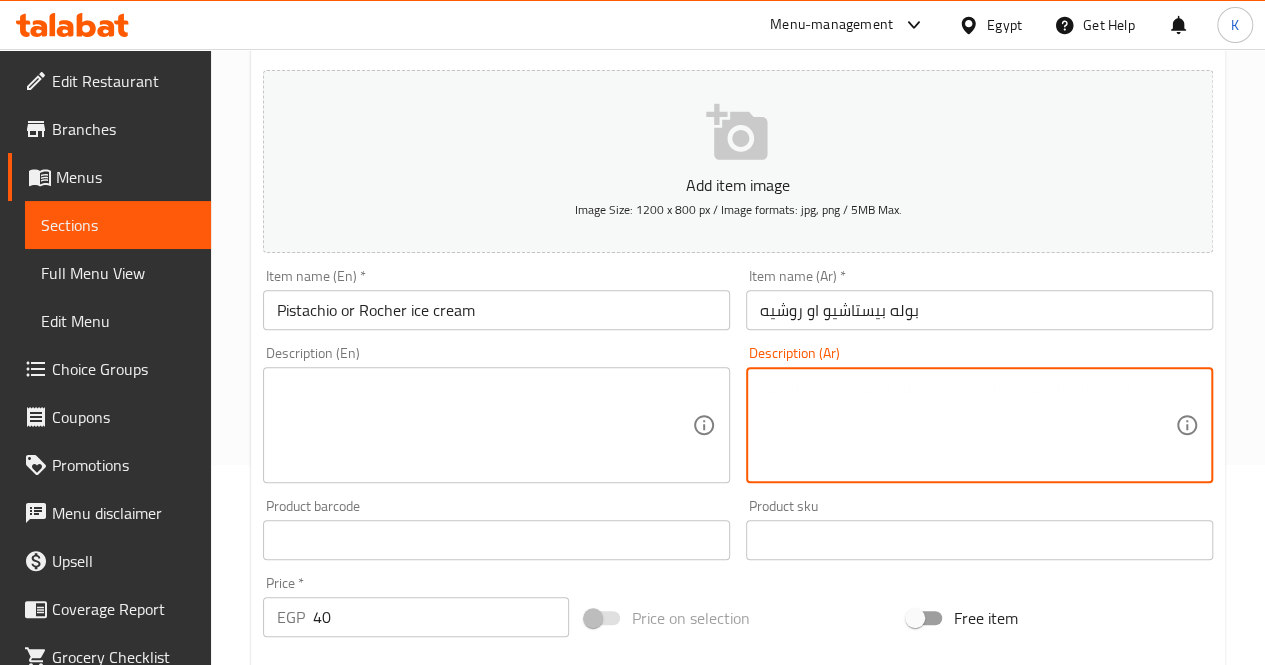 paste on "بولة آيس كريم بنكهة الفستق أو شوكولاتة روشيه" 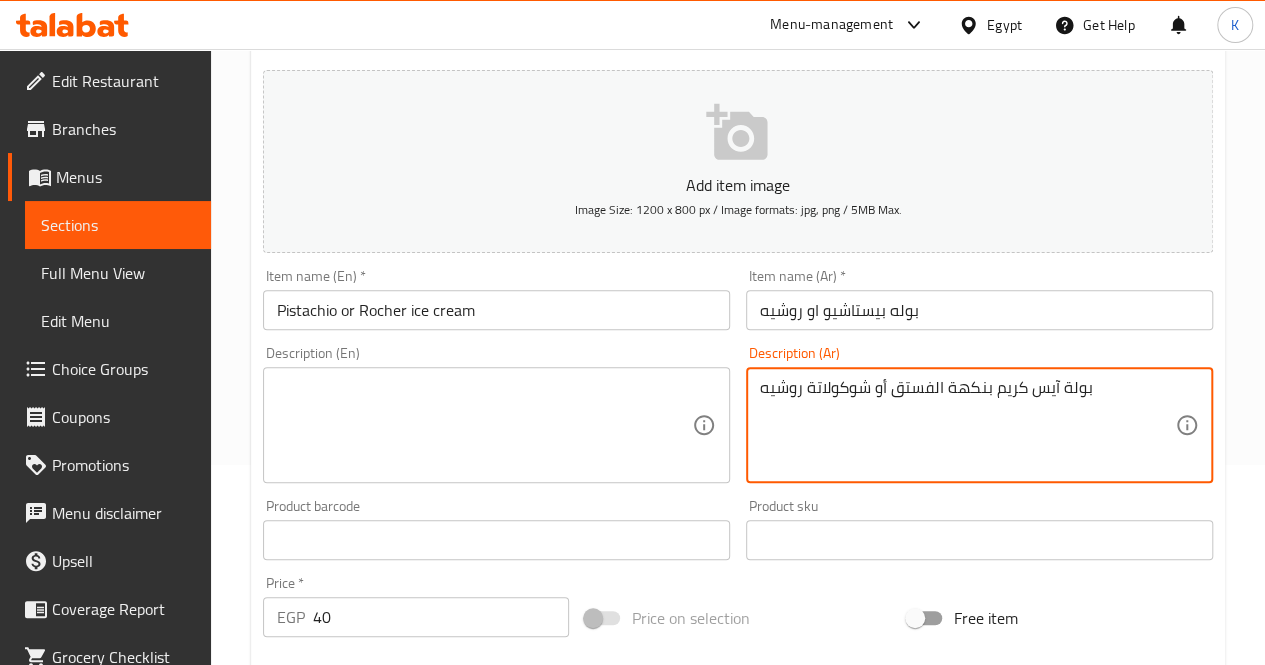 type on "بولة آيس كريم بنكهة الفستق أو شوكولاتة روشيه" 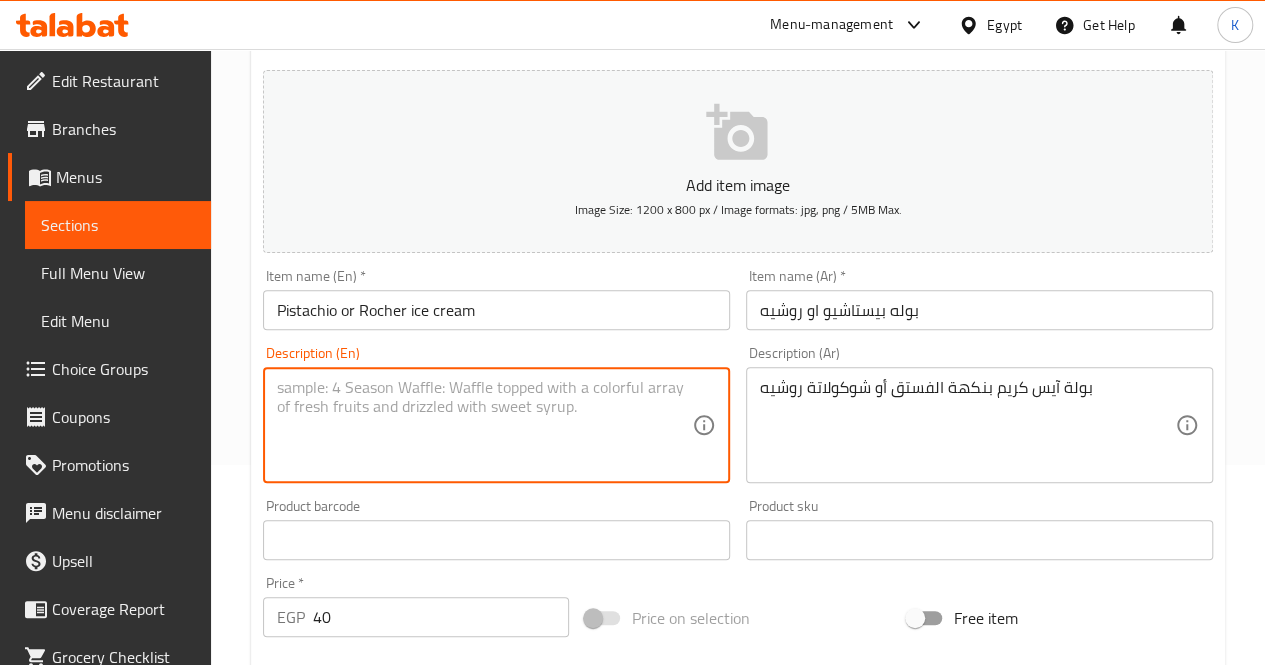 click at bounding box center [484, 425] 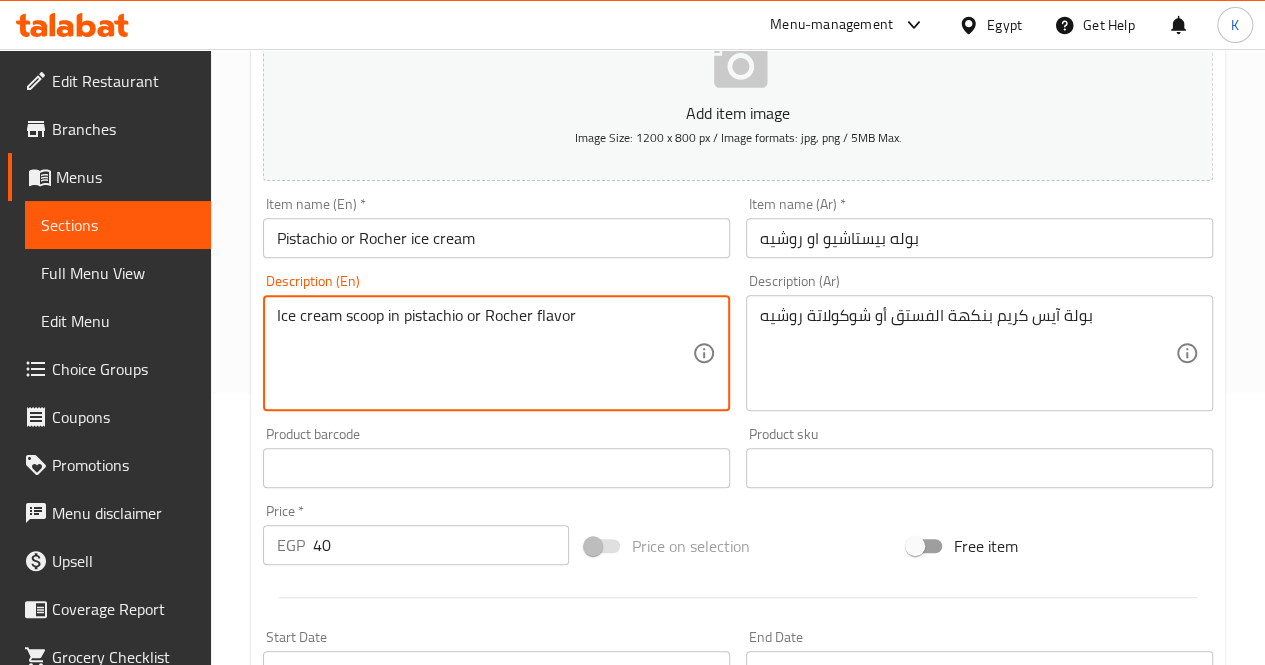 scroll, scrollTop: 400, scrollLeft: 0, axis: vertical 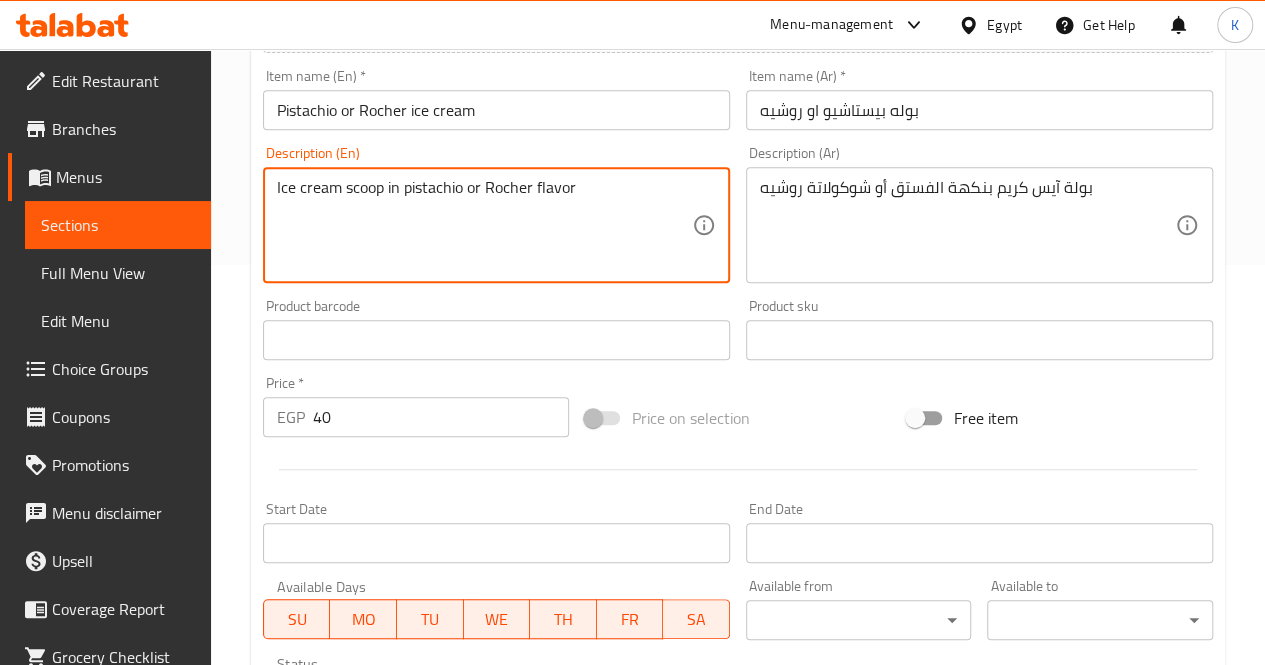 type on "Ice cream scoop in pistachio or Rocher flavor" 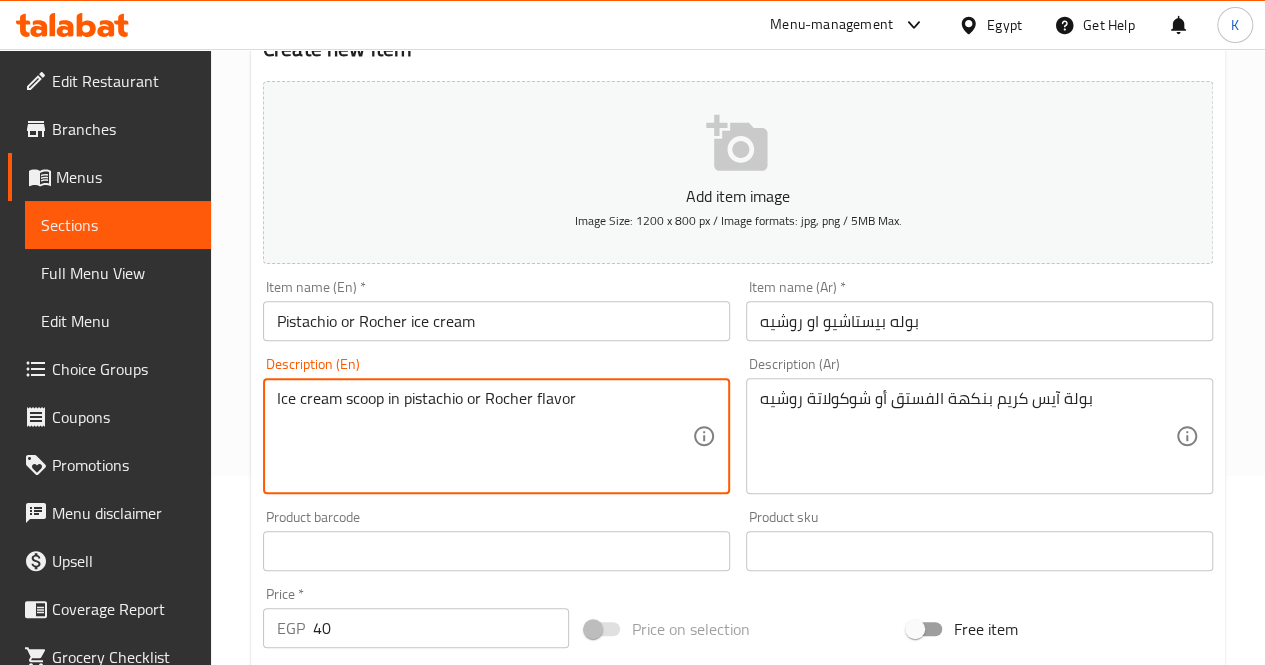 scroll, scrollTop: 100, scrollLeft: 0, axis: vertical 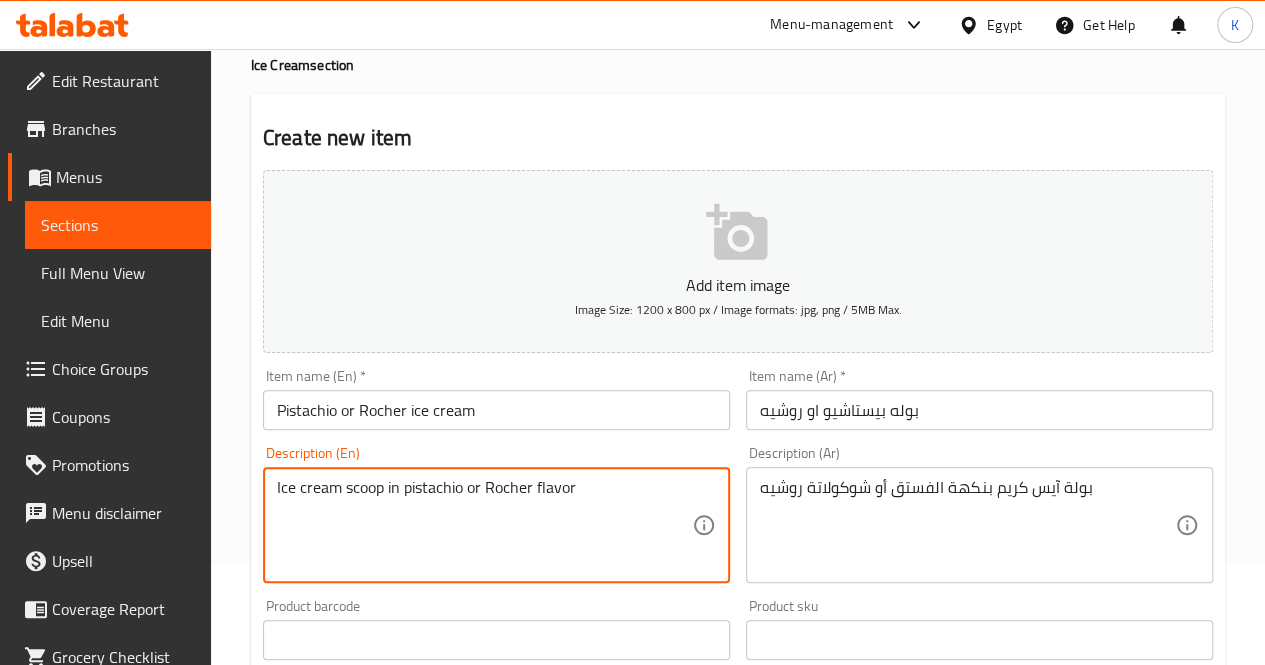 click on "Add item image" at bounding box center [738, 285] 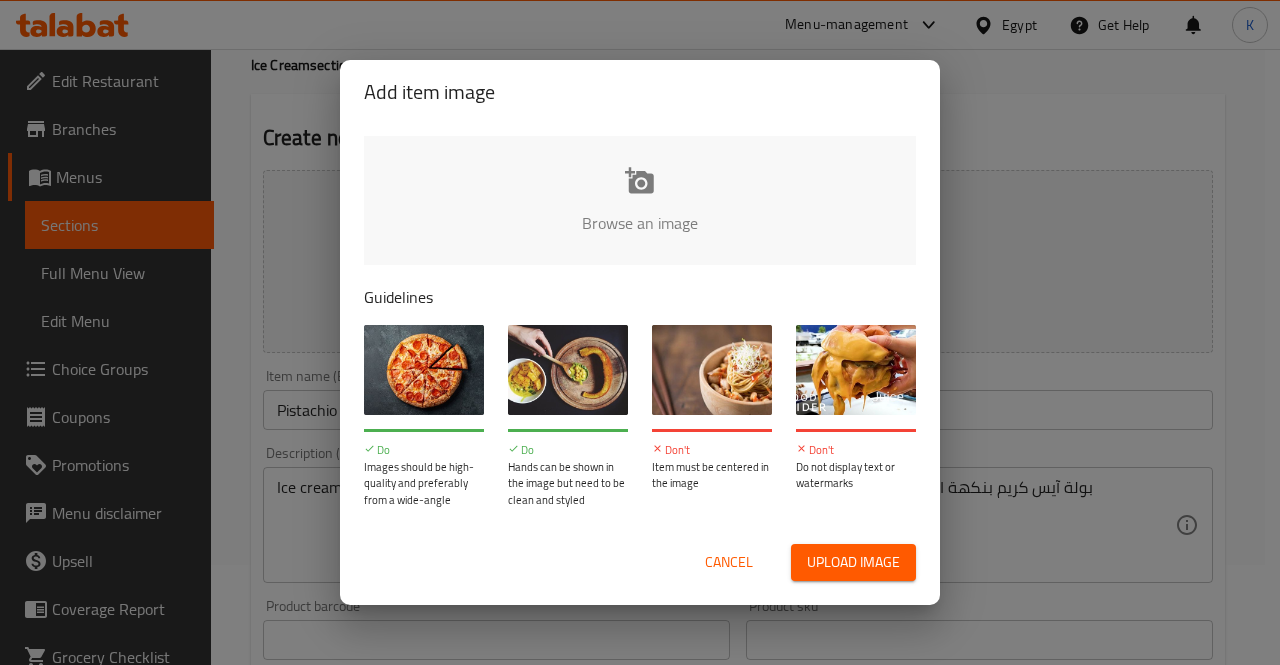 click on "Upload image" at bounding box center [853, 562] 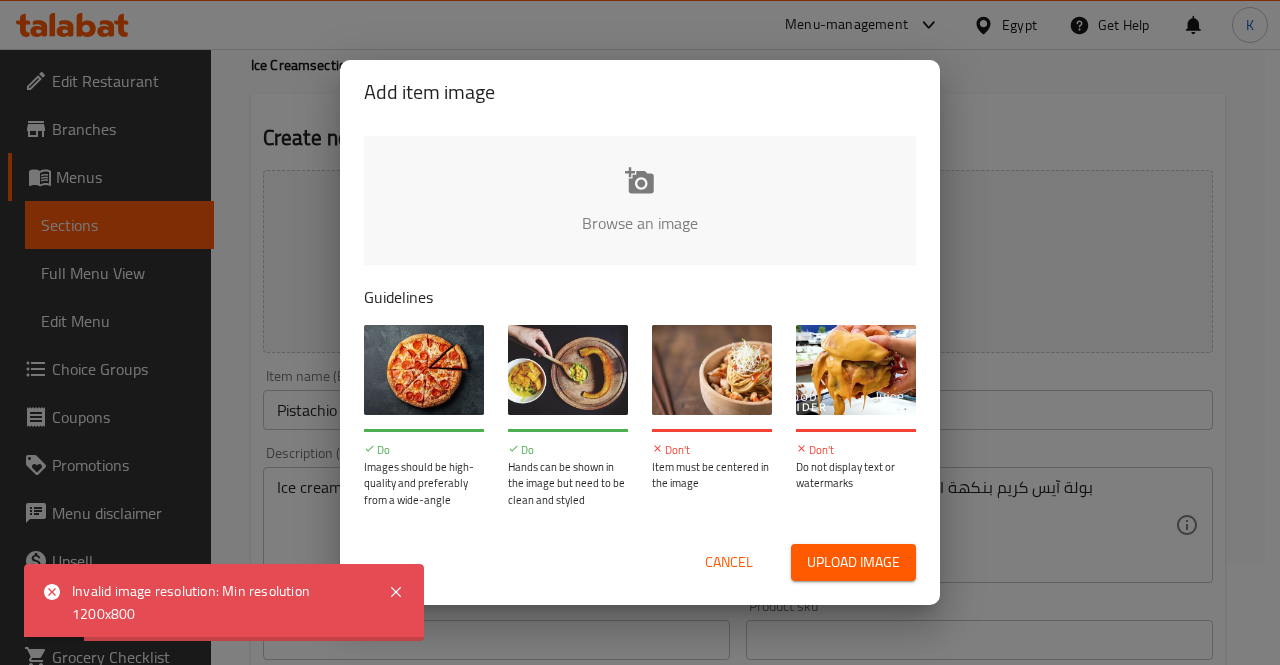 click on "Cancel" at bounding box center [729, 562] 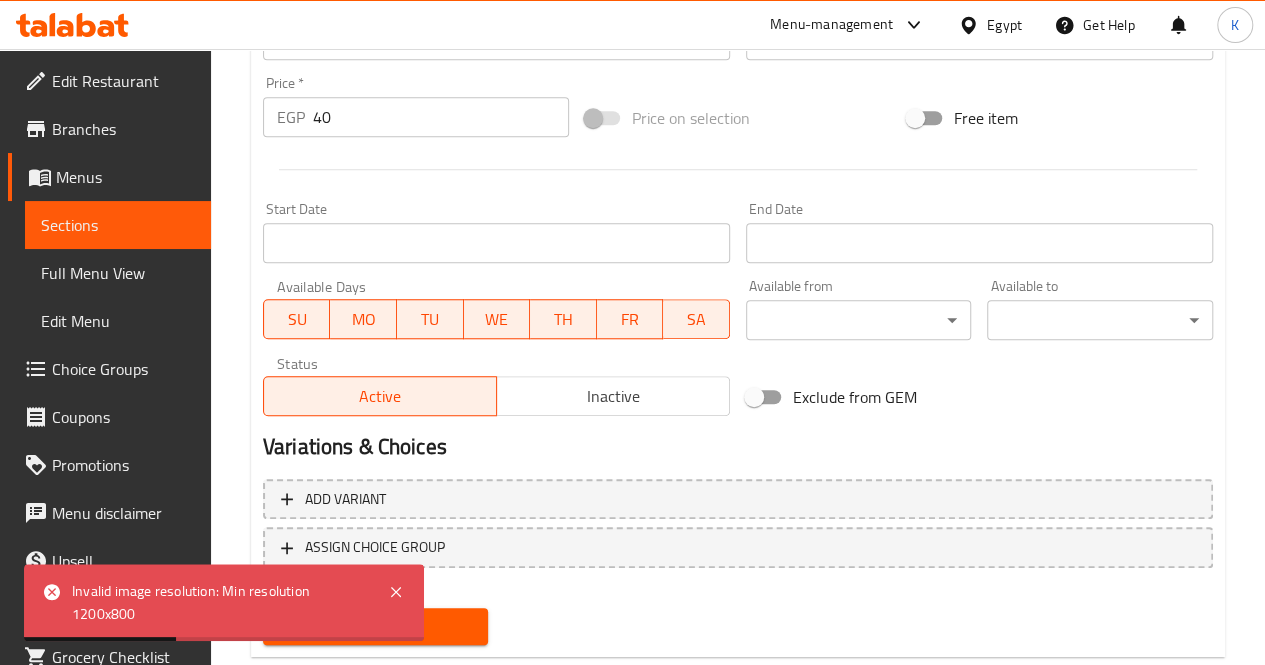 scroll, scrollTop: 747, scrollLeft: 0, axis: vertical 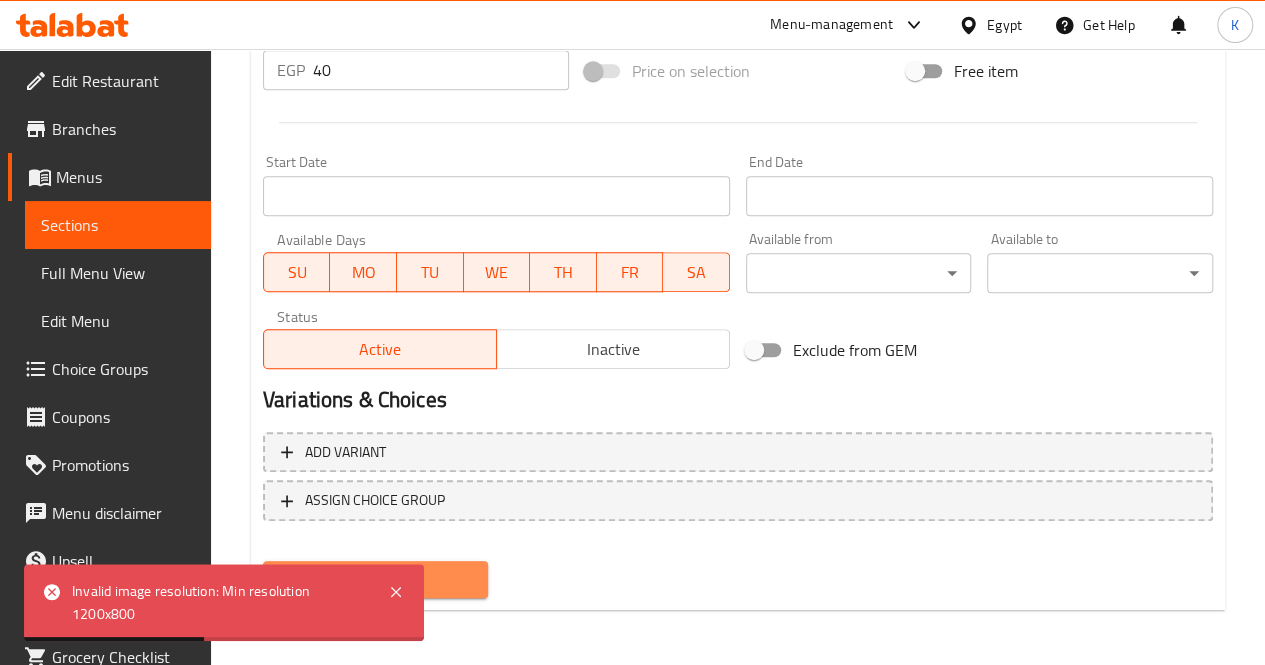 click on "Create" at bounding box center (376, 579) 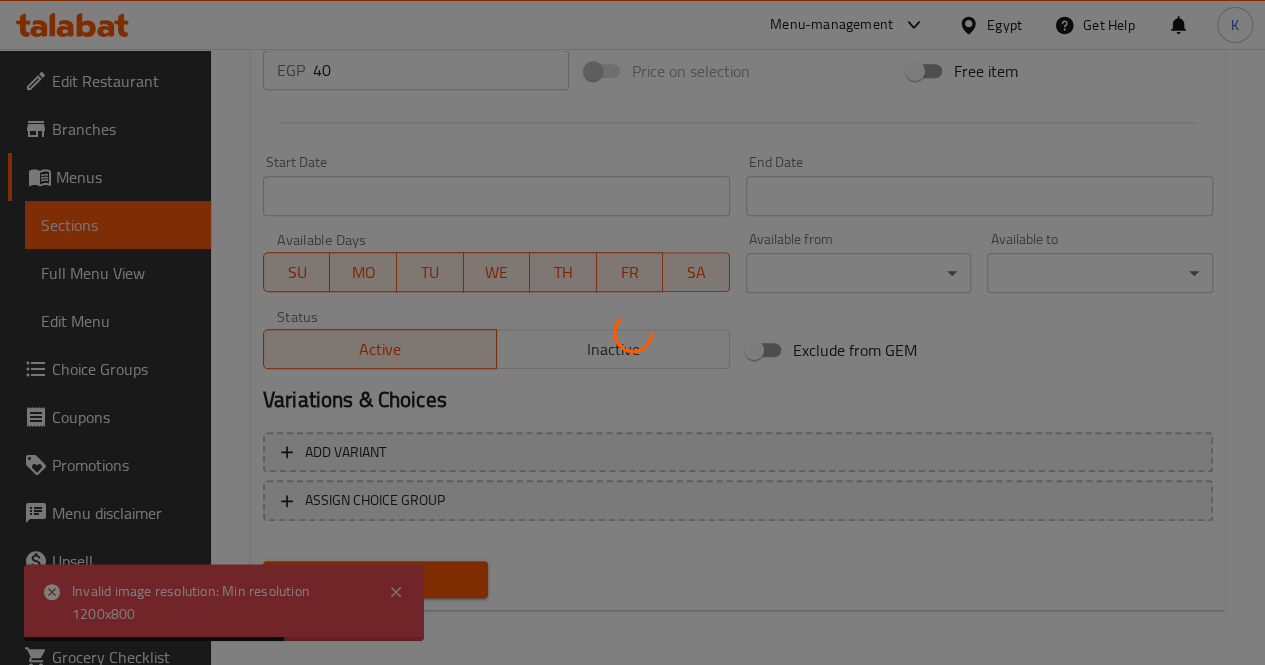 type 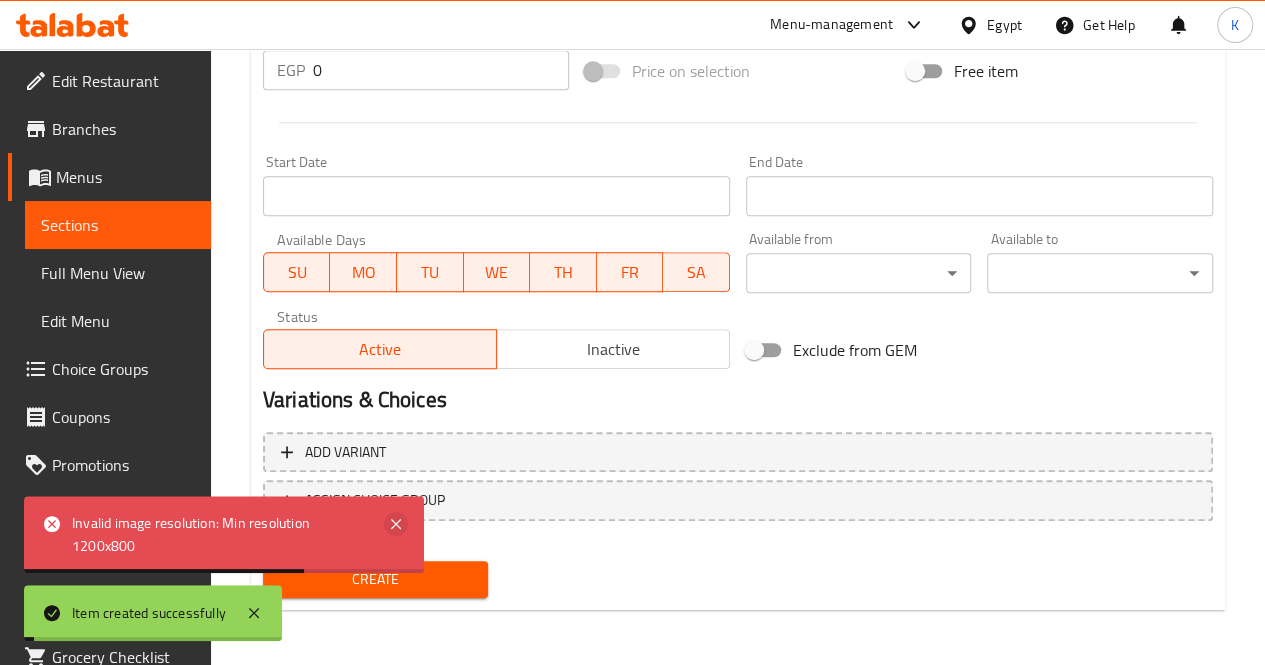click 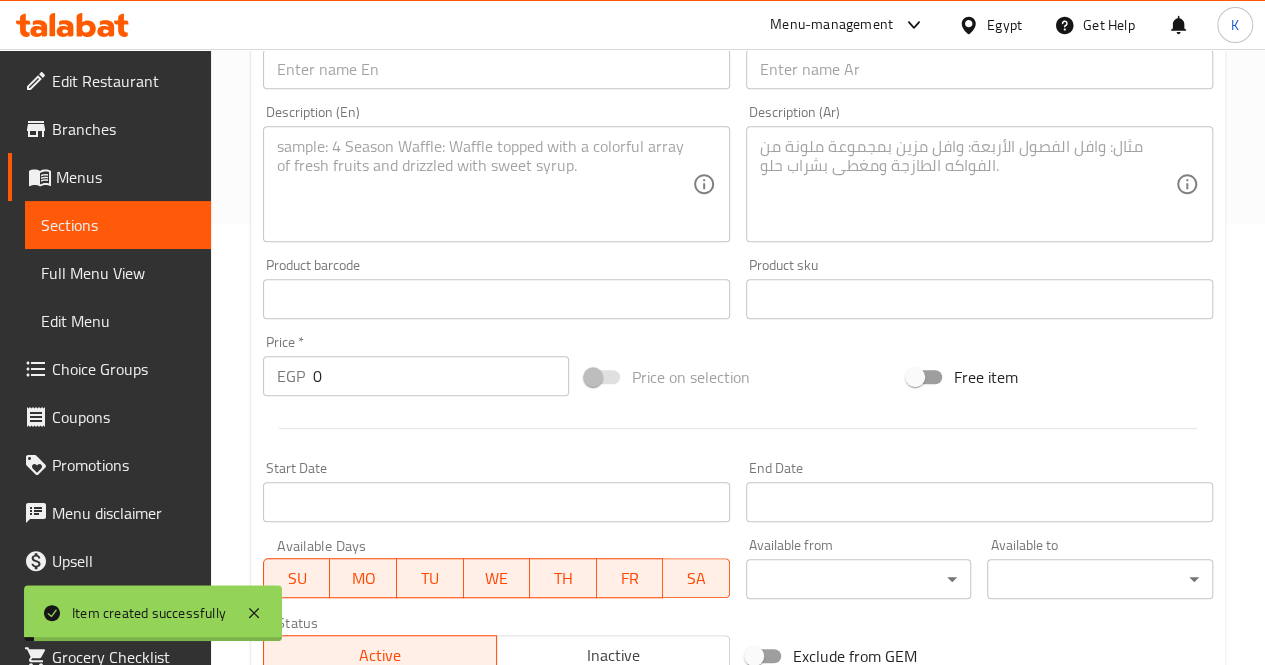 scroll, scrollTop: 500, scrollLeft: 0, axis: vertical 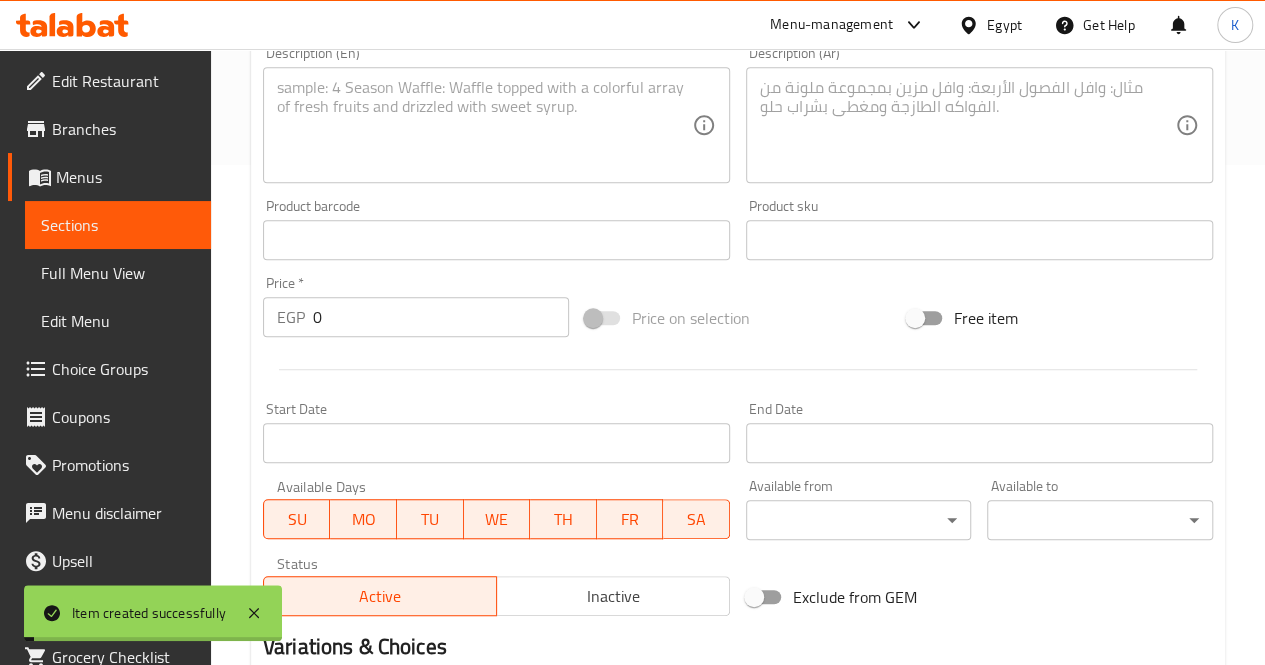 click on "0" at bounding box center [441, 317] 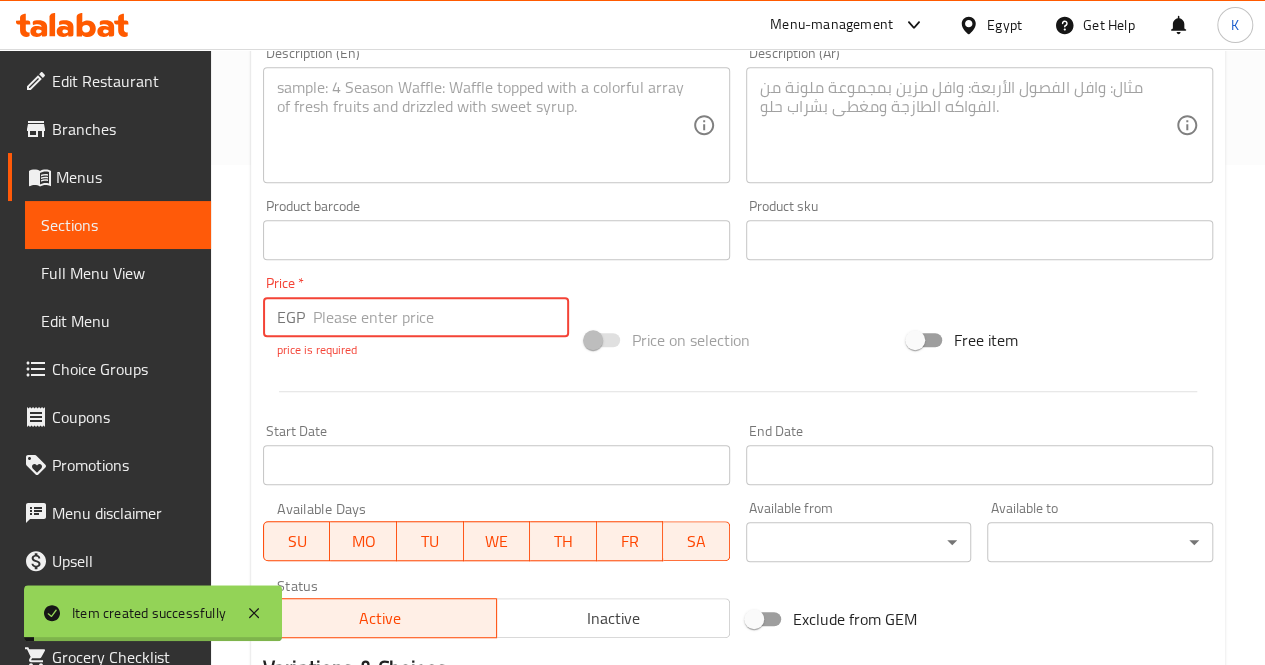 paste on "65" 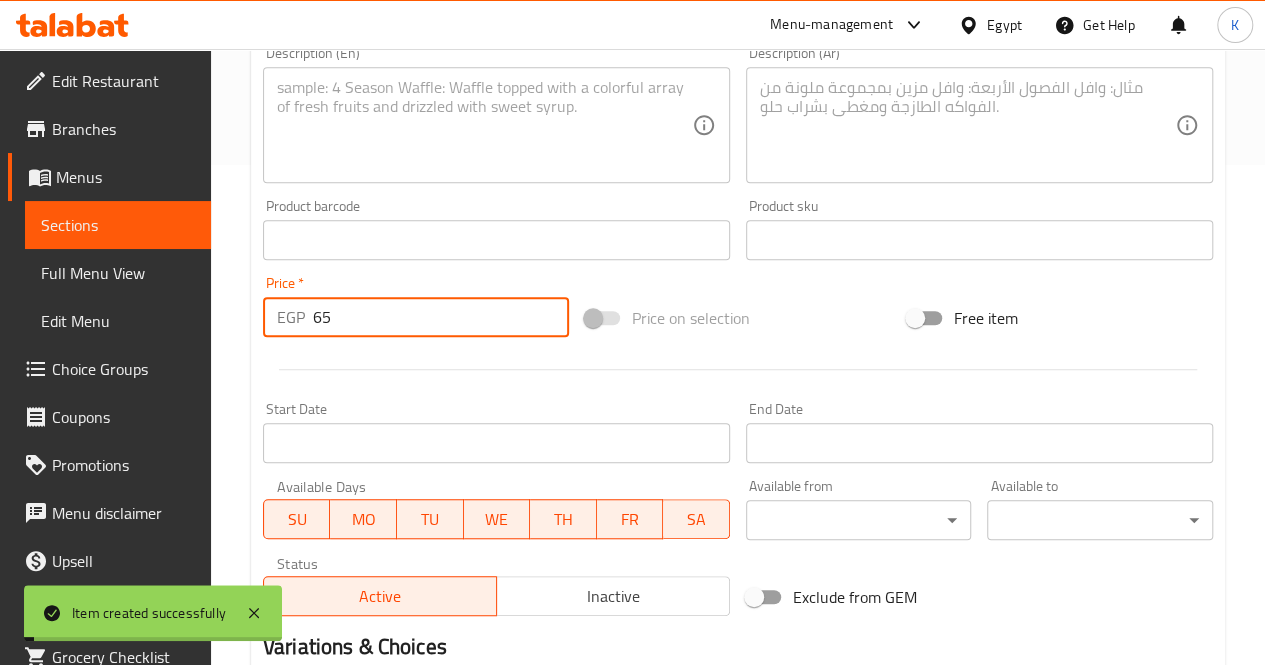 type on "65" 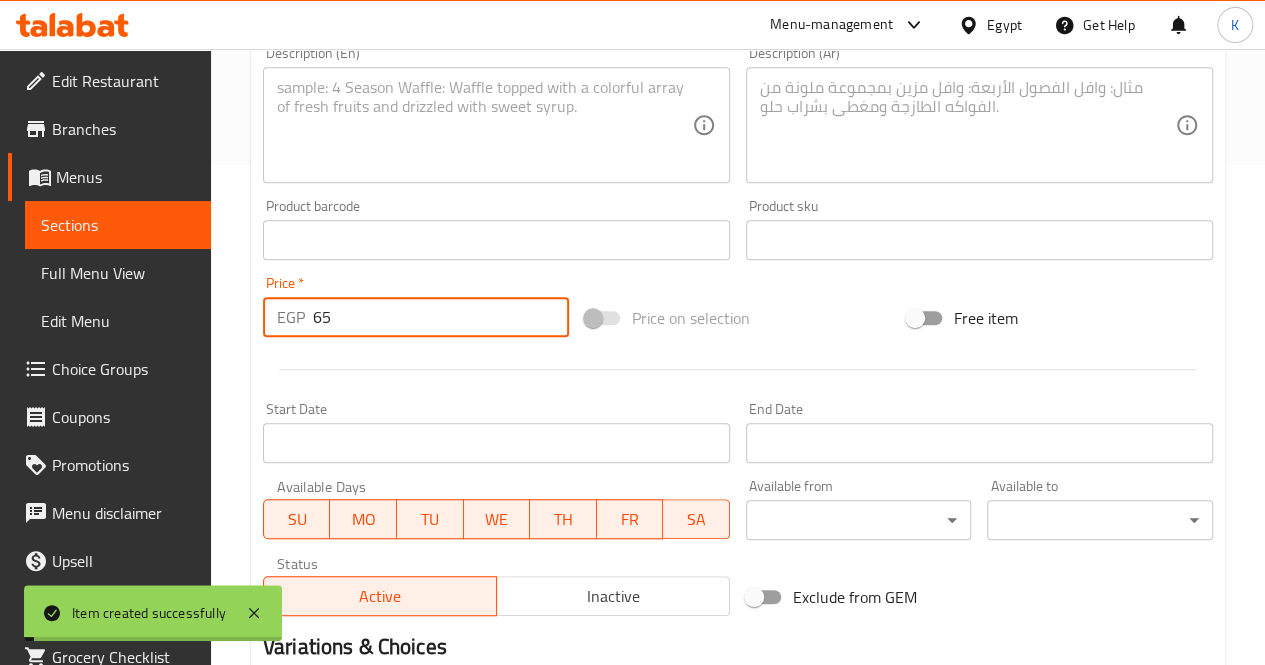 scroll, scrollTop: 300, scrollLeft: 0, axis: vertical 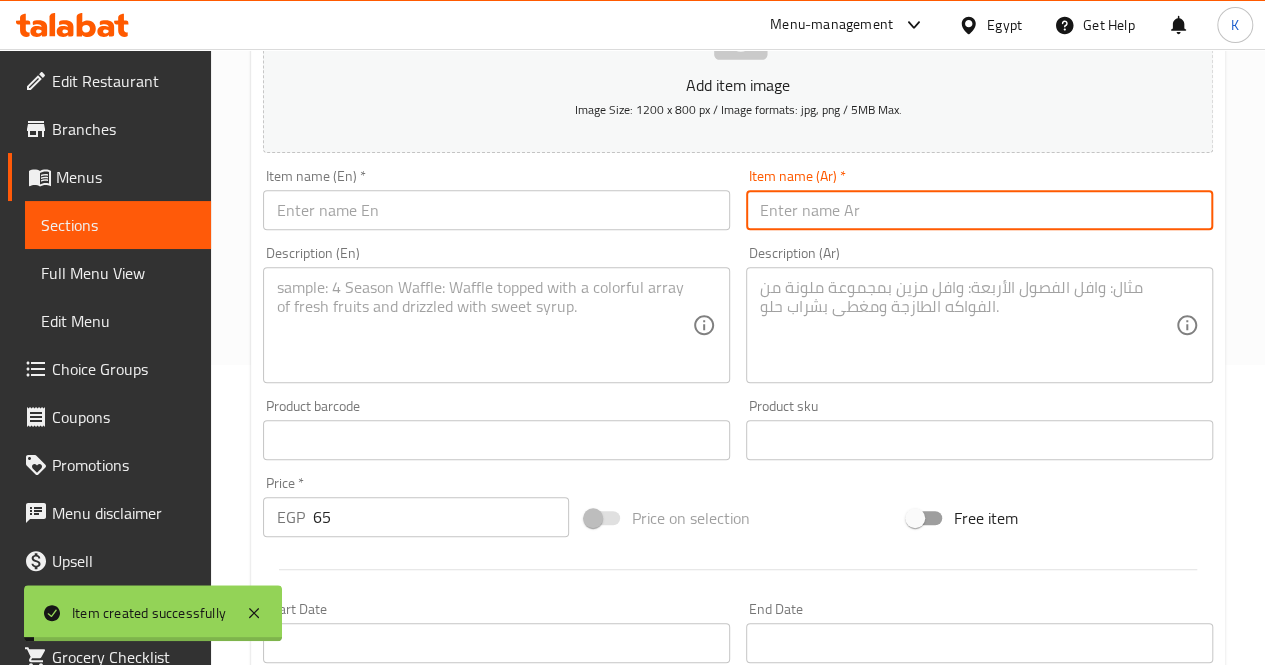 click at bounding box center (979, 210) 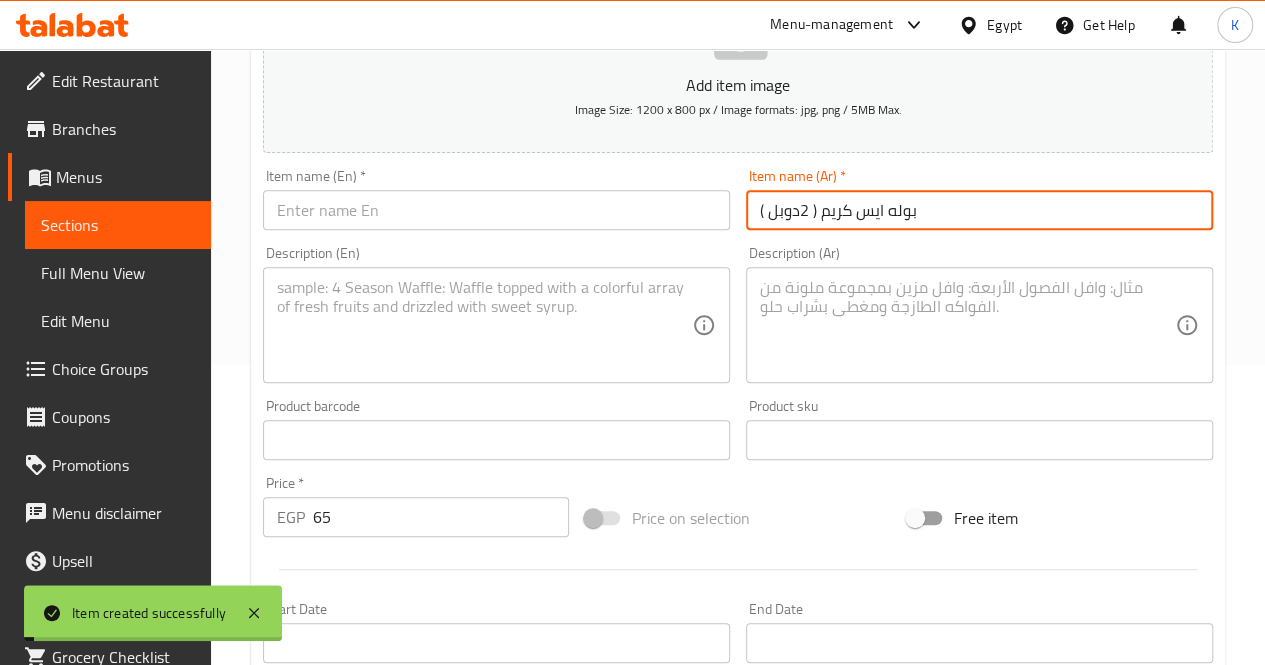 type on "بوله ايس كريم ( 2دوبل )" 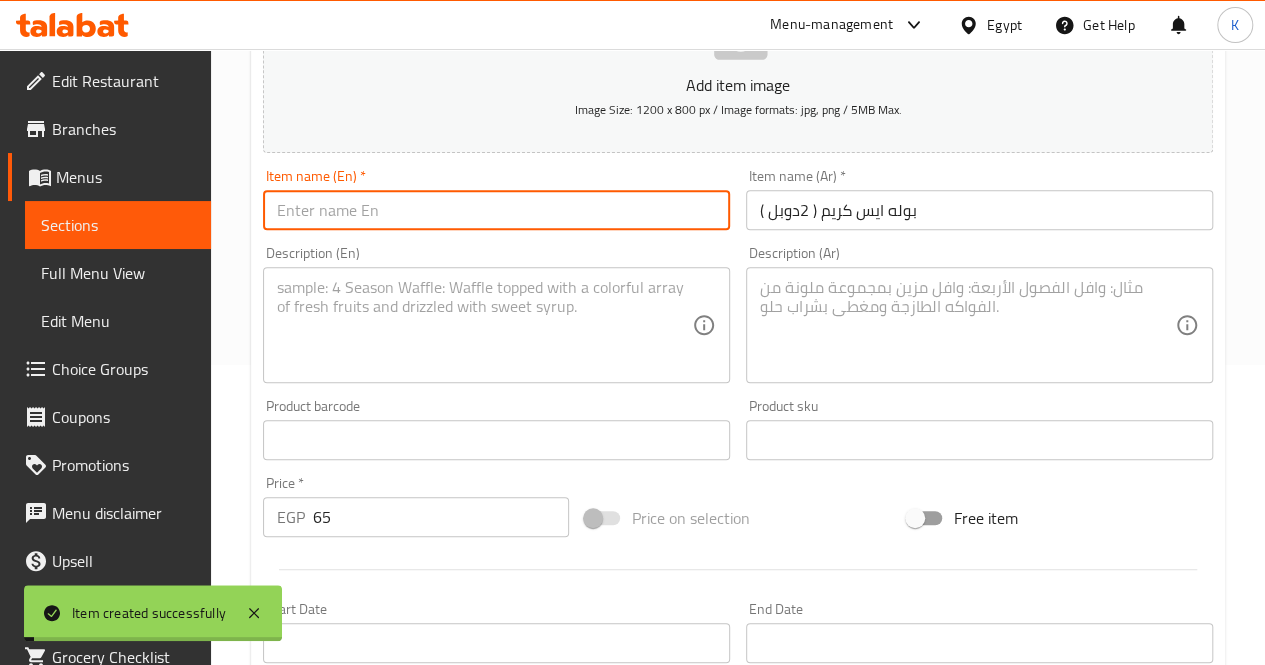paste on "Ice Cream 2 double" 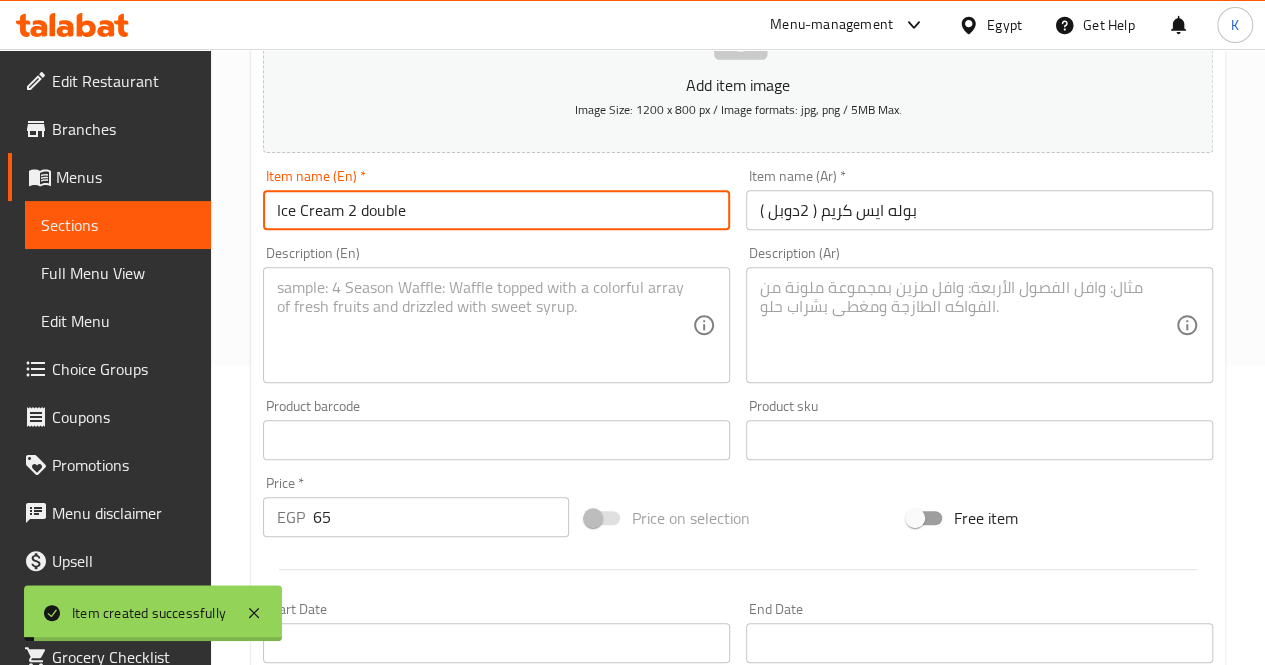 type on "Ice Cream 2 double" 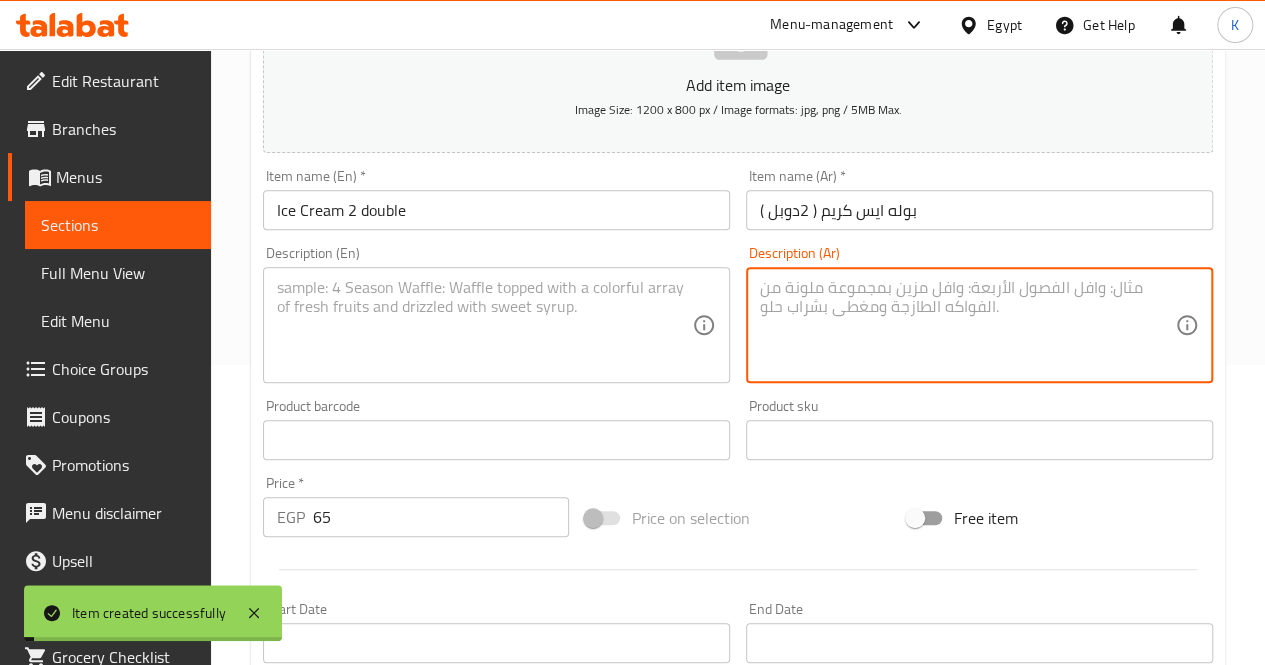 paste on "بُولتين آيس كريم بطعمك المفضل" 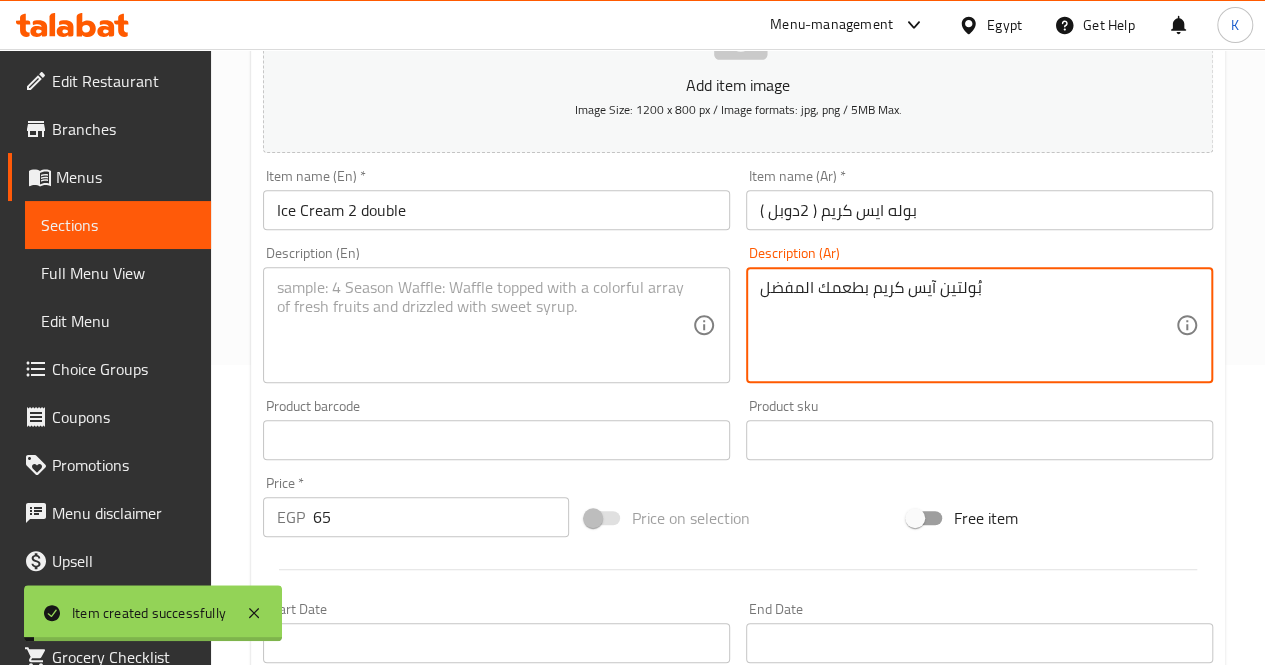 type on "بُولتين آيس كريم بطعمك المفضل" 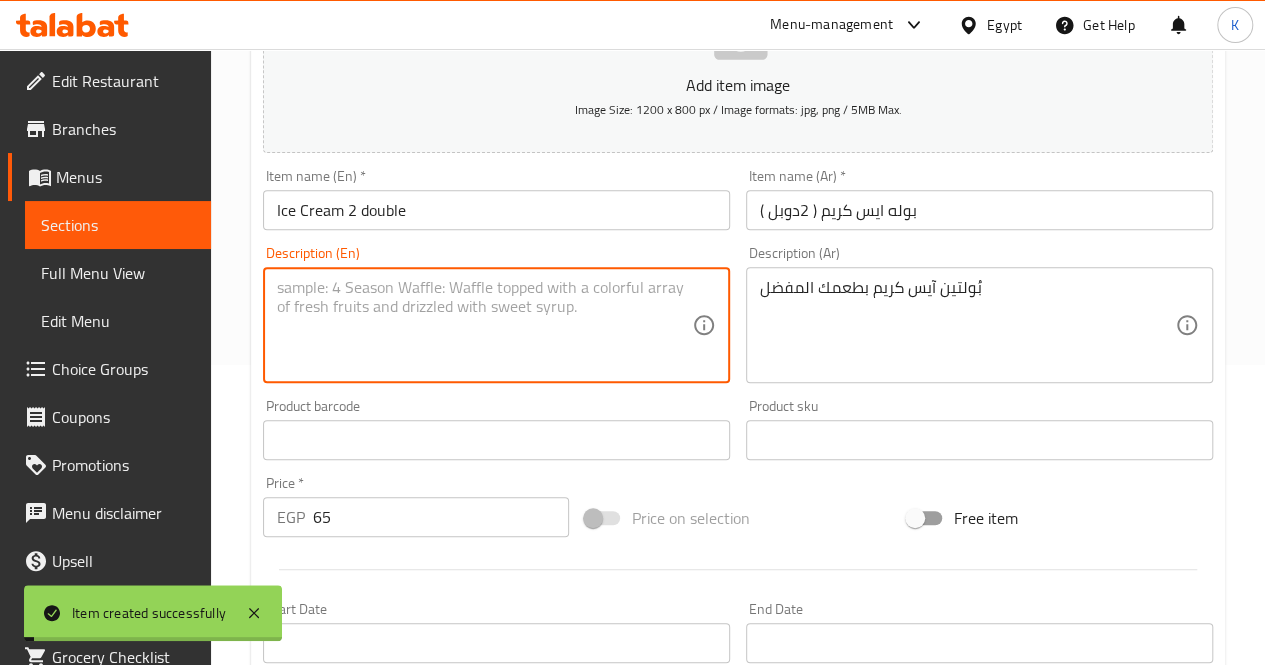 click at bounding box center (484, 325) 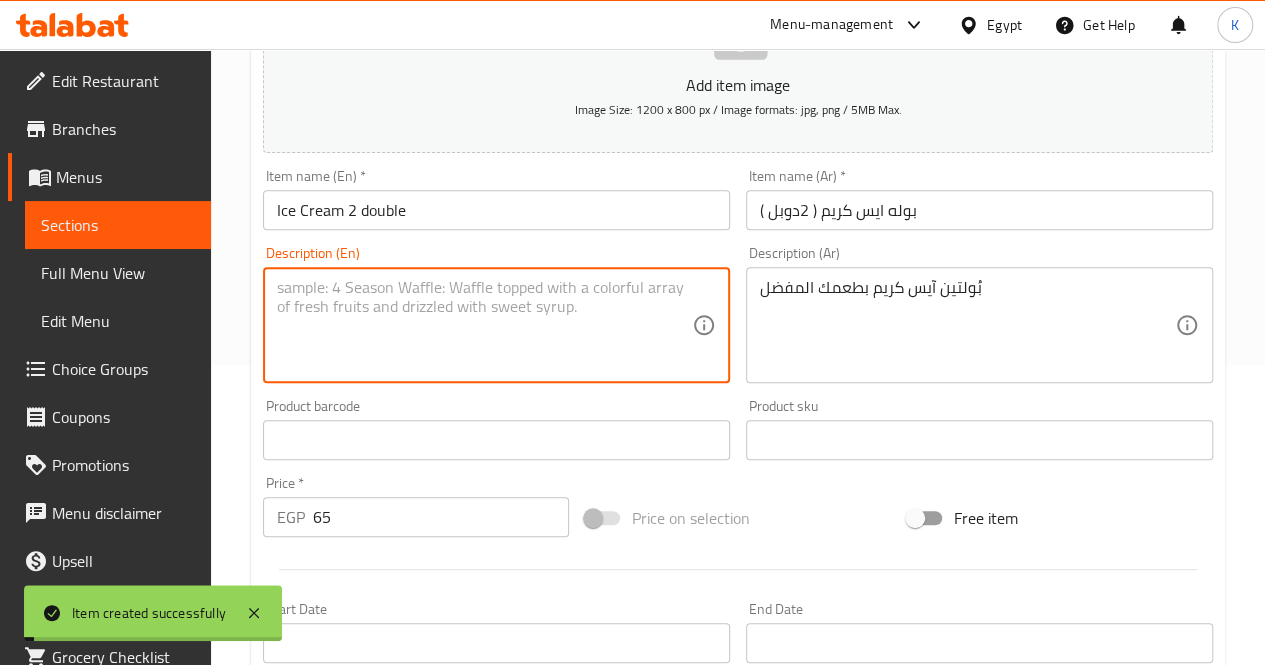 paste on "Two scoops of your favorite ice cream flavor" 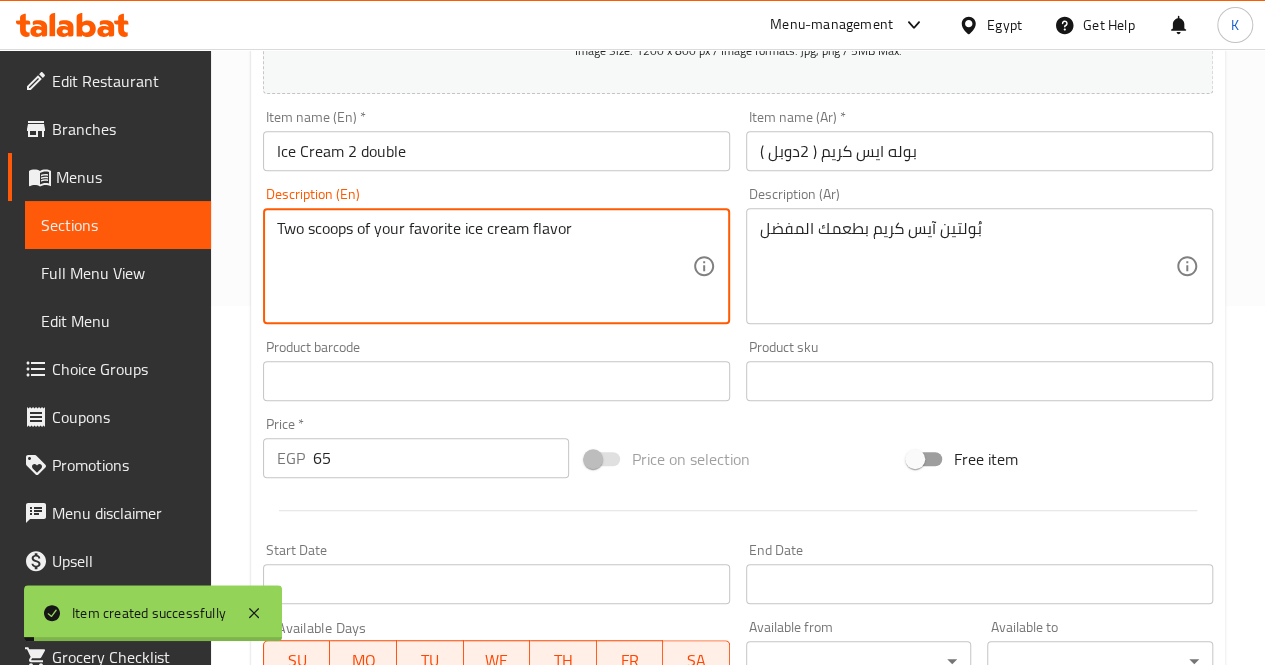 scroll, scrollTop: 247, scrollLeft: 0, axis: vertical 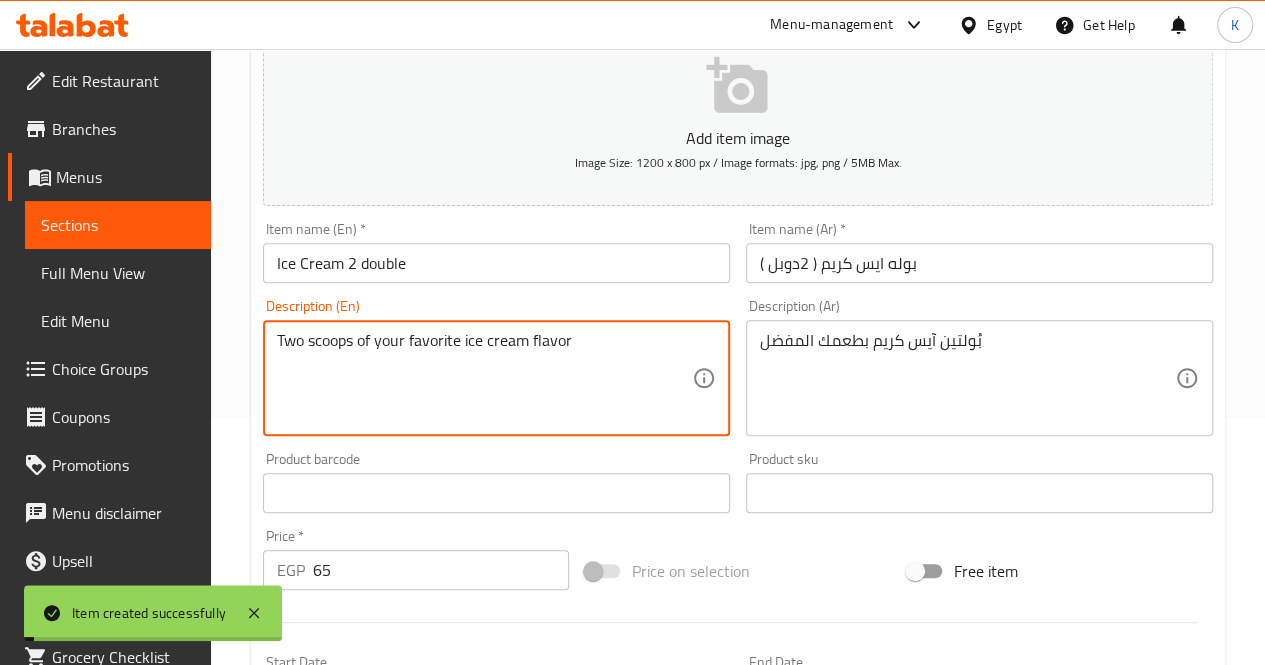 type on "Two scoops of your favorite ice cream flavor" 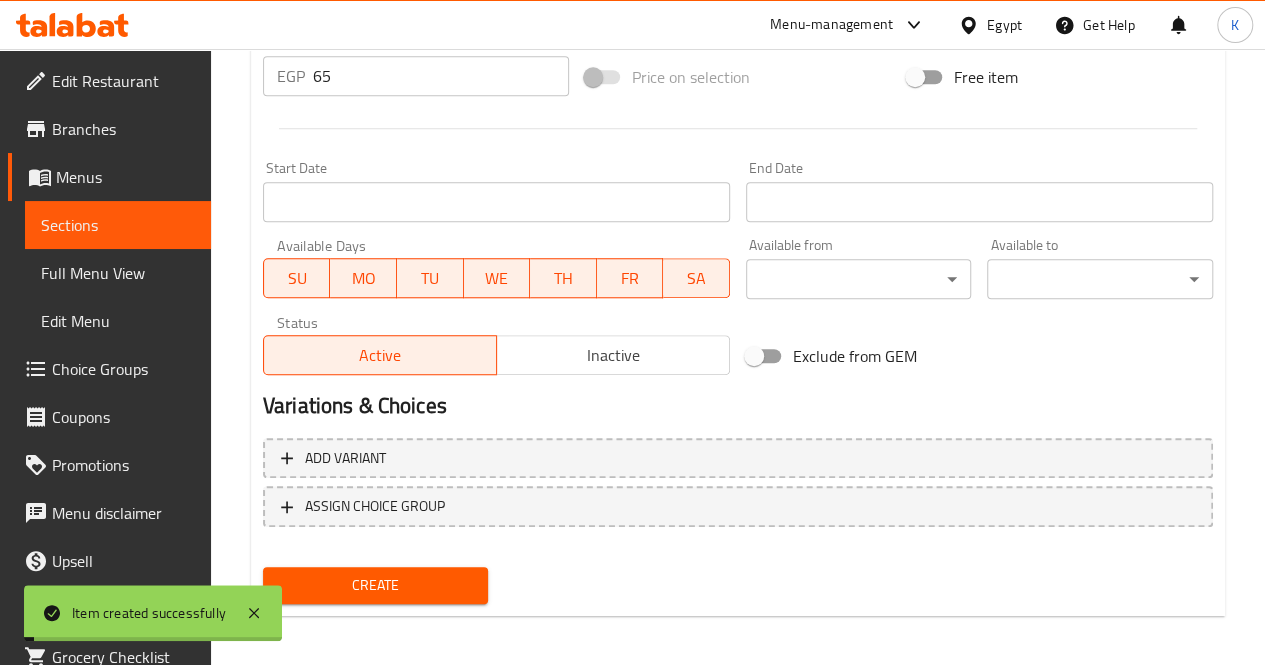 scroll, scrollTop: 747, scrollLeft: 0, axis: vertical 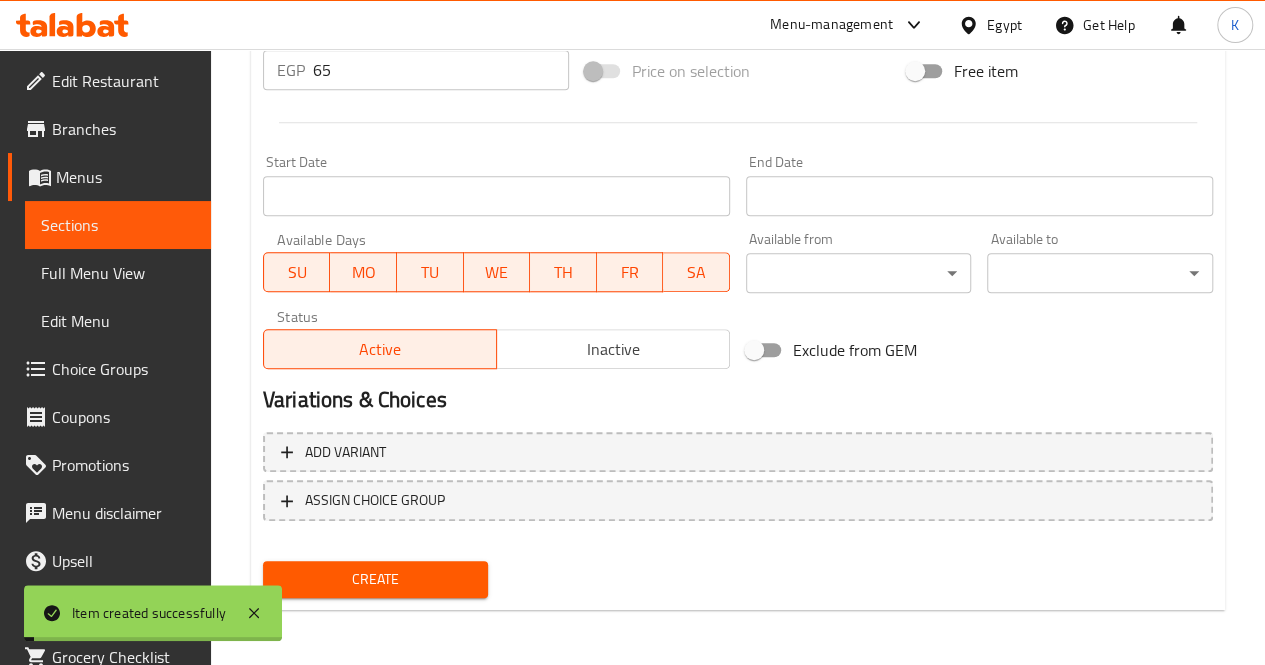 click on "Create" at bounding box center [376, 579] 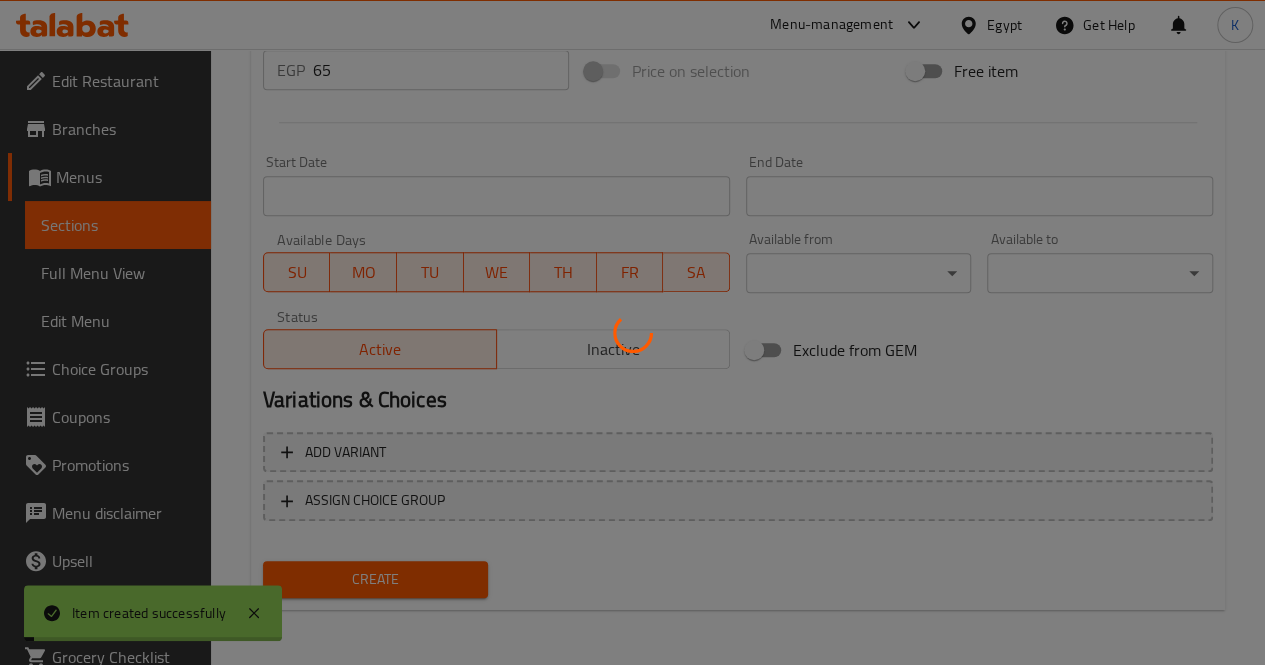type 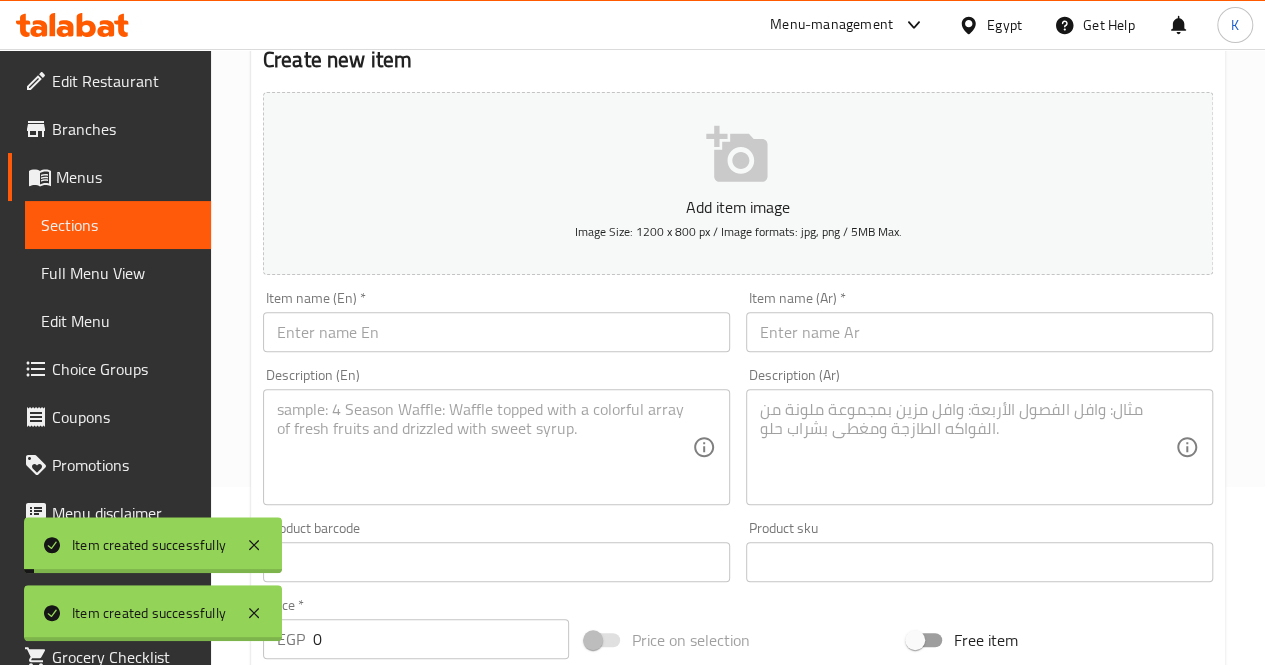 scroll, scrollTop: 147, scrollLeft: 0, axis: vertical 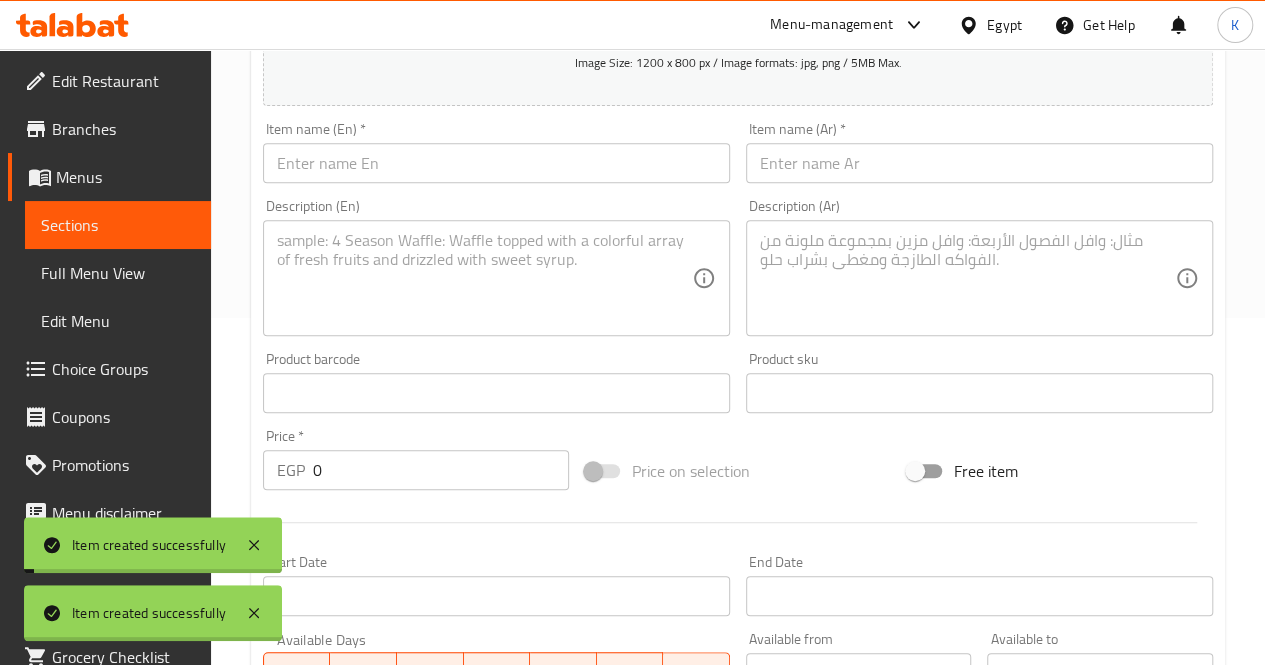 click on "0" at bounding box center [441, 470] 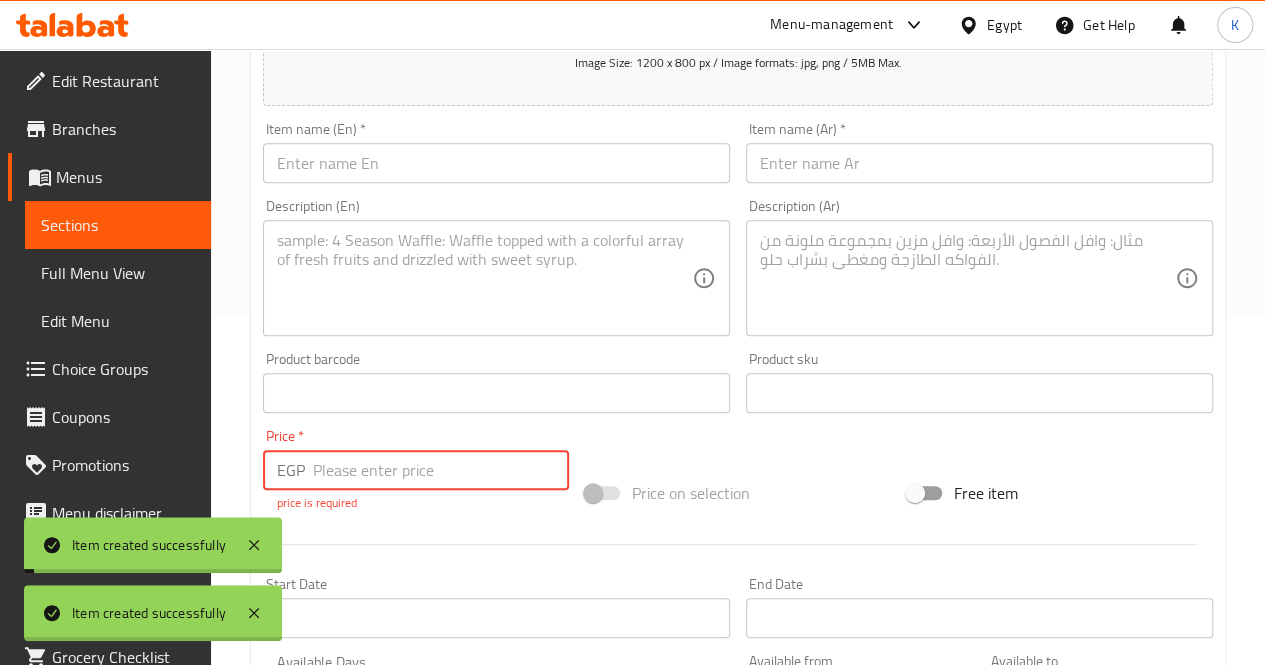 paste on "35" 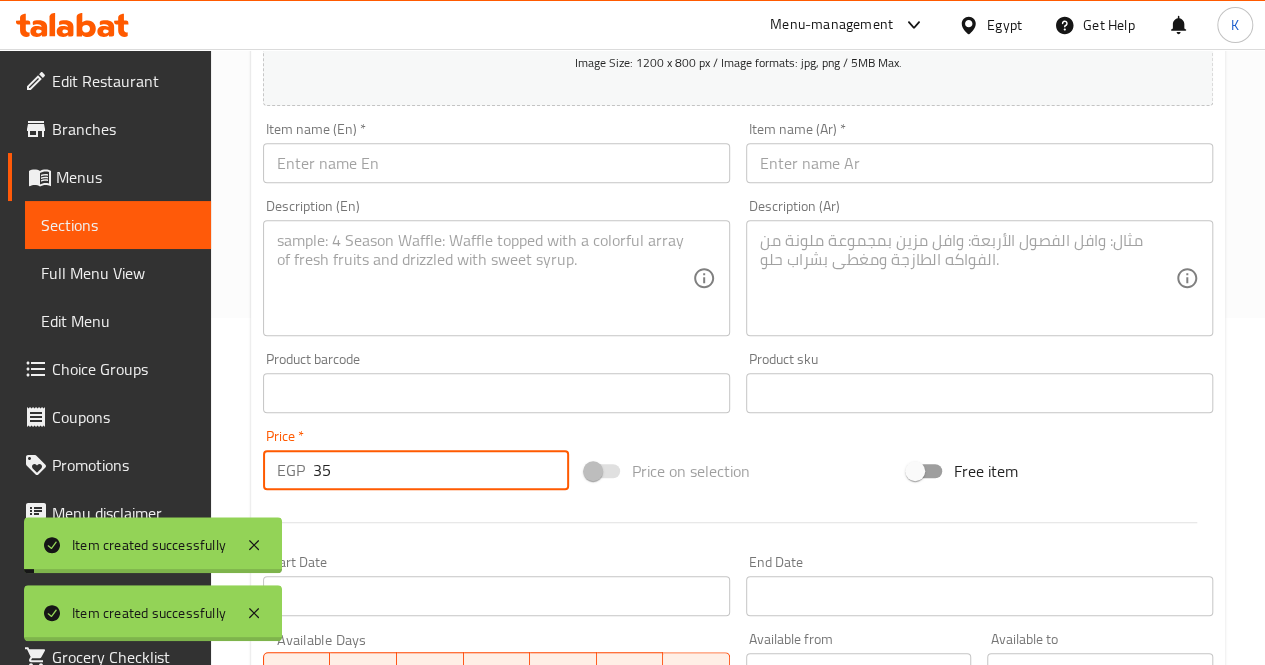 type on "35" 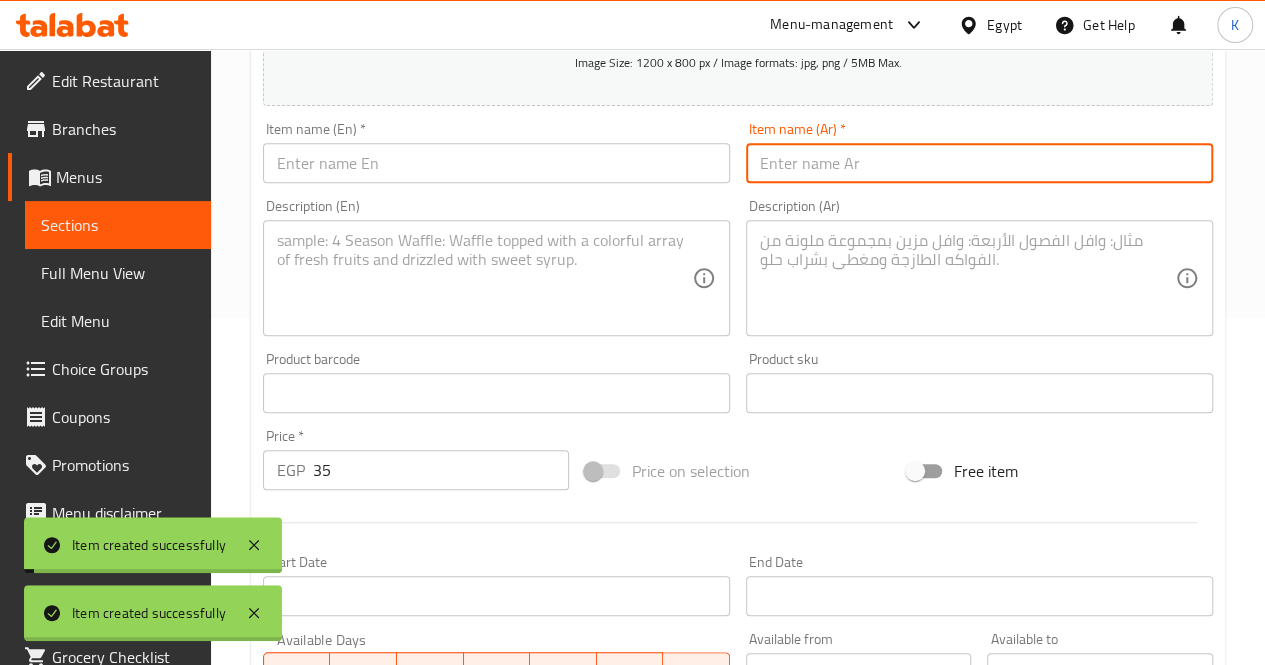 click at bounding box center [979, 163] 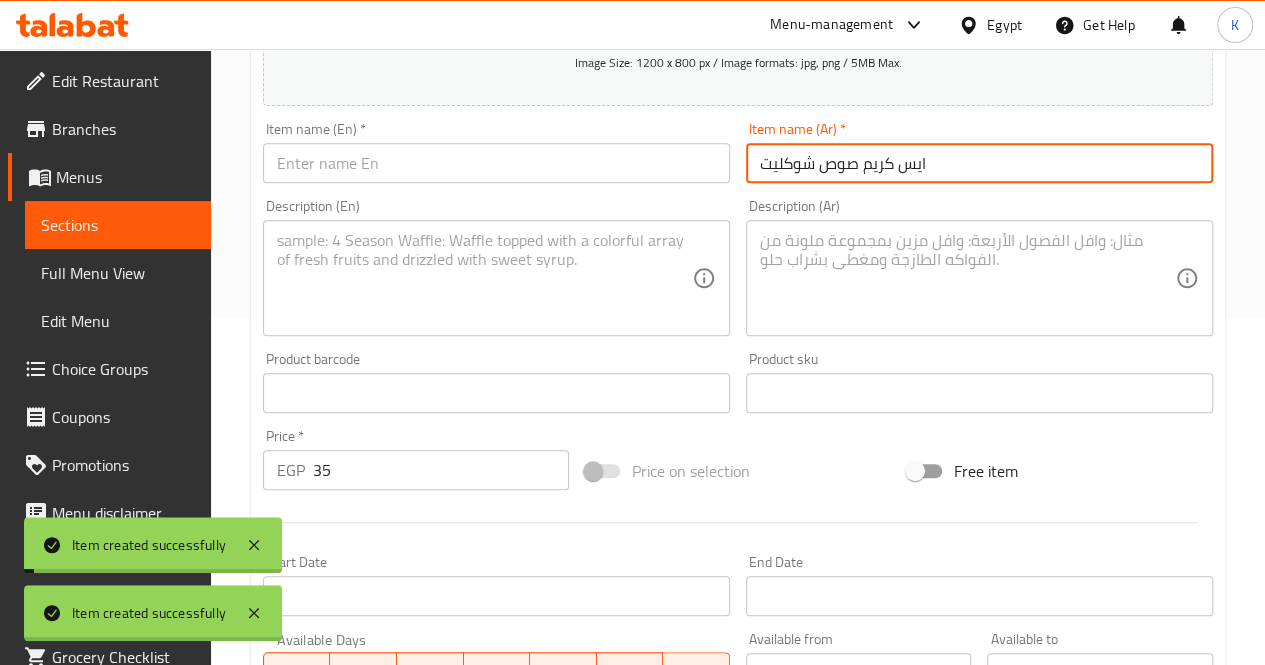 type on "ايس كريم صوص شوكليت" 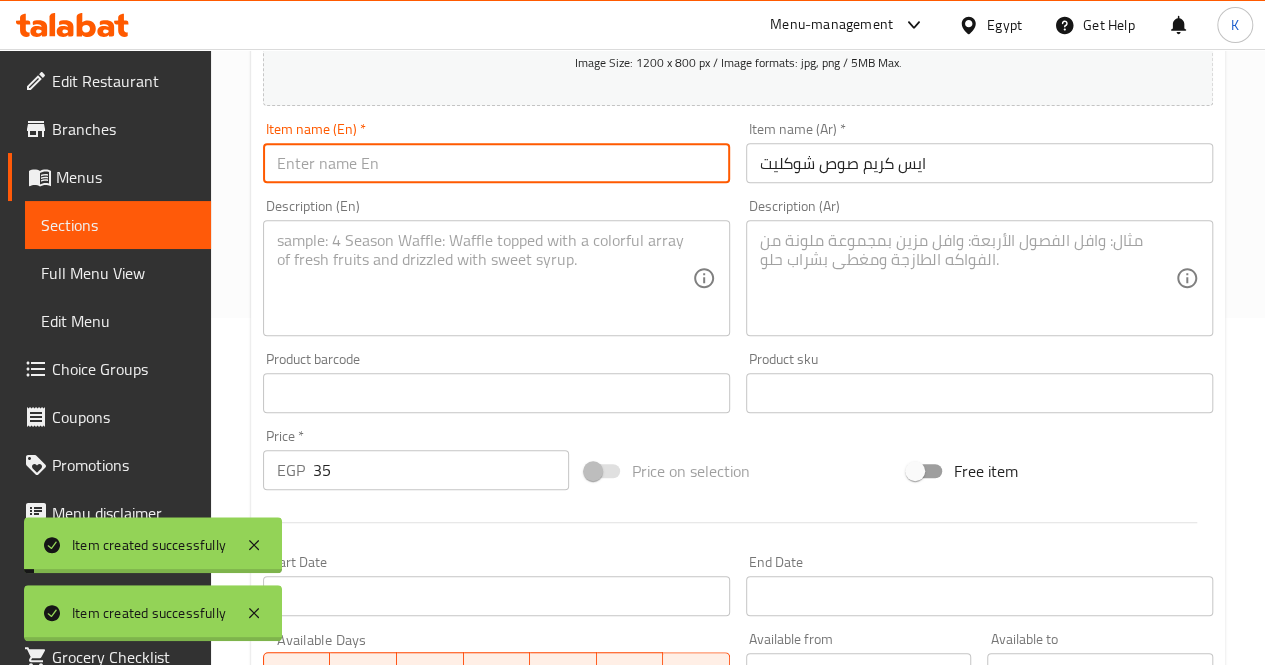 paste on "Chocolate sauce ice cream" 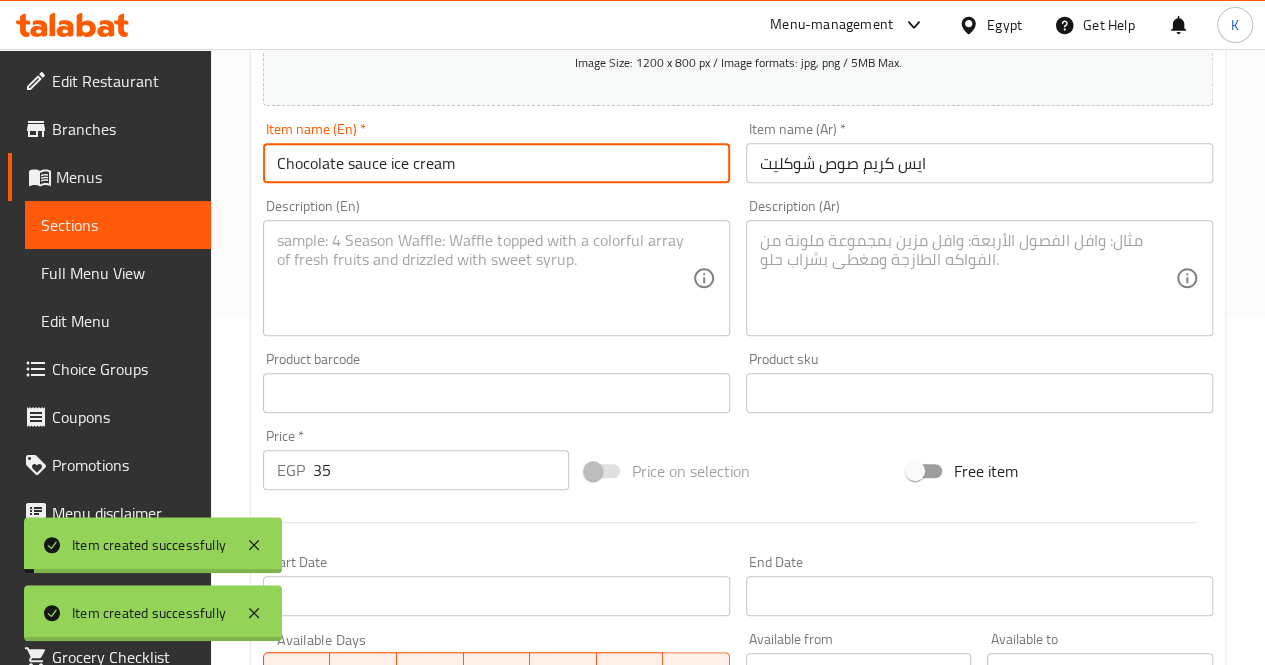 type on "Chocolate sauce ice cream" 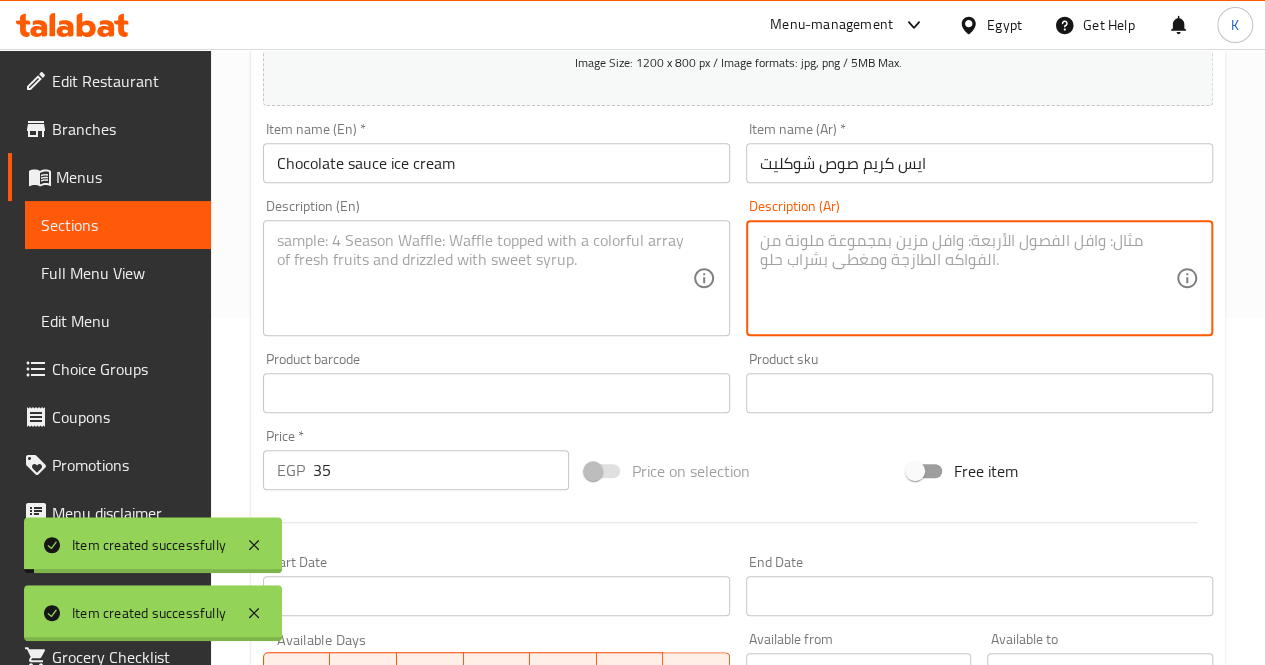 click at bounding box center (967, 278) 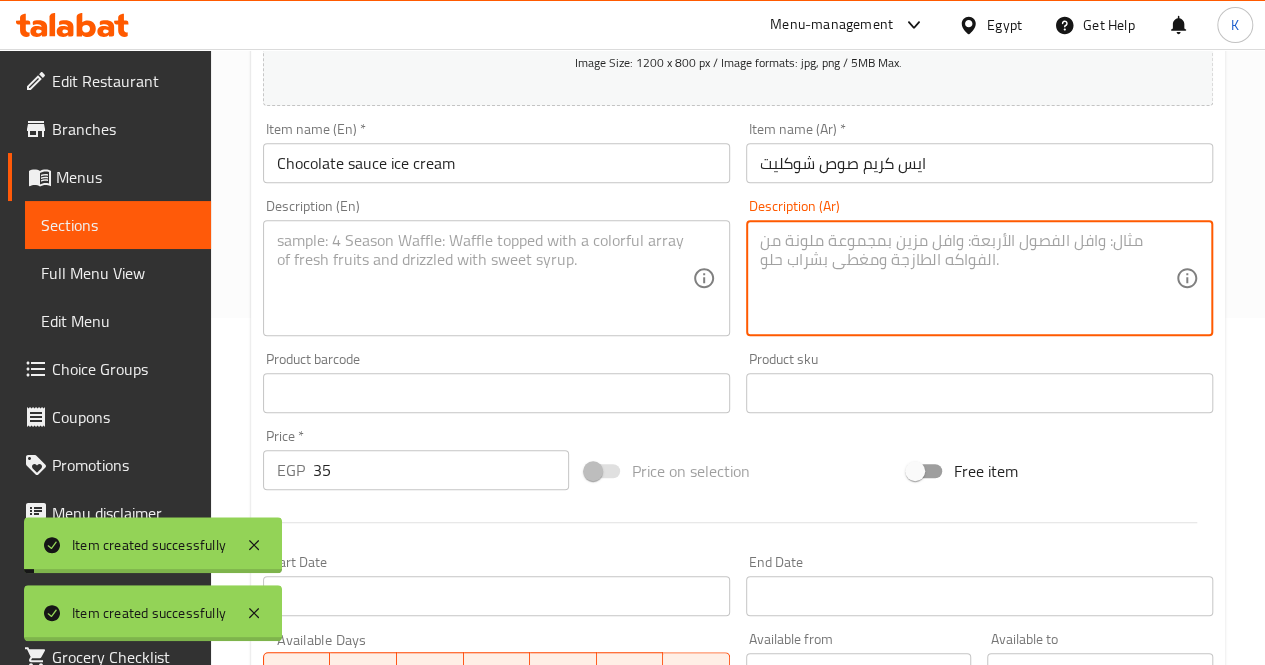 paste on "آيس كريم مغطى بصوص شوكولاتة غني" 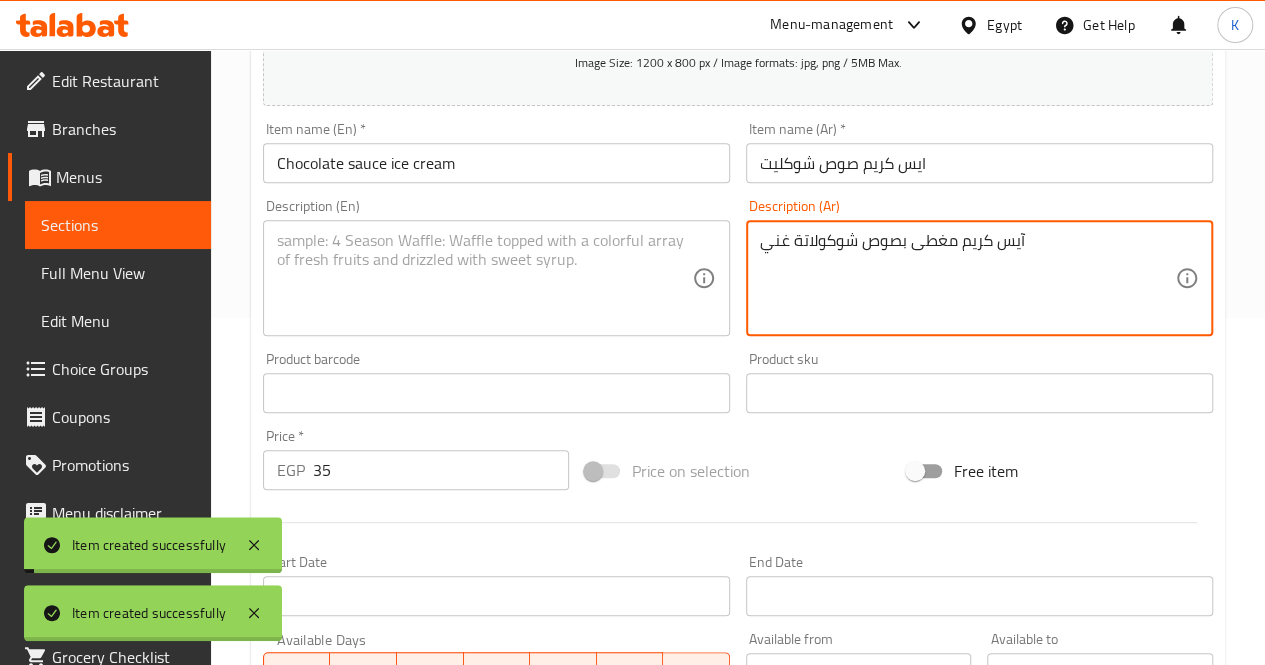 type on "آيس كريم مغطى بصوص شوكولاتة غني" 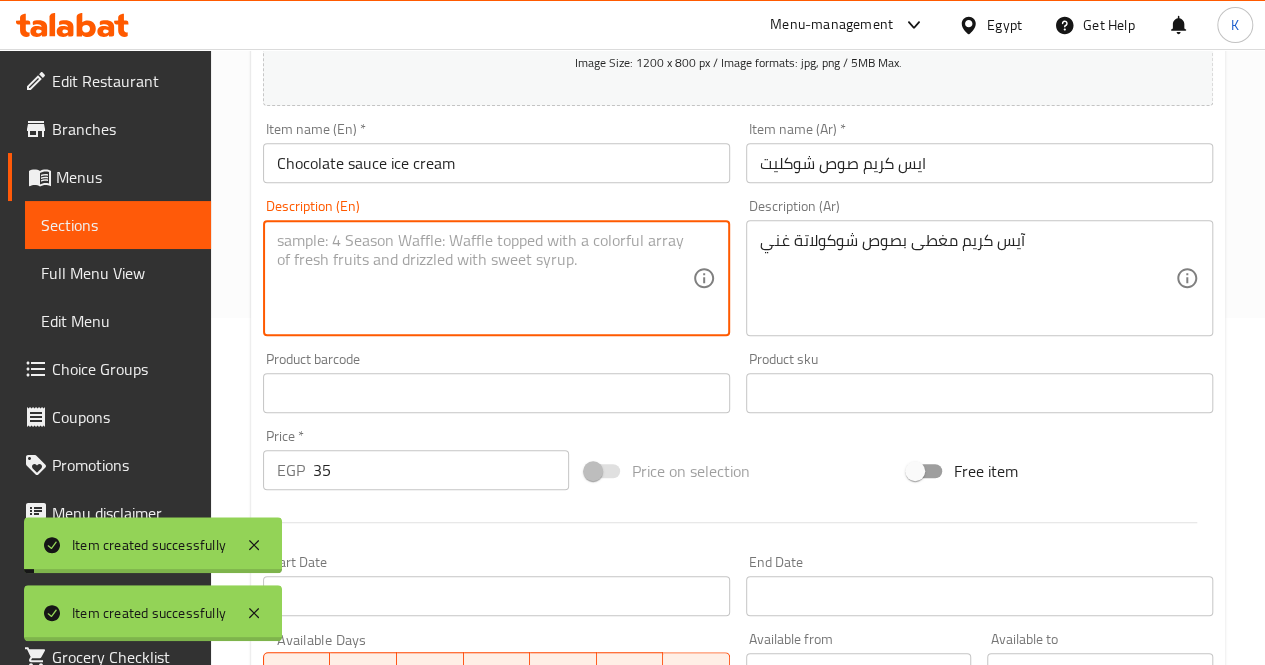 paste on "Ice cream topped with rich chocolate sauce" 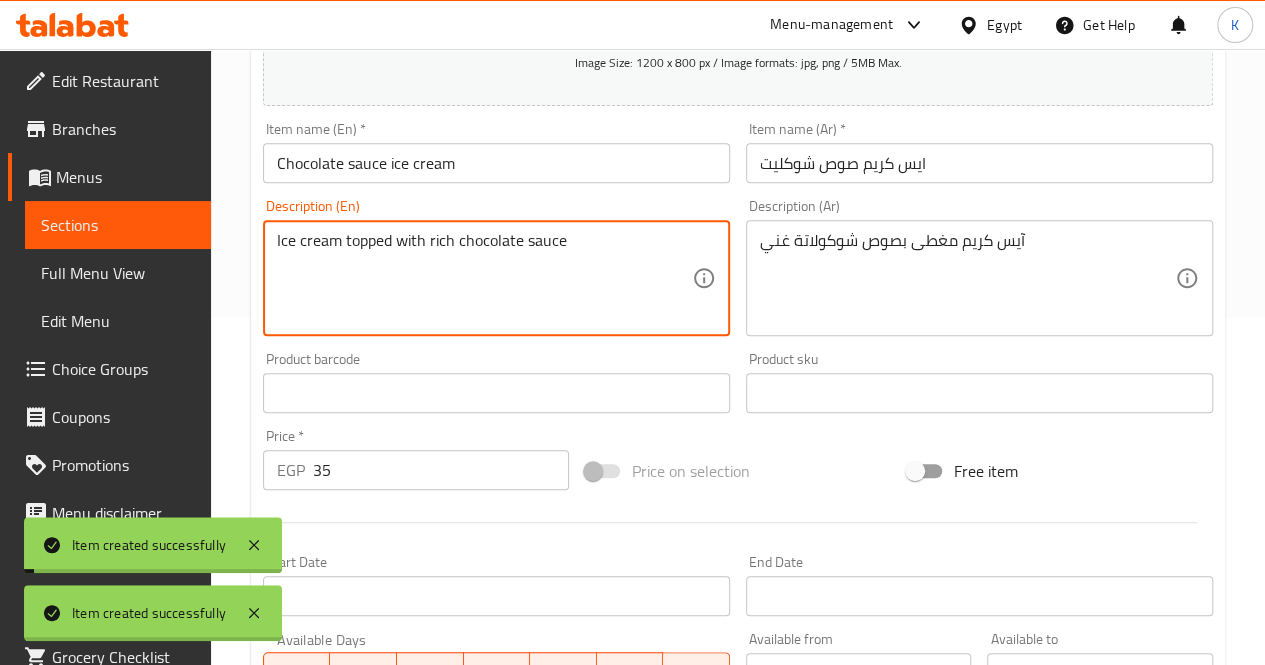 type on "Ice cream topped with rich chocolate sauce" 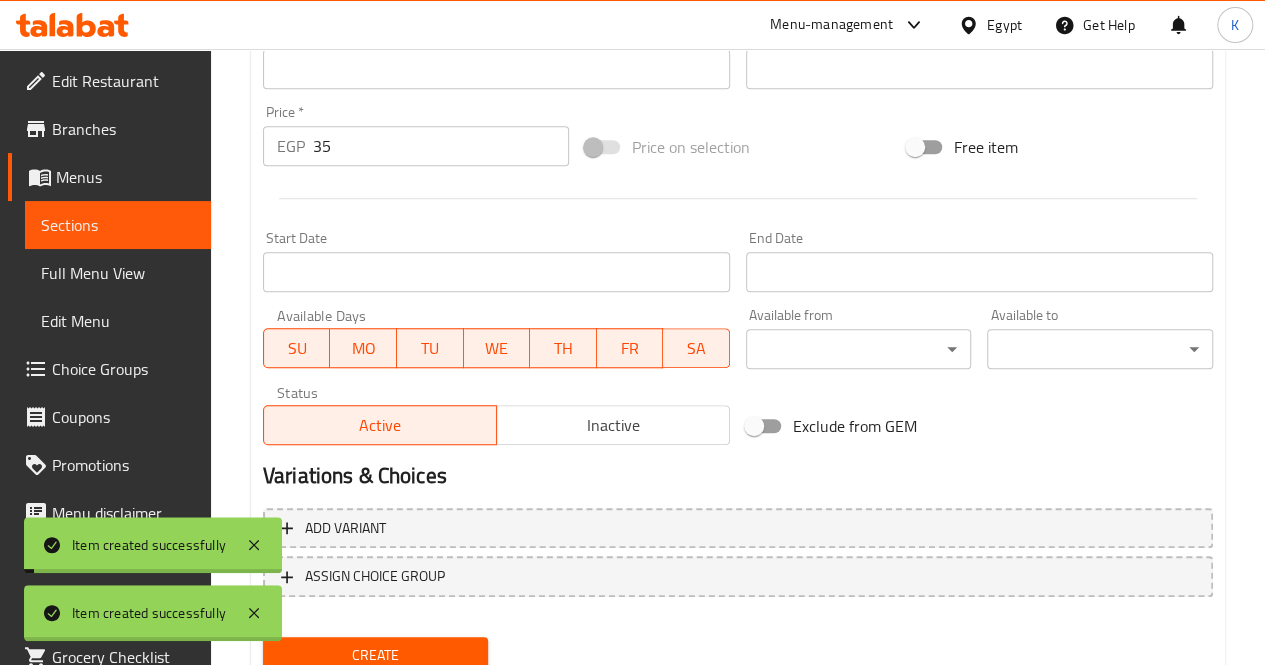 scroll, scrollTop: 747, scrollLeft: 0, axis: vertical 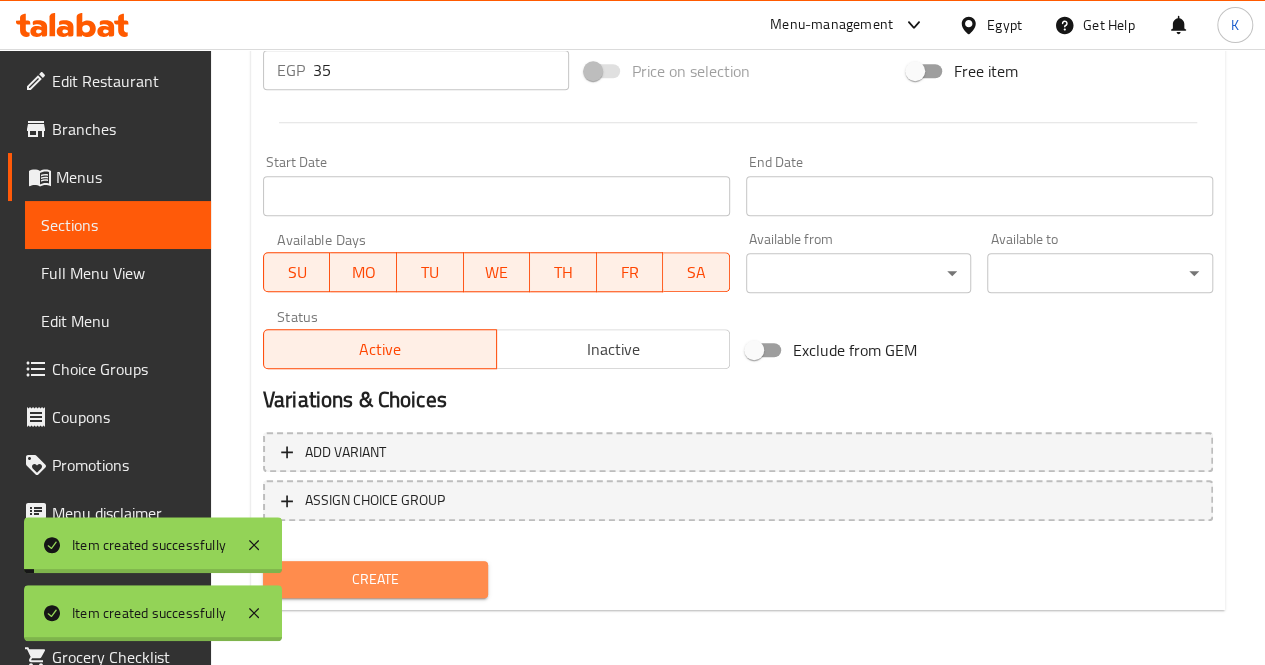 click on "Create" at bounding box center (376, 579) 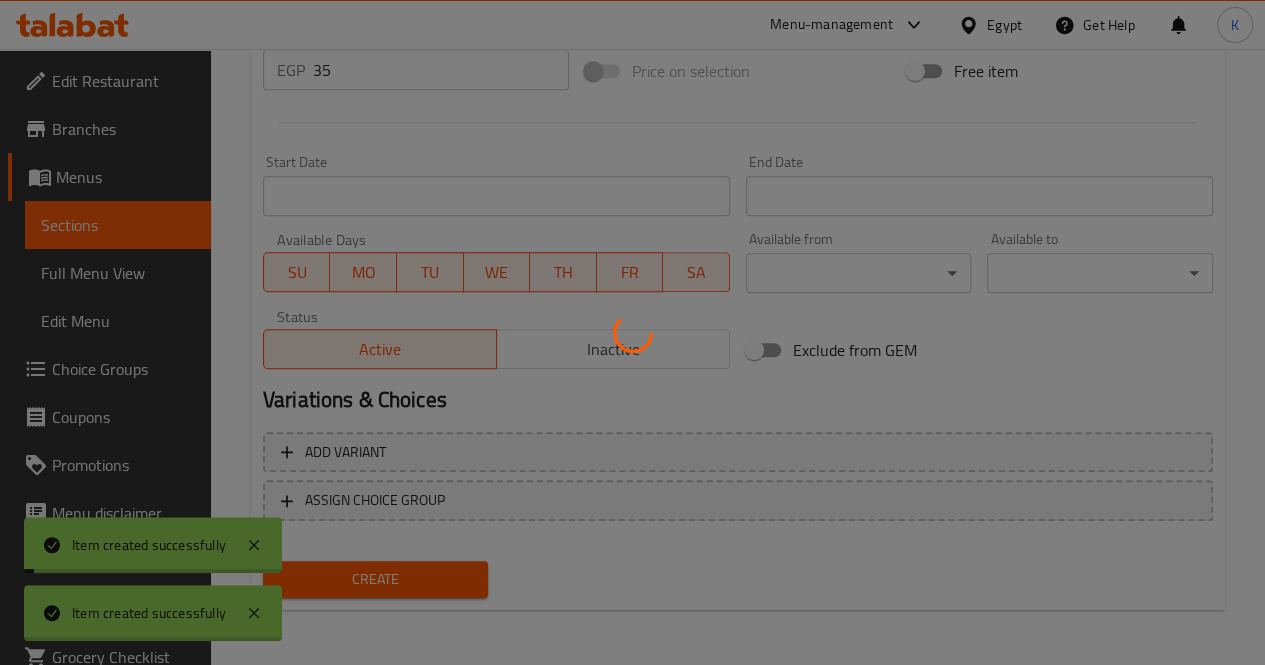 type 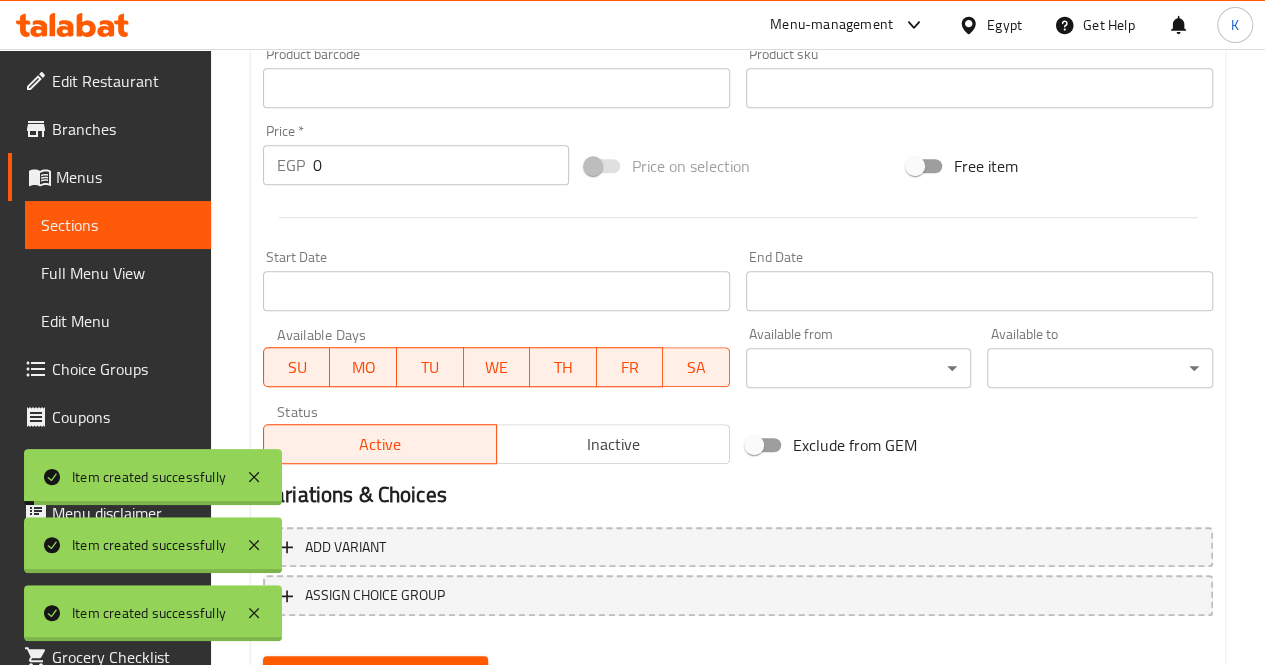 scroll, scrollTop: 547, scrollLeft: 0, axis: vertical 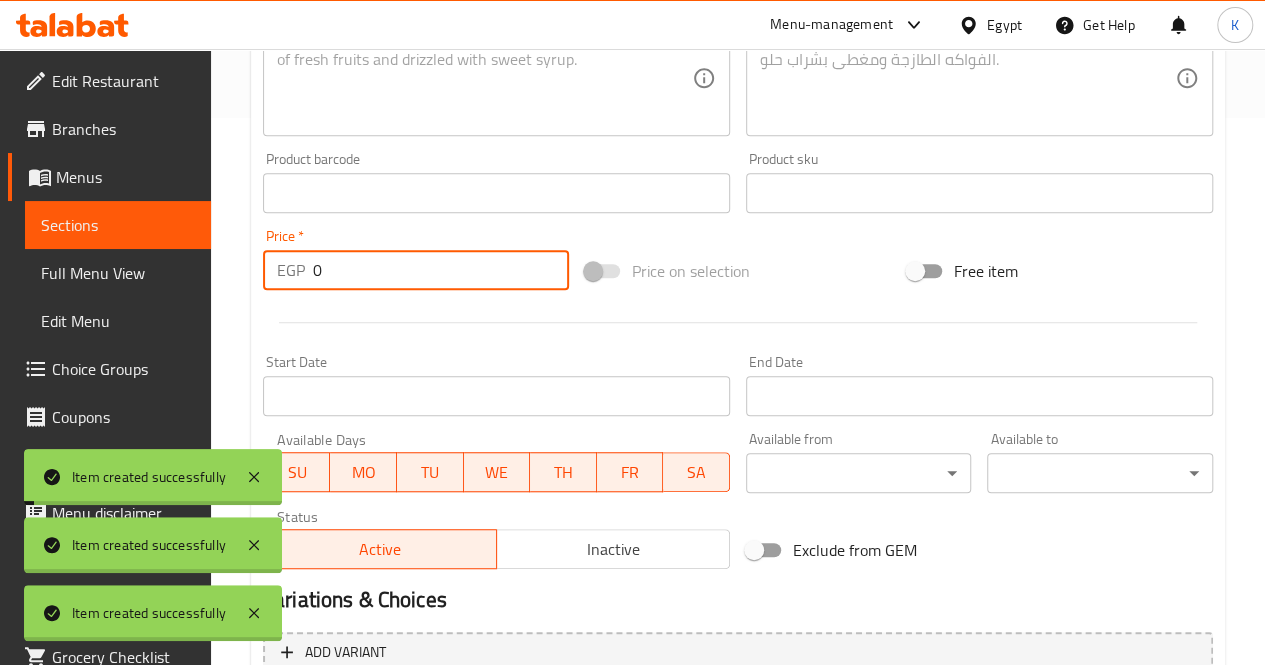 click on "0" at bounding box center (441, 270) 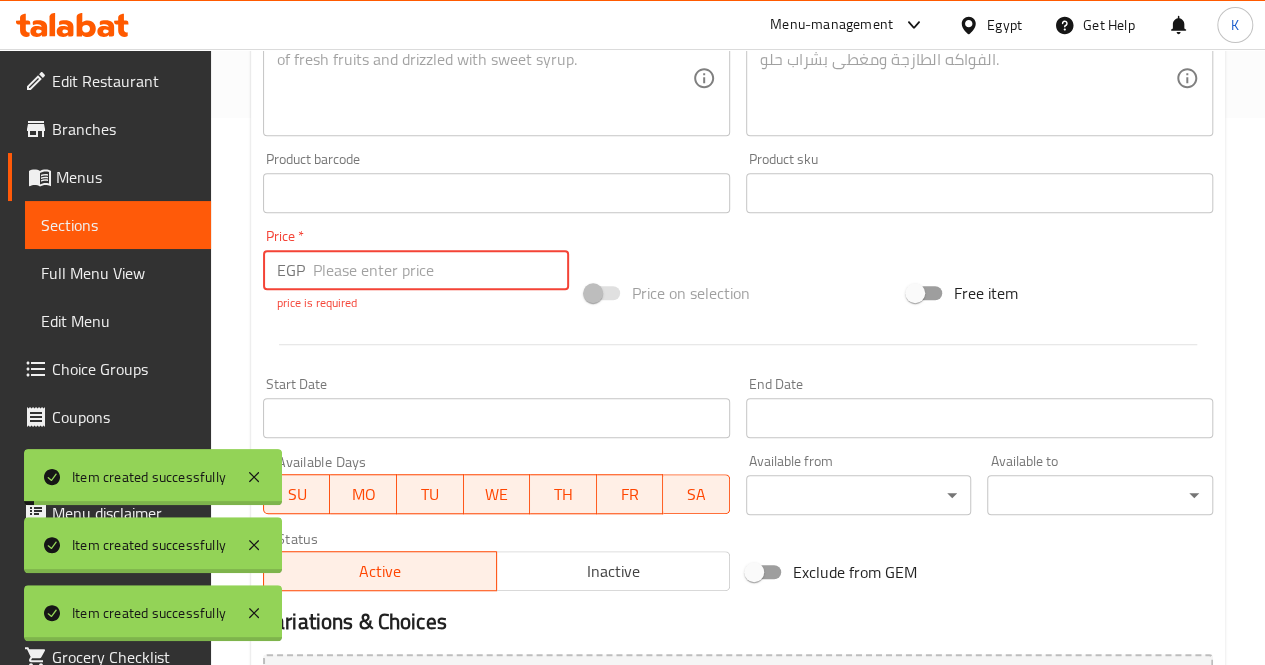 paste on "90" 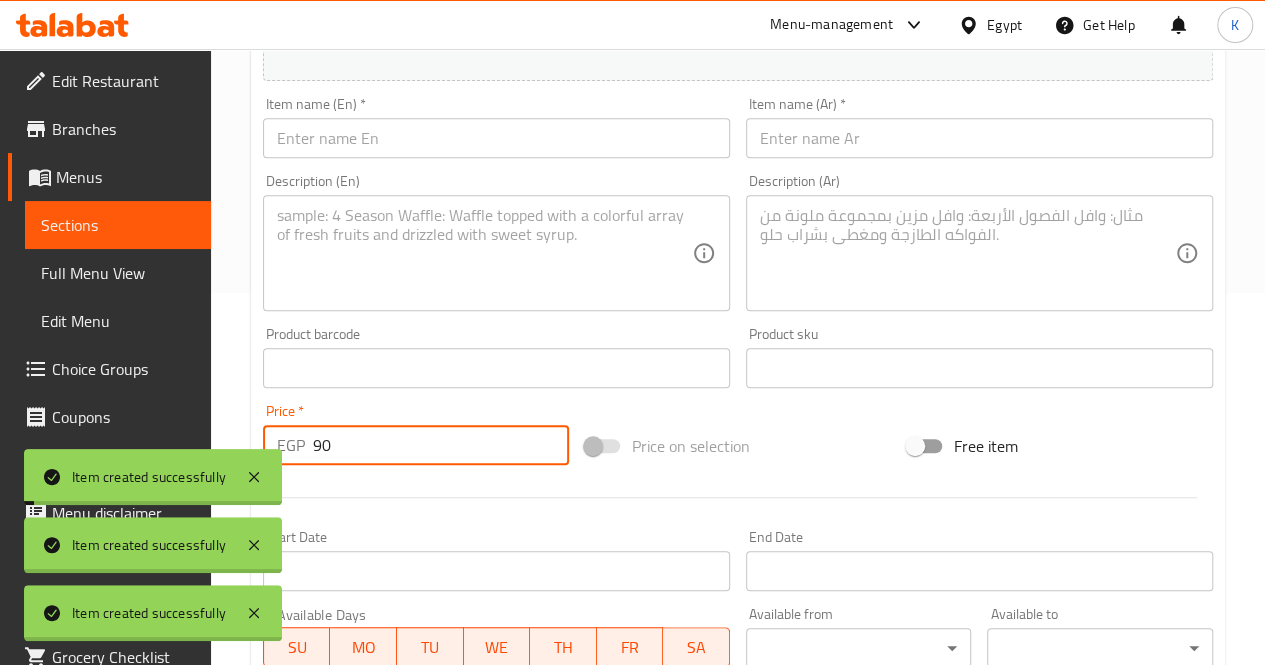 scroll, scrollTop: 247, scrollLeft: 0, axis: vertical 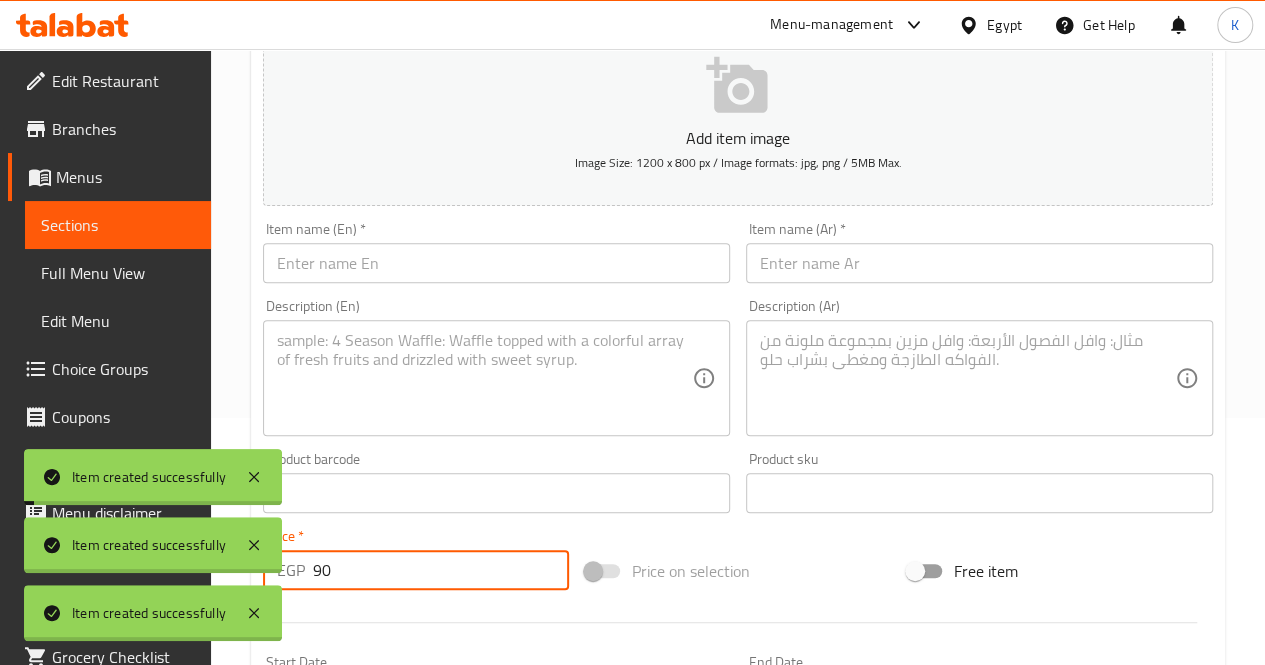 type on "90" 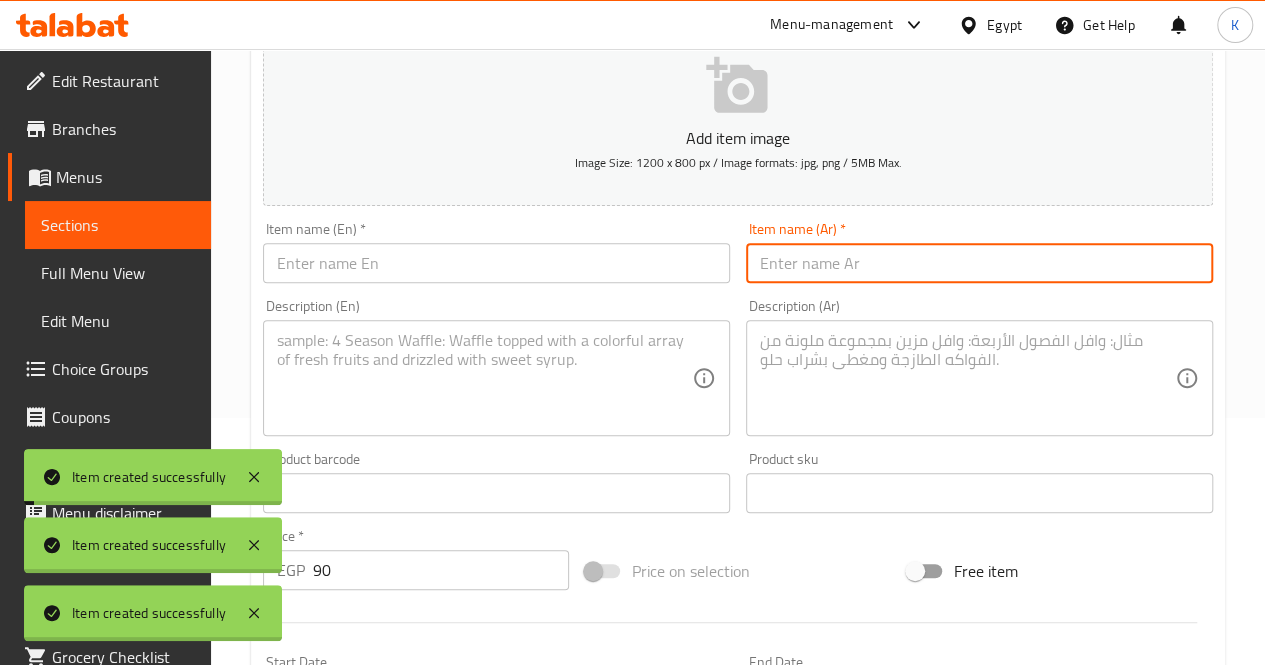 paste on "ايس كريم (3 بوله )" 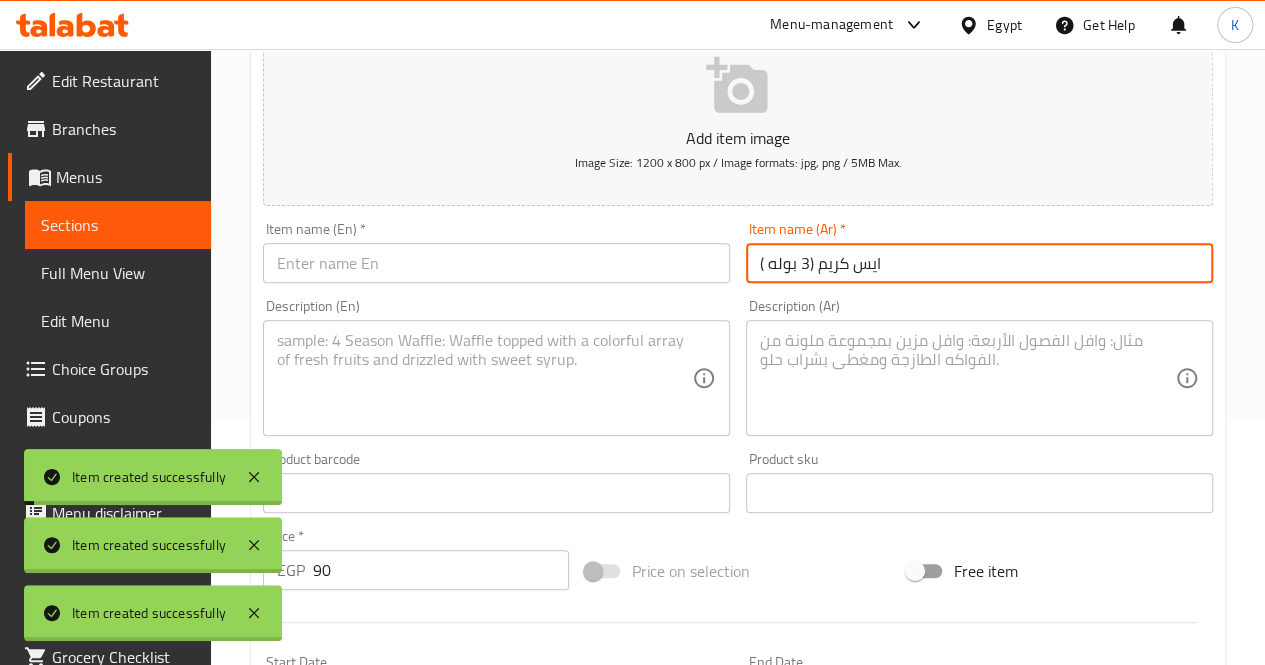 type on "ايس كريم (3 بوله )" 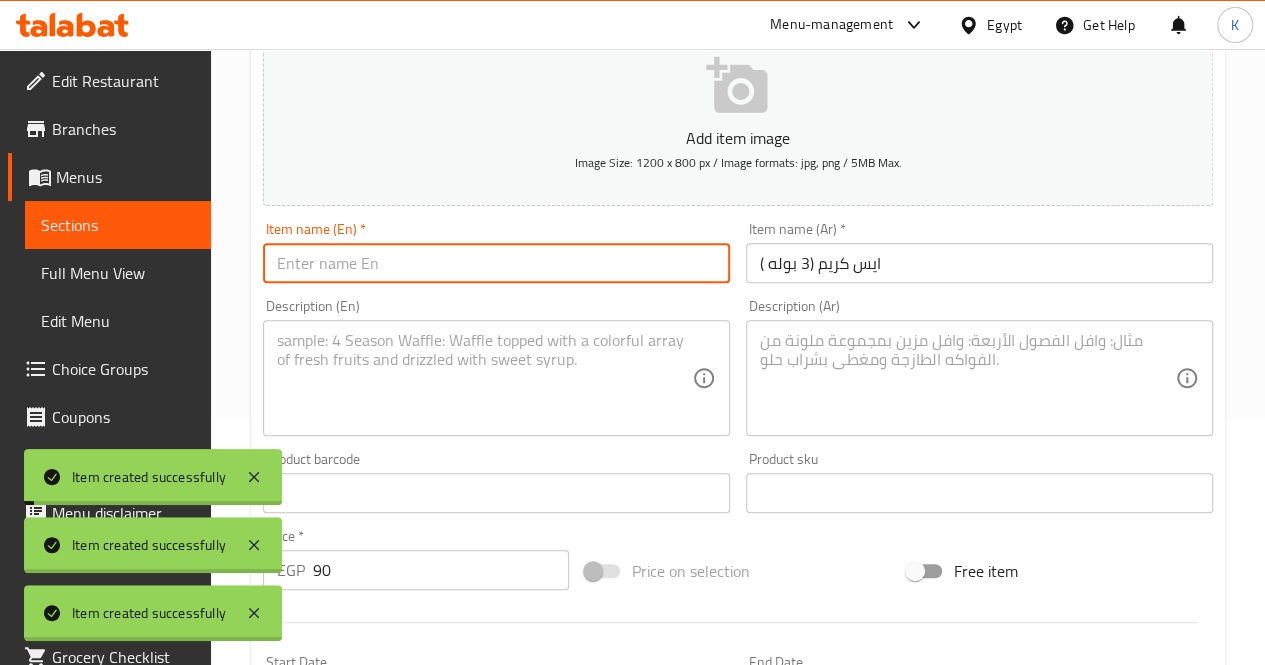 paste on "Ice cream (3 scoops)" 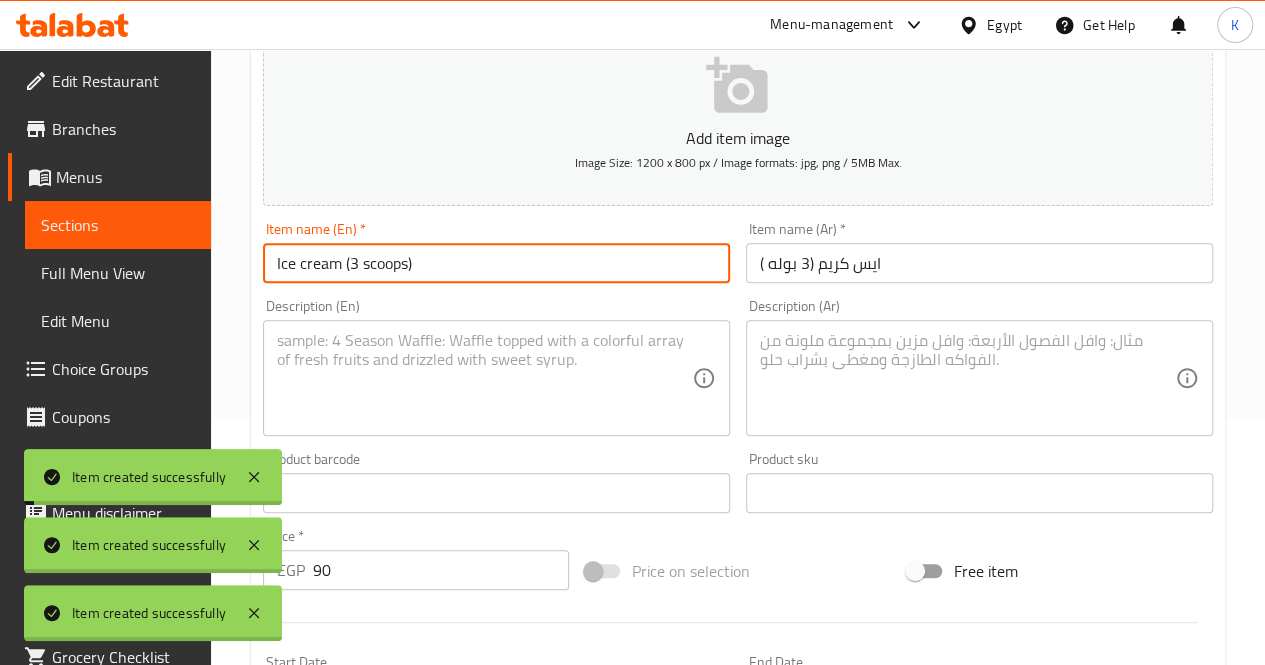 type on "Ice cream (3 scoops)" 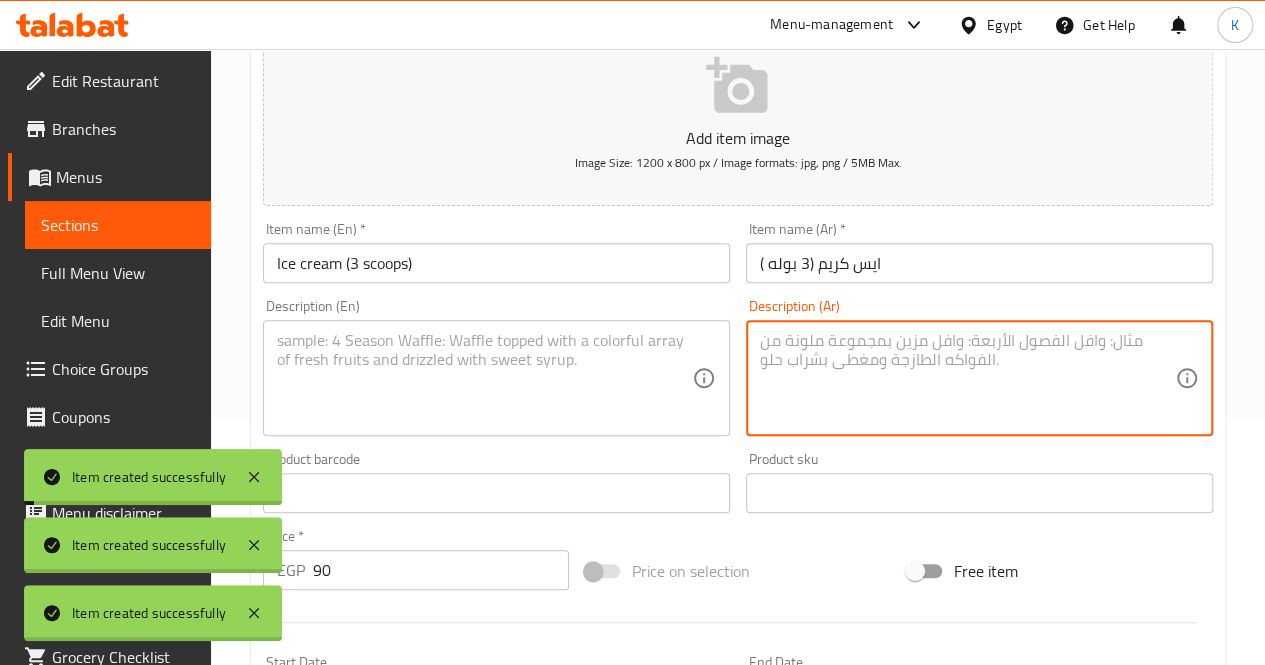 paste on "3 بولات آيس كريم بنكهات متنوعة حسب الاختيار" 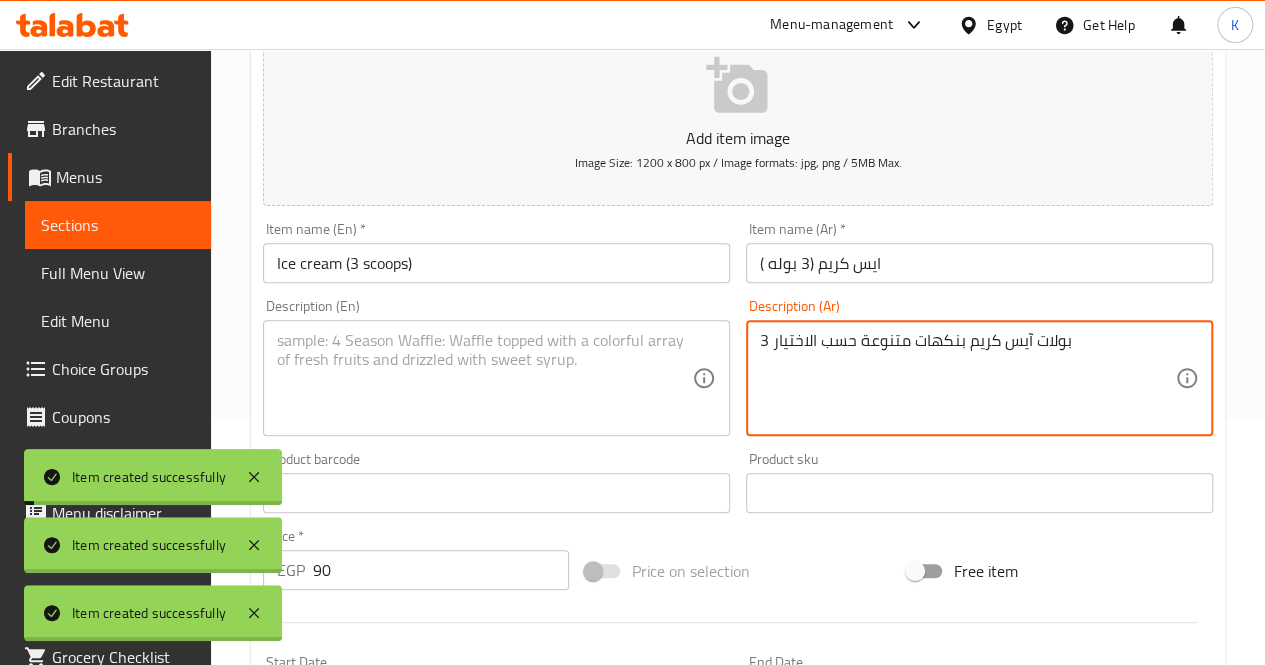 type on "3 بولات آيس كريم بنكهات متنوعة حسب الاختيار" 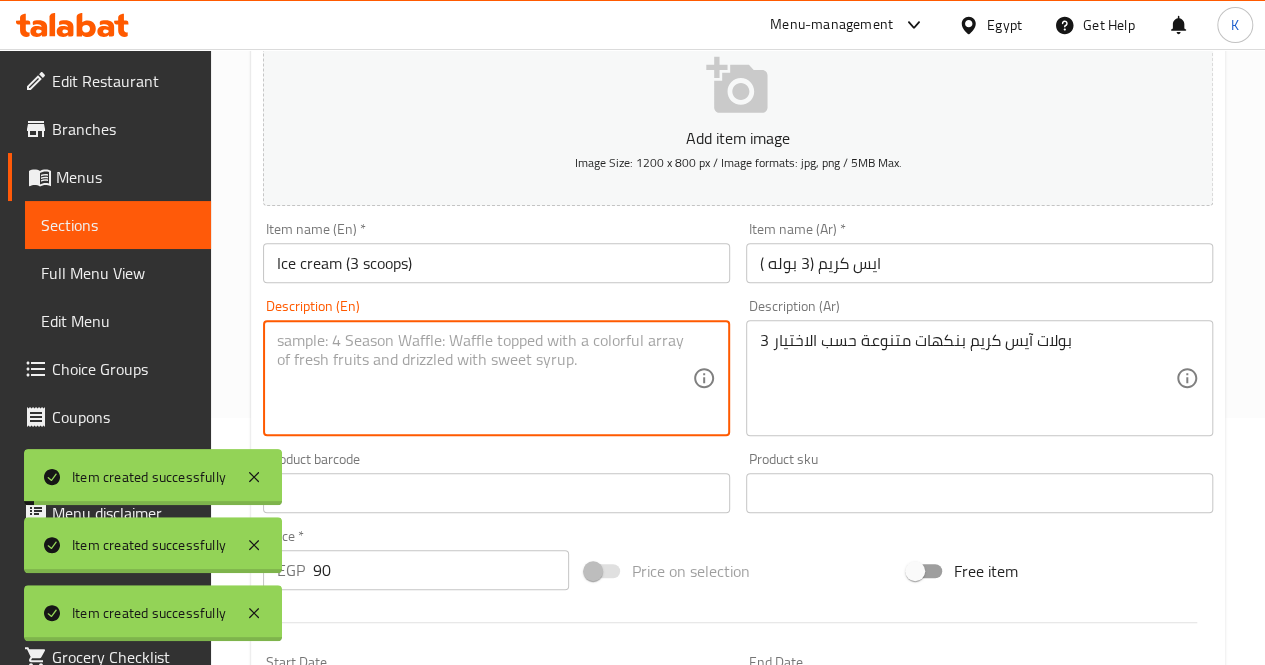 paste on "Three scoops of ice cream in assorted flavors" 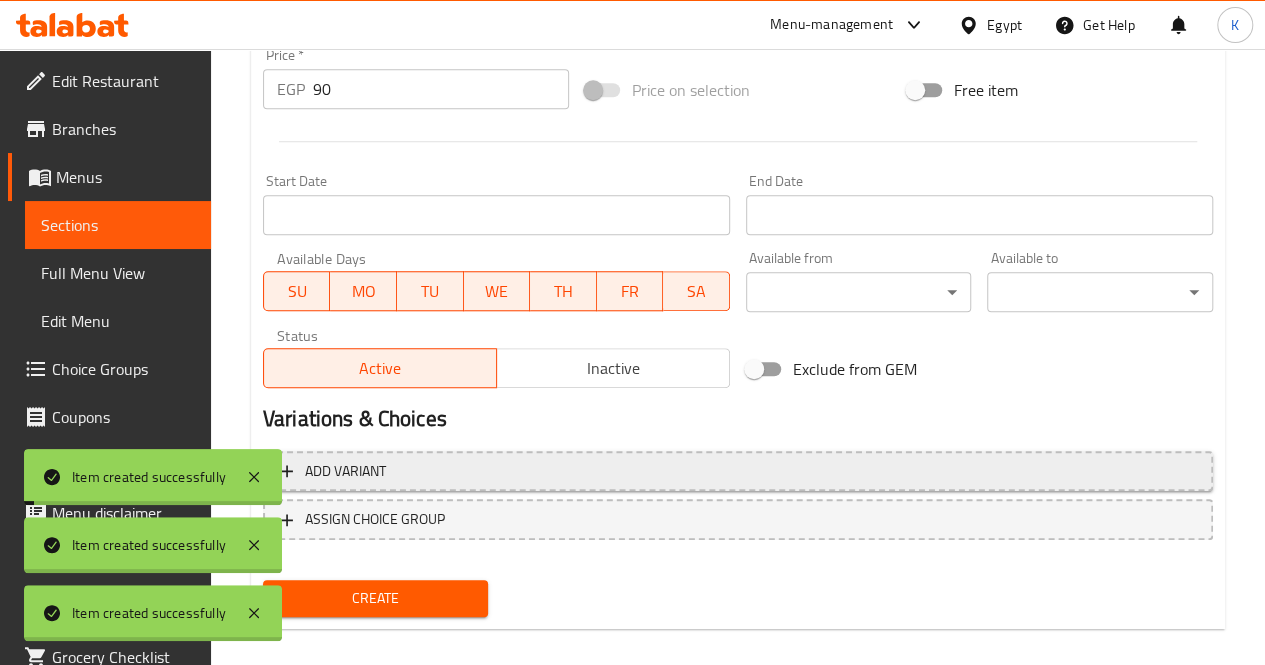 scroll, scrollTop: 747, scrollLeft: 0, axis: vertical 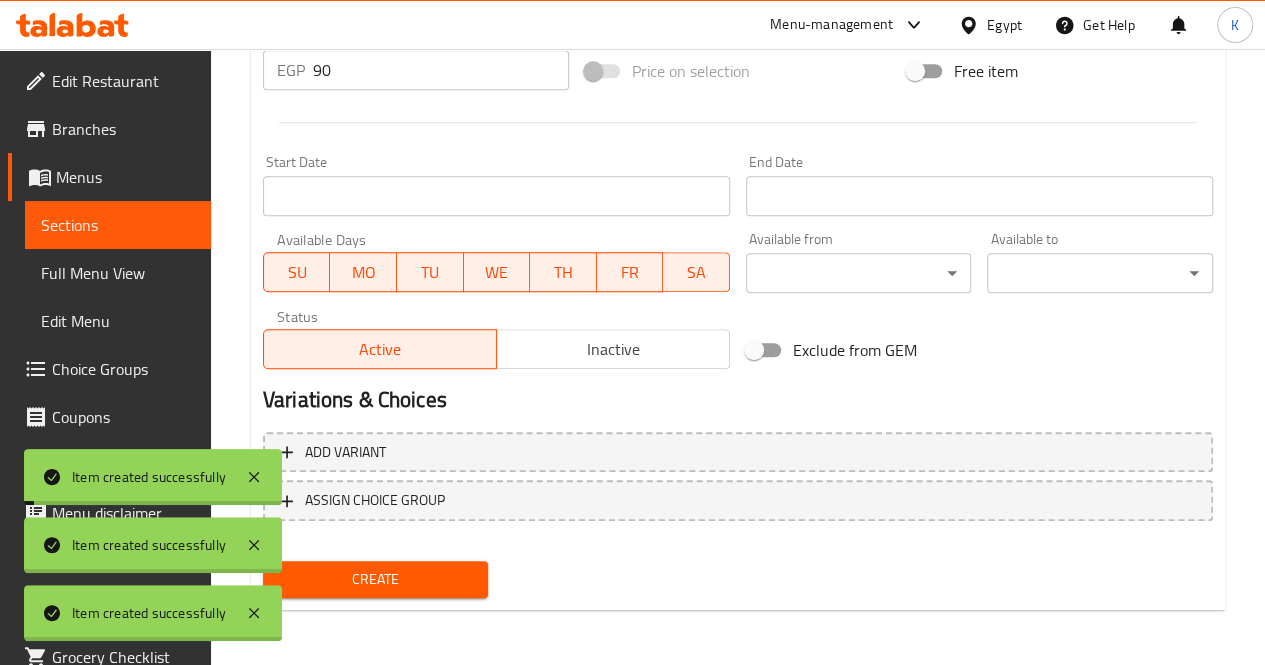 type on "Three scoops of ice cream in assorted flavors" 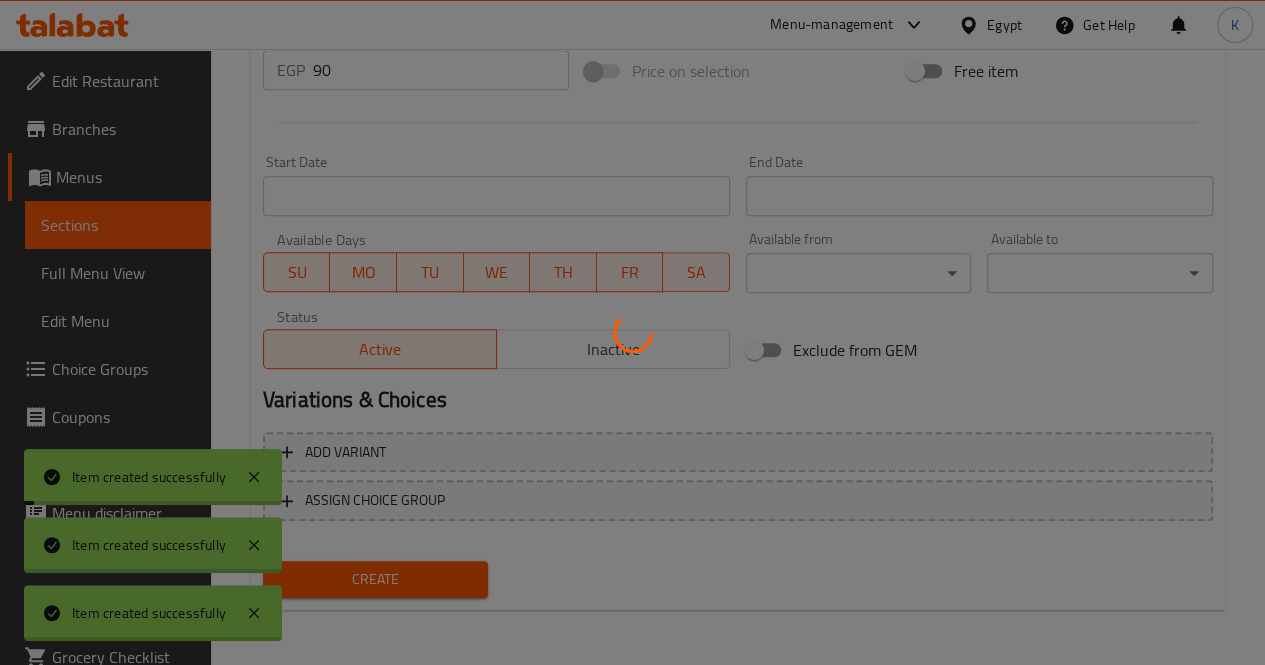 type 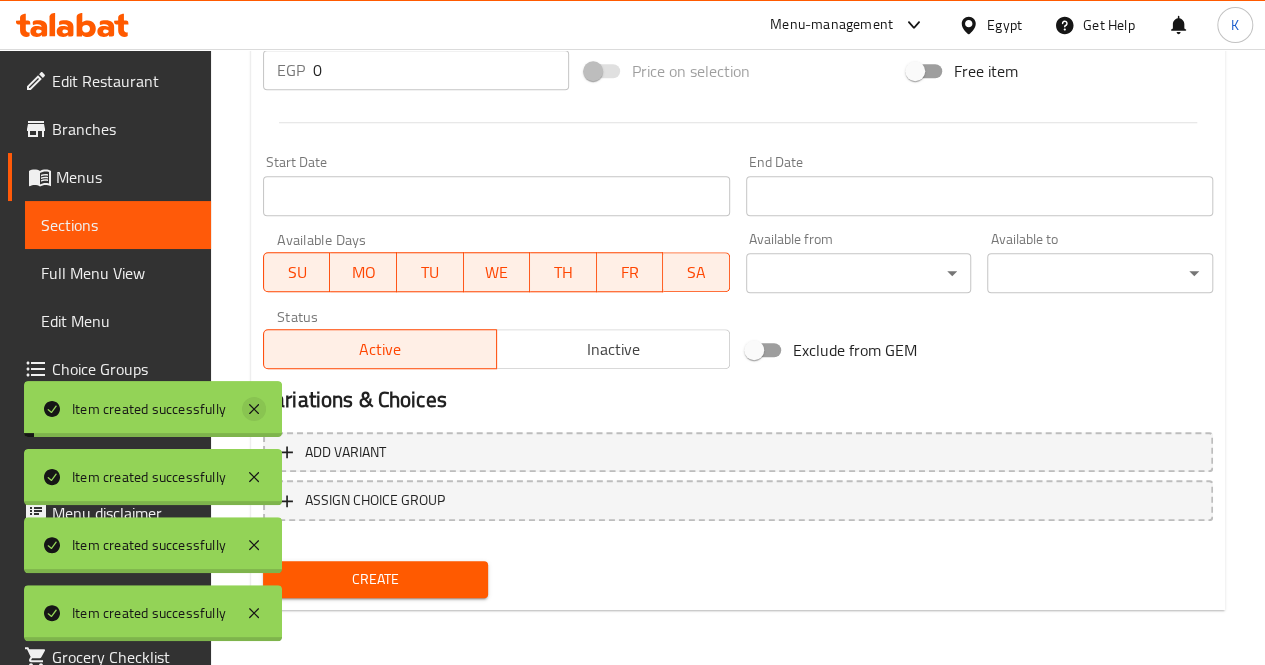 click 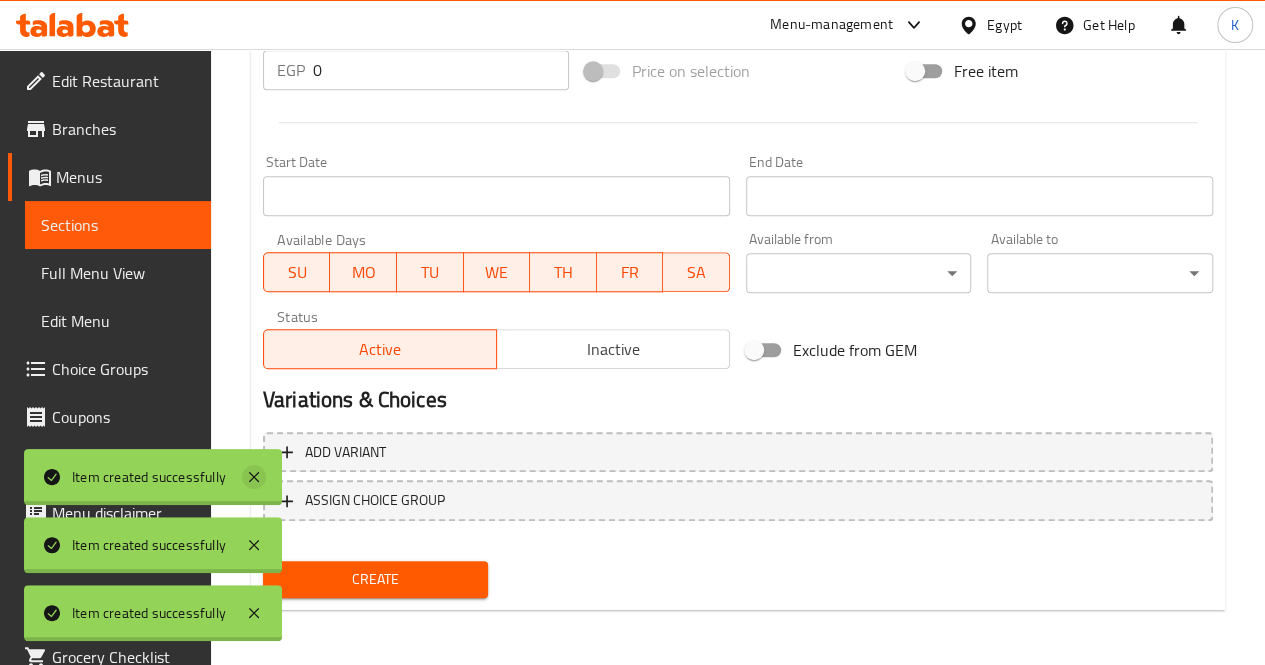 click 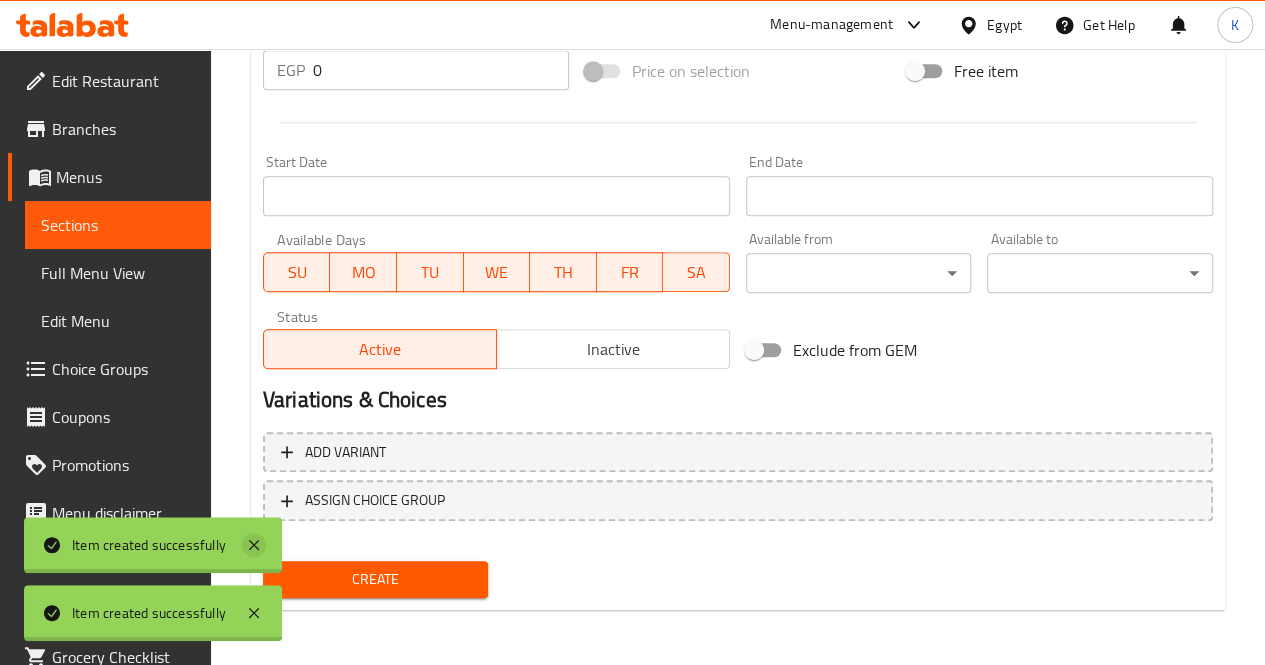click 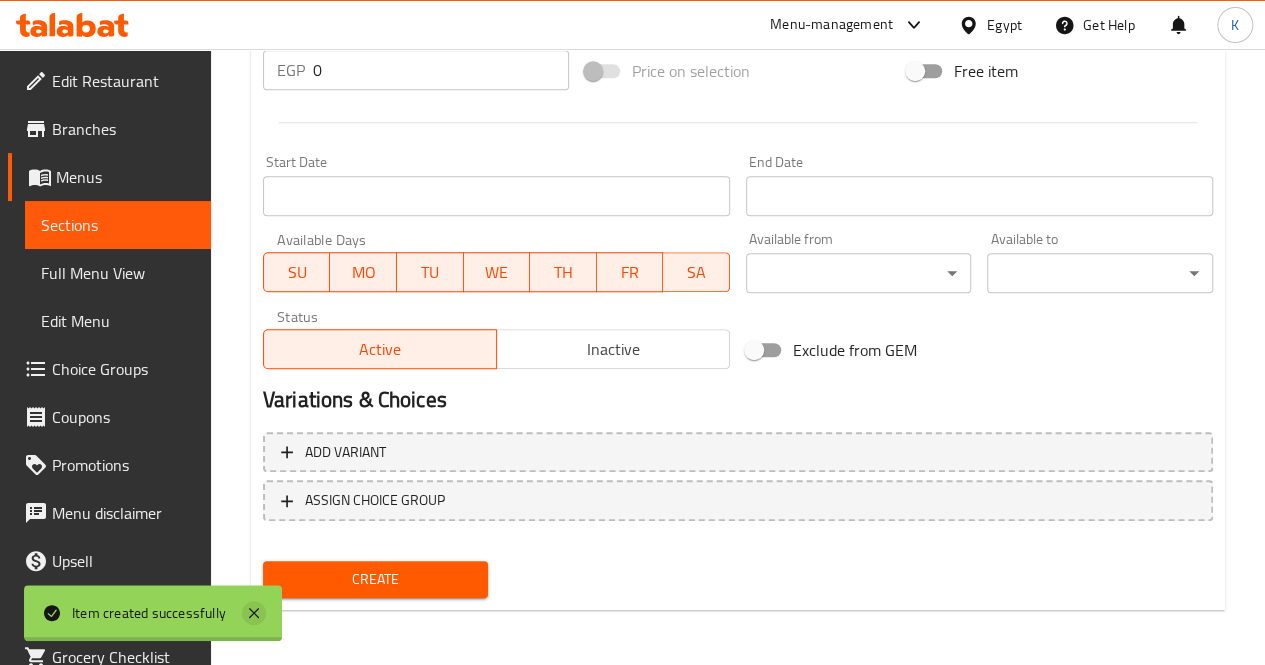 click 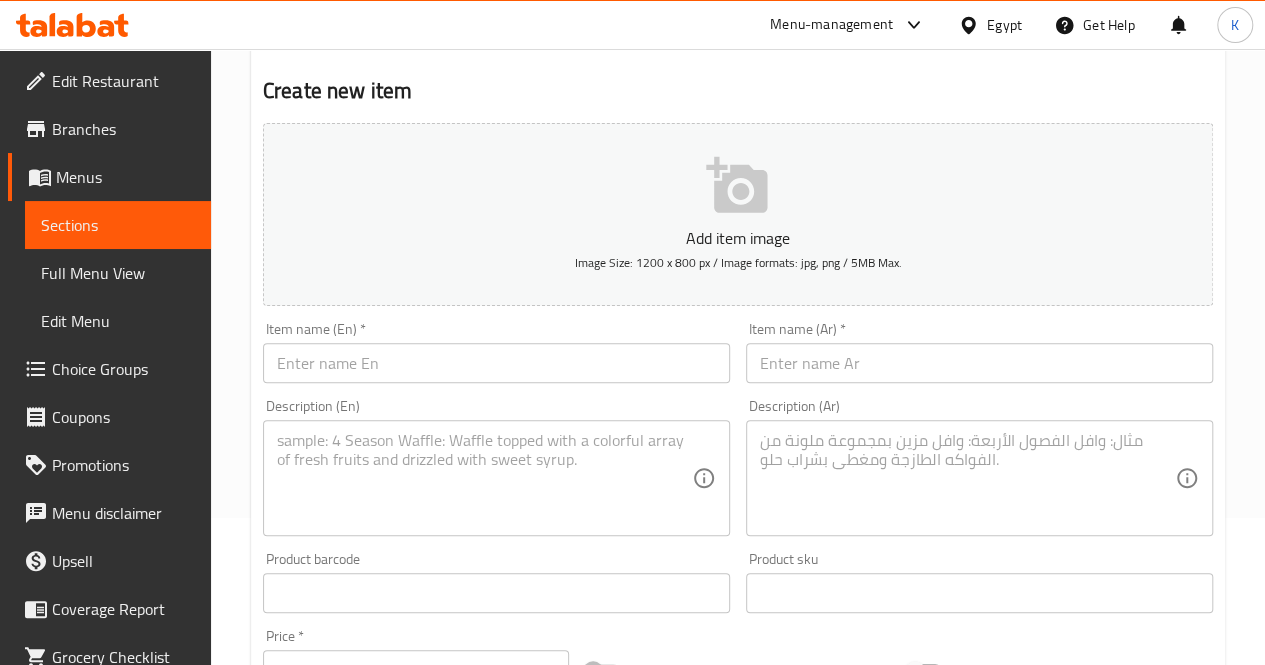 scroll, scrollTop: 0, scrollLeft: 0, axis: both 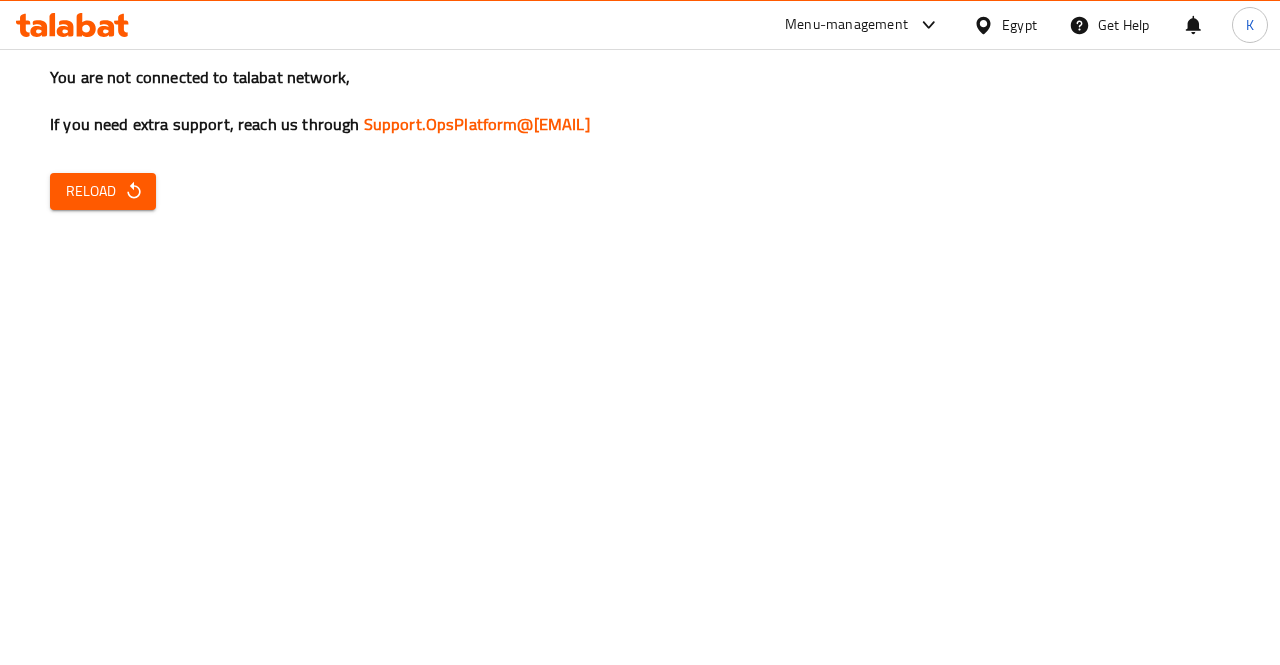 click on "Reload" at bounding box center (103, 191) 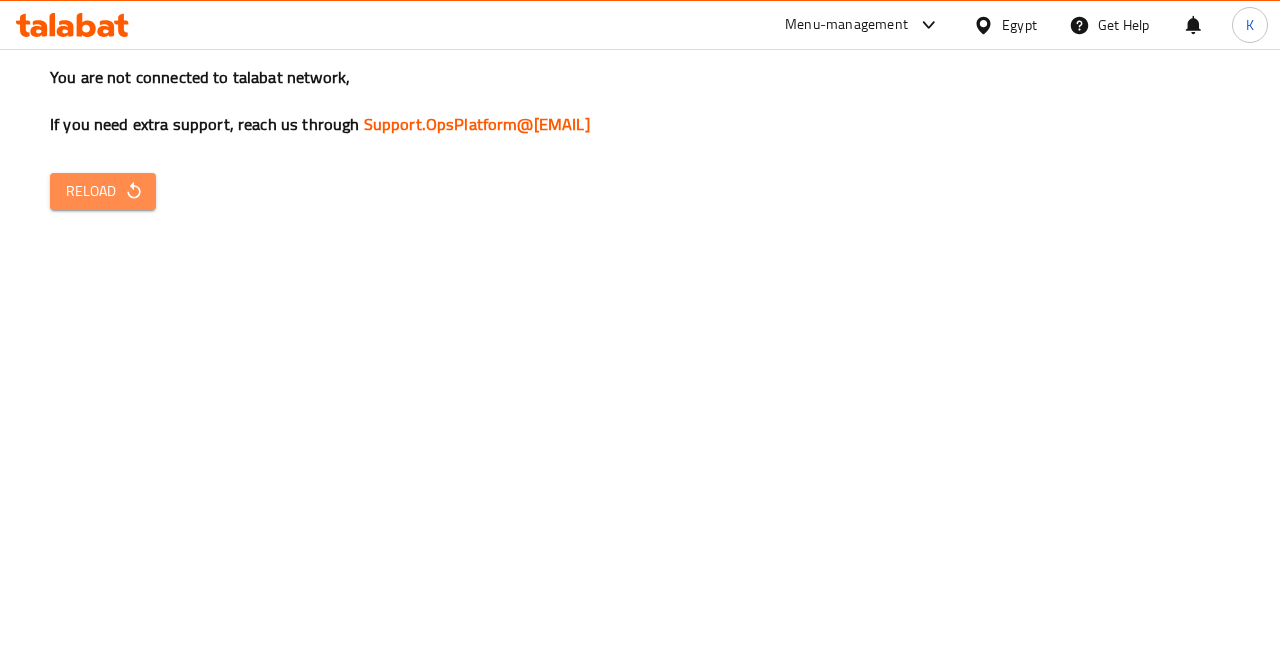 click on "Reload" at bounding box center (103, 191) 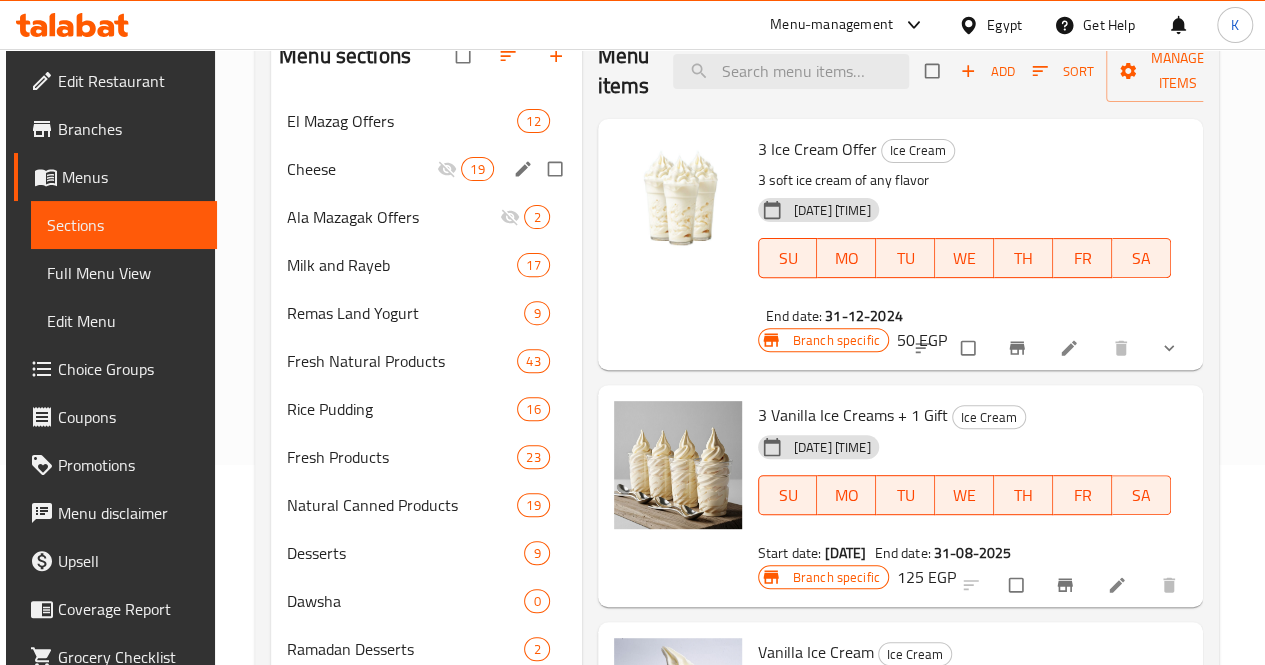 scroll, scrollTop: 0, scrollLeft: 0, axis: both 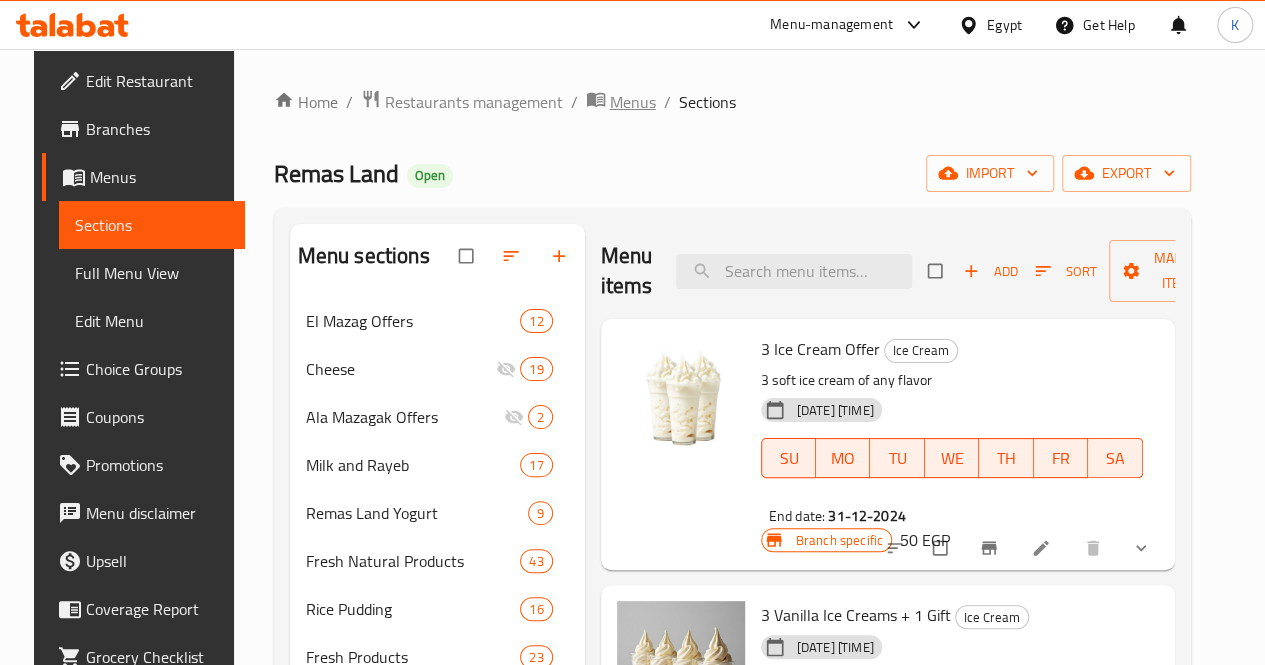 click on "Menus" at bounding box center [633, 102] 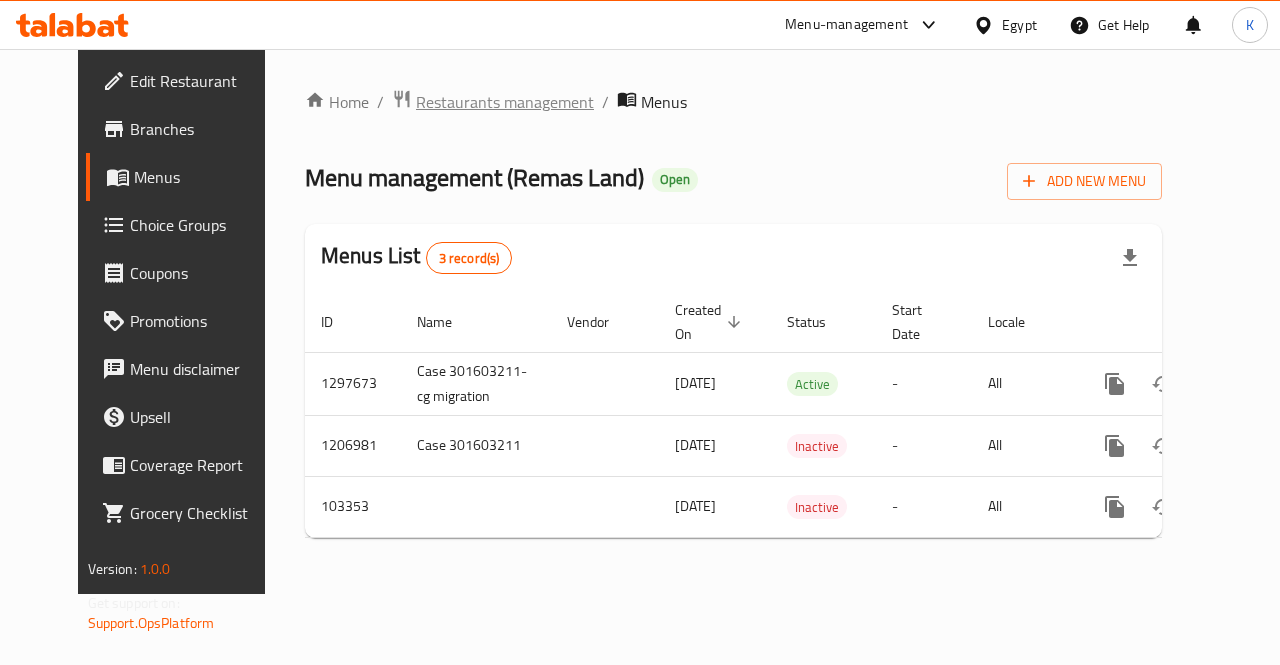 click on "Restaurants management" at bounding box center [505, 102] 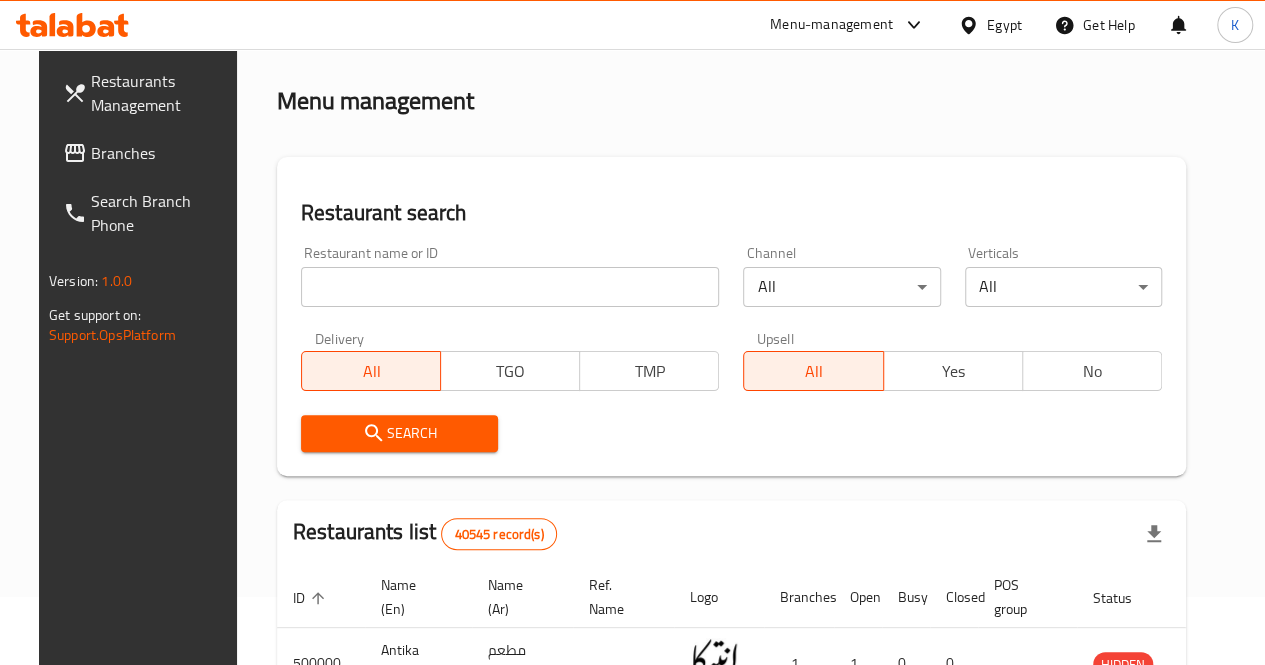 scroll, scrollTop: 100, scrollLeft: 0, axis: vertical 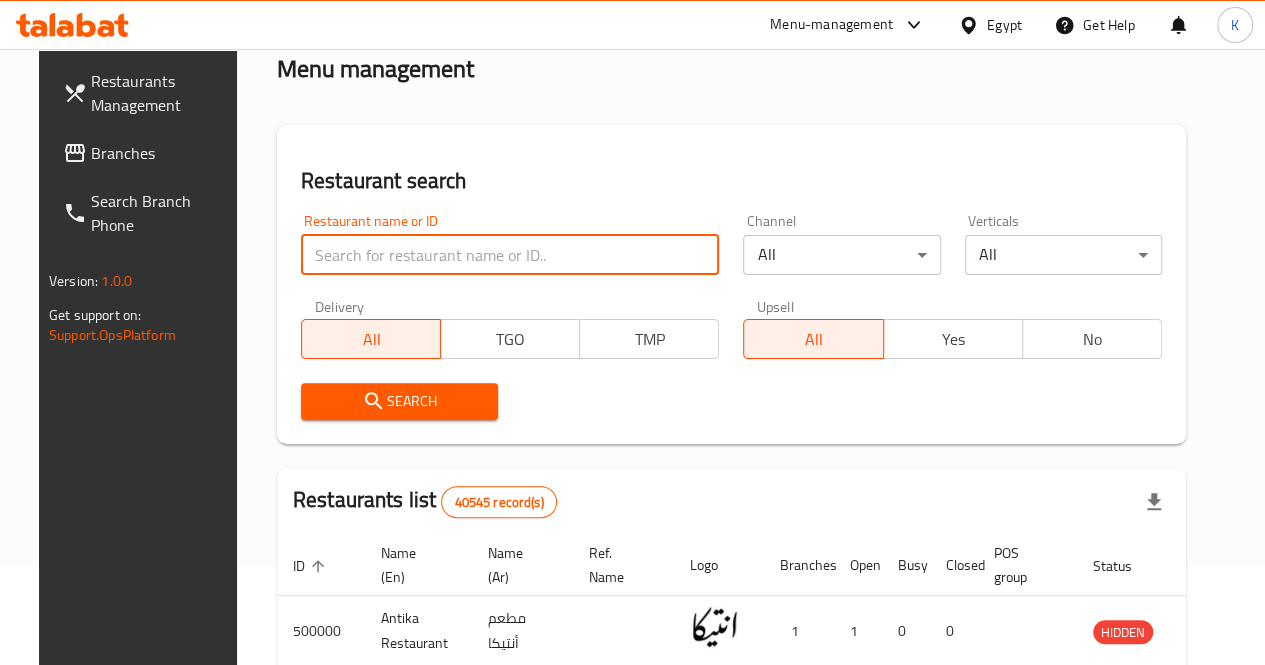 click at bounding box center (510, 255) 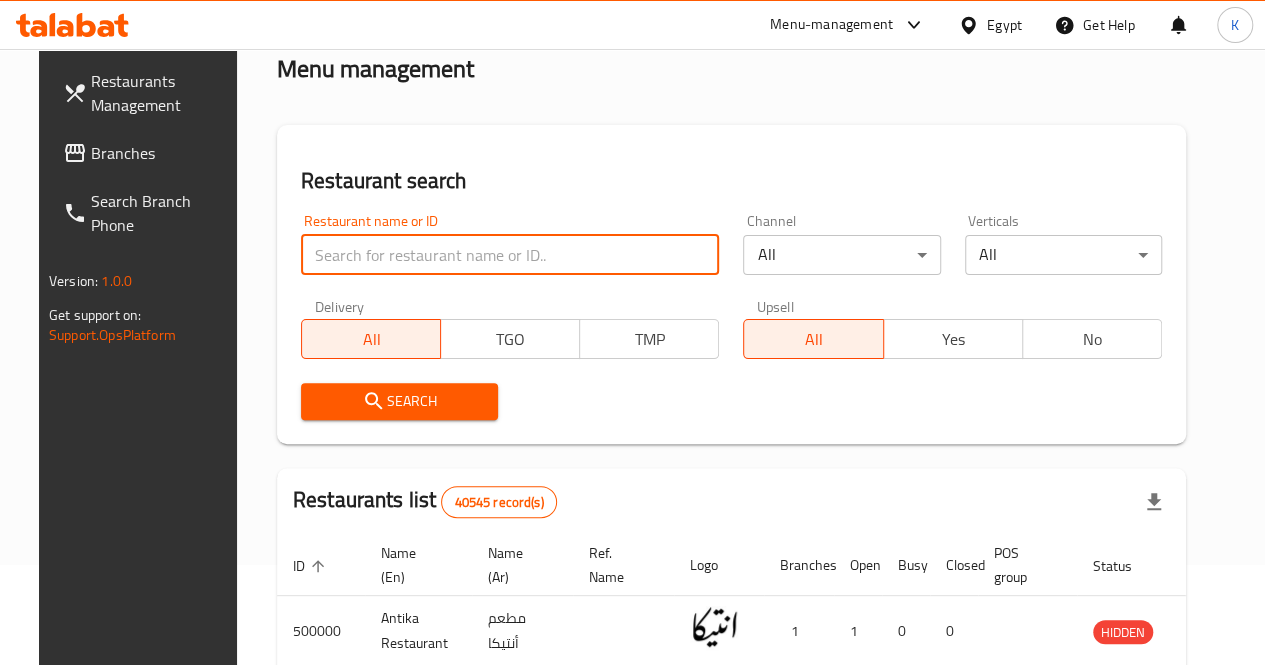 type on "remas land" 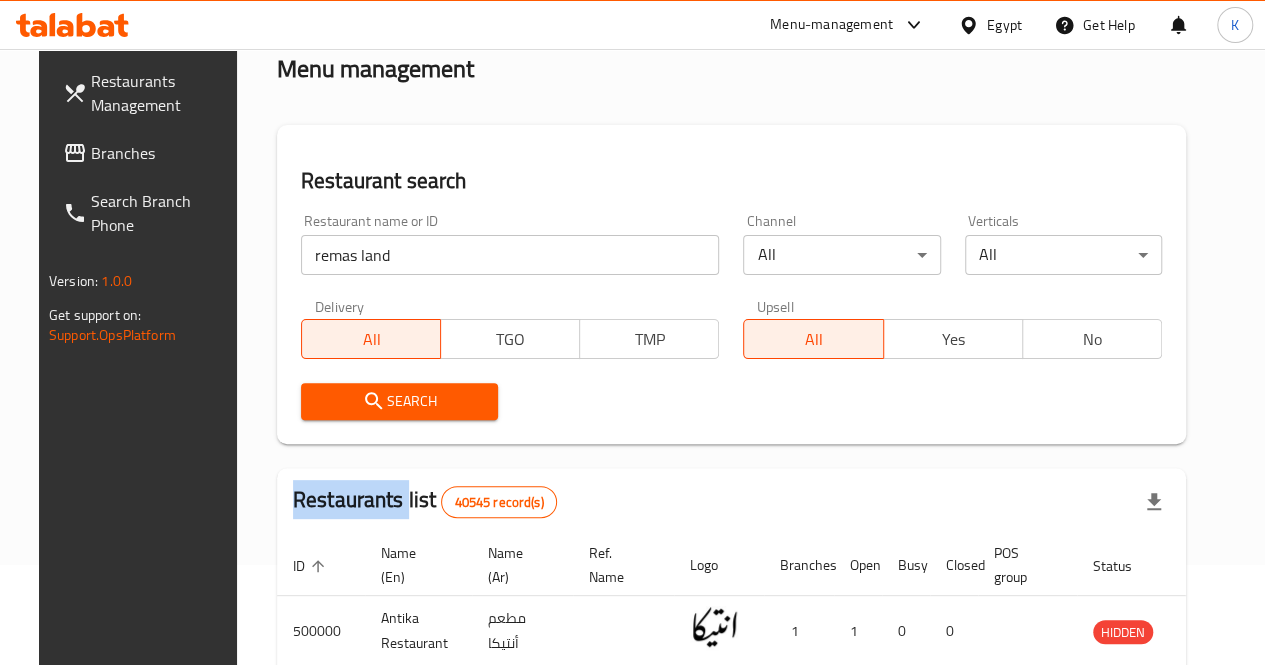 click on "Search" at bounding box center (399, 401) 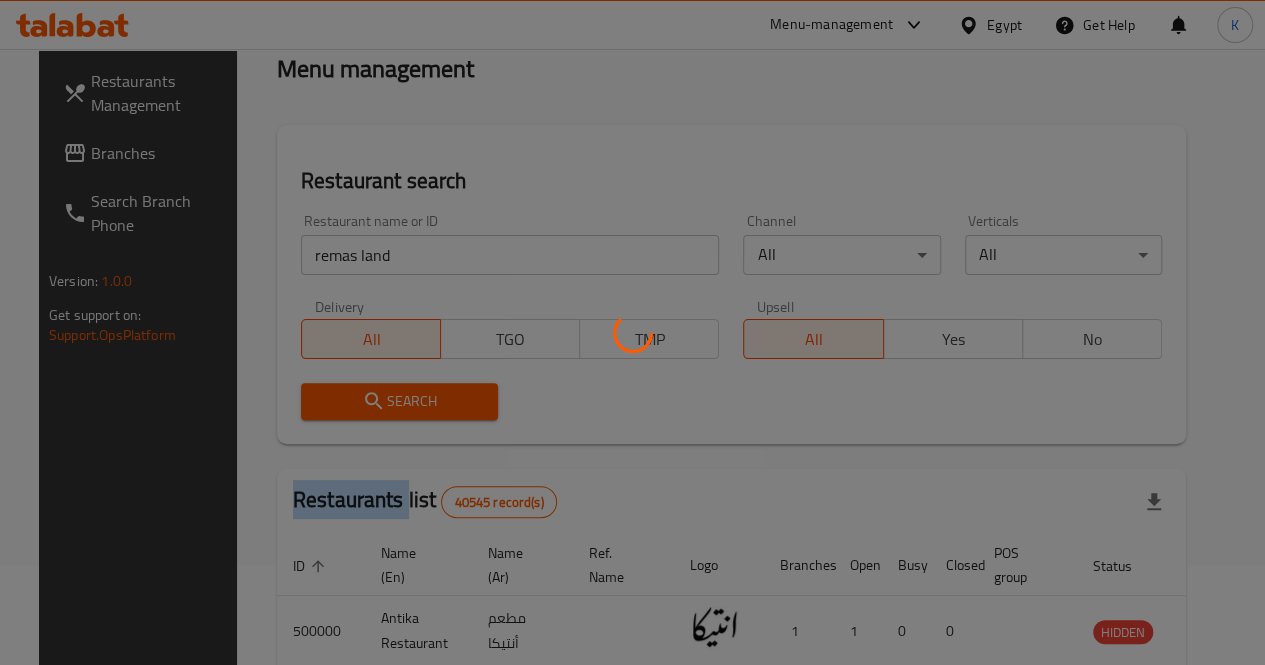 click at bounding box center (632, 332) 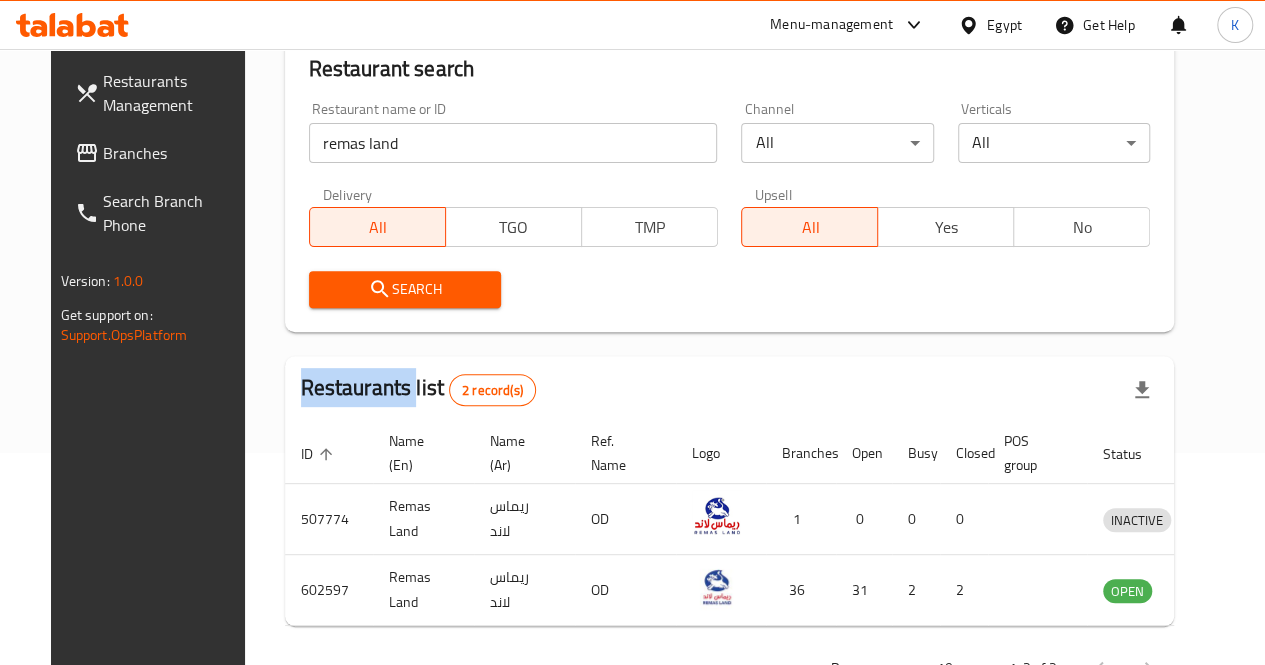 scroll, scrollTop: 295, scrollLeft: 0, axis: vertical 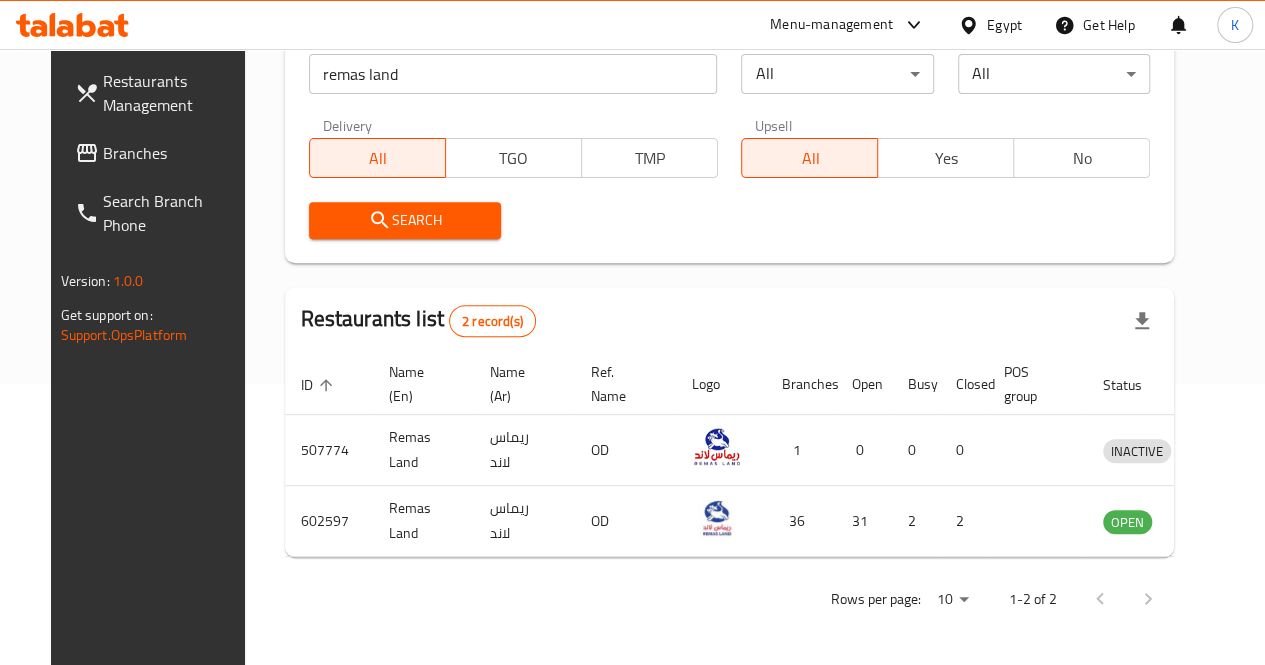 click on "Rows per page: 10 1-2 of 2" at bounding box center [730, 599] 